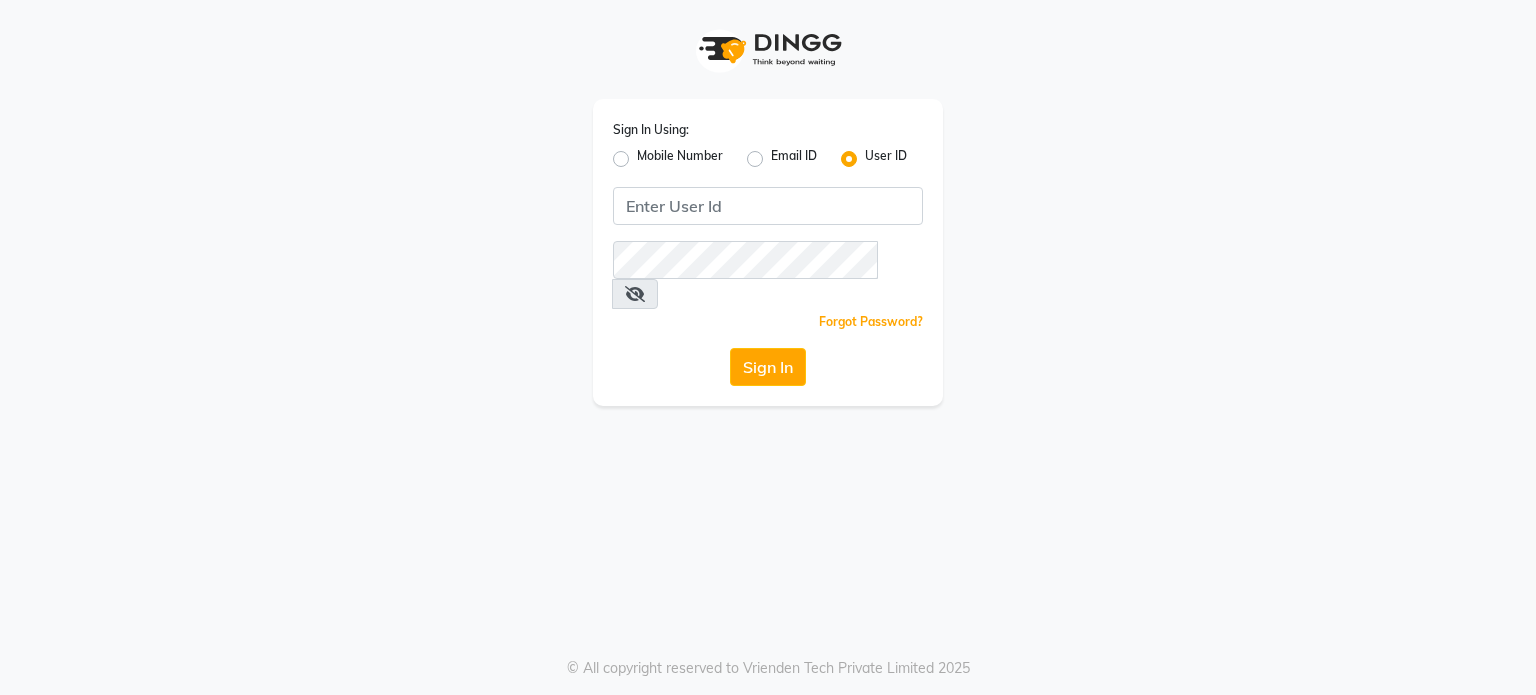 scroll, scrollTop: 0, scrollLeft: 0, axis: both 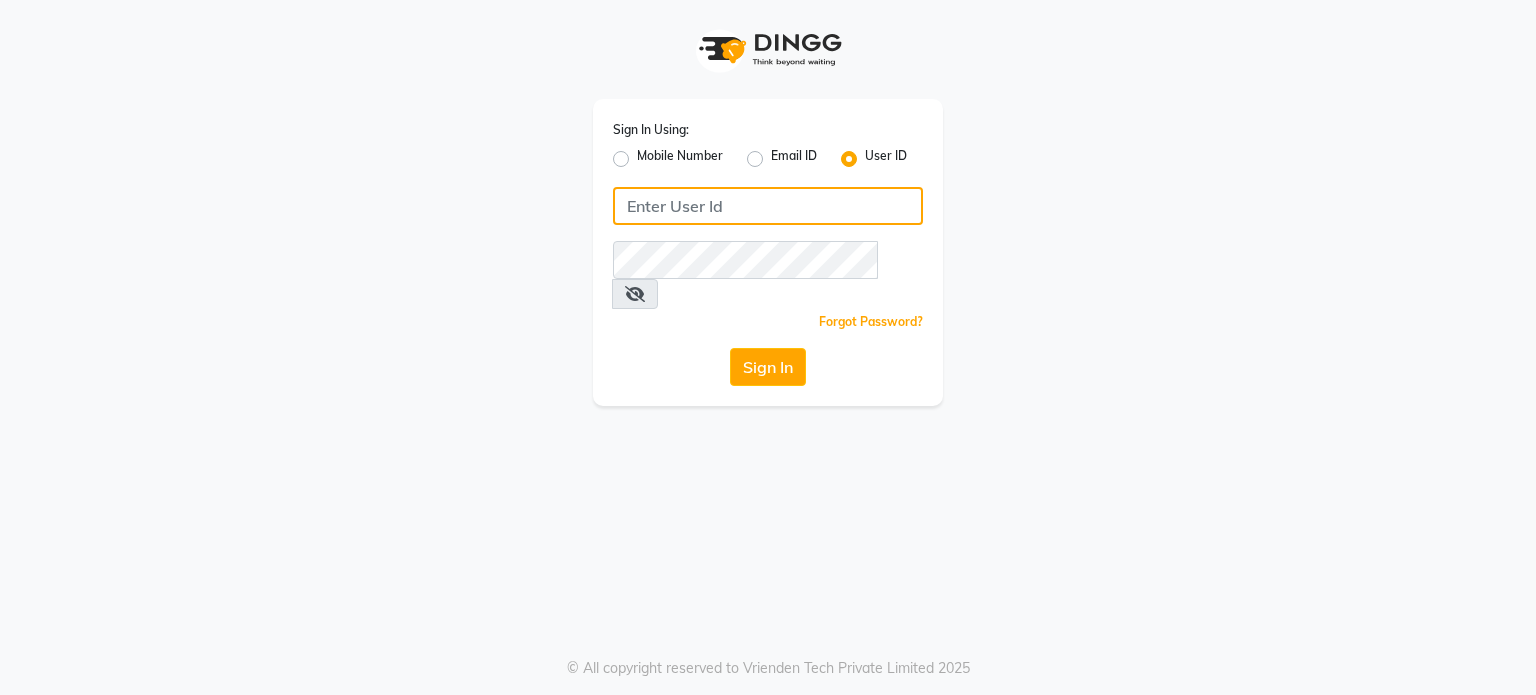 type on "pebbble" 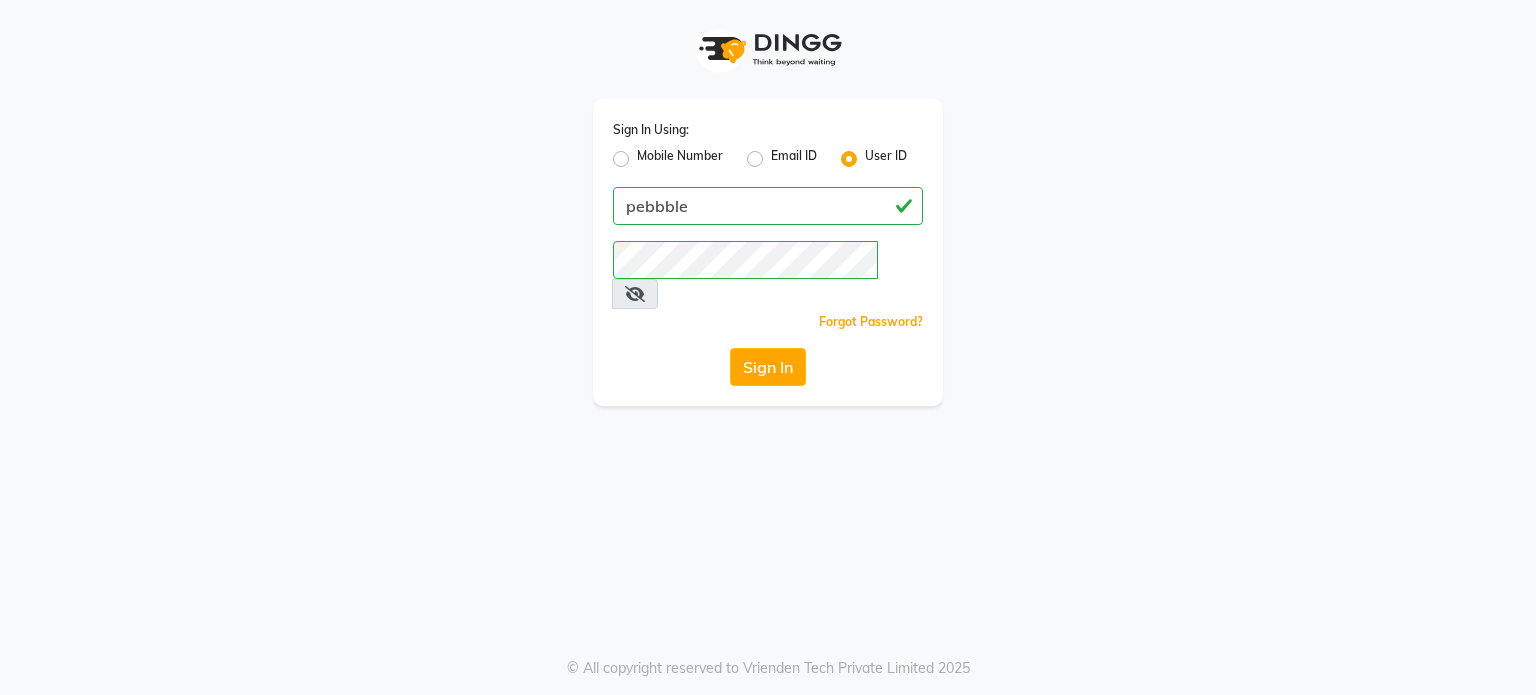 click on "Mobile Number" 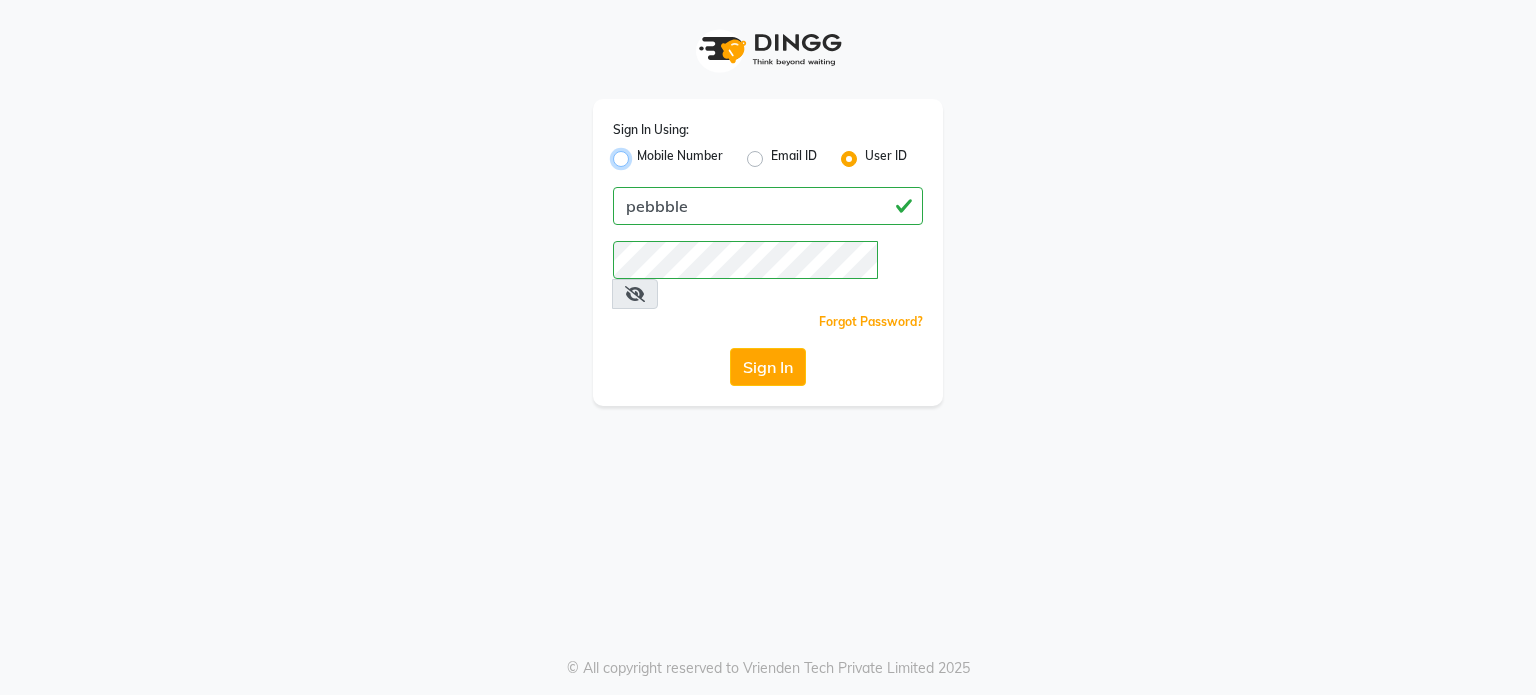 radio on "true" 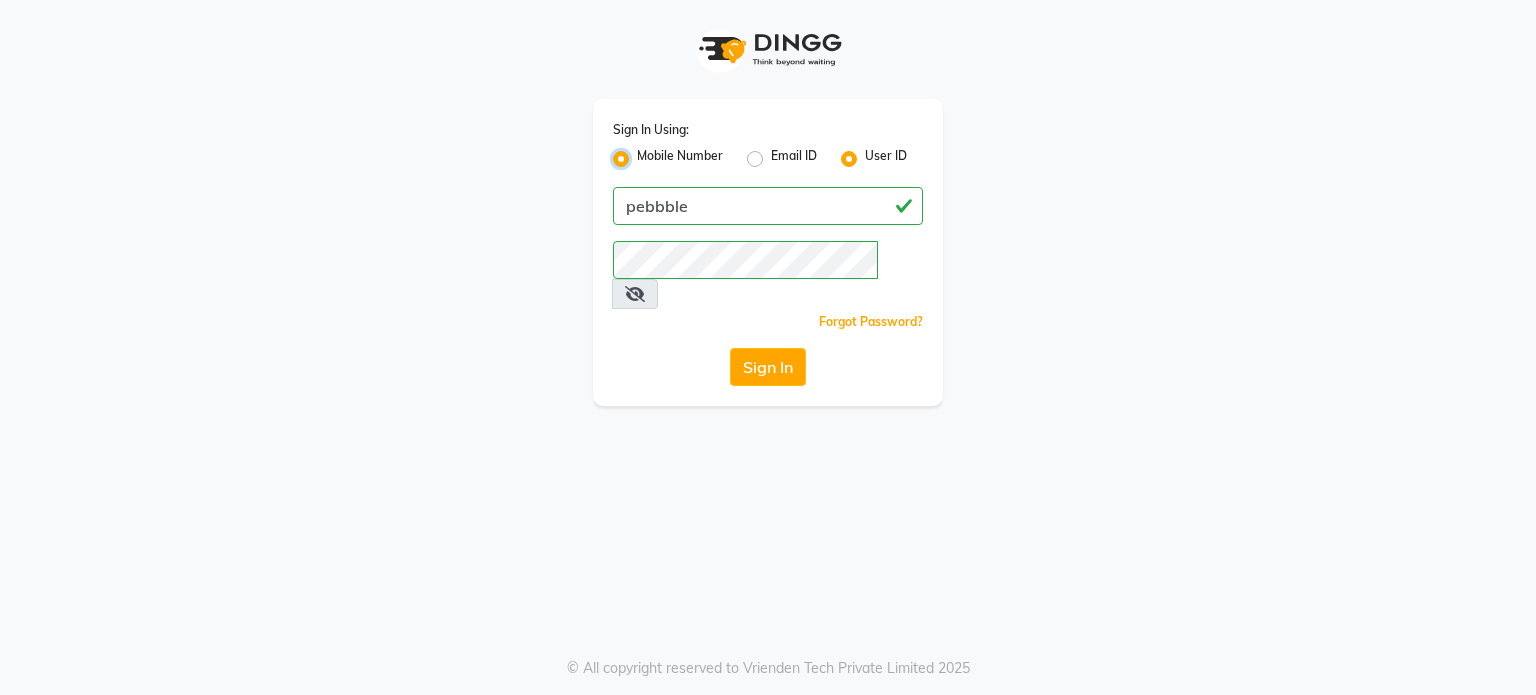 radio on "false" 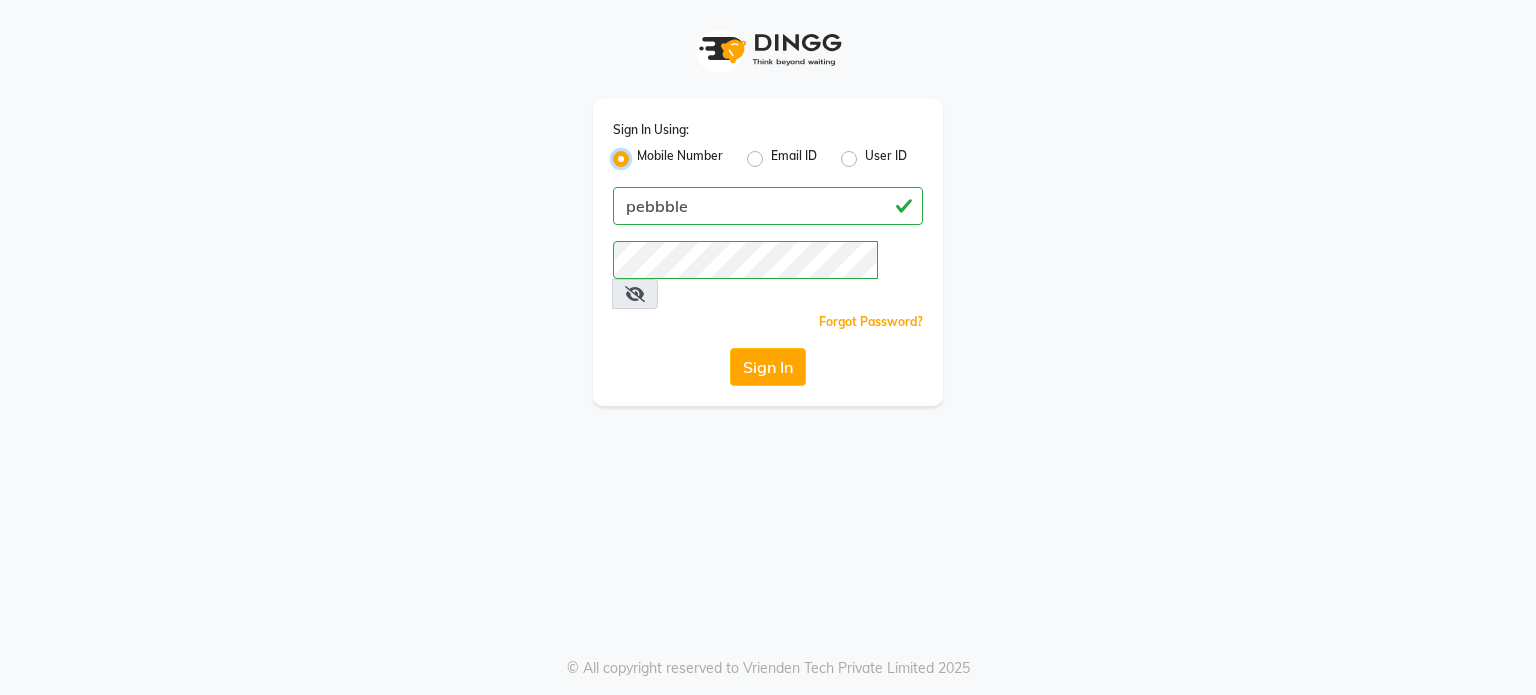 type 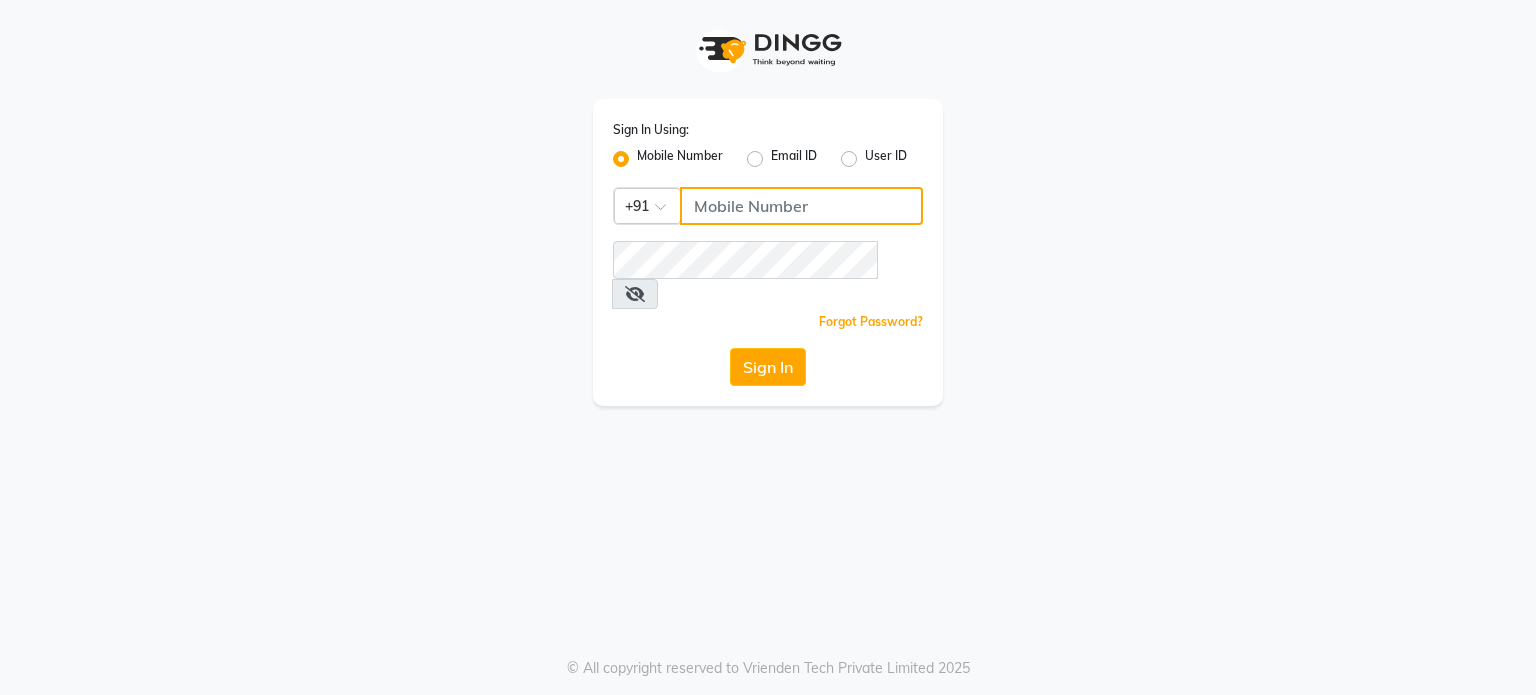 click 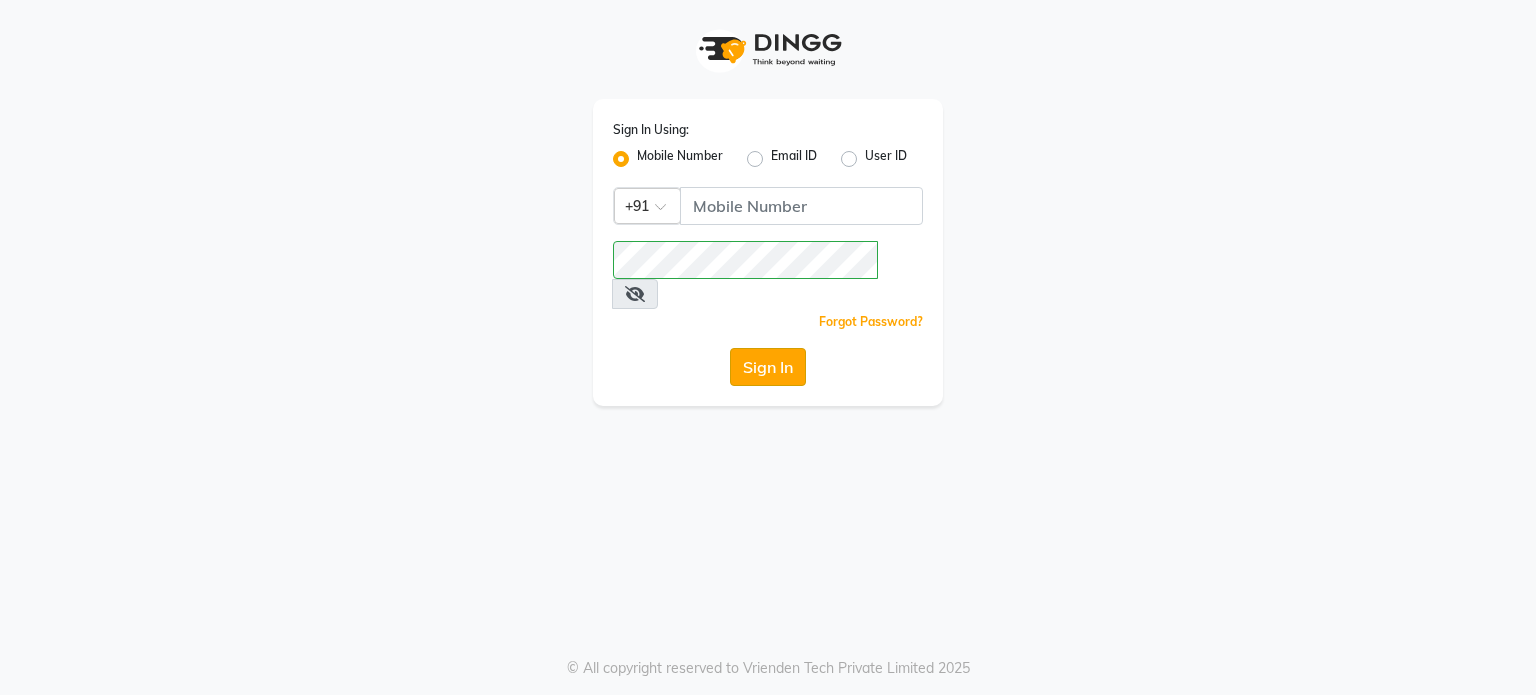 click on "Sign In" 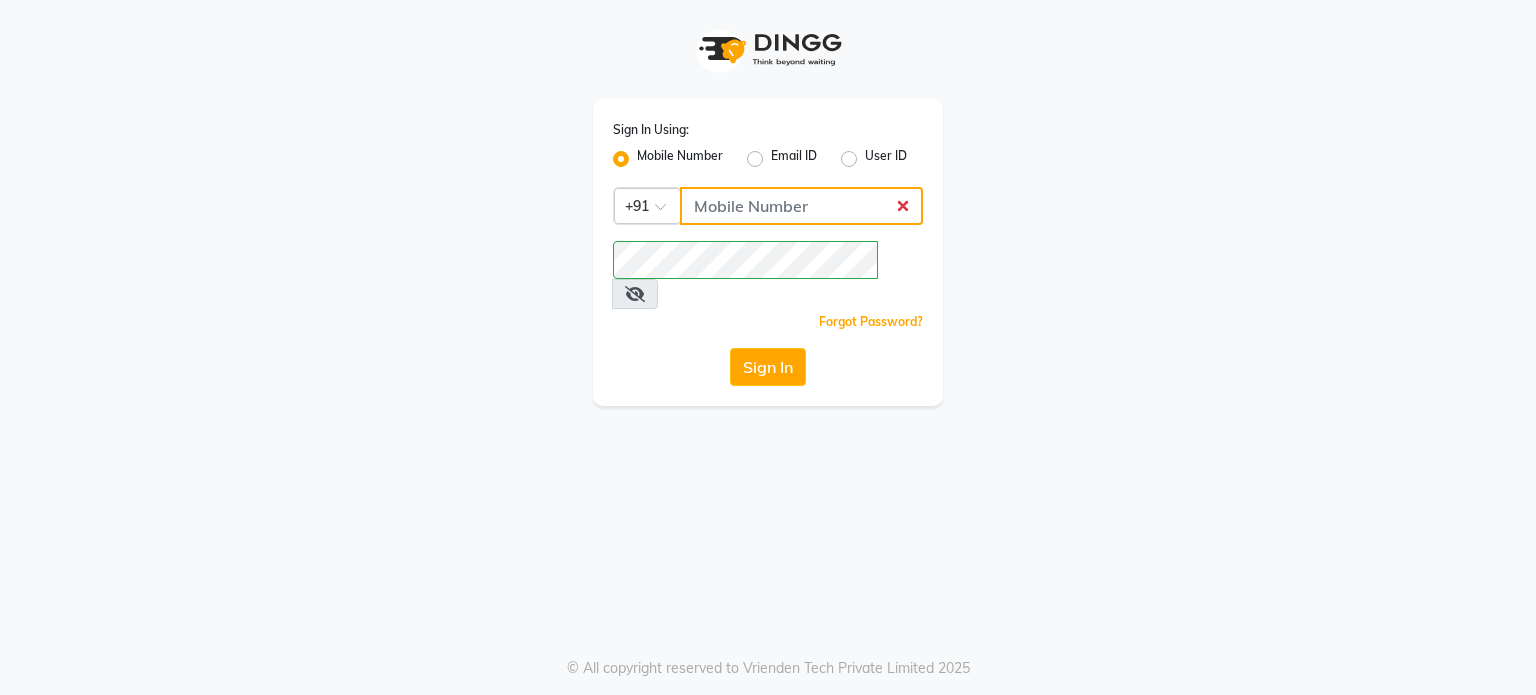 click 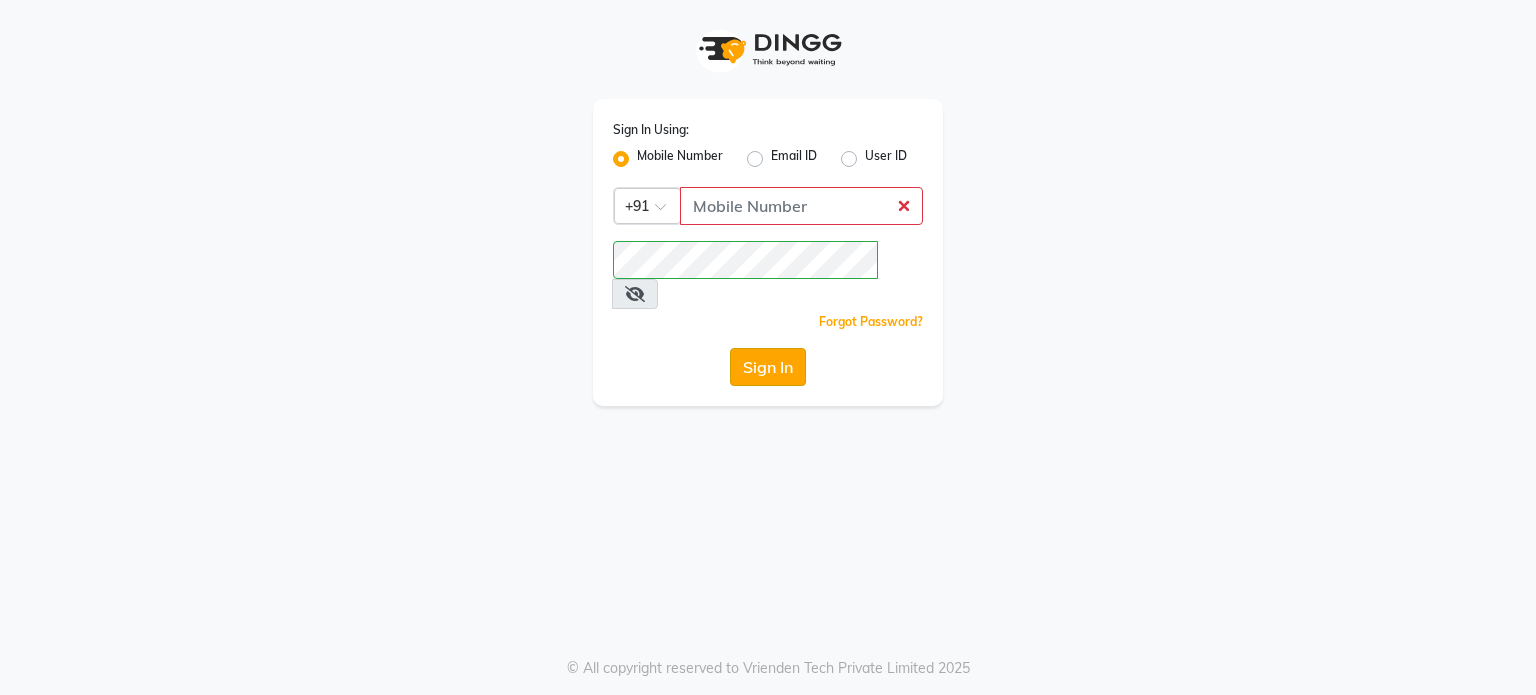 click on "Sign In" 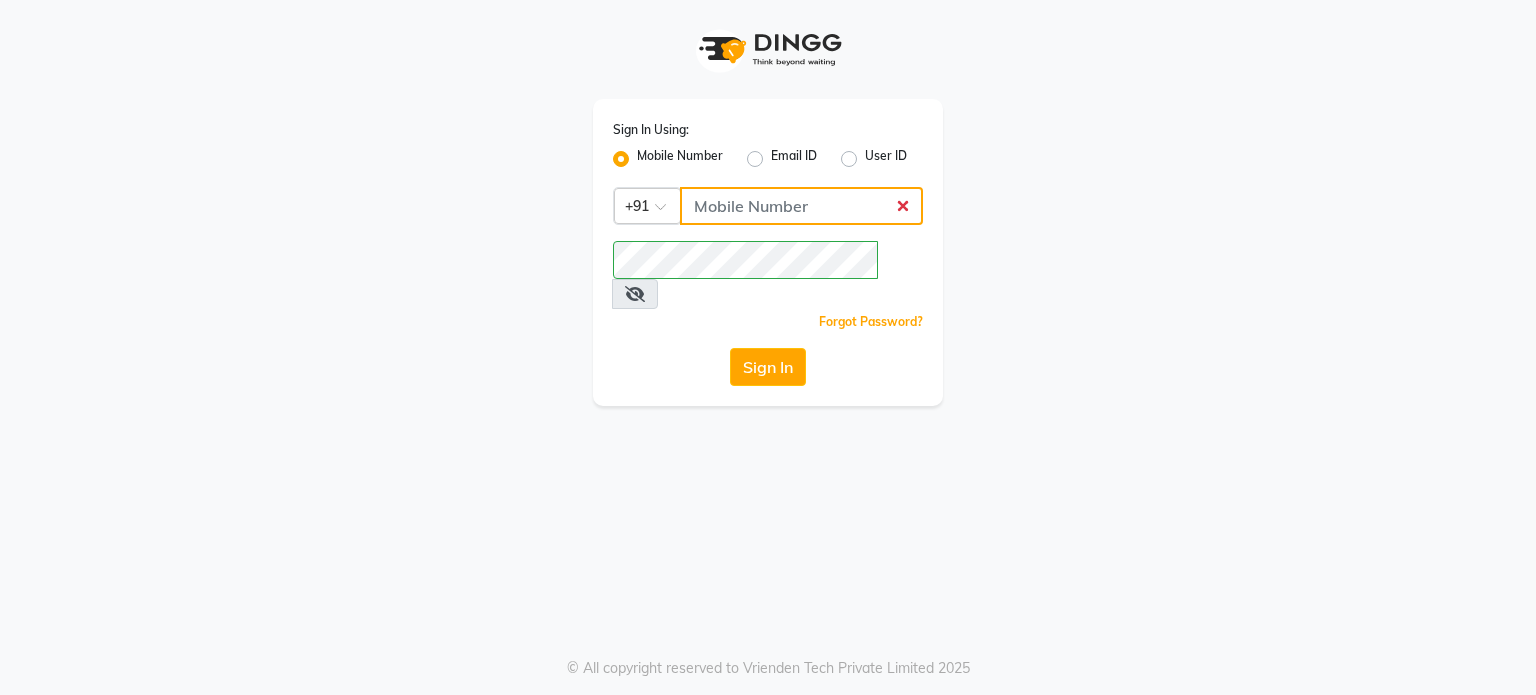 click 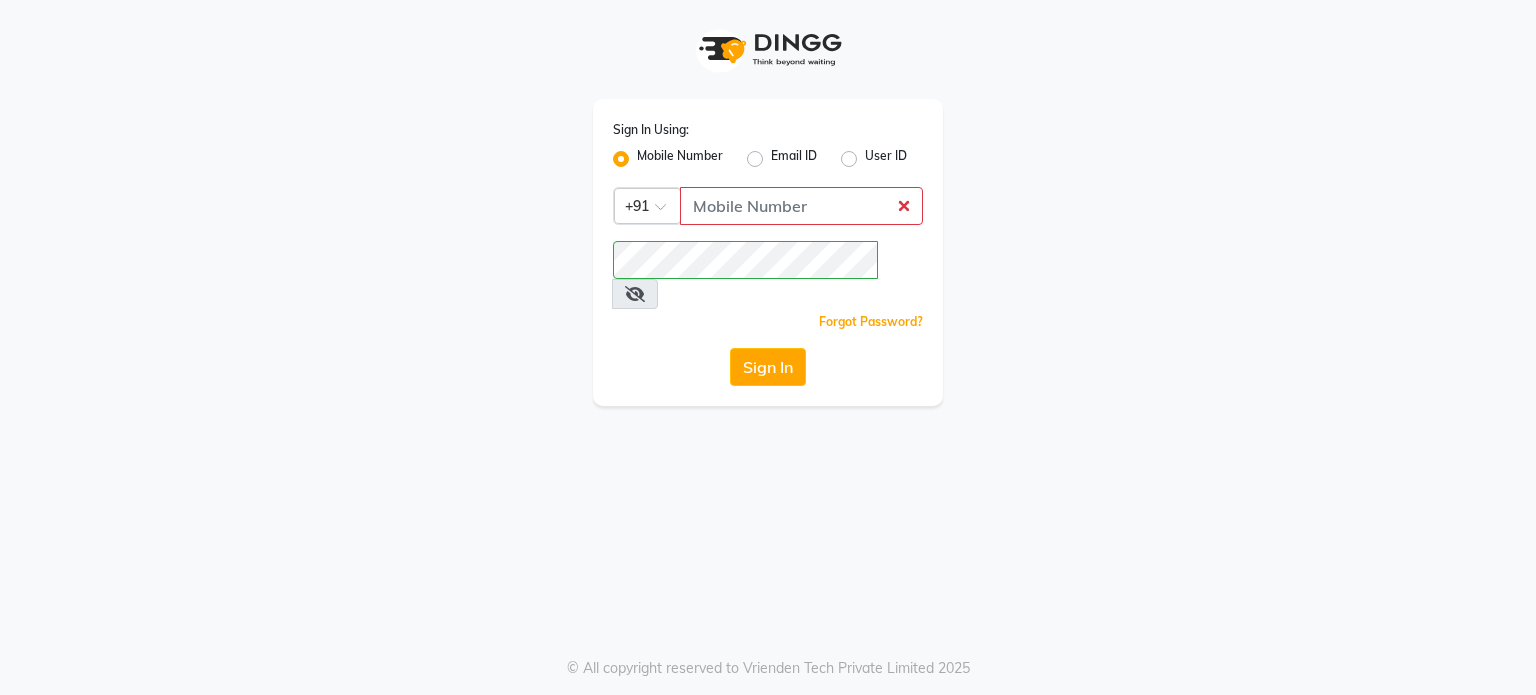click on "User ID" 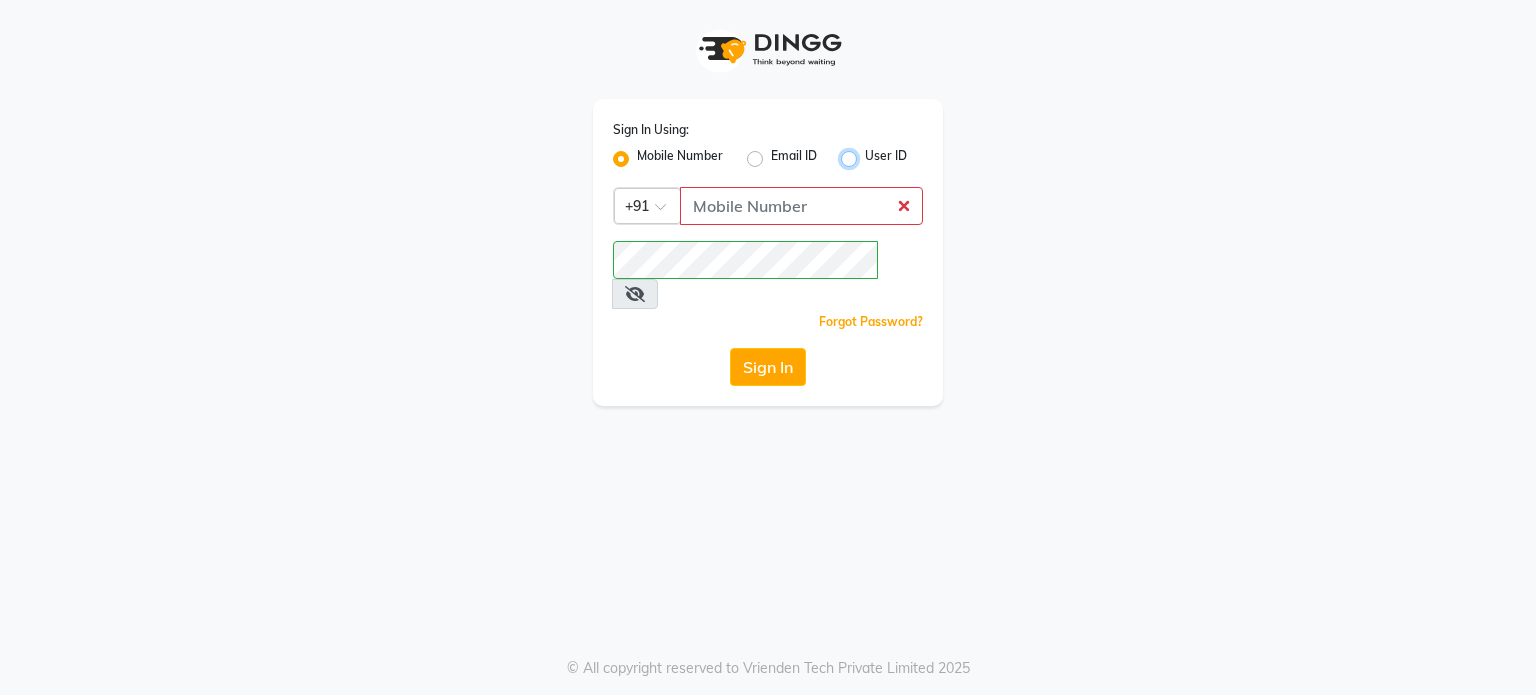 click on "User ID" at bounding box center [871, 153] 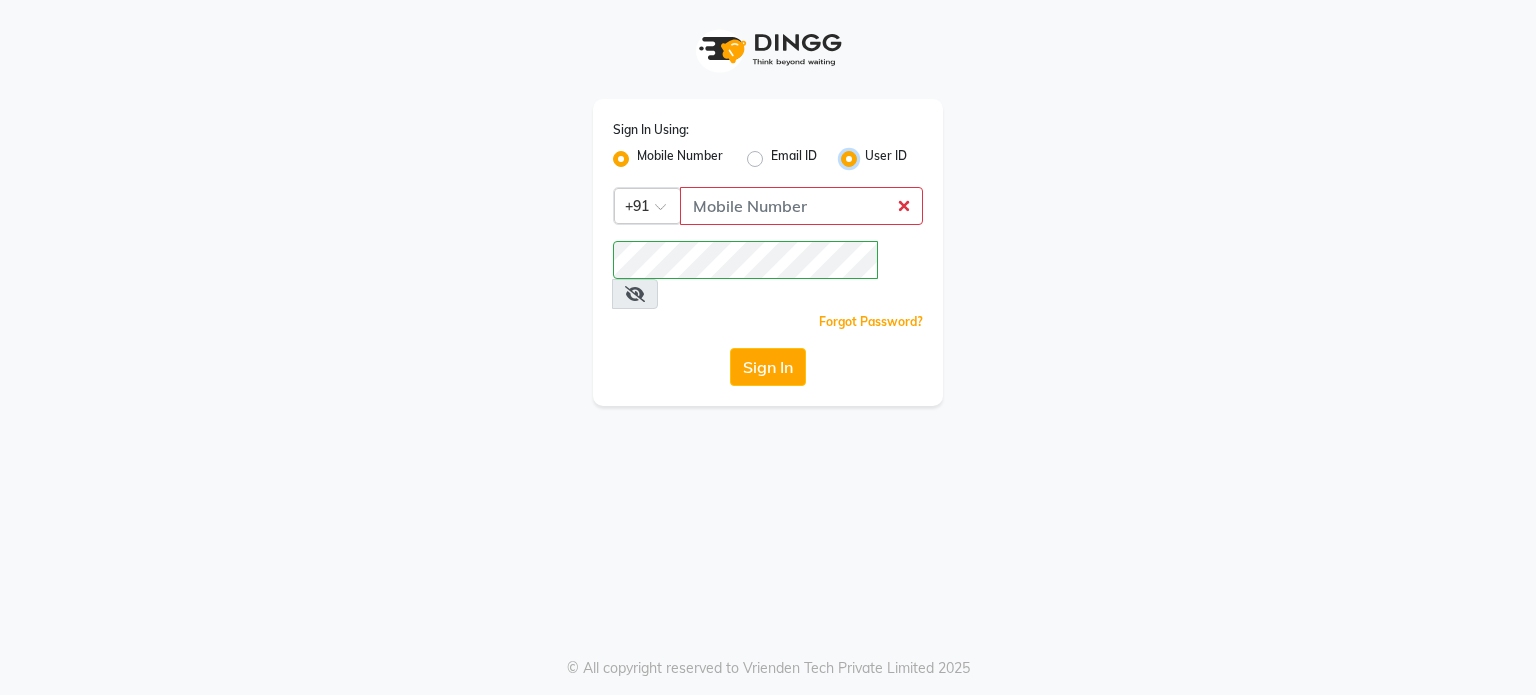 radio on "false" 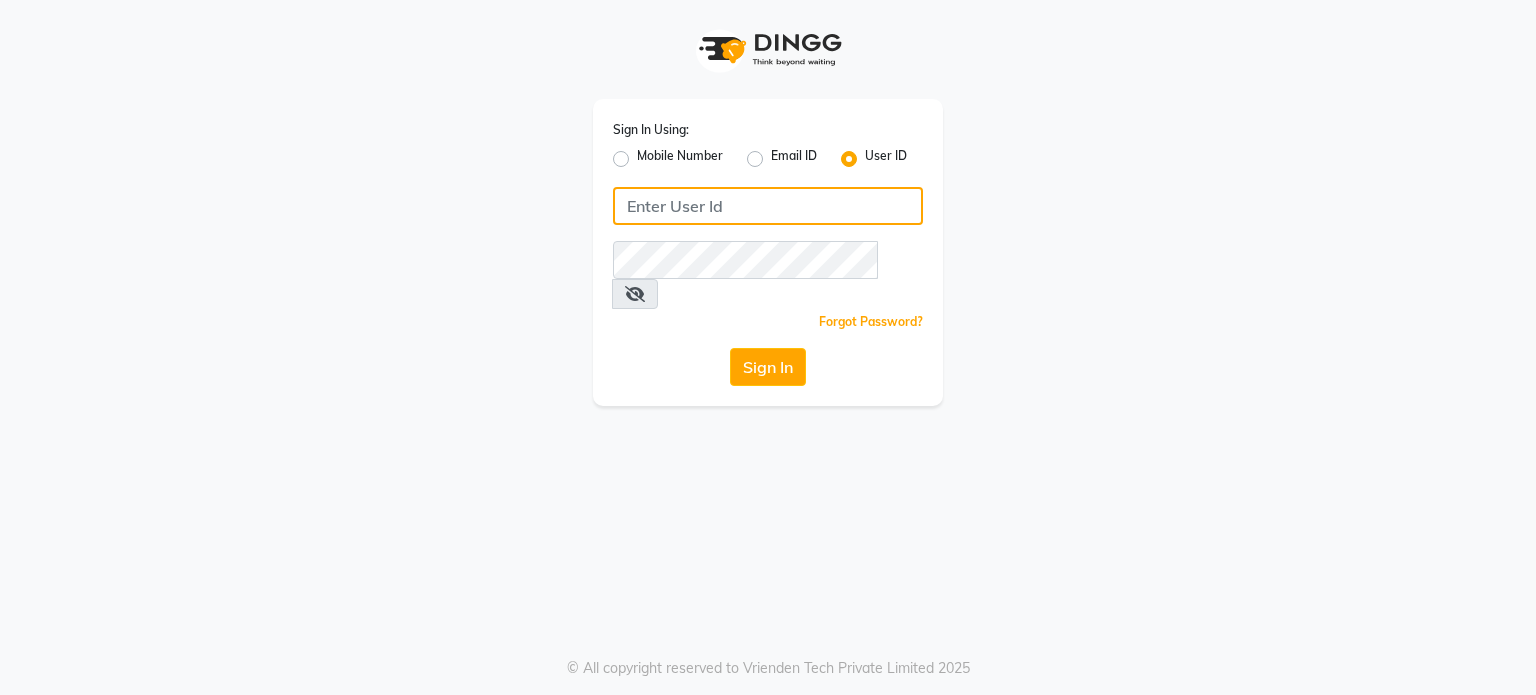 click 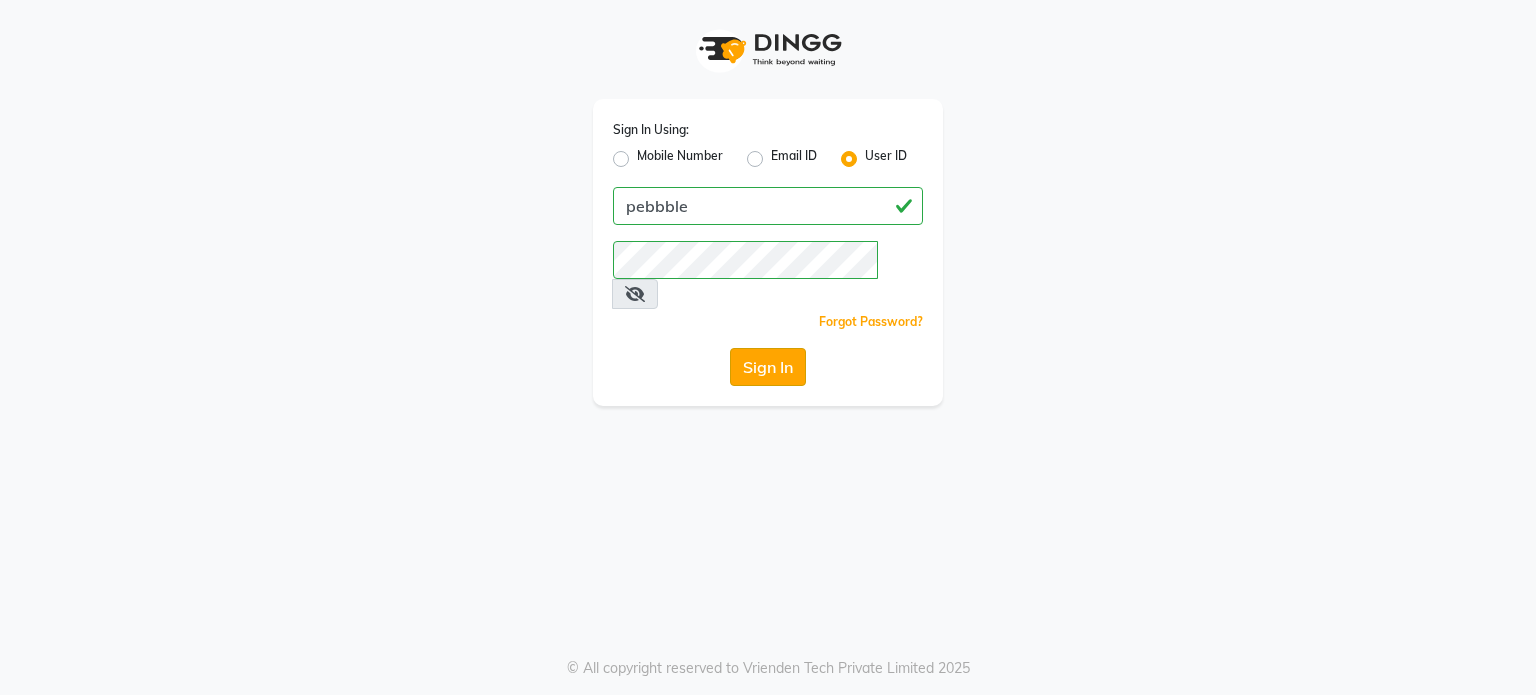 click on "Sign In" 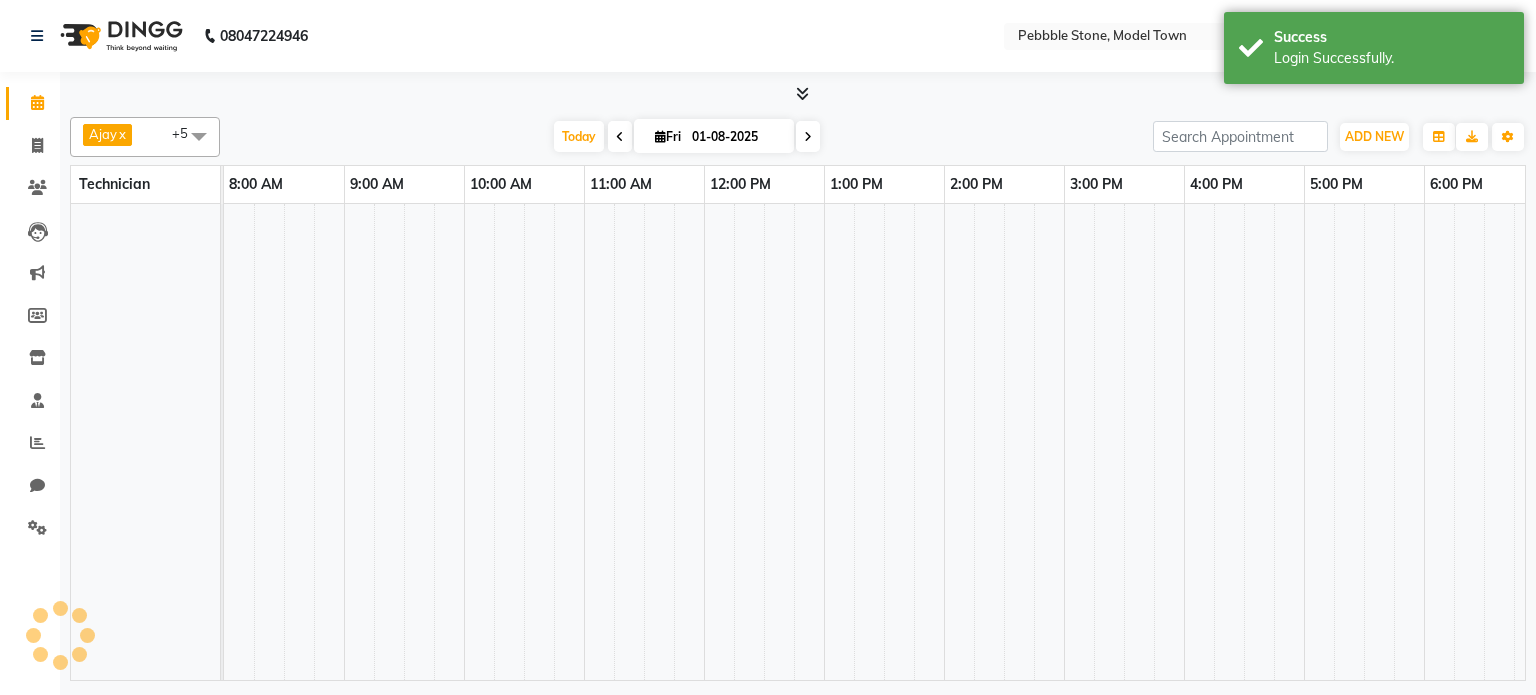 select on "en" 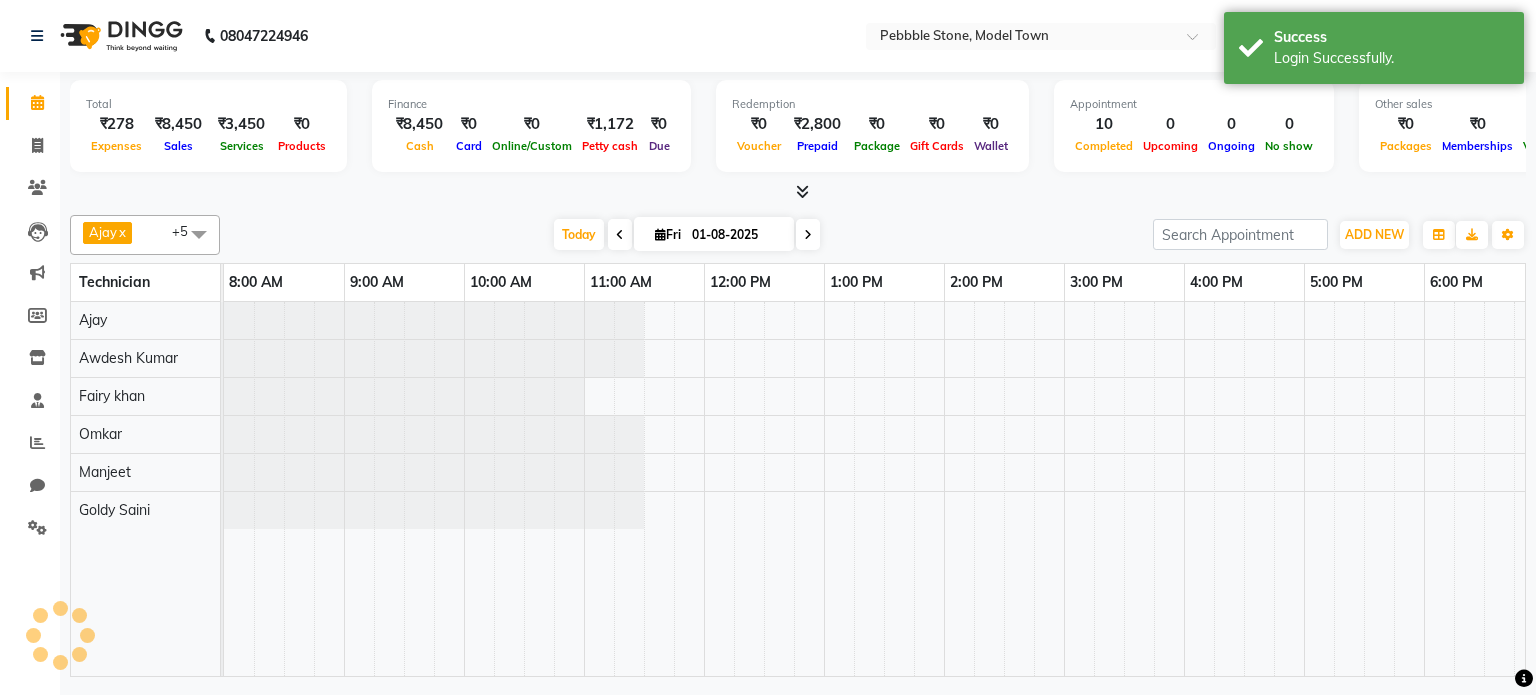 scroll, scrollTop: 0, scrollLeft: 261, axis: horizontal 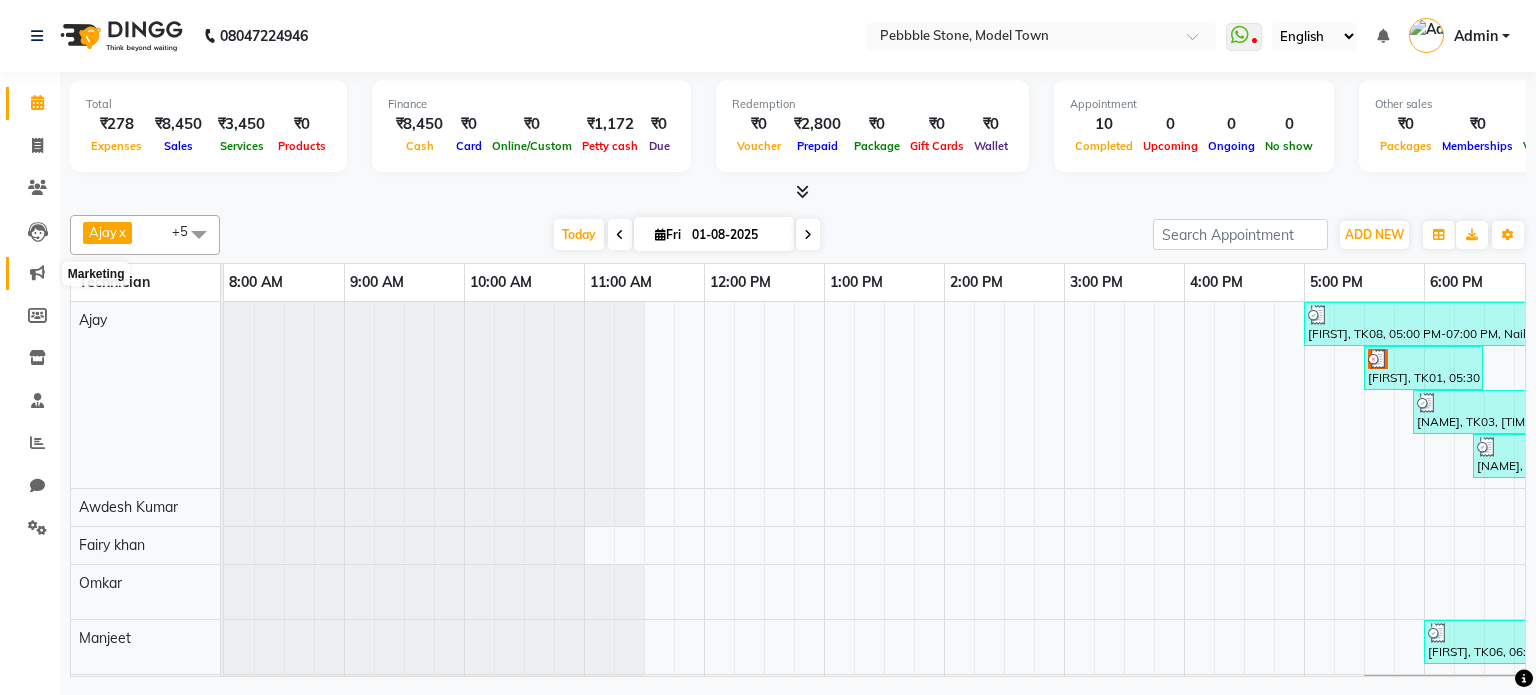 click 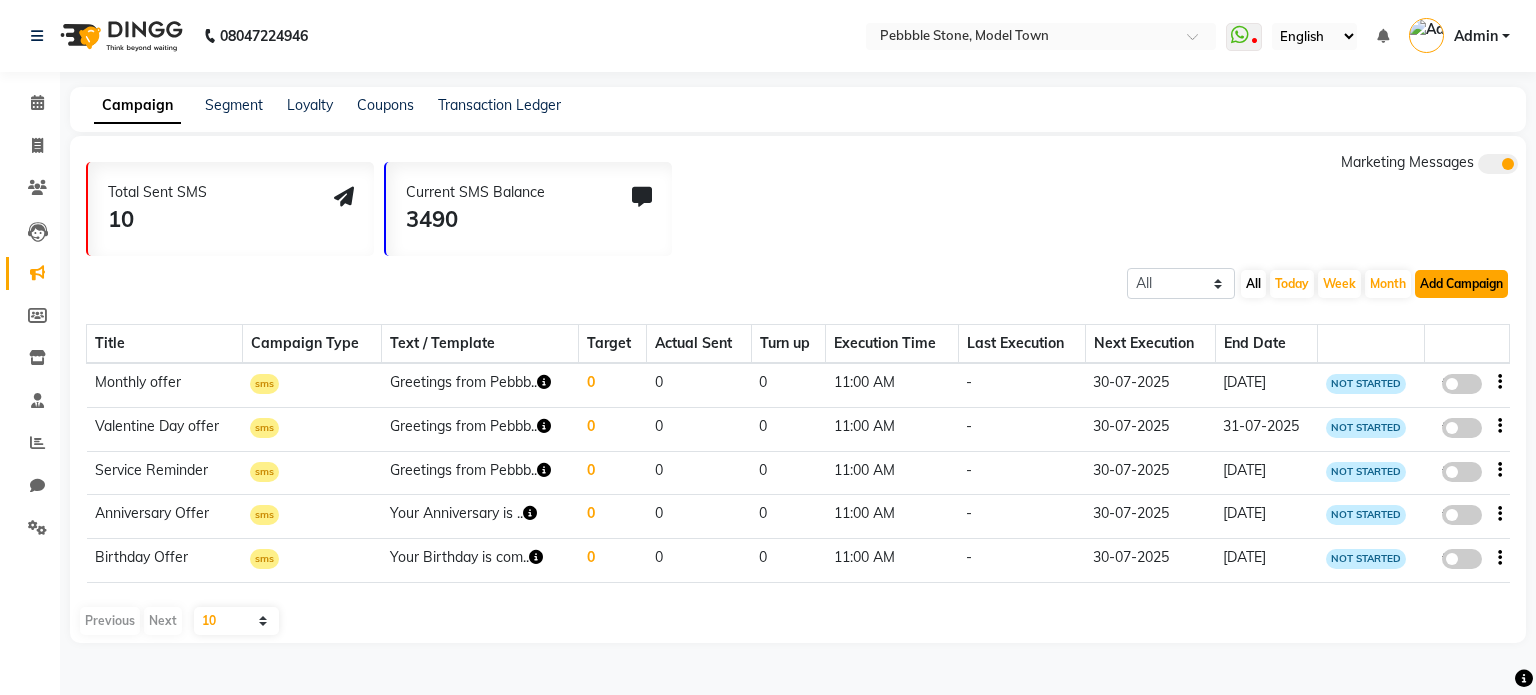 click on "Add Campaign" at bounding box center (1461, 284) 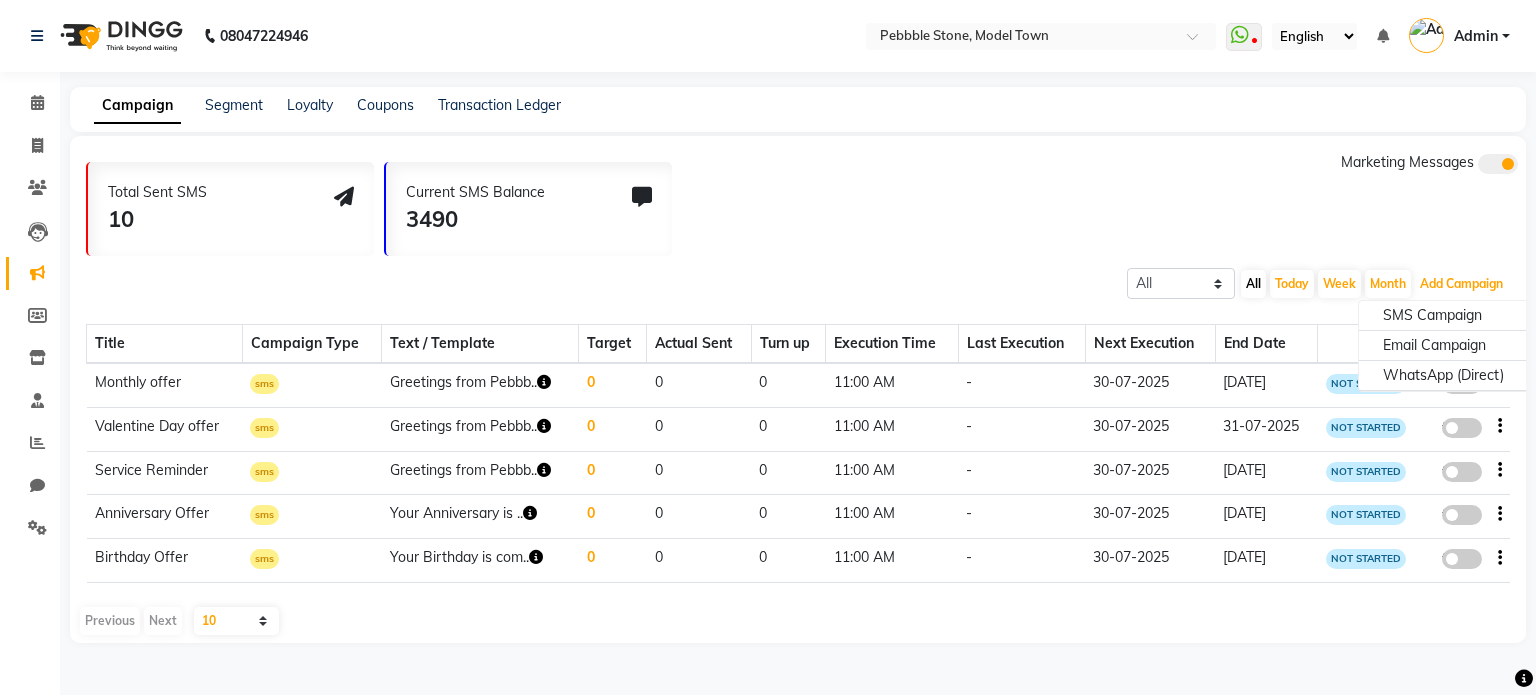 type 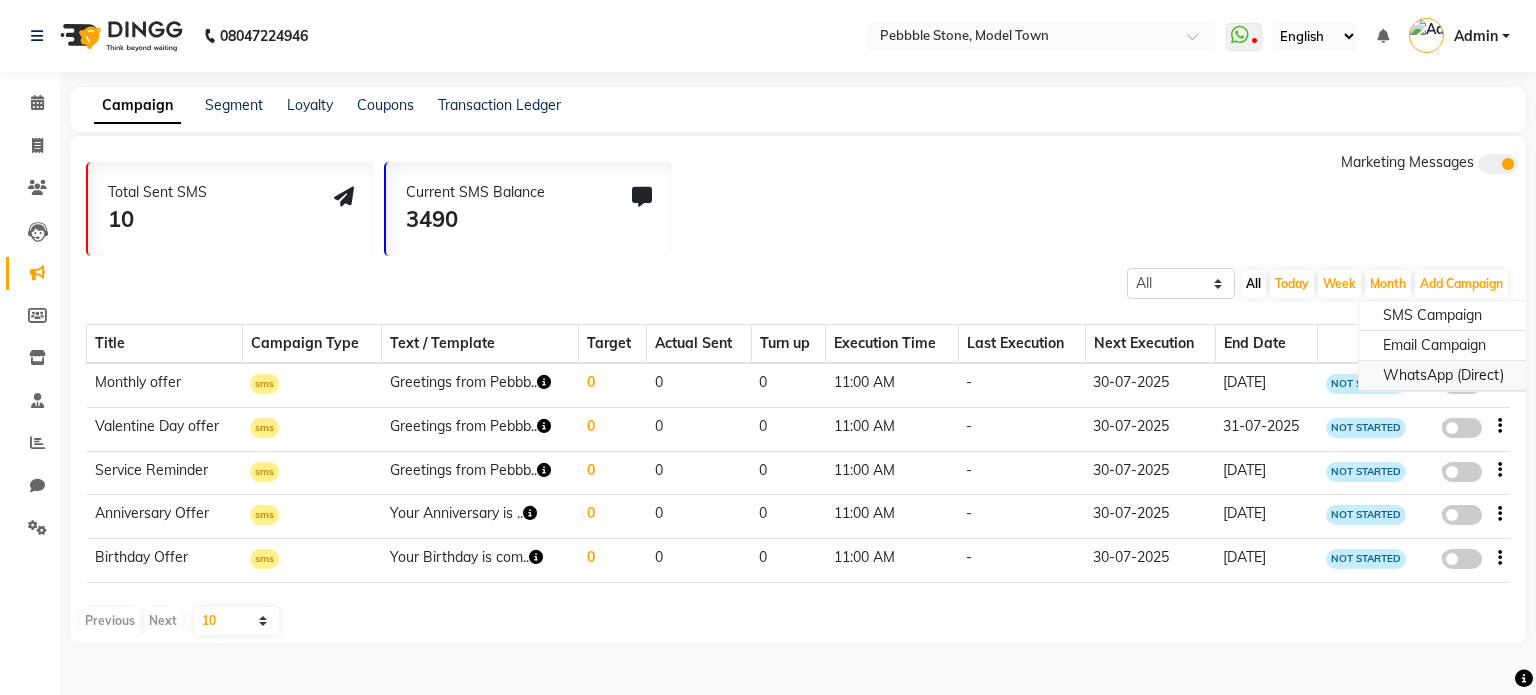 click on "WhatsApp (Direct)" 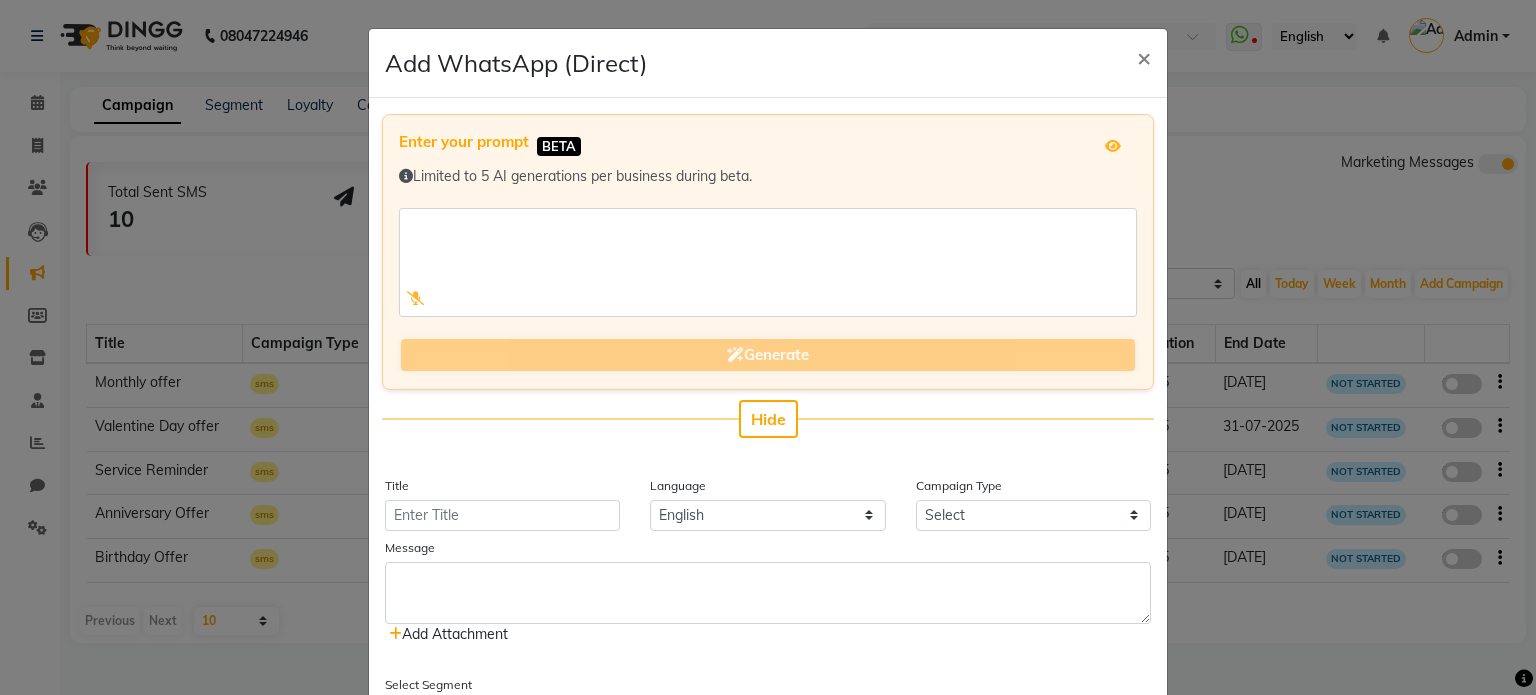 type 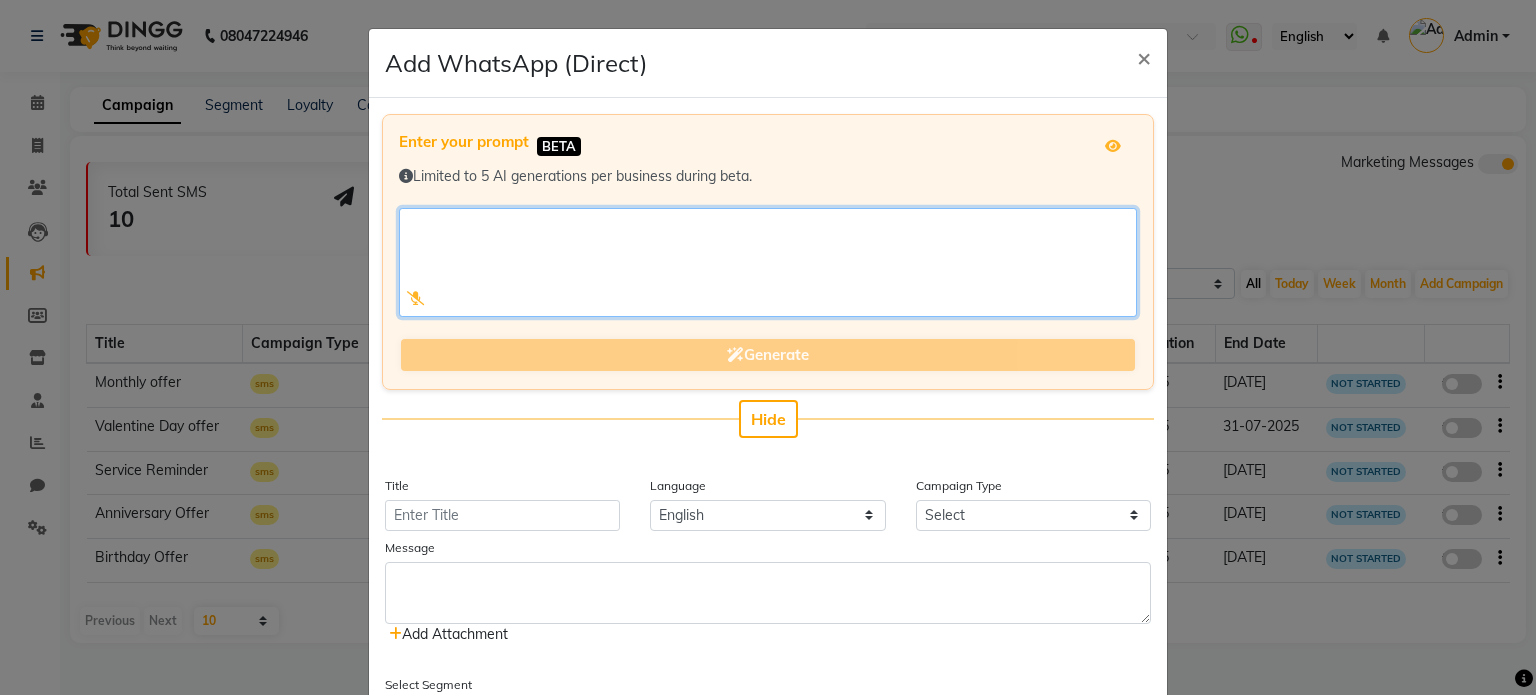 click 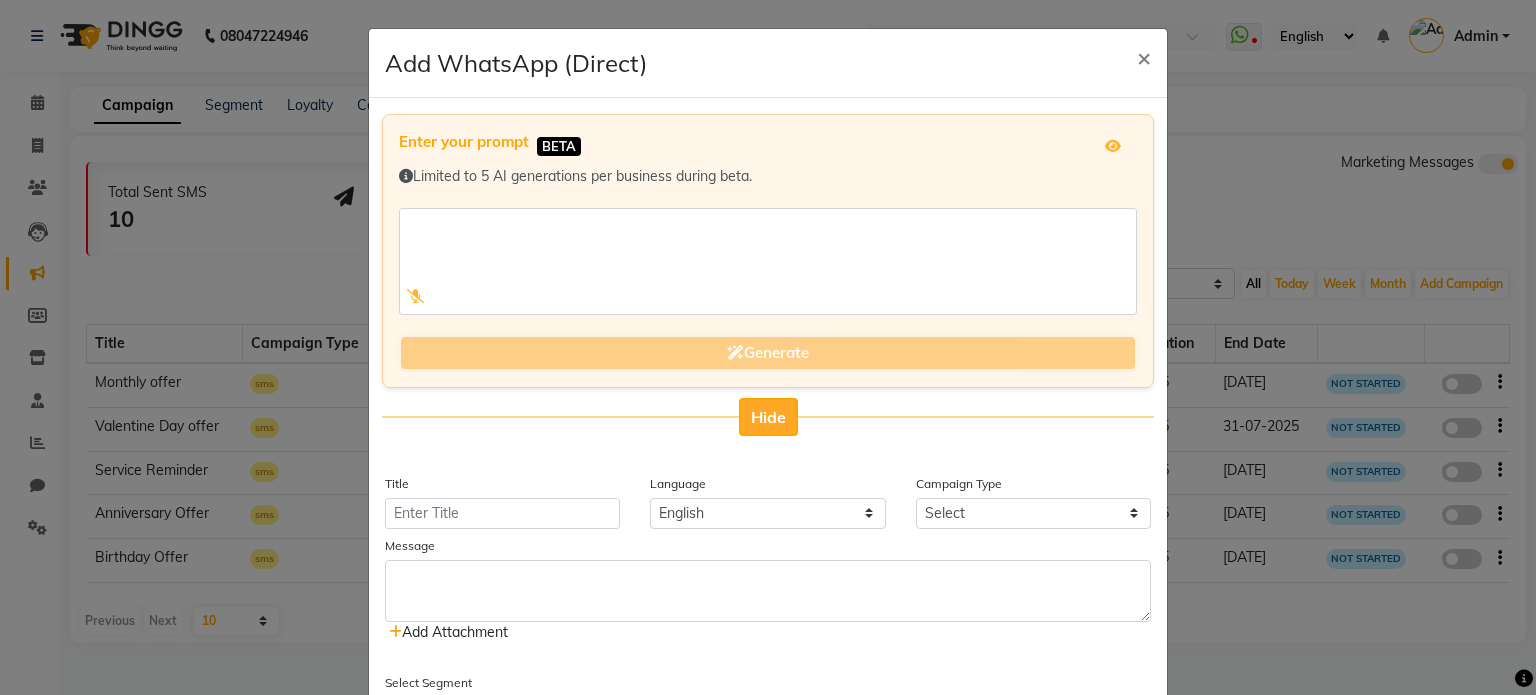 click on "Hide" 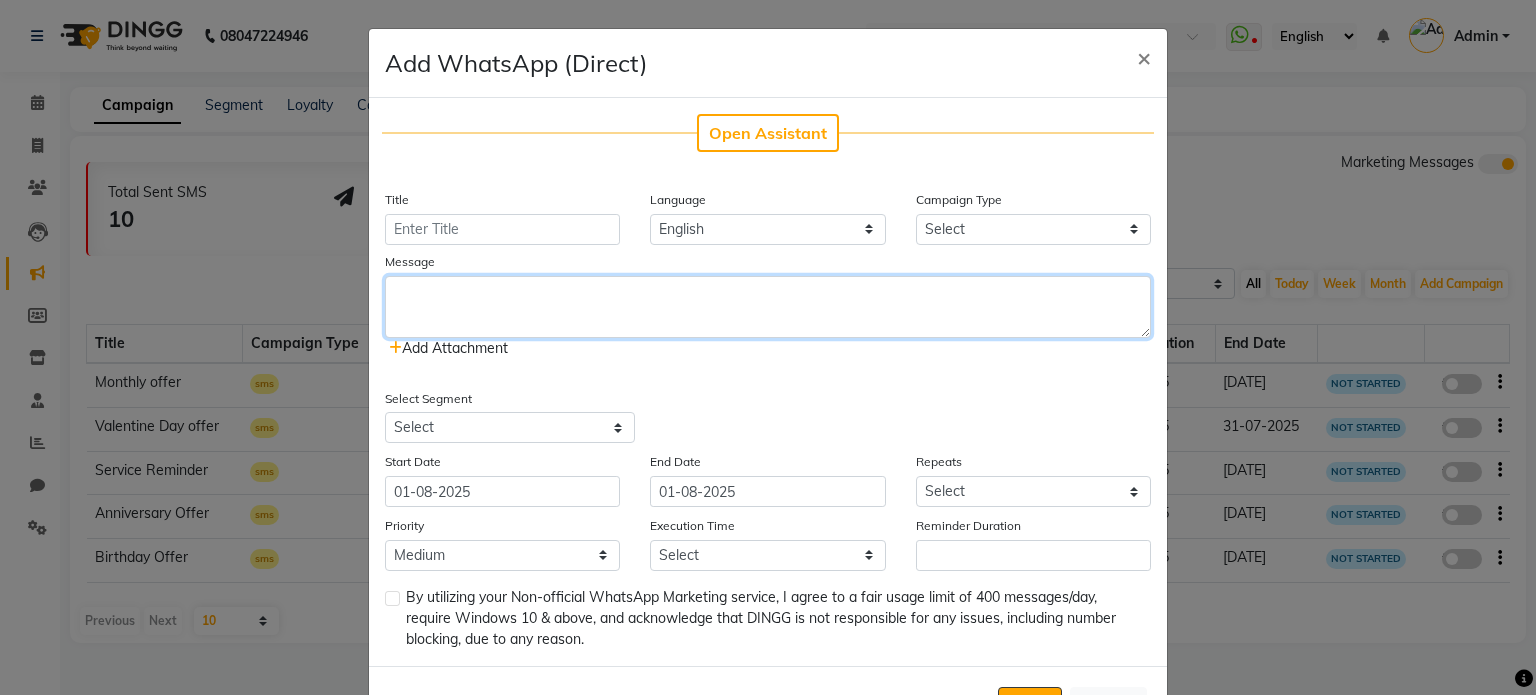 click at bounding box center (768, 307) 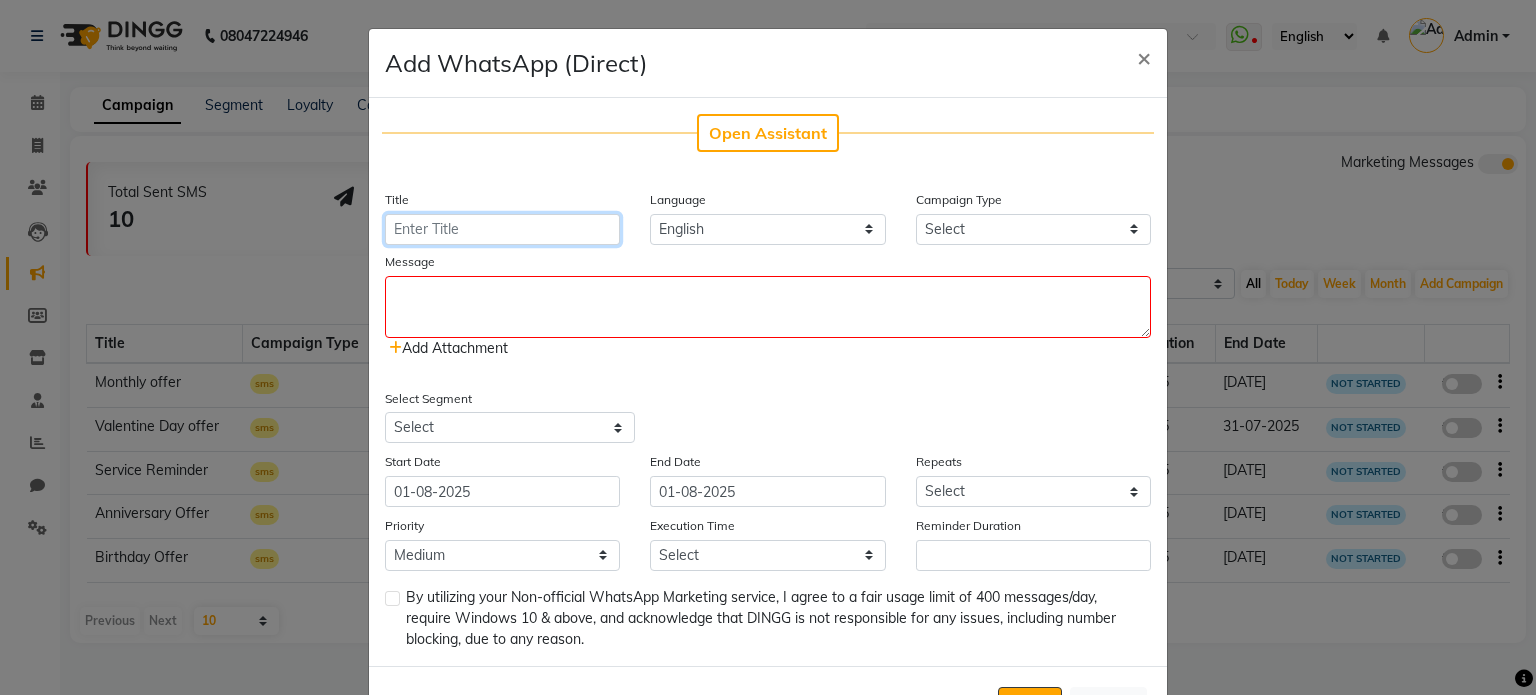 click on "Title" at bounding box center [502, 229] 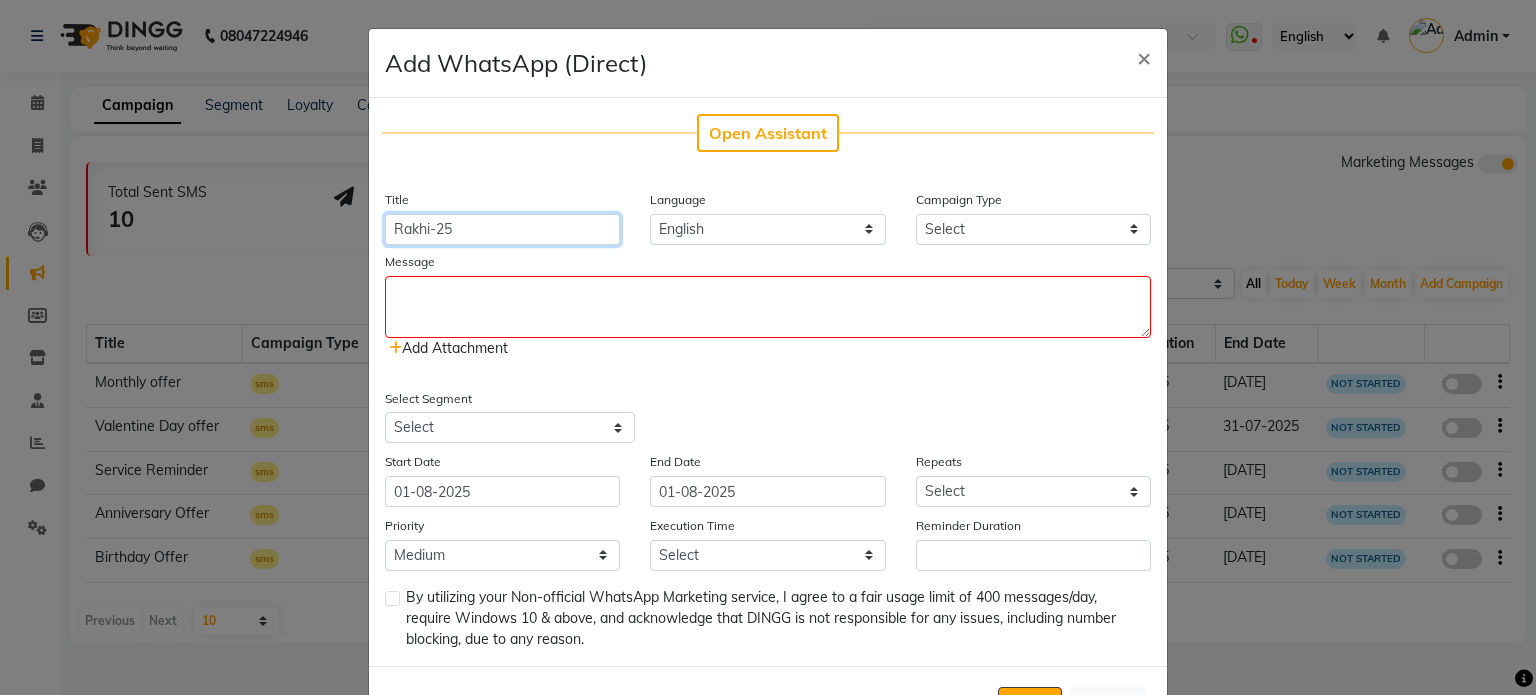 type on "Rakhi-25" 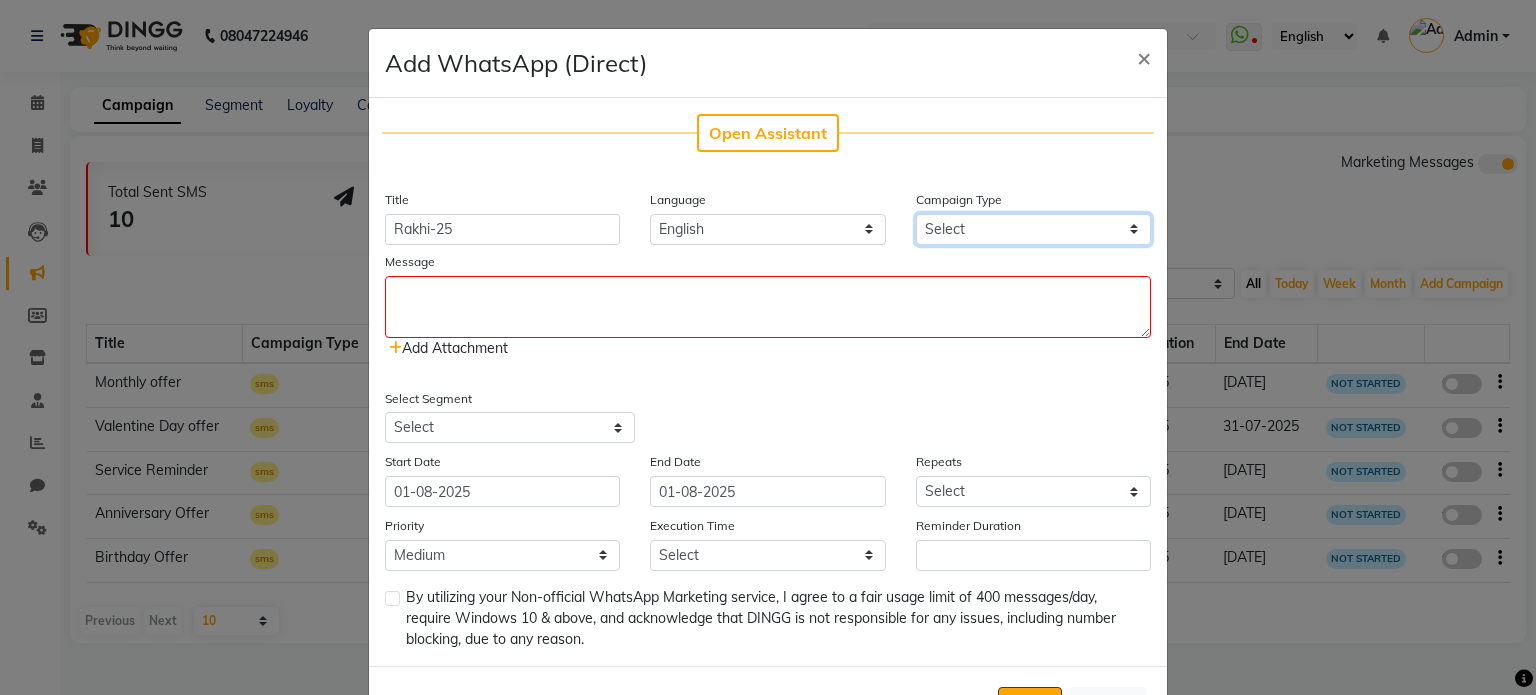 select on "1" 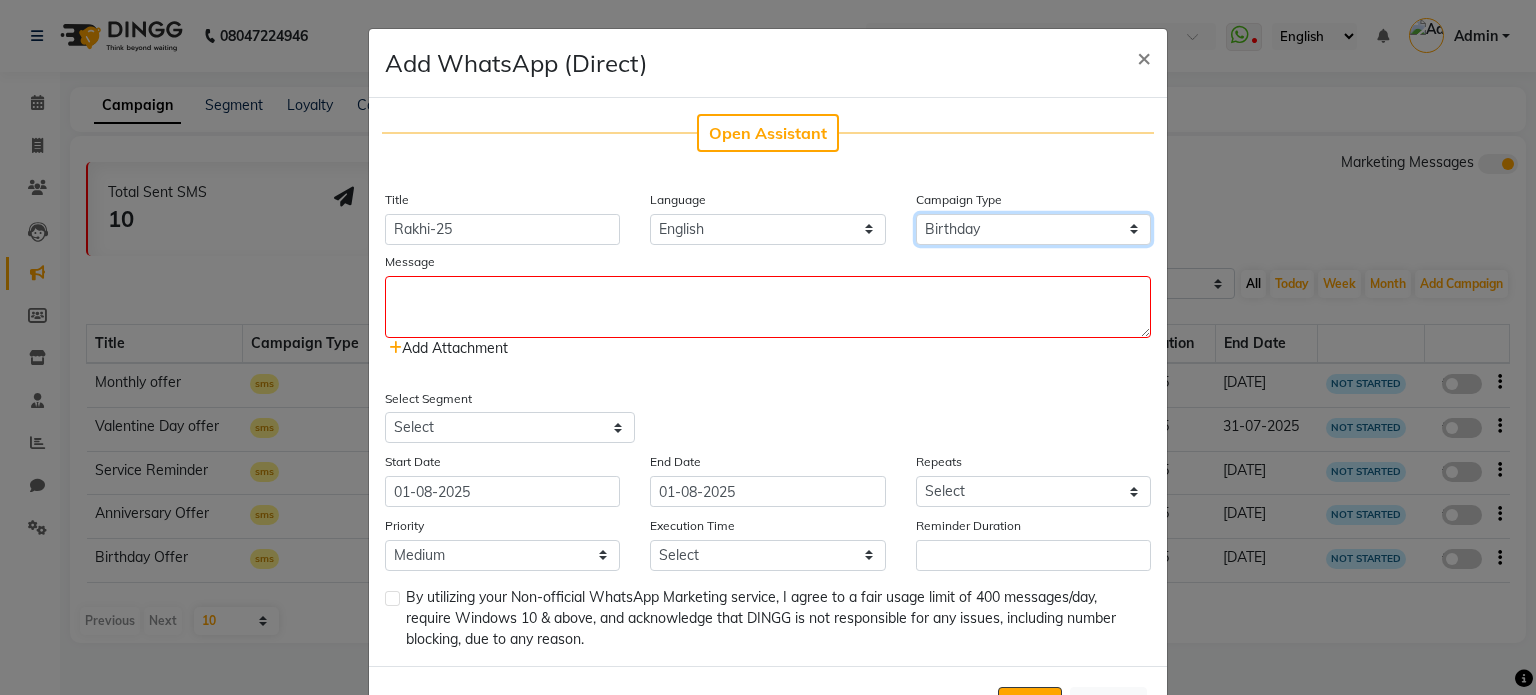 select on "2" 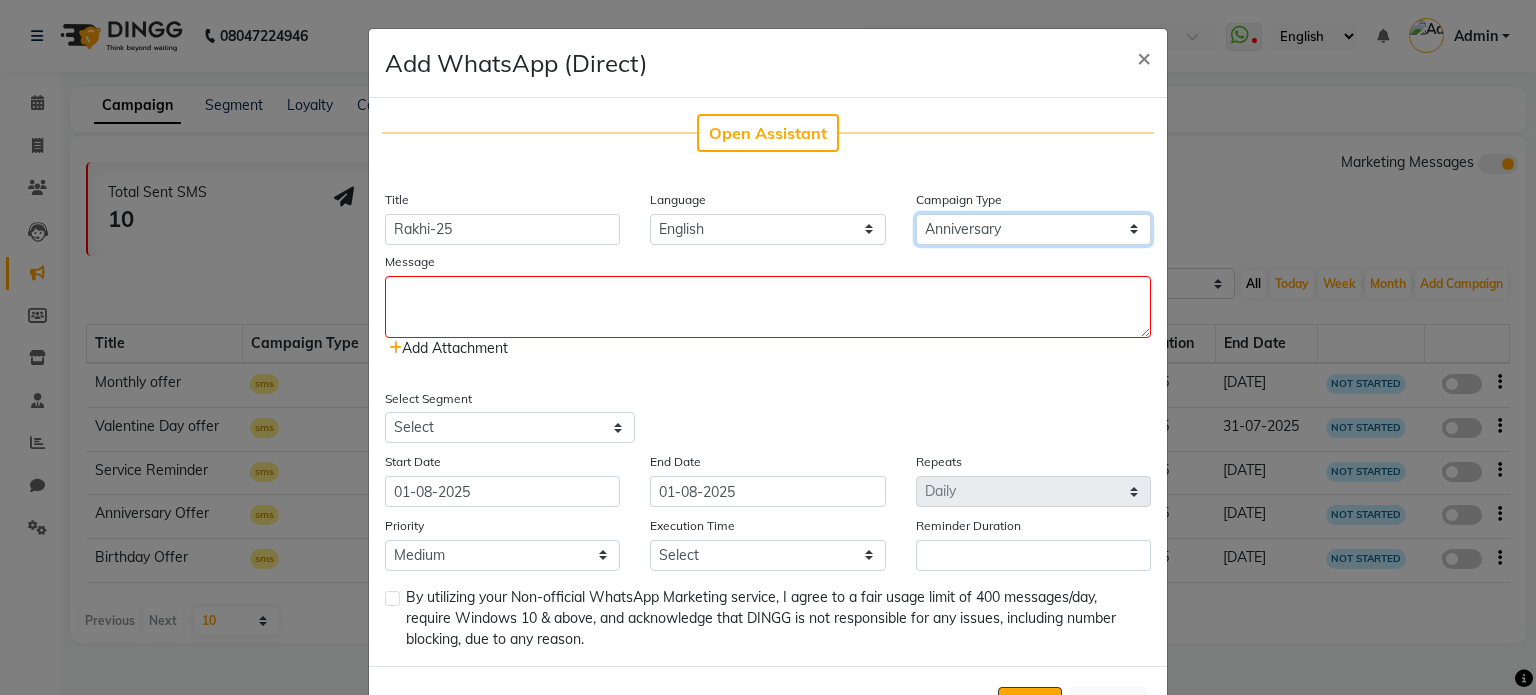 select on "3" 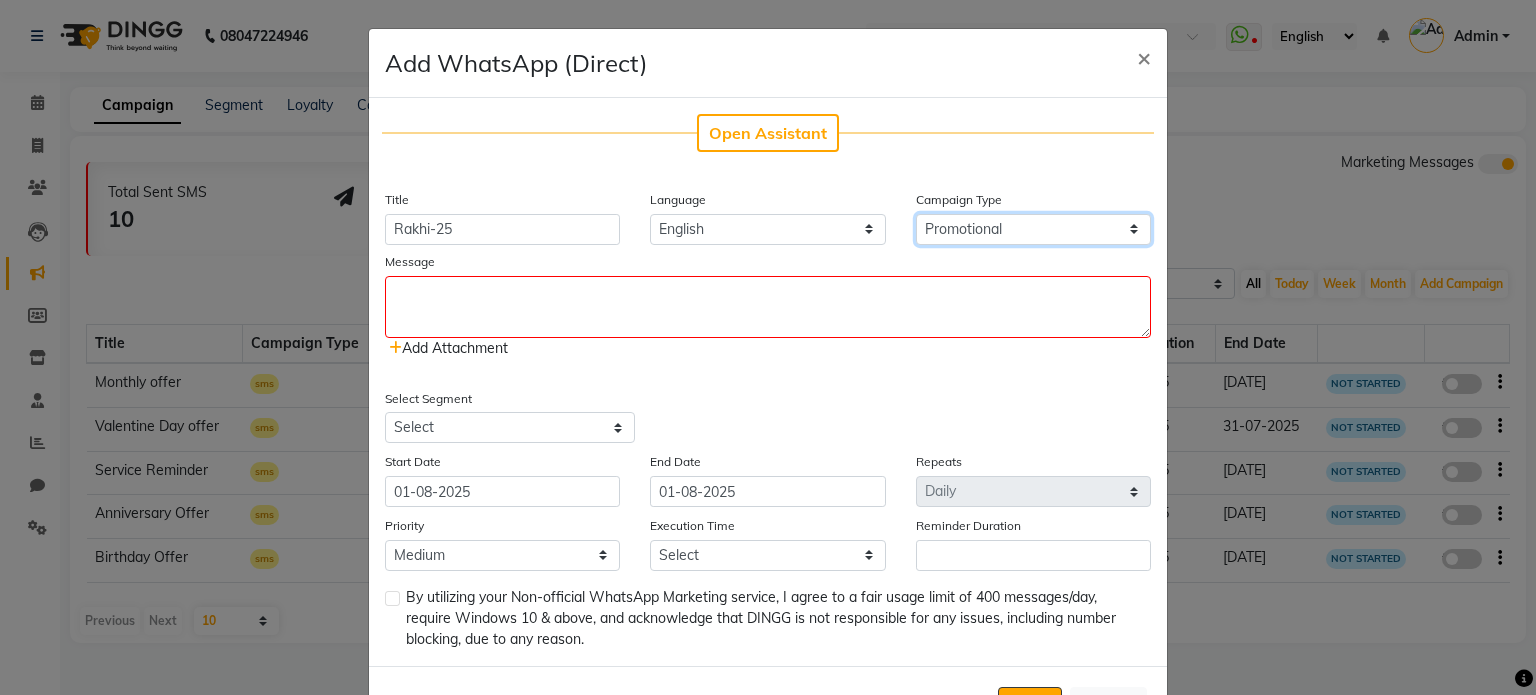 select 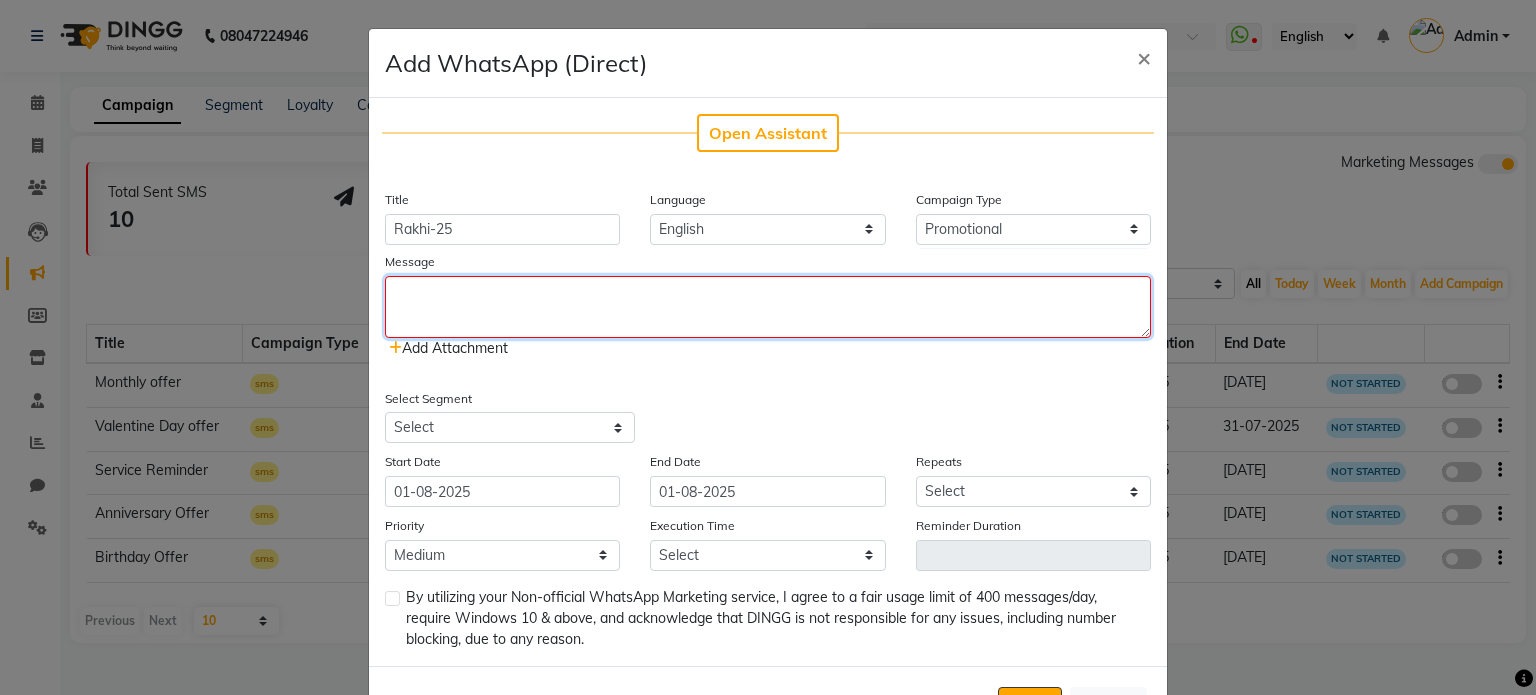 click at bounding box center [768, 307] 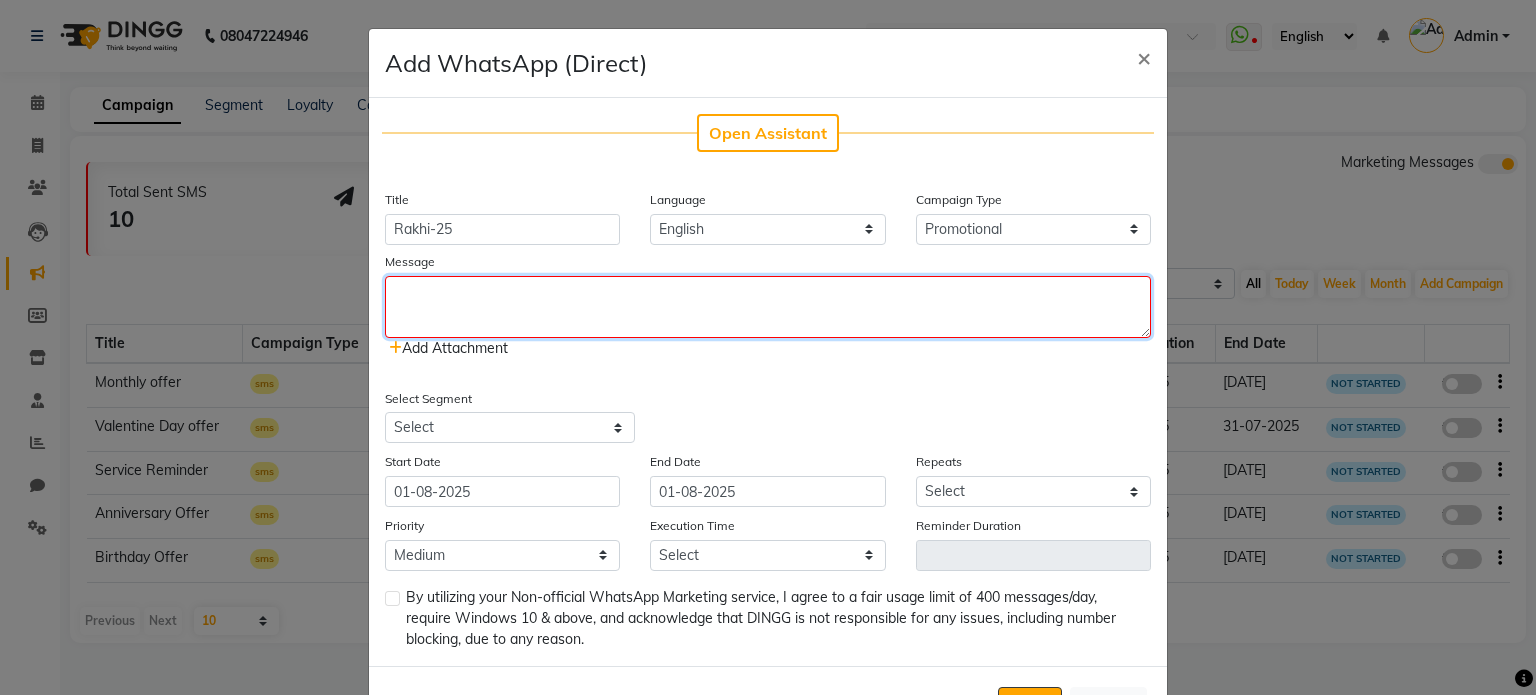 paste on "Celebrate this rakshabandhan with our special offer 🫴🎉😊😊
Pamper your sibling or yourself with a luxurious package 👍👍
Show your love and care with the gift of self care 💗🎁💅💅
Book now to avail of this limited time rakshabandhan offer 🫴🎉😊
To Avail this offer you need to make your booking in advance 😍😍
T &C Apply 😉" 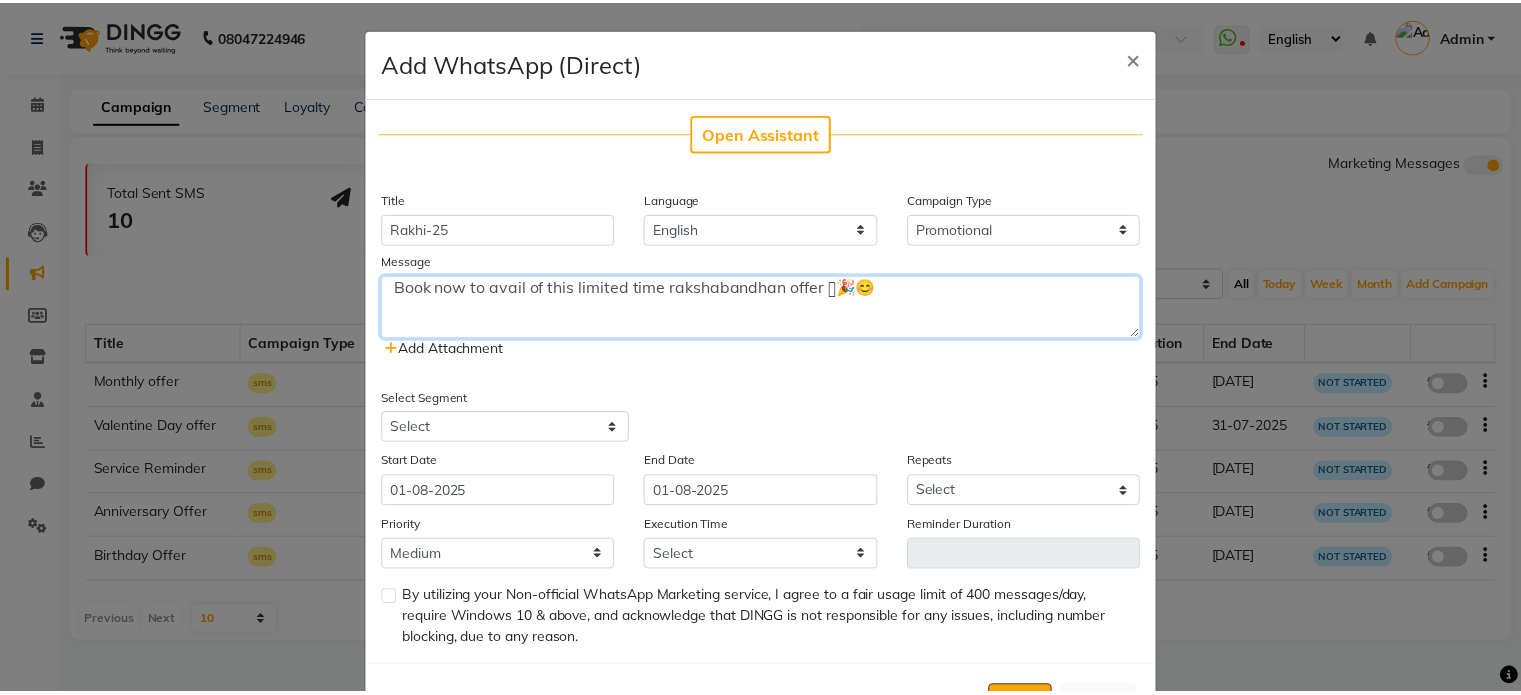 scroll, scrollTop: 8, scrollLeft: 0, axis: vertical 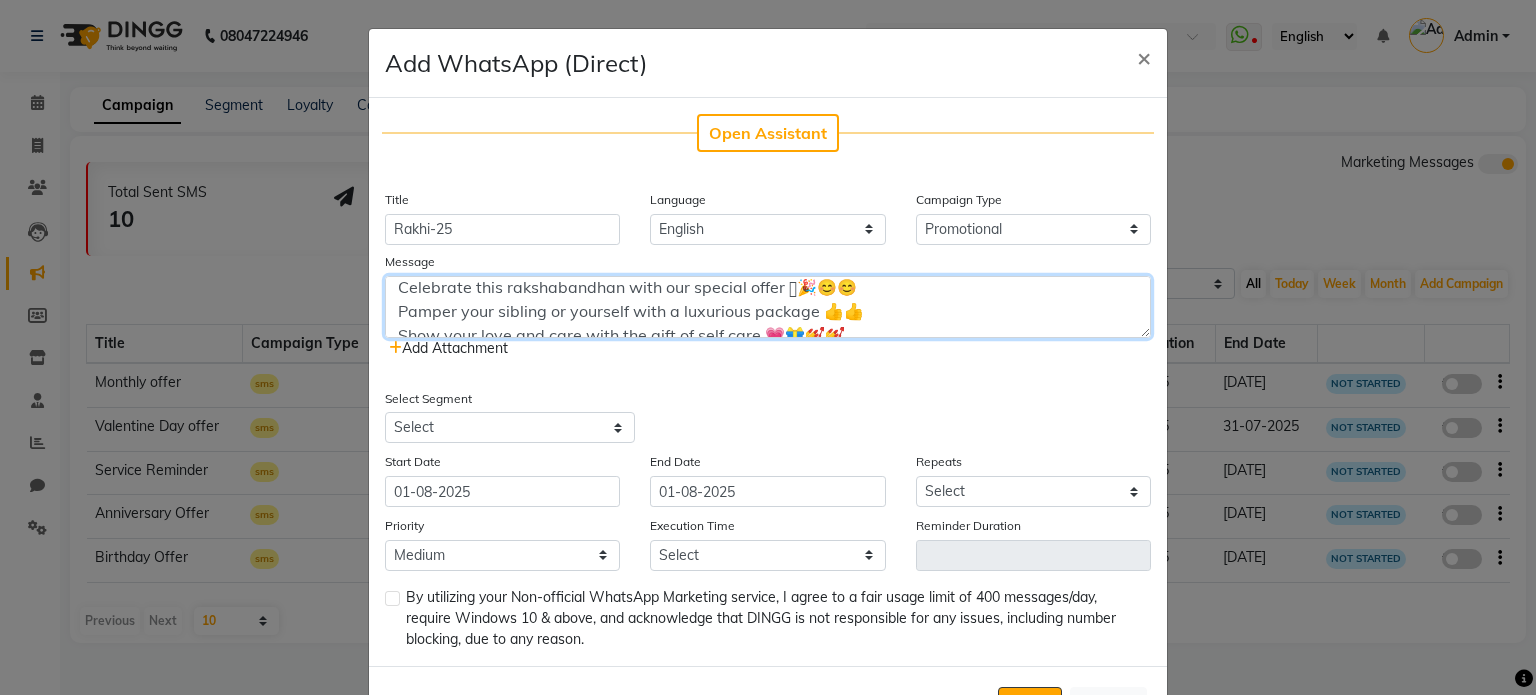 type on "Celebrate this rakshabandhan with our special offer 🫴🎉😊😊
Pamper your sibling or yourself with a luxurious package 👍👍
Show your love and care with the gift of self care 💗🎁💅💅
Book now to avail of this limited time rakshabandhan offer 🫴🎉😊
To Avail this offer you need to make your booking in advance 😍😍
T &C Apply 😉" 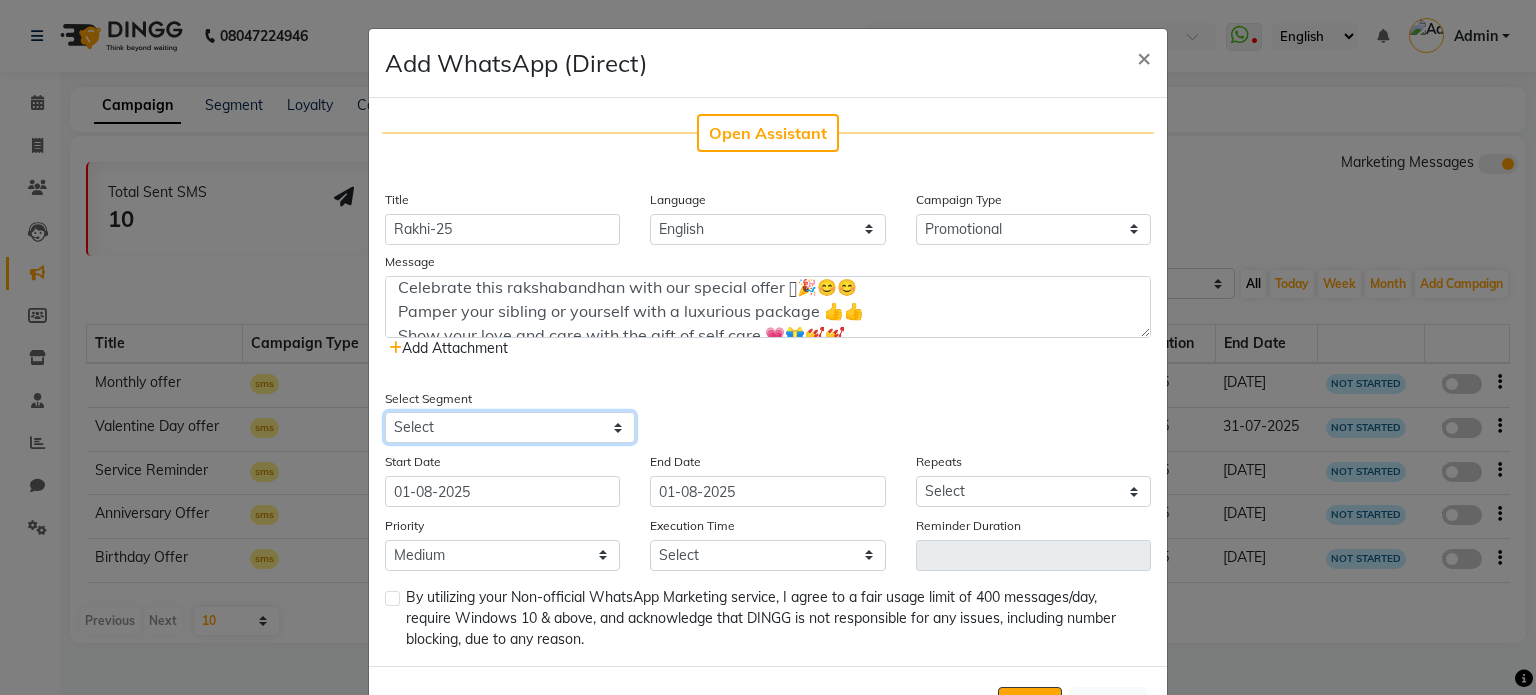 click on "Select All Customers All Male Customer All Female Customer All Customers Visited in last 30 days All Customers Visited in last 60 days but not in last 30 days Inactive/Lost Customers High Ticket Customers Low Ticket Customers Frequent Customers Regular Customers New Customers All Customers with Valid Birthdays All Customers with Valid Anniversary All Customer Visited in 2020" at bounding box center [510, 427] 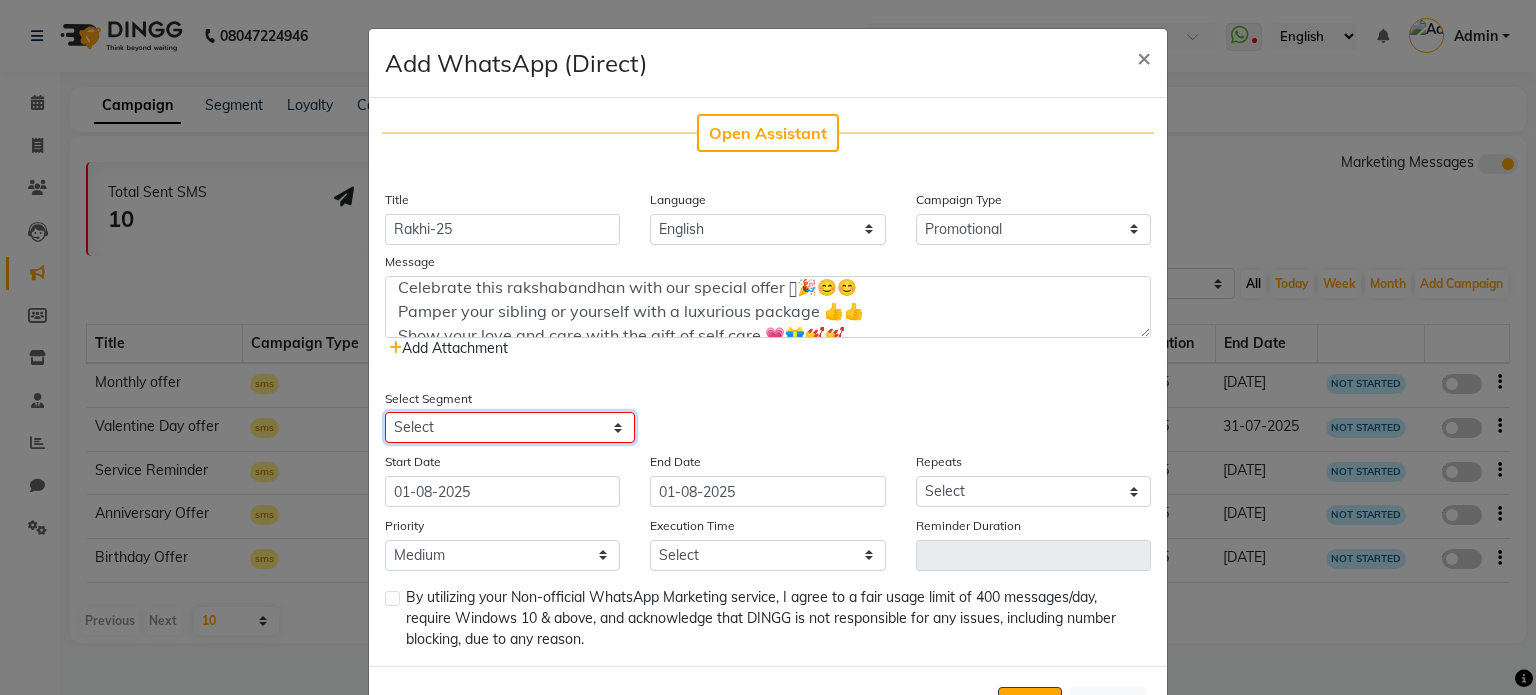 click on "Select All Customers All Male Customer All Female Customer All Customers Visited in last 30 days All Customers Visited in last 60 days but not in last 30 days Inactive/Lost Customers High Ticket Customers Low Ticket Customers Frequent Customers Regular Customers New Customers All Customers with Valid Birthdays All Customers with Valid Anniversary All Customer Visited in 2020" at bounding box center (510, 427) 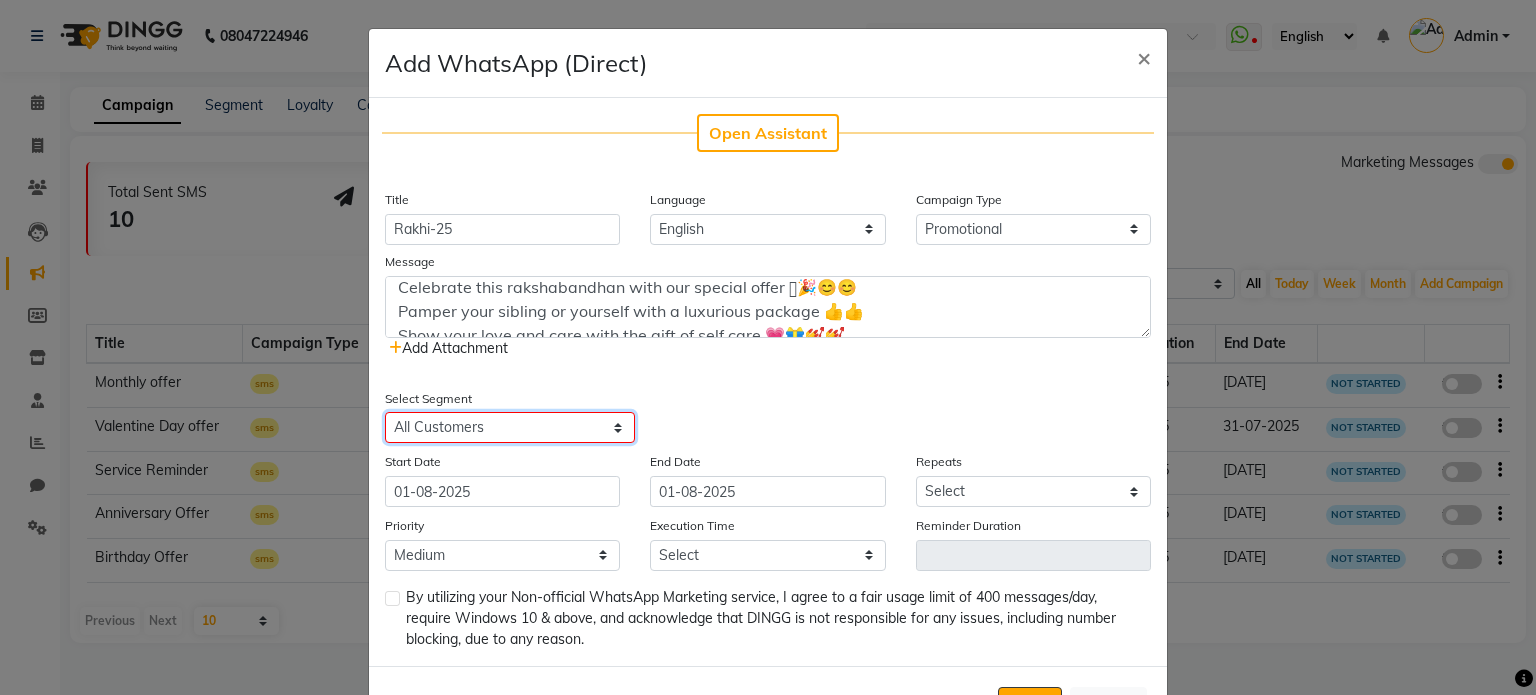 click on "Select All Customers All Male Customer All Female Customer All Customers Visited in last 30 days All Customers Visited in last 60 days but not in last 30 days Inactive/Lost Customers High Ticket Customers Low Ticket Customers Frequent Customers Regular Customers New Customers All Customers with Valid Birthdays All Customers with Valid Anniversary All Customer Visited in 2020" at bounding box center (510, 427) 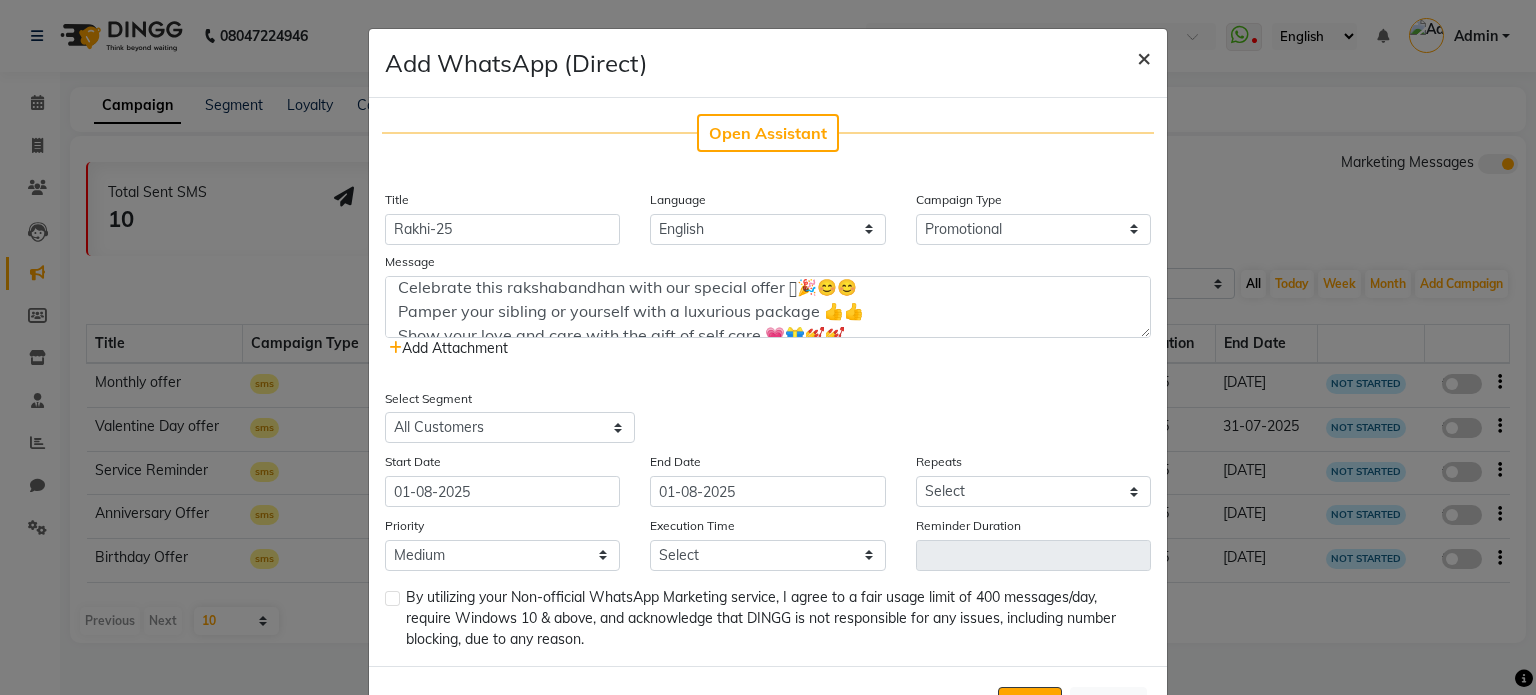 click on "×" 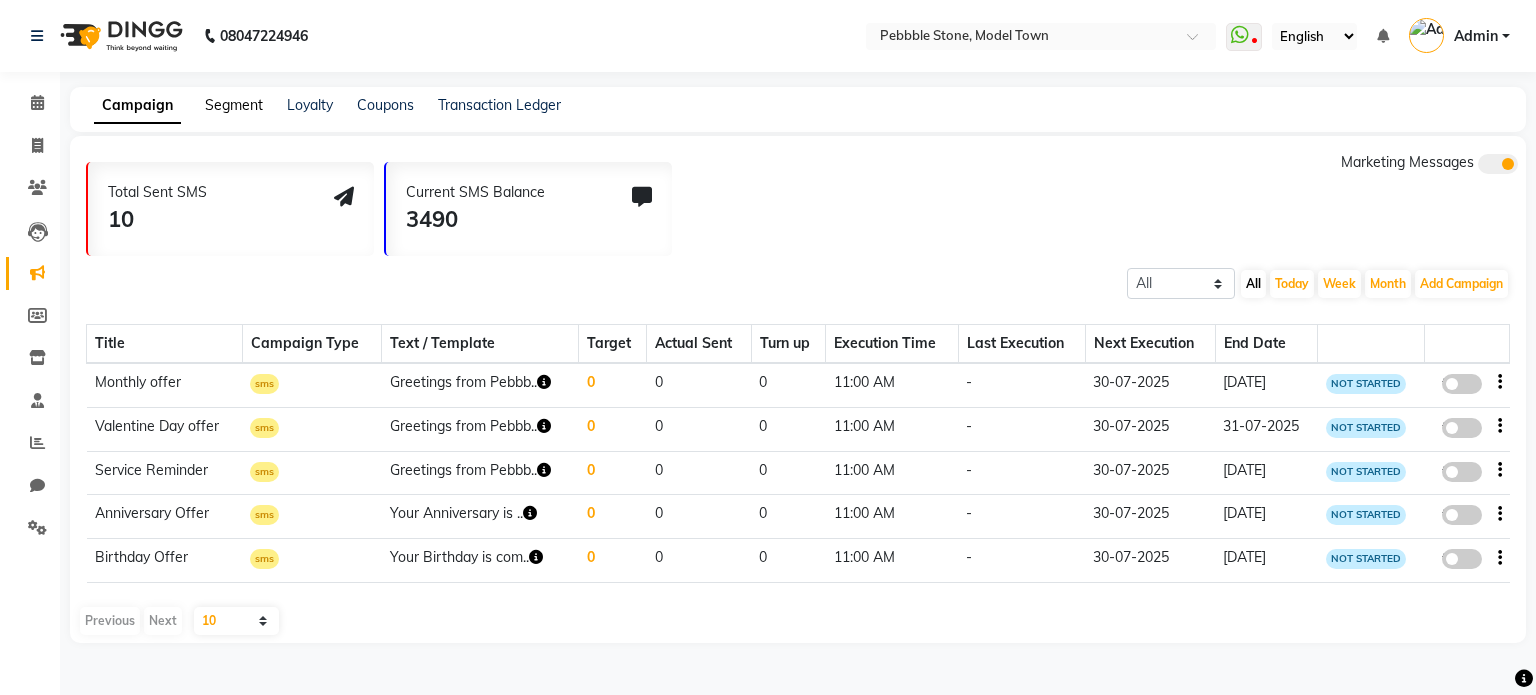 click on "Segment" 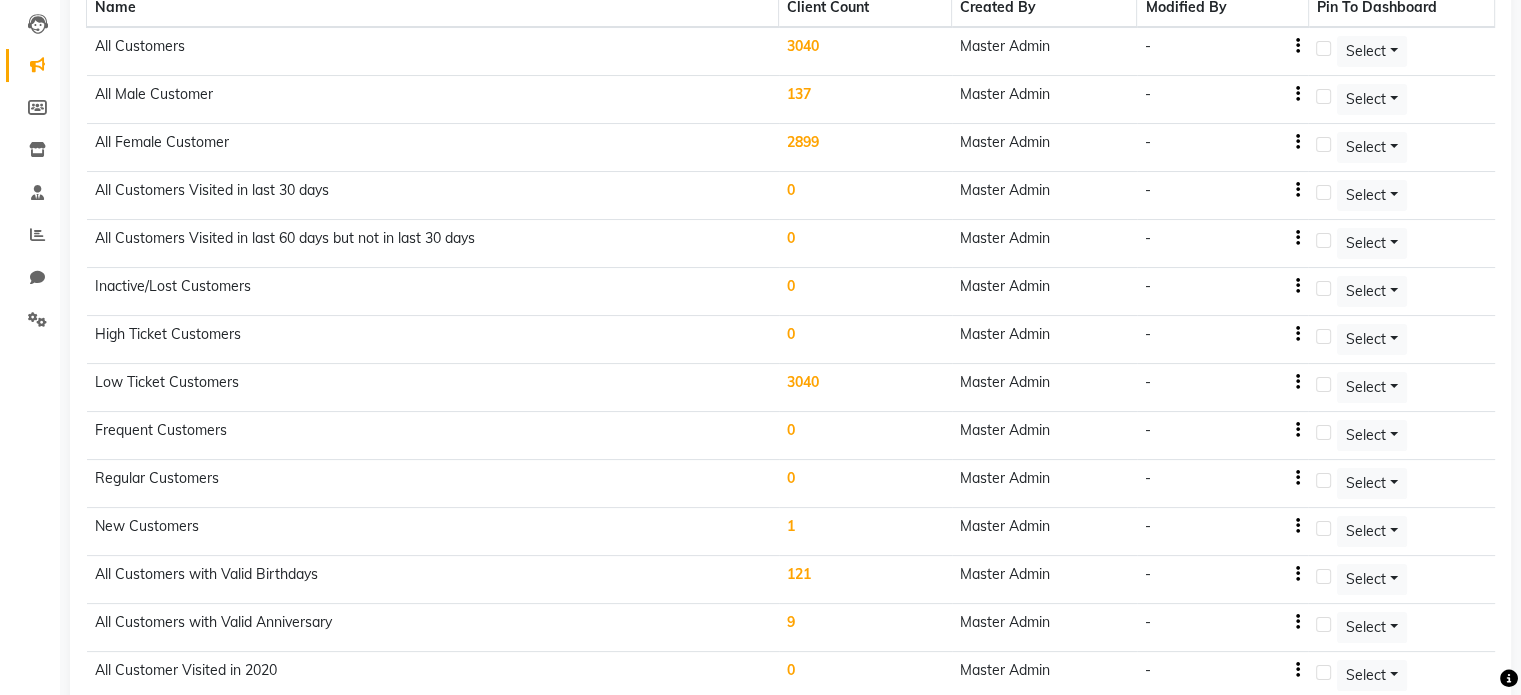 scroll, scrollTop: 228, scrollLeft: 0, axis: vertical 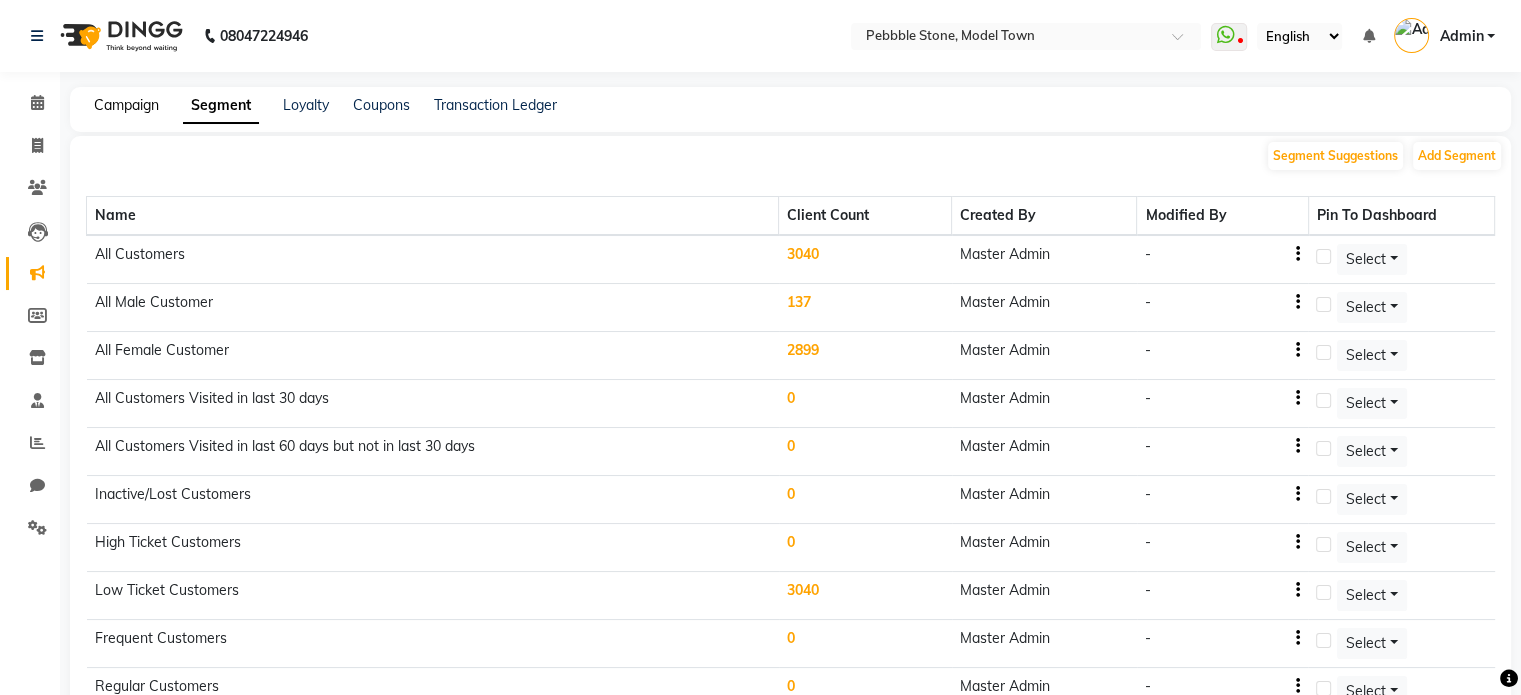 click on "Campaign" 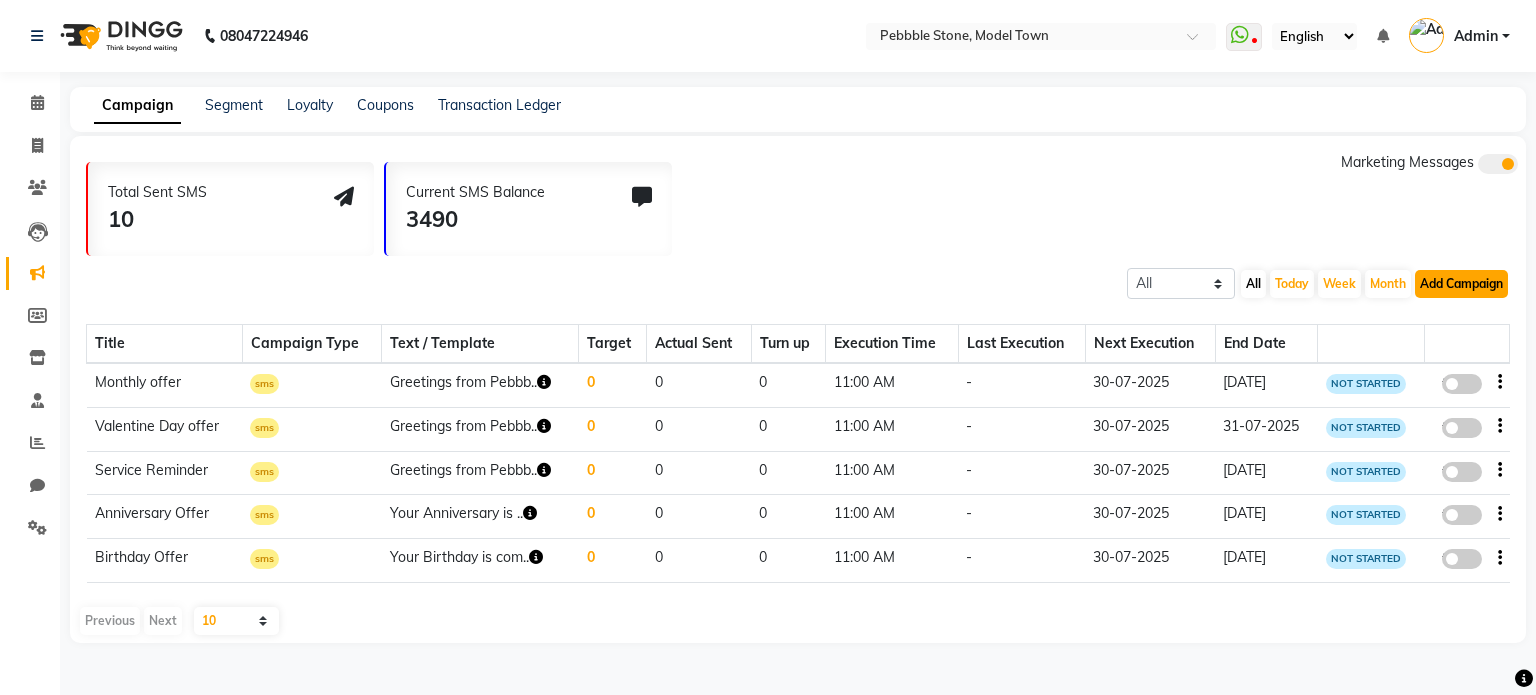 click on "Add Campaign" at bounding box center (1461, 284) 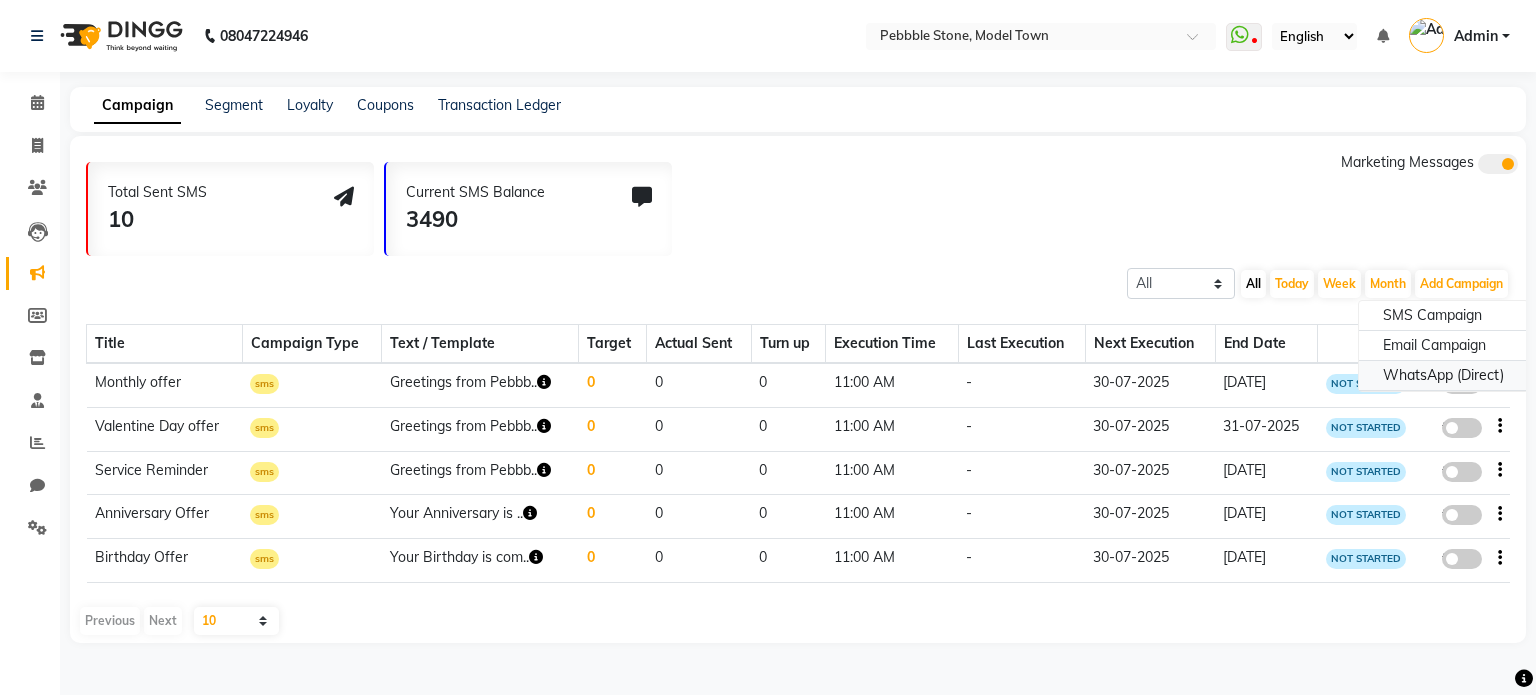 click on "WhatsApp (Direct)" 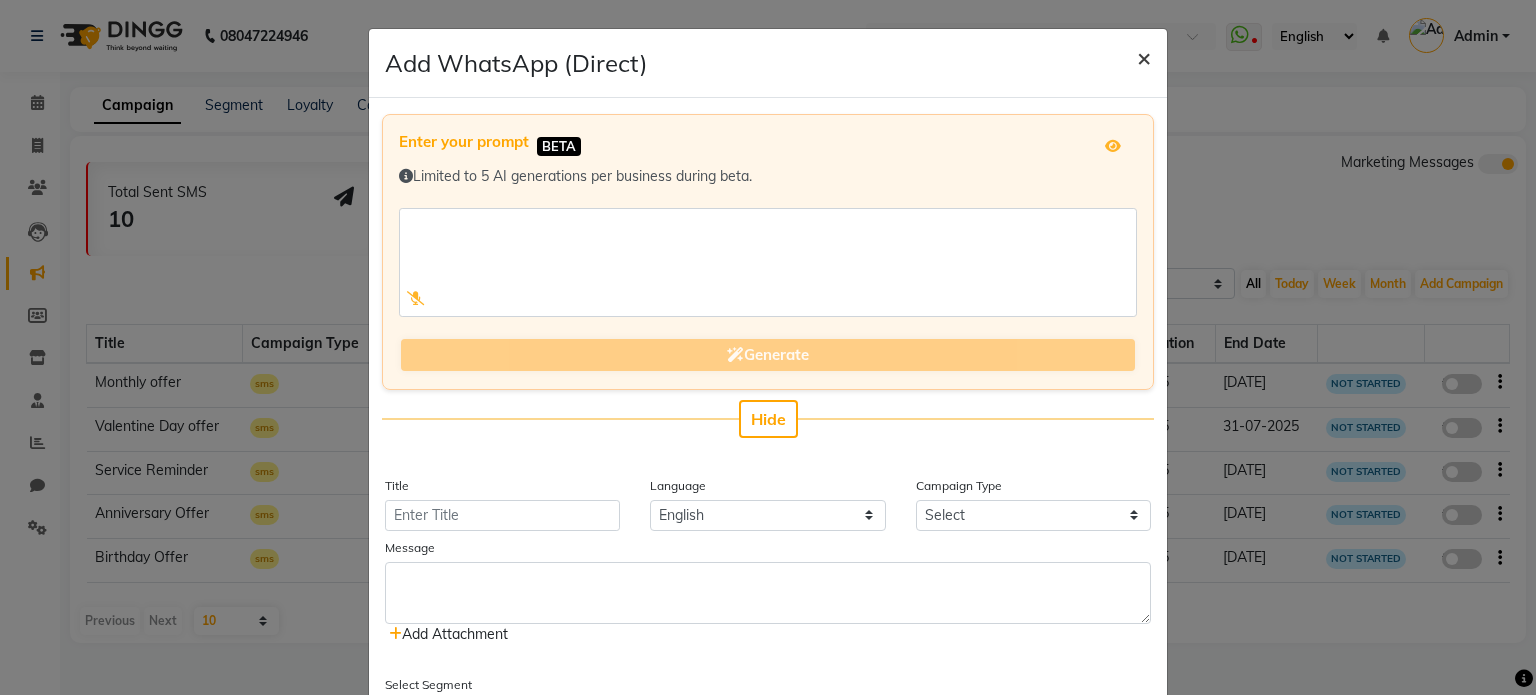 click on "×" 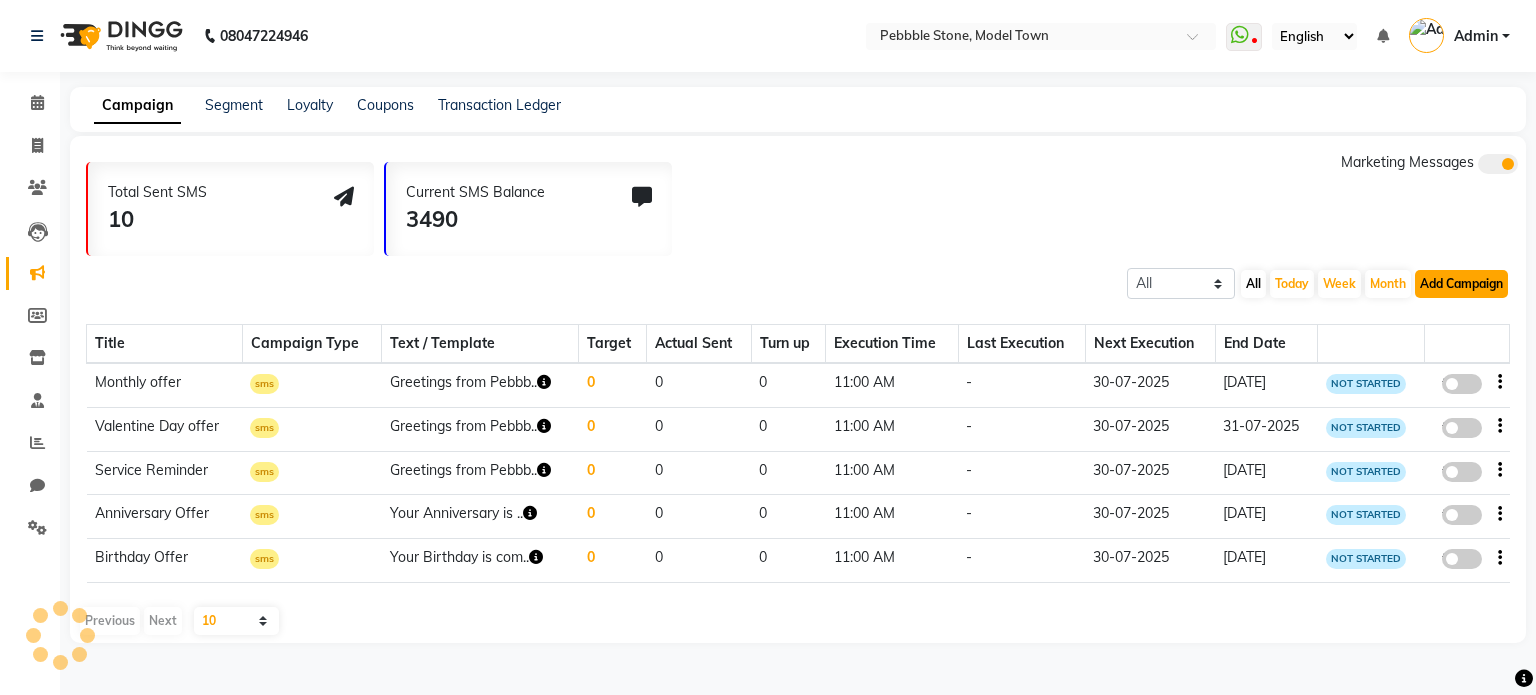click on "Add Campaign" at bounding box center (1461, 284) 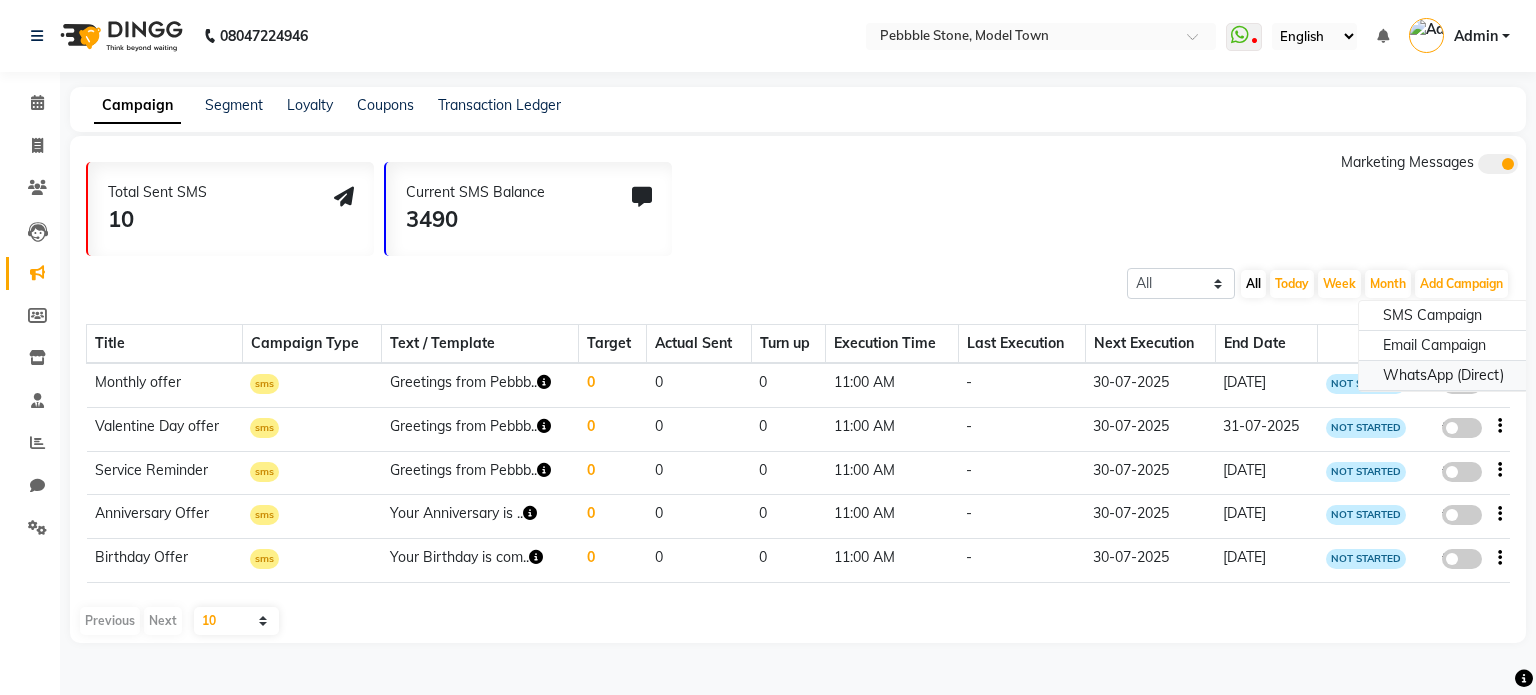 click on "WhatsApp (Direct)" 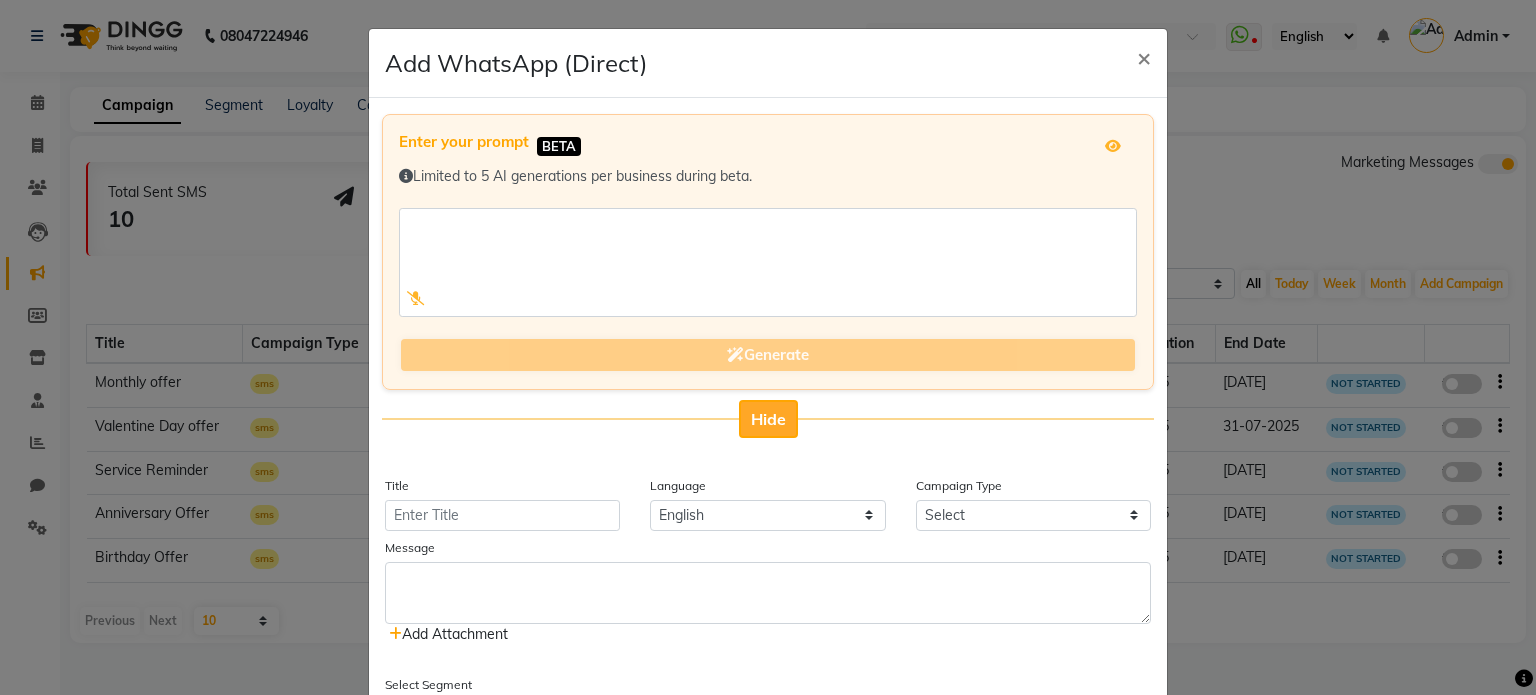 click on "Hide" 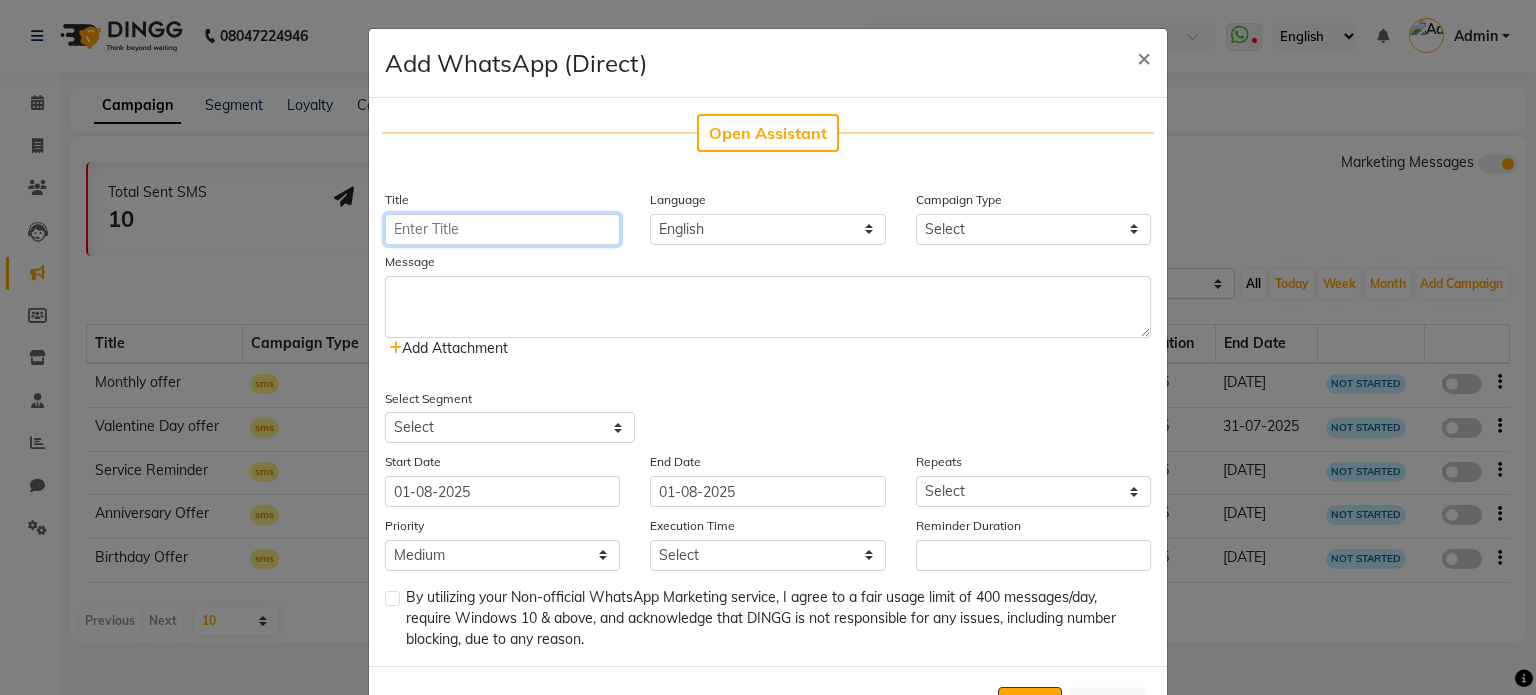 click on "Title" at bounding box center (502, 229) 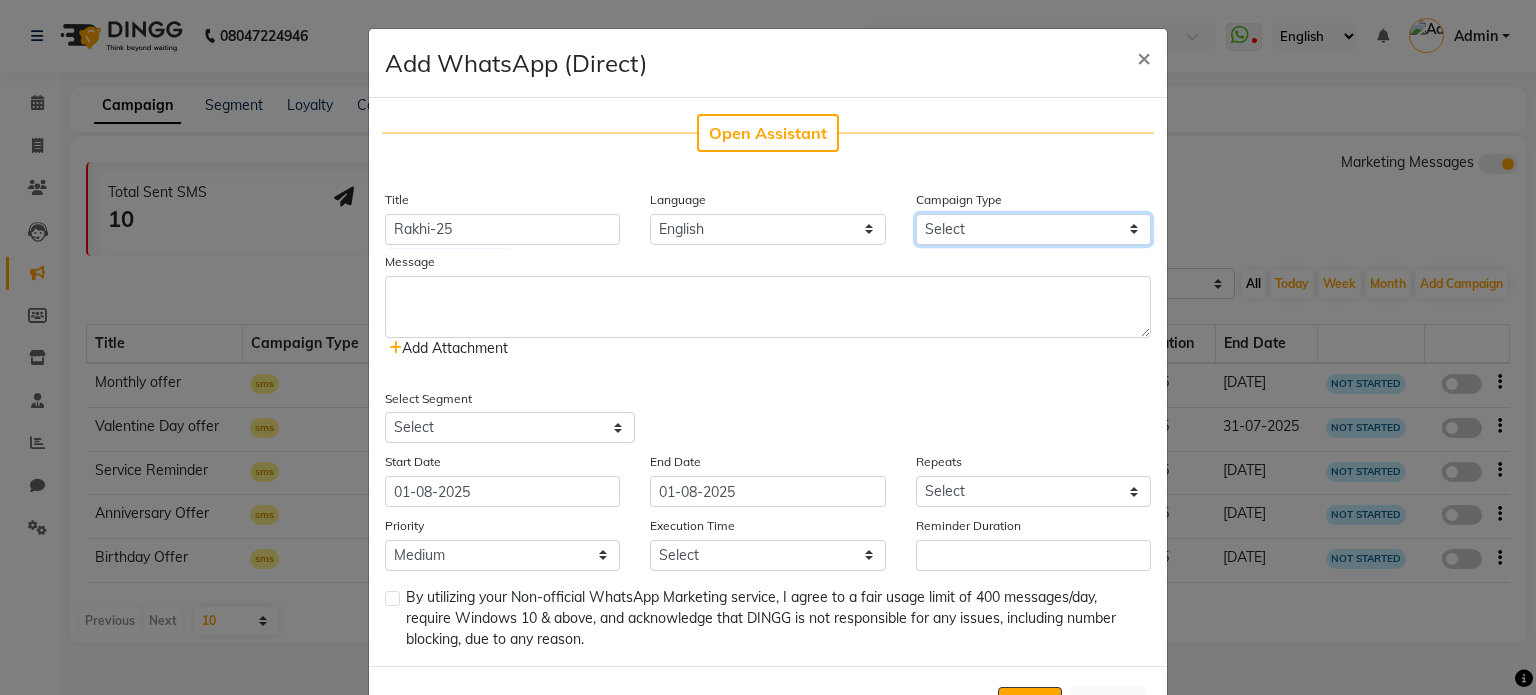 click on "Select Birthday Anniversary Promotional Service reminder" at bounding box center [1033, 229] 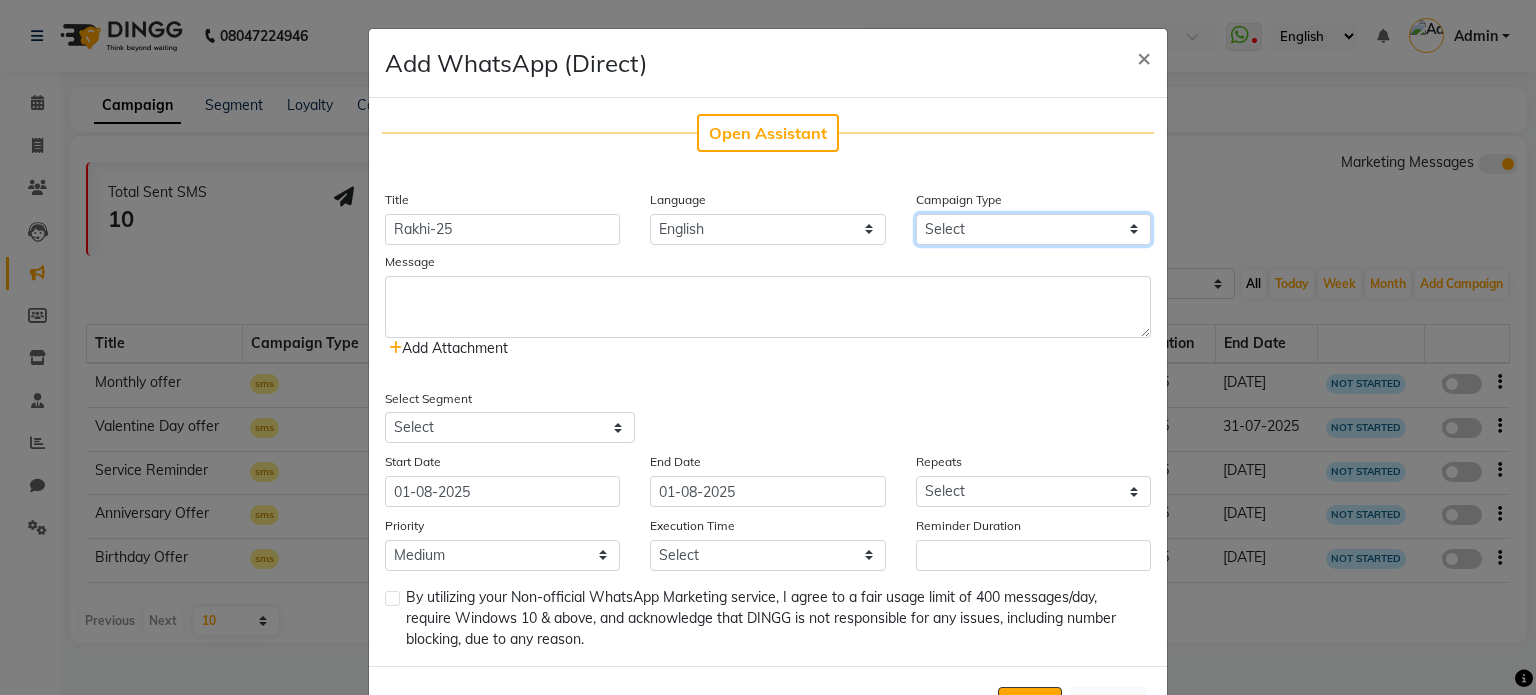 select on "3" 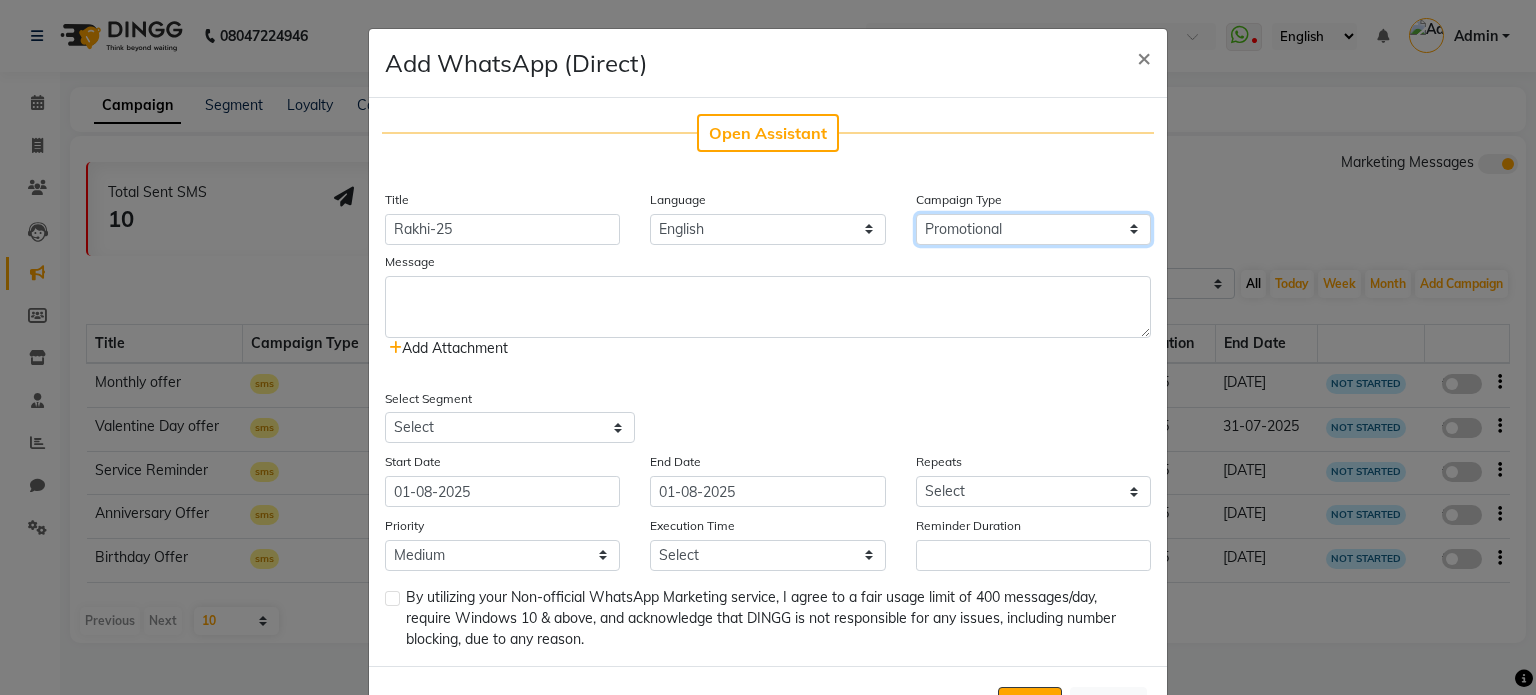 click on "Select Birthday Anniversary Promotional Service reminder" at bounding box center [1033, 229] 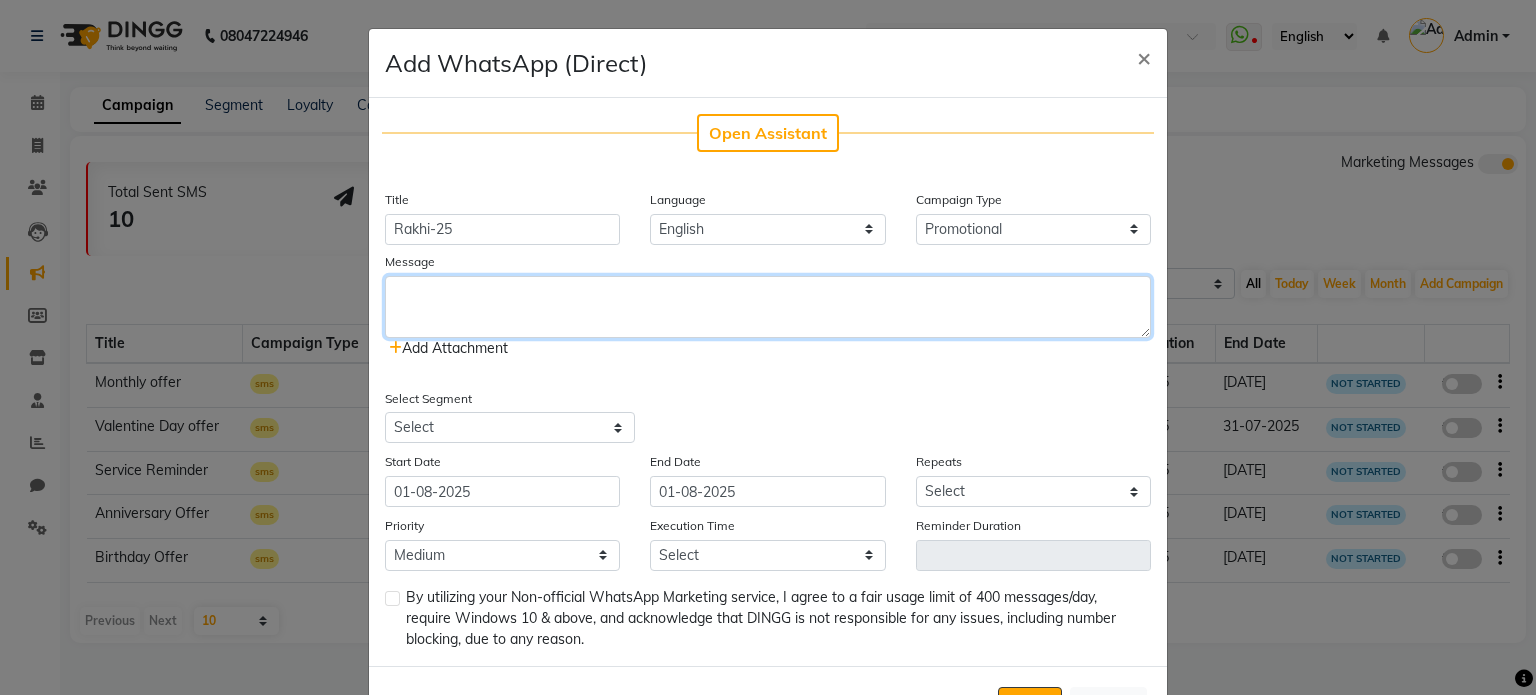 click at bounding box center (768, 307) 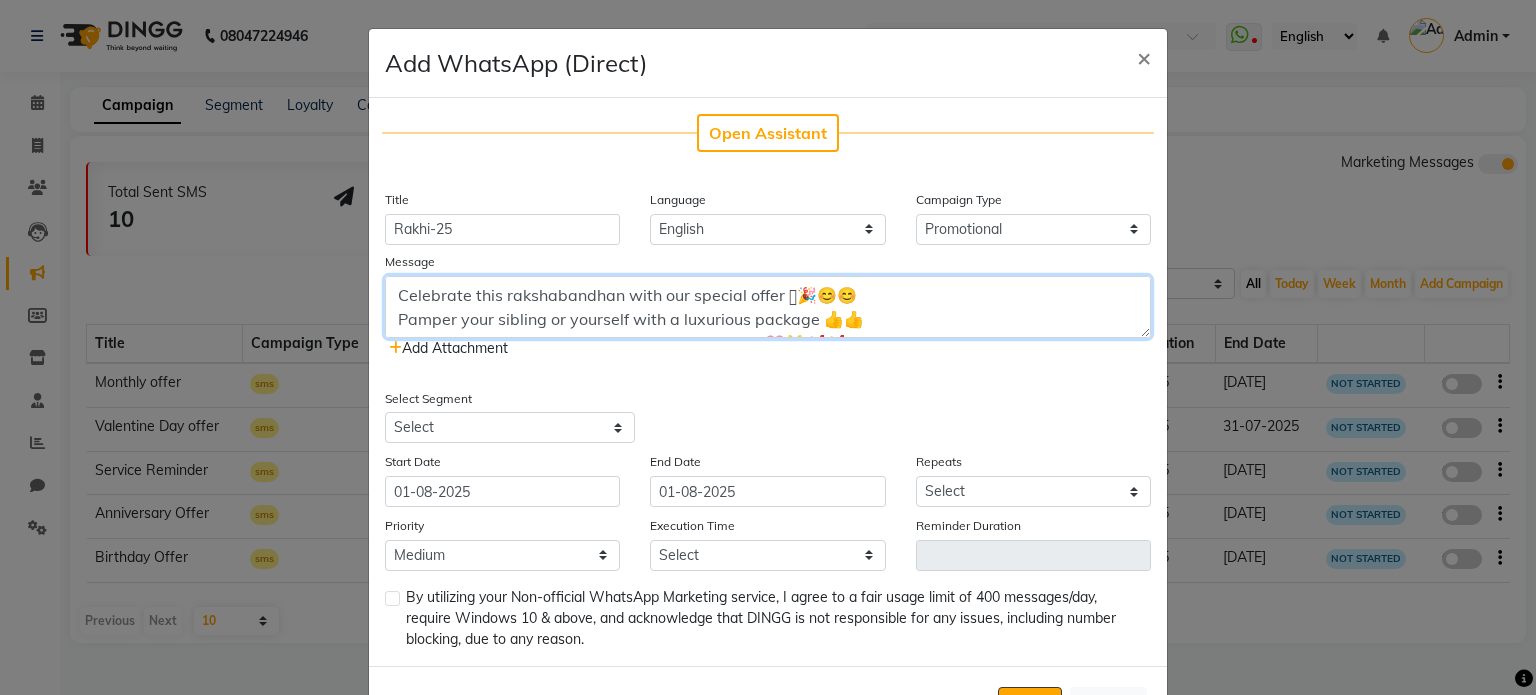 scroll, scrollTop: 208, scrollLeft: 0, axis: vertical 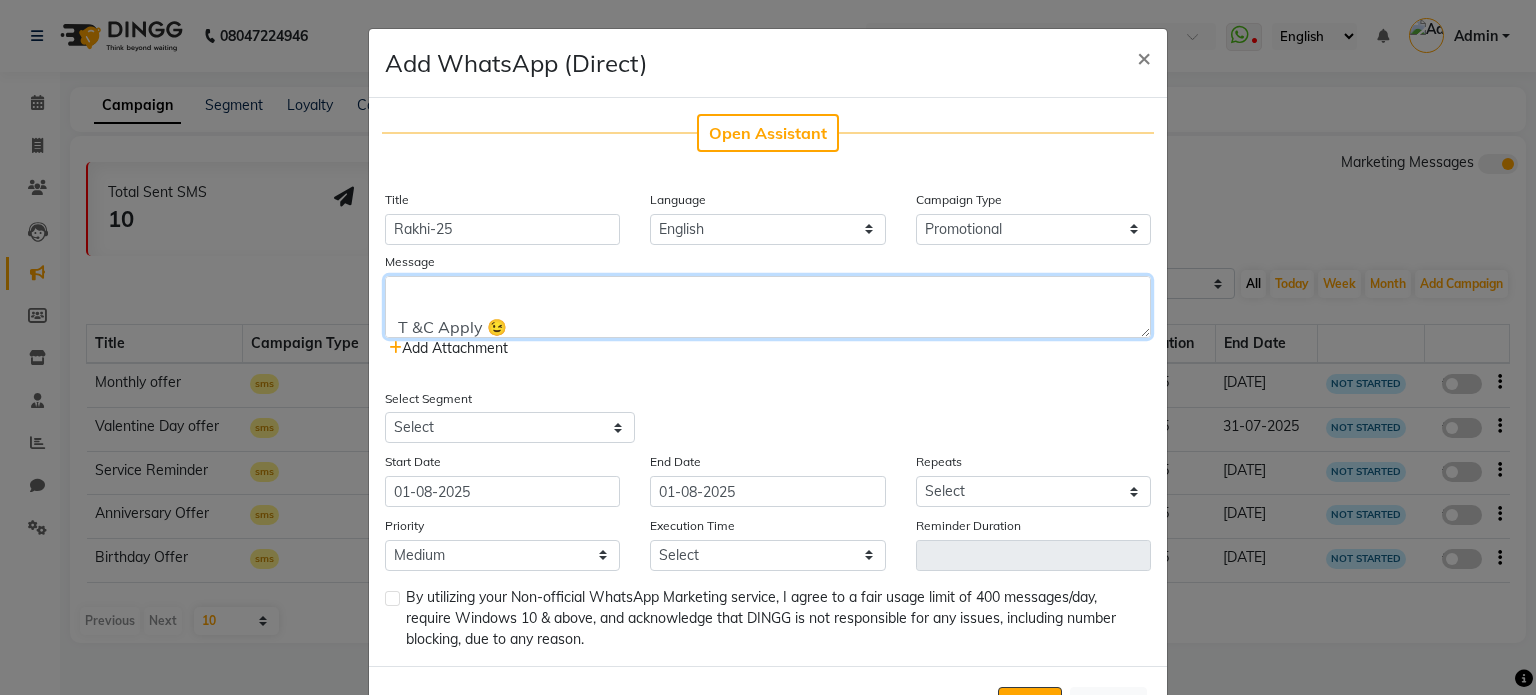 type on "Celebrate this rakshabandhan with our special offer 🫴🎉😊😊
Pamper your sibling or yourself with a luxurious package 👍👍
Show your love and care with the gift of self care 💗🎁💅💅
Book now to avail of this limited time rakshabandhan offer 🫴🎉😊
To Avail this offer you need to make your booking in advance 😍😍
T &C Apply 😉" 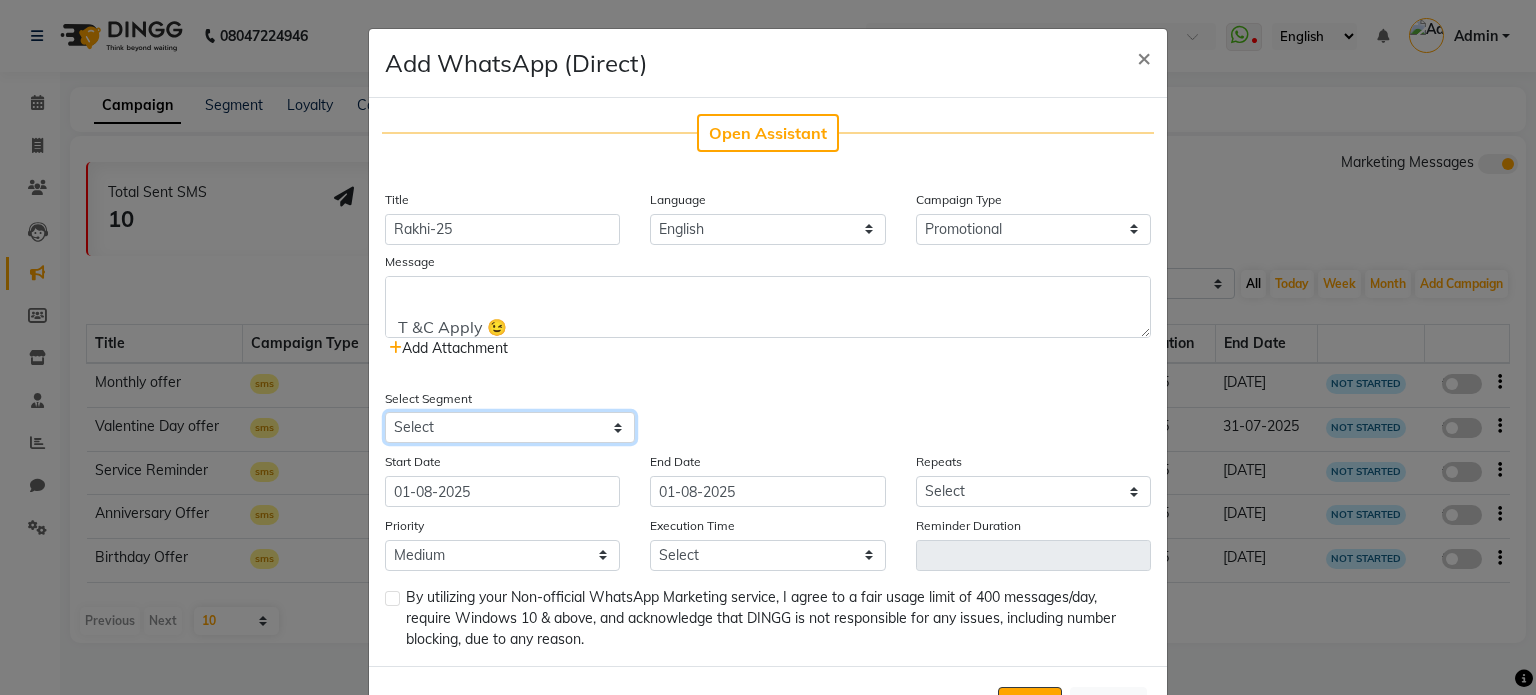 click on "Select All Customers All Male Customer All Female Customer All Customers Visited in last 30 days All Customers Visited in last 60 days but not in last 30 days Inactive/Lost Customers High Ticket Customers Low Ticket Customers Frequent Customers Regular Customers New Customers All Customers with Valid Birthdays All Customers with Valid Anniversary All Customer Visited in 2020" at bounding box center [510, 427] 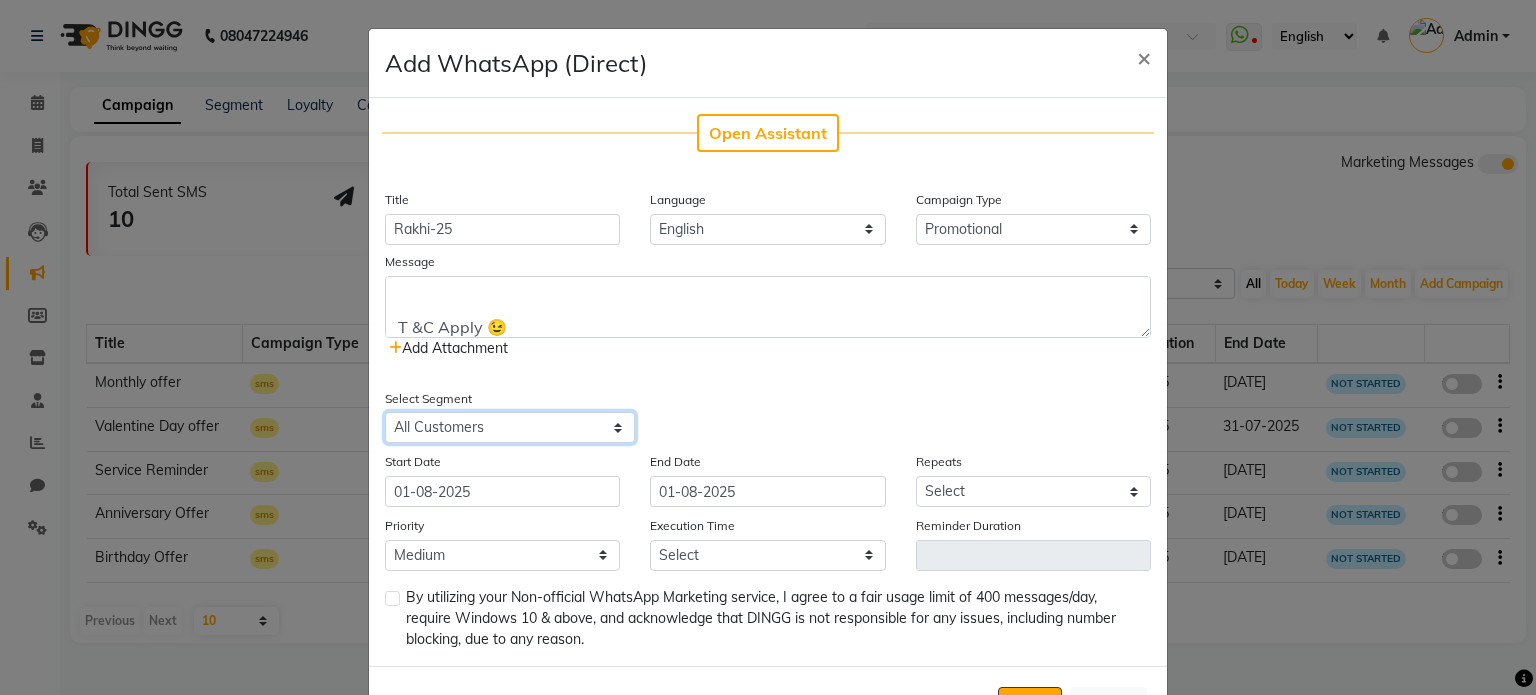 click on "Select All Customers All Male Customer All Female Customer All Customers Visited in last 30 days All Customers Visited in last 60 days but not in last 30 days Inactive/Lost Customers High Ticket Customers Low Ticket Customers Frequent Customers Regular Customers New Customers All Customers with Valid Birthdays All Customers with Valid Anniversary All Customer Visited in 2020" at bounding box center (510, 427) 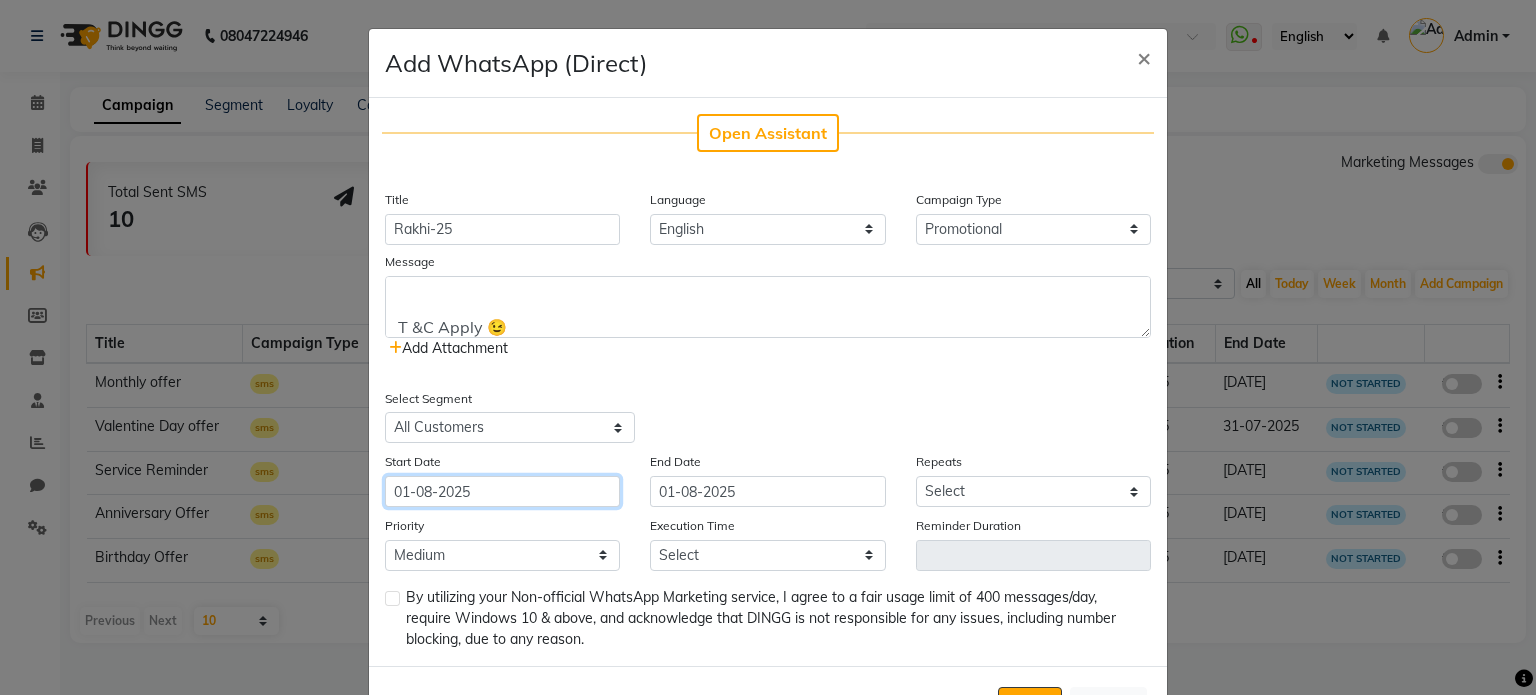 click on "01-08-2025" 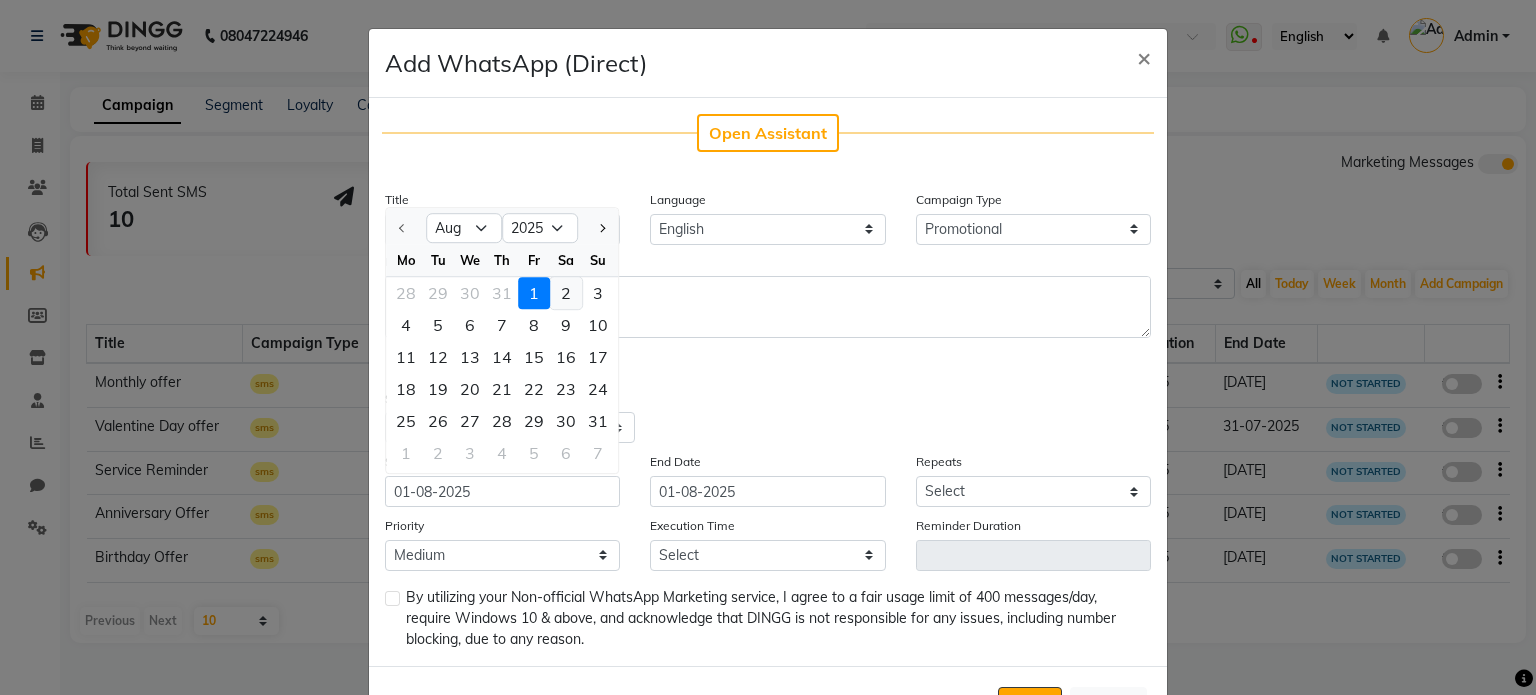 click on "2" 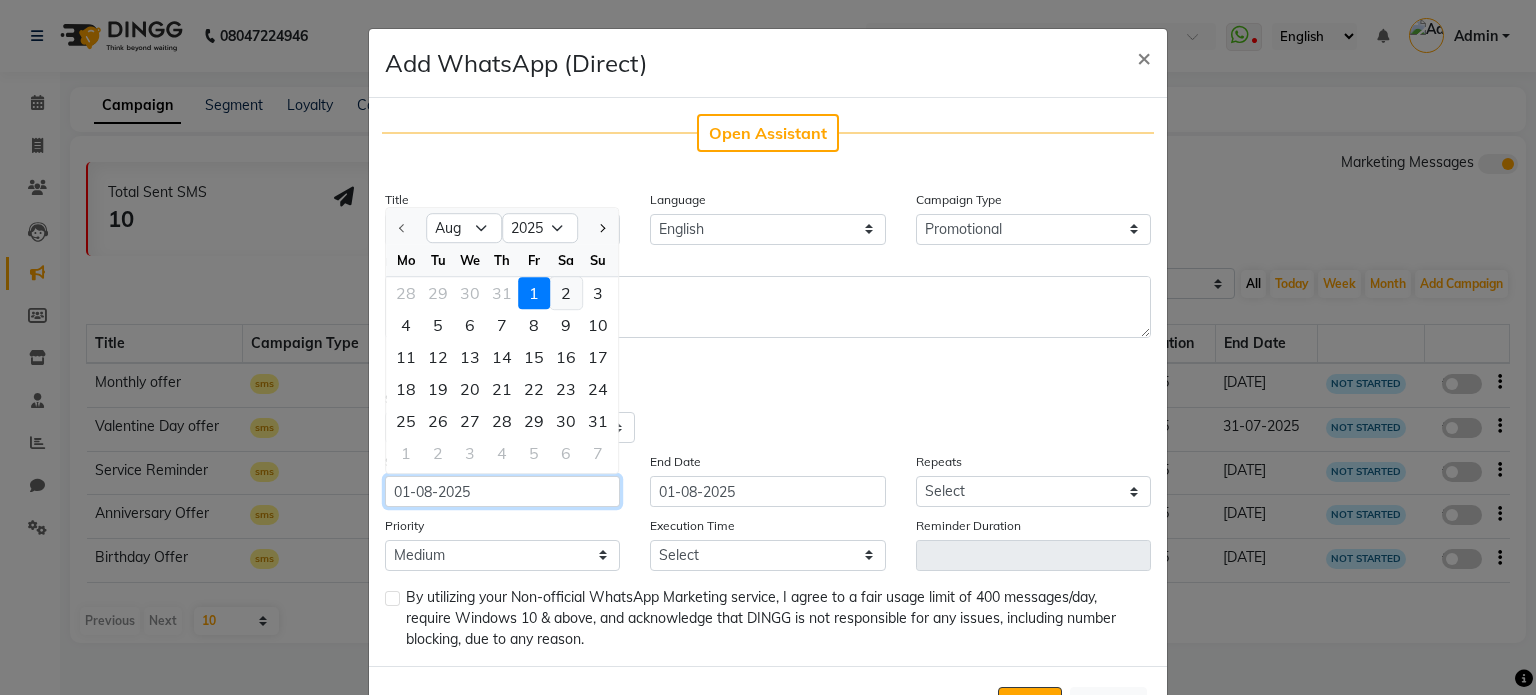 type on "02-08-2025" 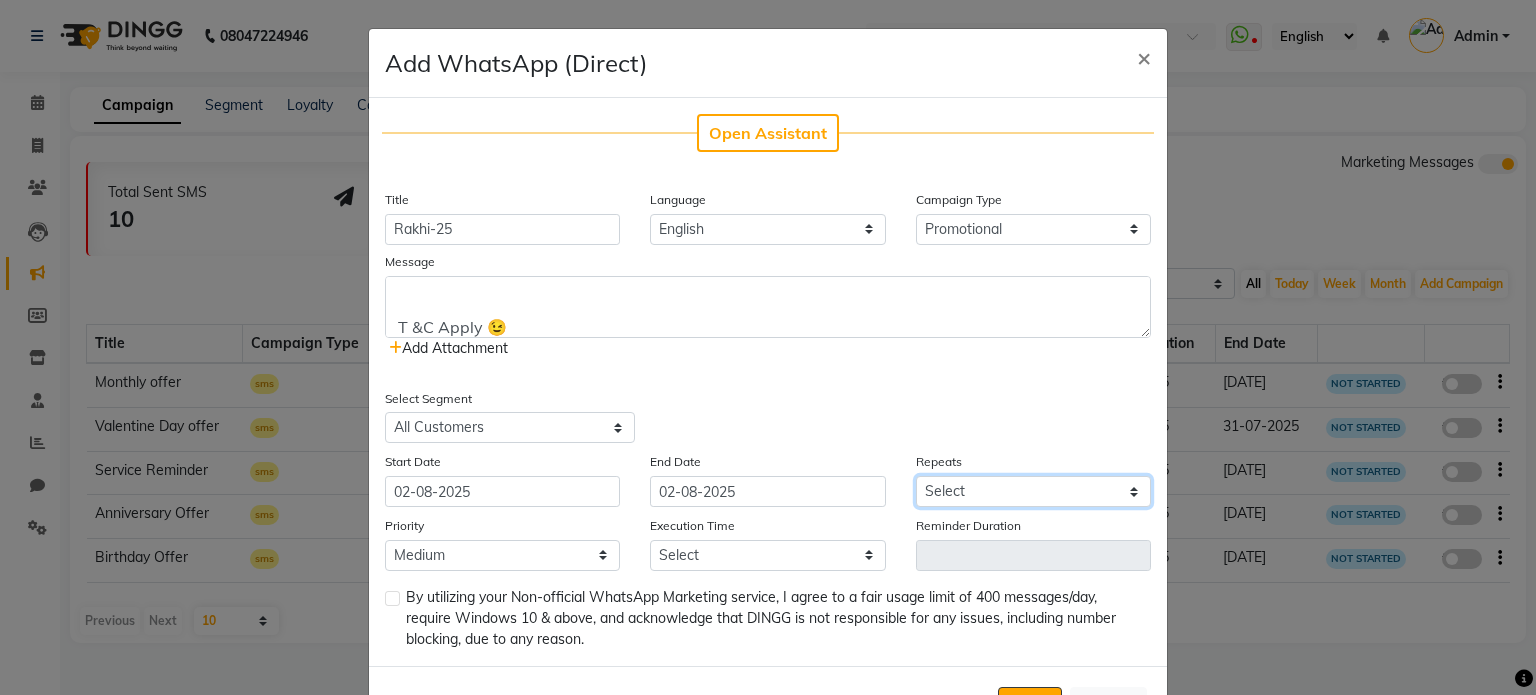 click on "Select Once Daily Alternate Day Weekly Monthly Yearly" at bounding box center (1033, 491) 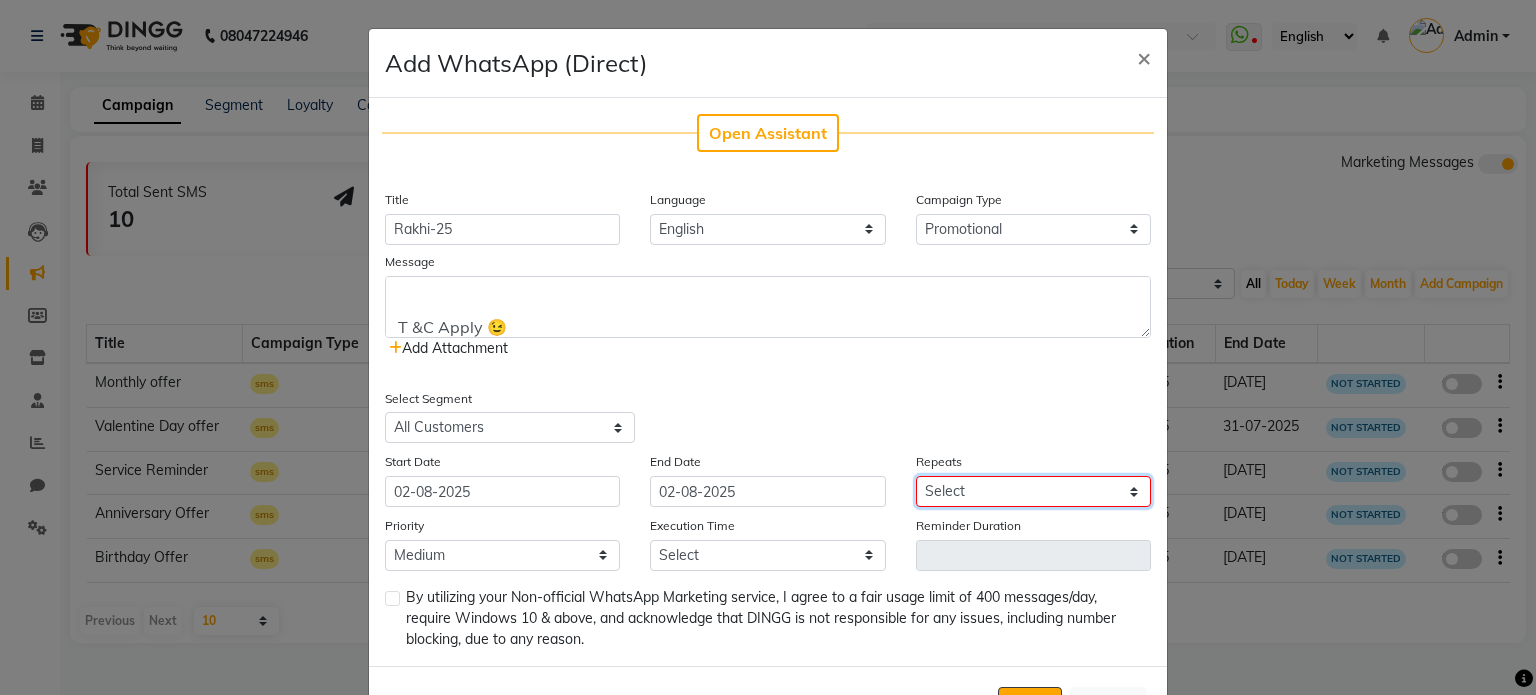 click on "Select Once Daily Alternate Day Weekly Monthly Yearly" at bounding box center [1033, 491] 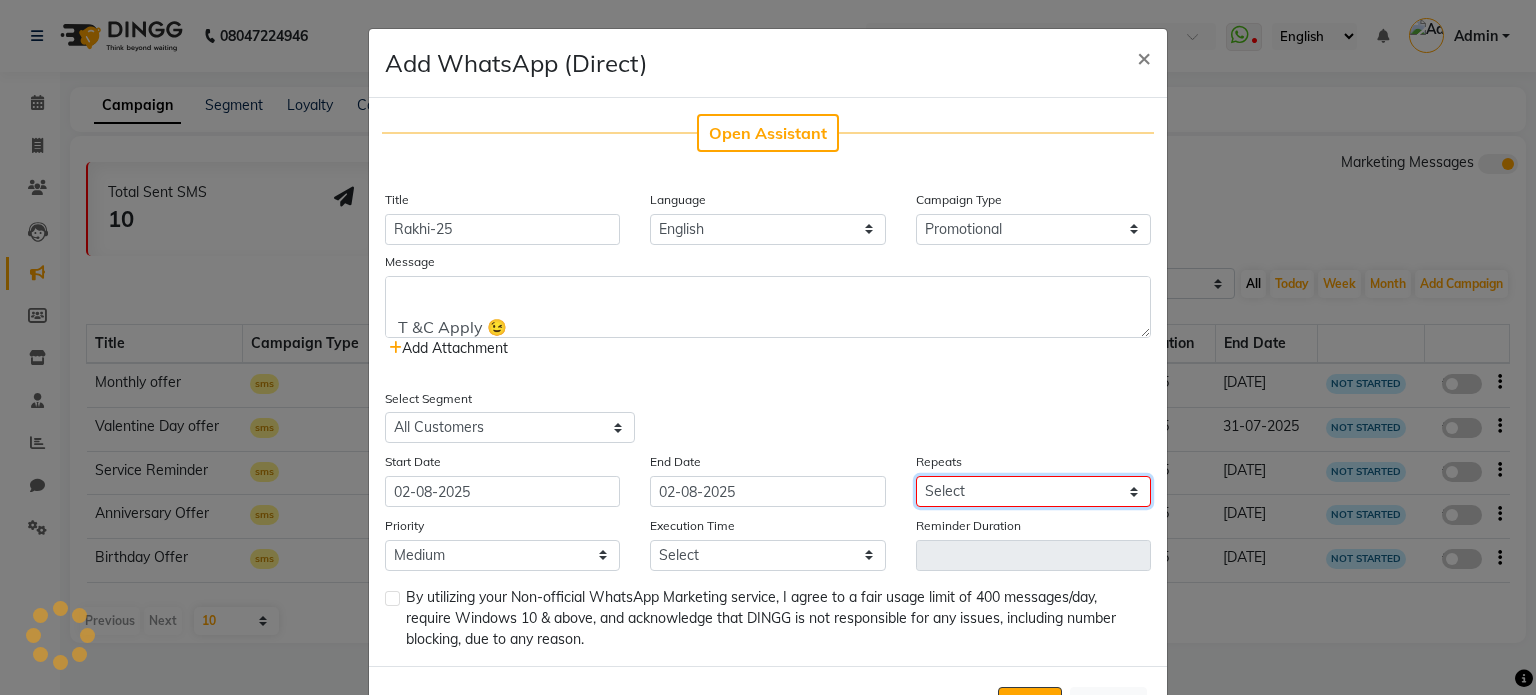 select on "1" 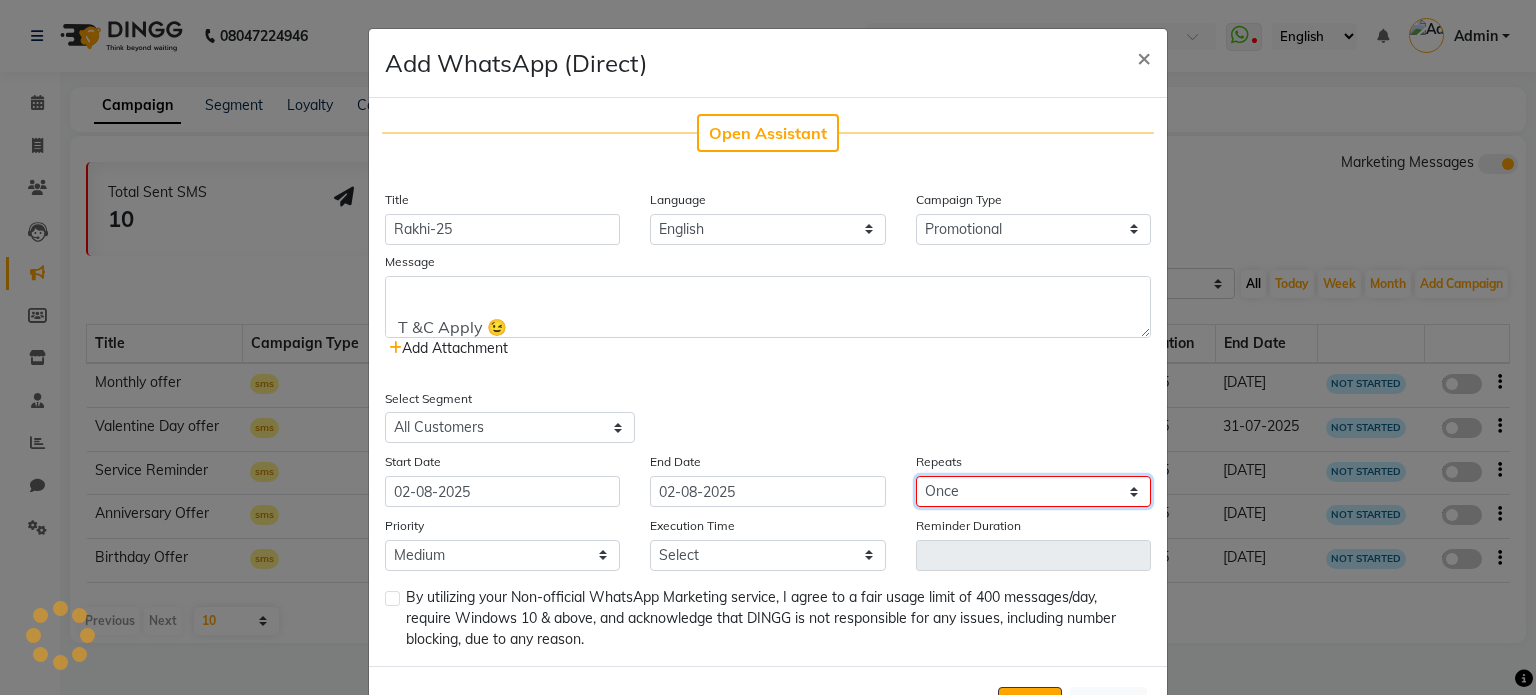 click on "Select Once Daily Alternate Day Weekly Monthly Yearly" at bounding box center (1033, 491) 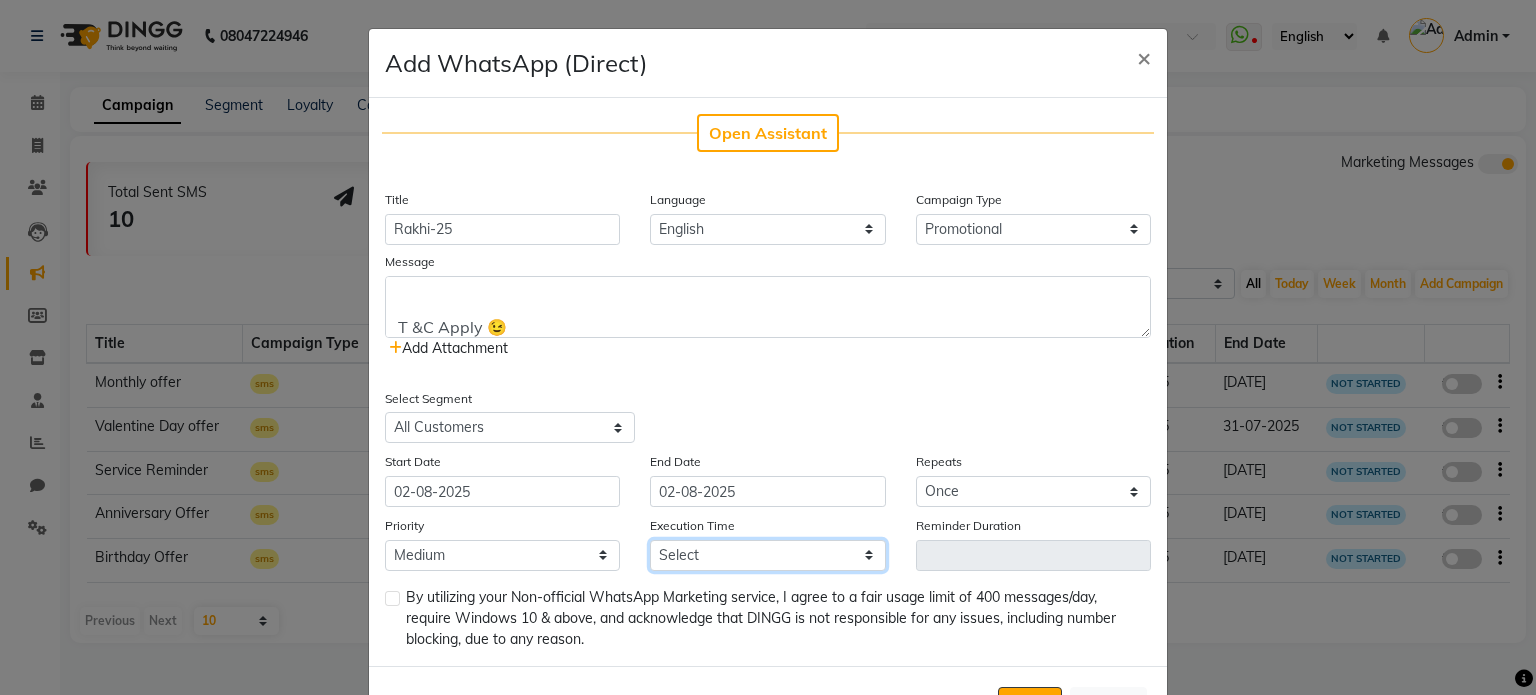 click on "Select 09:00 AM 09:15 AM 09:30 AM 09:45 AM 10:00 AM 10:15 AM 10:30 AM 10:45 AM 11:00 AM 11:15 AM 11:30 AM 11:45 AM 12:00 PM 12:15 PM 12:30 PM 12:45 PM 01:00 PM 01:15 PM 01:30 PM 01:45 PM 02:00 PM 02:15 PM 02:30 PM 02:45 PM 03:00 PM 03:15 PM 03:30 PM 03:45 PM 04:00 PM 04:15 PM 04:30 PM 04:45 PM 05:00 PM 05:15 PM 05:30 PM 05:45 PM 06:00 PM 06:15 PM 06:30 PM 06:45 PM 07:00 PM 07:15 PM 07:30 PM 07:45 PM 08:00 PM 08:15 PM 08:30 PM 08:45 PM 09:00 PM 09:15 PM 09:30 PM 09:45 PM" at bounding box center (767, 555) 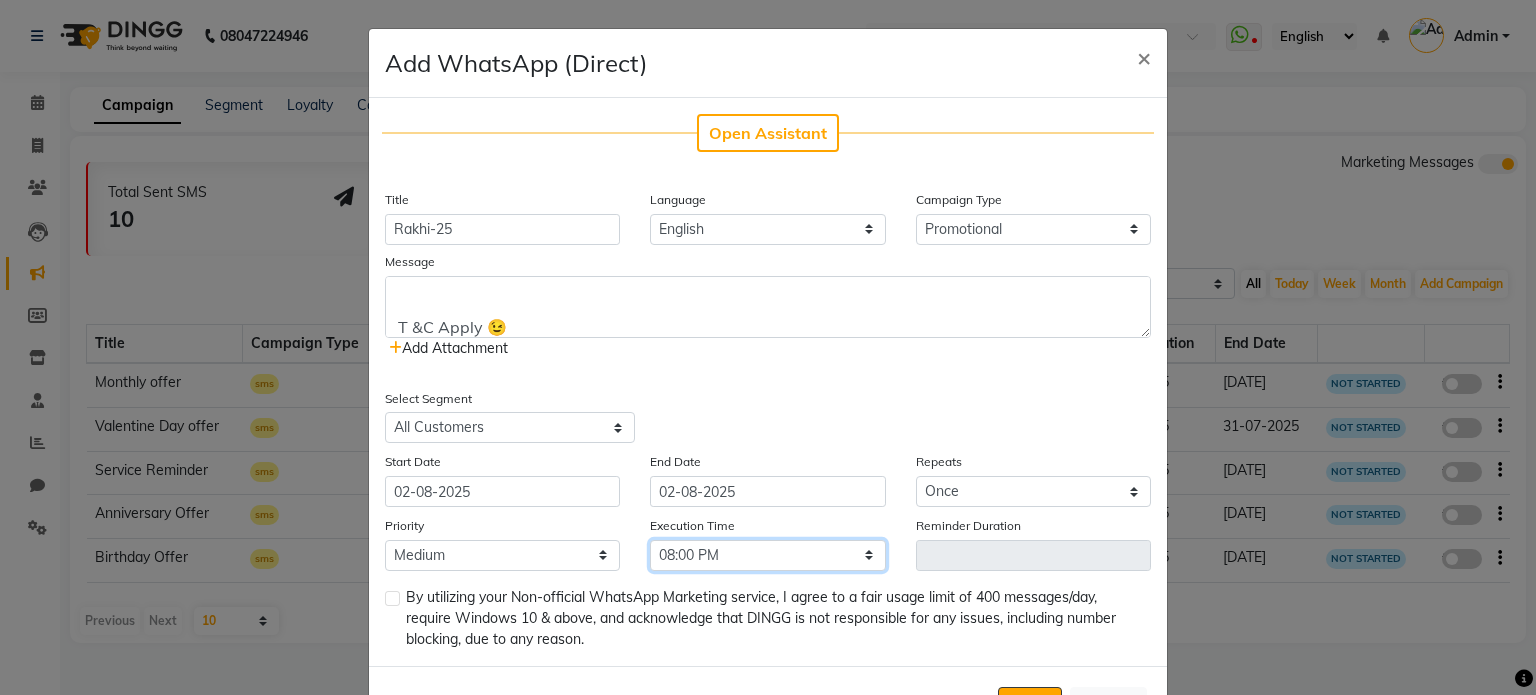 click on "Select 09:00 AM 09:15 AM 09:30 AM 09:45 AM 10:00 AM 10:15 AM 10:30 AM 10:45 AM 11:00 AM 11:15 AM 11:30 AM 11:45 AM 12:00 PM 12:15 PM 12:30 PM 12:45 PM 01:00 PM 01:15 PM 01:30 PM 01:45 PM 02:00 PM 02:15 PM 02:30 PM 02:45 PM 03:00 PM 03:15 PM 03:30 PM 03:45 PM 04:00 PM 04:15 PM 04:30 PM 04:45 PM 05:00 PM 05:15 PM 05:30 PM 05:45 PM 06:00 PM 06:15 PM 06:30 PM 06:45 PM 07:00 PM 07:15 PM 07:30 PM 07:45 PM 08:00 PM 08:15 PM 08:30 PM 08:45 PM 09:00 PM 09:15 PM 09:30 PM 09:45 PM" at bounding box center [767, 555] 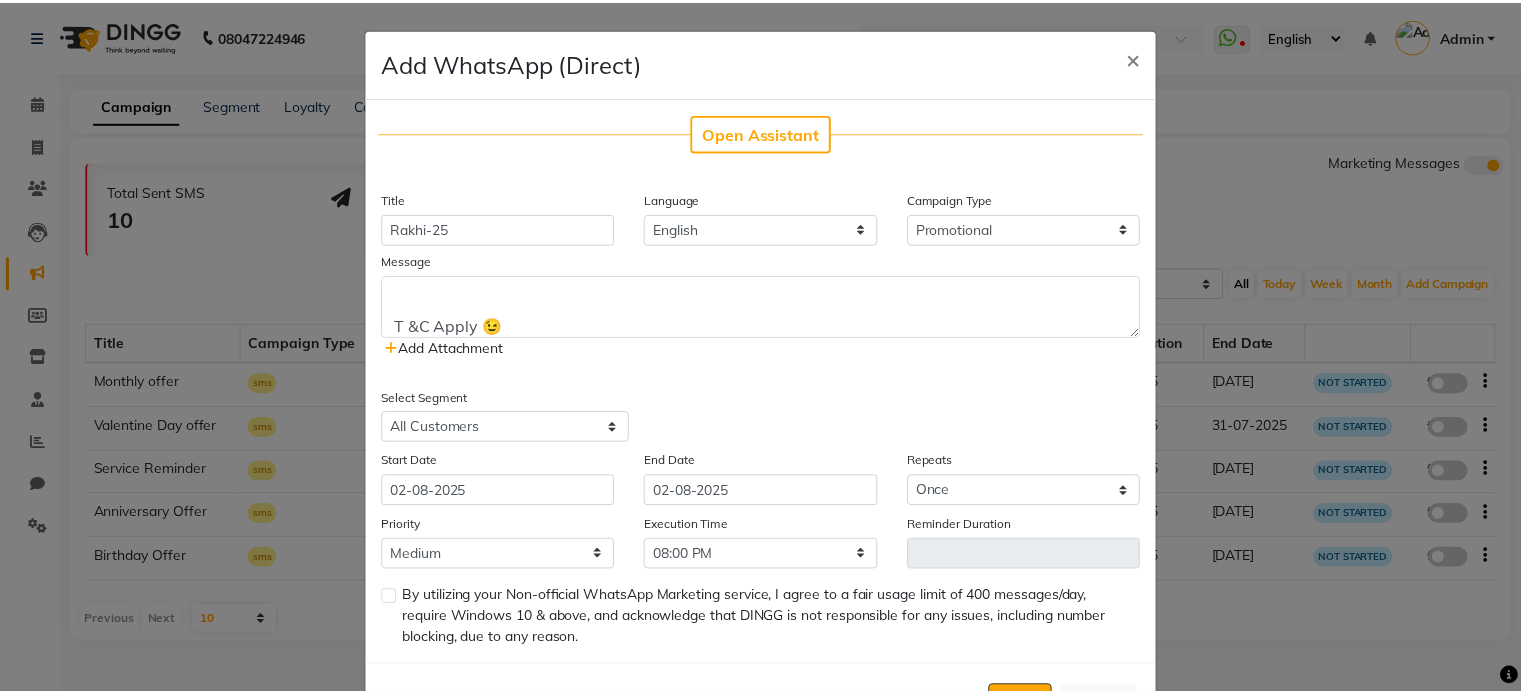 scroll, scrollTop: 81, scrollLeft: 0, axis: vertical 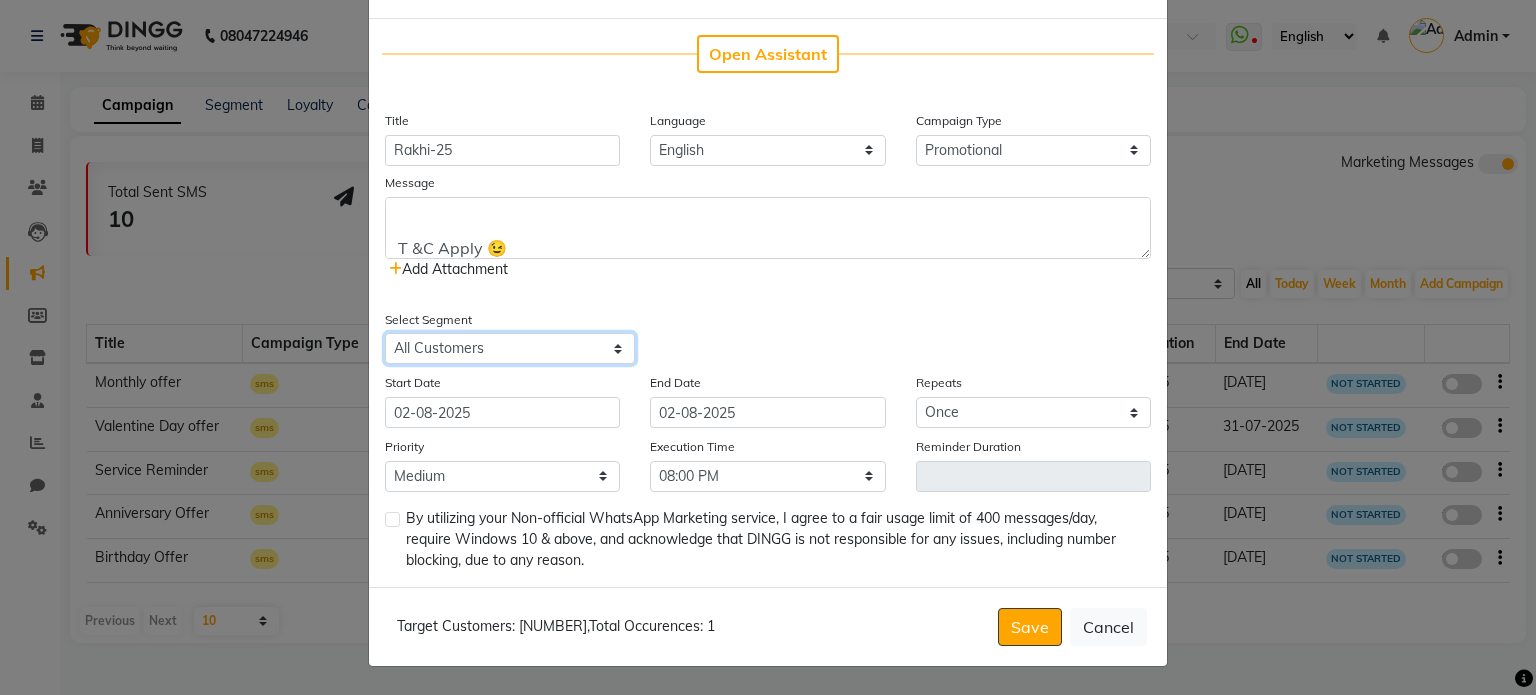 click on "Select All Customers All Male Customer All Female Customer All Customers Visited in last 30 days All Customers Visited in last 60 days but not in last 30 days Inactive/Lost Customers High Ticket Customers Low Ticket Customers Frequent Customers Regular Customers New Customers All Customers with Valid Birthdays All Customers with Valid Anniversary All Customer Visited in 2020" at bounding box center (510, 348) 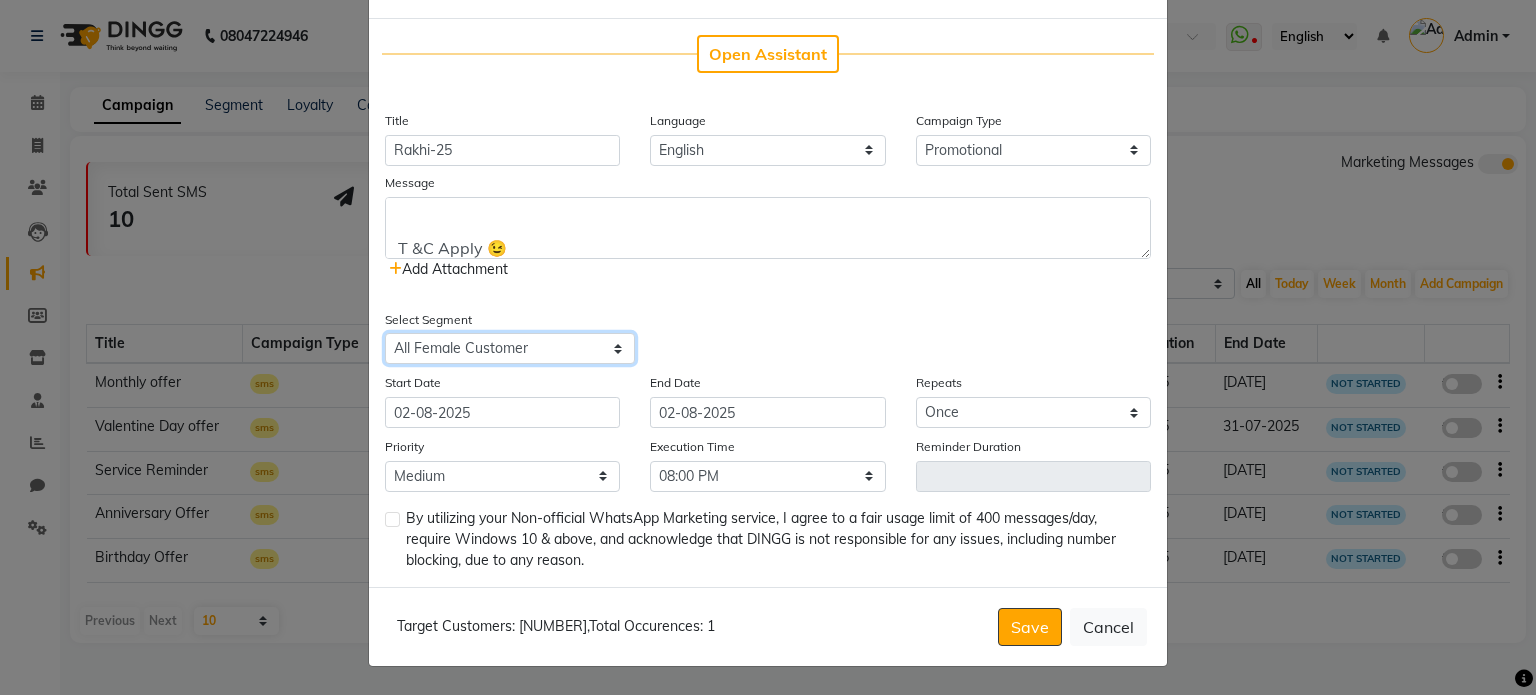 click on "Select All Customers All Male Customer All Female Customer All Customers Visited in last 30 days All Customers Visited in last 60 days but not in last 30 days Inactive/Lost Customers High Ticket Customers Low Ticket Customers Frequent Customers Regular Customers New Customers All Customers with Valid Birthdays All Customers with Valid Anniversary All Customer Visited in 2020" at bounding box center [510, 348] 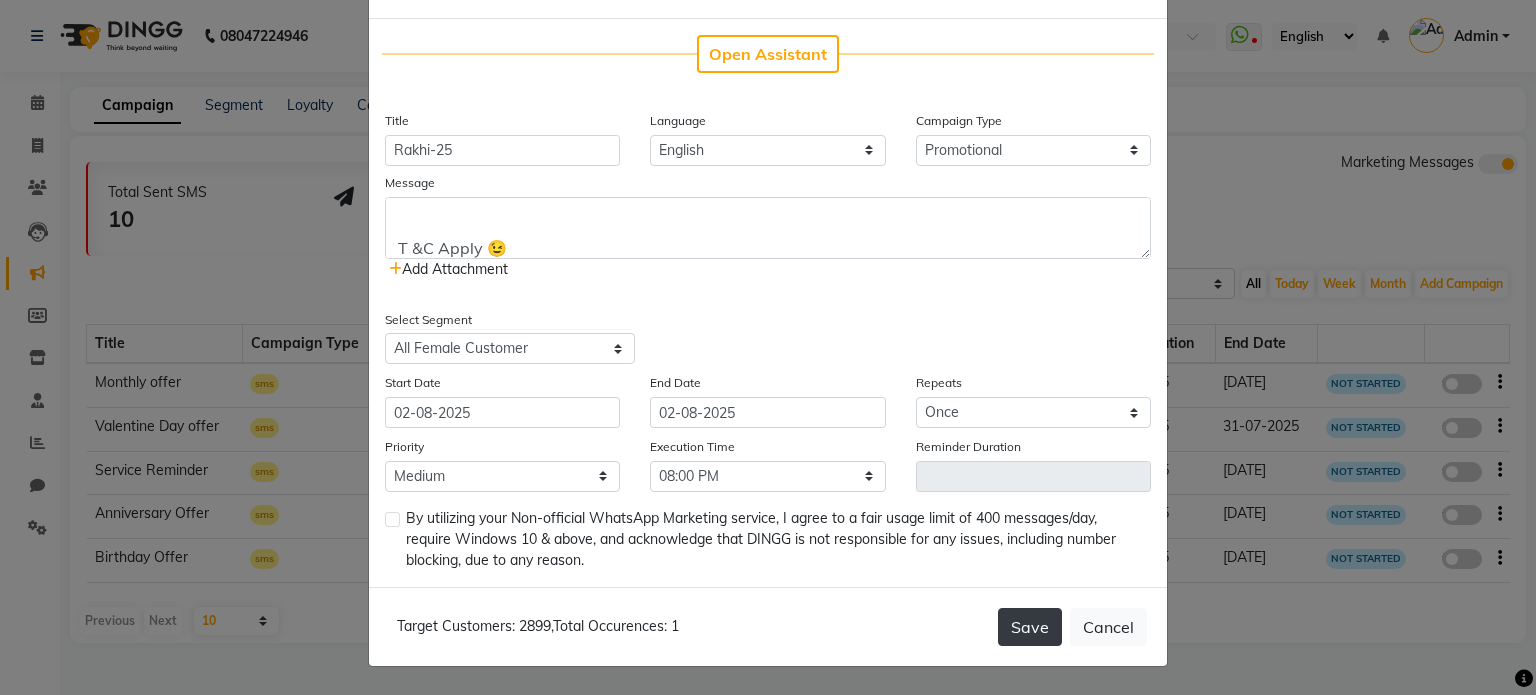 click on "Save" 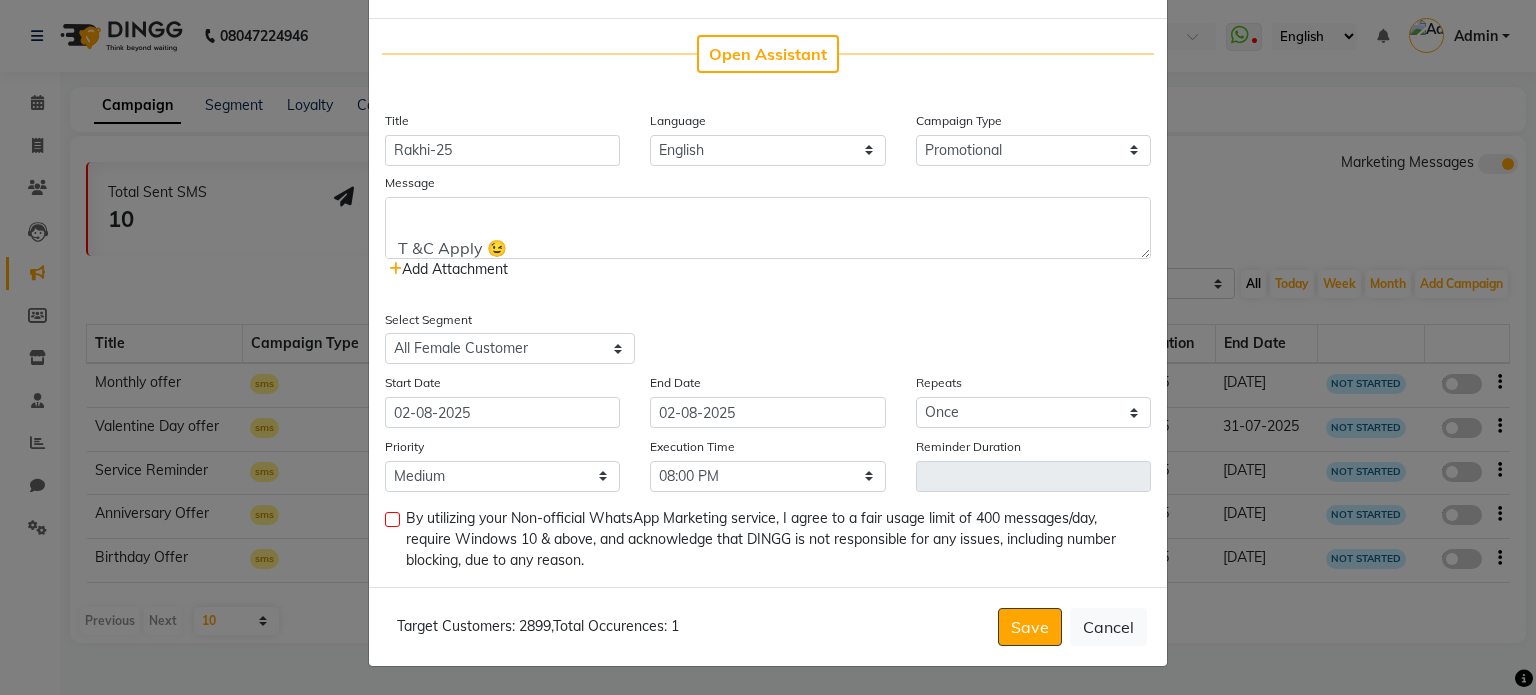 click 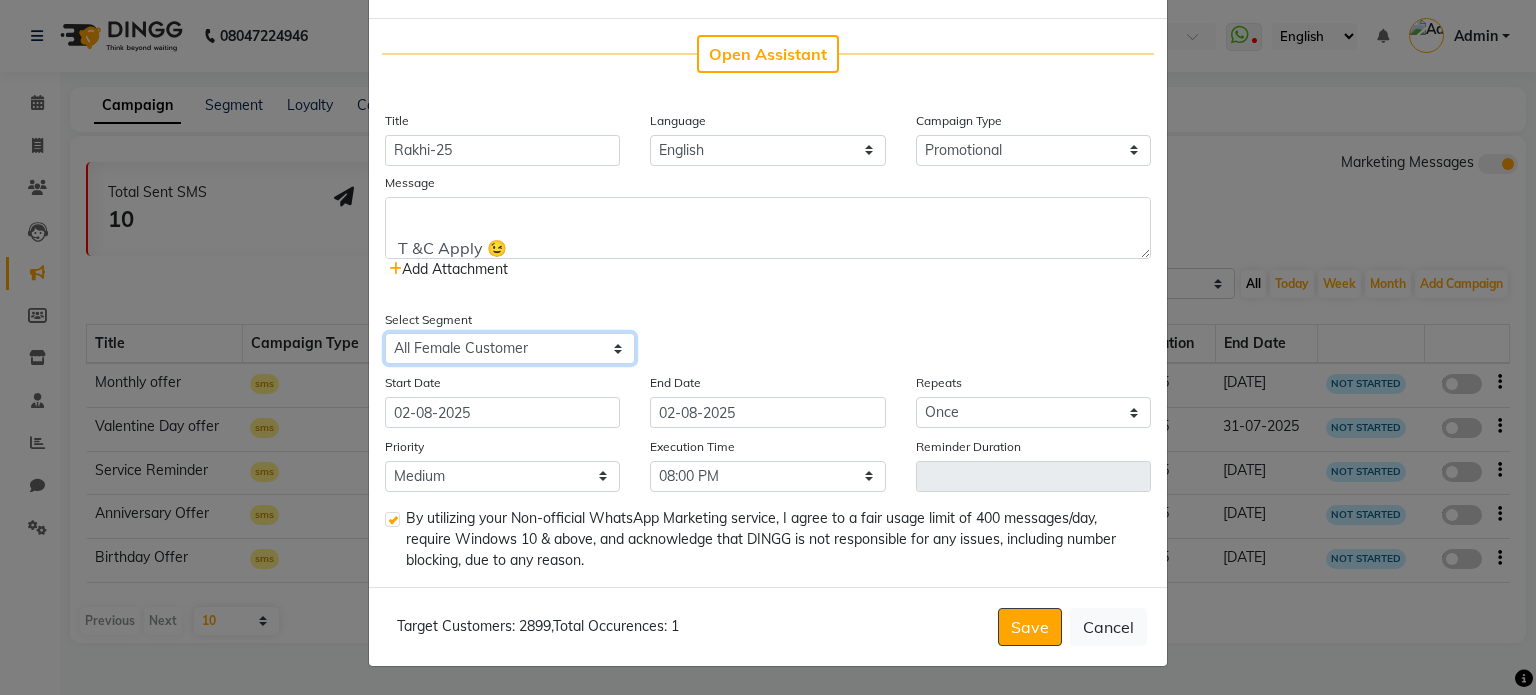 click on "Select All Customers All Male Customer All Female Customer All Customers Visited in last 30 days All Customers Visited in last 60 days but not in last 30 days Inactive/Lost Customers High Ticket Customers Low Ticket Customers Frequent Customers Regular Customers New Customers All Customers with Valid Birthdays All Customers with Valid Anniversary All Customer Visited in 2020" at bounding box center [510, 348] 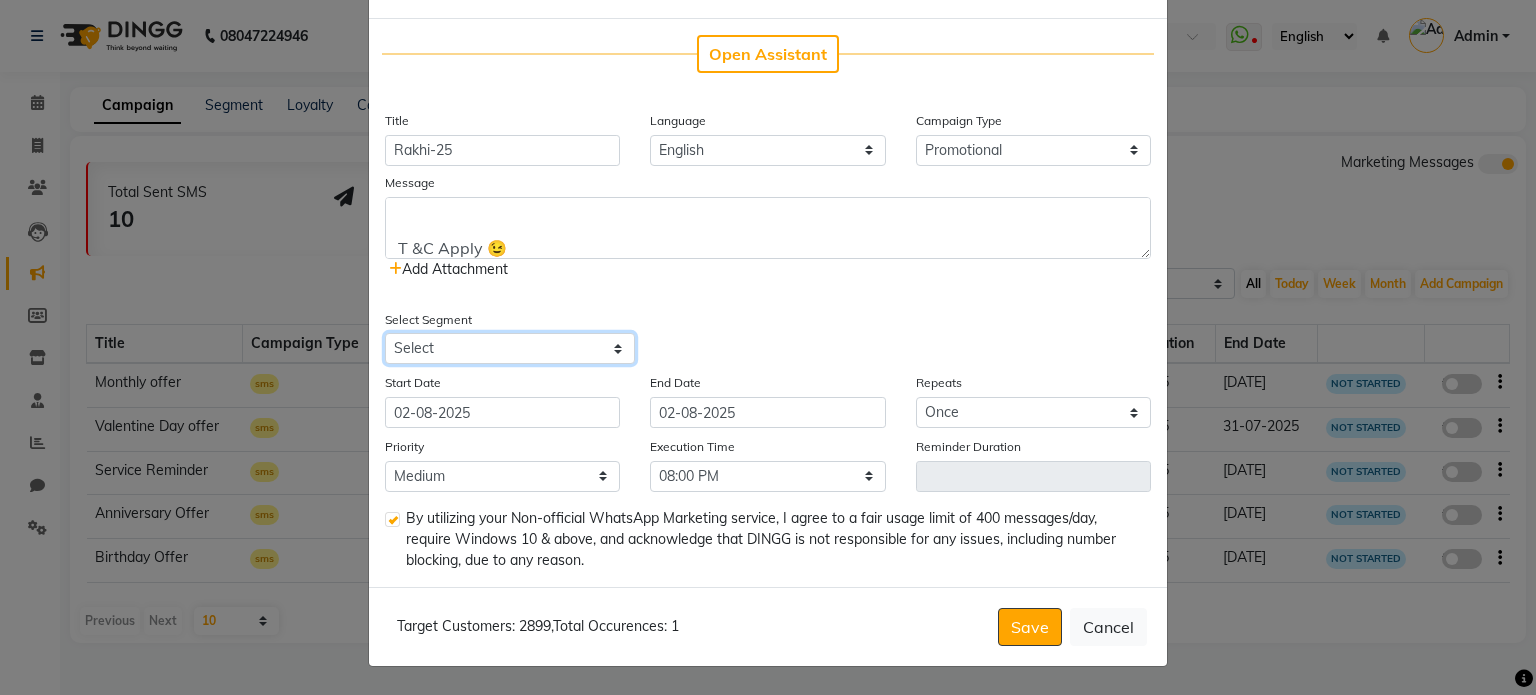 click on "Select All Customers All Male Customer All Female Customer All Customers Visited in last 30 days All Customers Visited in last 60 days but not in last 30 days Inactive/Lost Customers High Ticket Customers Low Ticket Customers Frequent Customers Regular Customers New Customers All Customers with Valid Birthdays All Customers with Valid Anniversary All Customer Visited in 2020" at bounding box center [510, 348] 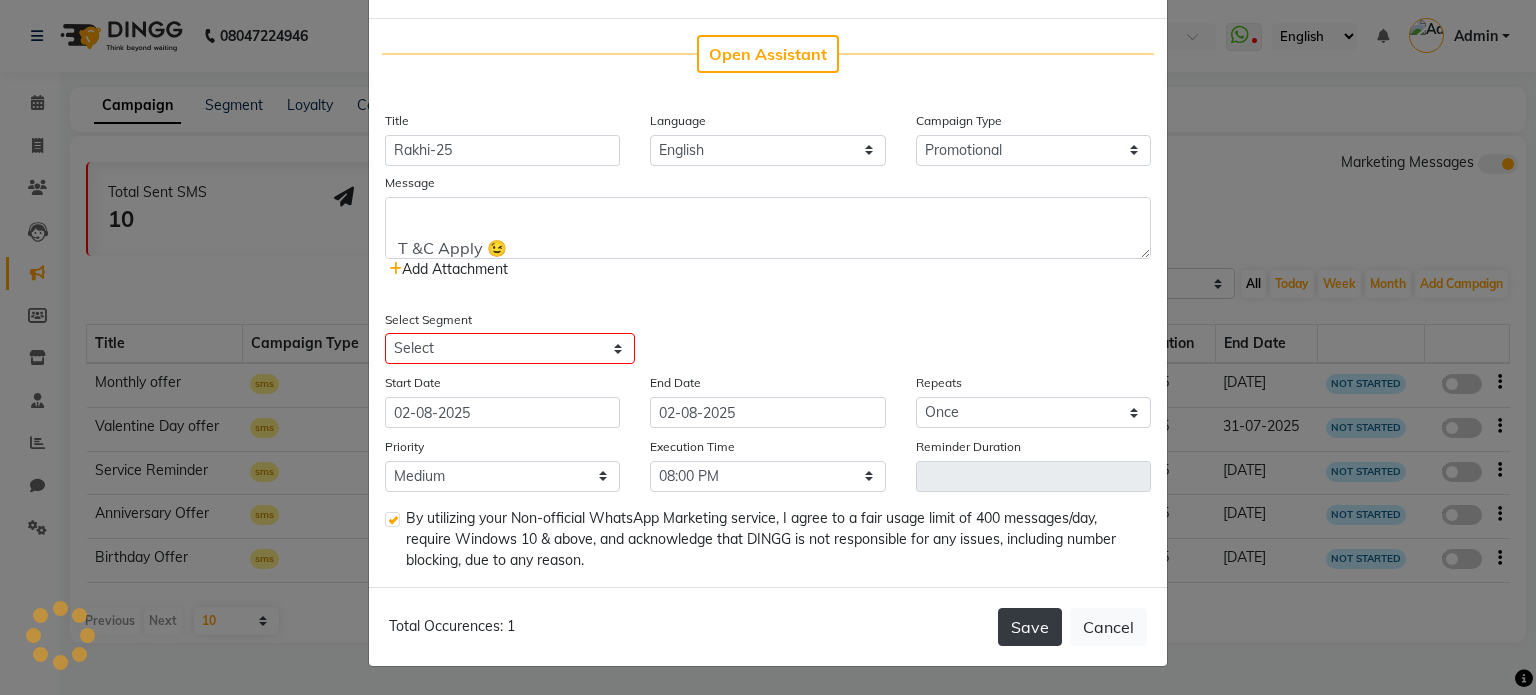 click on "Save" 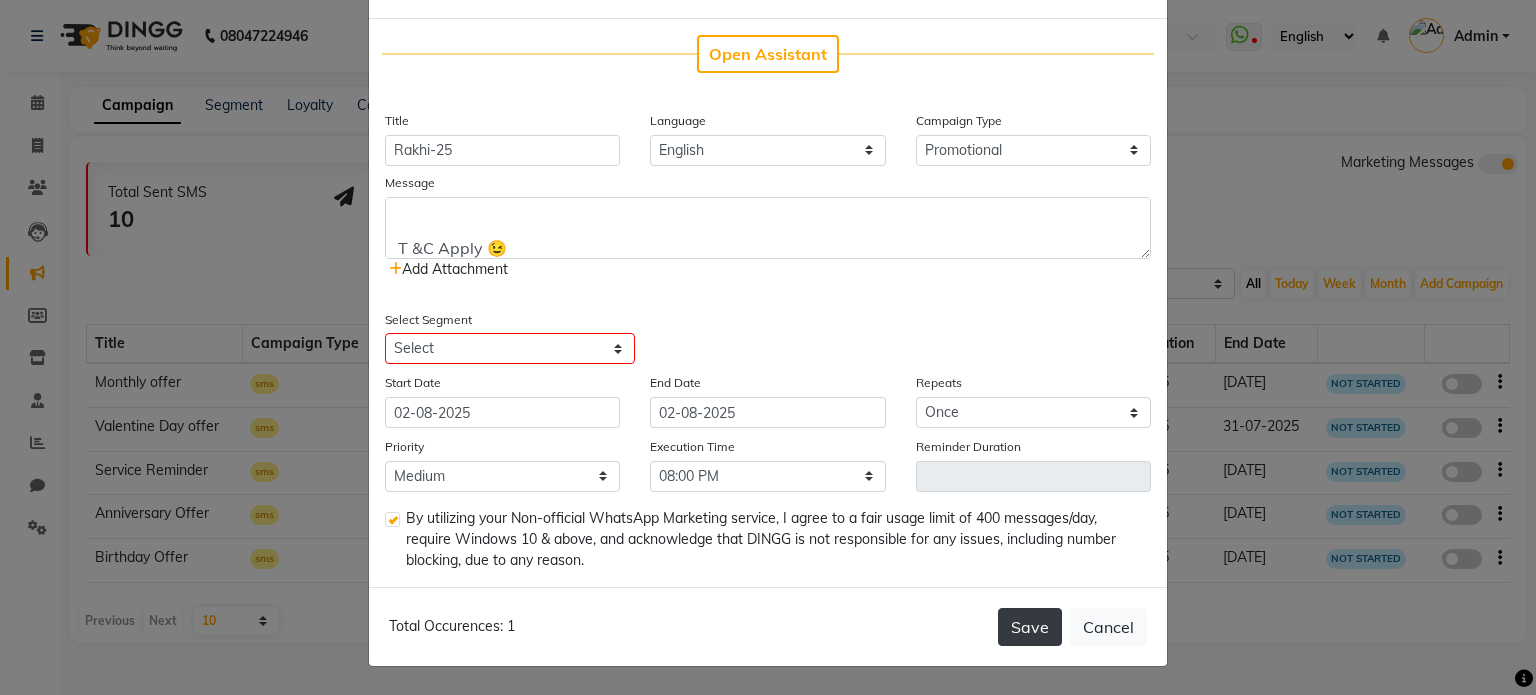 click on "Save" 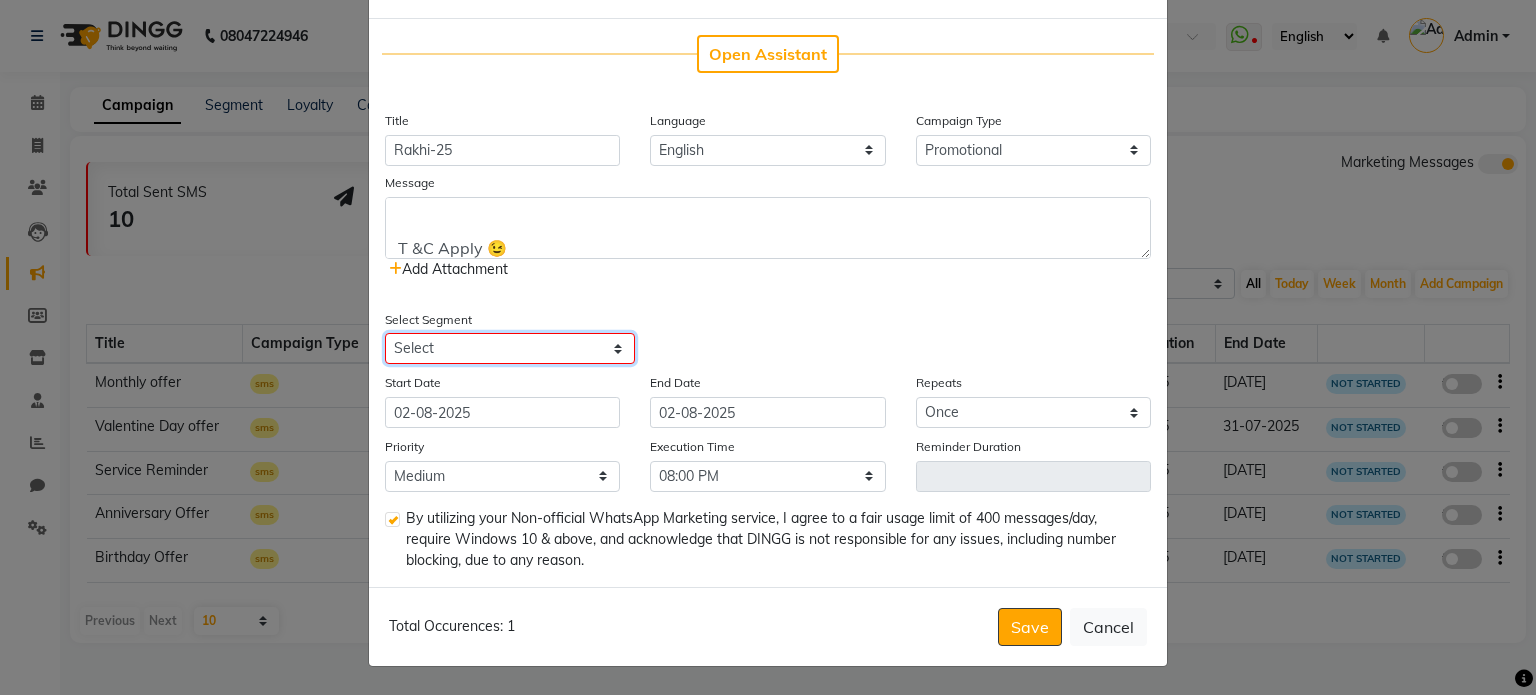 click on "Select All Customers All Male Customer All Female Customer All Customers Visited in last 30 days All Customers Visited in last 60 days but not in last 30 days Inactive/Lost Customers High Ticket Customers Low Ticket Customers Frequent Customers Regular Customers New Customers All Customers with Valid Birthdays All Customers with Valid Anniversary All Customer Visited in 2020" at bounding box center (510, 348) 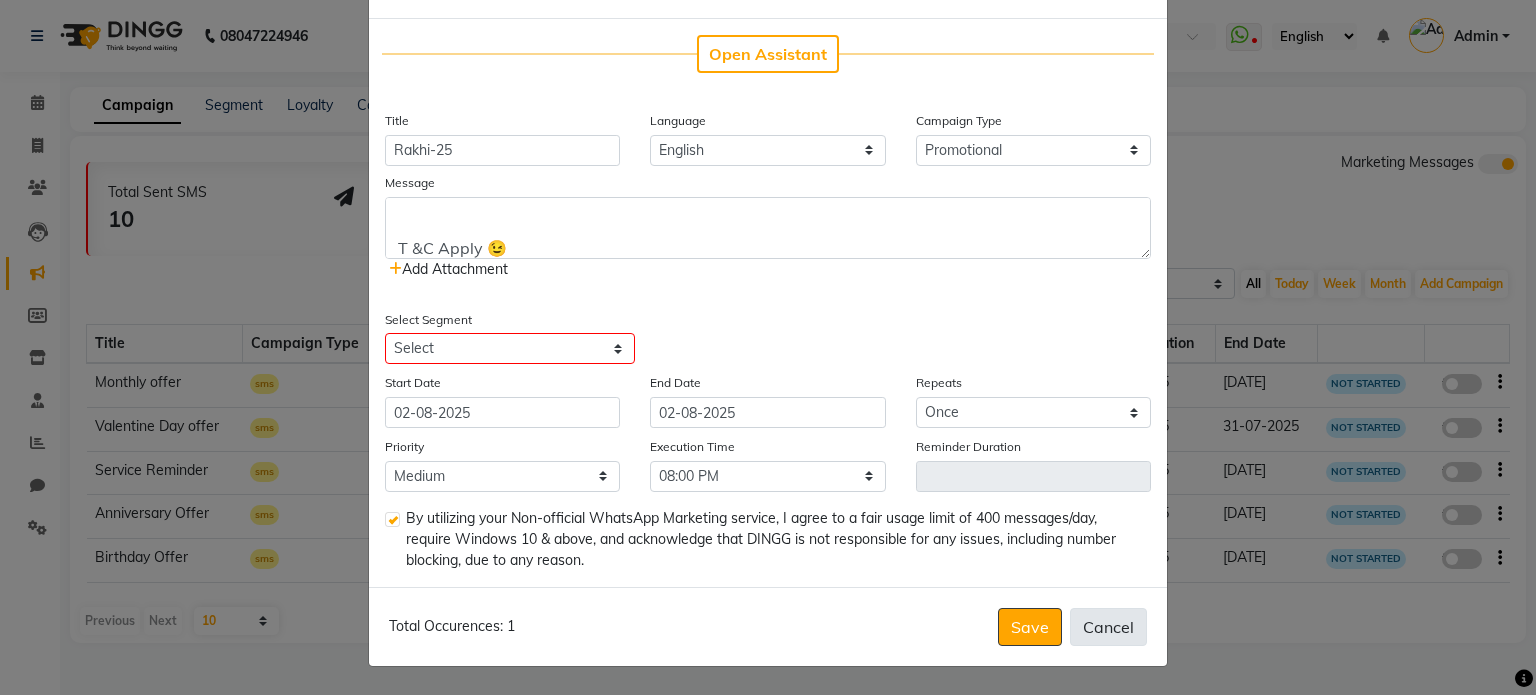 click on "Cancel" 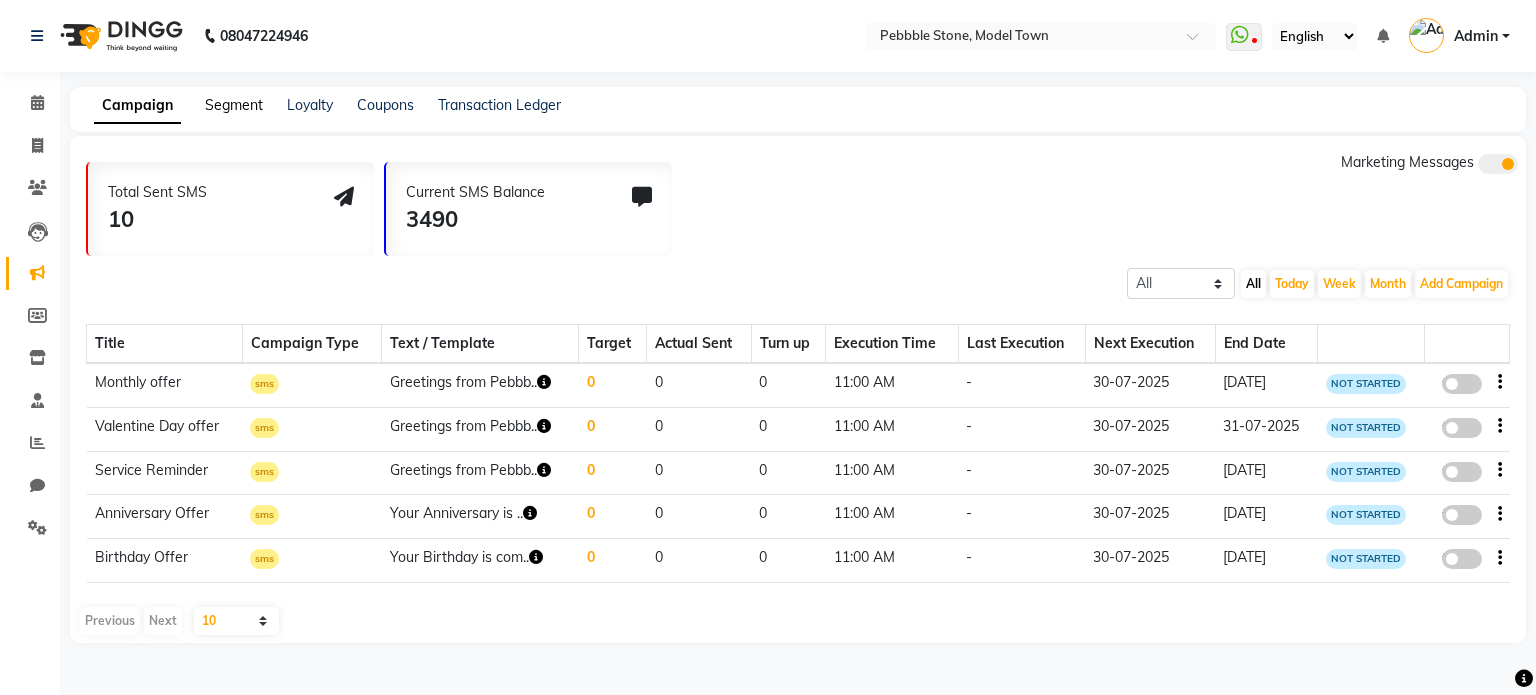 click on "Segment" 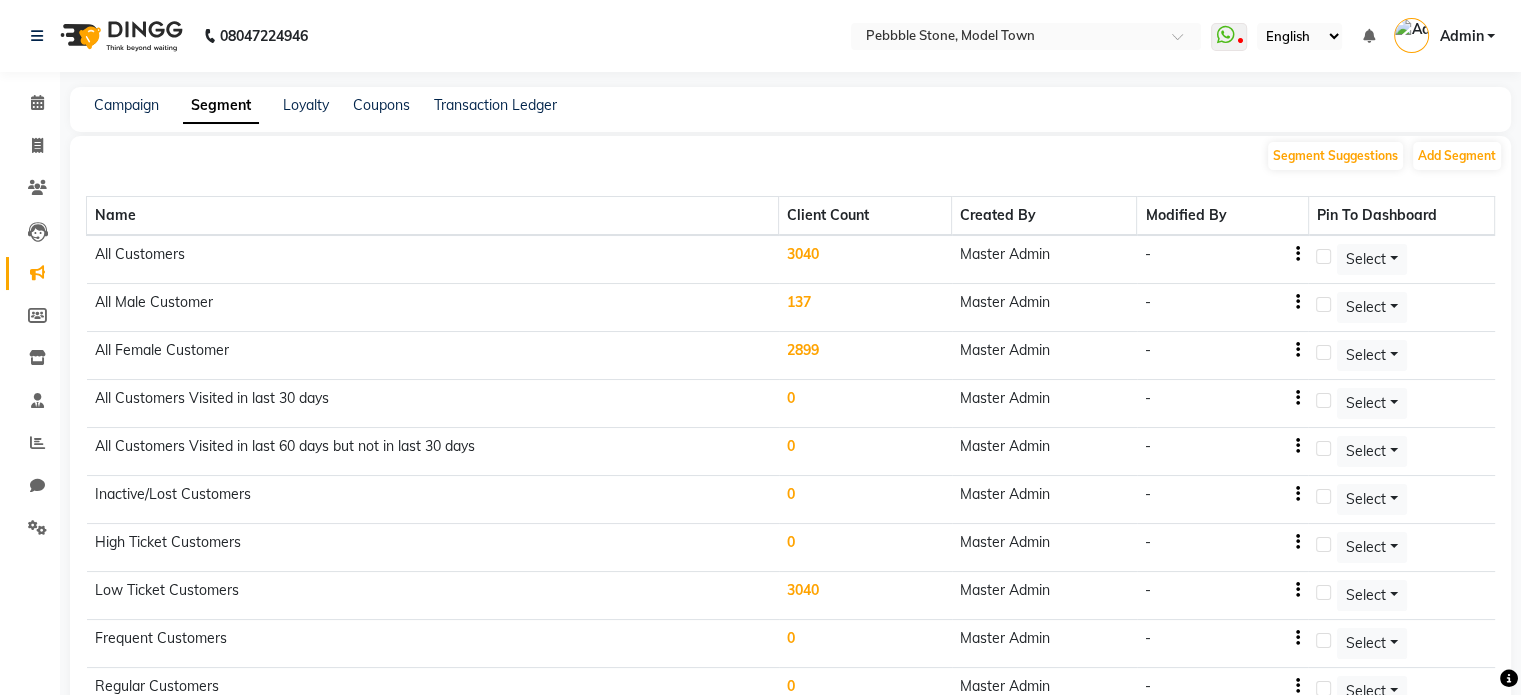 scroll, scrollTop: 249, scrollLeft: 0, axis: vertical 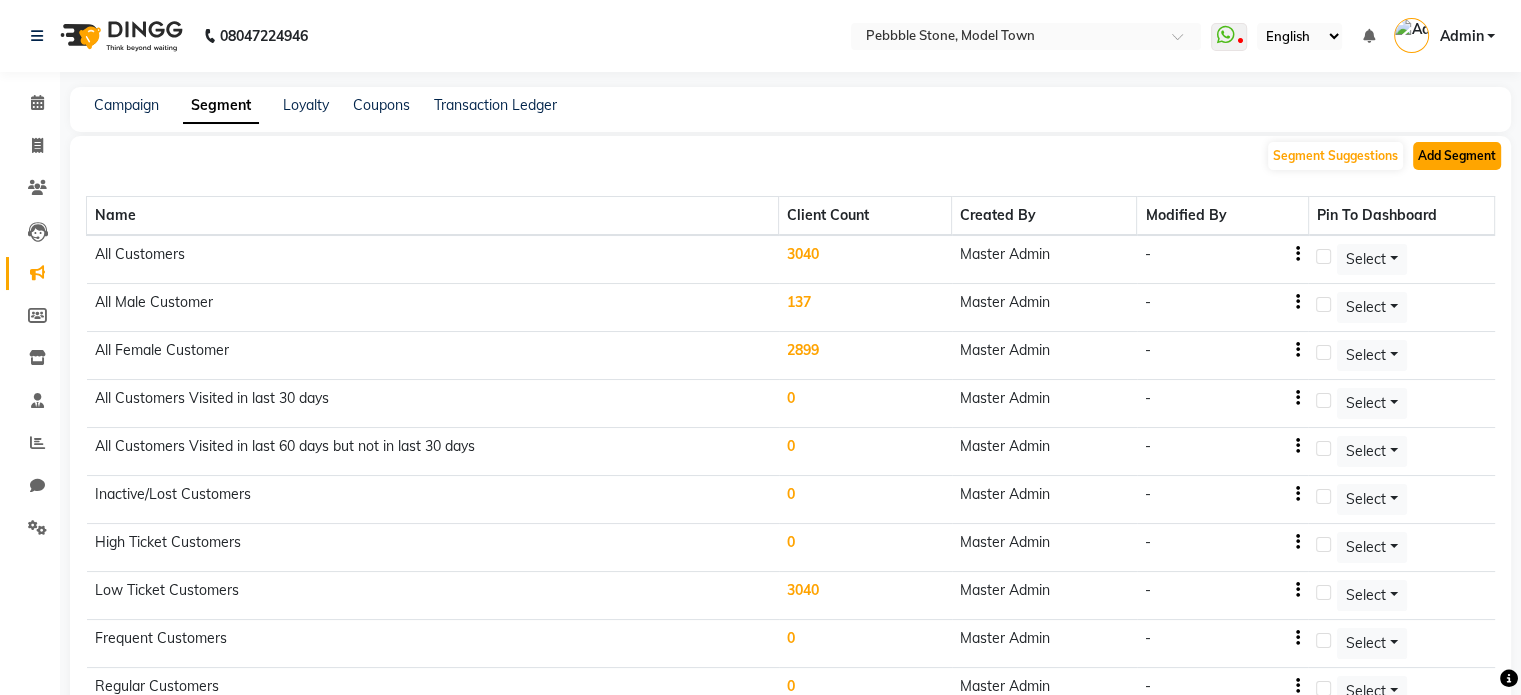 click on "Add Segment" 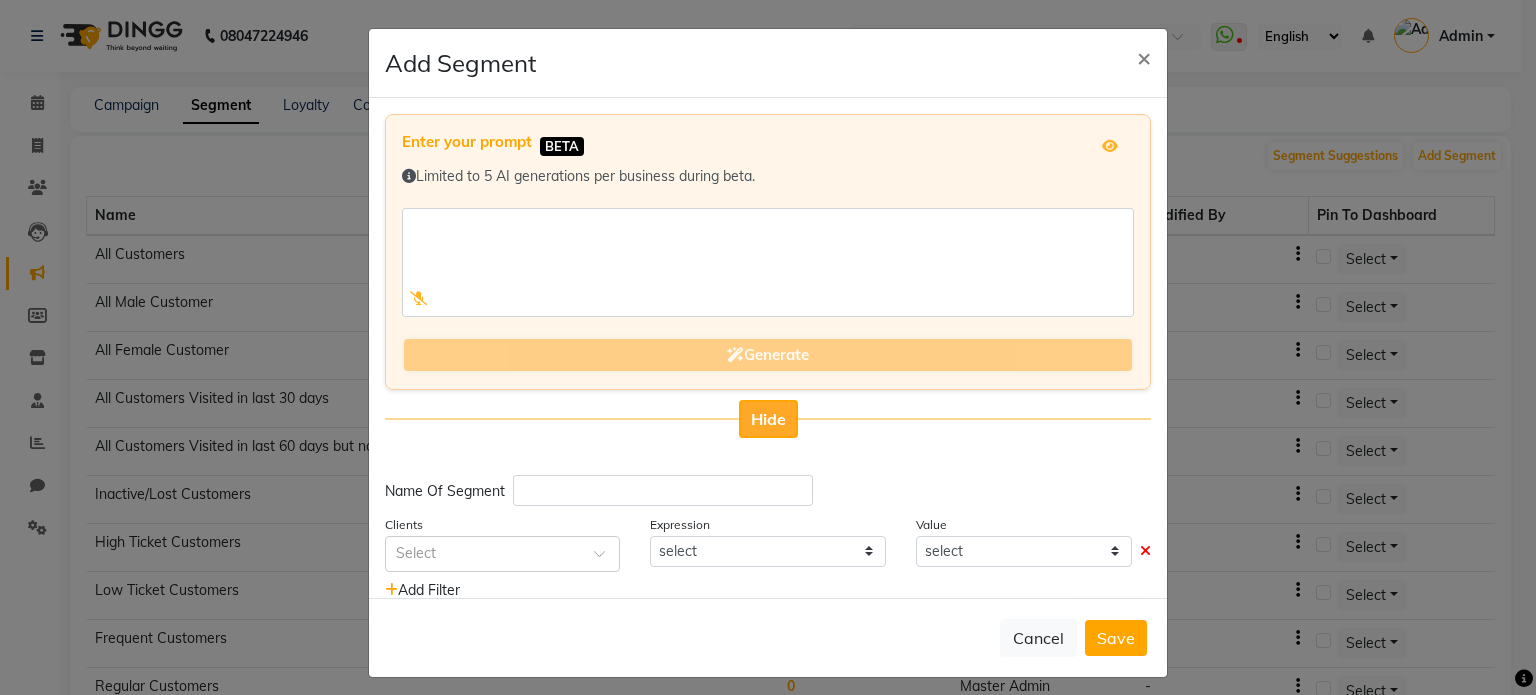click on "Hide" 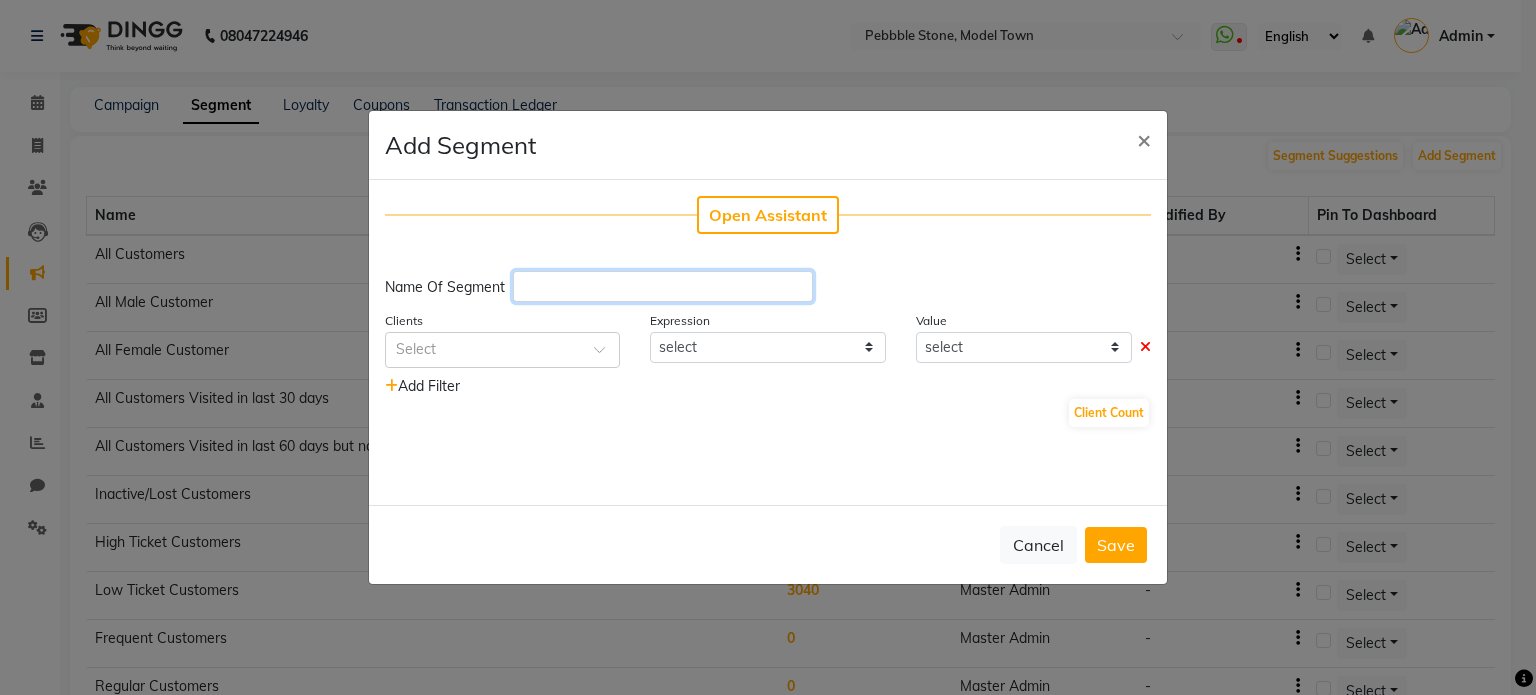 click 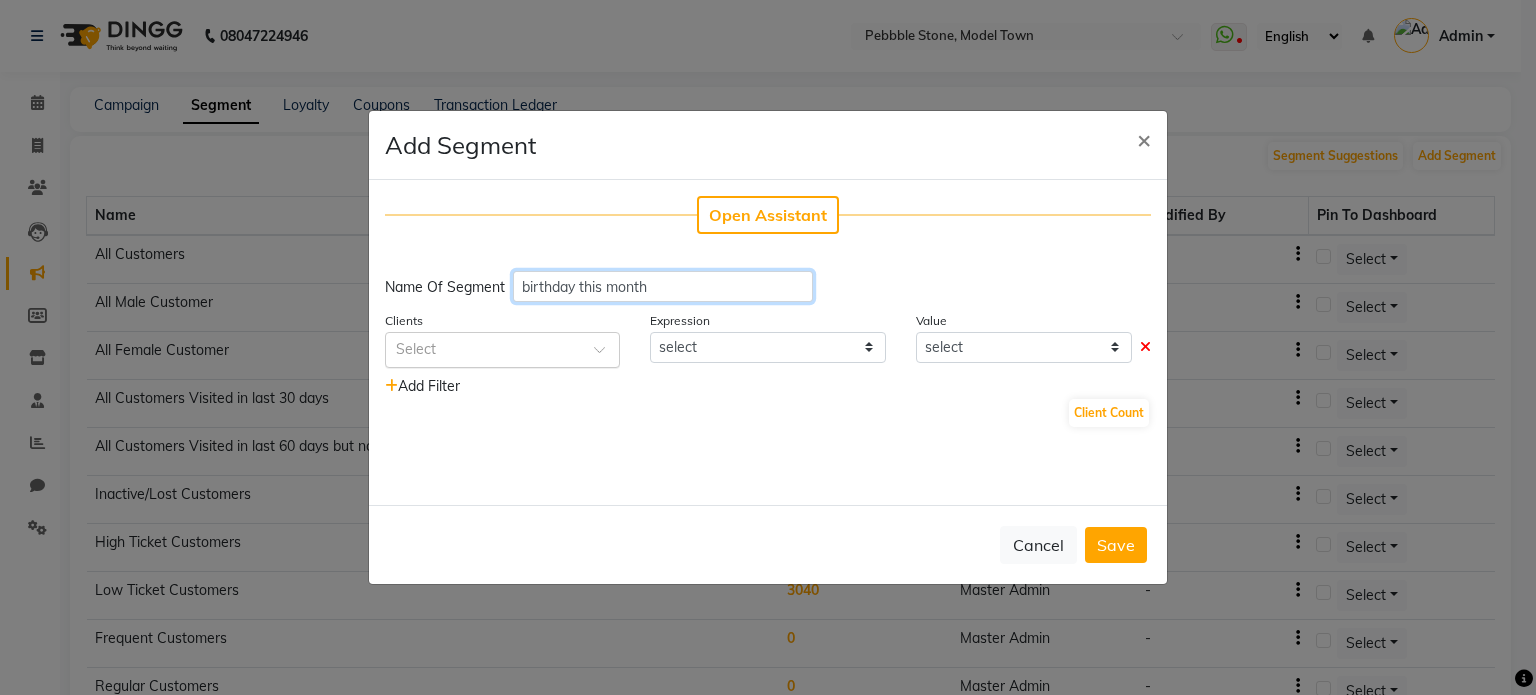 type on "birthday this month" 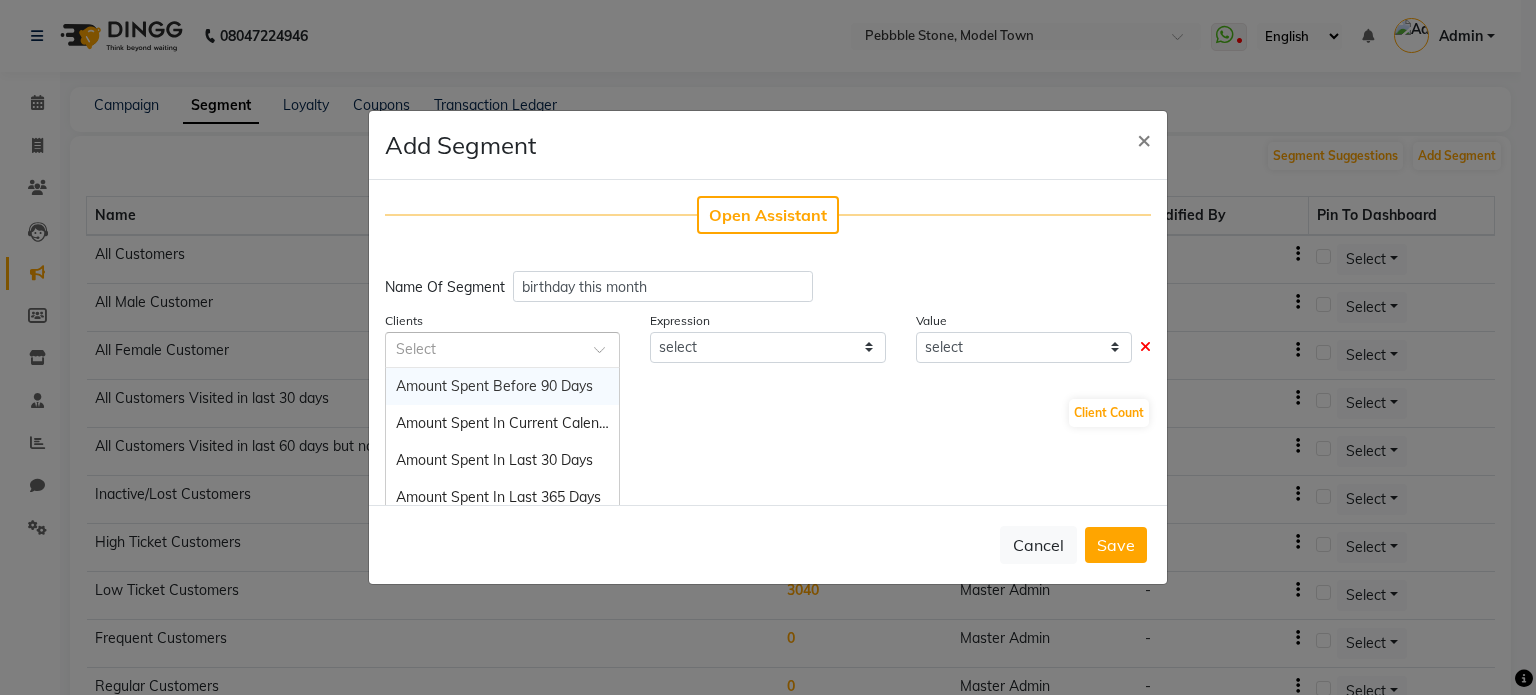 click 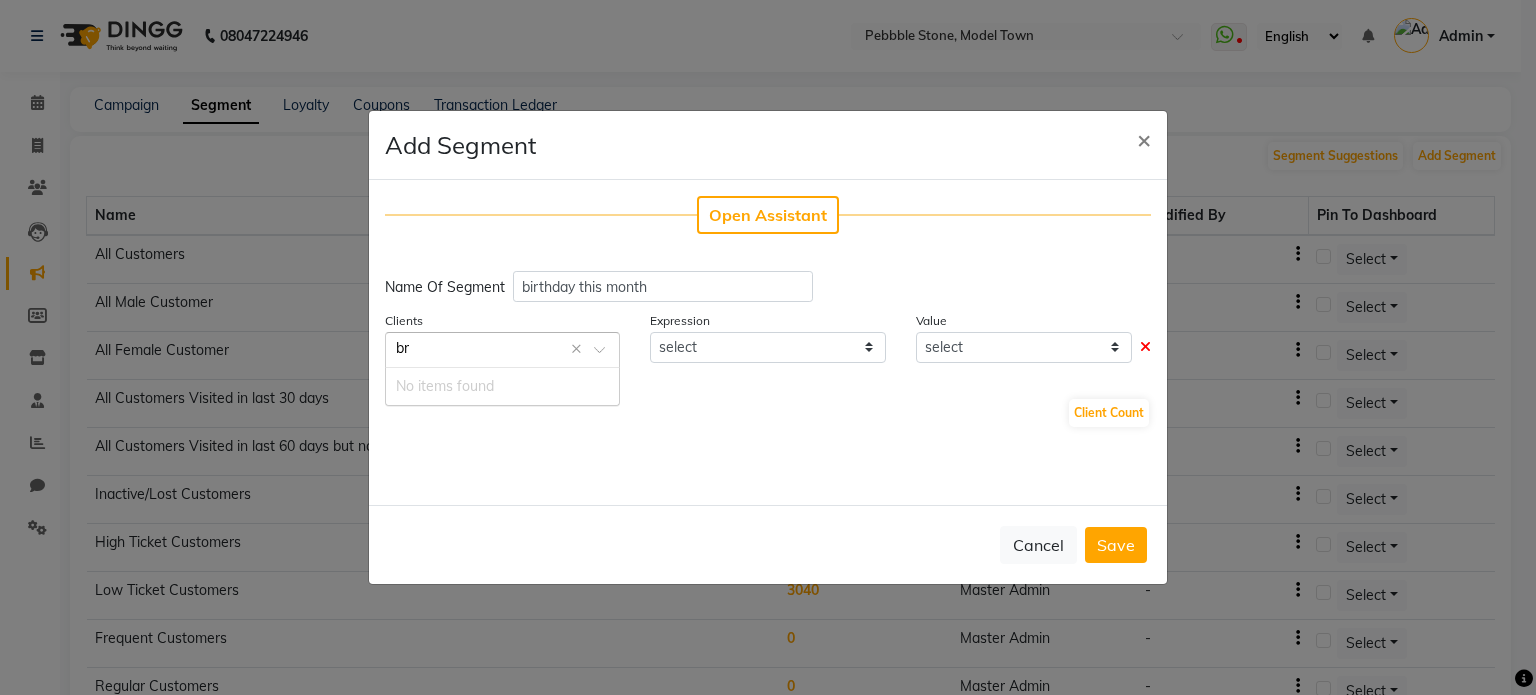 type on "b" 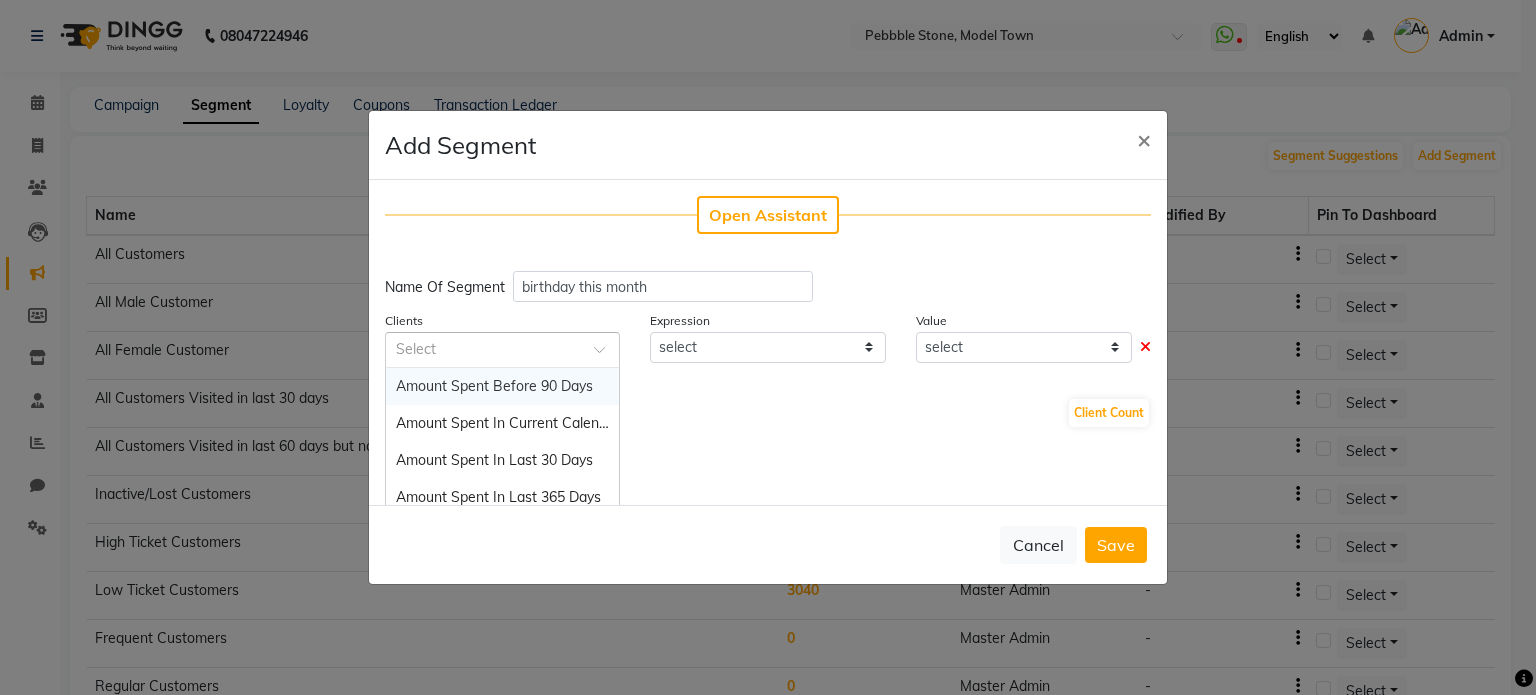 type on "b" 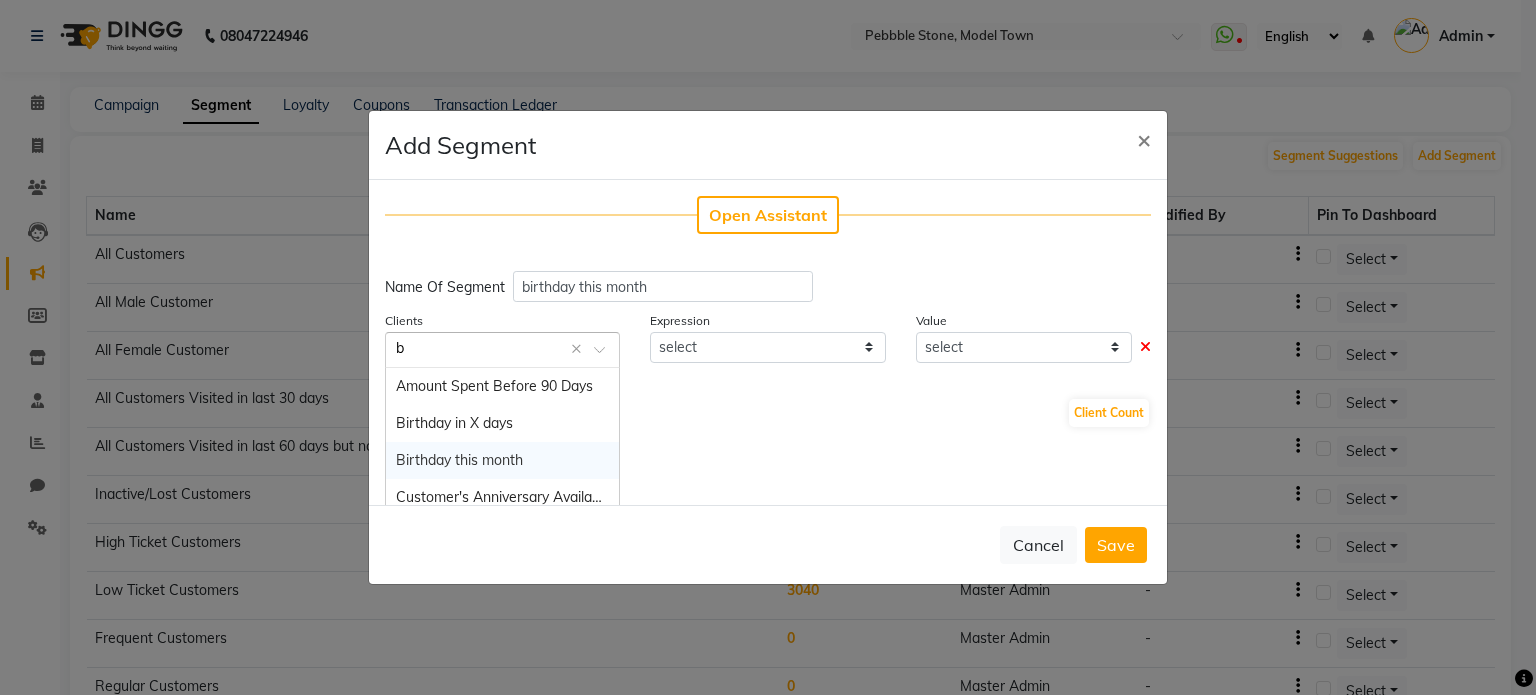 click on "Birthday this month" at bounding box center (459, 460) 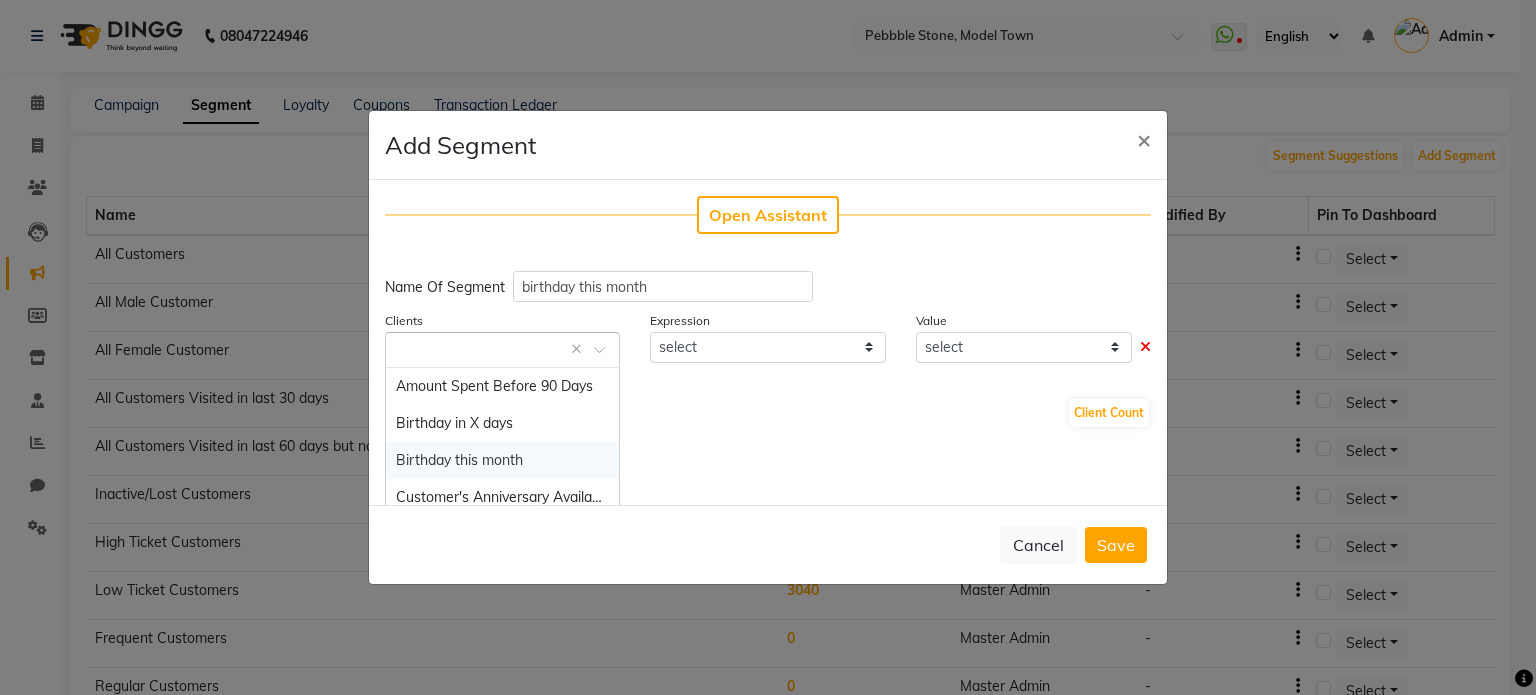 select on "=" 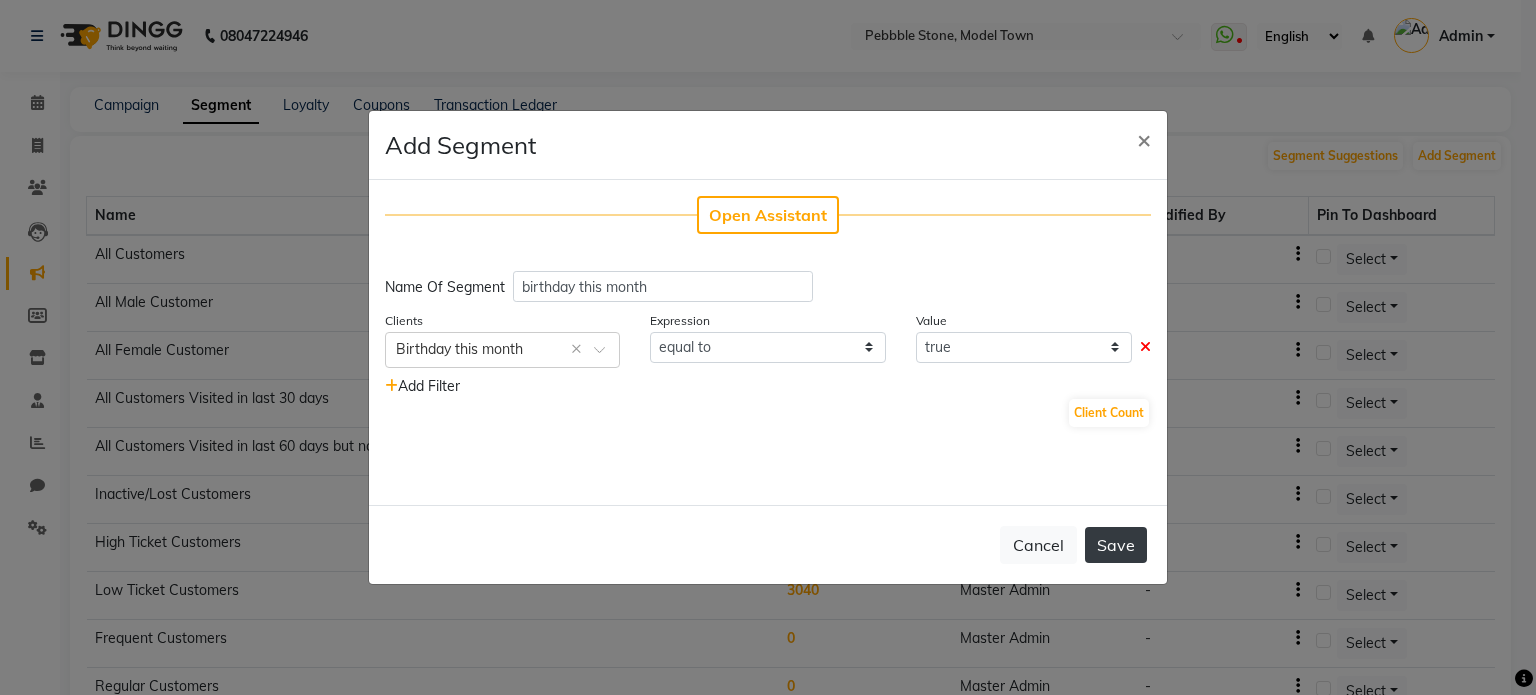 click on "Save" 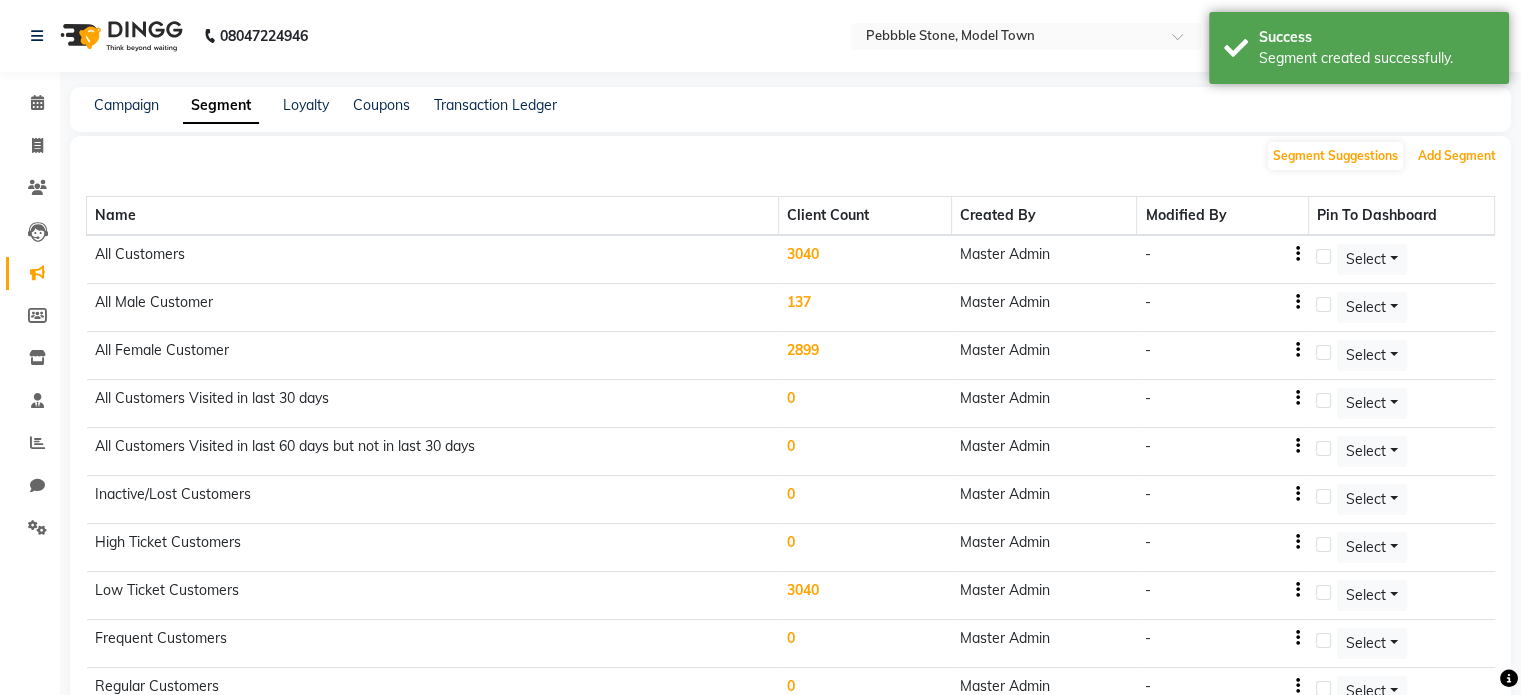 type 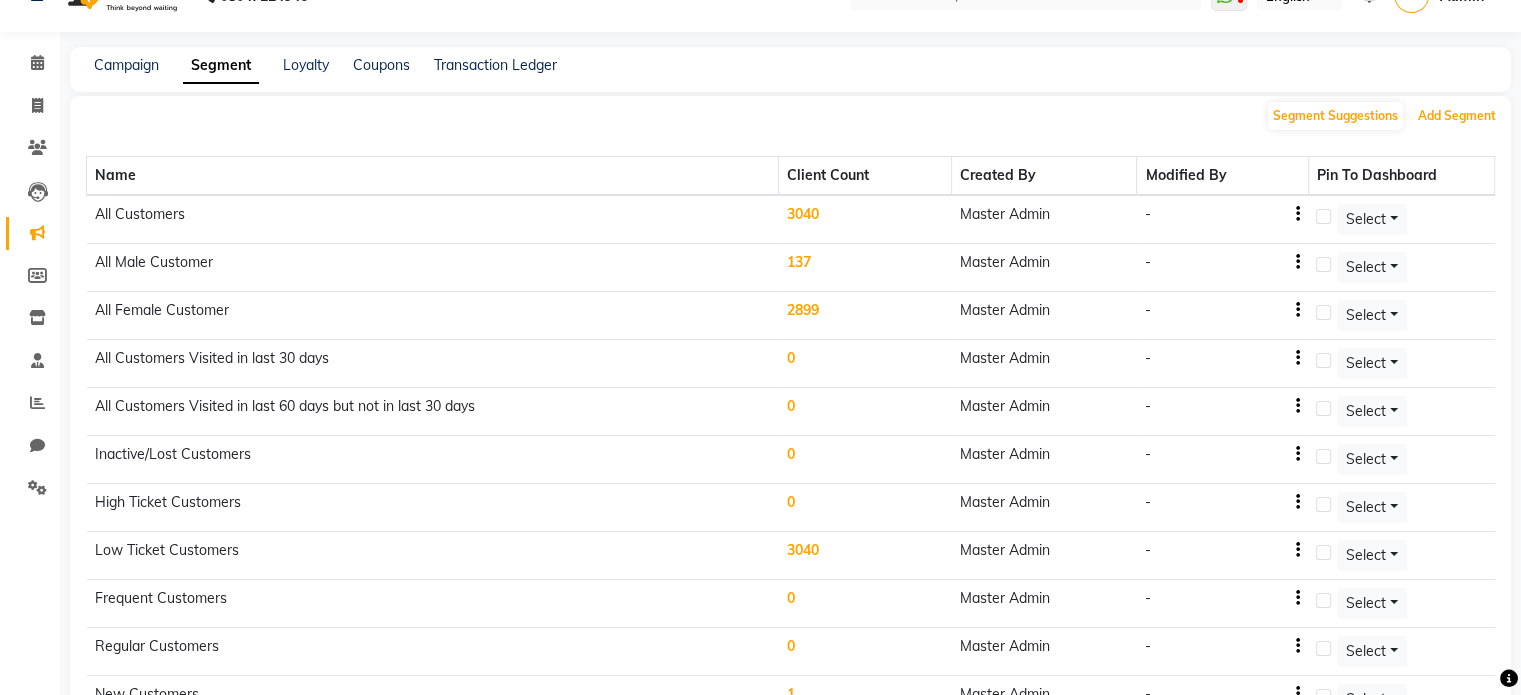 scroll, scrollTop: 297, scrollLeft: 0, axis: vertical 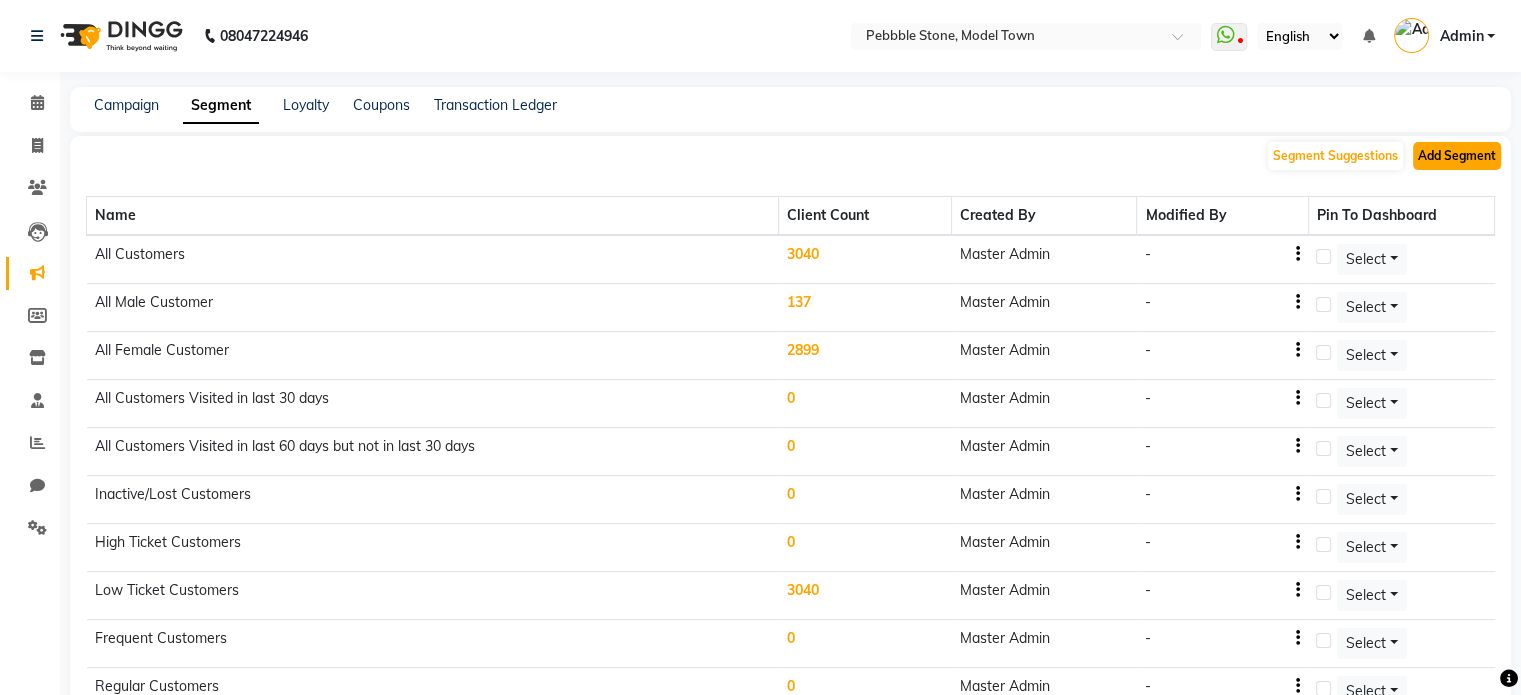 click on "Add Segment" 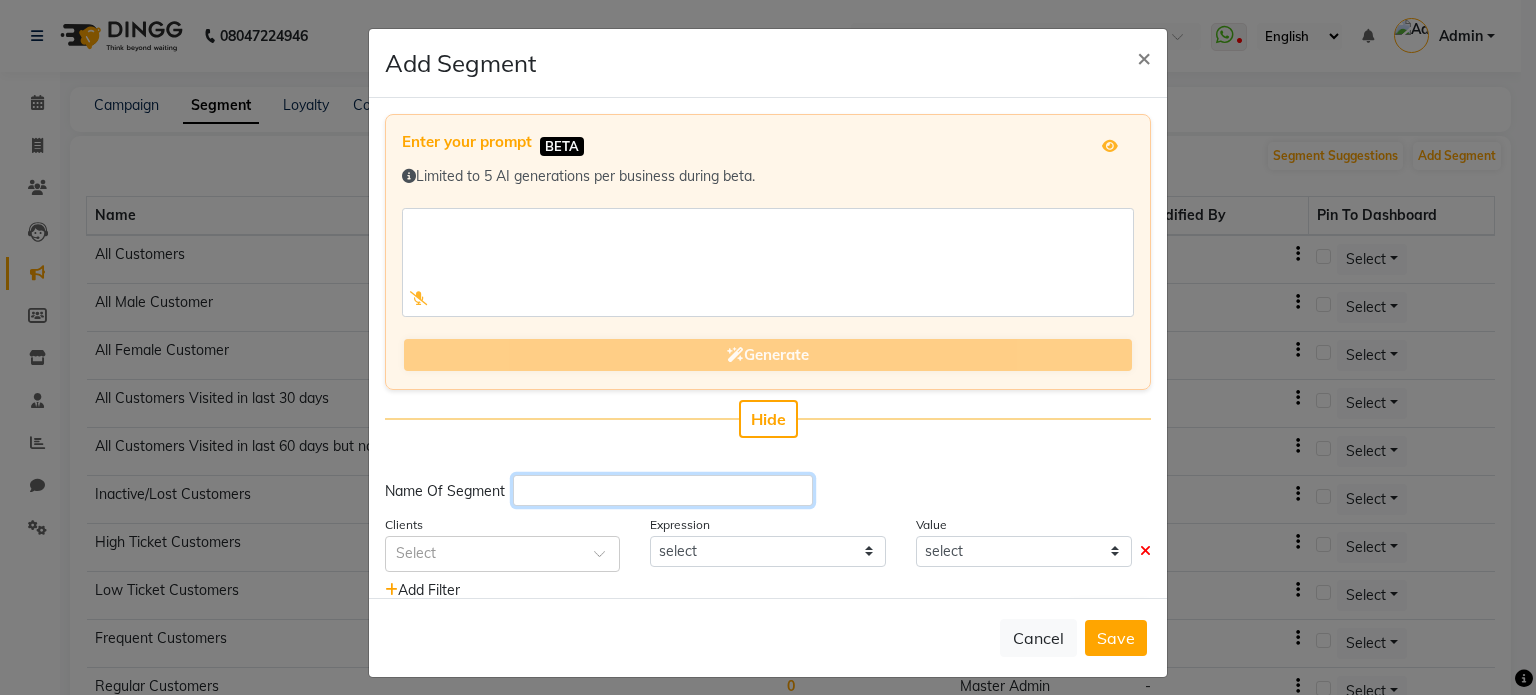 click 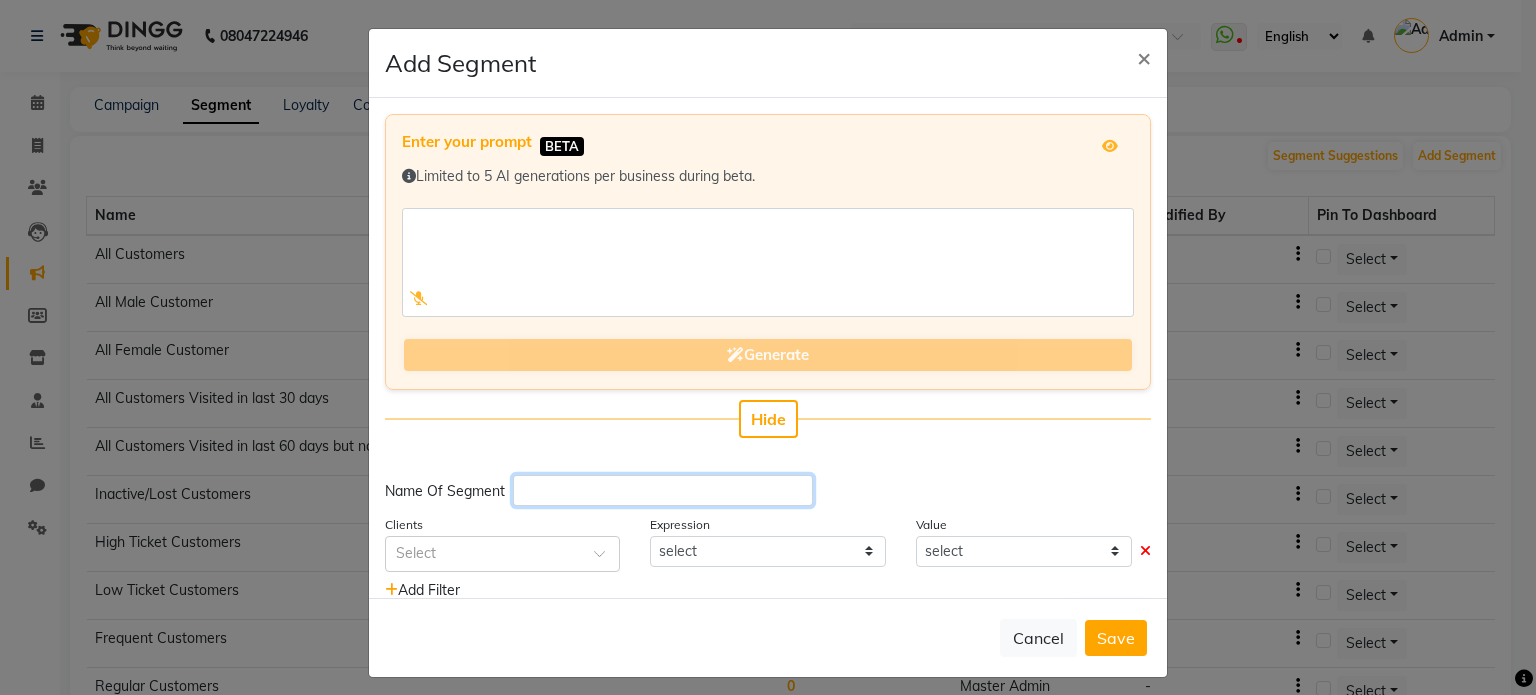 paste on "Pedicure" 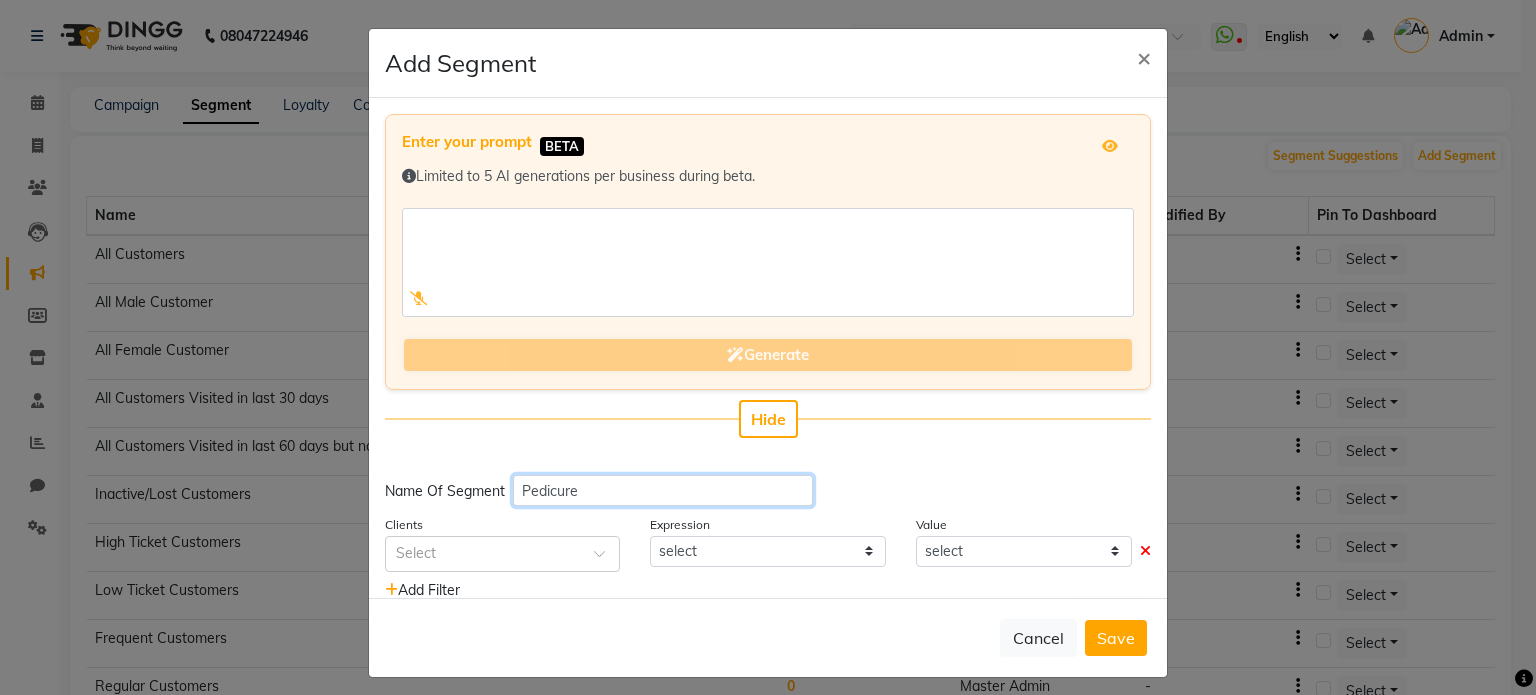 type on "Pedicure" 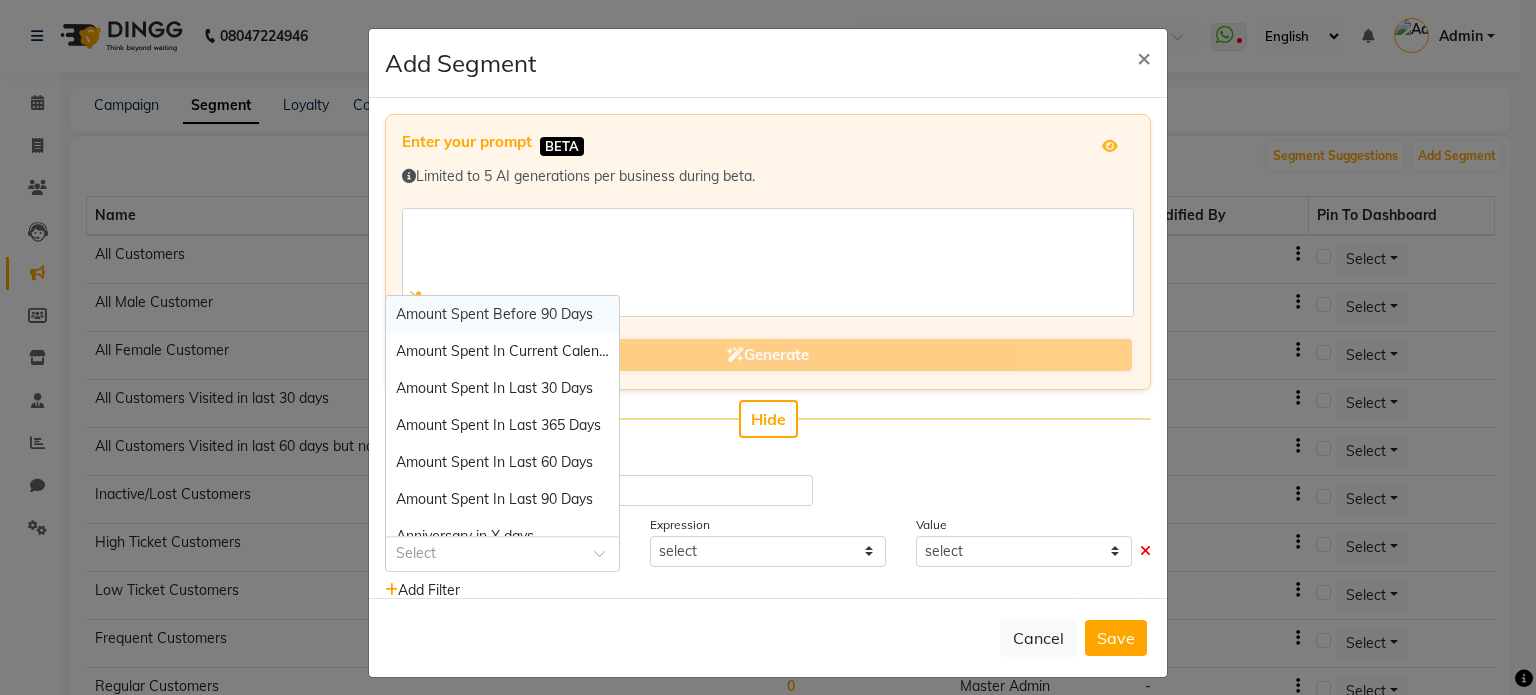 click 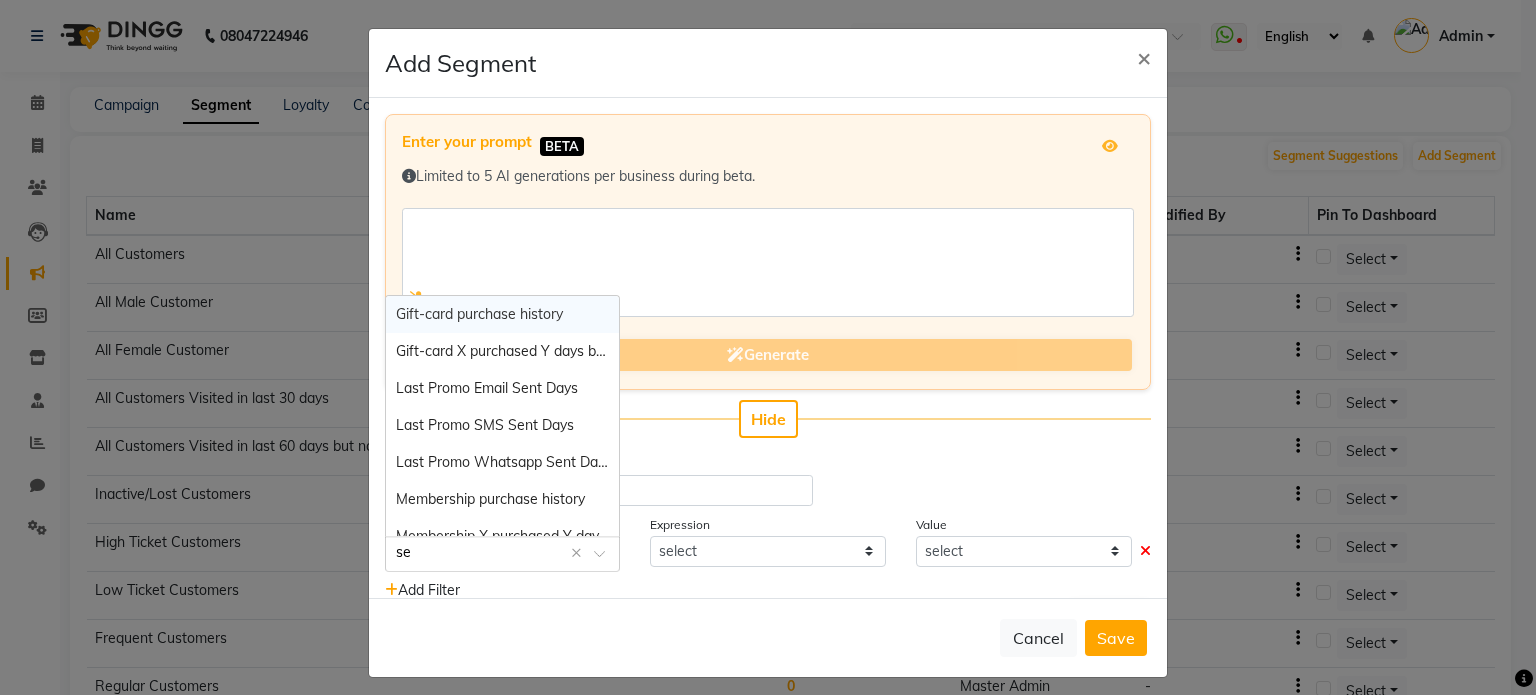 type on "ser" 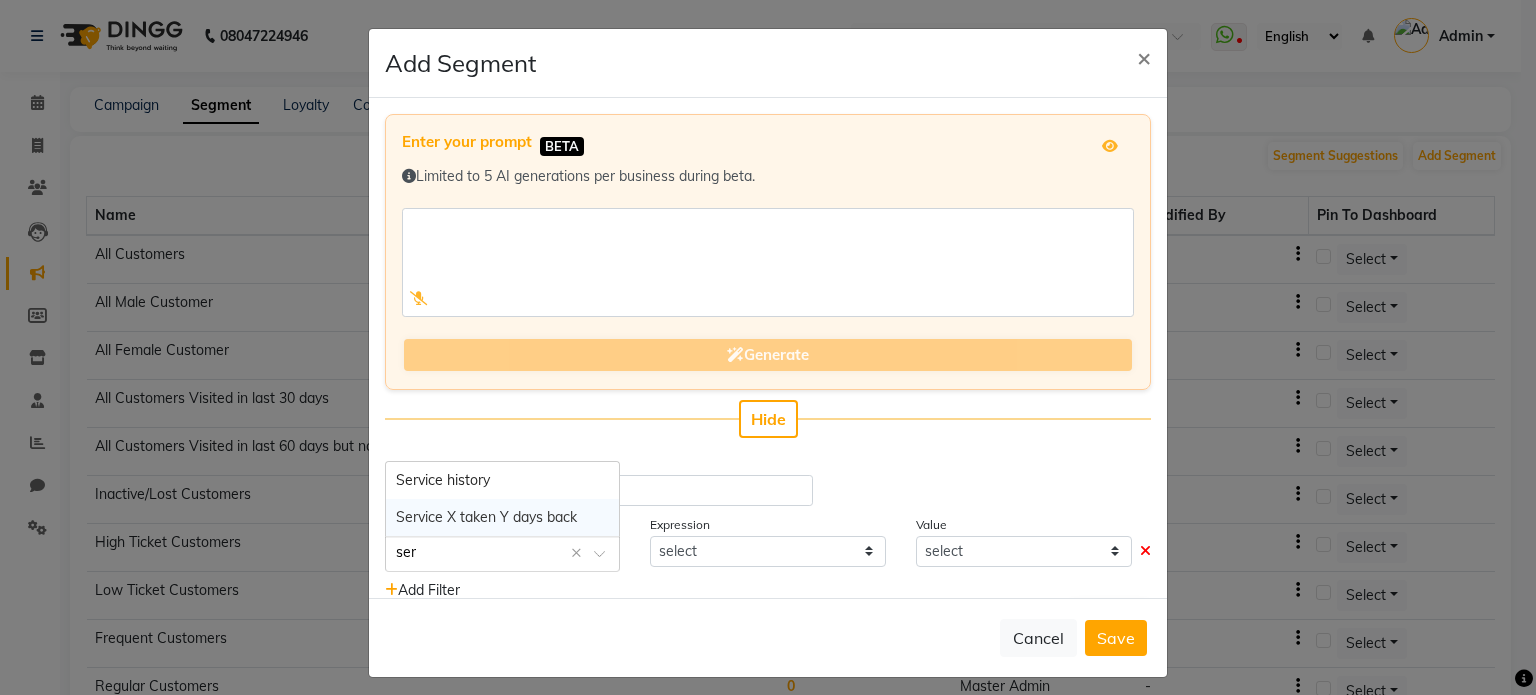 click on "Service X taken Y days back" at bounding box center (486, 517) 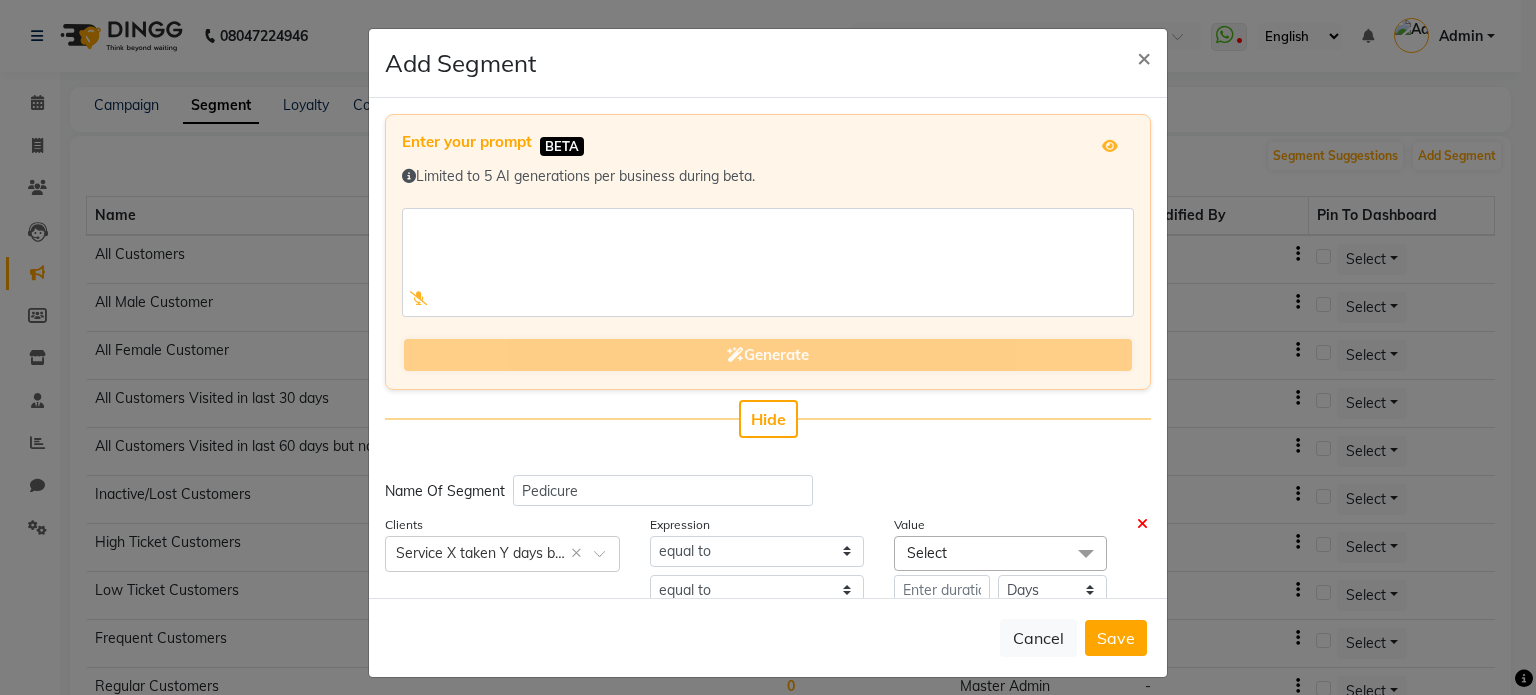 click on "Select" 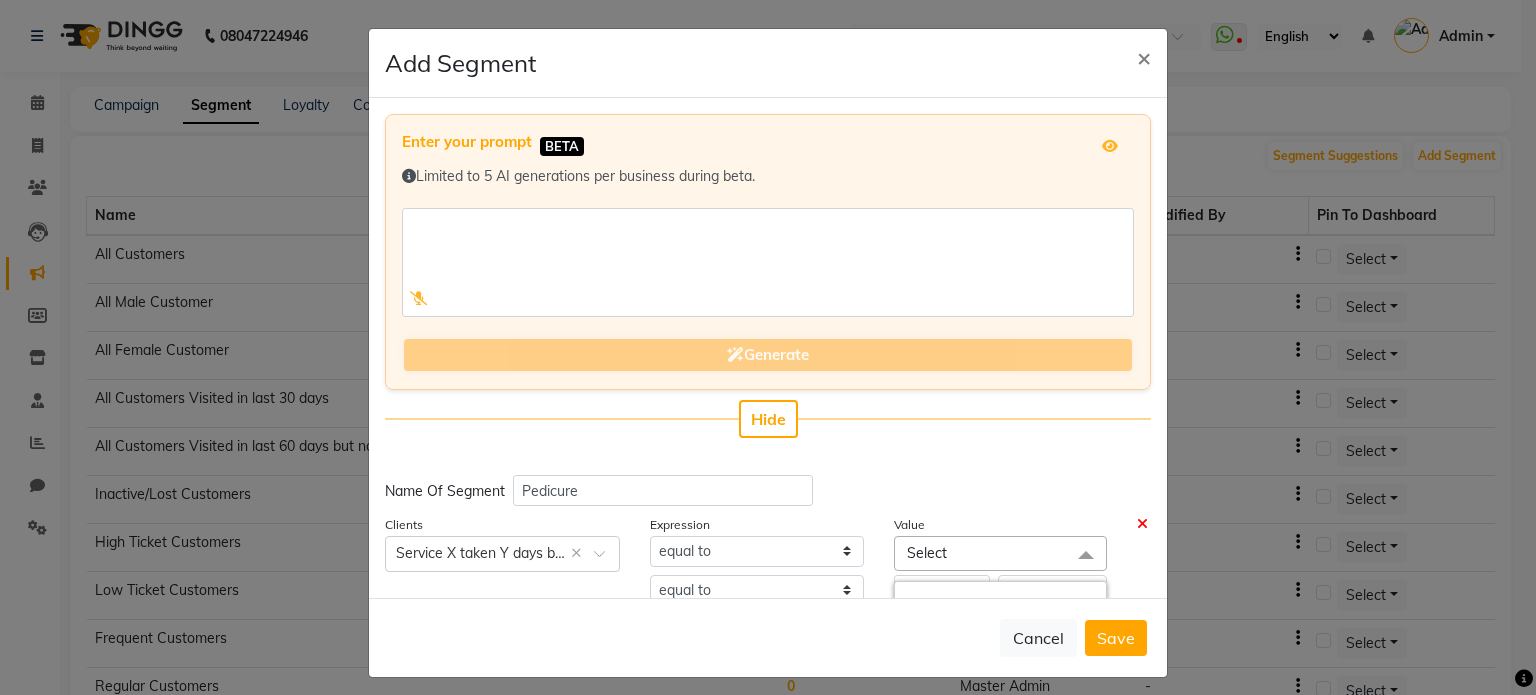 scroll, scrollTop: 436, scrollLeft: 0, axis: vertical 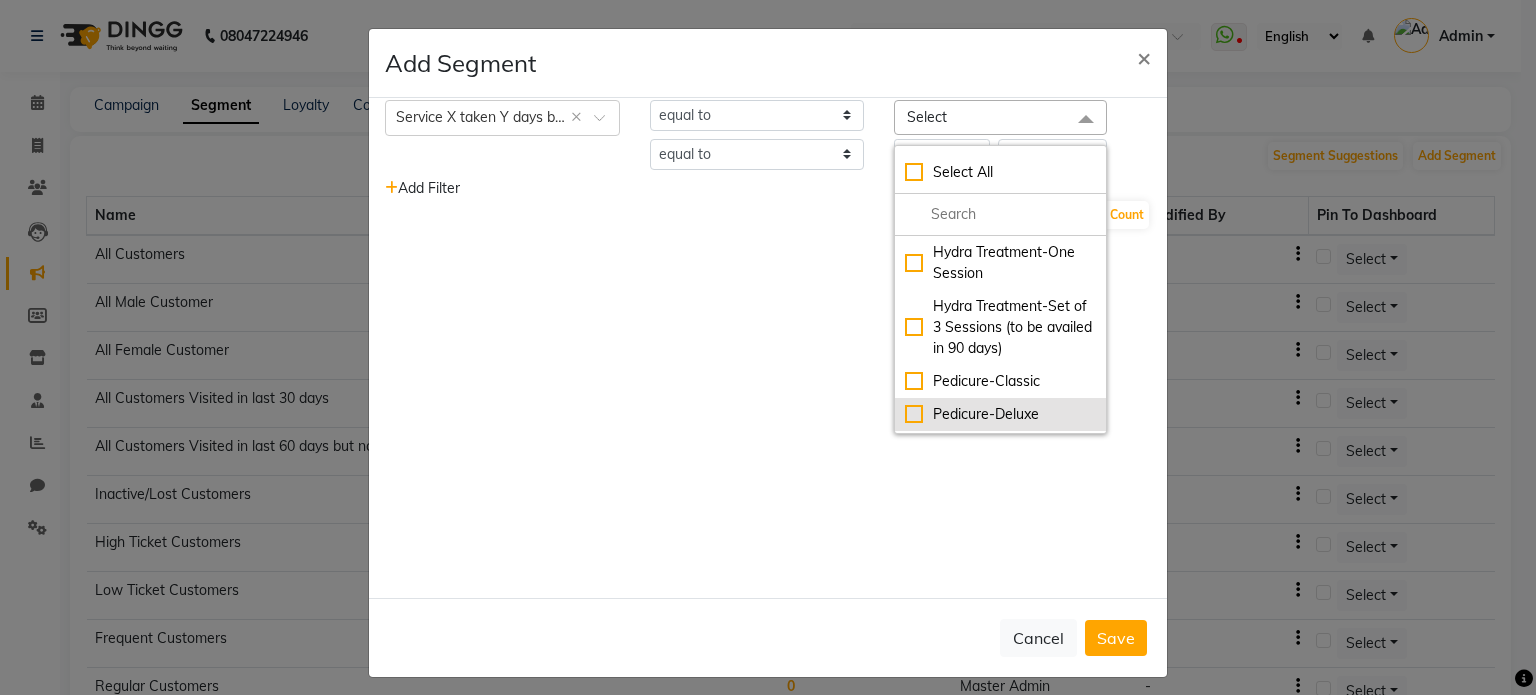 click on "Pedicure-Deluxe" 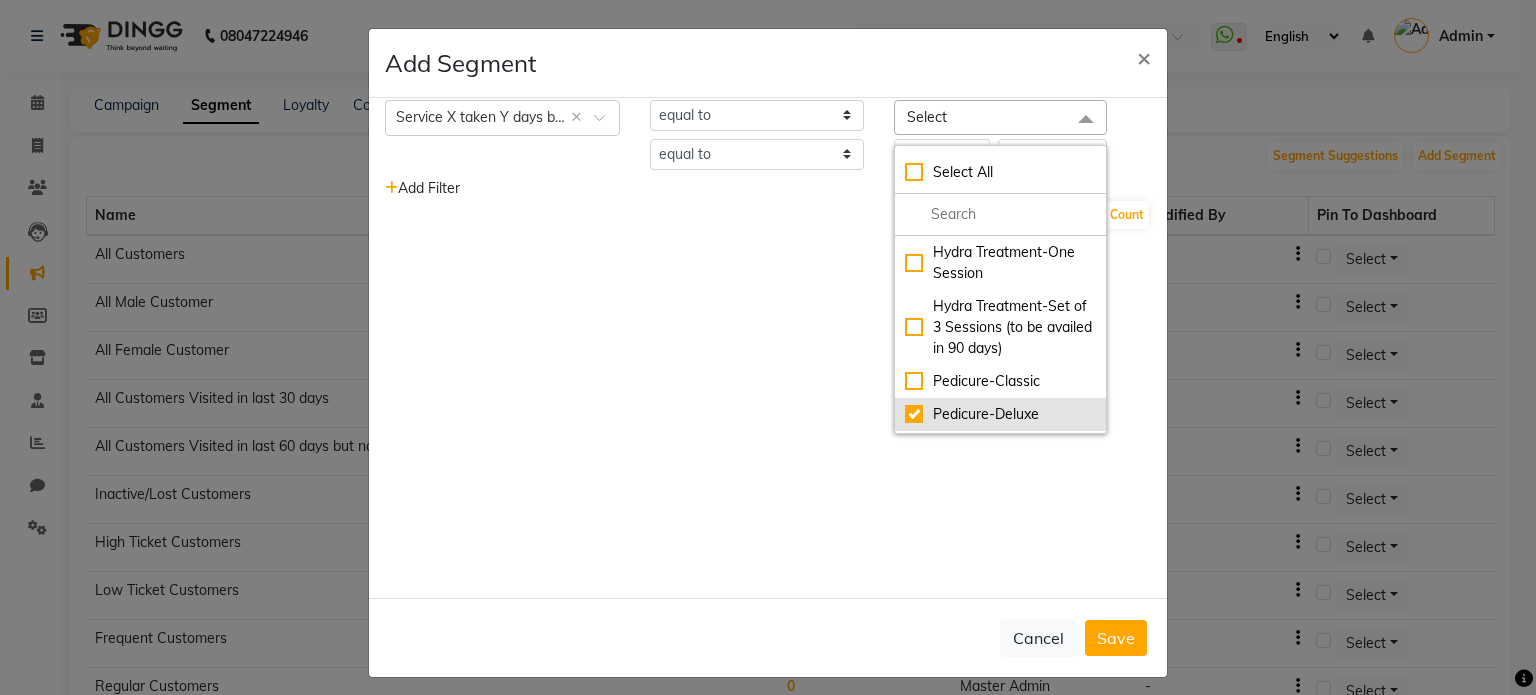 checkbox on "true" 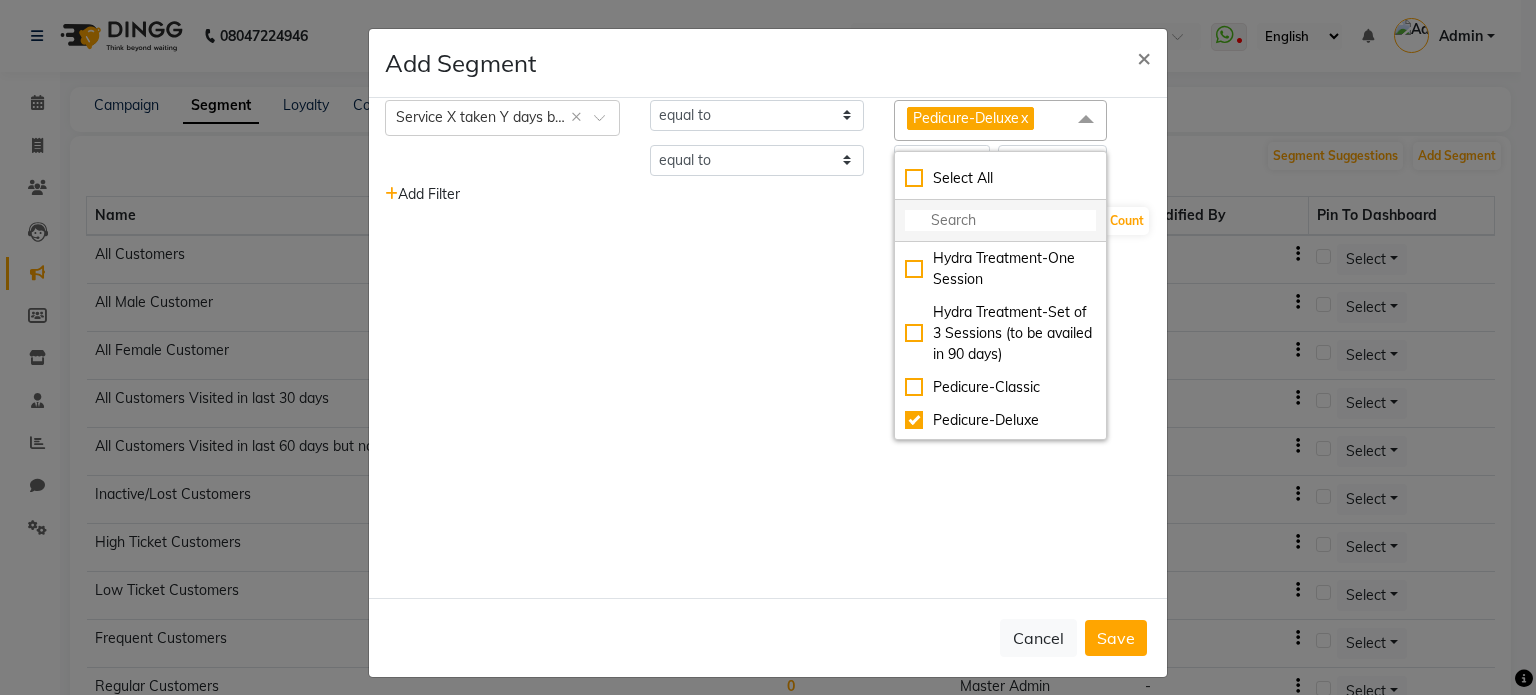 click 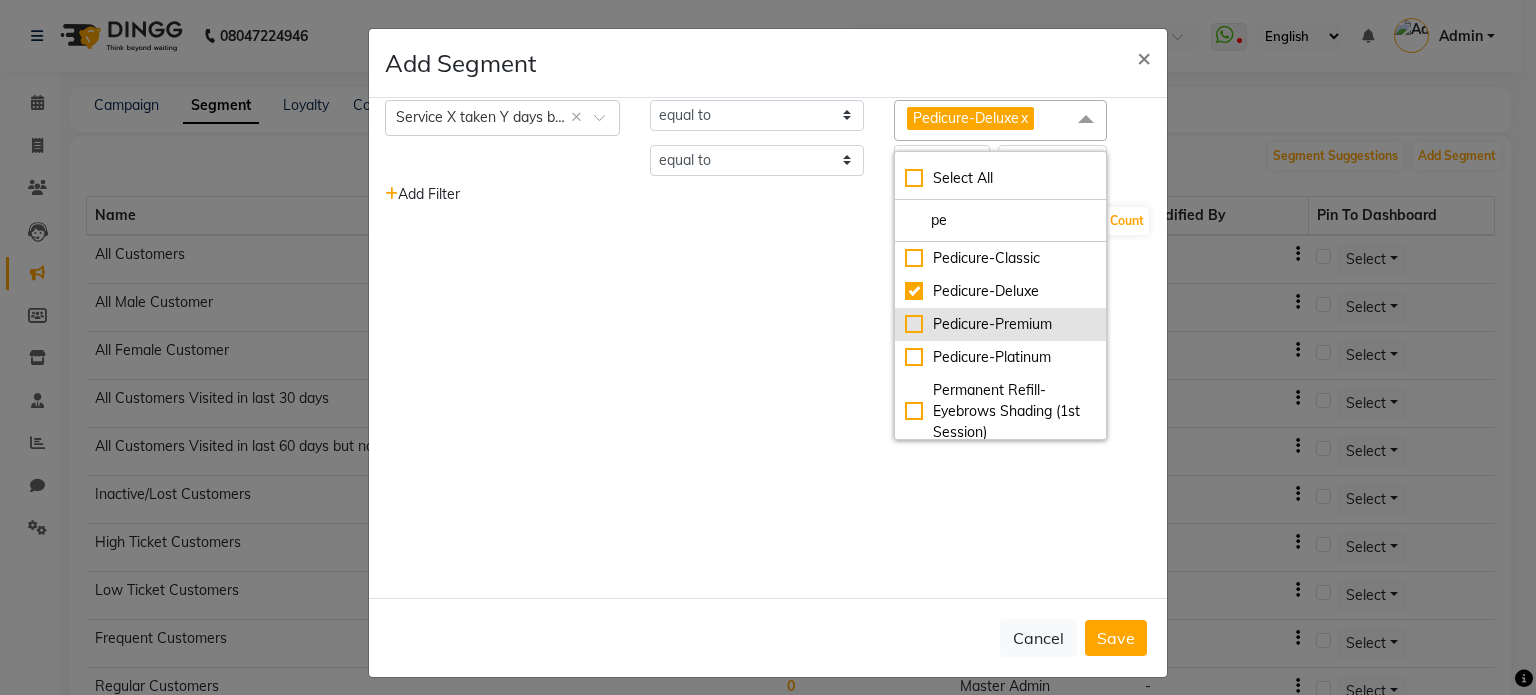 type on "pe" 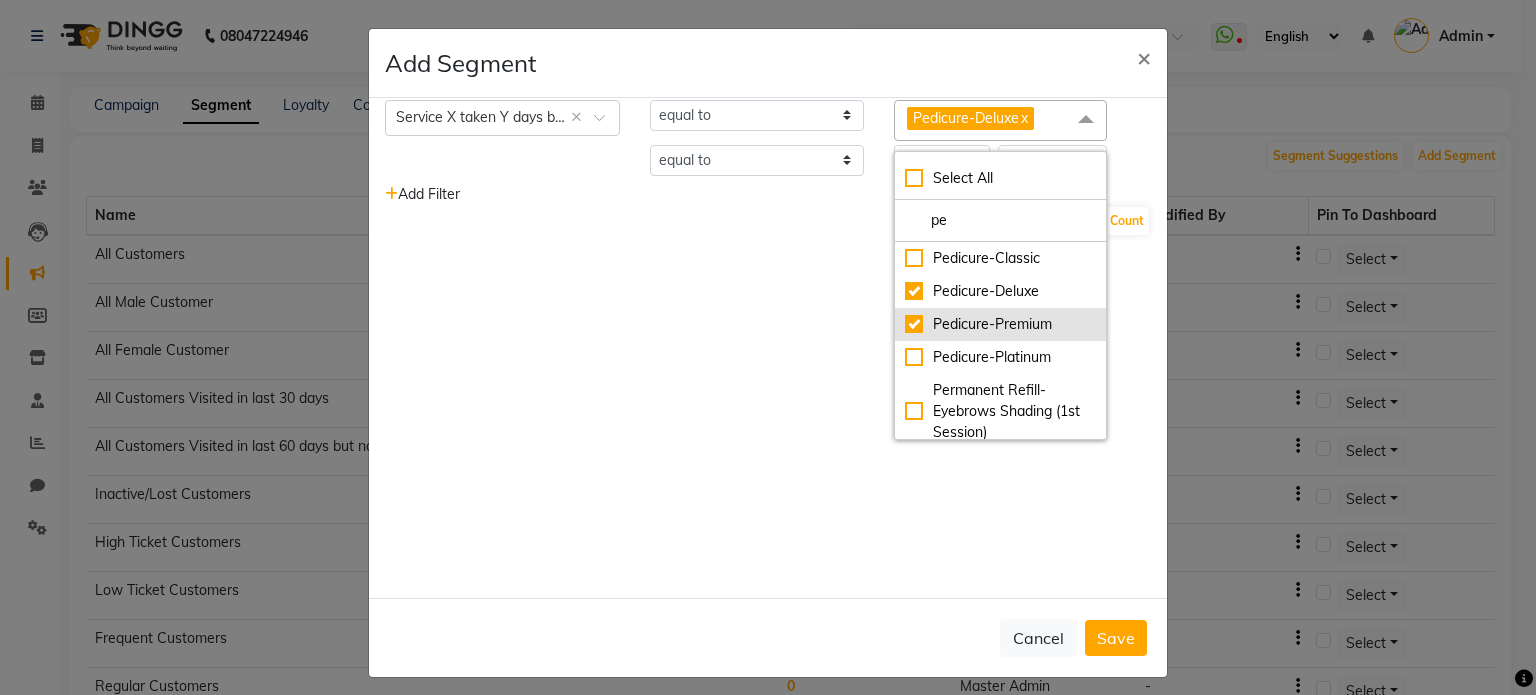 checkbox on "true" 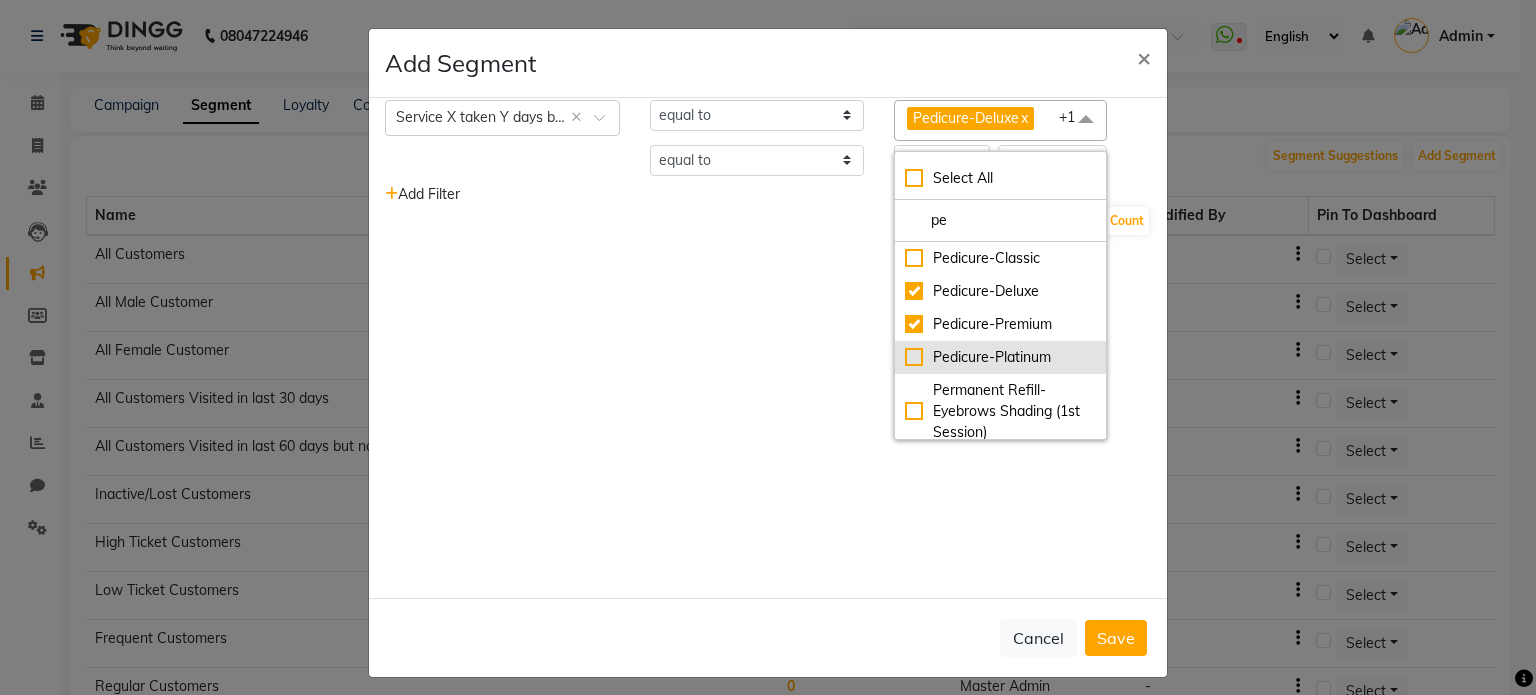 click on "Pedicure-Platinum" 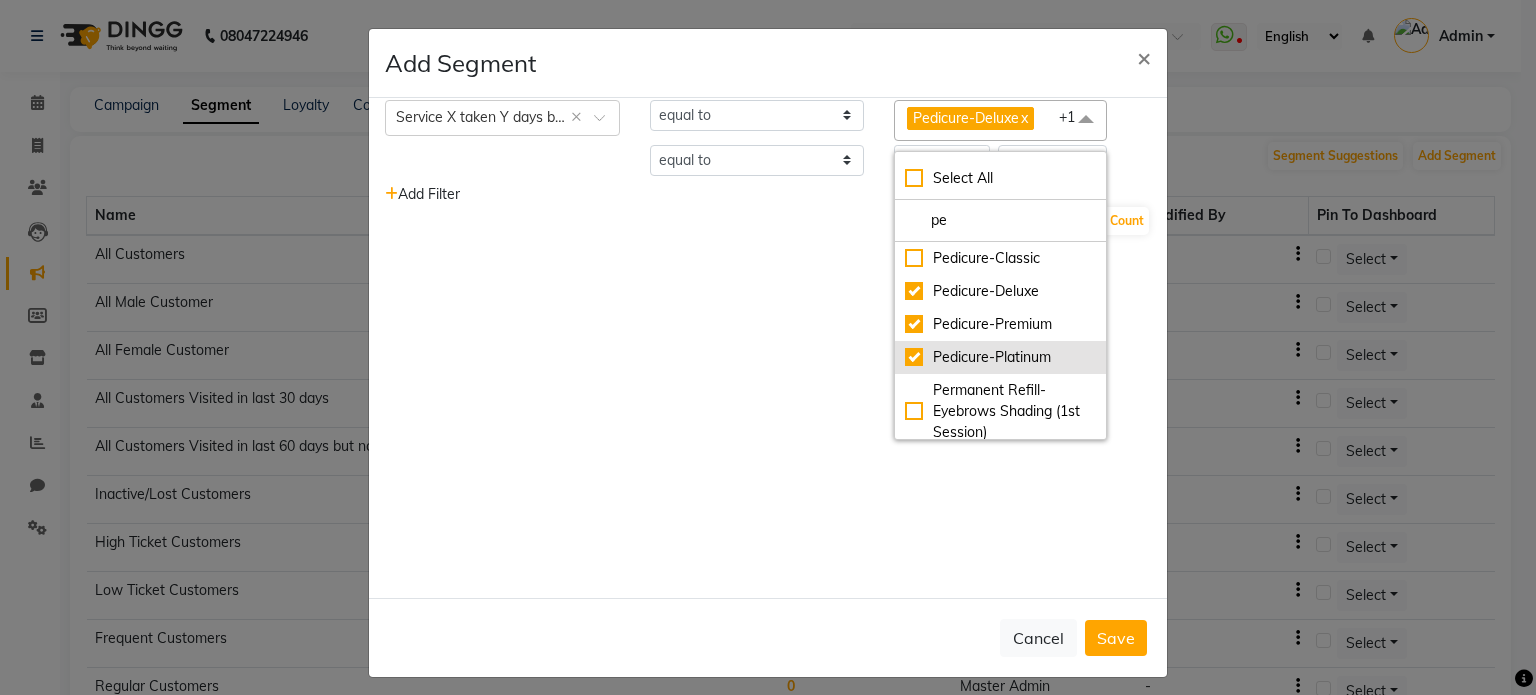 checkbox on "true" 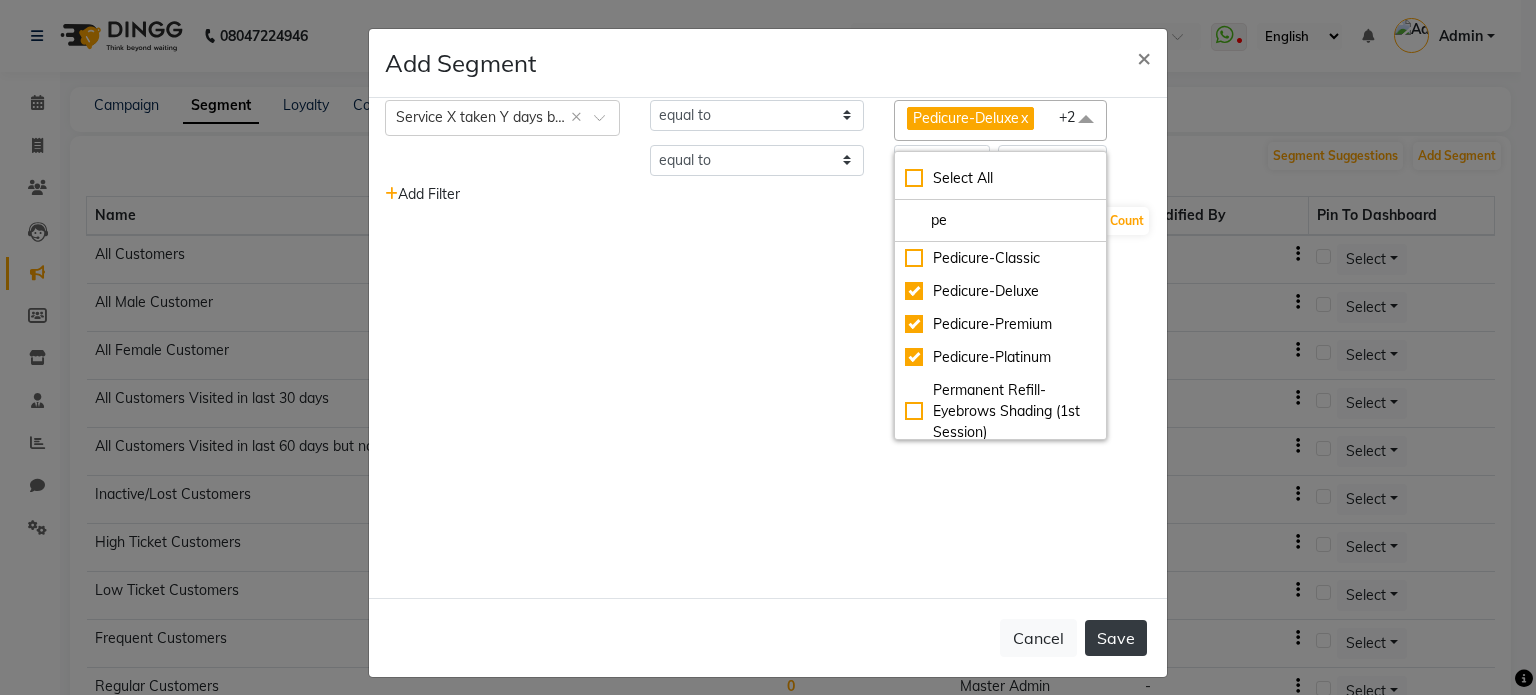 click on "Save" 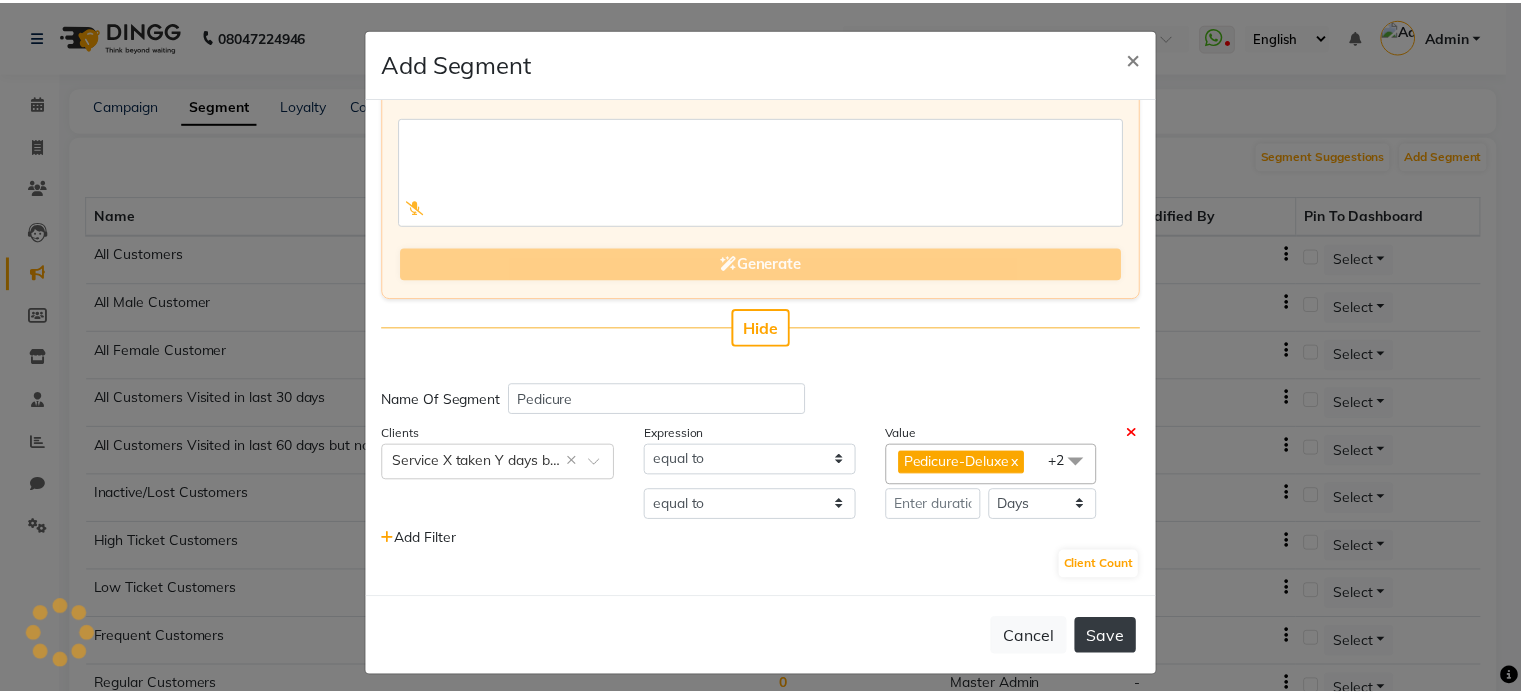 scroll, scrollTop: 89, scrollLeft: 0, axis: vertical 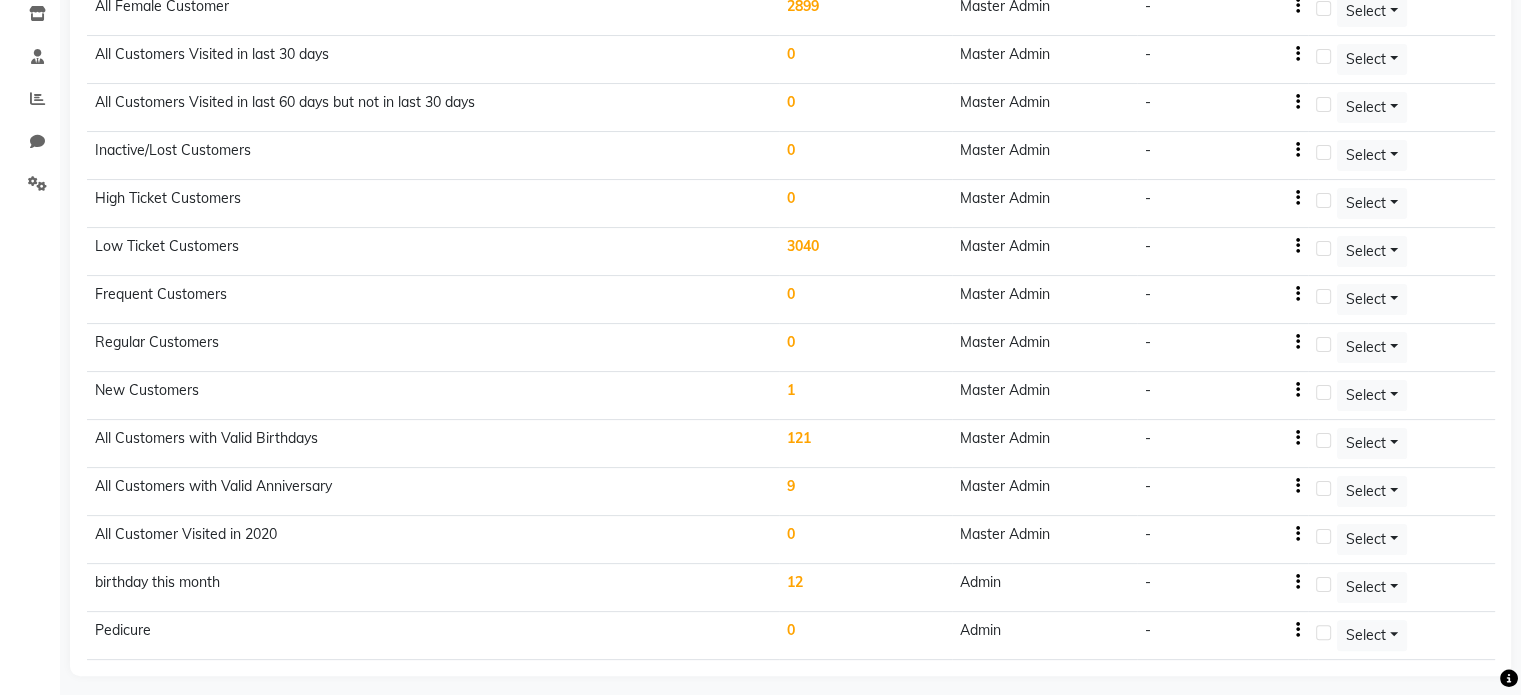 click 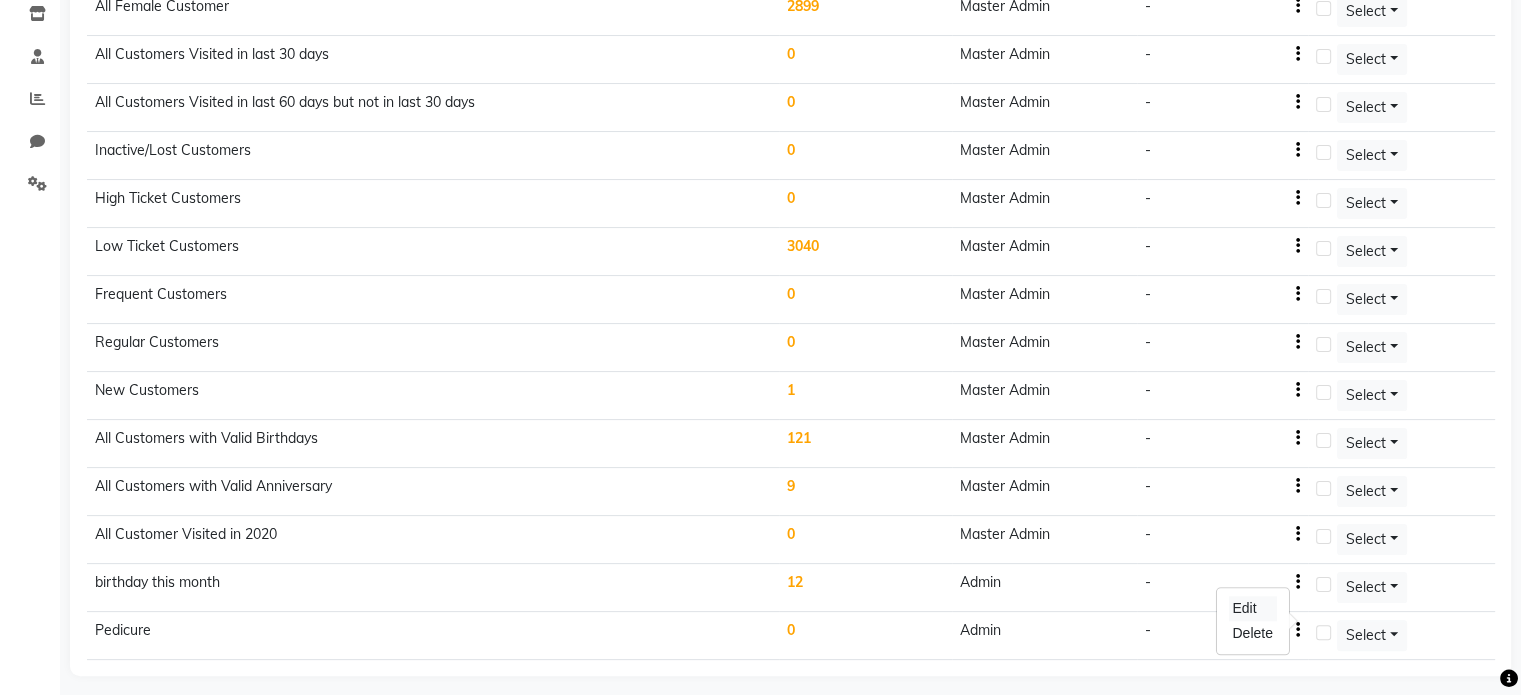 click on "Edit" at bounding box center [1252, 608] 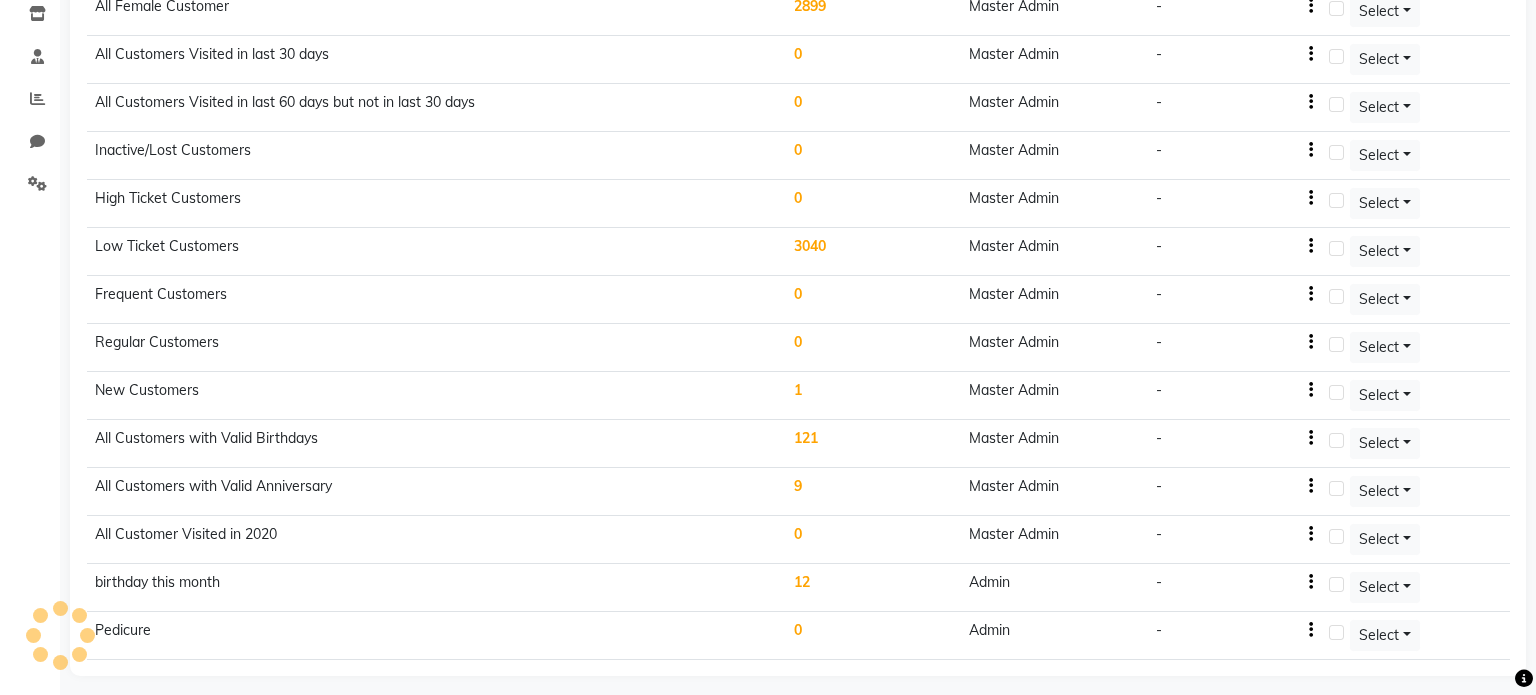 select on "months" 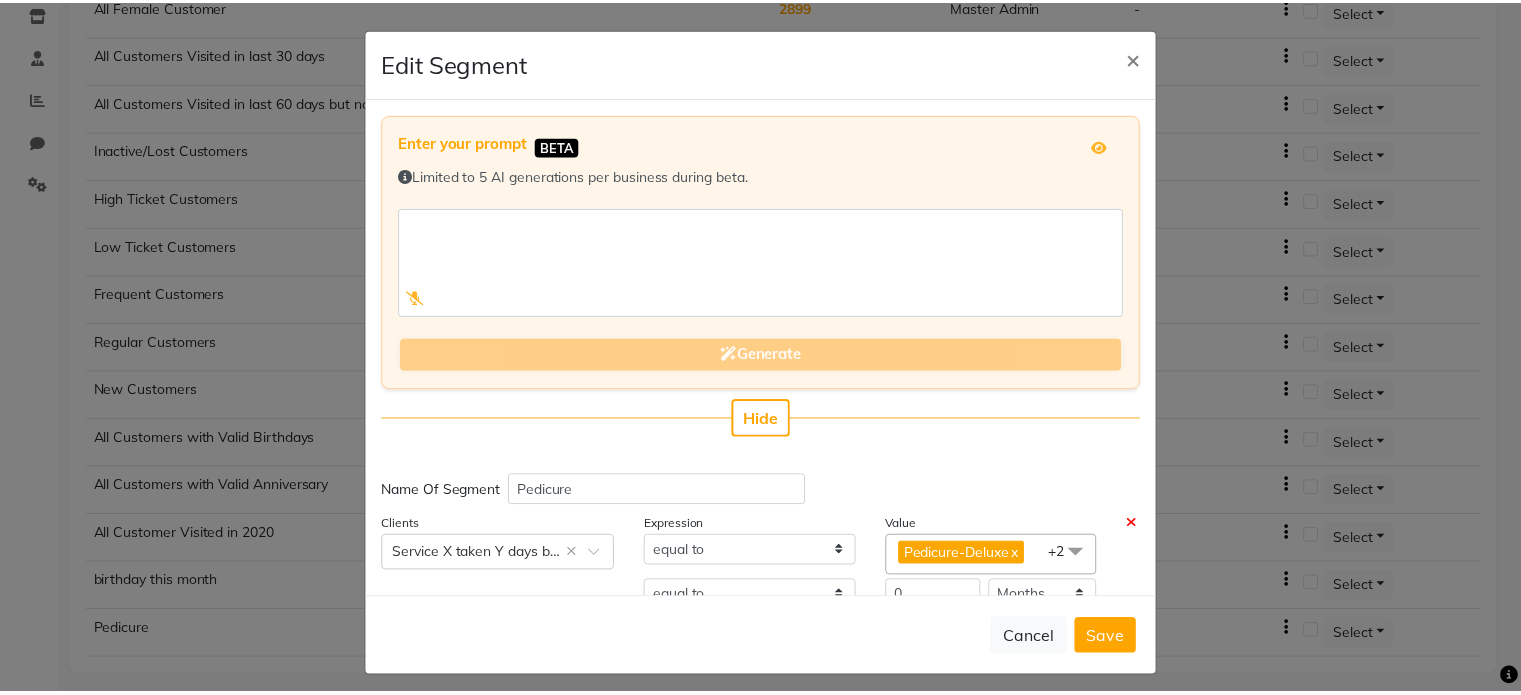 scroll, scrollTop: 89, scrollLeft: 0, axis: vertical 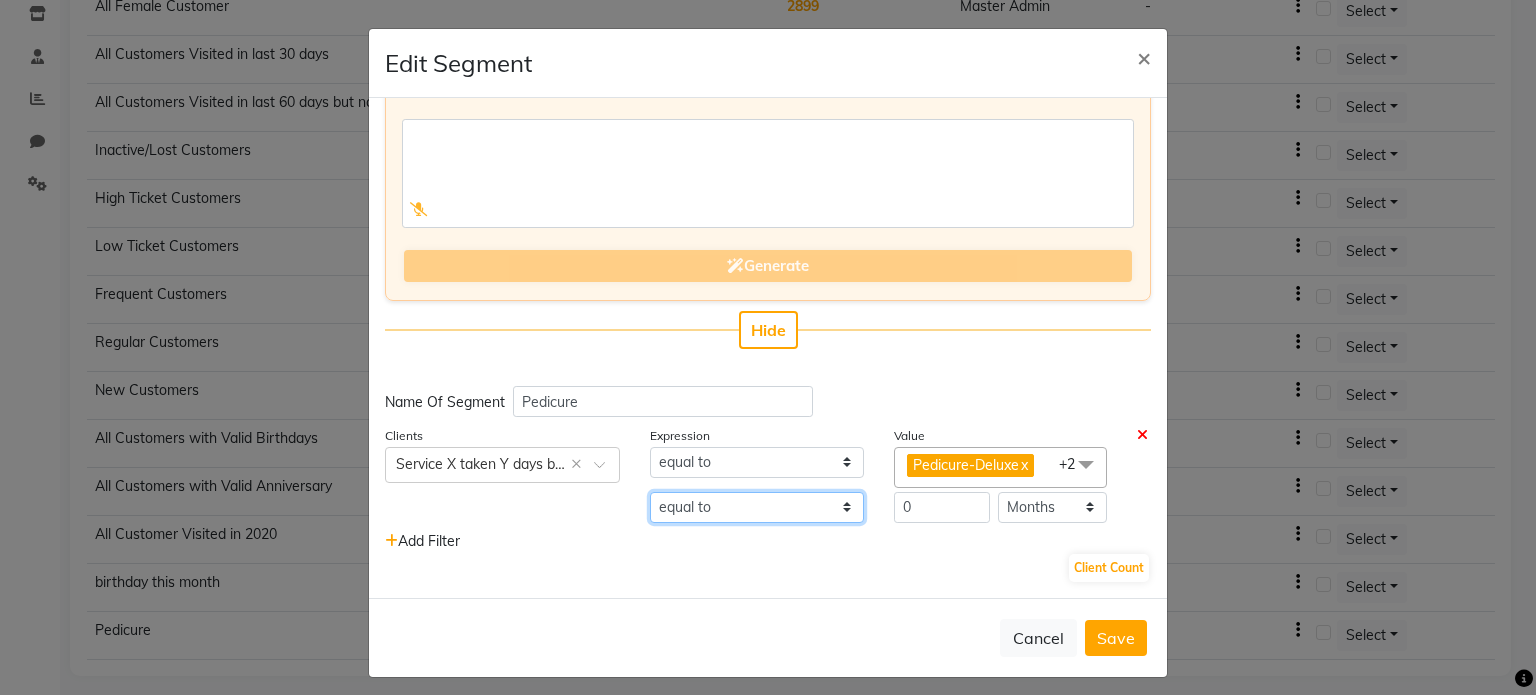 click on "equal to greater than greater than or equal to less than less than or equal to" 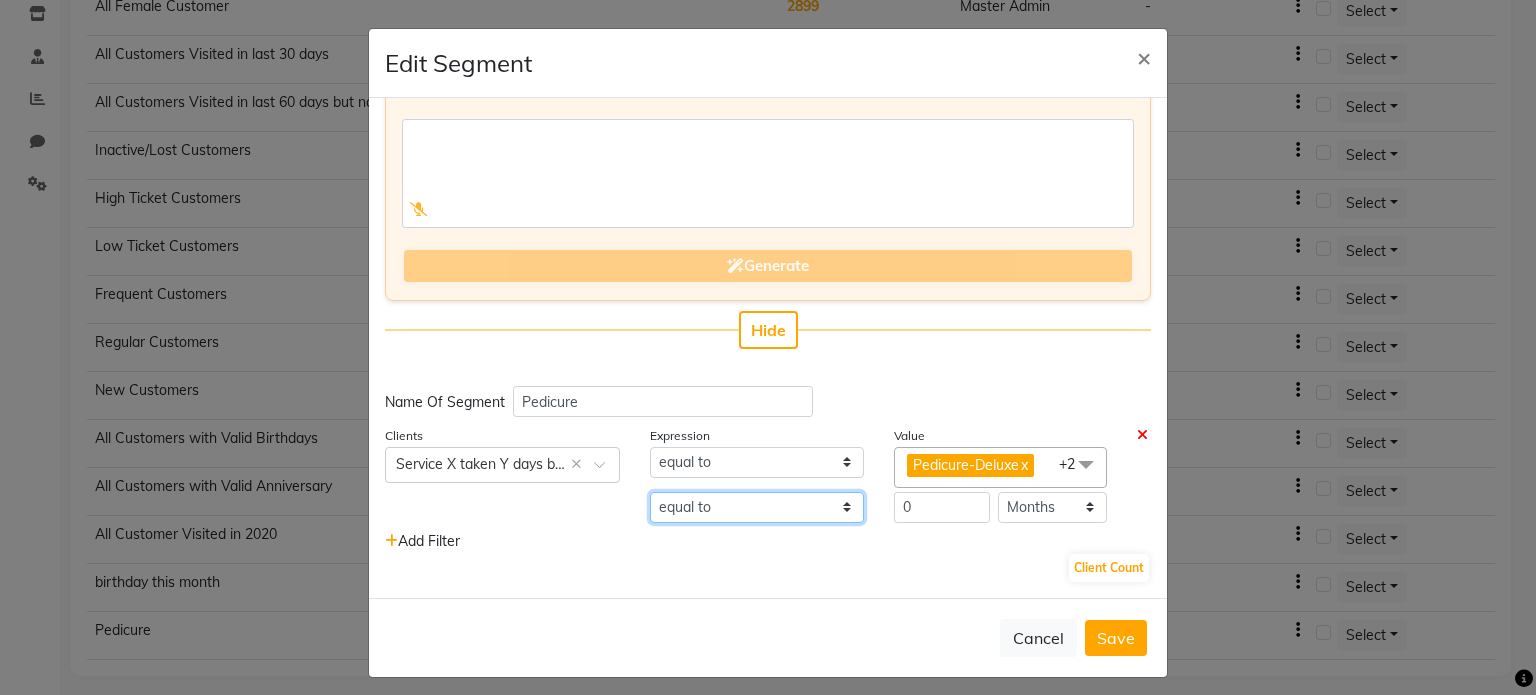 select on ">=" 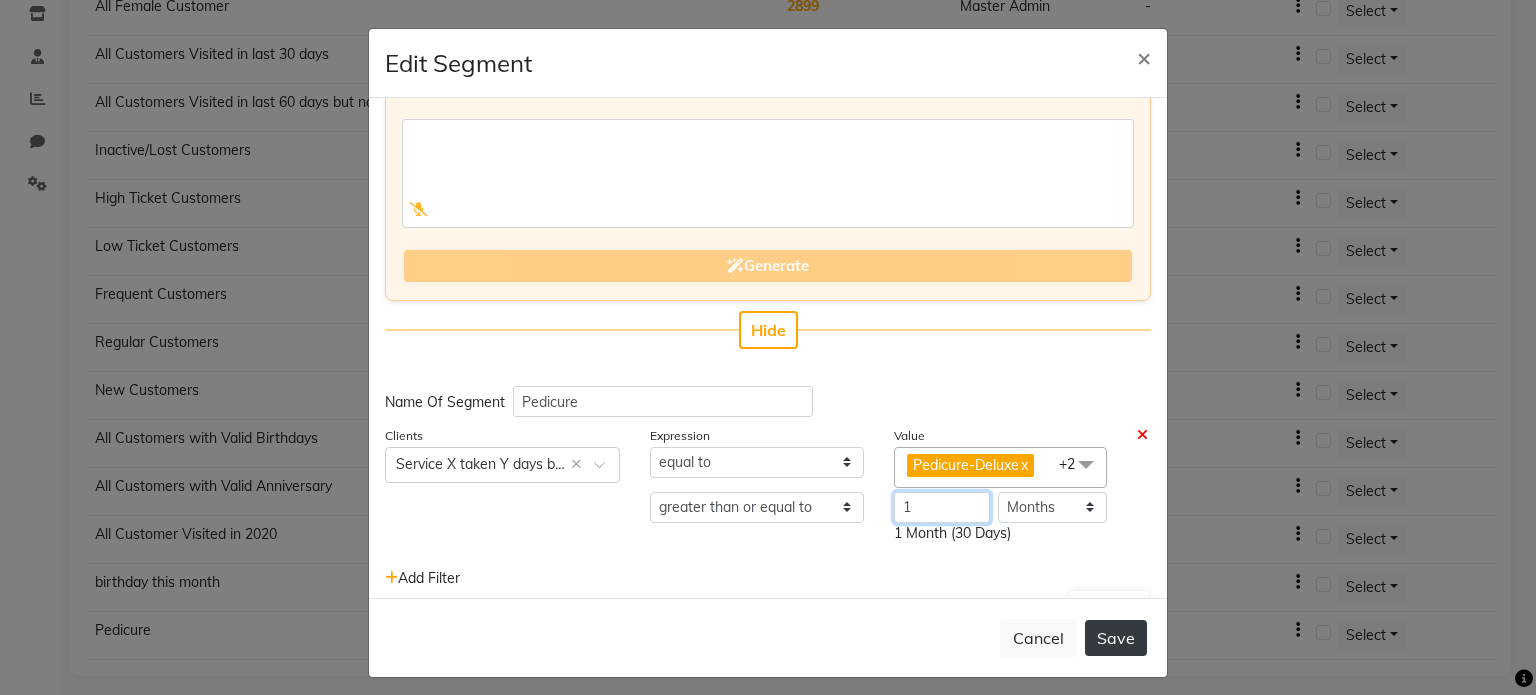 type on "1" 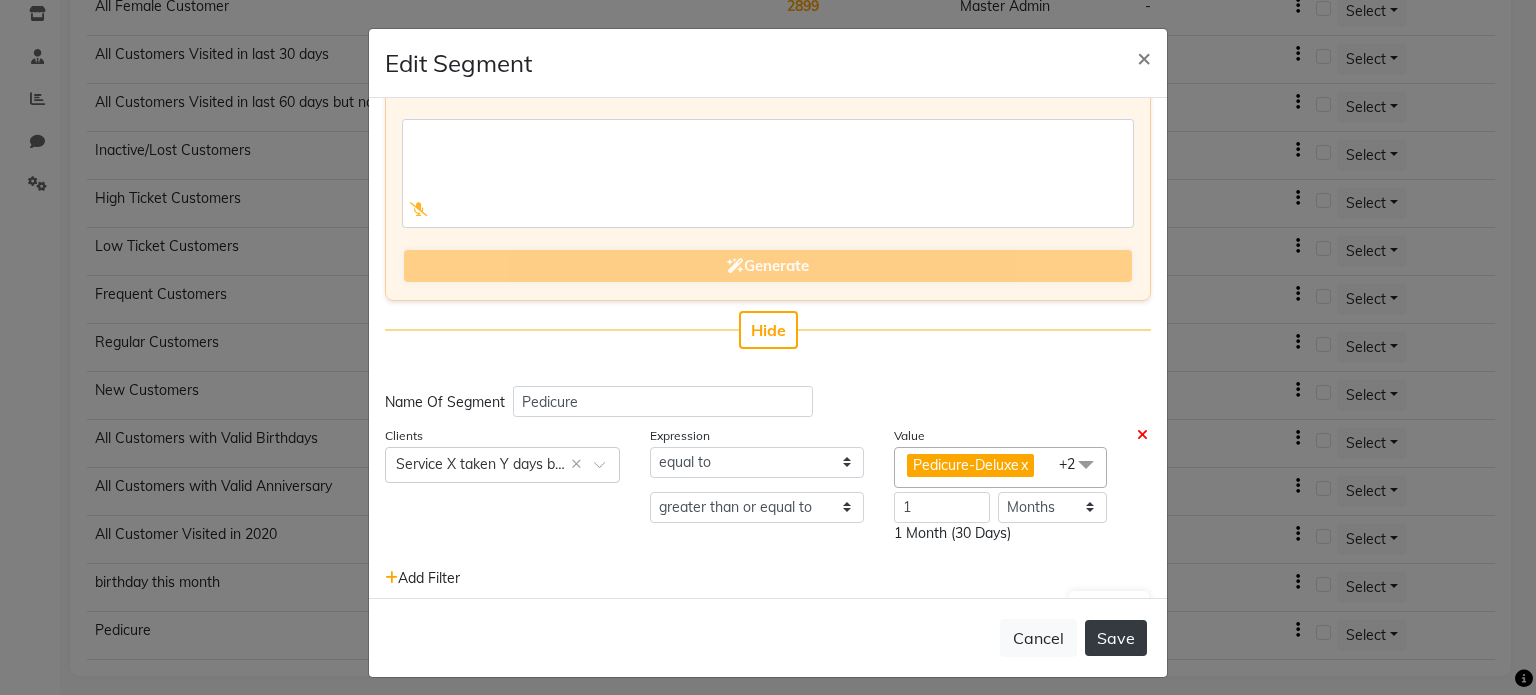 click on "Save" 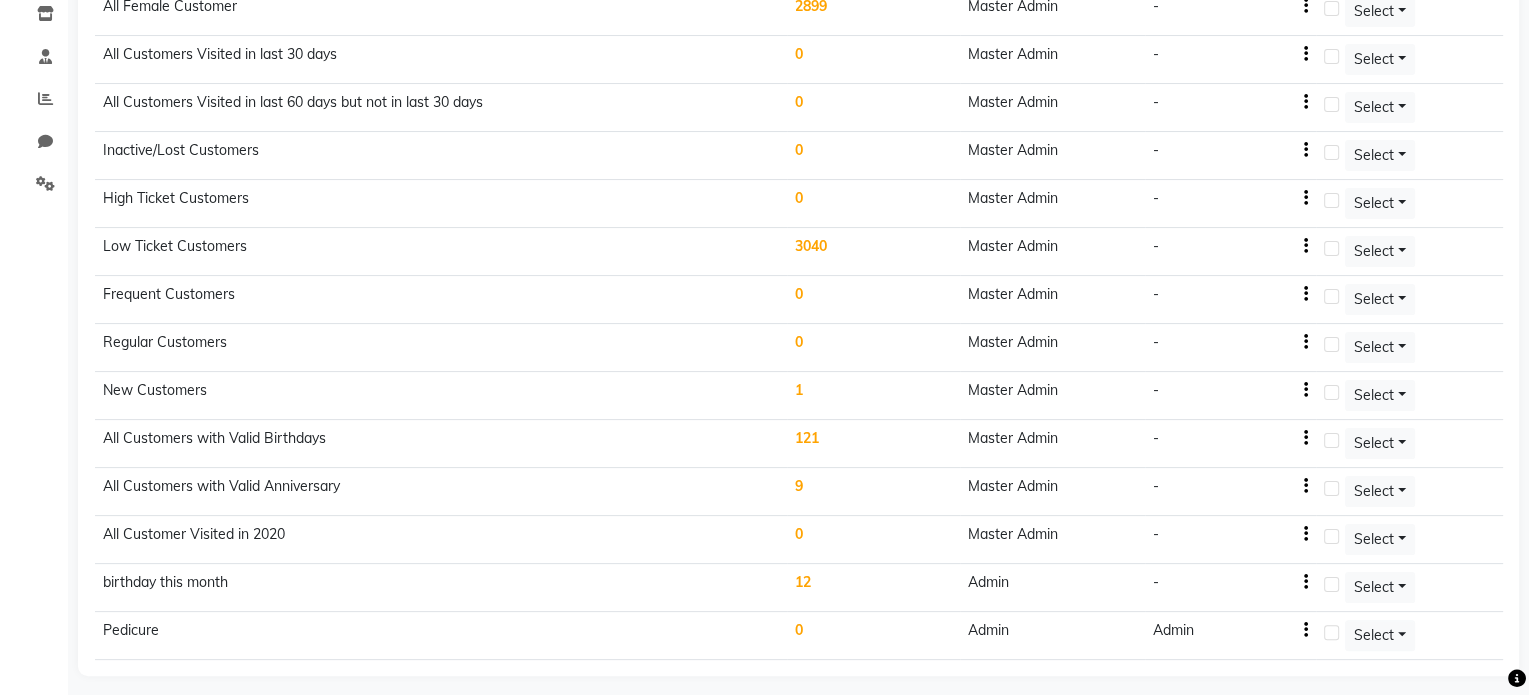 scroll, scrollTop: 0, scrollLeft: 0, axis: both 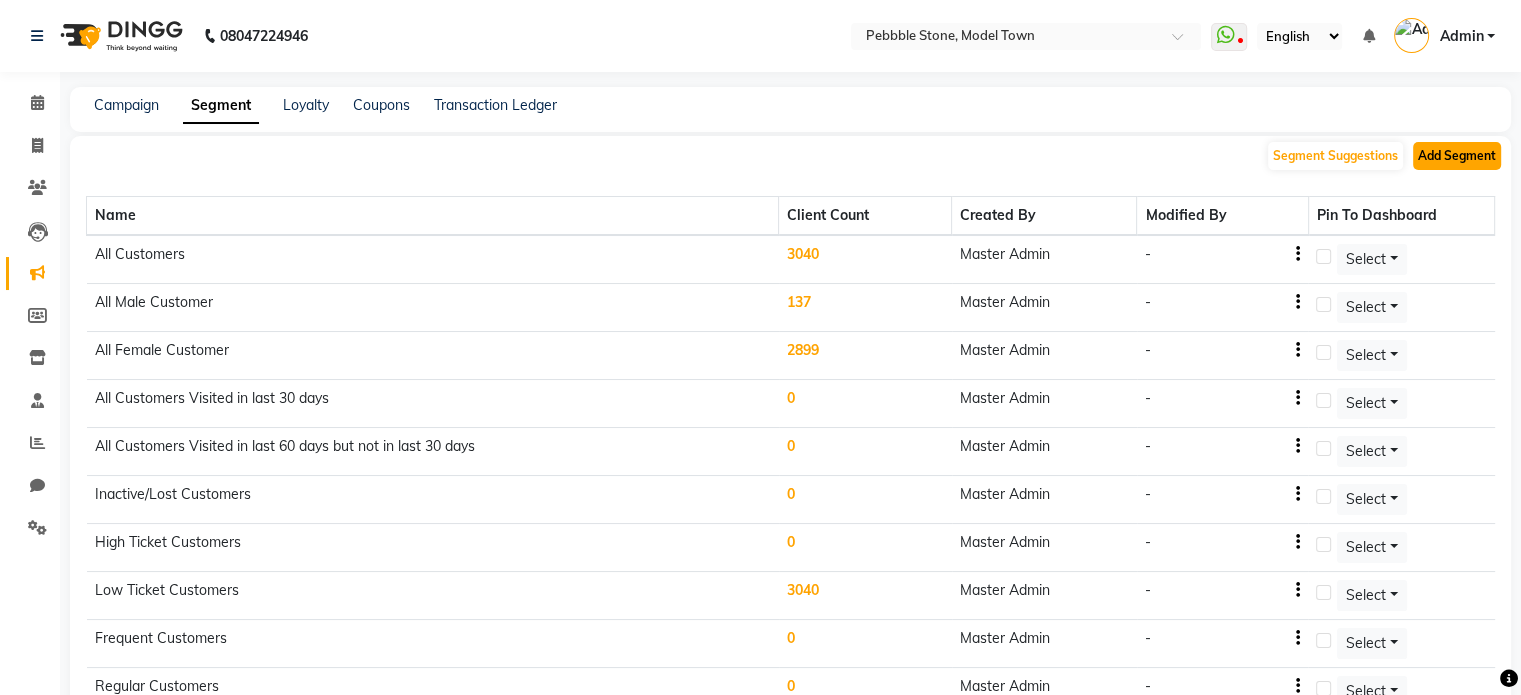 click on "Add Segment" 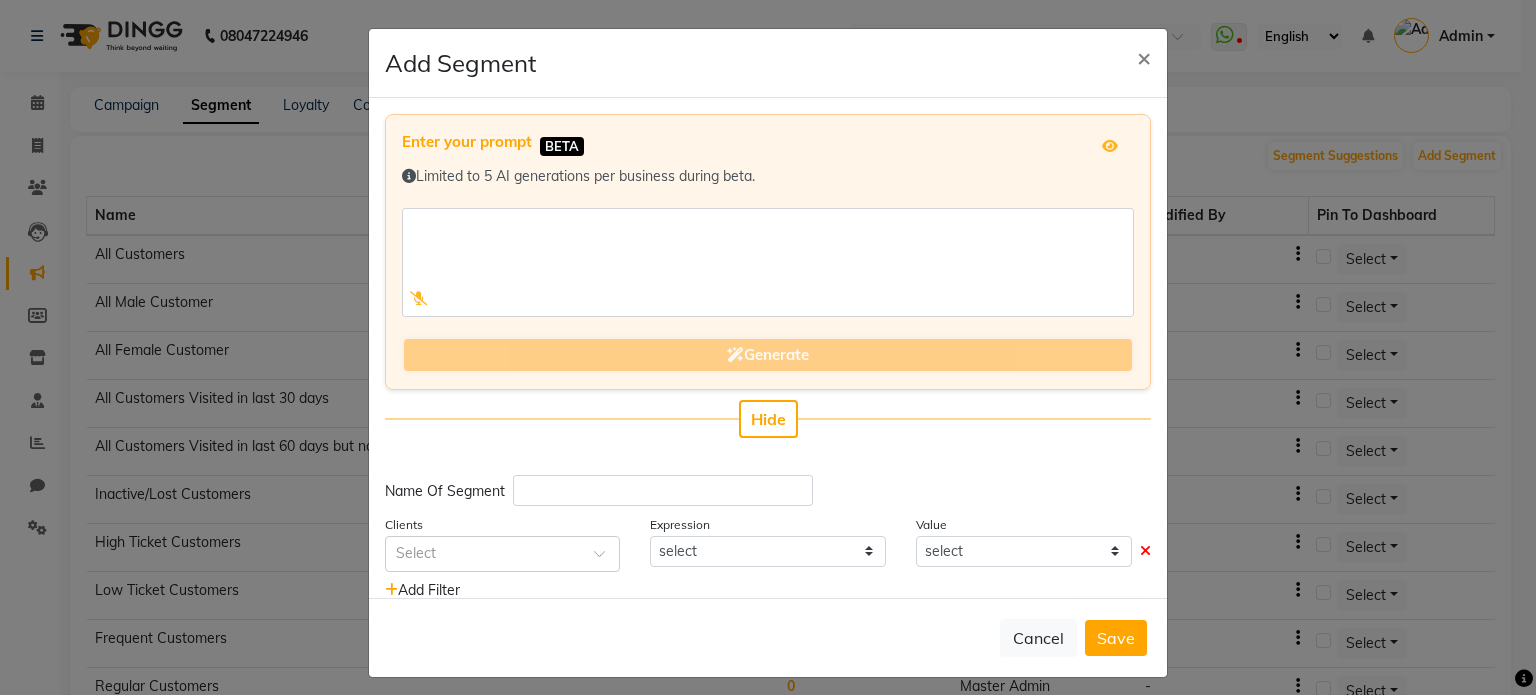 type 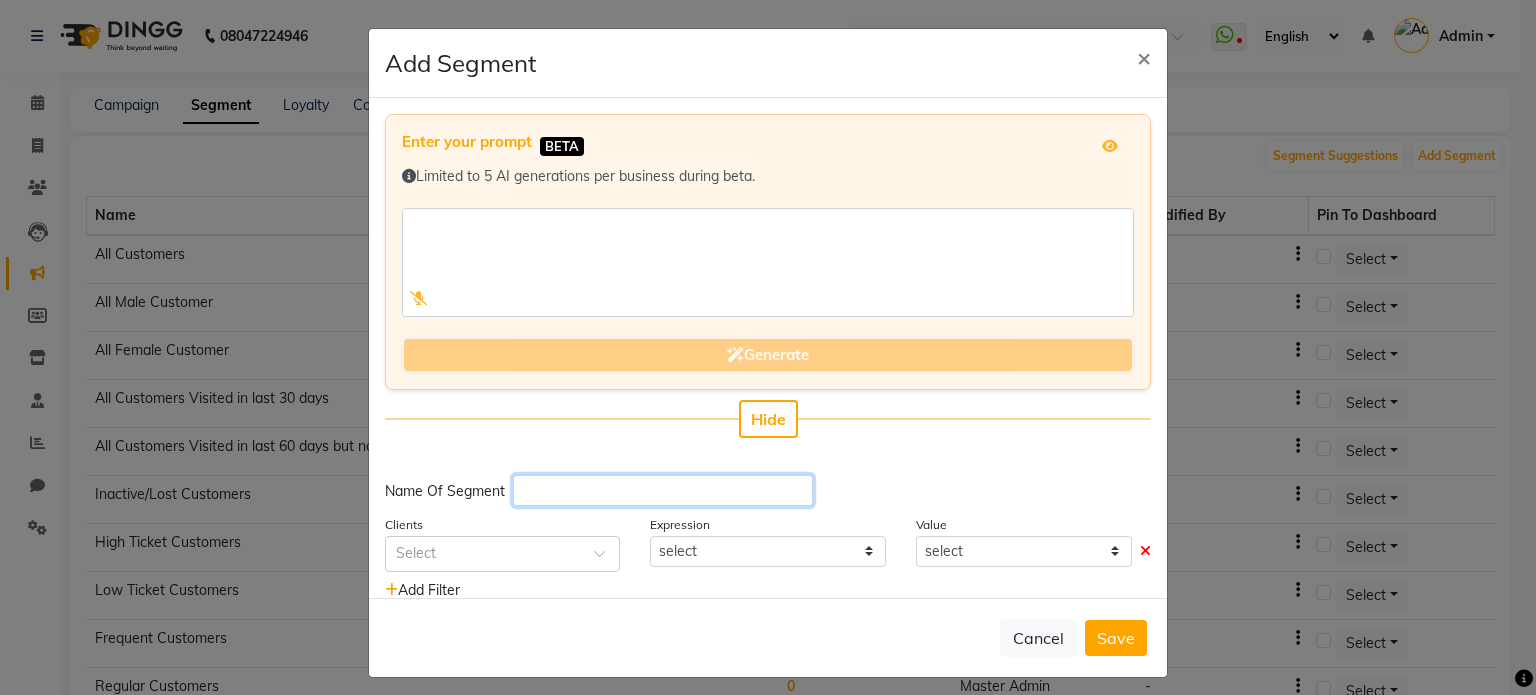 click 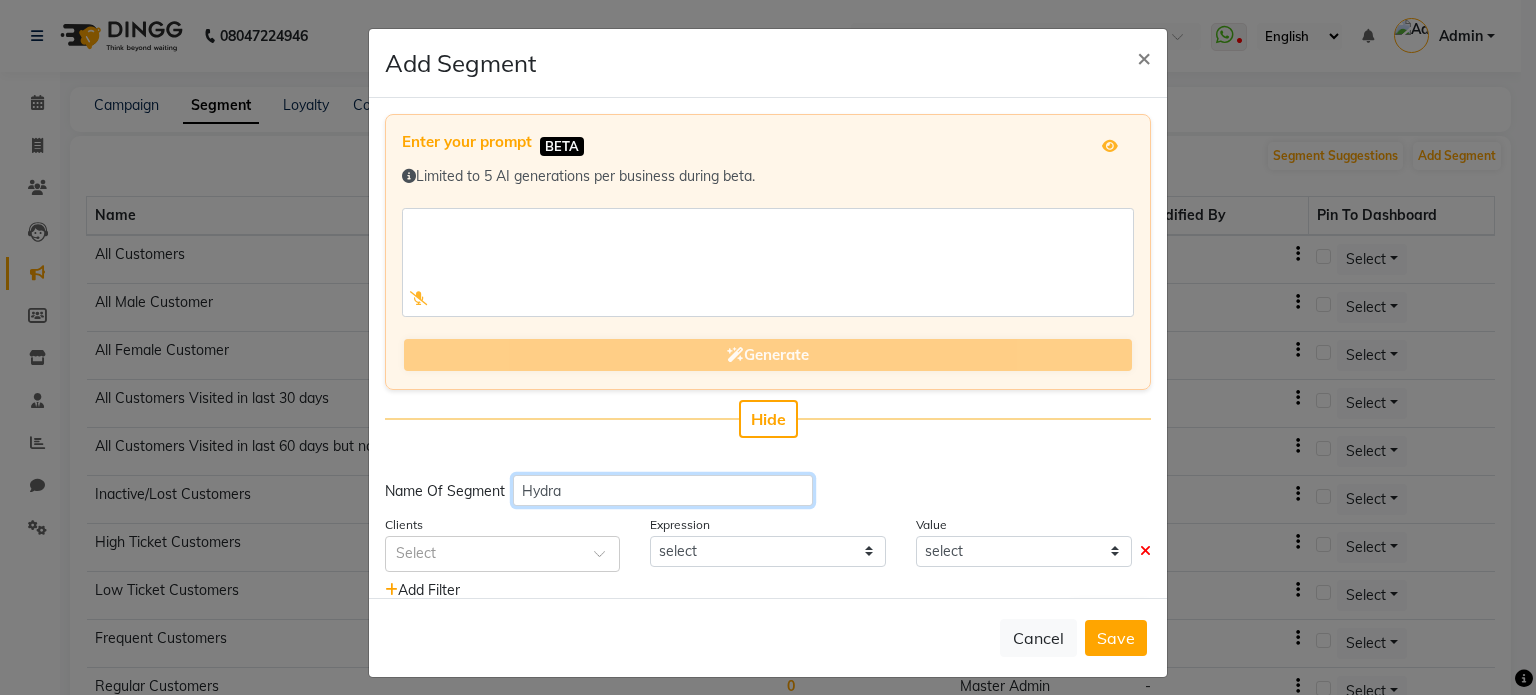 type on "Hydra" 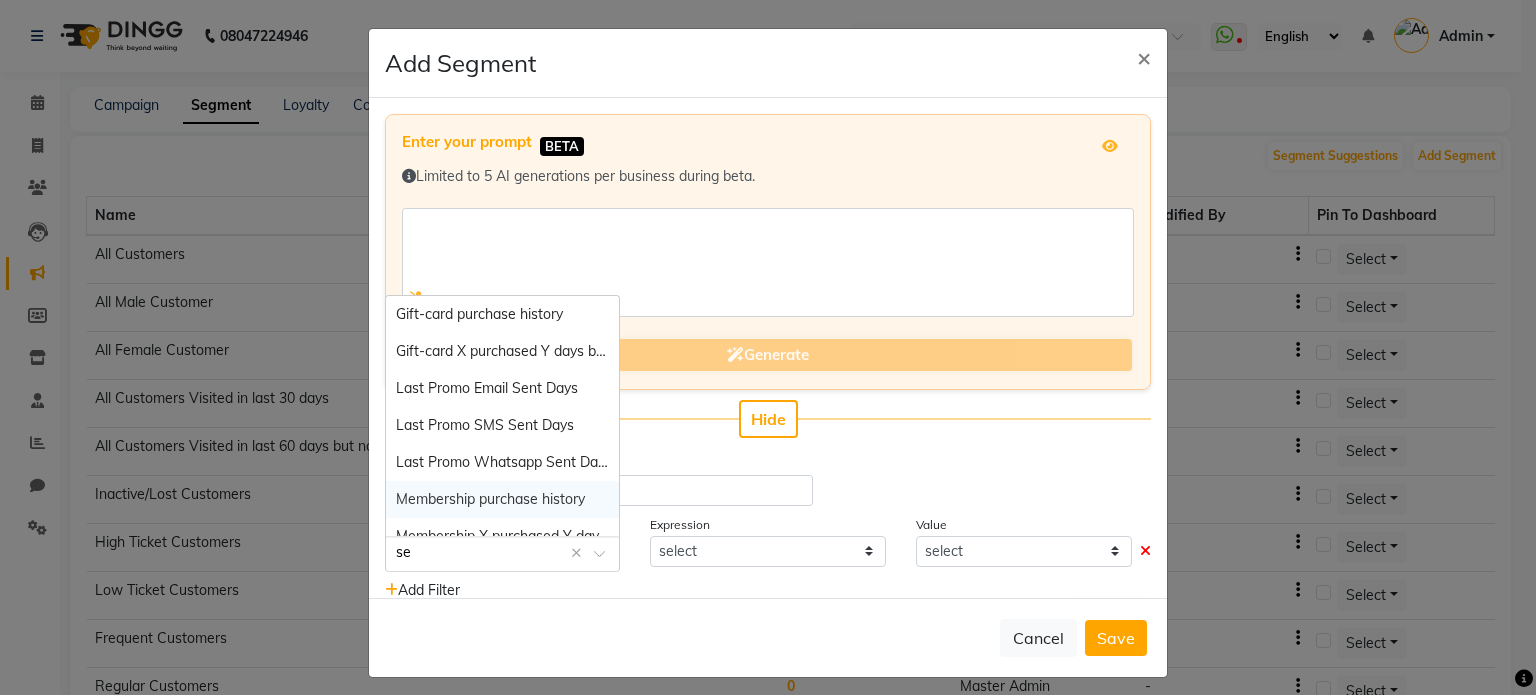 type on "ser" 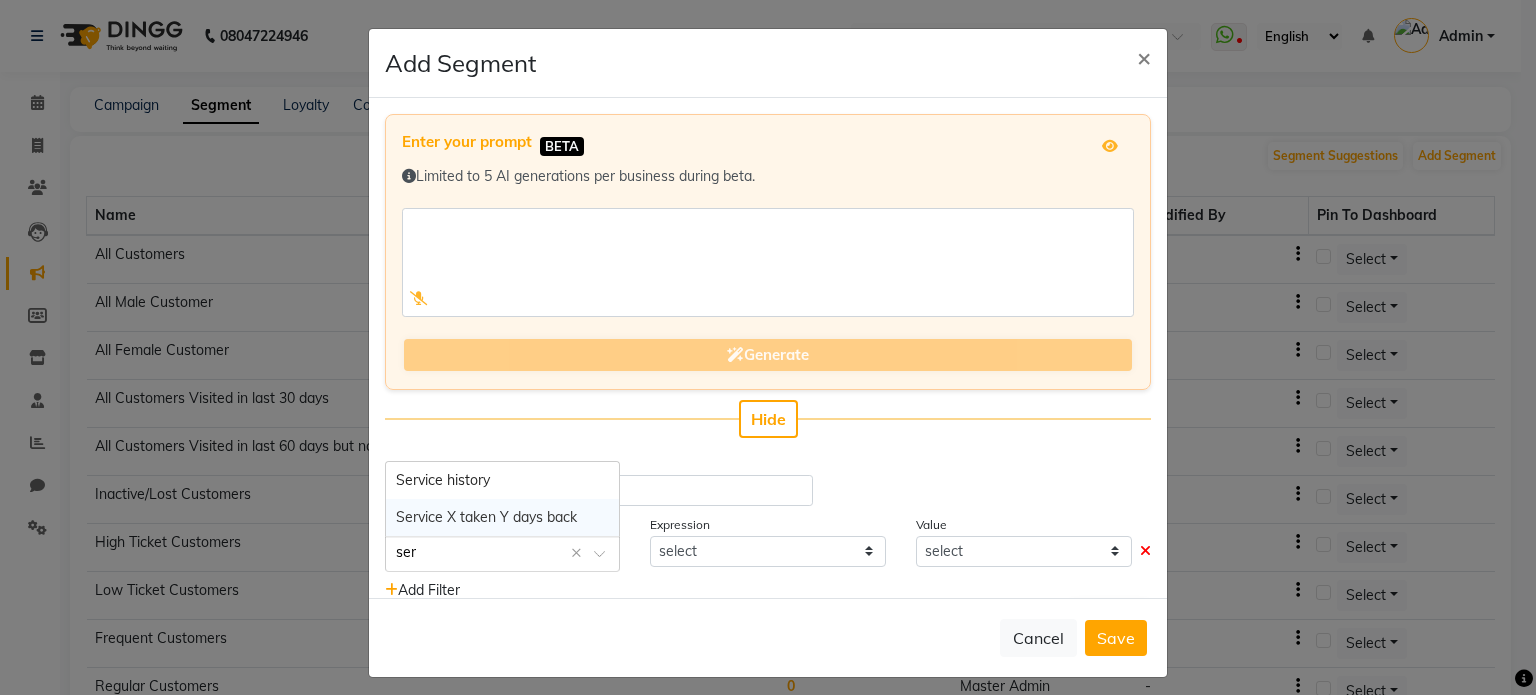 click on "Service X taken Y days back" at bounding box center (486, 517) 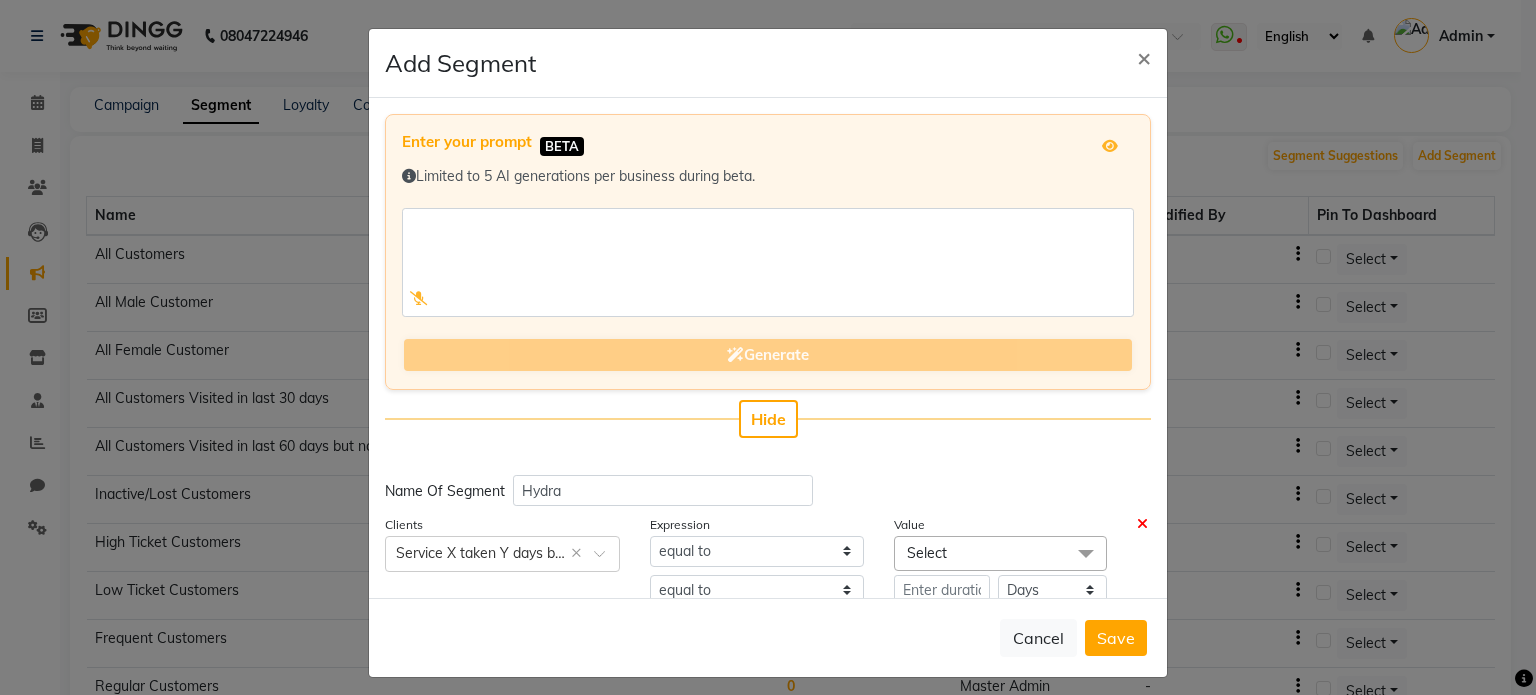 click on "Select" 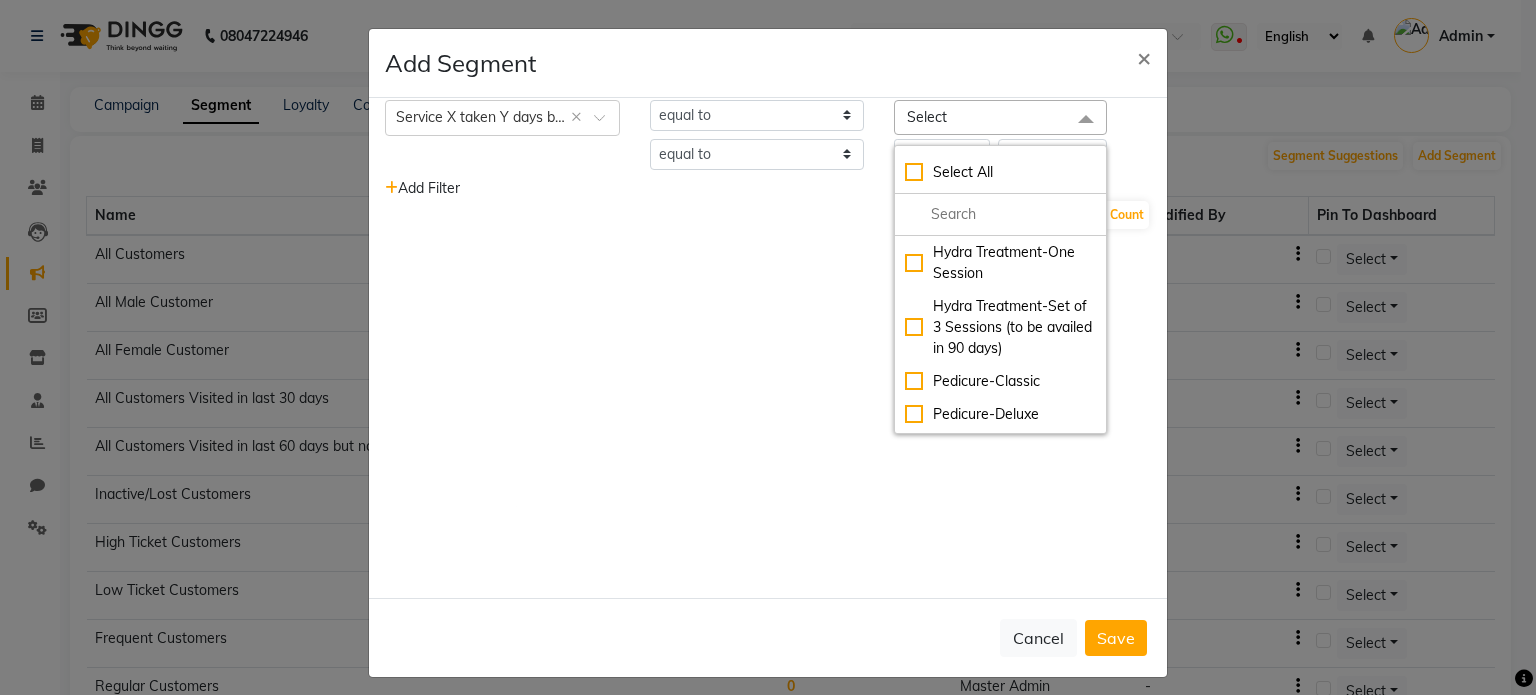 scroll, scrollTop: 873, scrollLeft: 0, axis: vertical 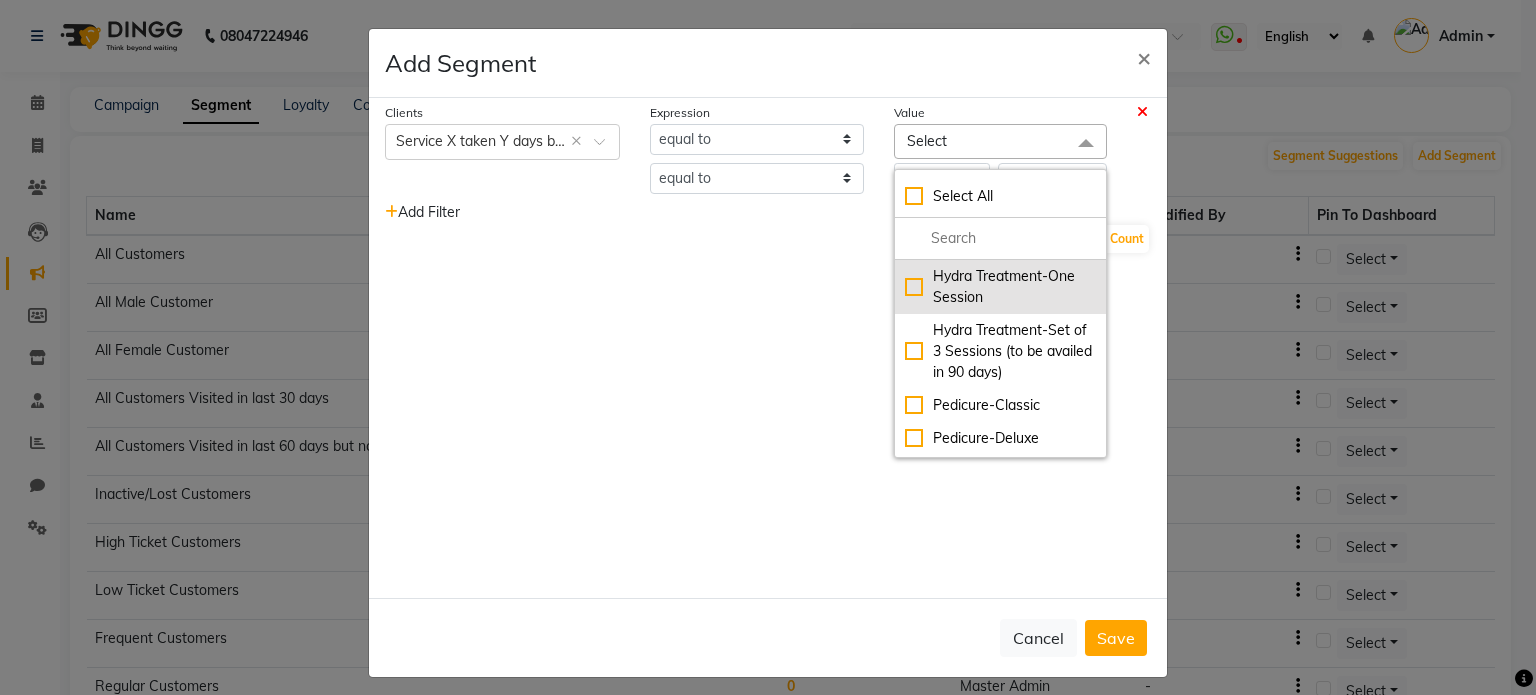 click on "Hydra Treatment-One Session" 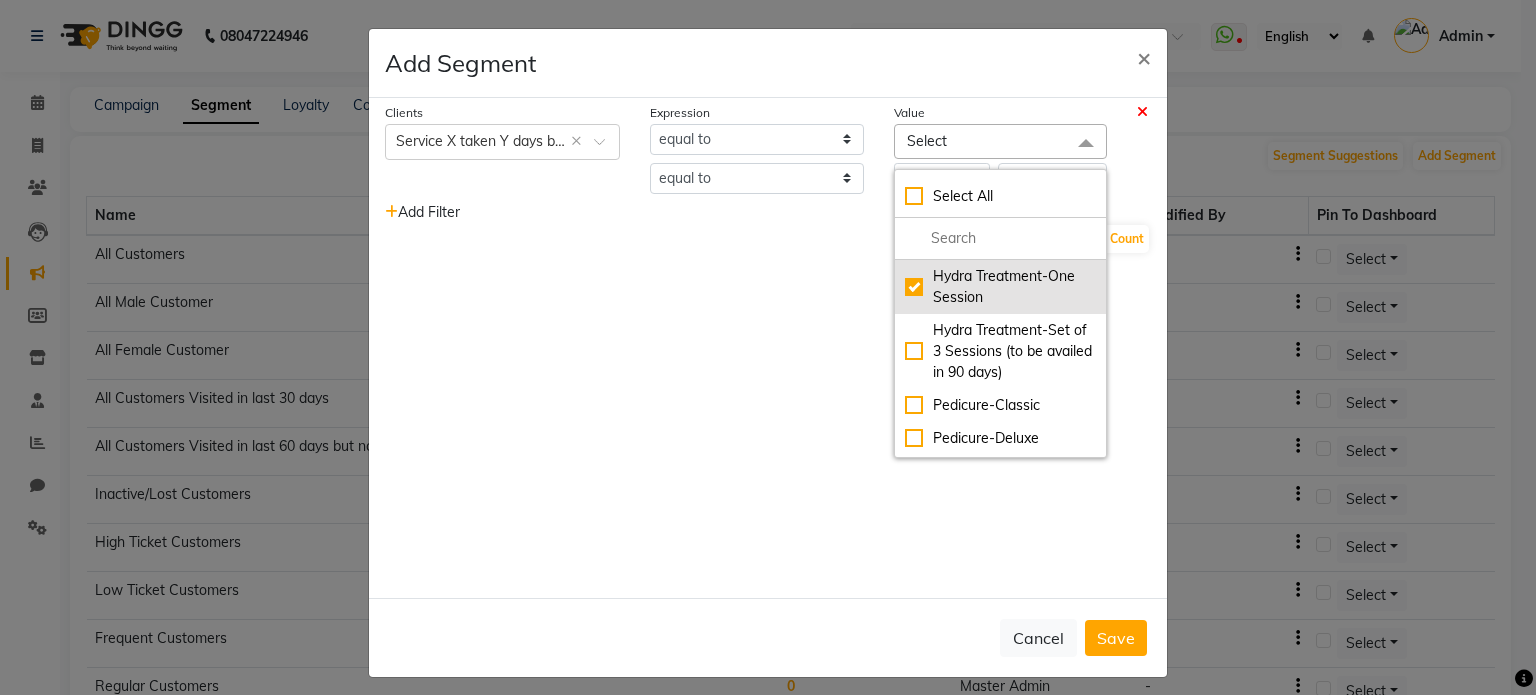 checkbox on "true" 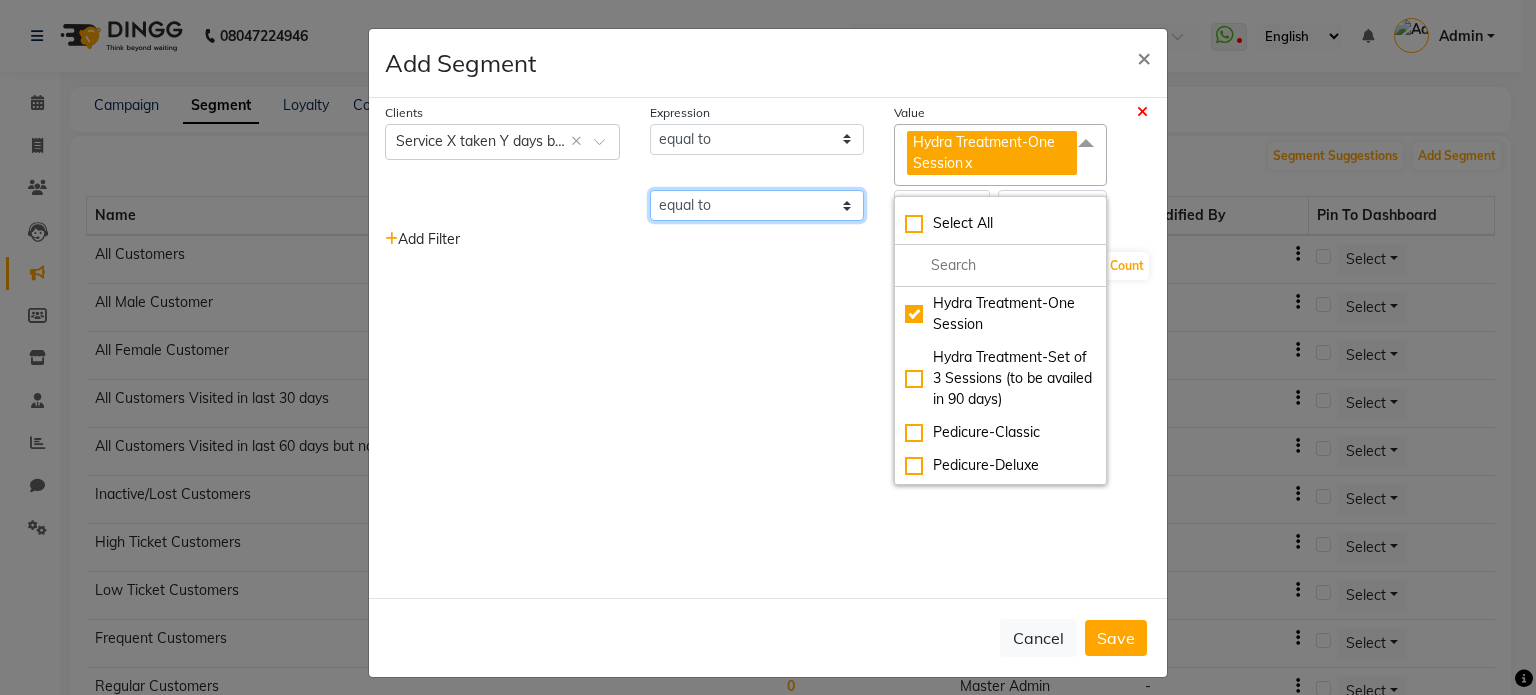 click on "equal to greater than greater than or equal to less than less than or equal to" 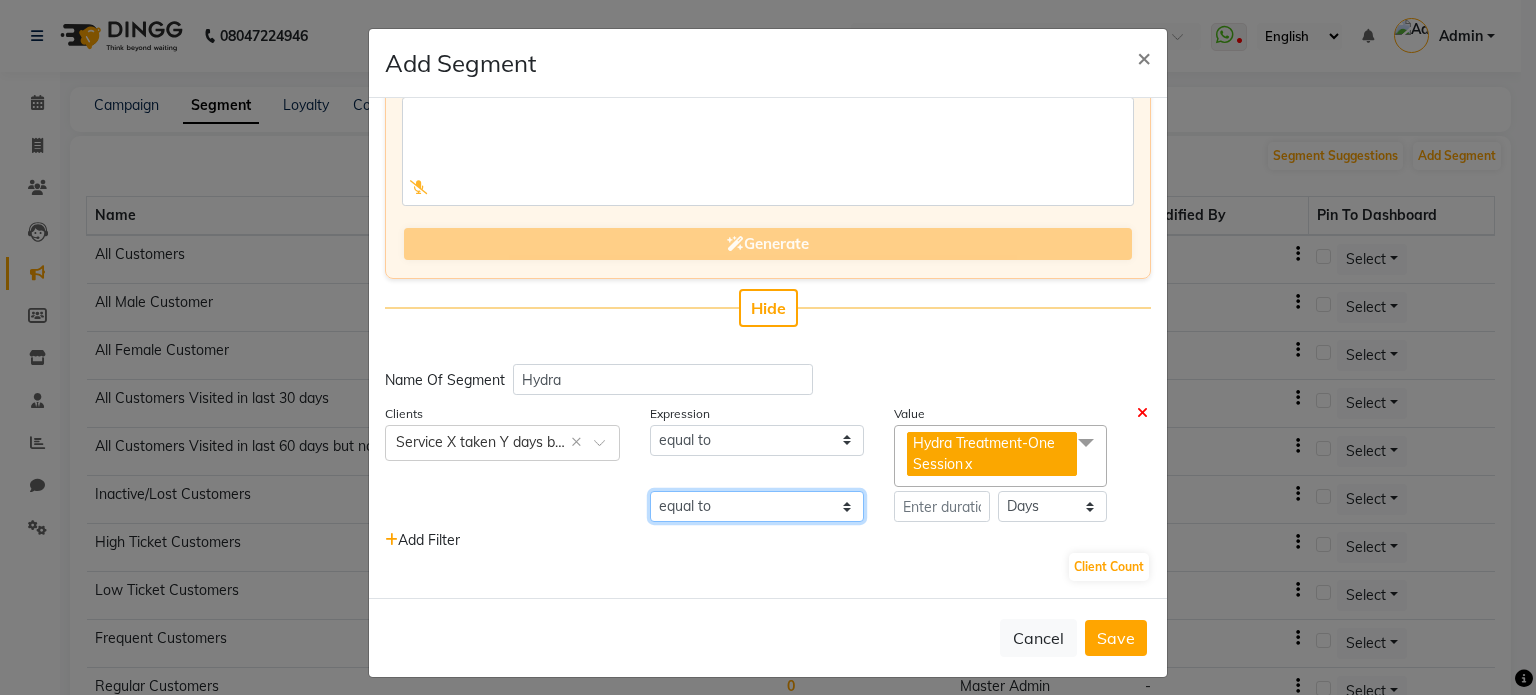 click on "equal to greater than greater than or equal to less than less than or equal to" 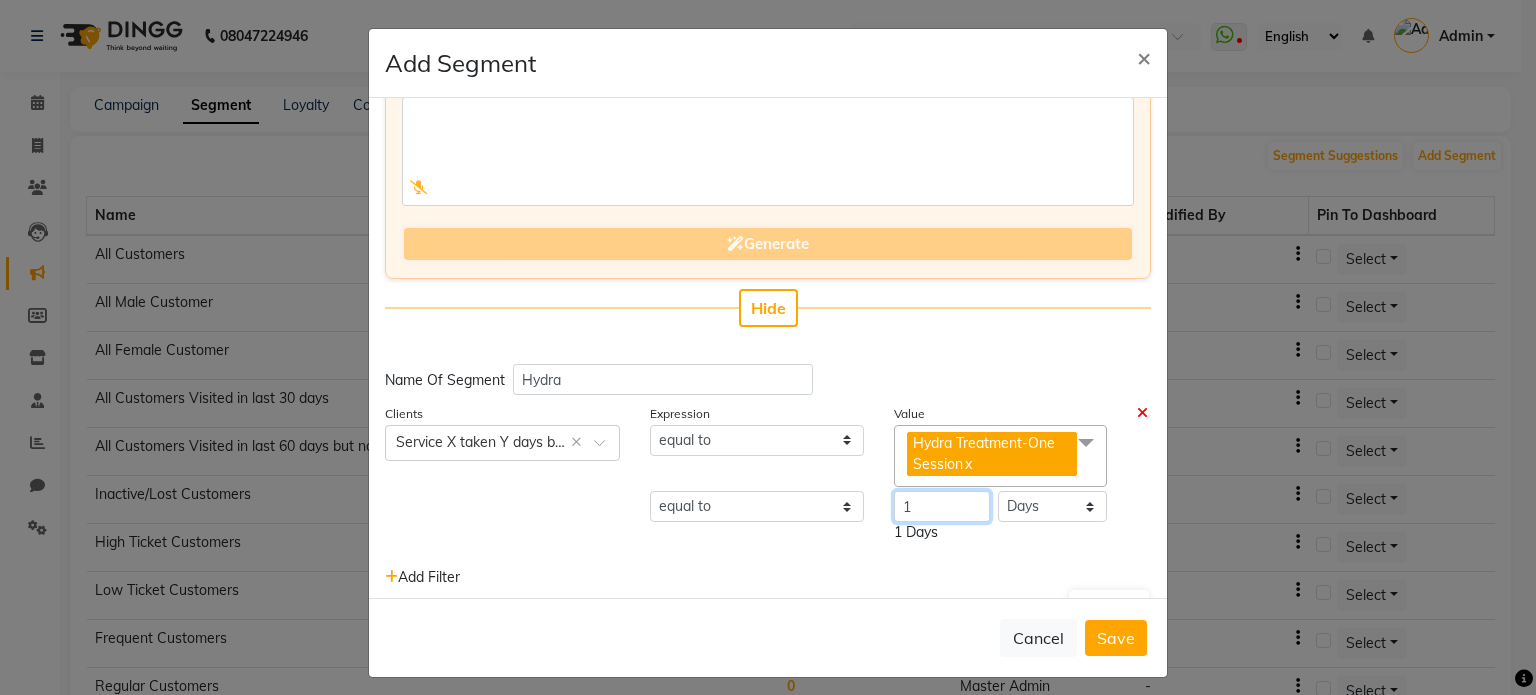 type on "1" 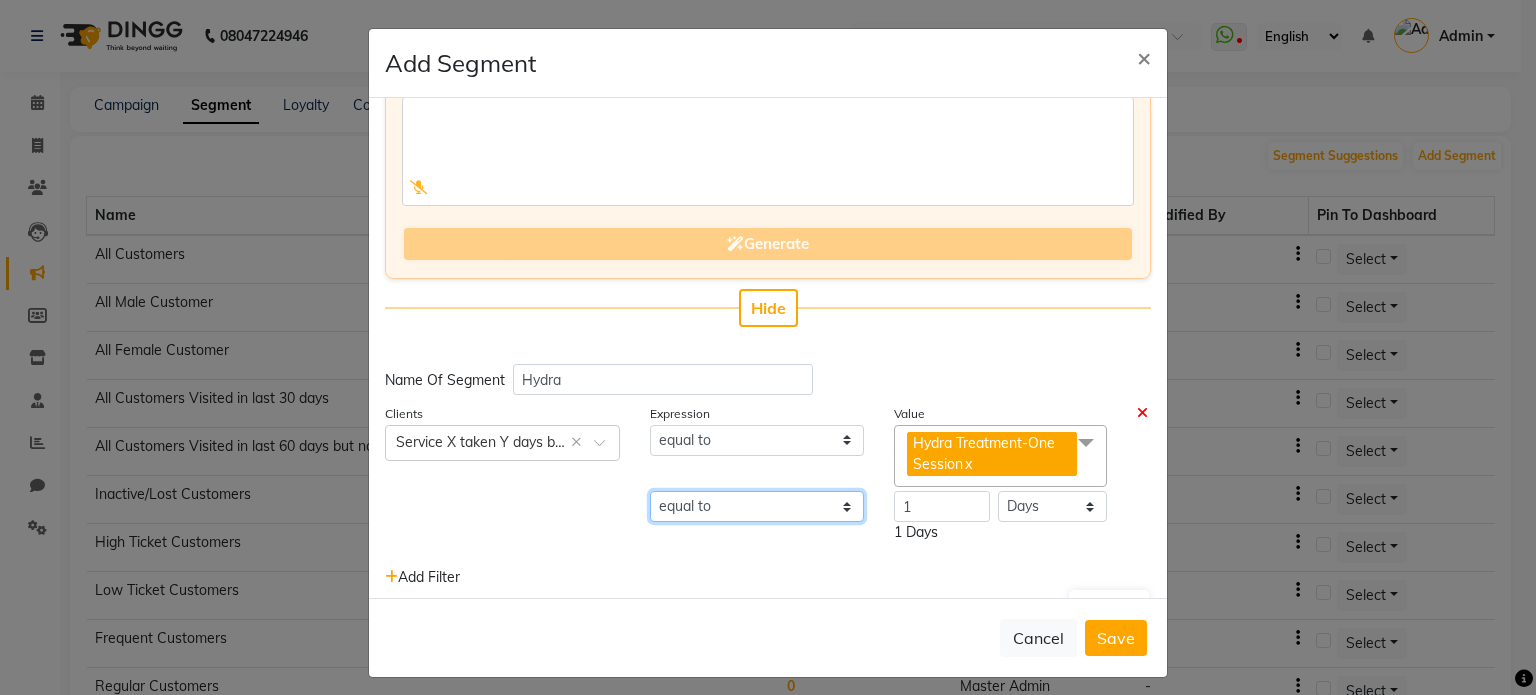 click on "equal to greater than greater than or equal to less than less than or equal to" 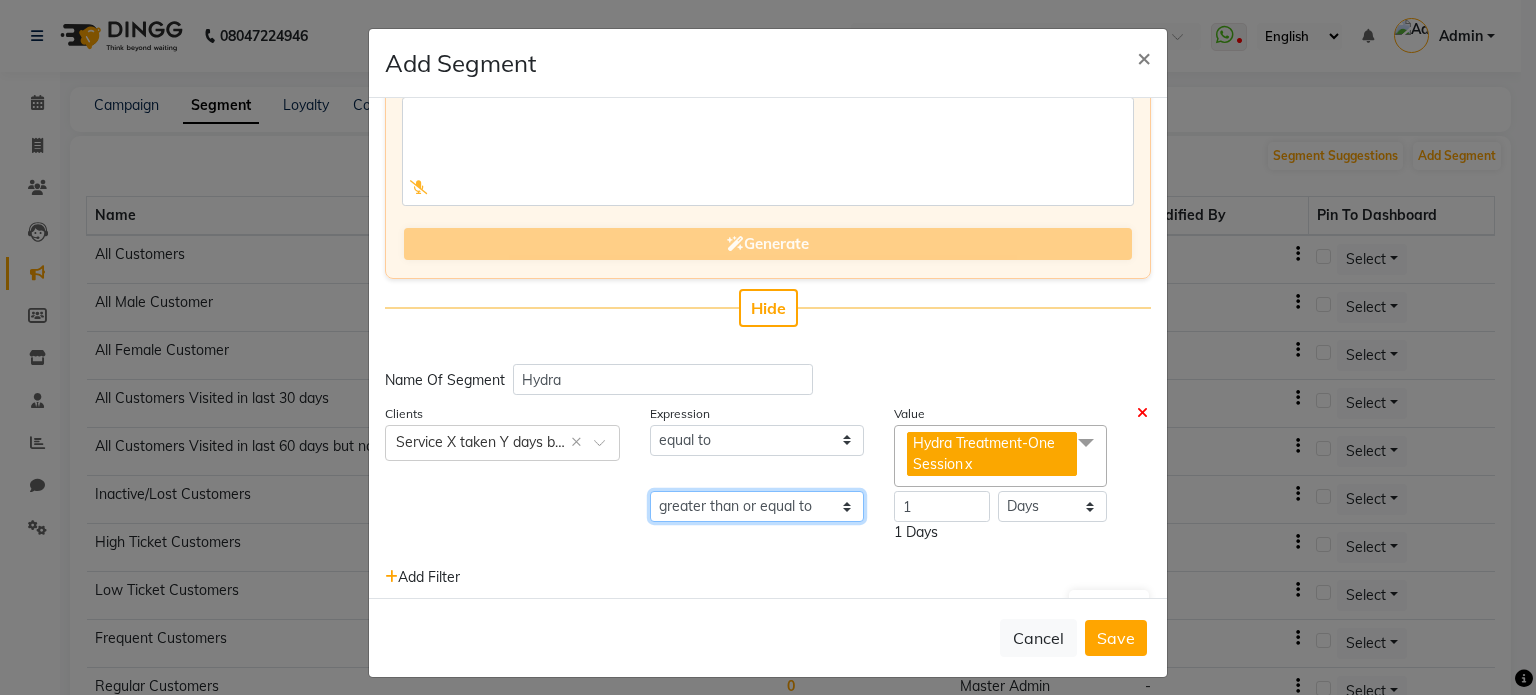 click on "equal to greater than greater than or equal to less than less than or equal to" 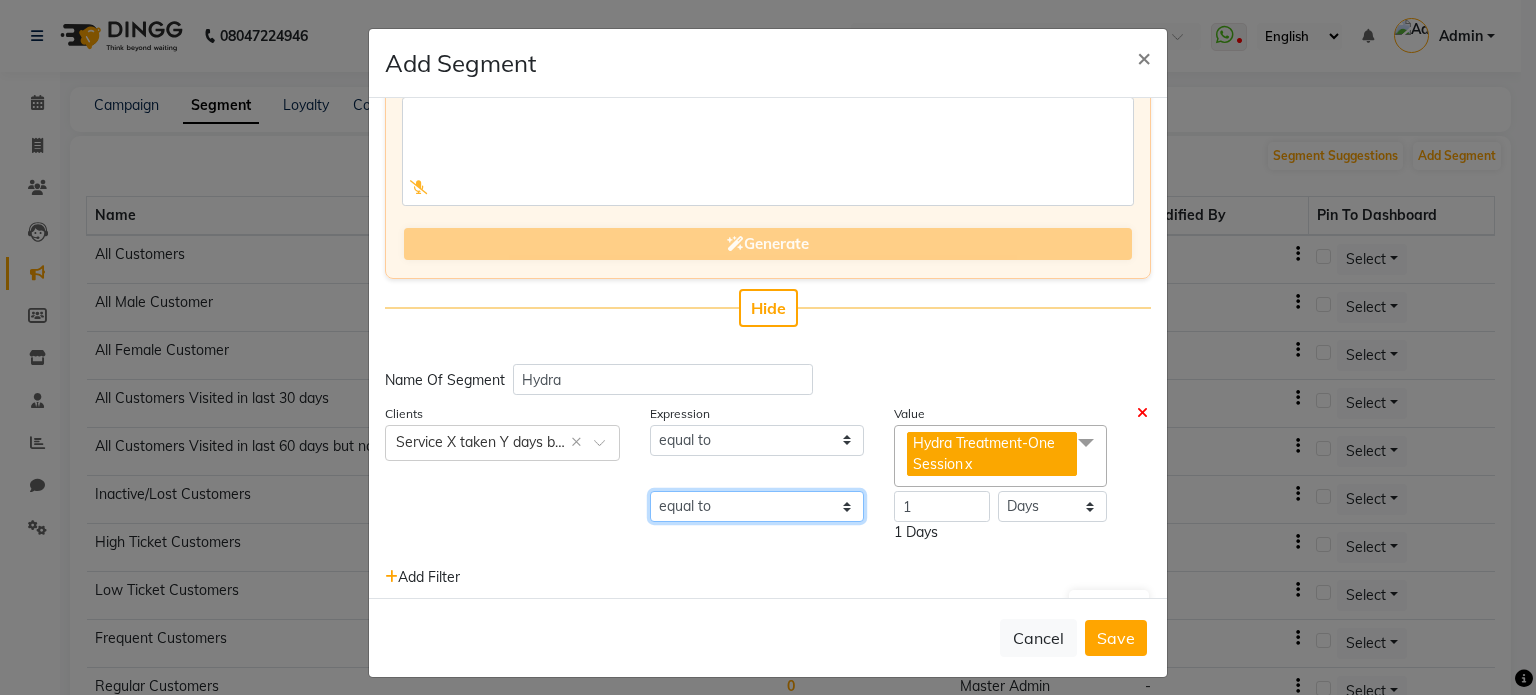 click on "equal to greater than greater than or equal to less than less than or equal to" 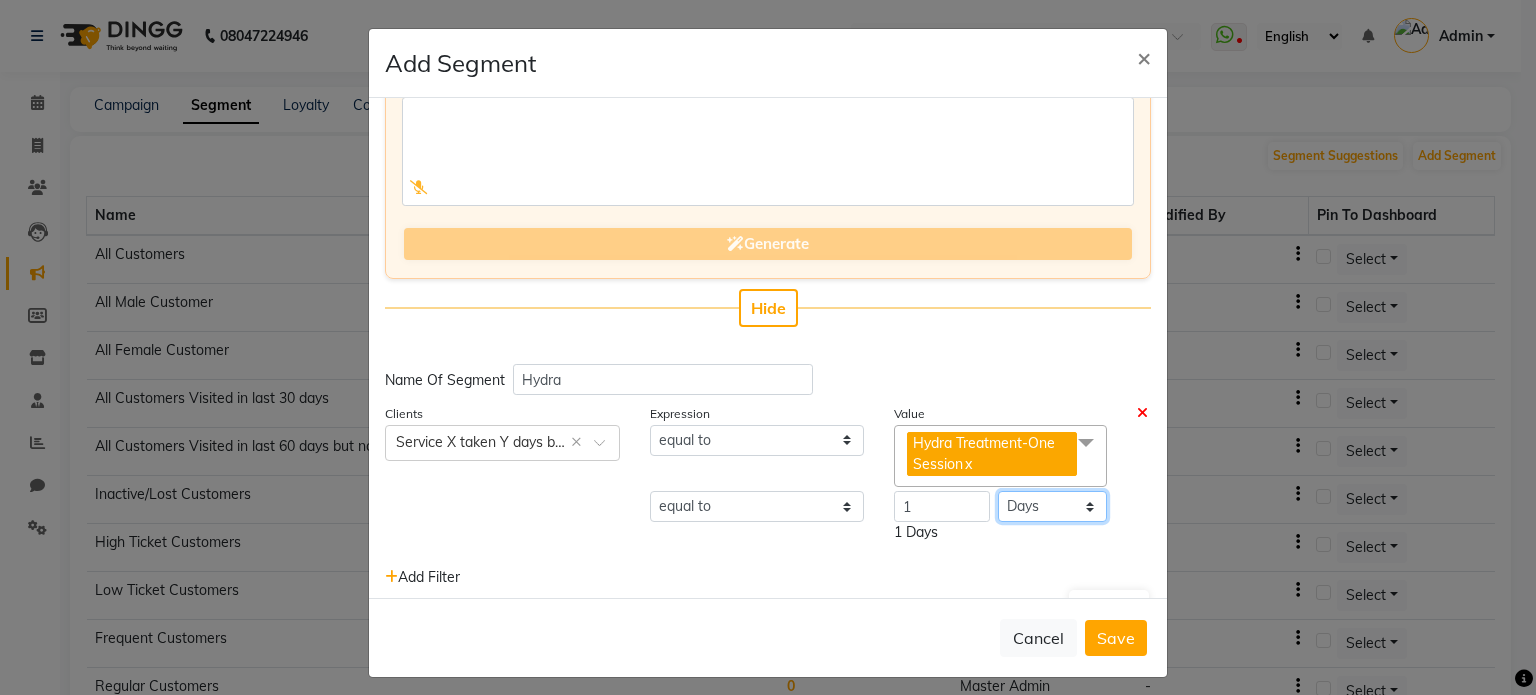 click on "Days Months" 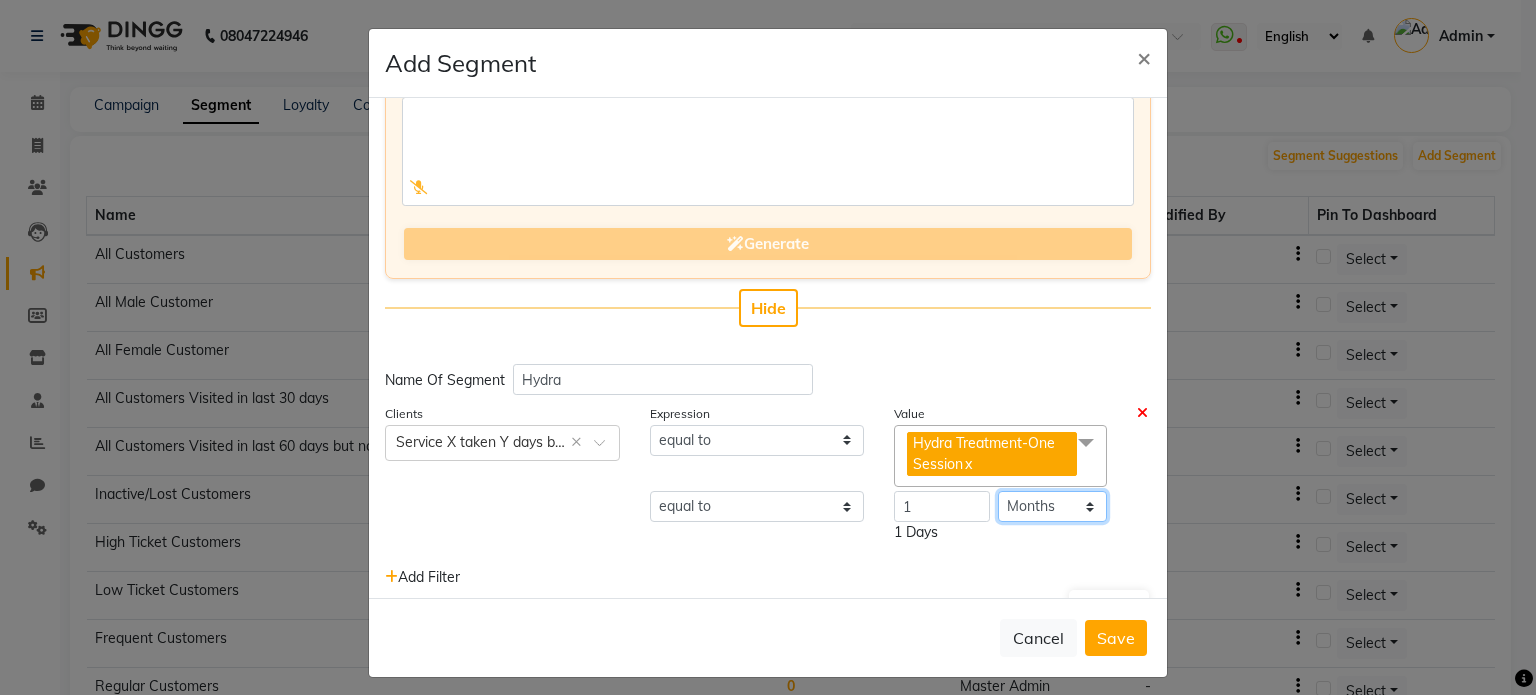 click on "Days Months" 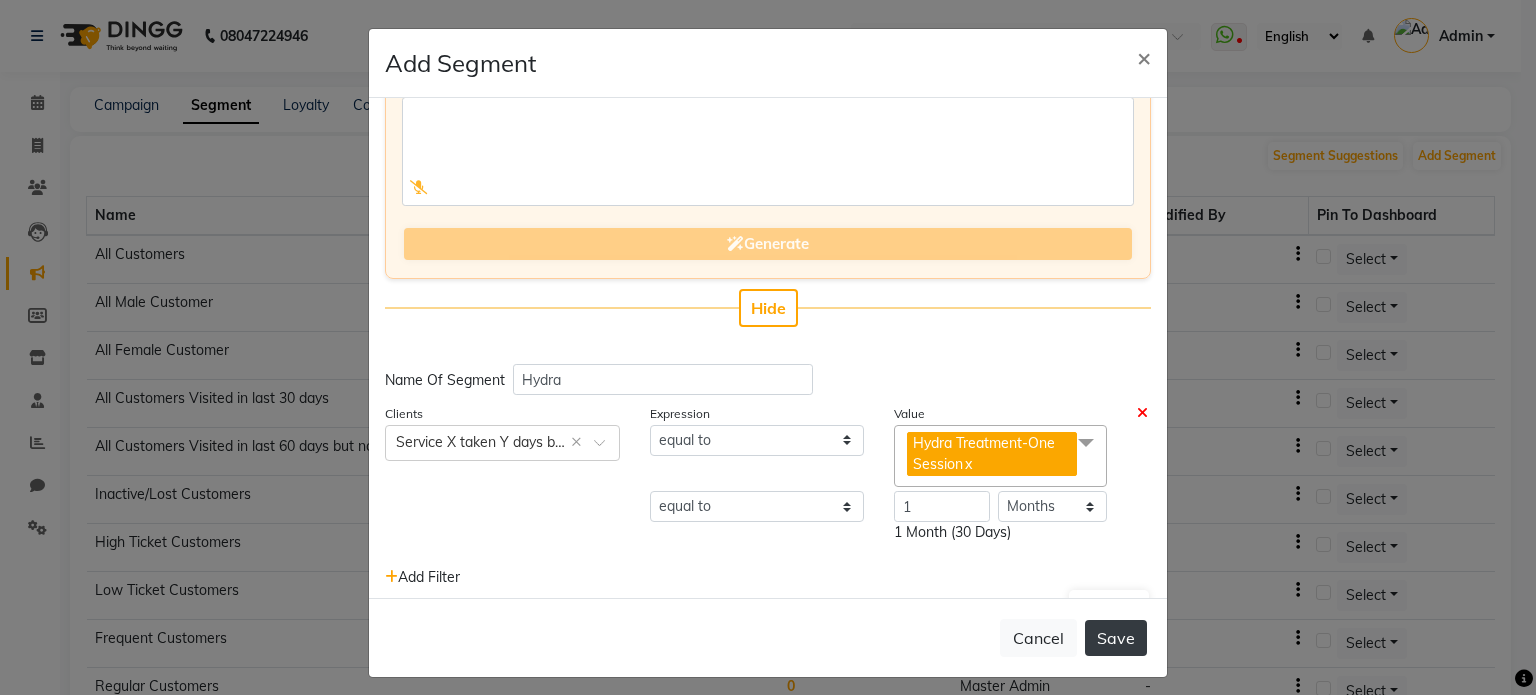 click on "Save" 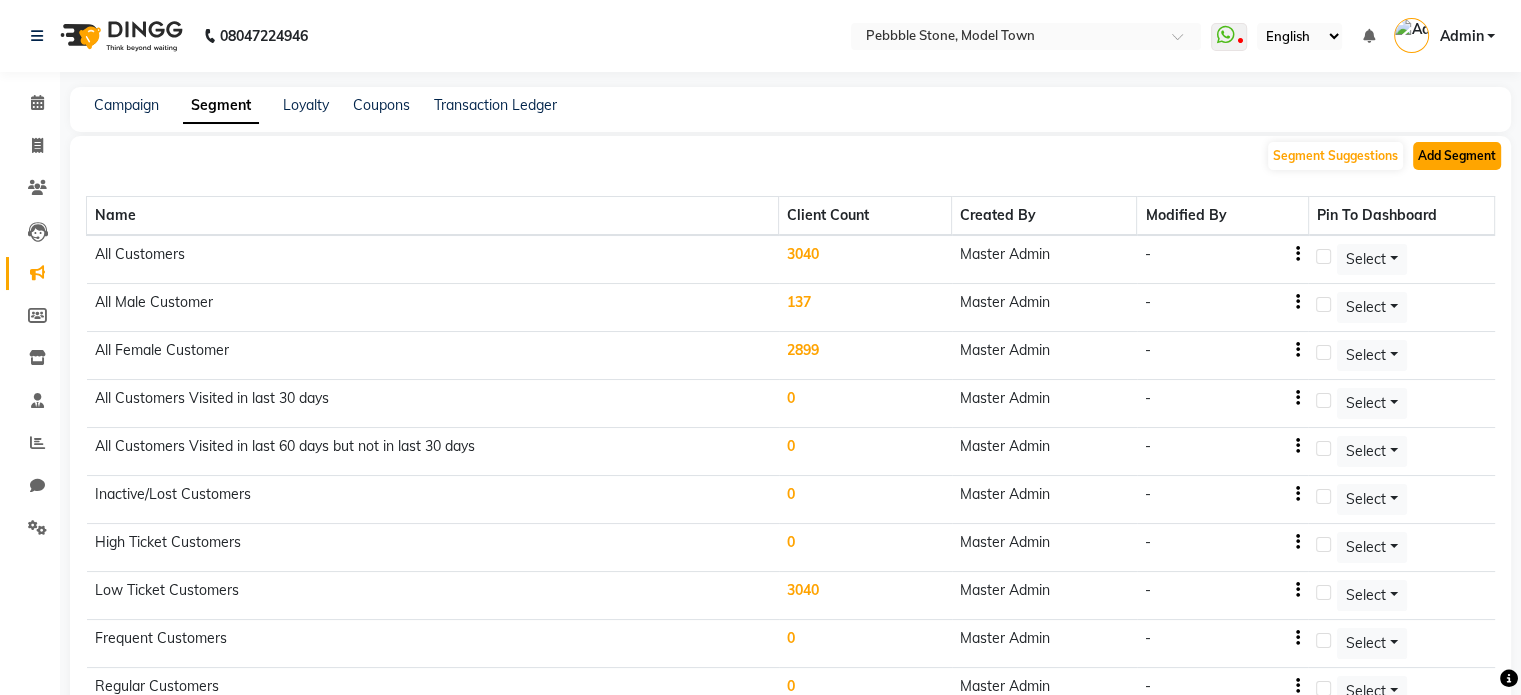 click on "Add Segment" 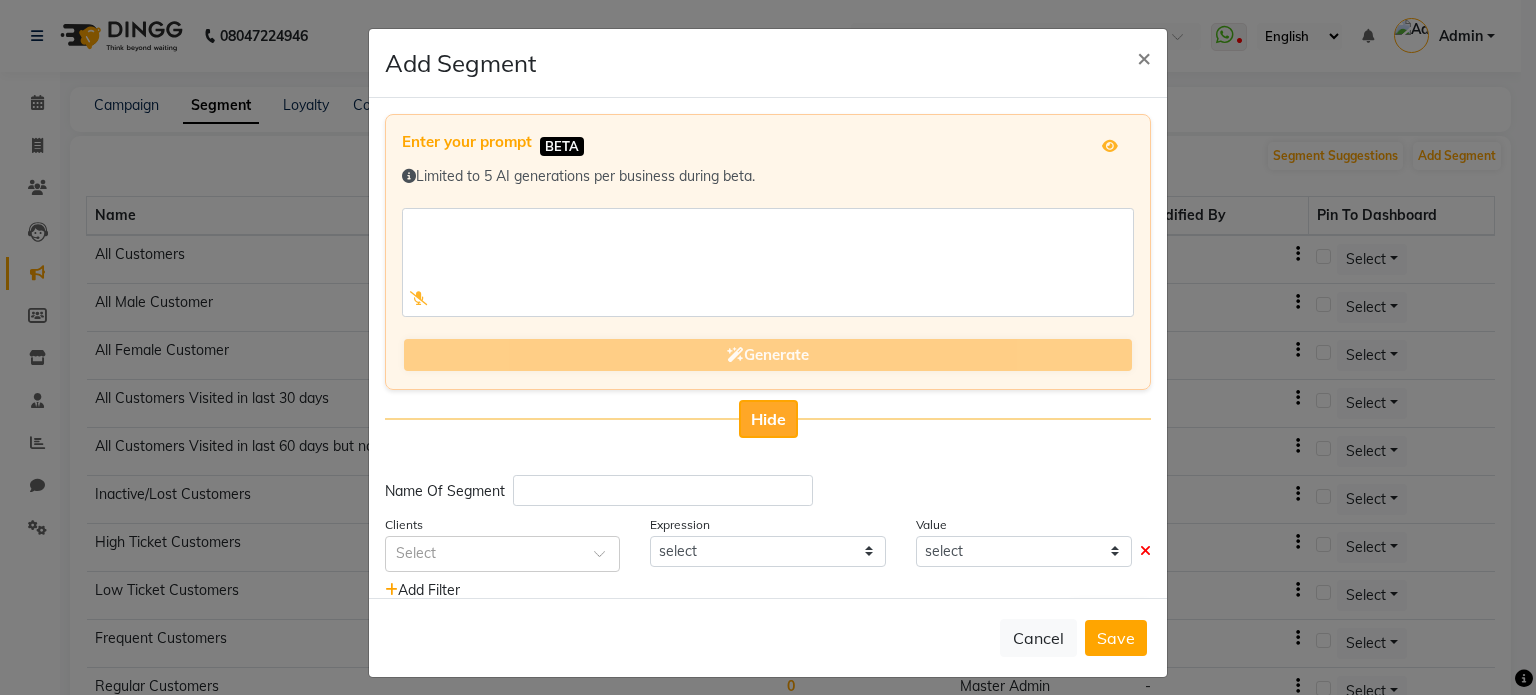 click on "Hide" 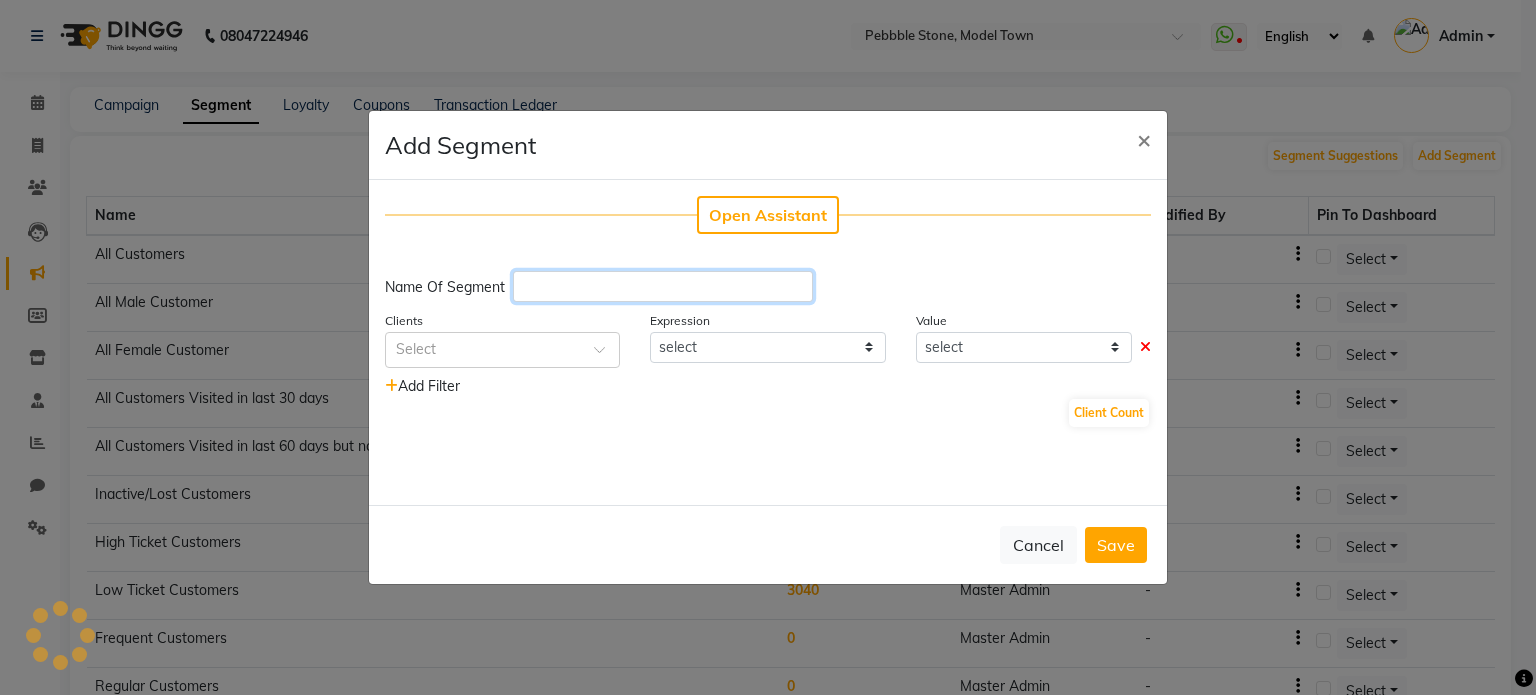 click 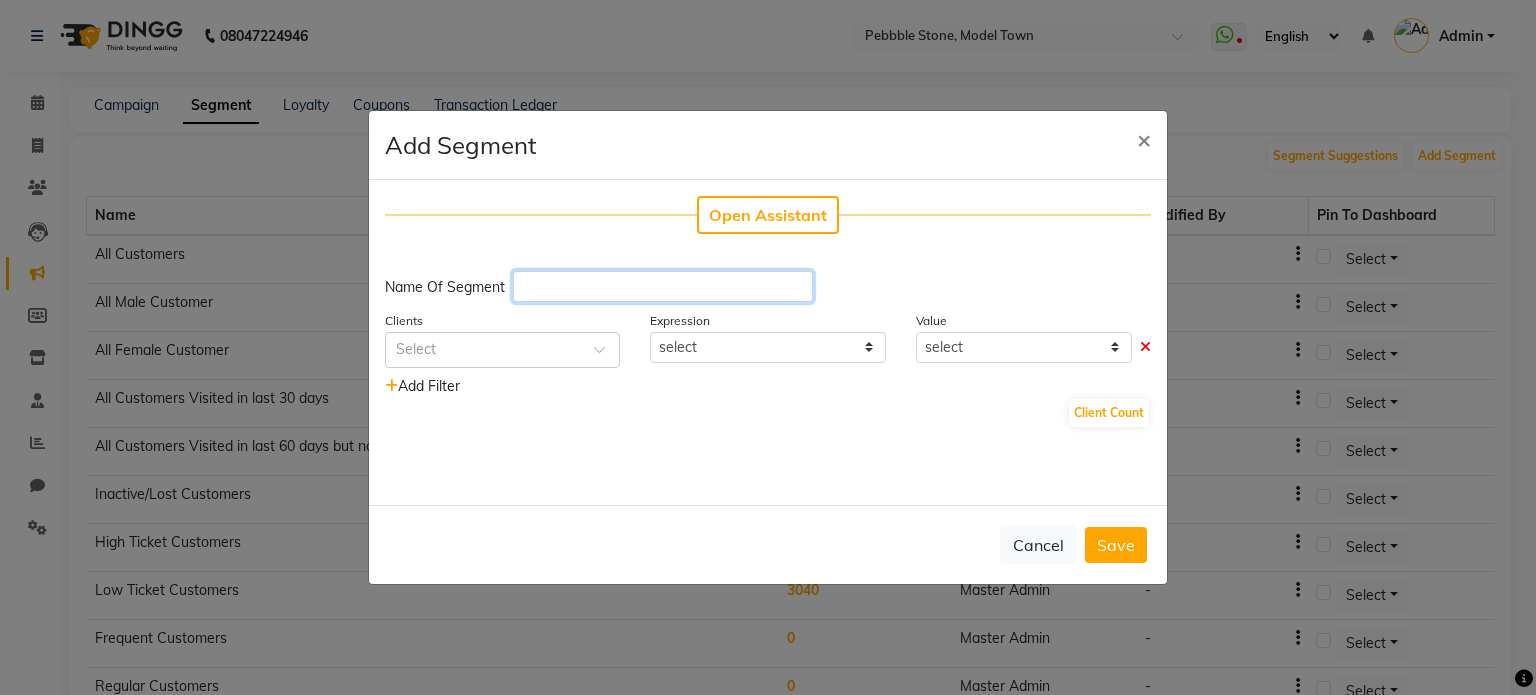 paste on "Eyelash" 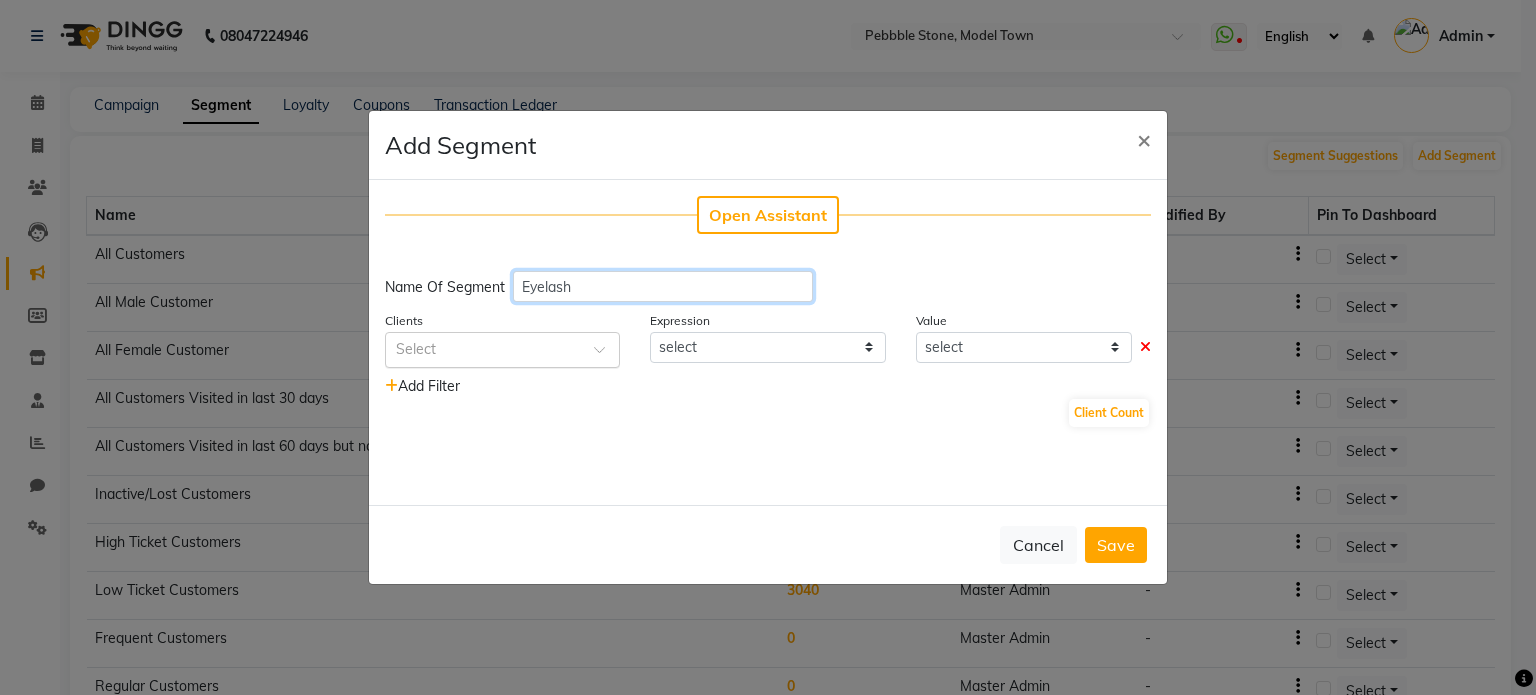 type on "Eyelash" 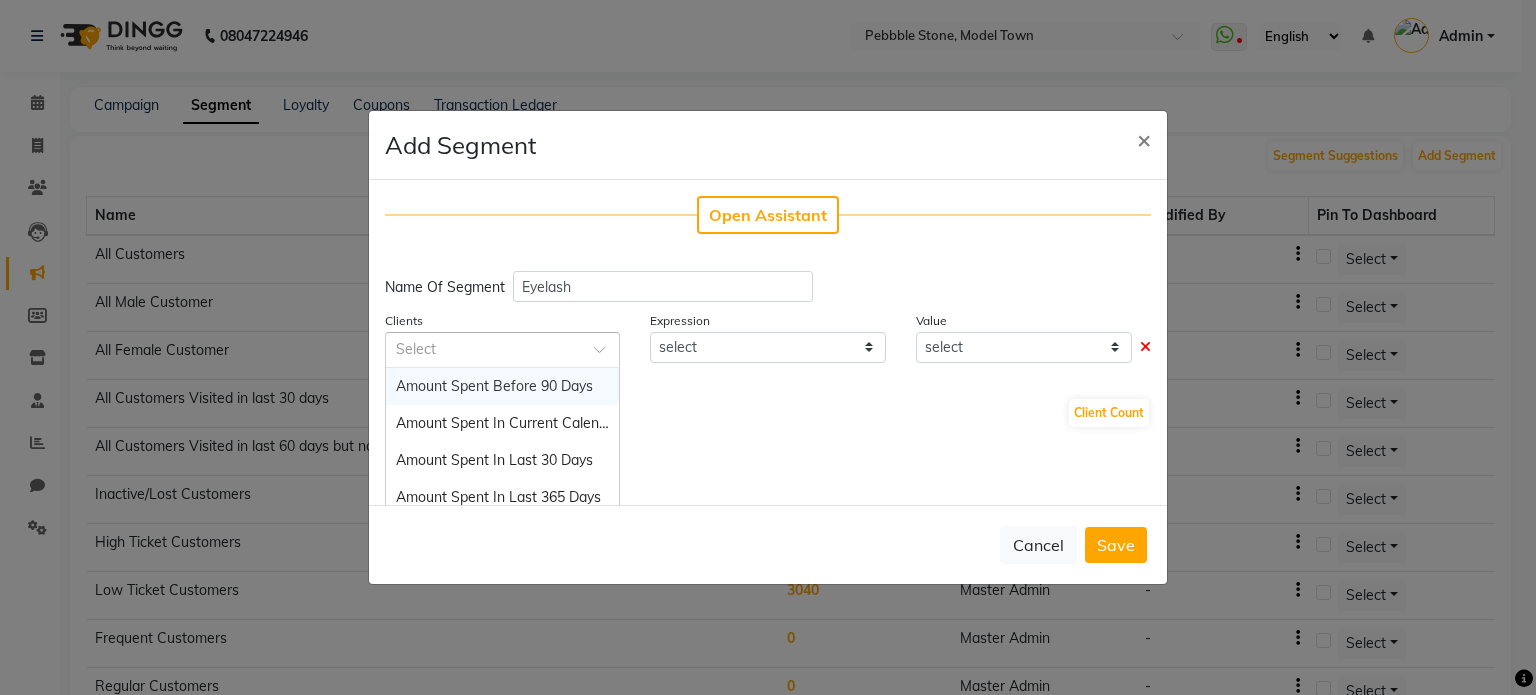 click 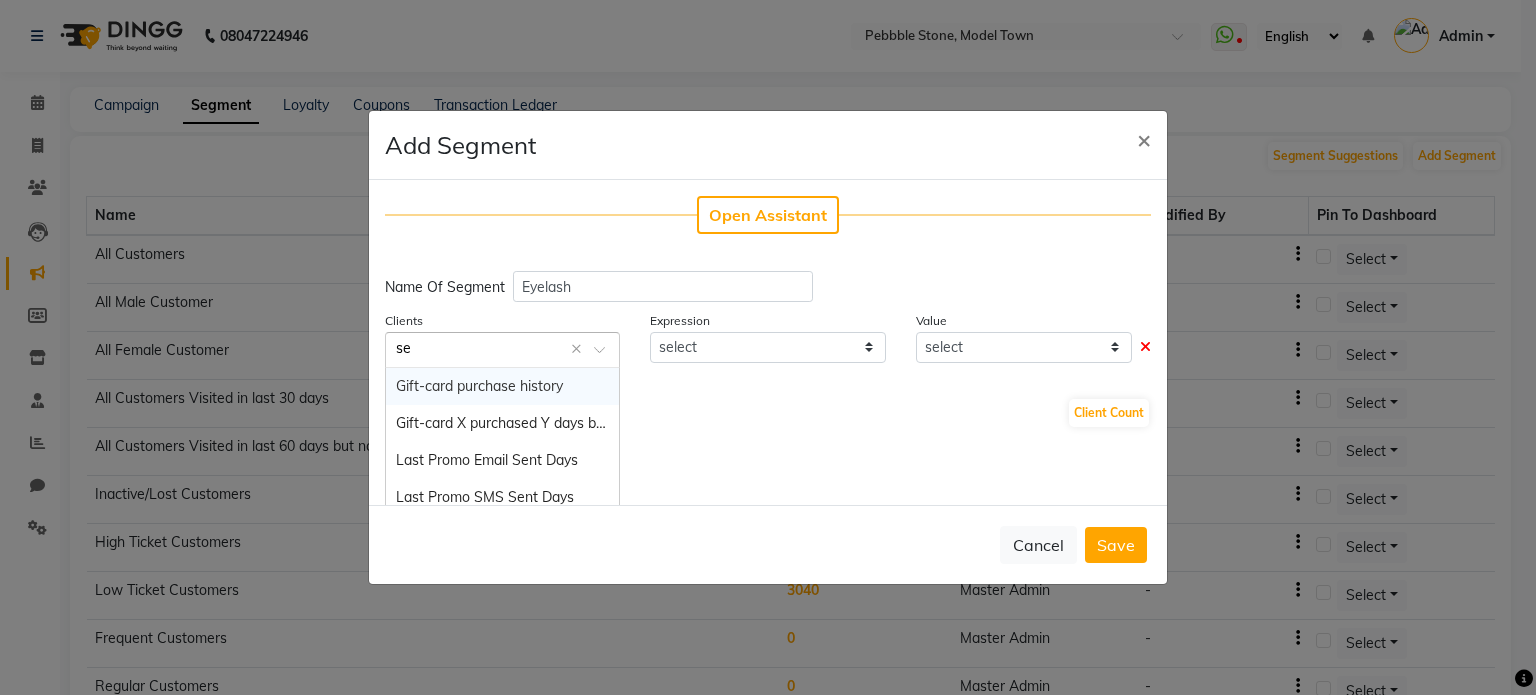 type on "ser" 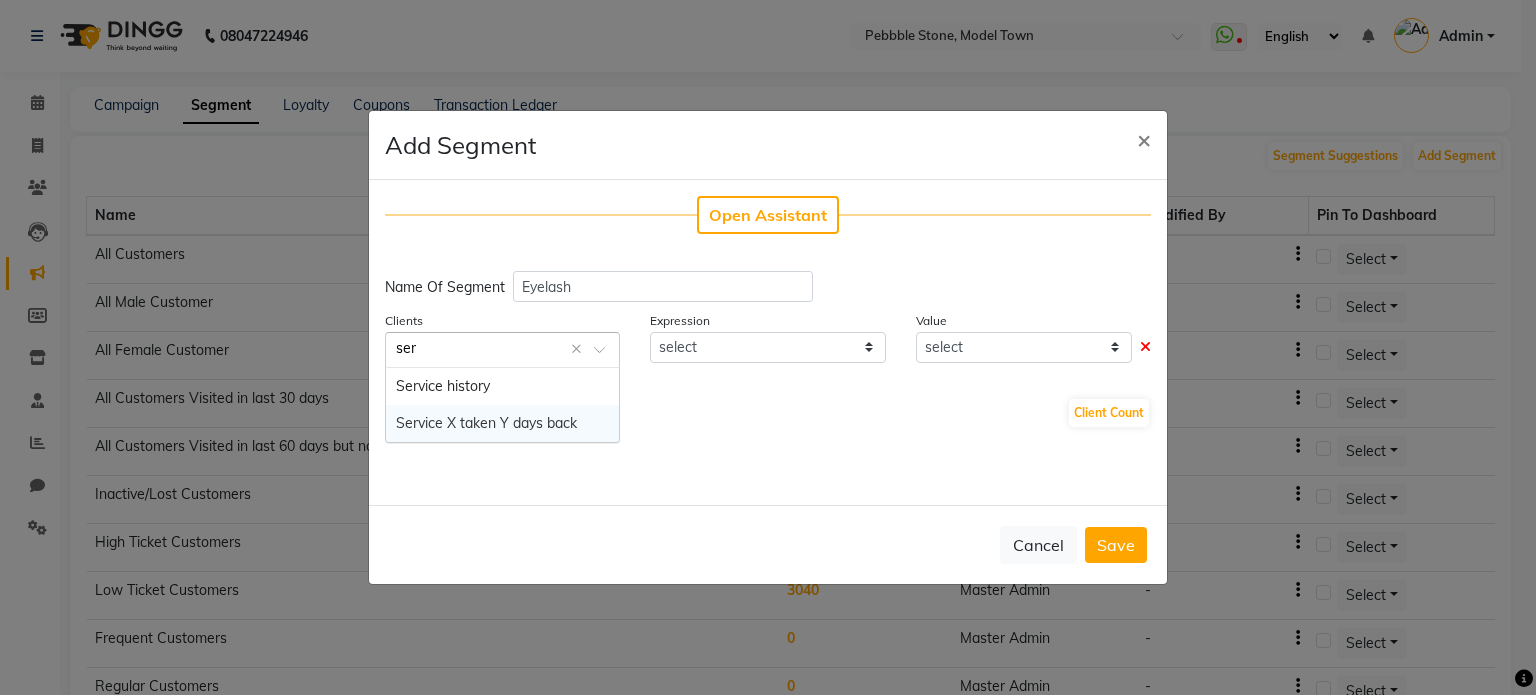 click on "Service X taken Y days back" at bounding box center [486, 423] 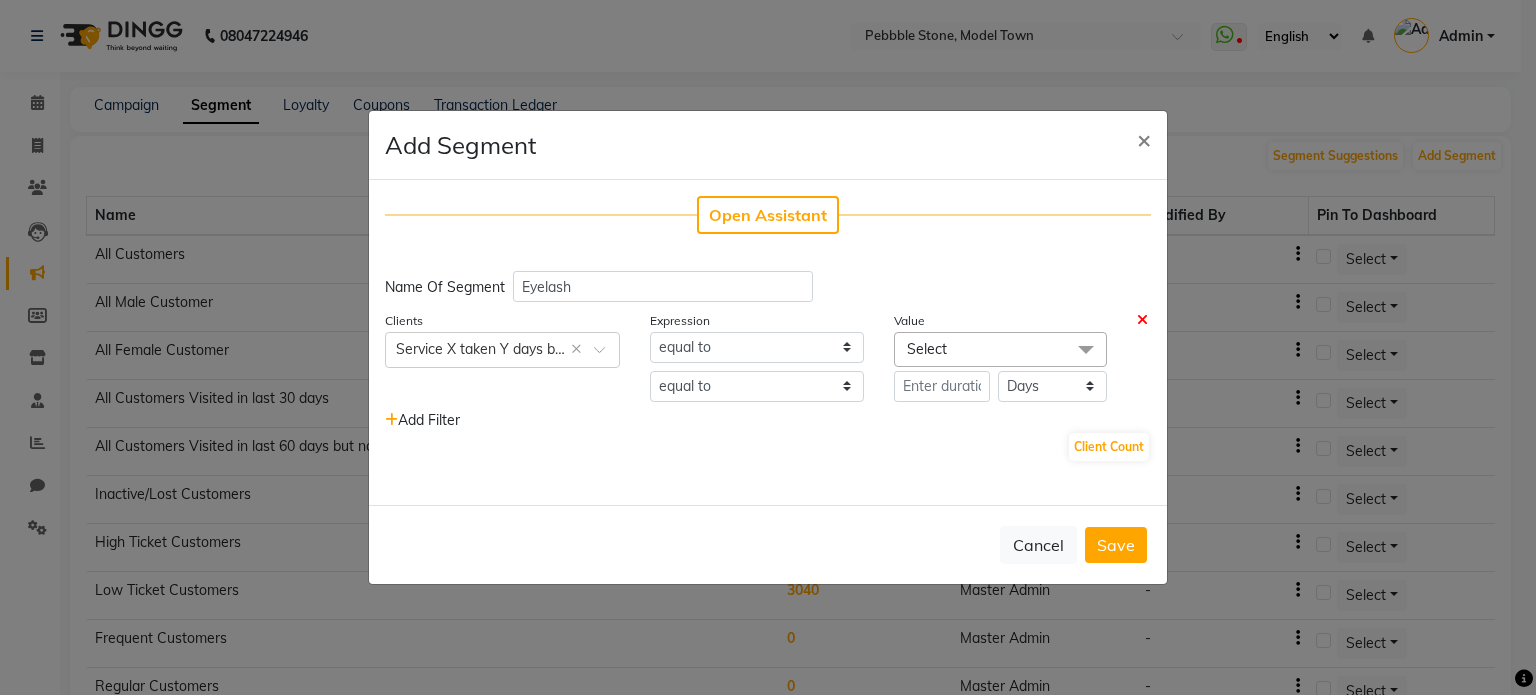 click on "Select" 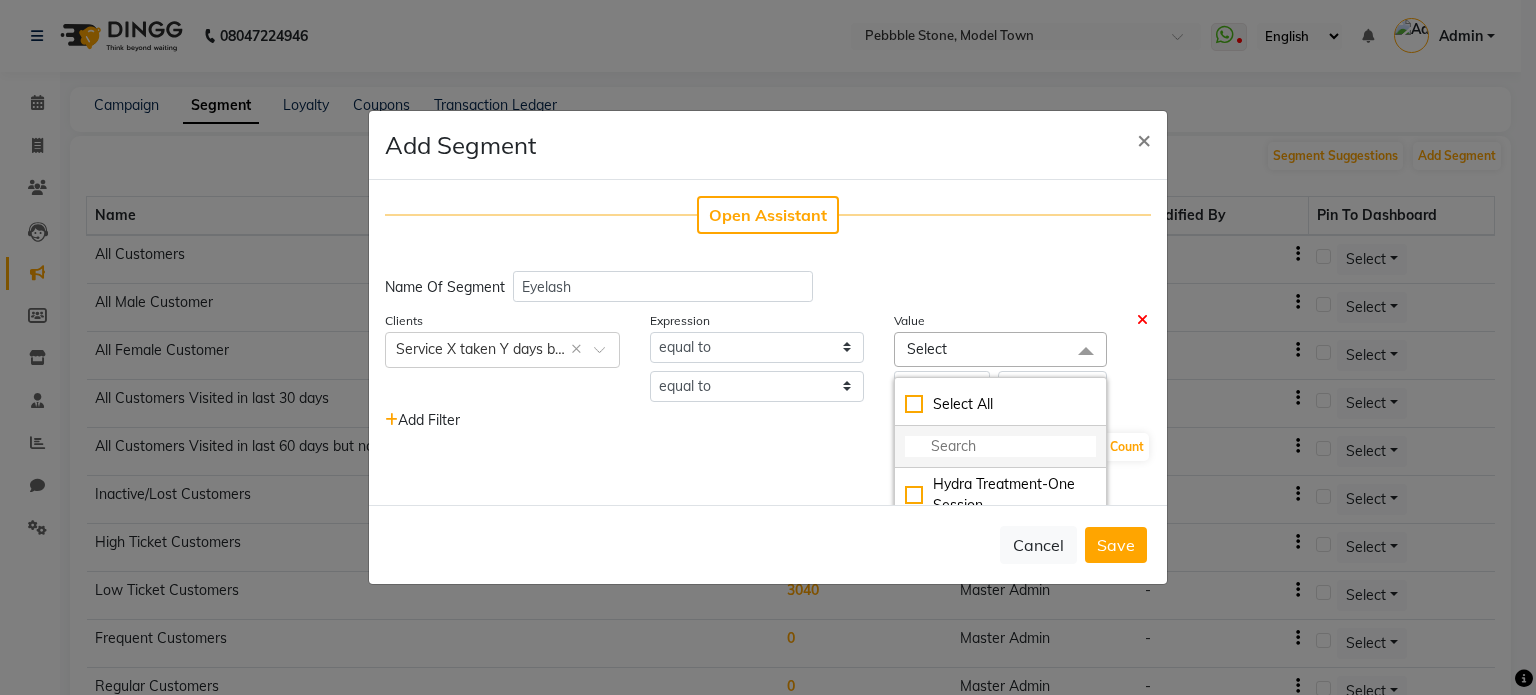 click 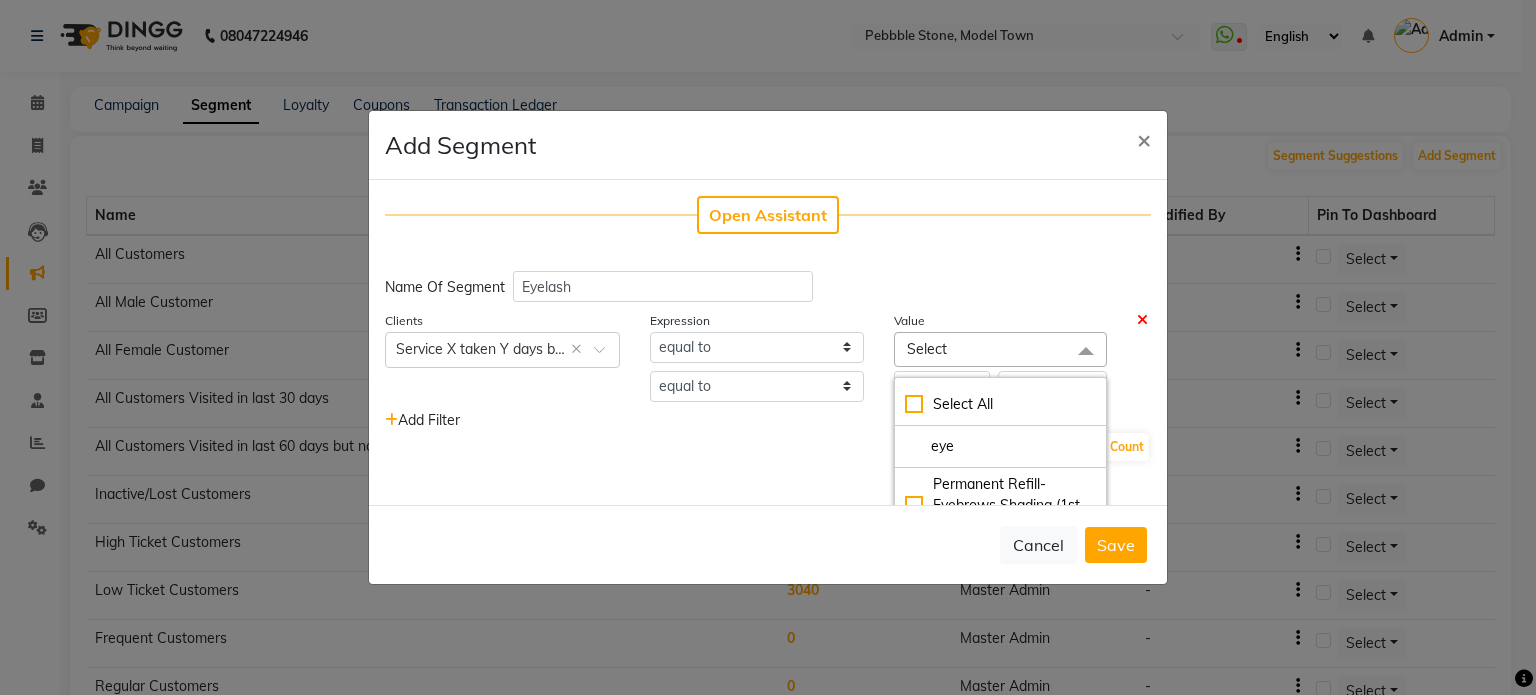 type on "eye" 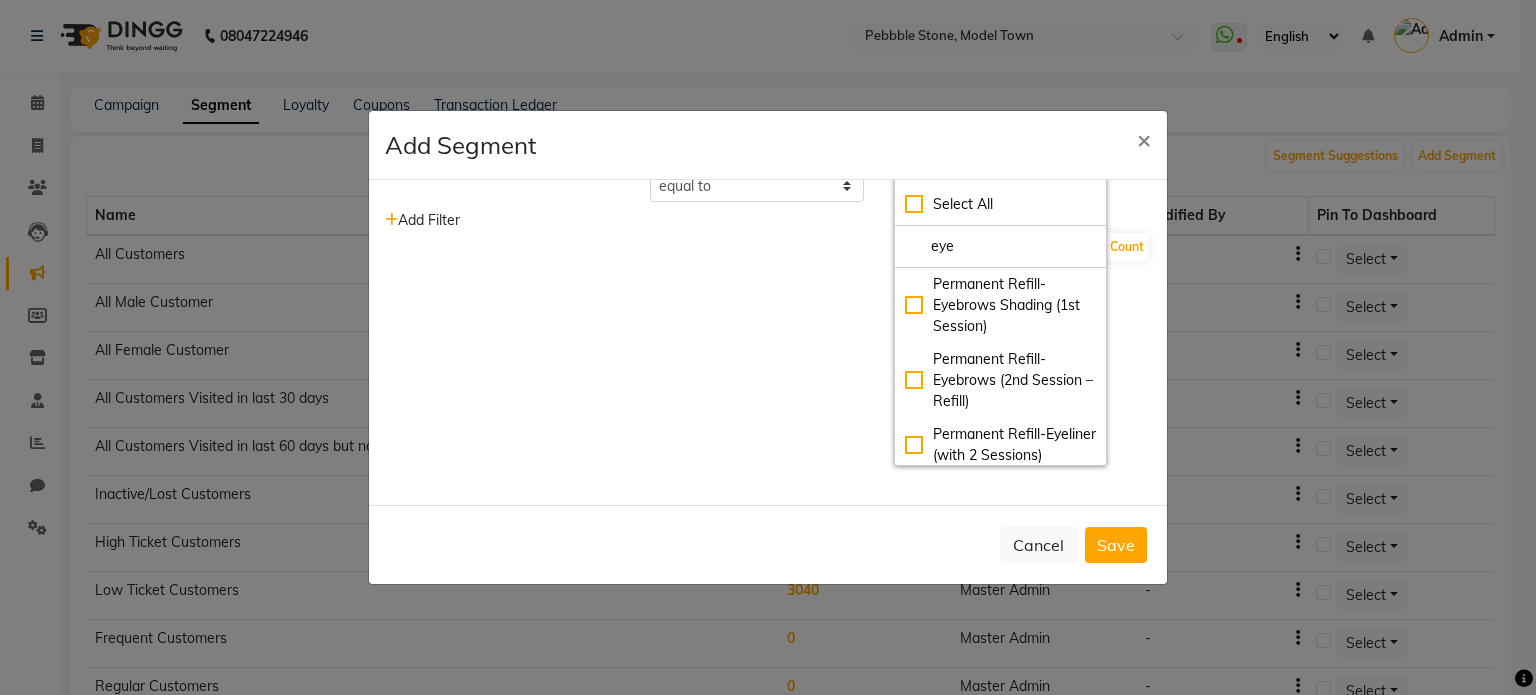 scroll, scrollTop: 240, scrollLeft: 0, axis: vertical 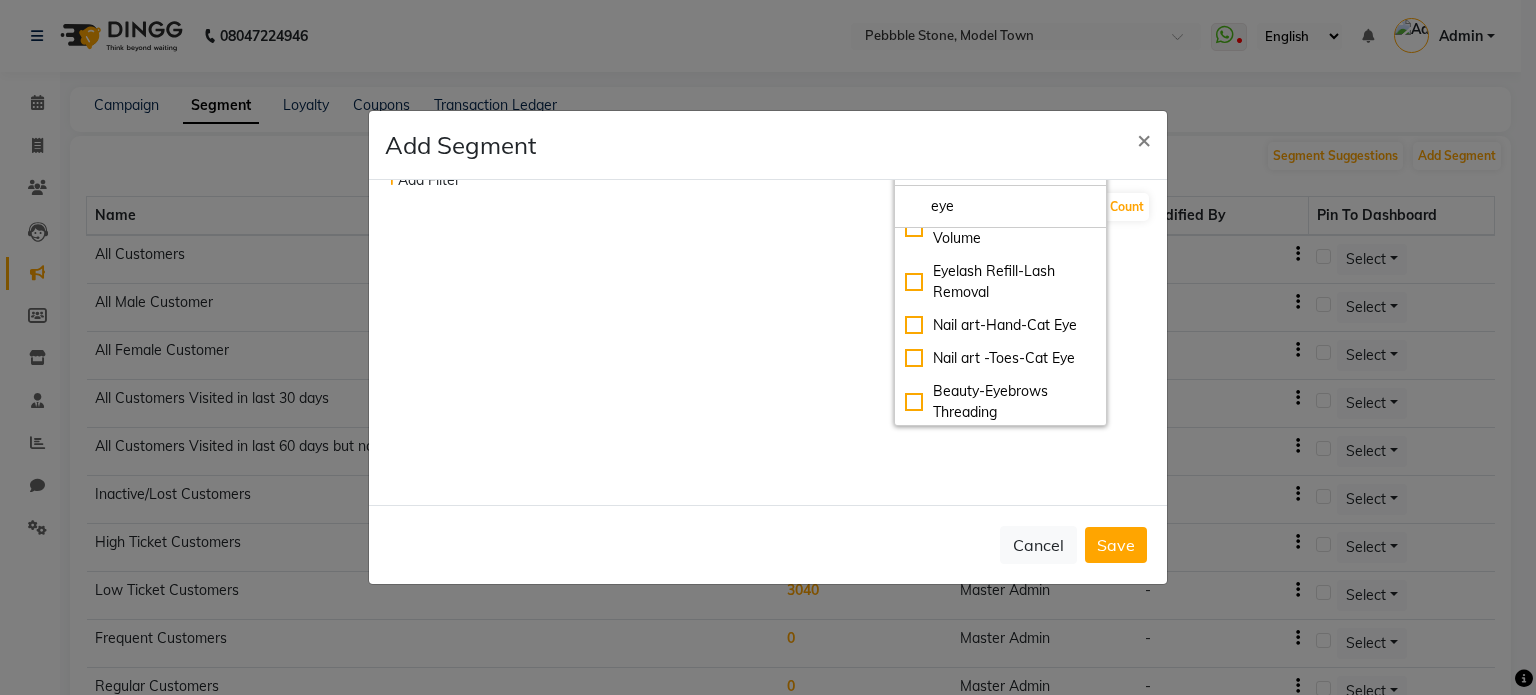 click on "Open Assistant Name Of Segment Eyelash Clients Select × Service X taken Y days back × Expression Value equal to Select Select All eye Permanent Refill-Eyebrows Shading (1st Session) Permanent Refill-Eyebrows (2nd Session – Refill) Permanent Refill-Eyeliner (with 2 Sessions) Eyelash Extensions-Classic Eyelash Extensions-Hybrid Eyelash Extensions-Volume Eyelash Extensions-Mega Volume Eyelash Extensions-Eyelash Lifting Eyelash Refill-Classic Eyelash Refill-Hybrid Eyelash Refill-Volume Eyelash Refill-Mega Volume Eyelash Refill-Lash Removal Nail art-Hand-Cat Eye Nail art -Toes-Cat Eye Beauty-Eyebrows Threading equal to greater than greater than or equal to less than less than or equal to Days Months Add Filter Client Count" 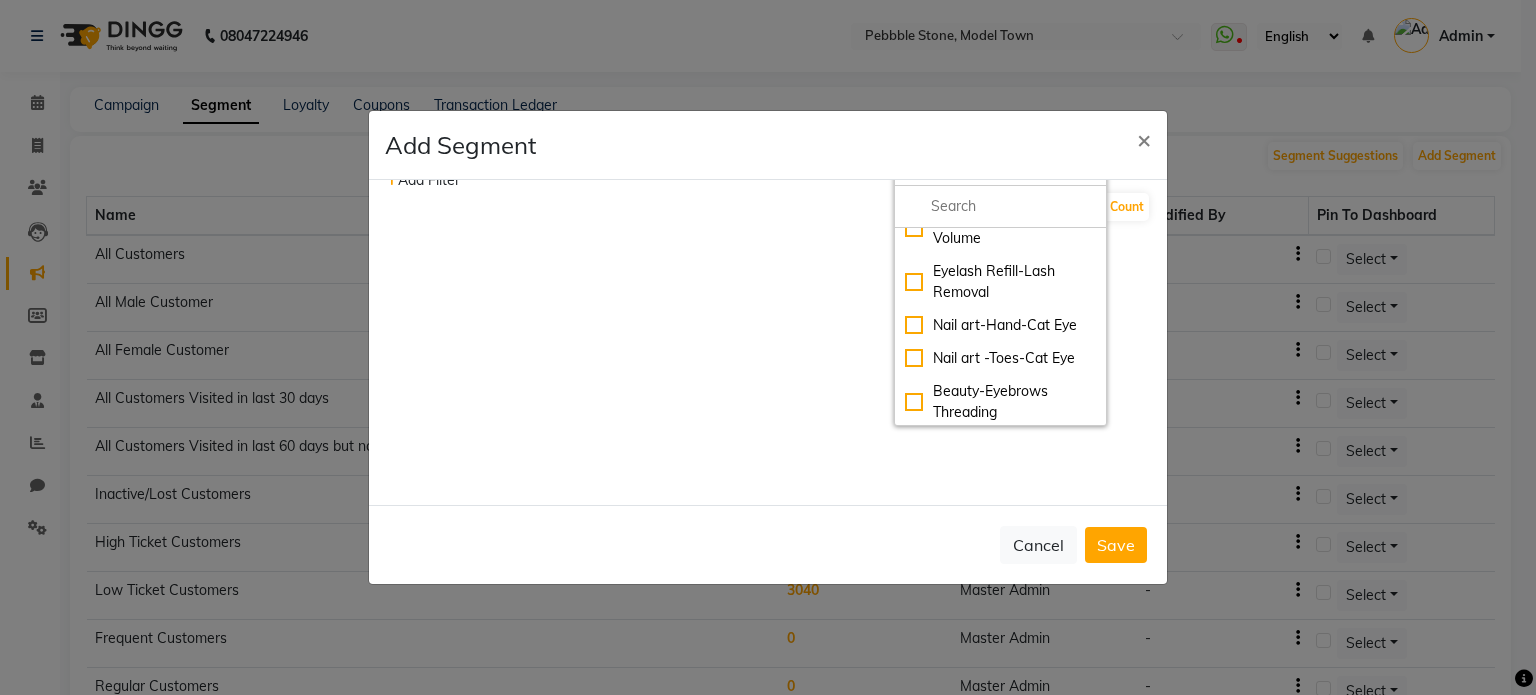 scroll, scrollTop: 0, scrollLeft: 0, axis: both 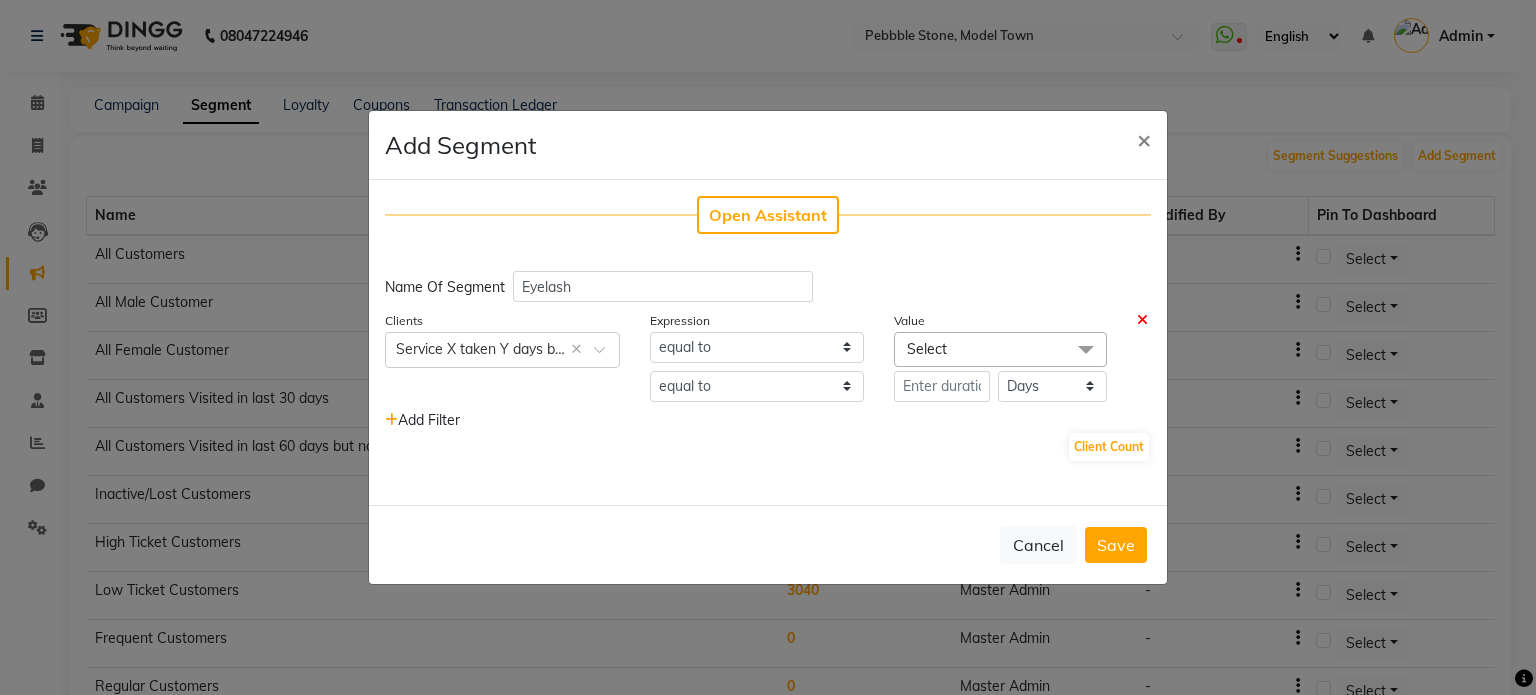 click on "Select" 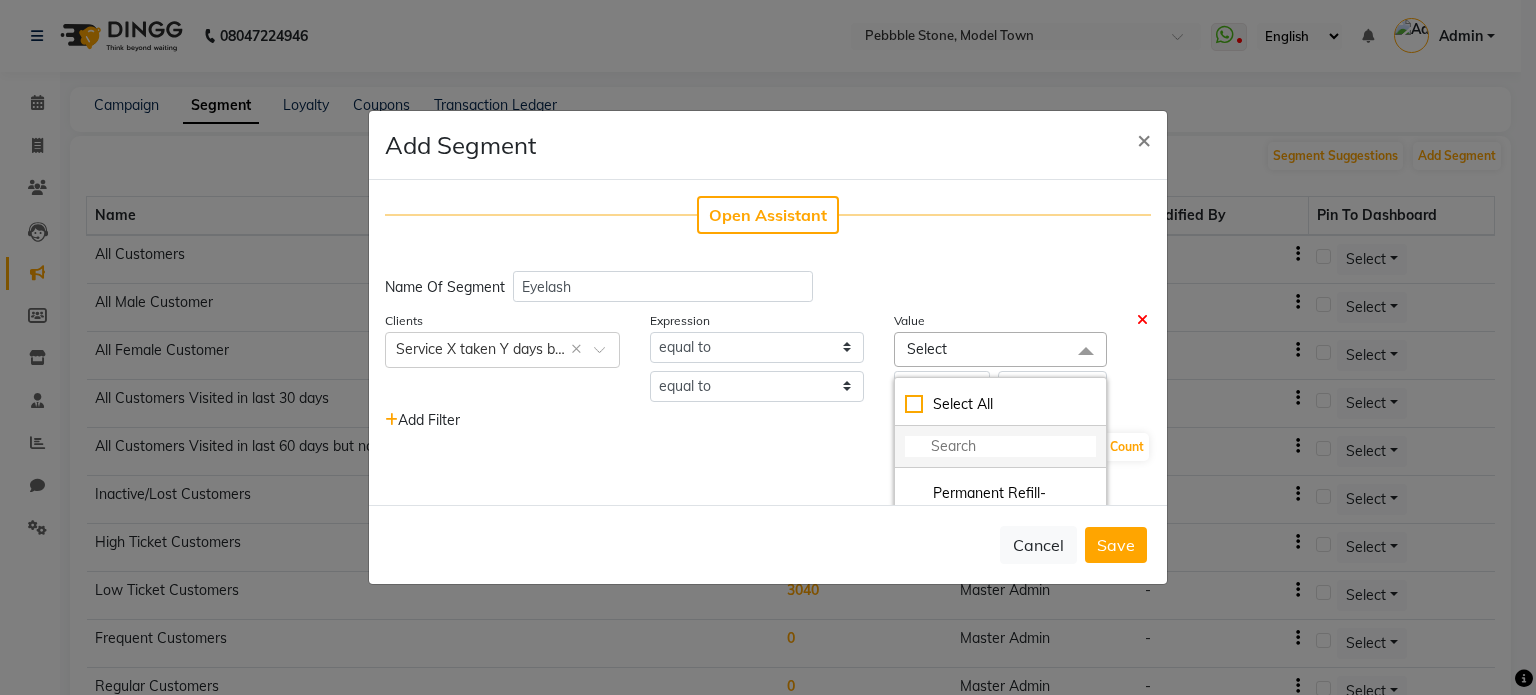 click 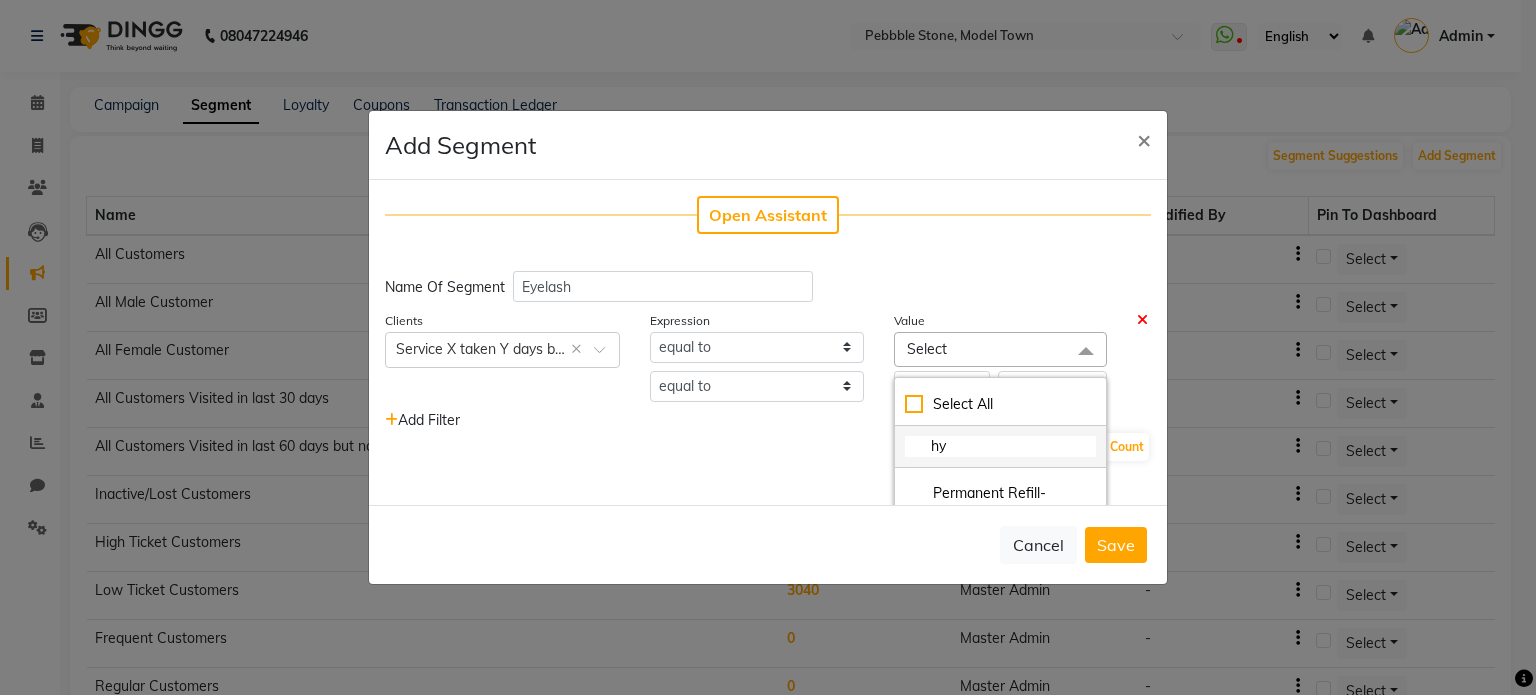 scroll, scrollTop: 52, scrollLeft: 0, axis: vertical 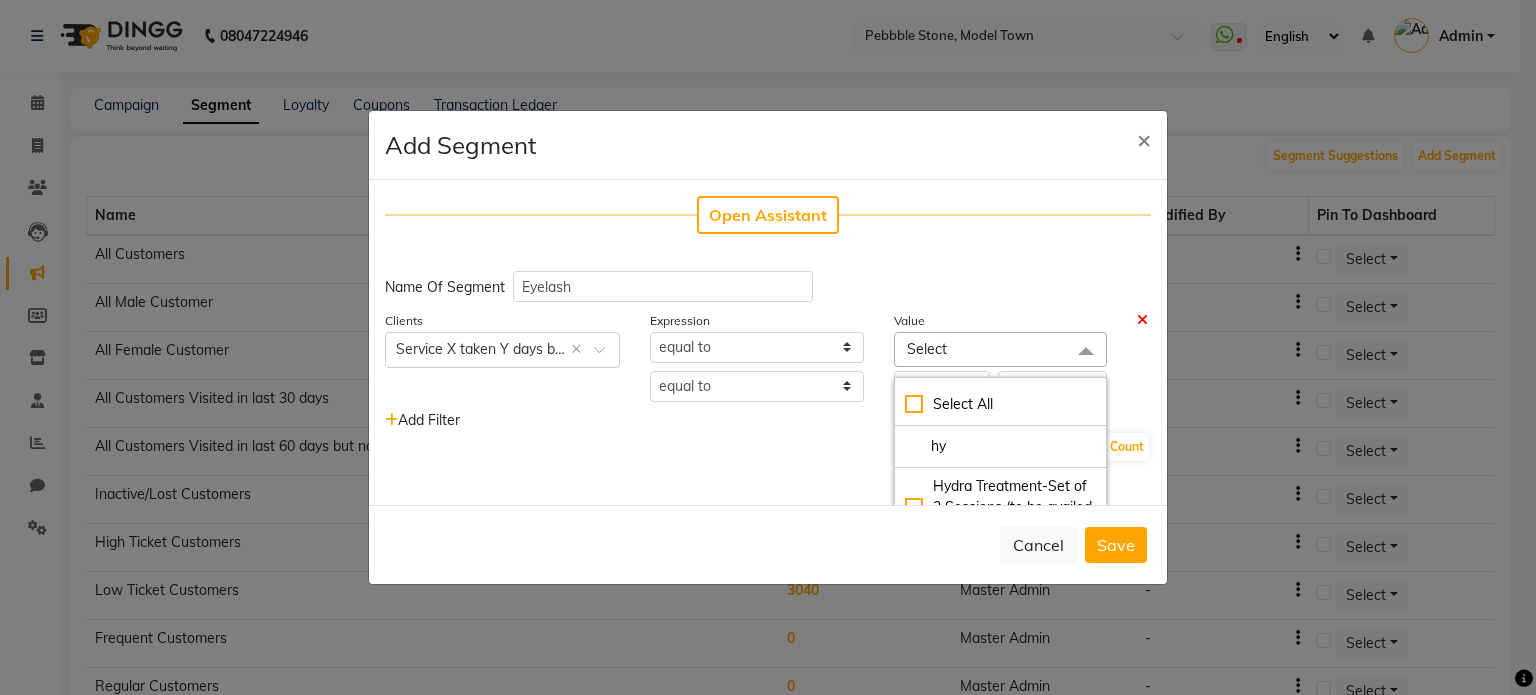 type on "hy" 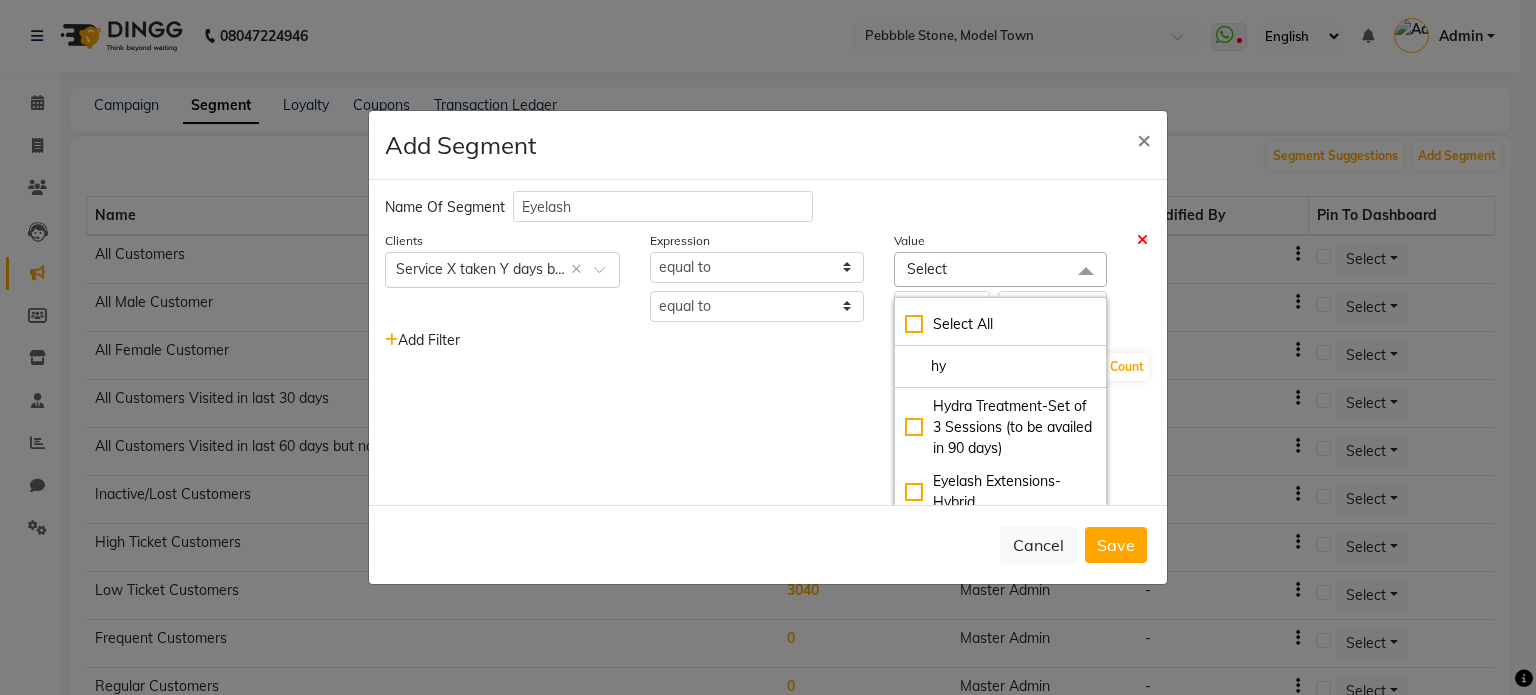 scroll, scrollTop: 120, scrollLeft: 0, axis: vertical 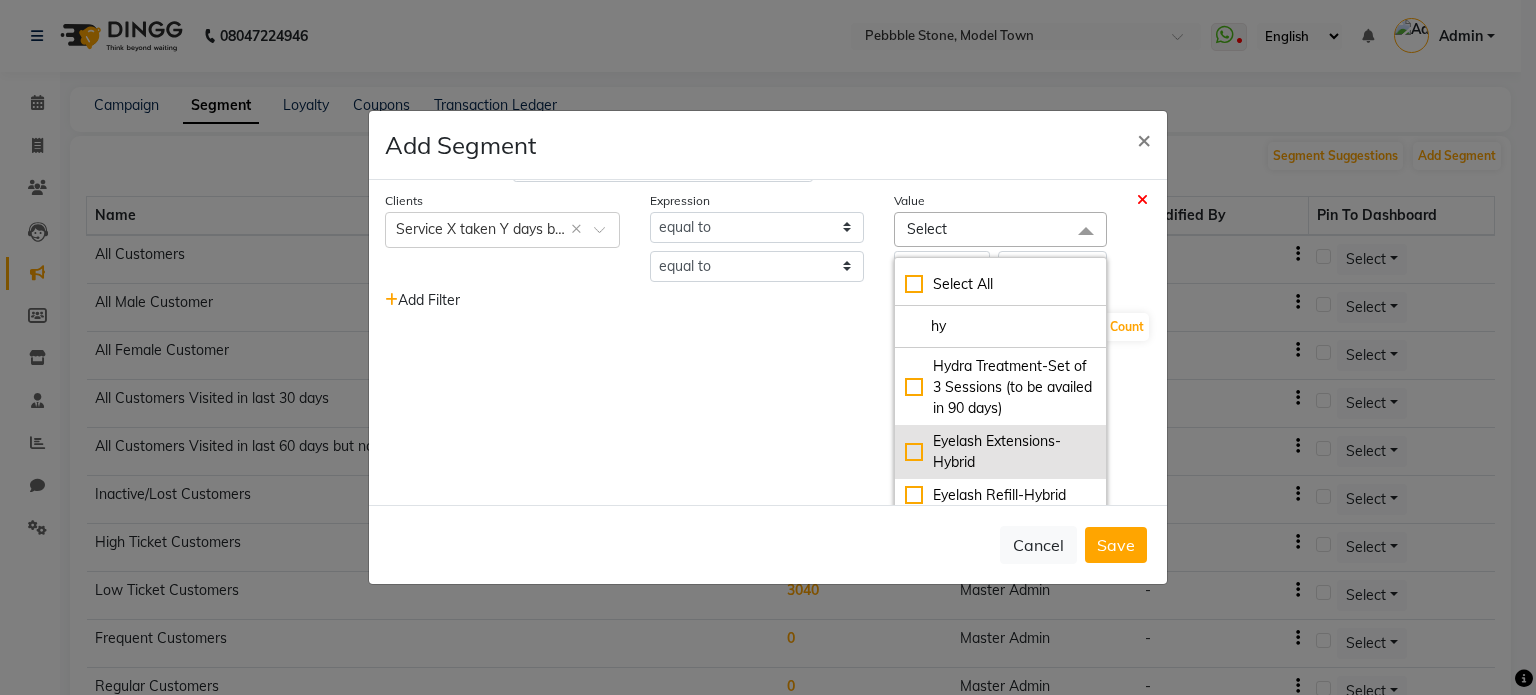 click on "Eyelash Extensions-Hybrid" 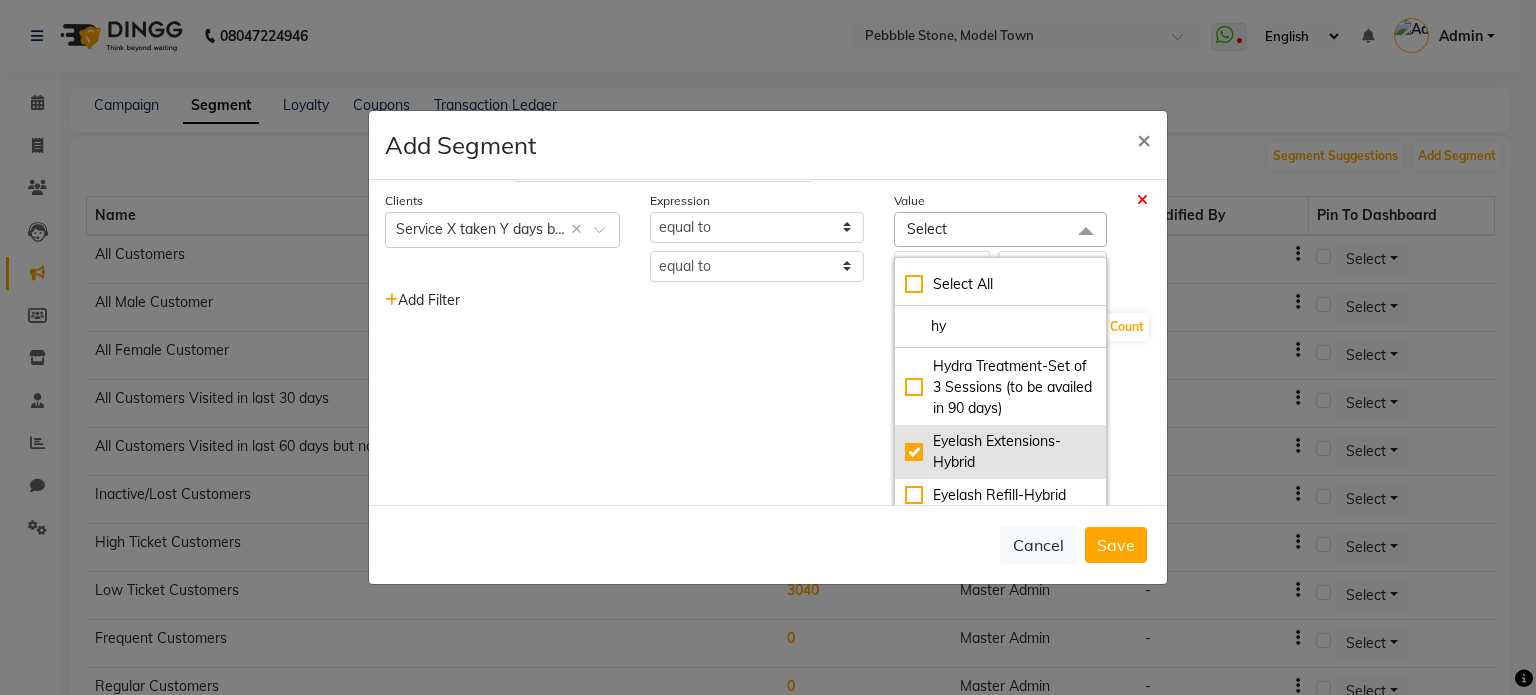 checkbox on "true" 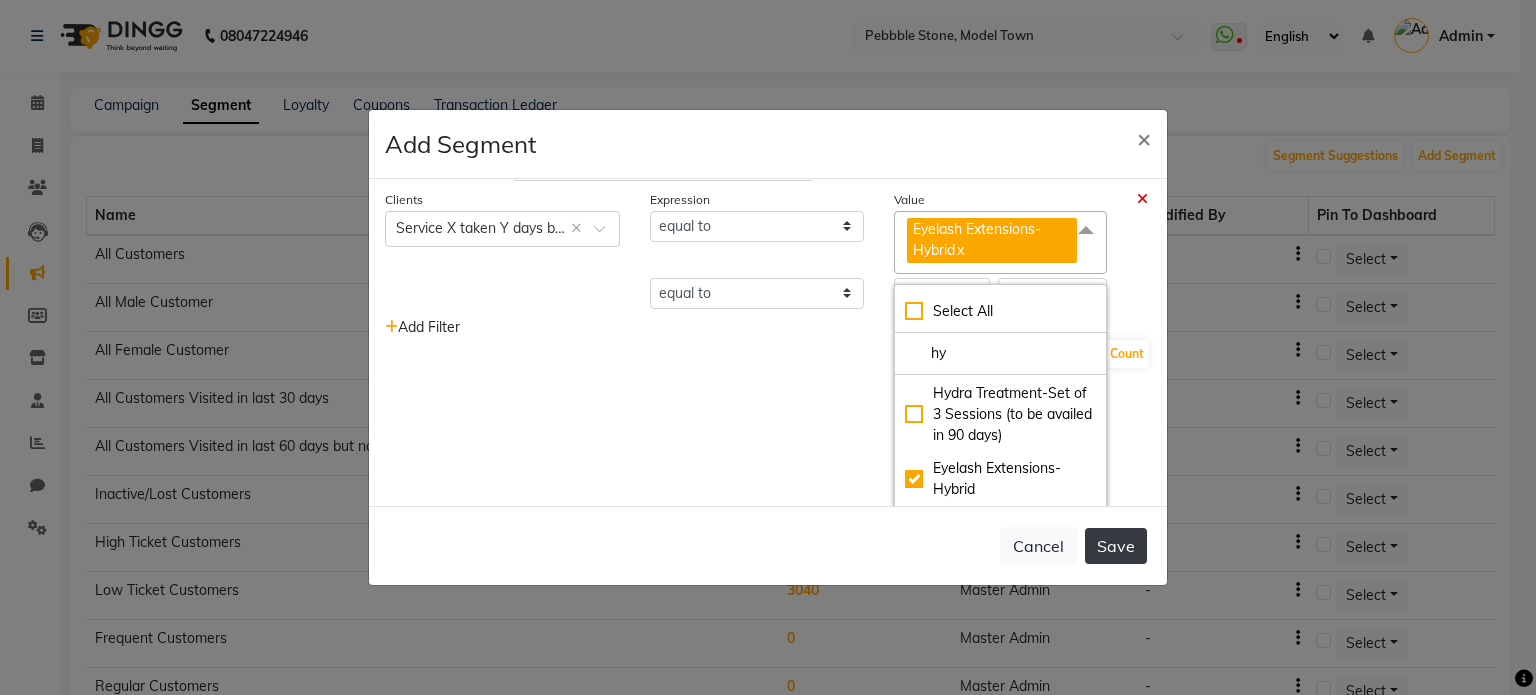 click on "Save" 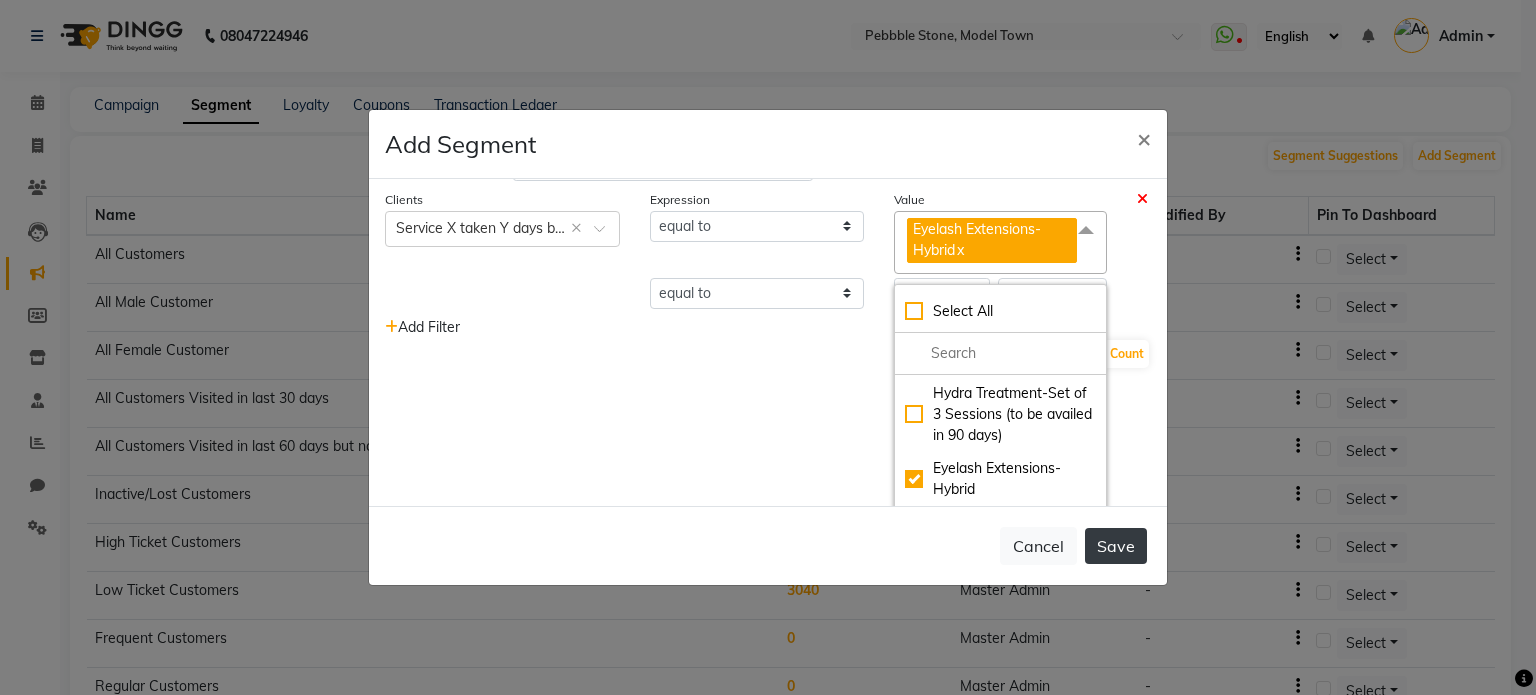 scroll, scrollTop: 0, scrollLeft: 0, axis: both 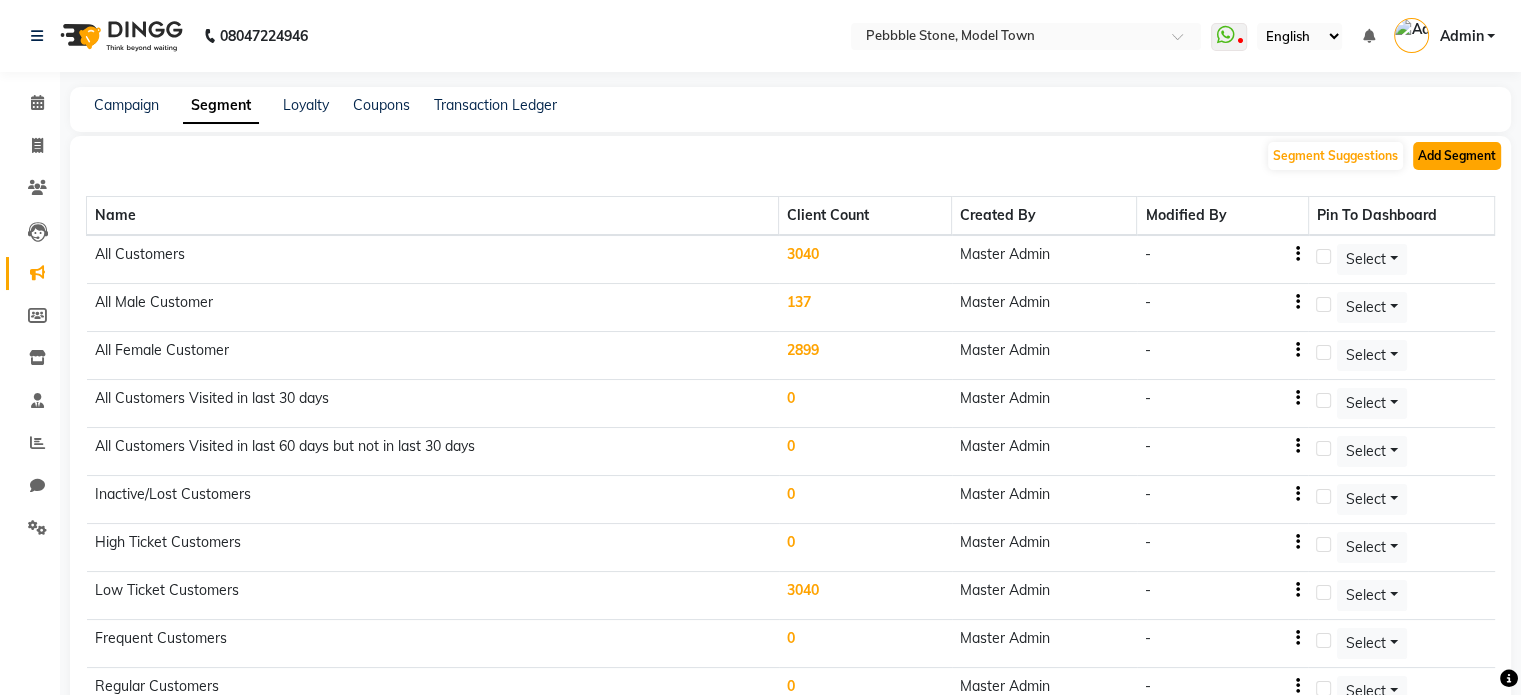 click on "Add Segment" 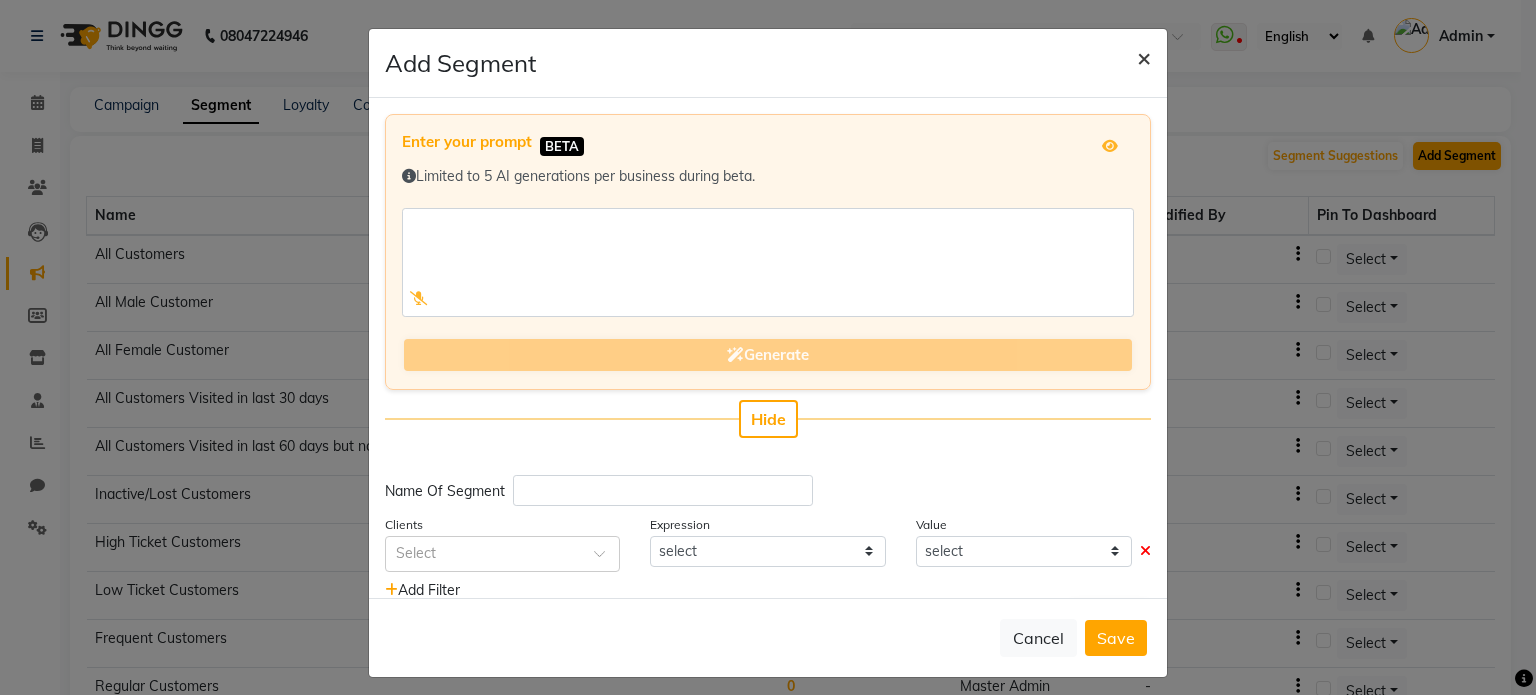 type 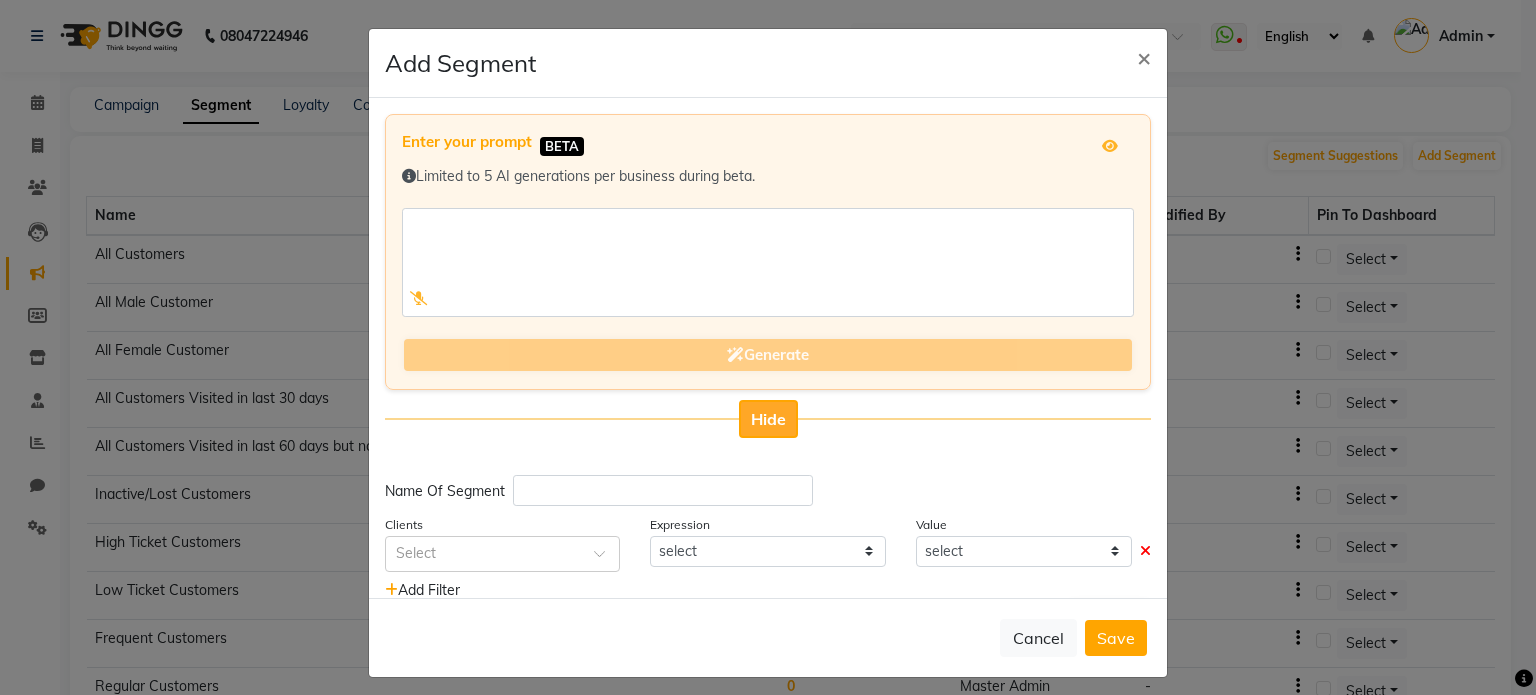 click on "Hide" 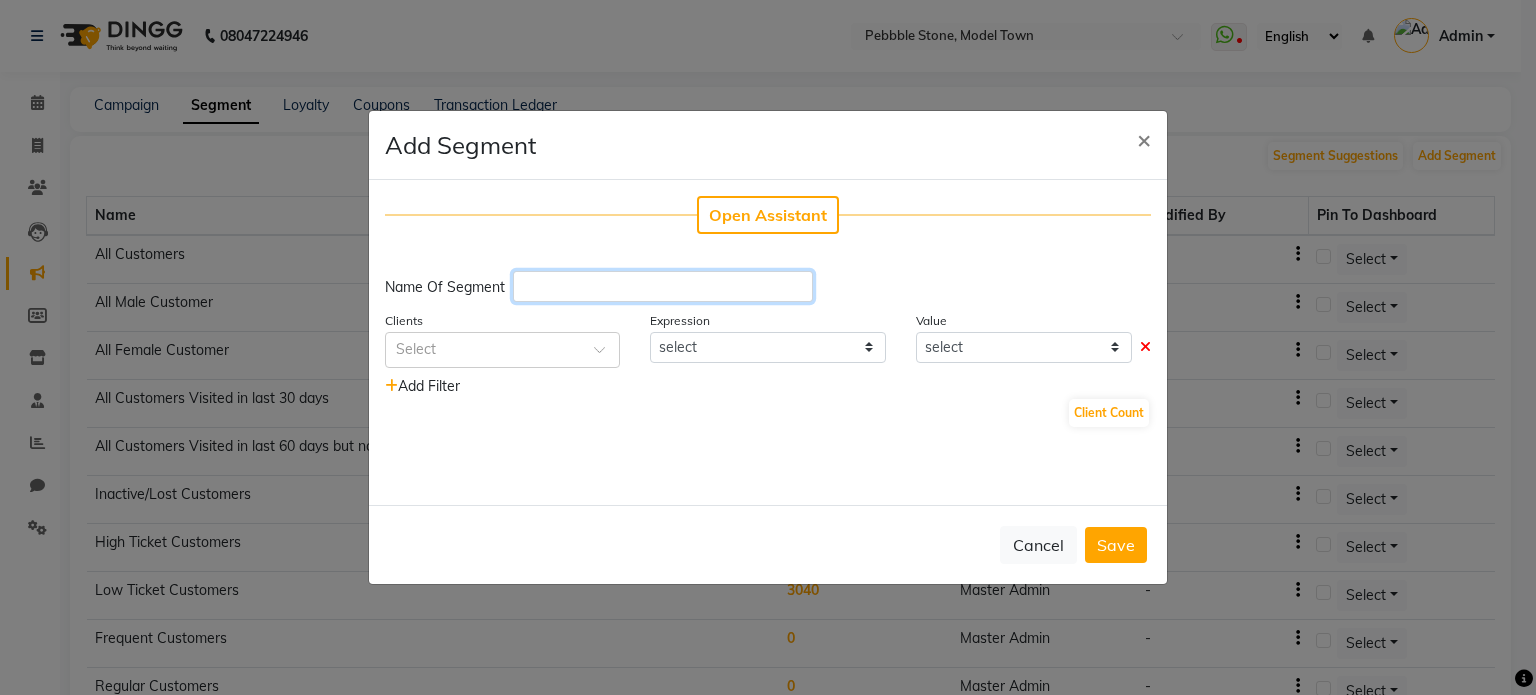 click 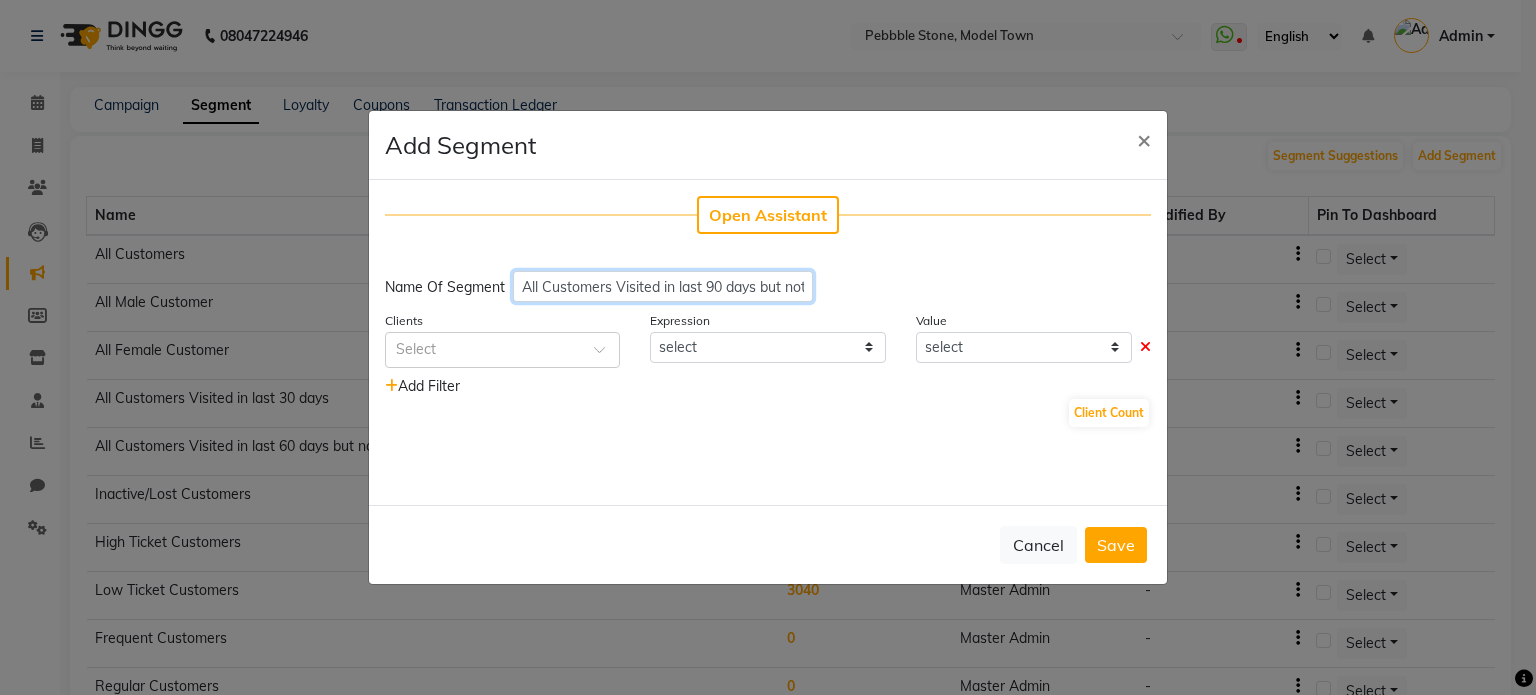 scroll, scrollTop: 0, scrollLeft: 100, axis: horizontal 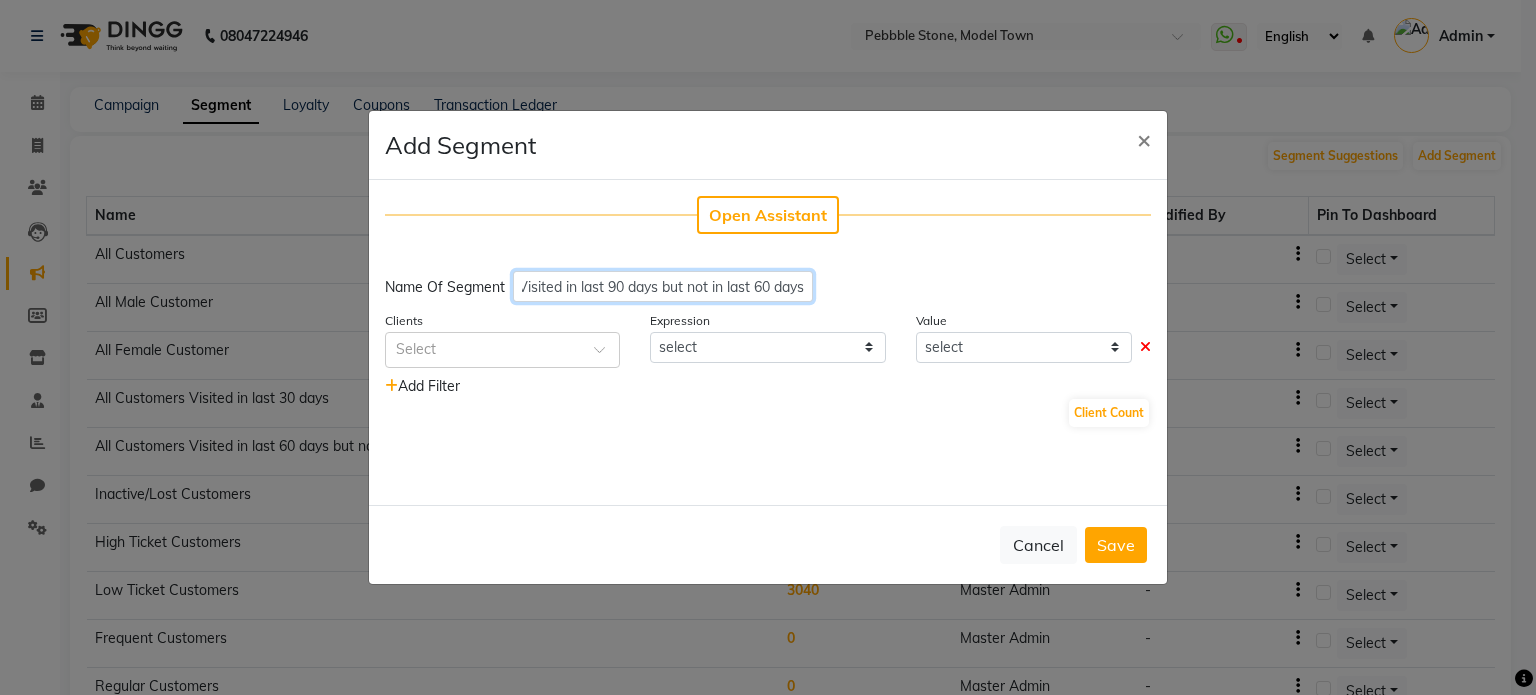 type on "All Customers Visited in last 90 days but not in last 60 days" 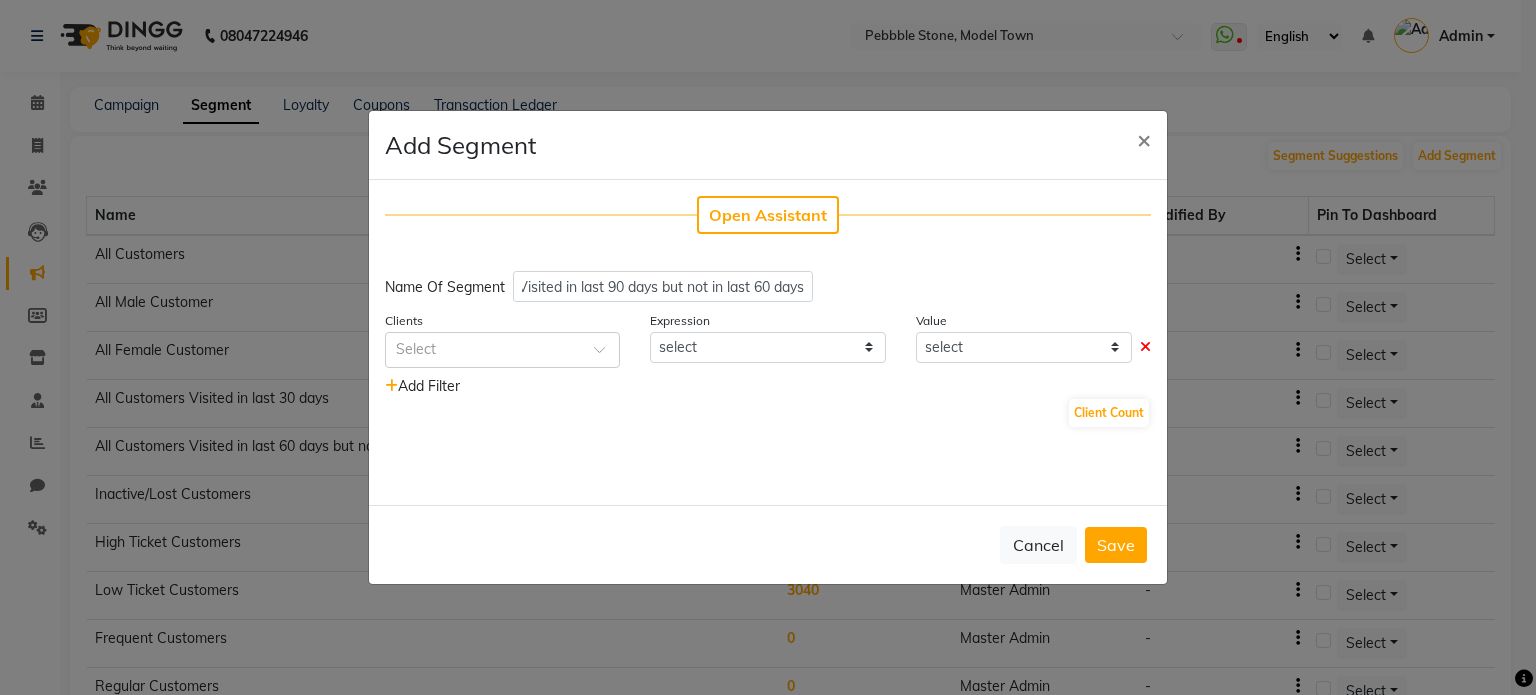scroll, scrollTop: 0, scrollLeft: 0, axis: both 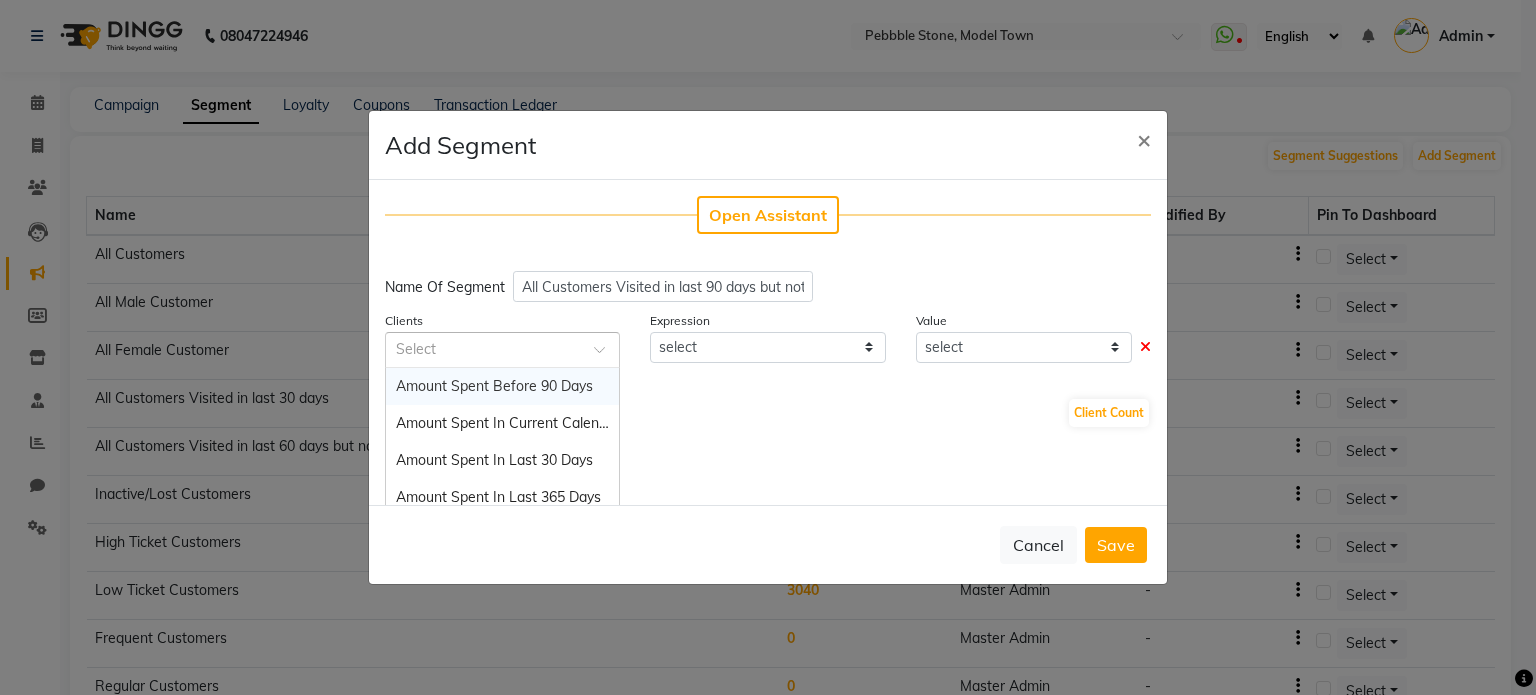 click 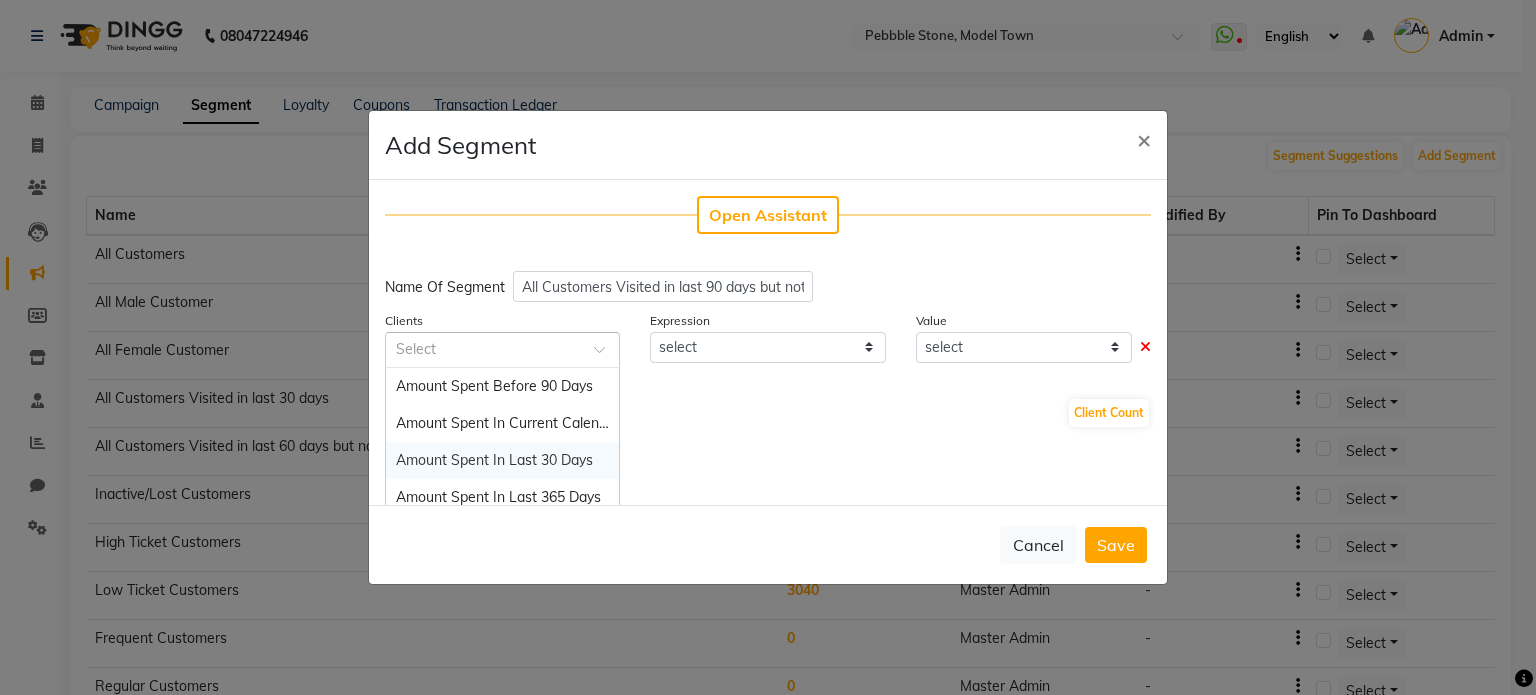 click on "Amount Spent In Last 30 Days" at bounding box center [494, 460] 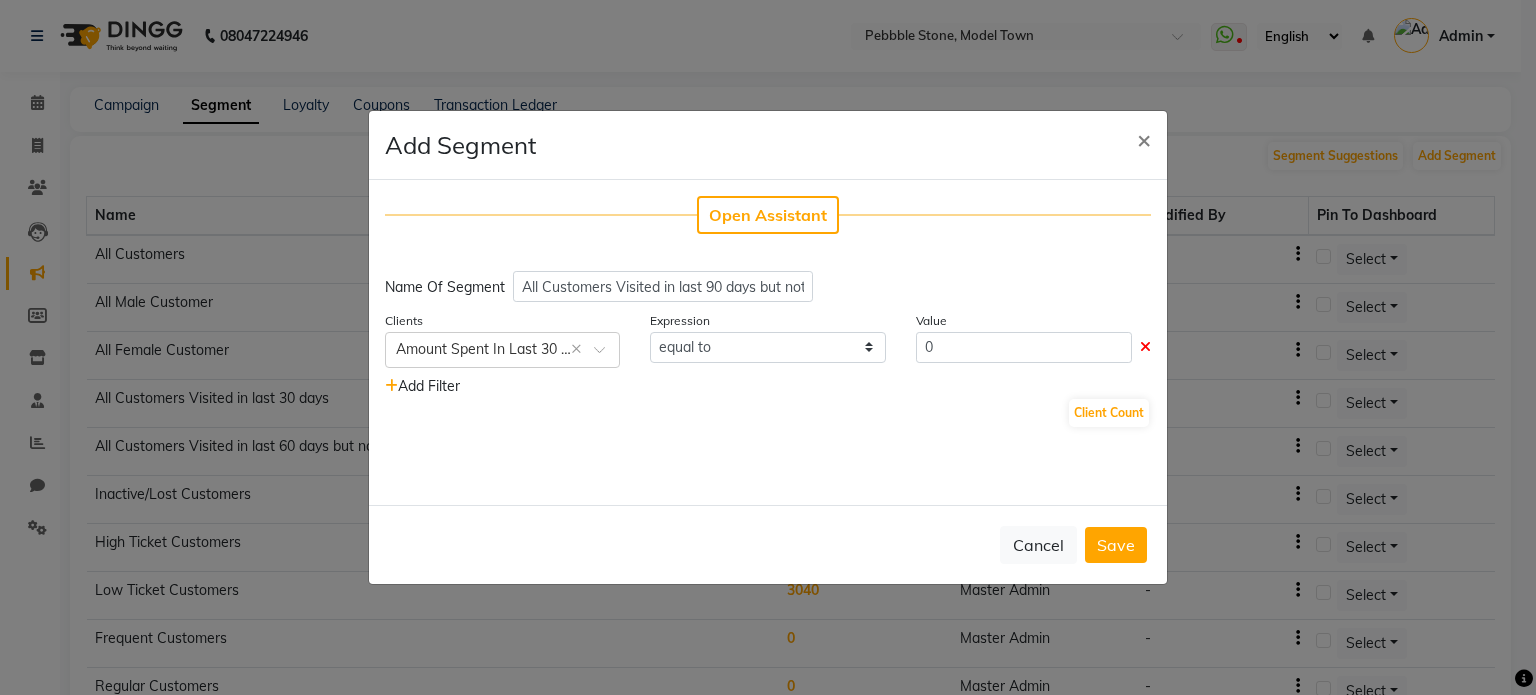 click on "Add Filter" 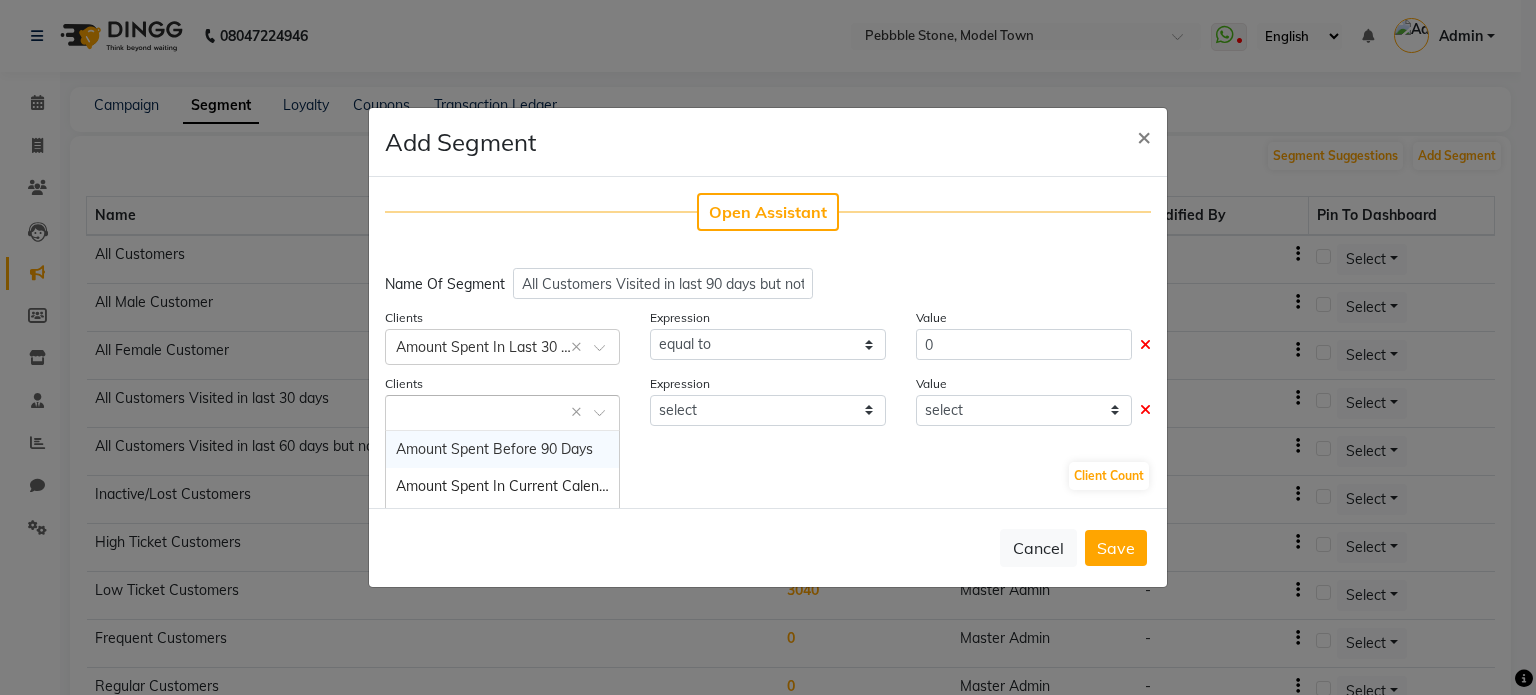 click 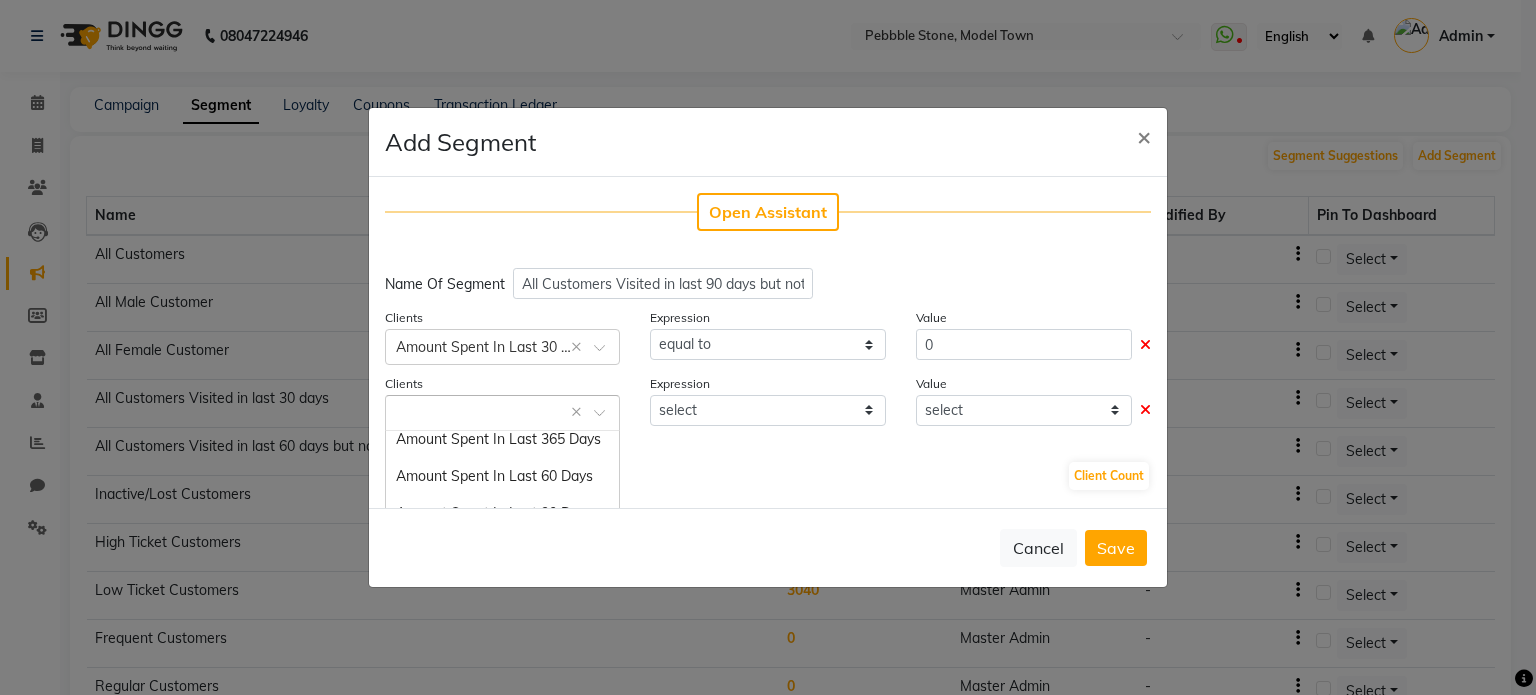 scroll, scrollTop: 140, scrollLeft: 0, axis: vertical 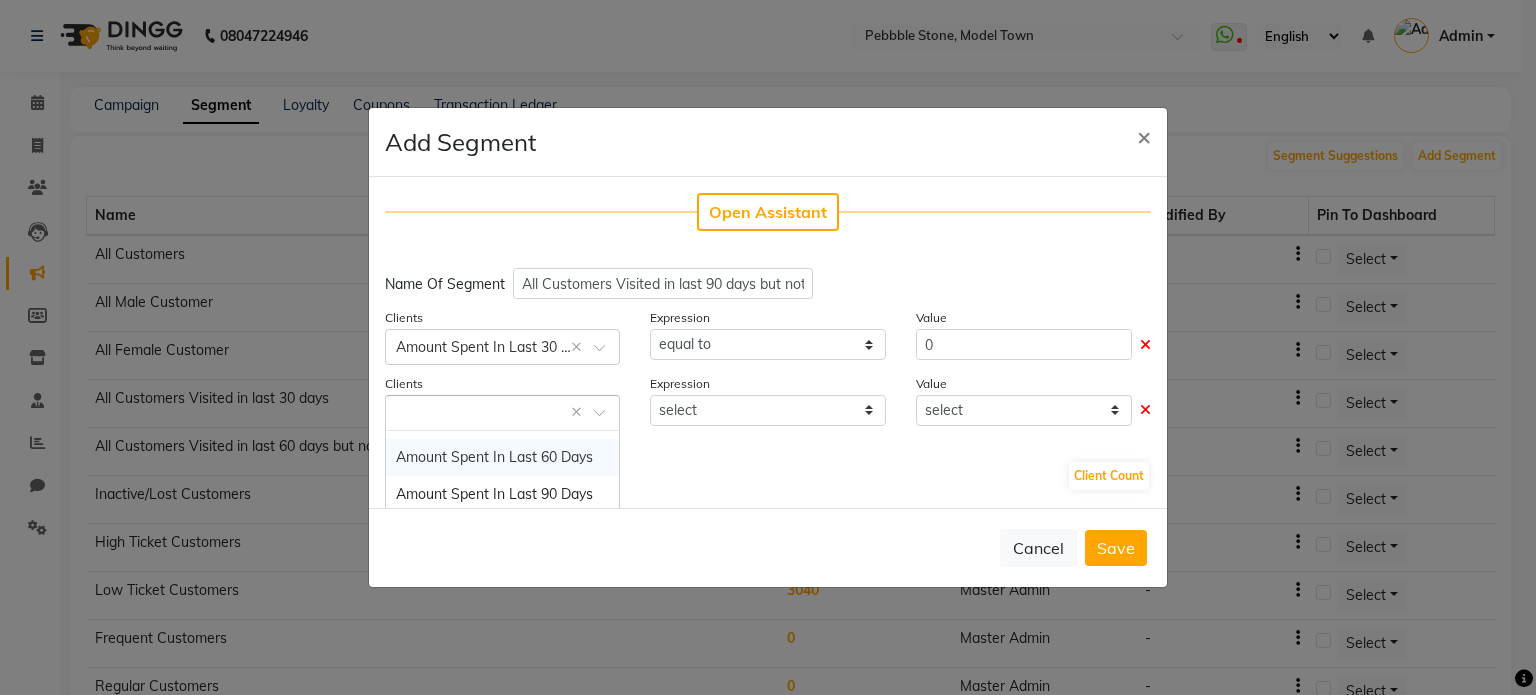click on "Amount Spent In Last 60 Days" at bounding box center (494, 457) 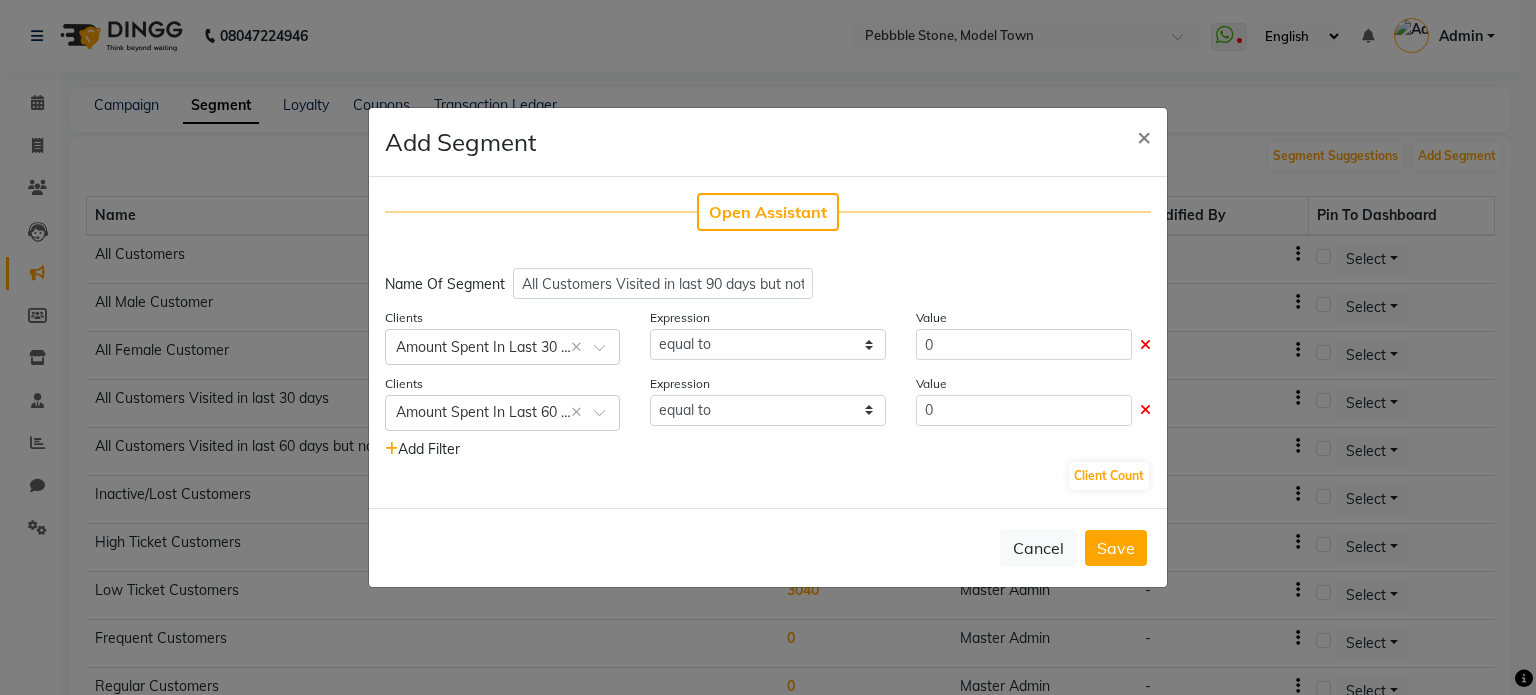 click on "Add Filter" 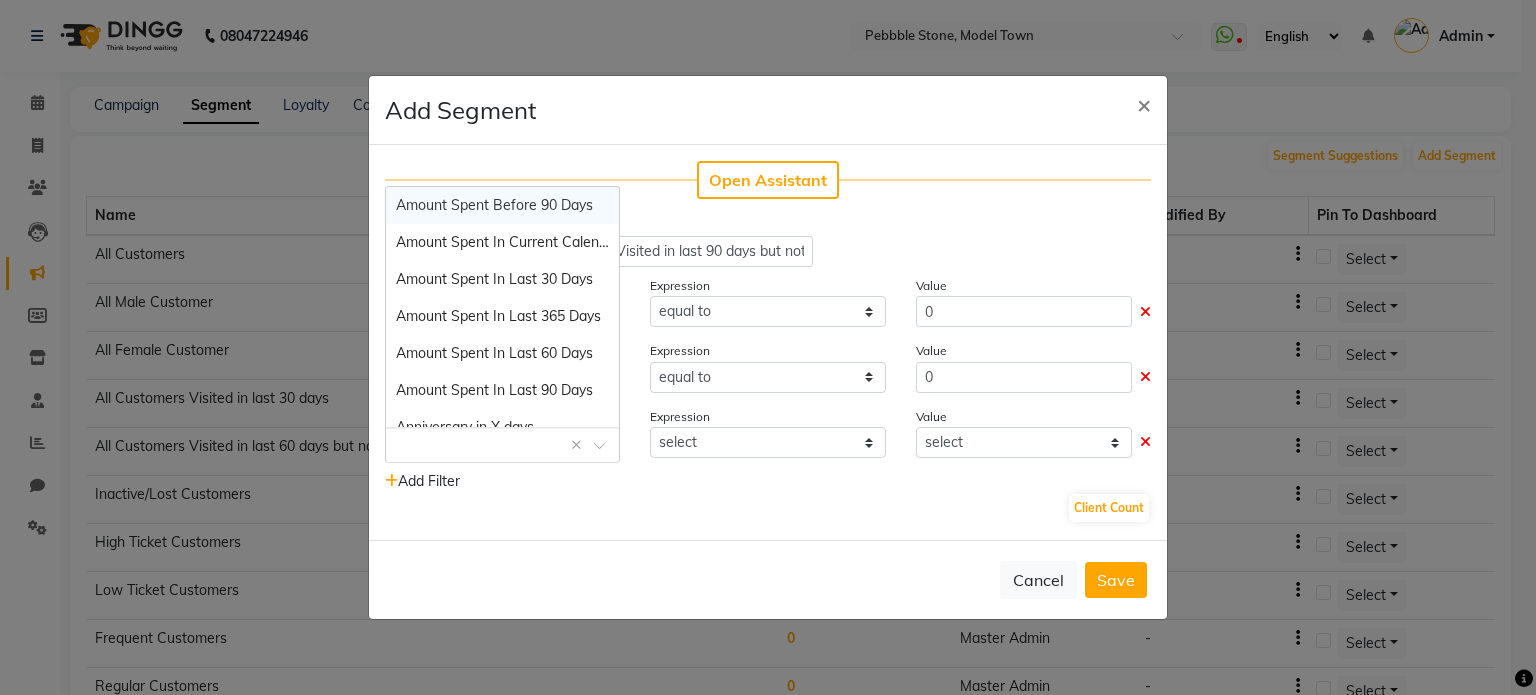 click 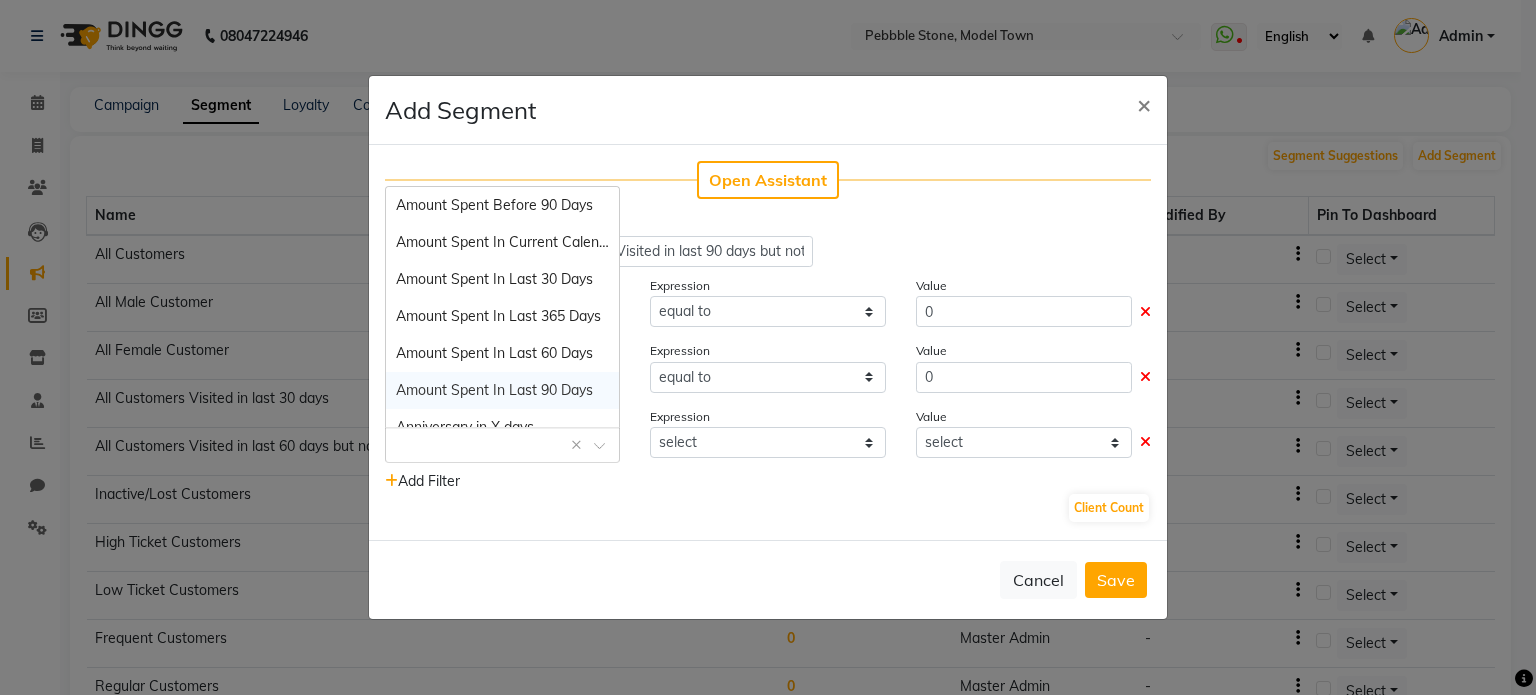 click on "Amount Spent In Last 90 Days" at bounding box center [494, 390] 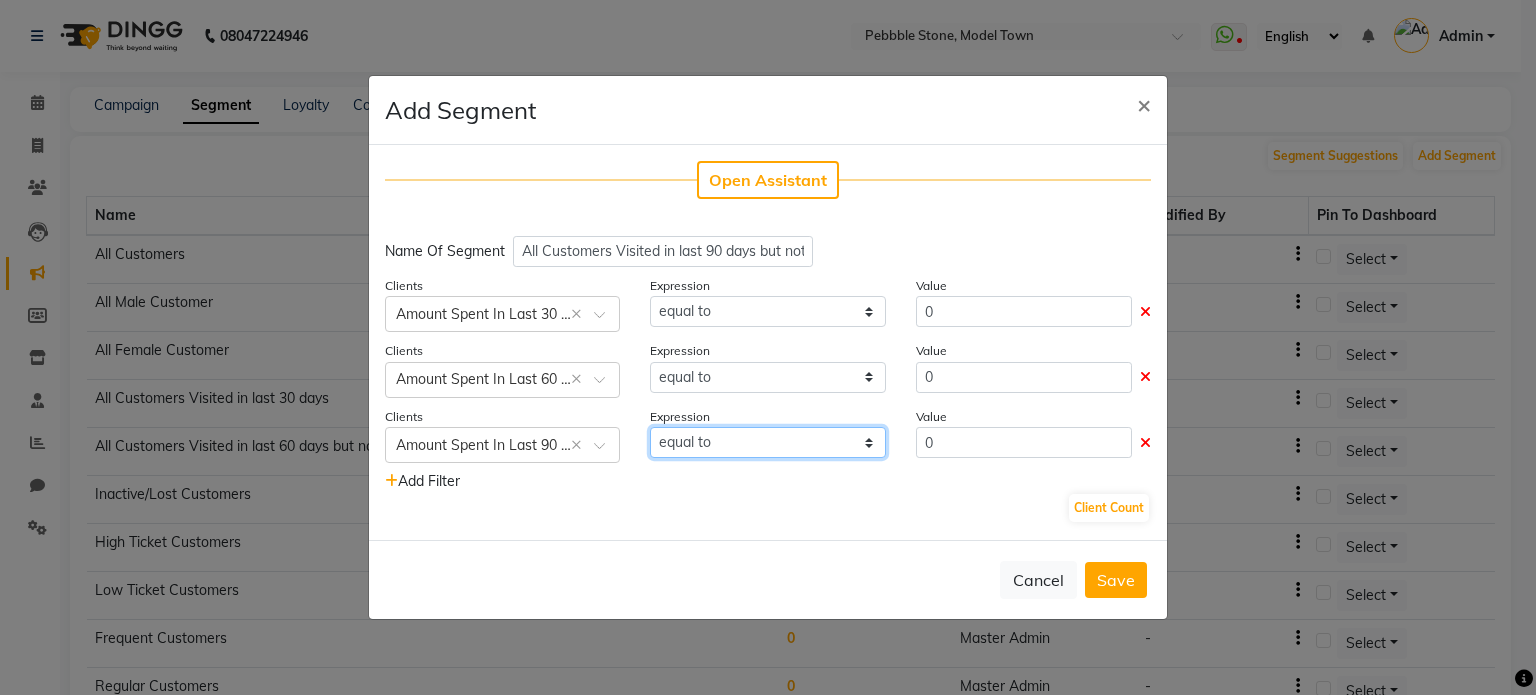 click on "equal to greater than greater than or equal to less than  less than or equal to" 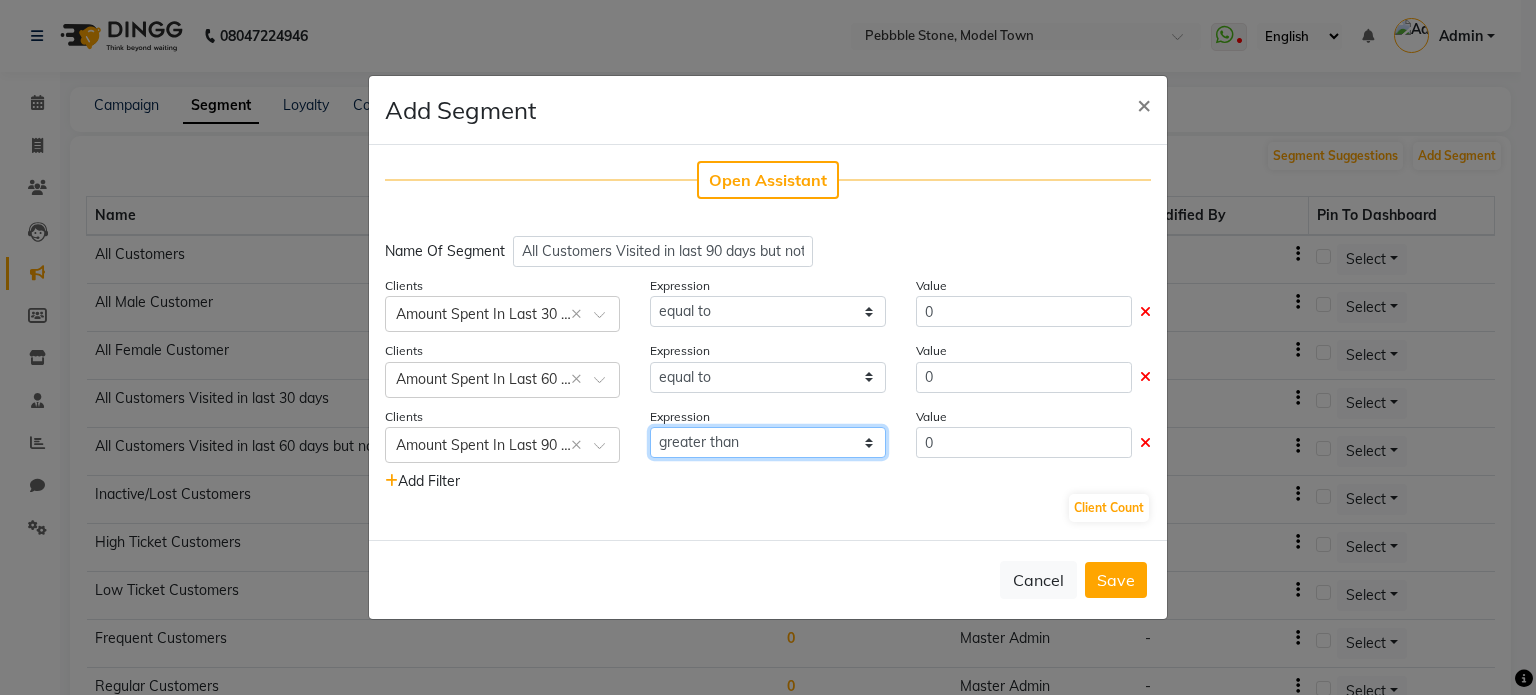 click on "equal to greater than greater than or equal to less than  less than or equal to" 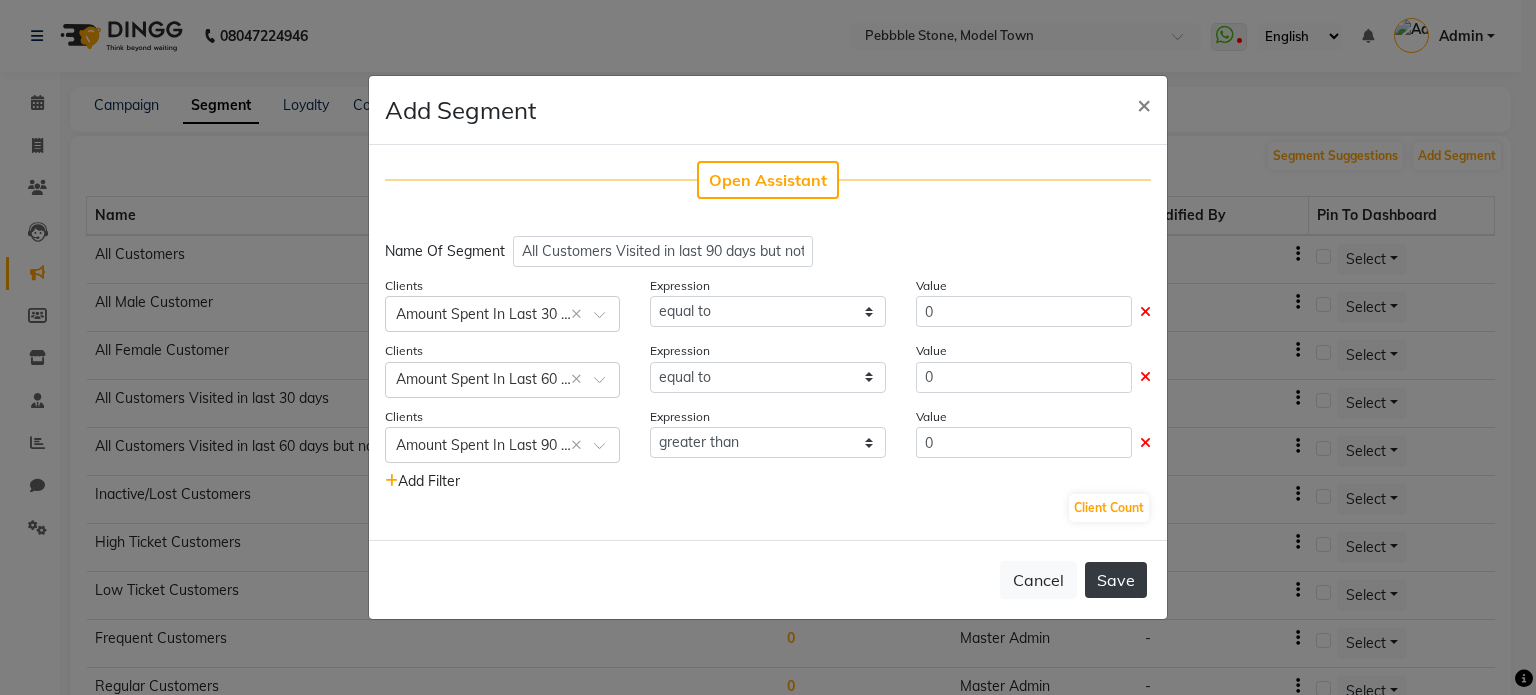 click on "Save" 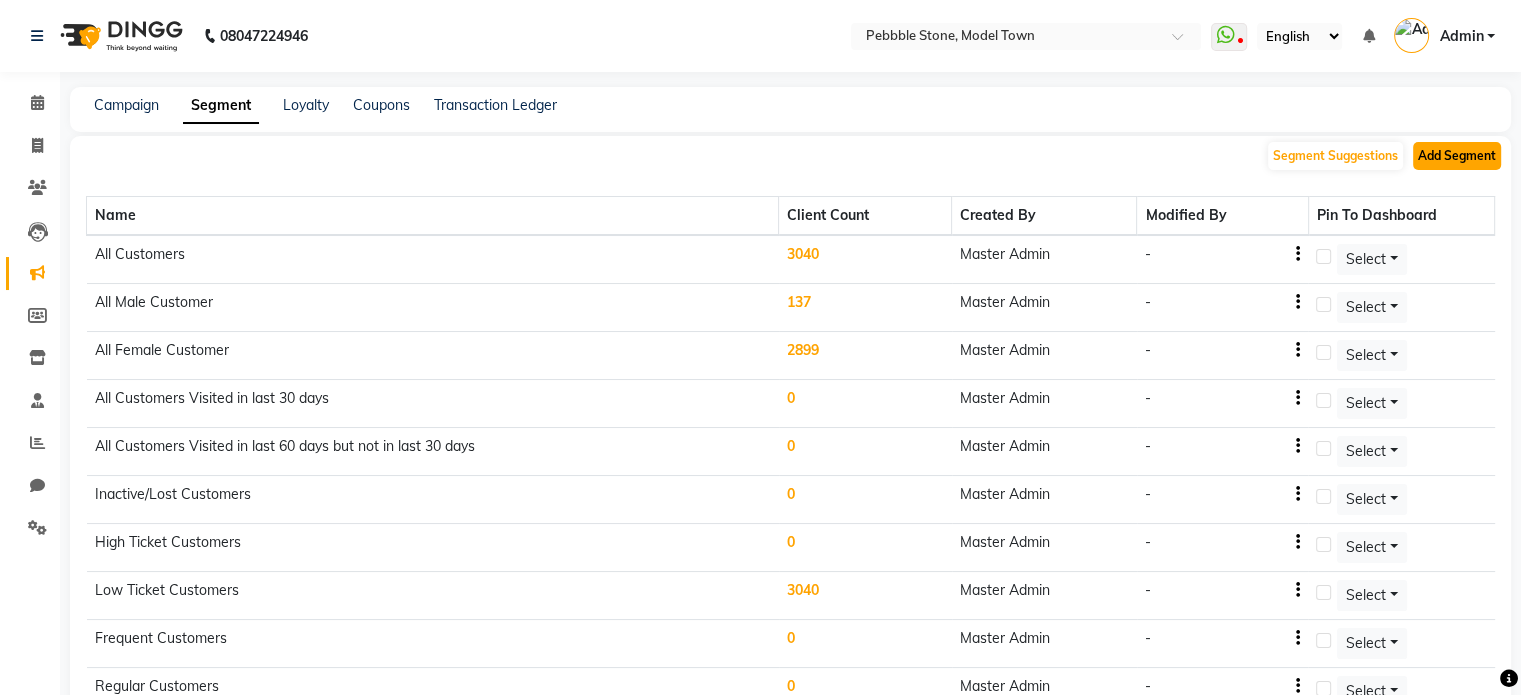 click on "Add Segment" 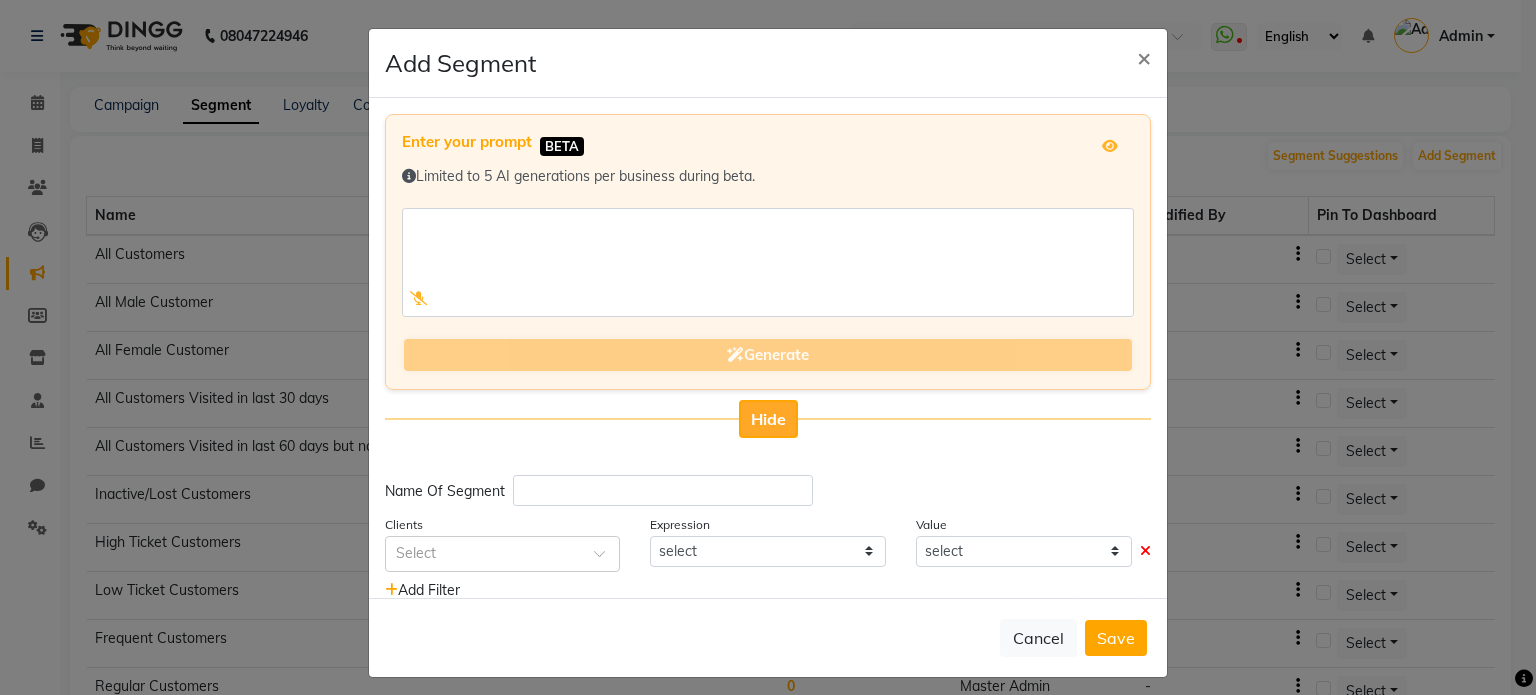click on "Hide" 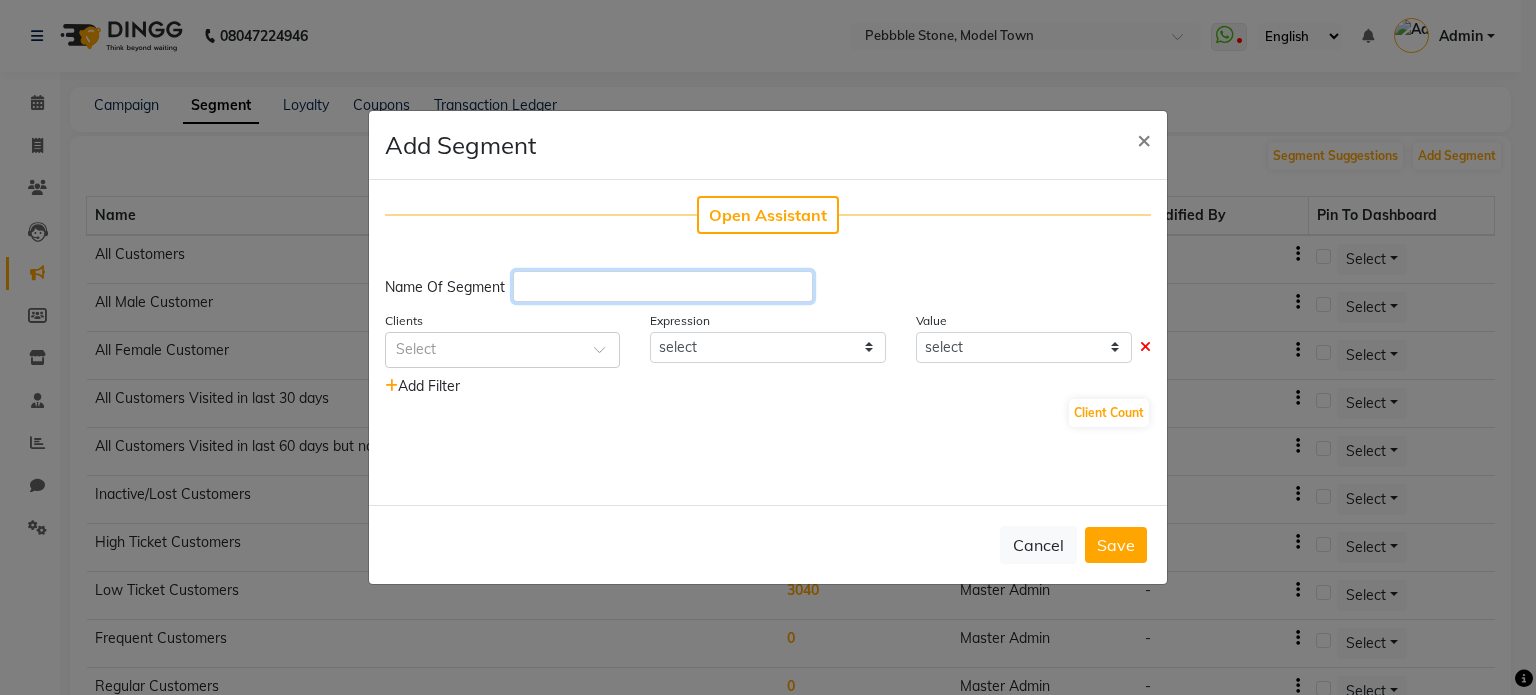 click 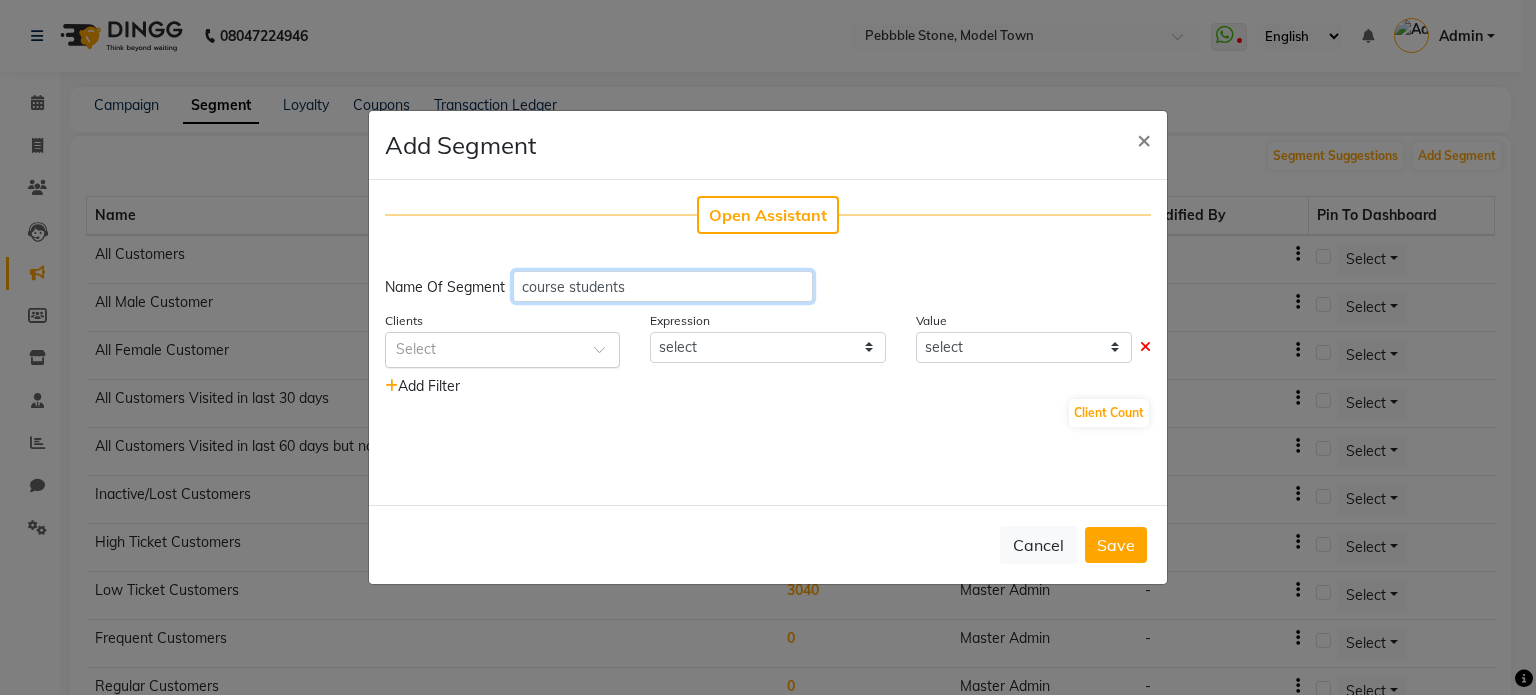 type on "course students" 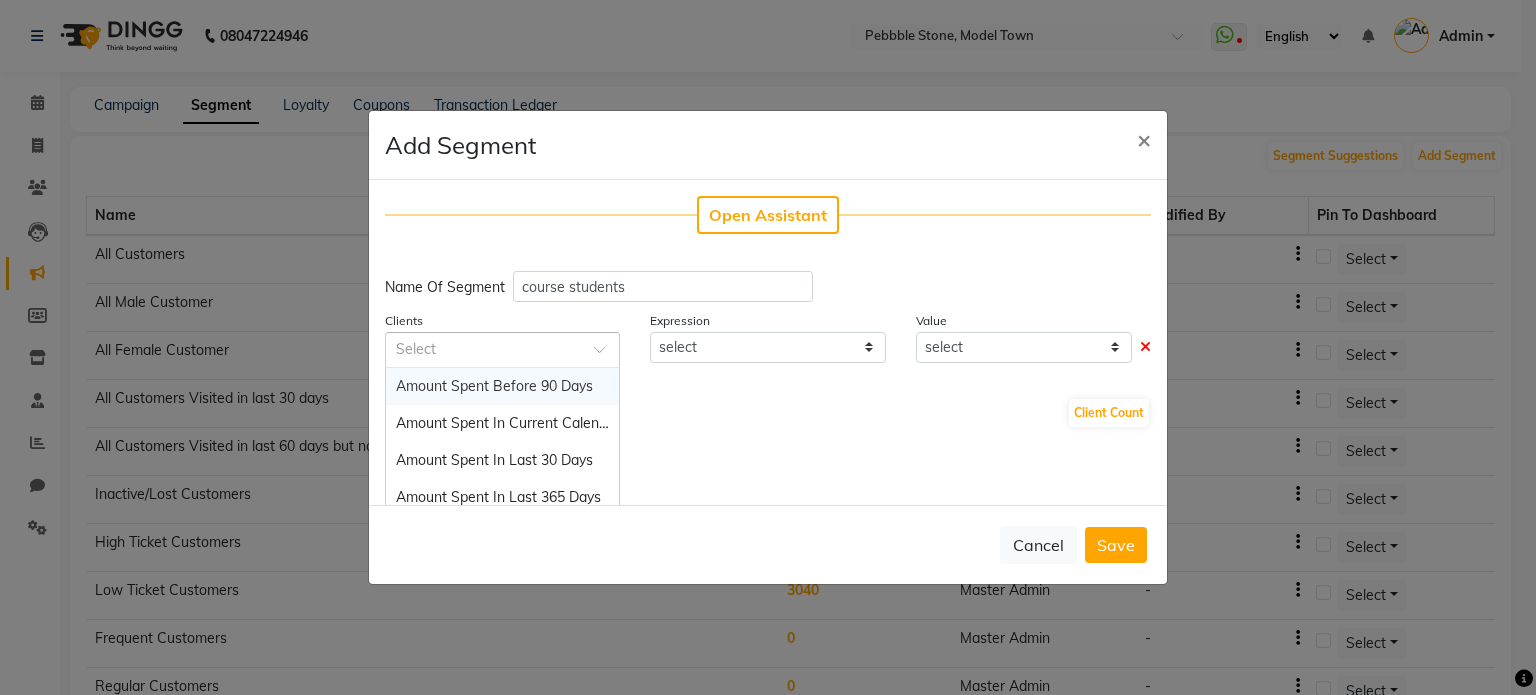 click 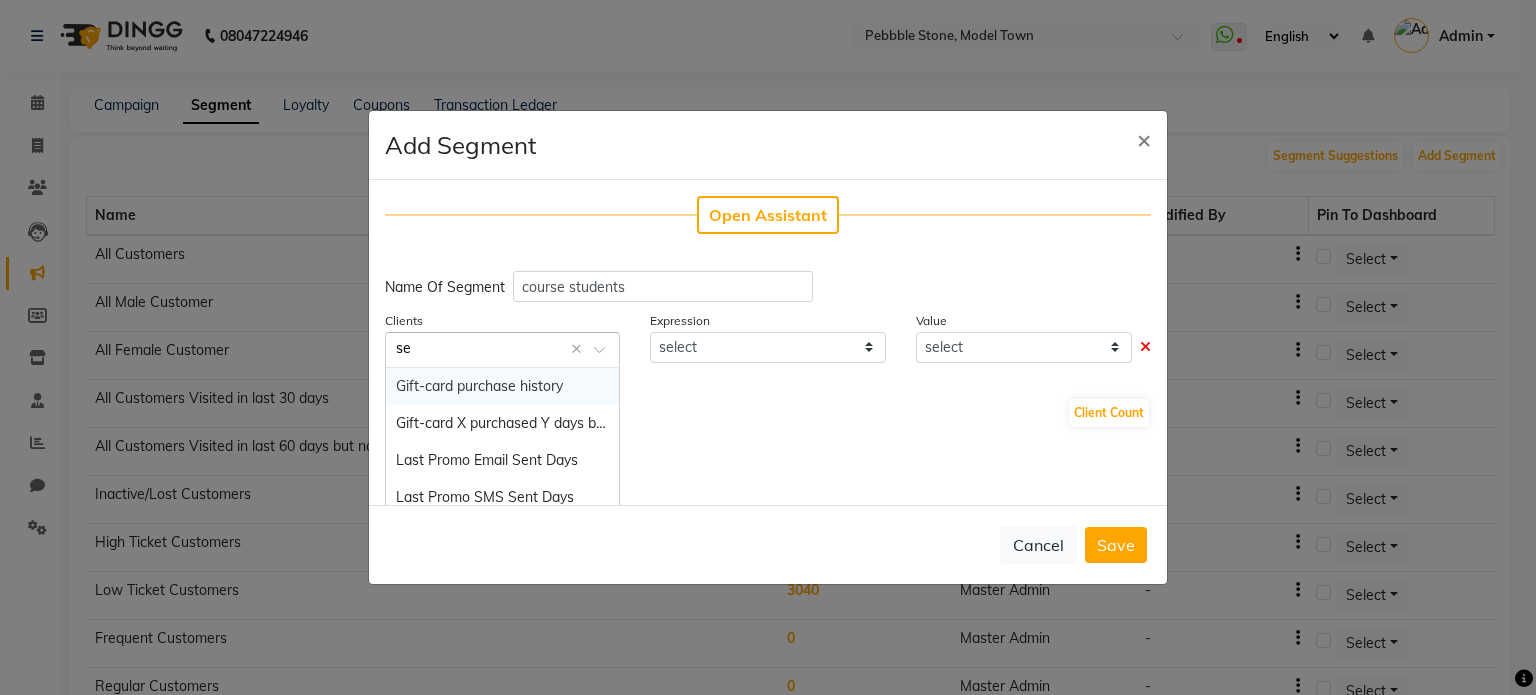type on "ser" 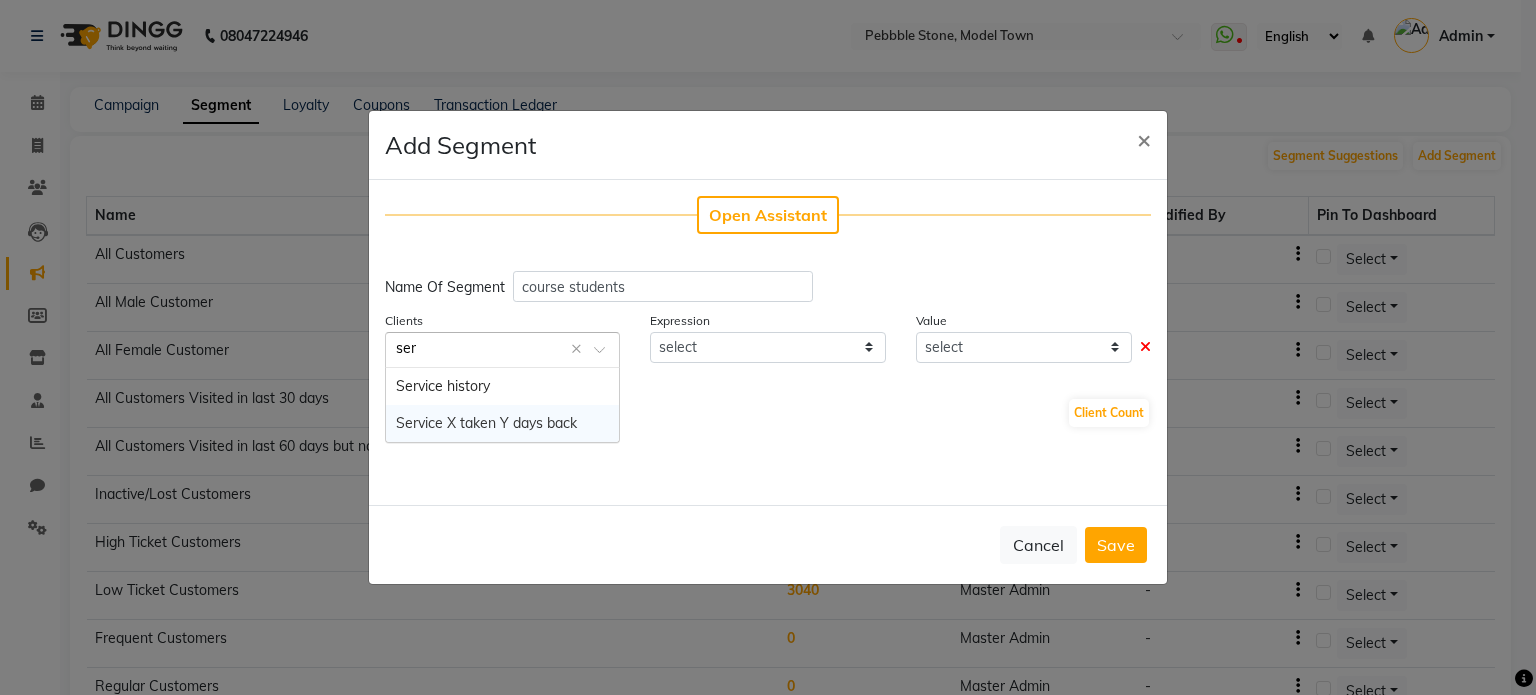 click on "Service X taken Y days back" at bounding box center (486, 423) 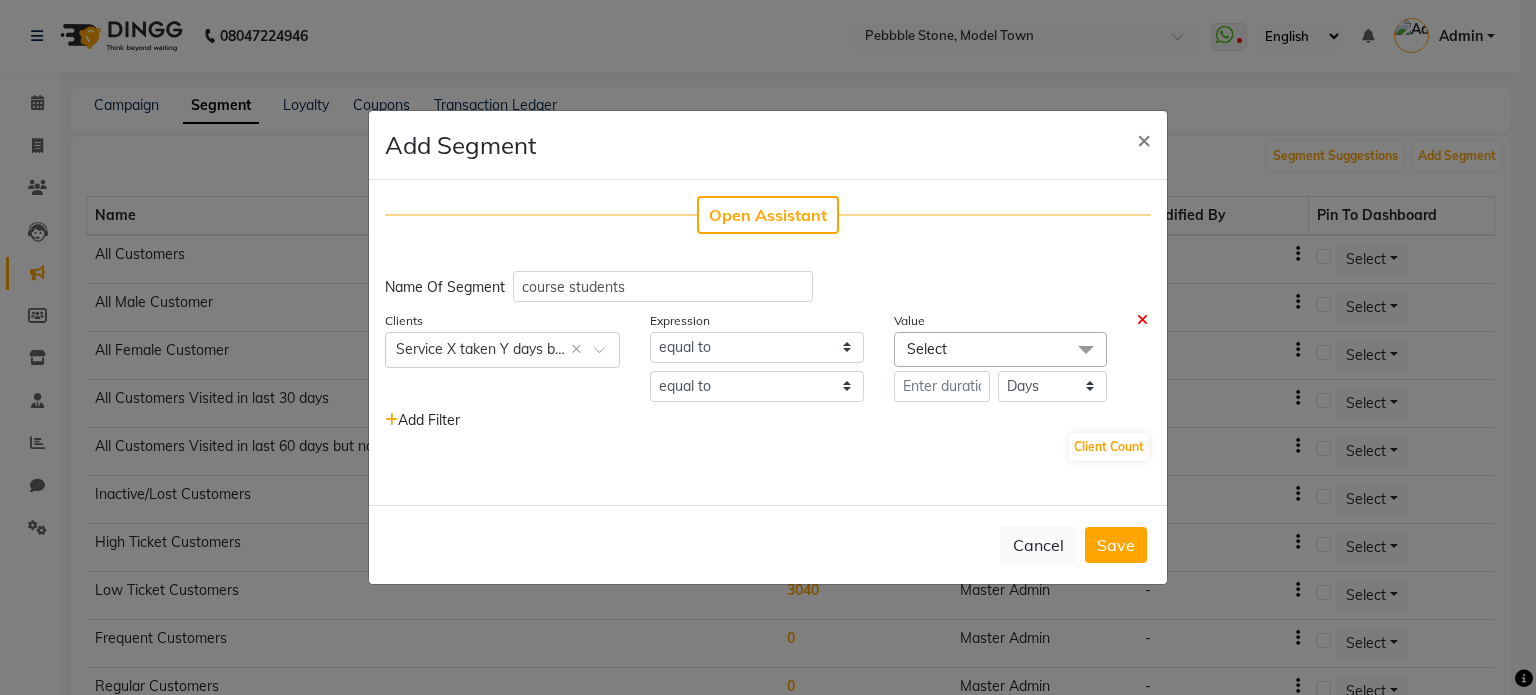 click on "Select" 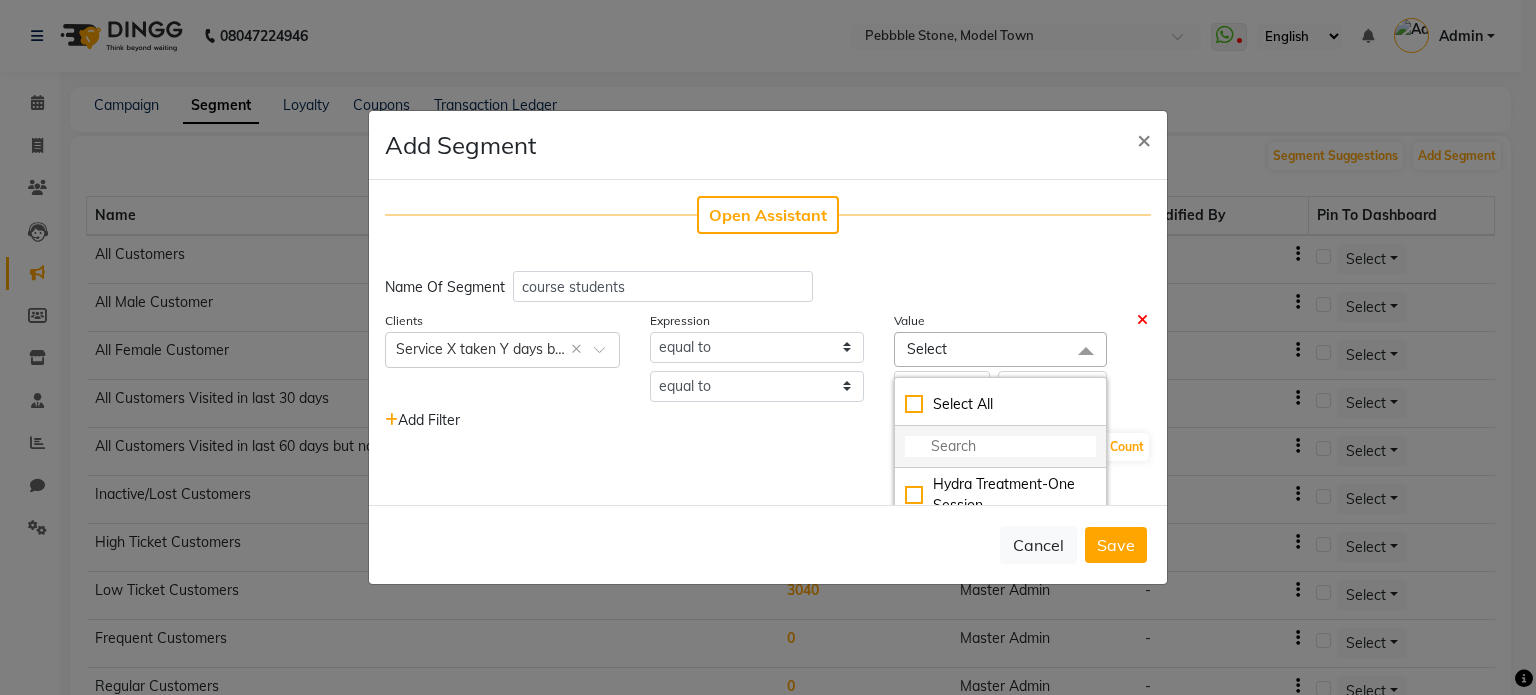 scroll, scrollTop: 284, scrollLeft: 0, axis: vertical 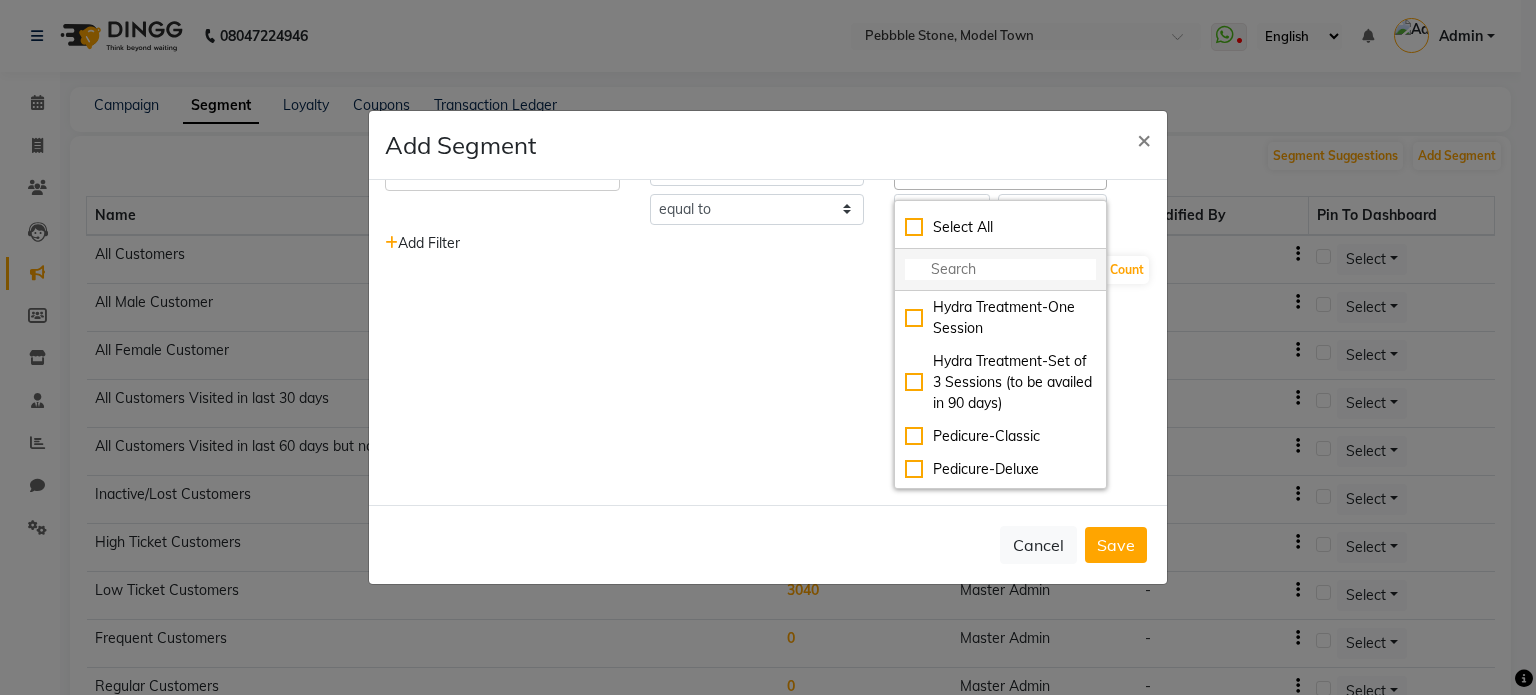 click 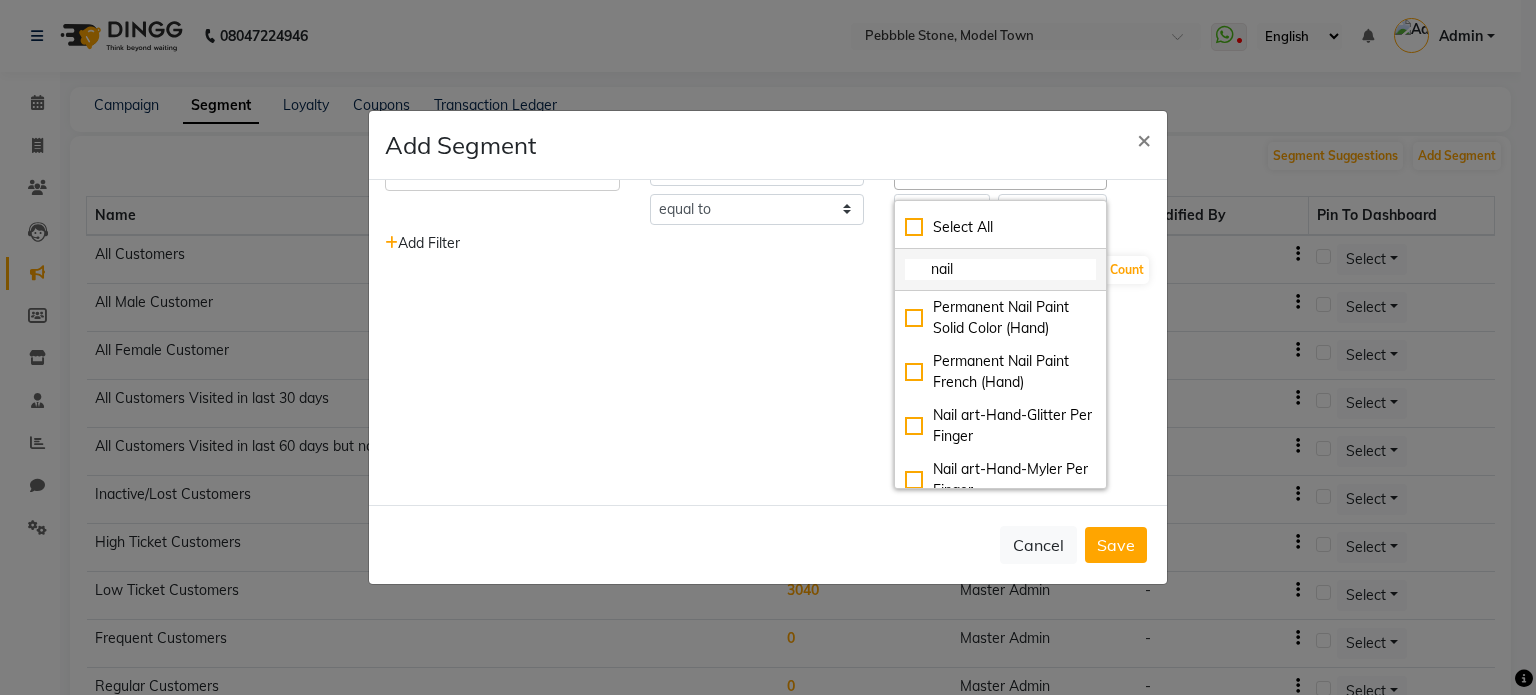 type on "nail" 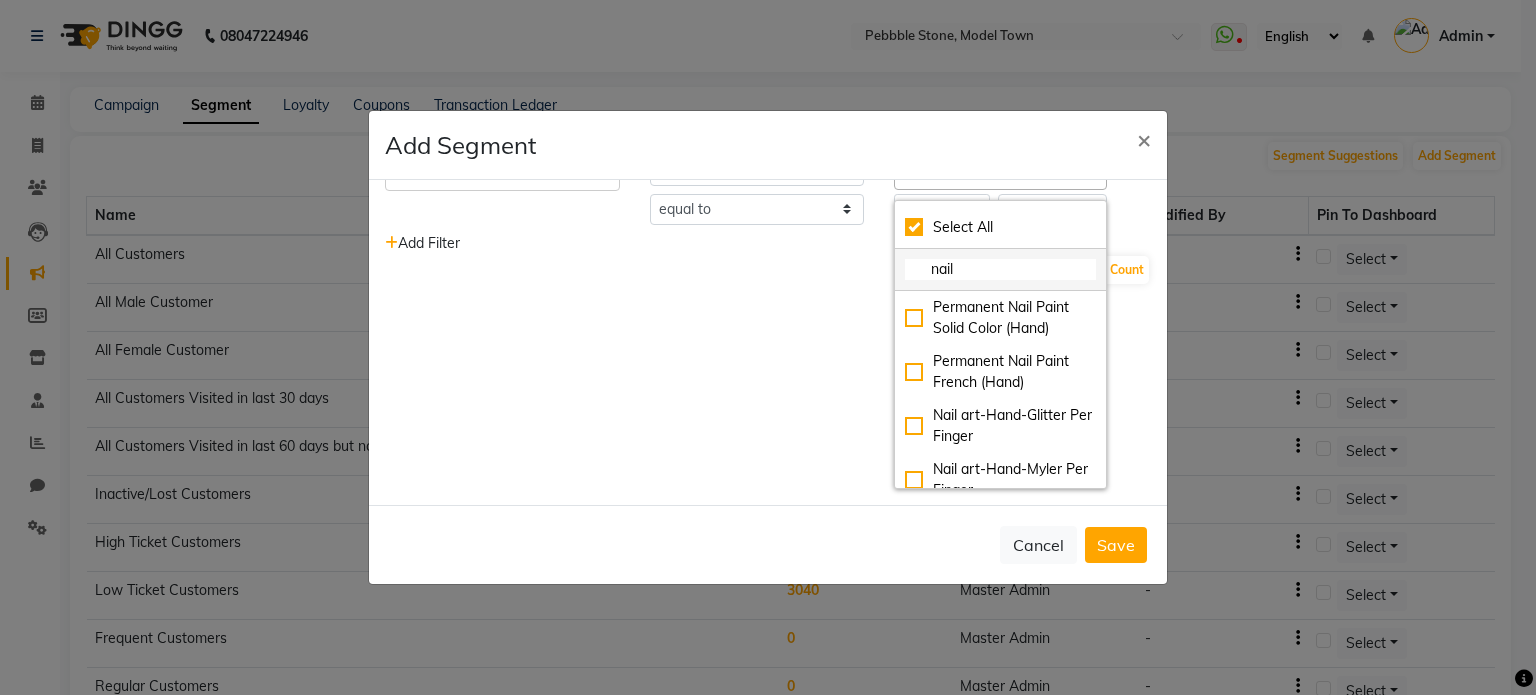 checkbox on "true" 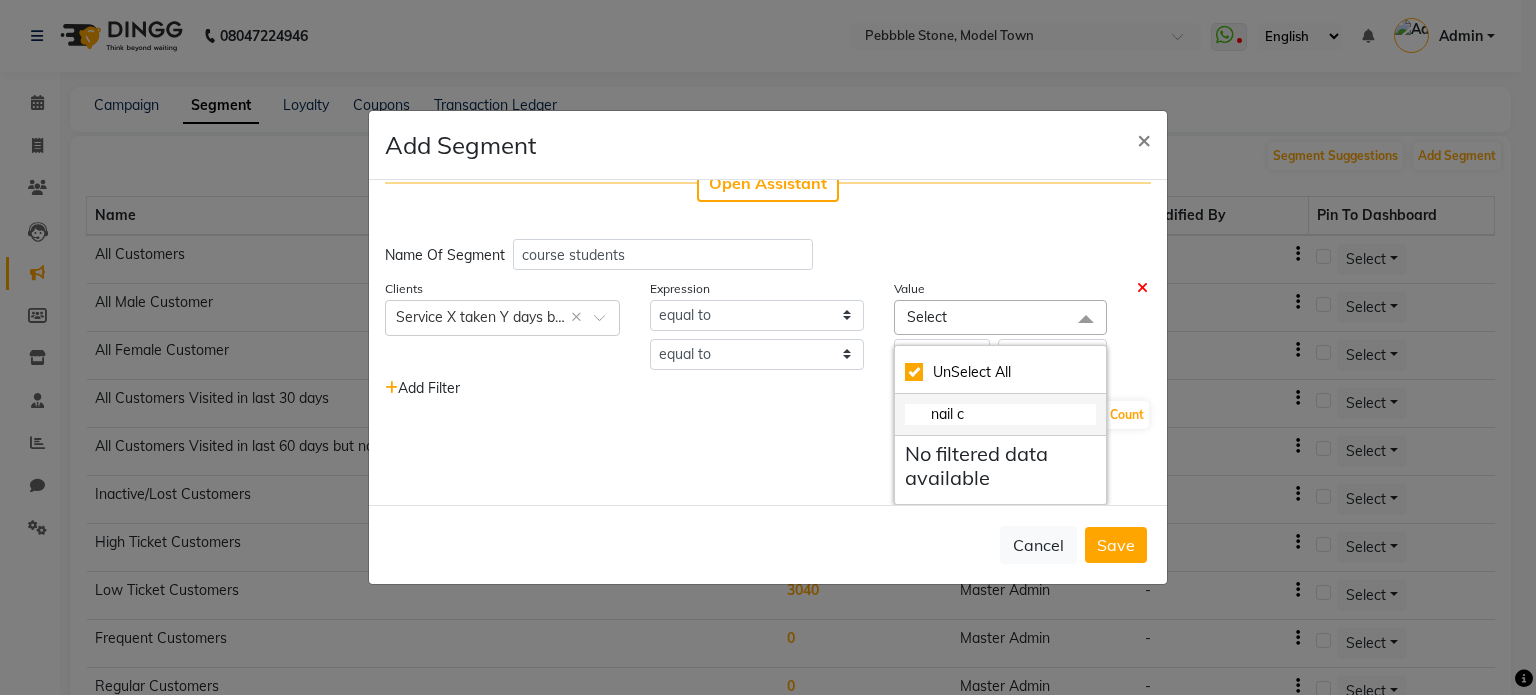 scroll, scrollTop: 31, scrollLeft: 0, axis: vertical 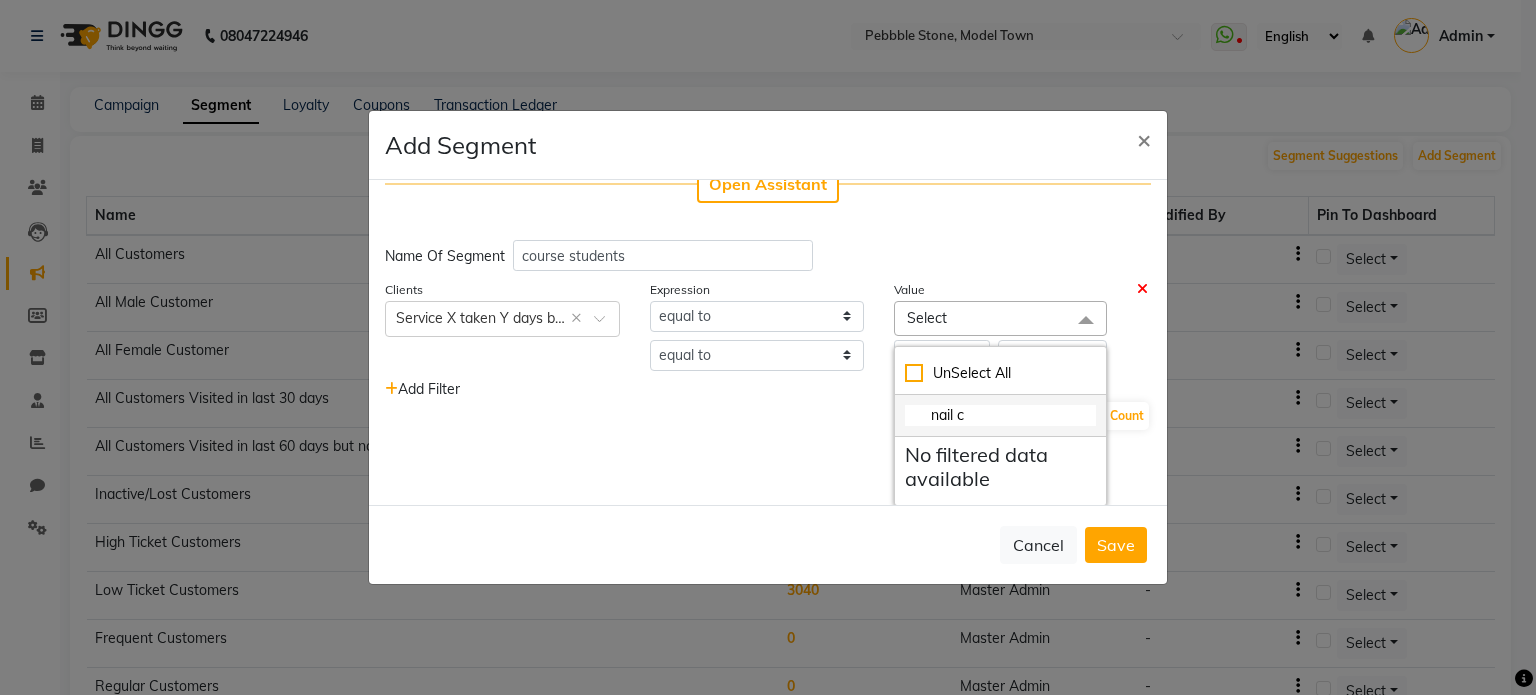 checkbox on "false" 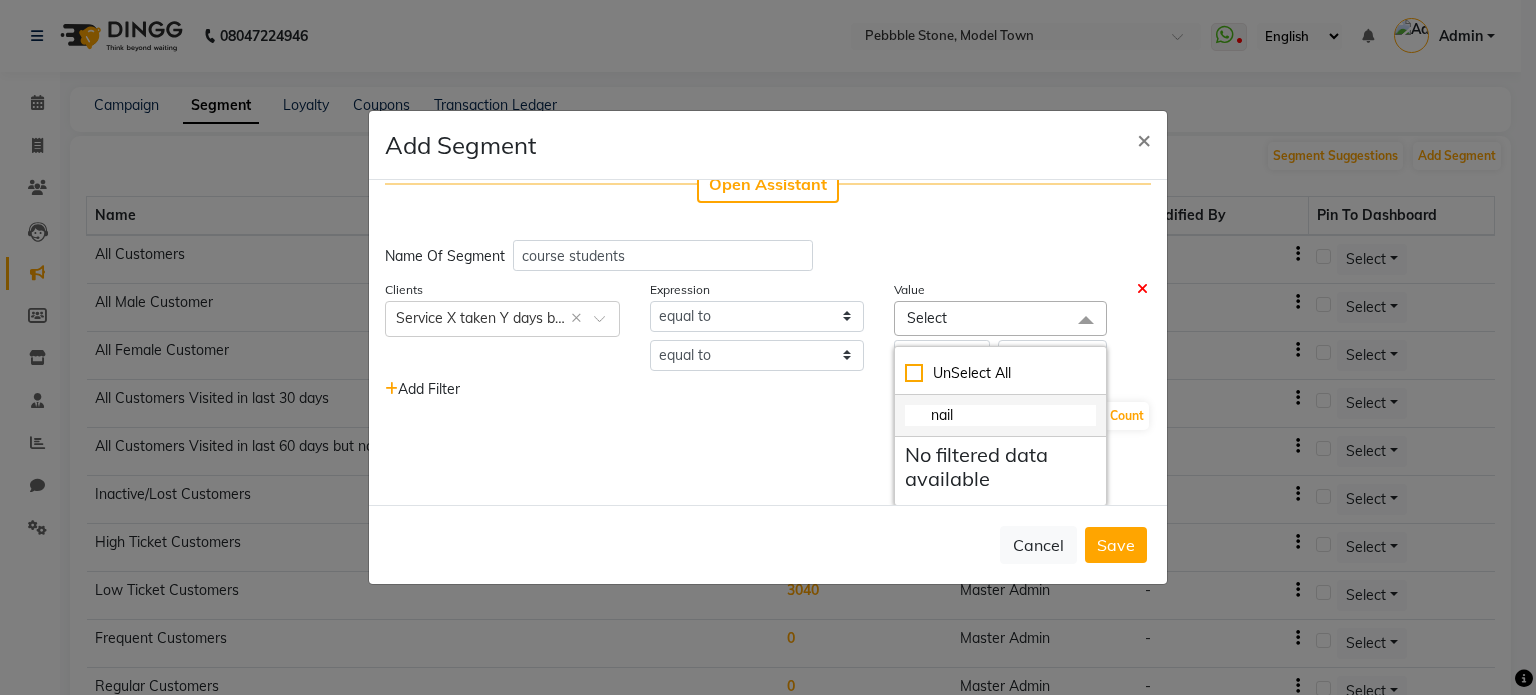 scroll, scrollTop: 177, scrollLeft: 0, axis: vertical 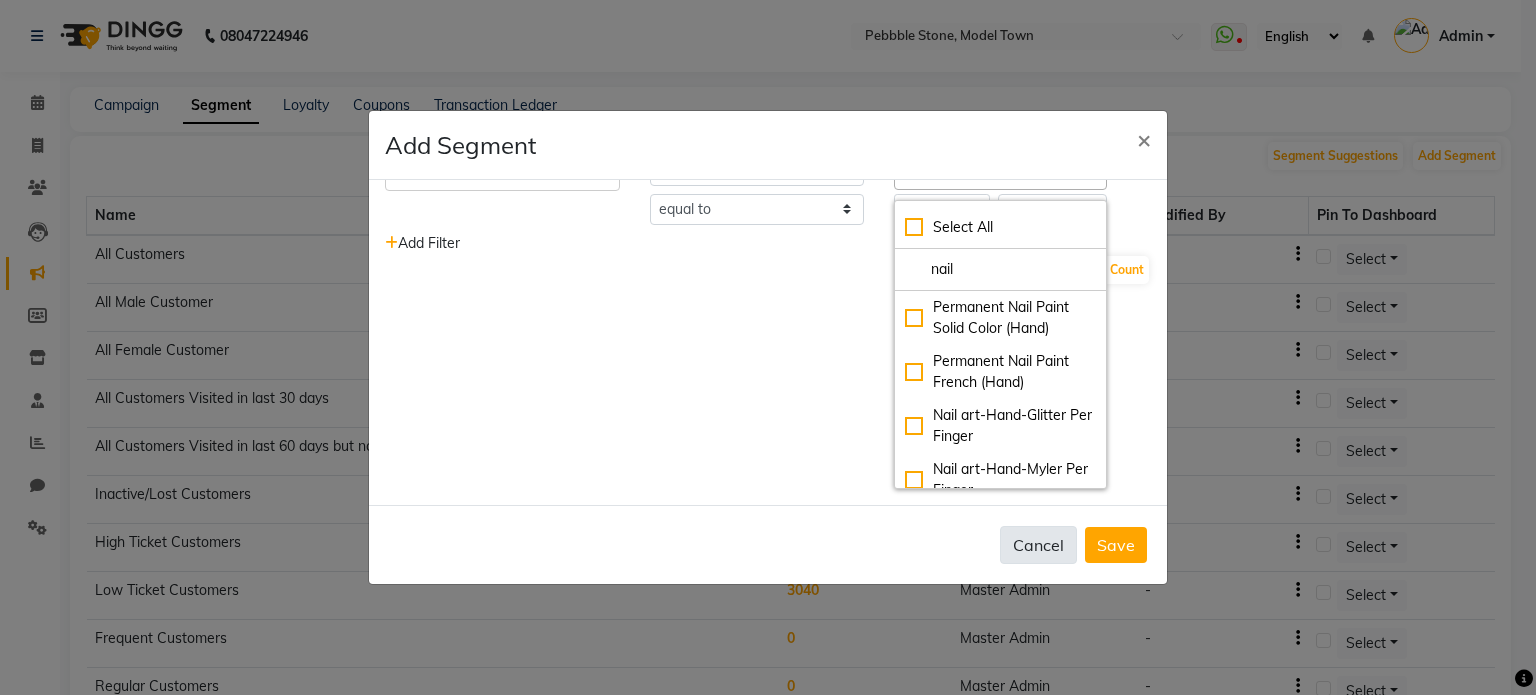 type on "nail" 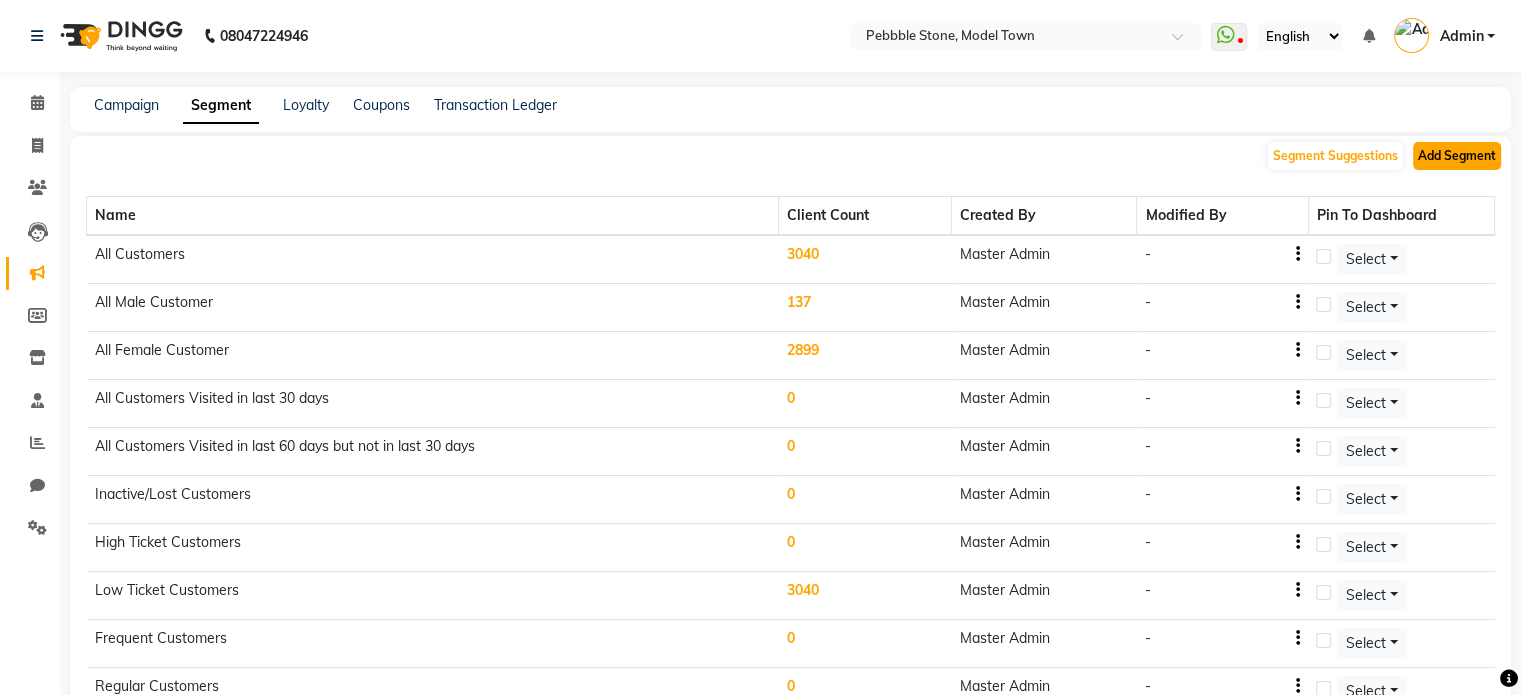 click on "Add Segment" 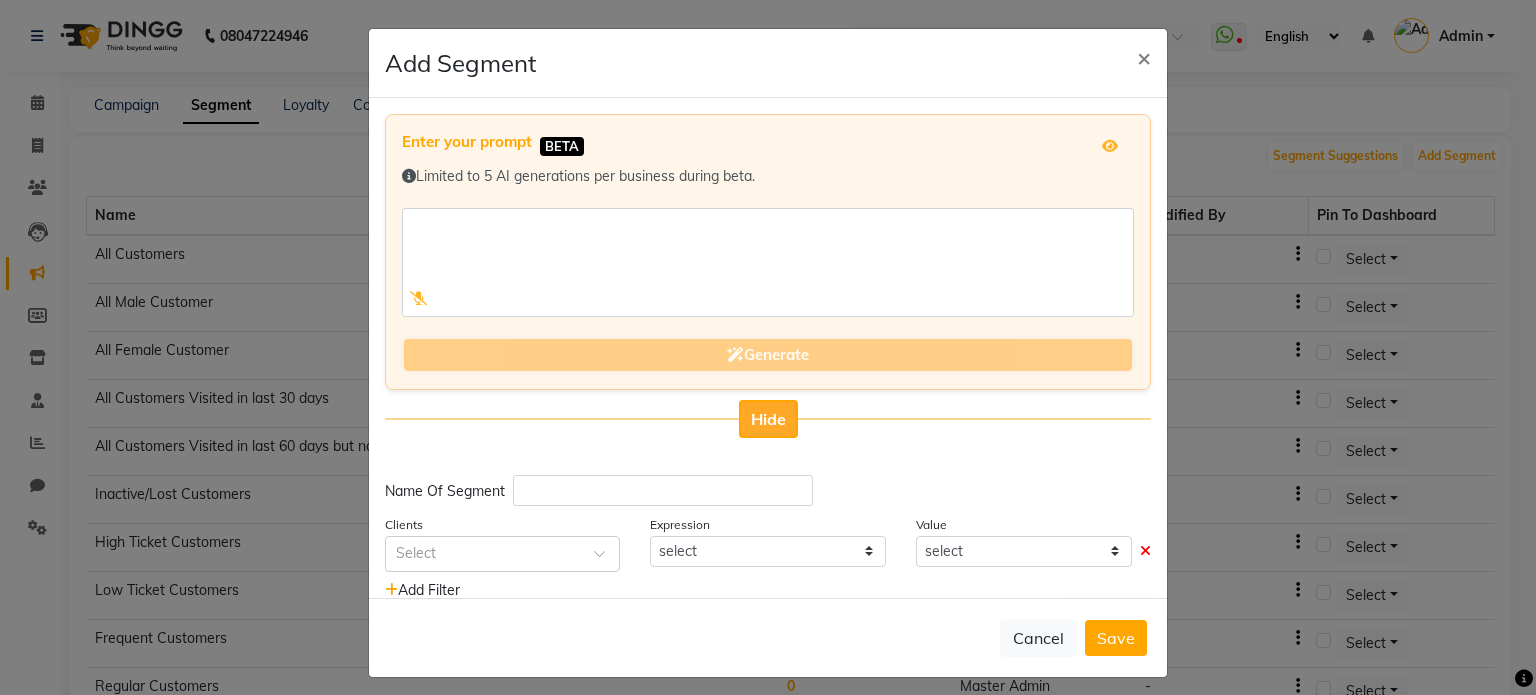 click on "Hide" 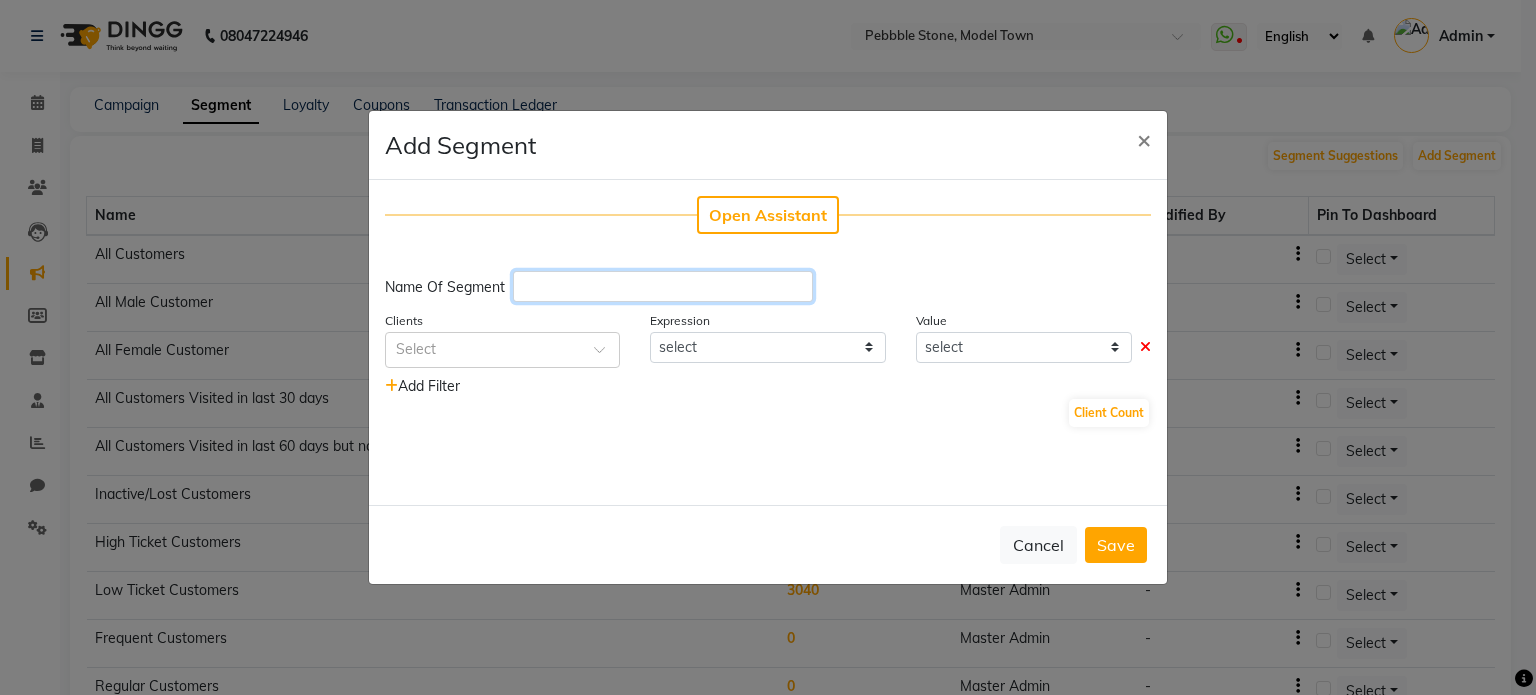 click 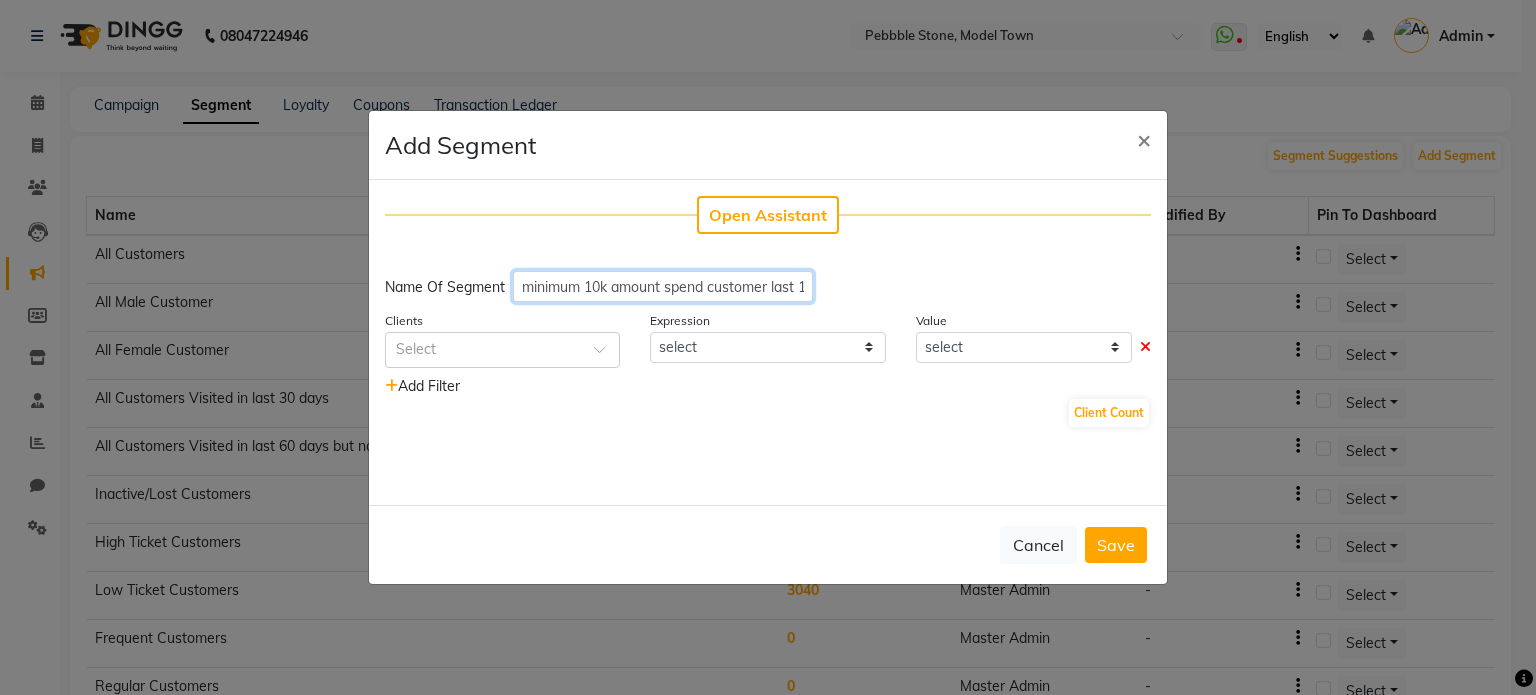 scroll, scrollTop: 0, scrollLeft: 60, axis: horizontal 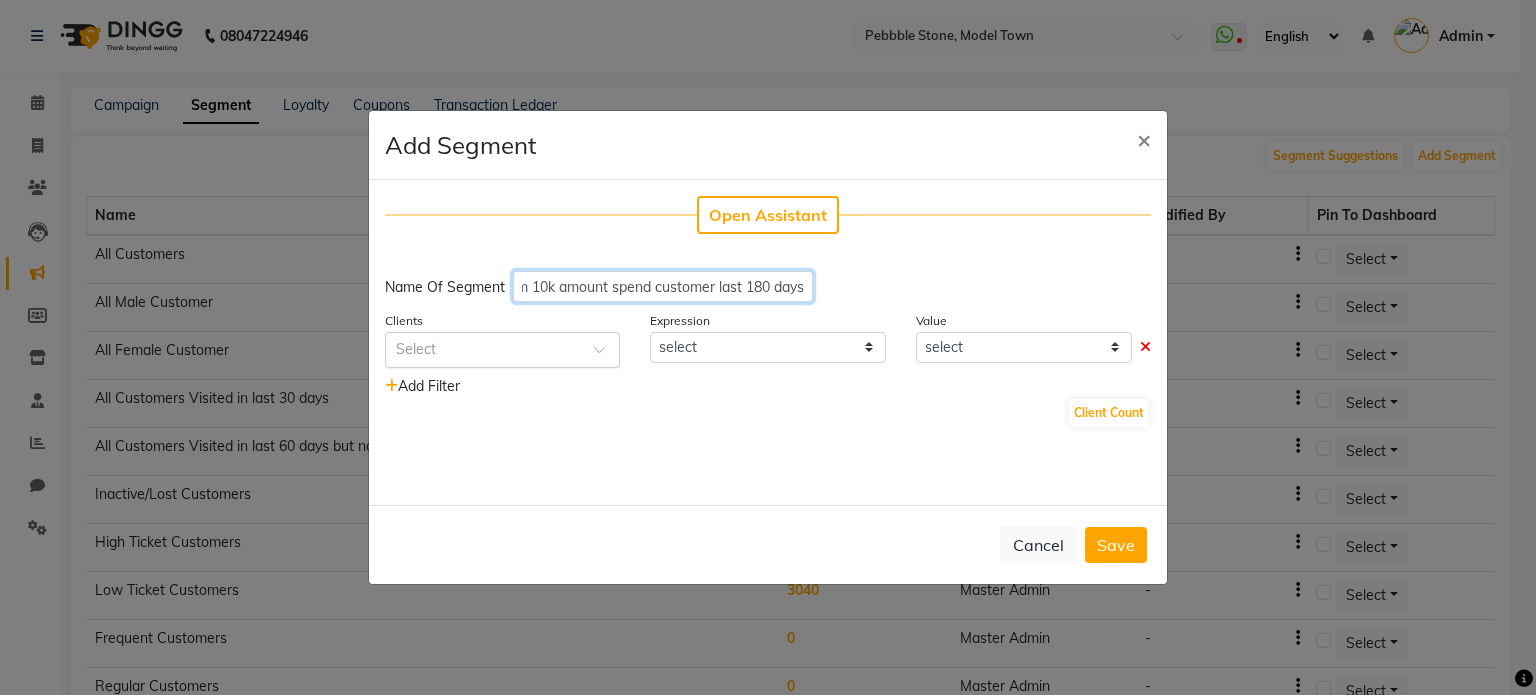 type on "minimum 10k amount spend customer last 180 days" 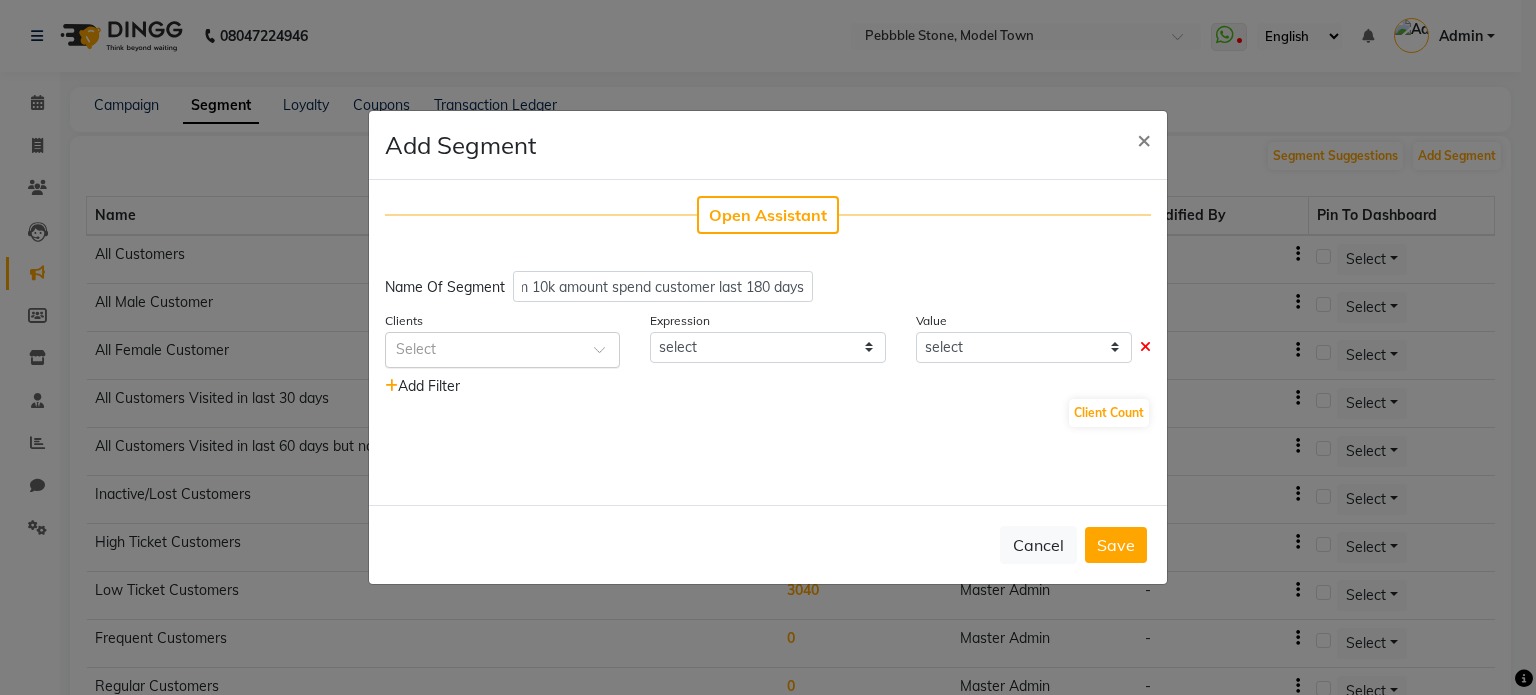 scroll, scrollTop: 0, scrollLeft: 0, axis: both 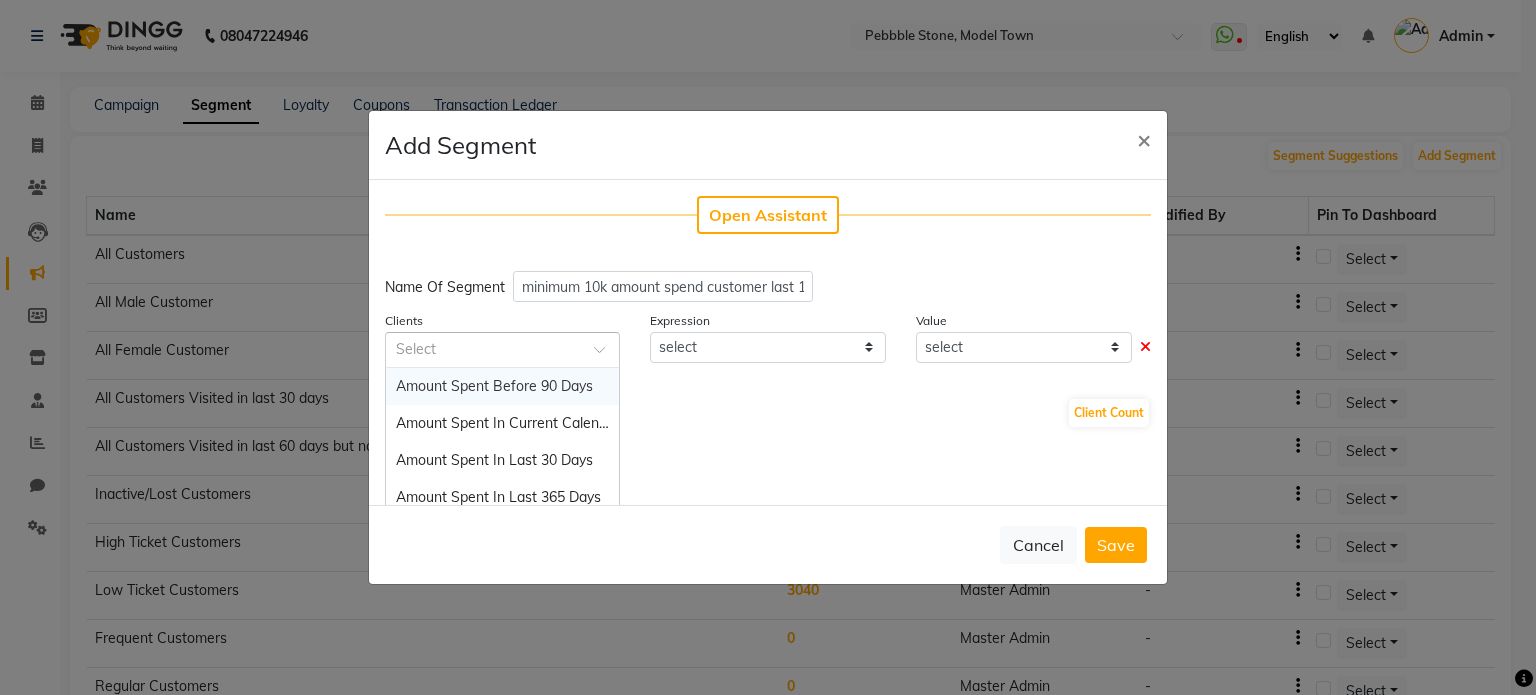 click 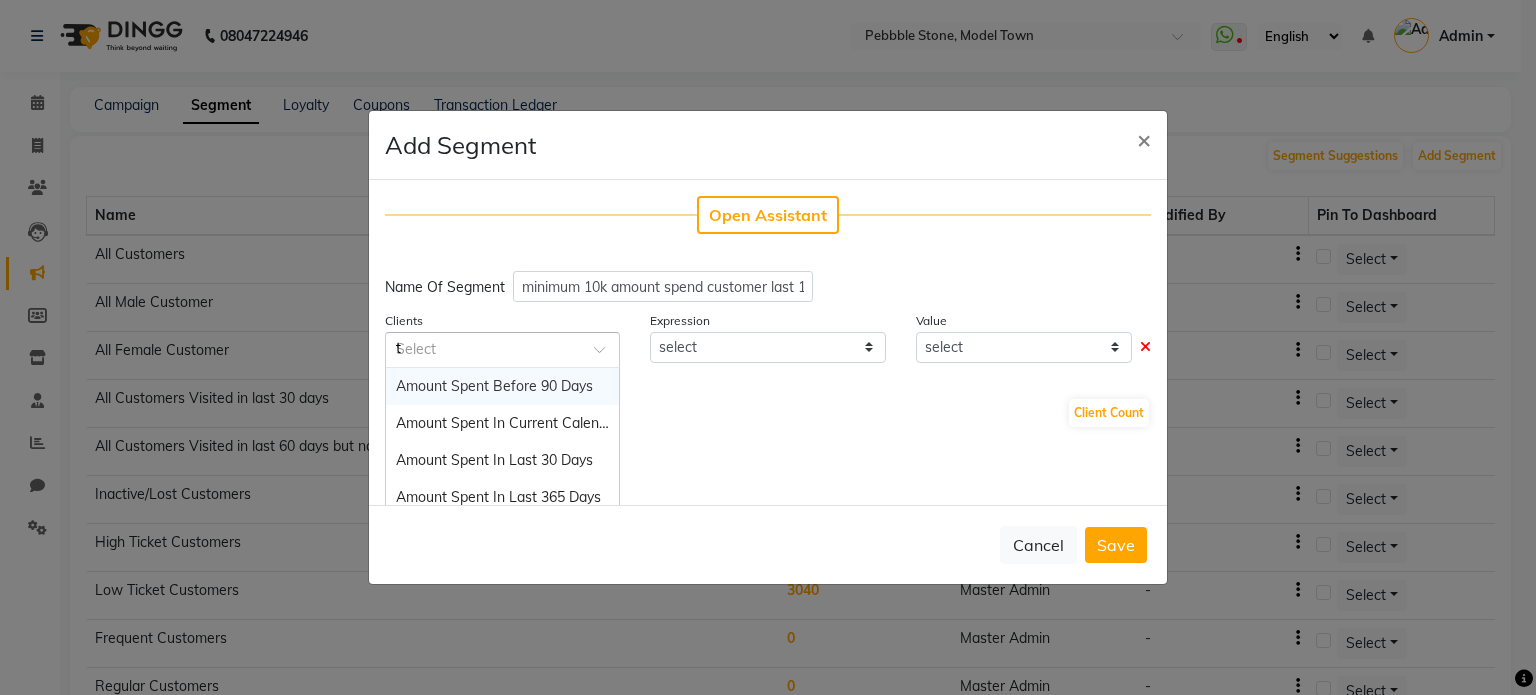 click on "t" 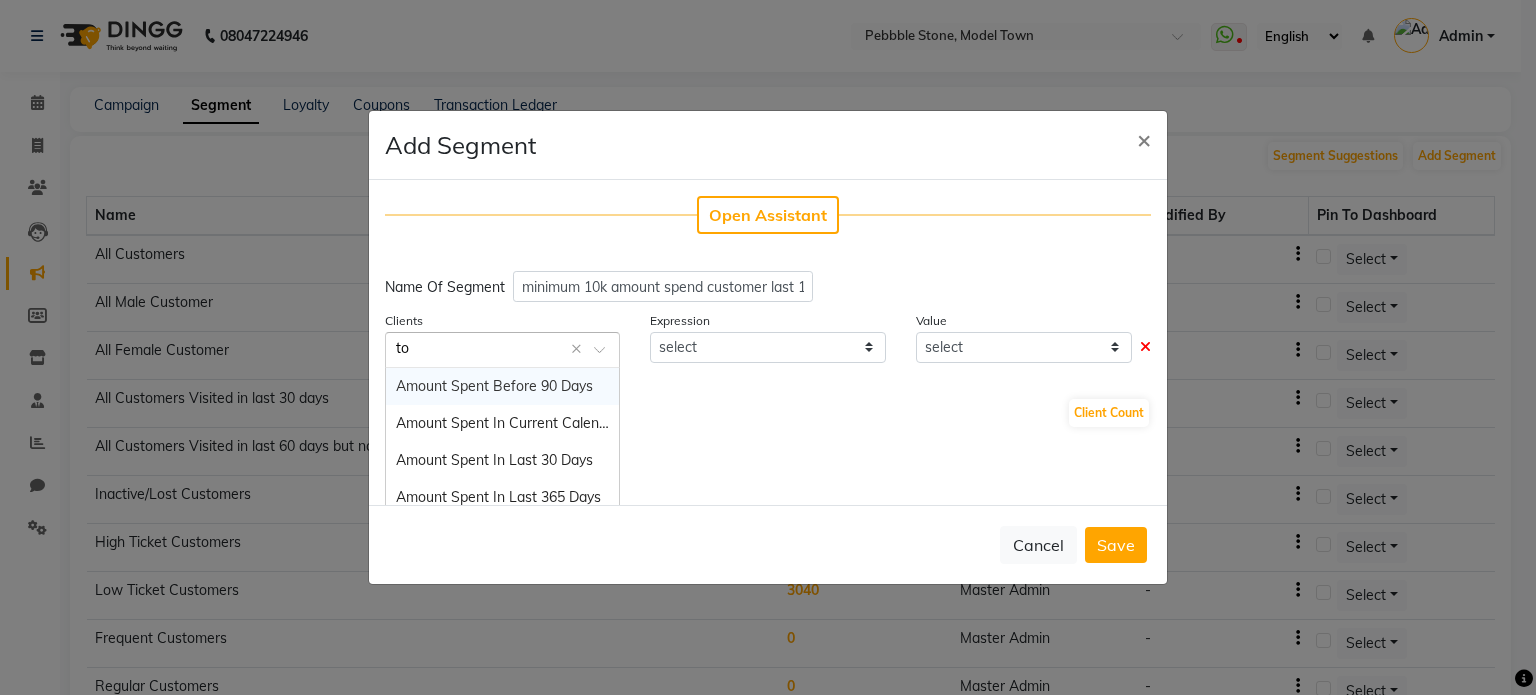 type on "tot" 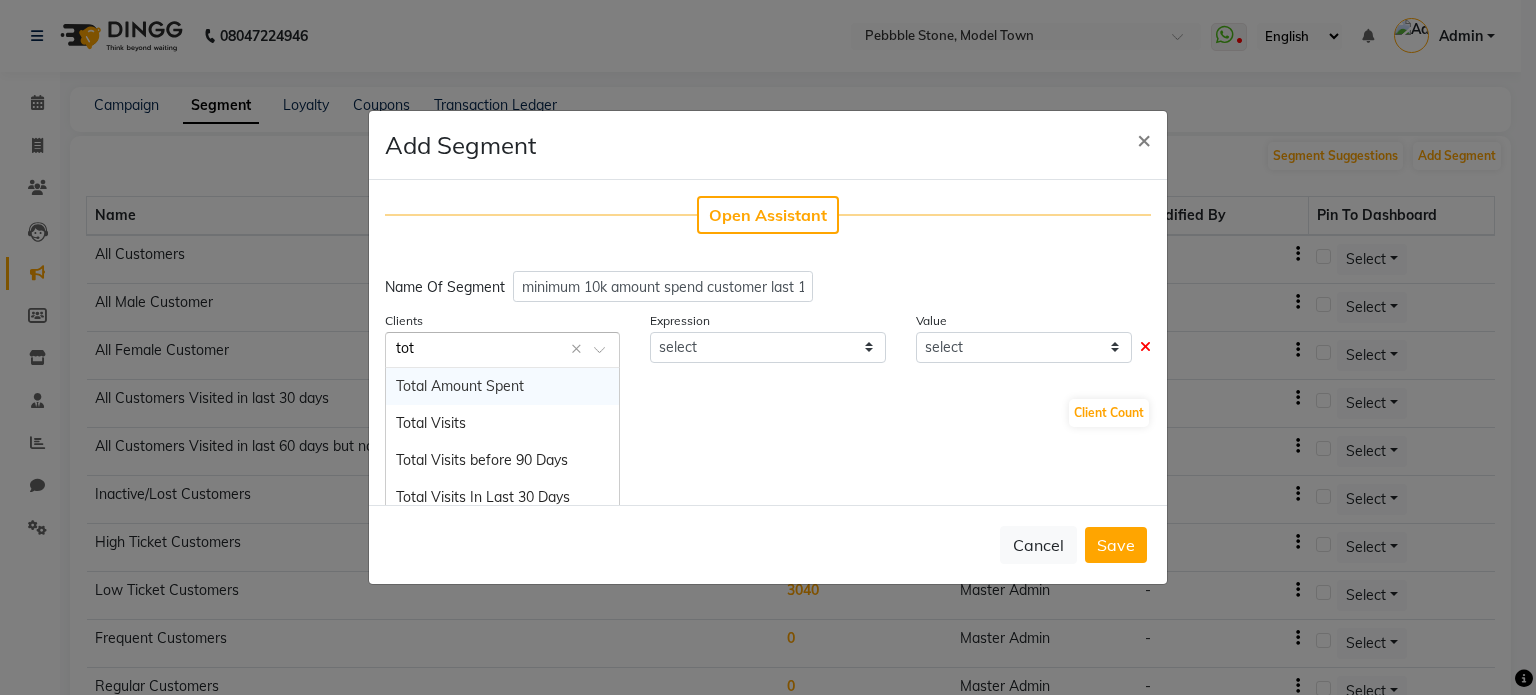 click on "Total Amount Spent" at bounding box center (460, 386) 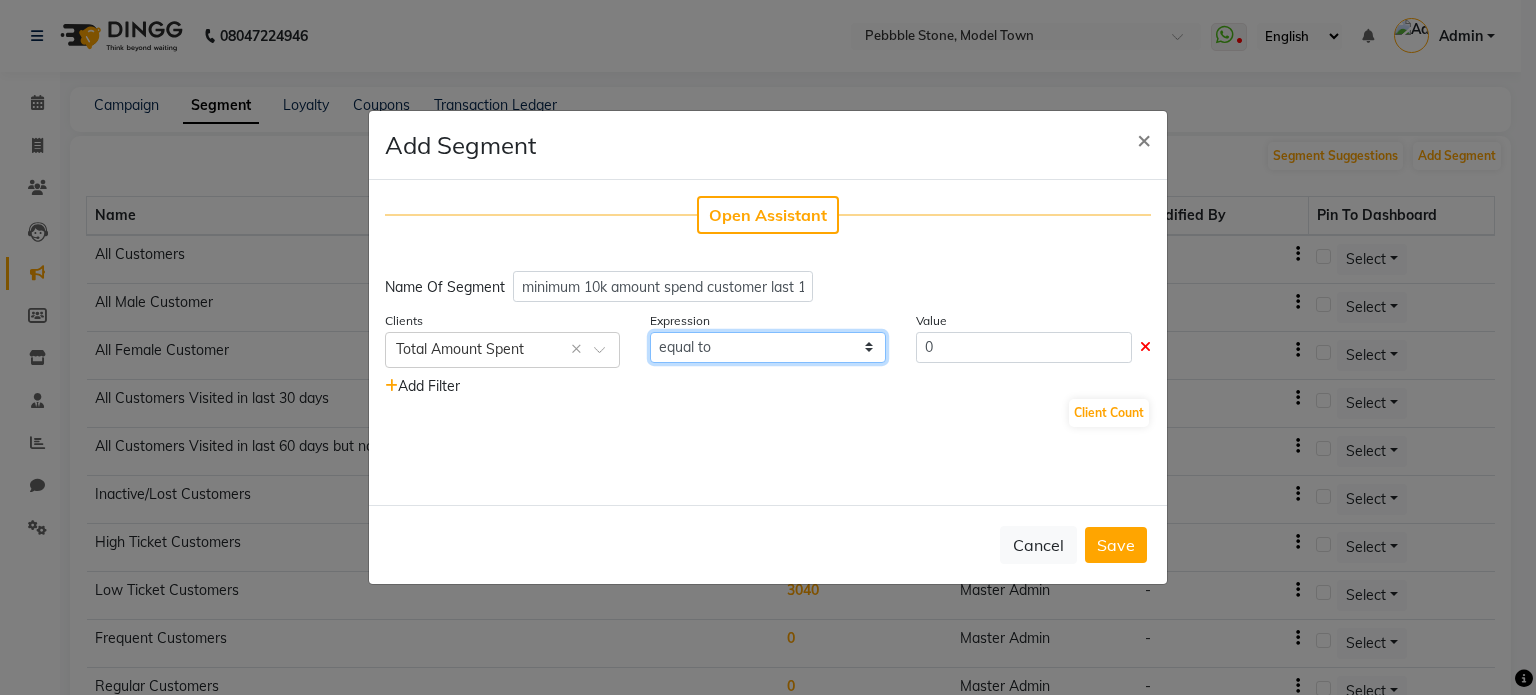 click on "equal to greater than greater than or equal to less than  less than or equal to" 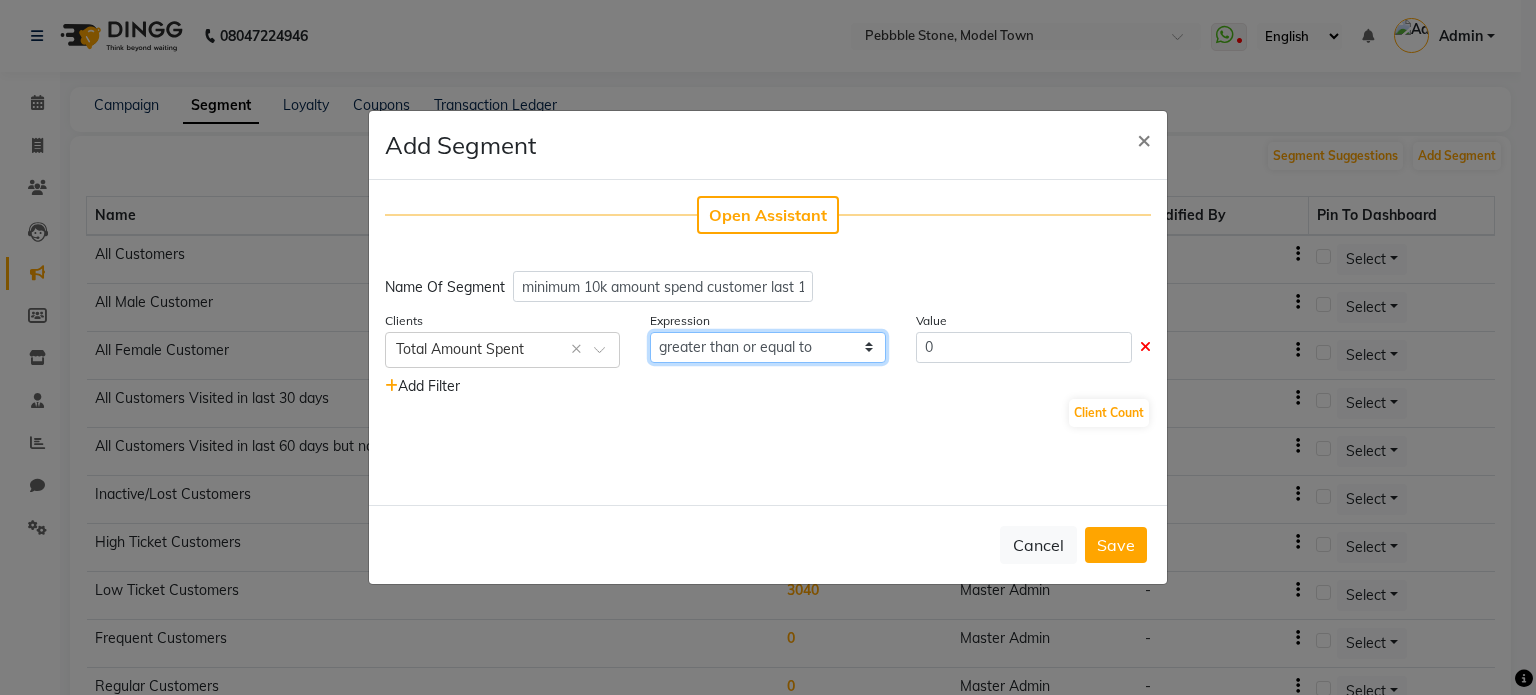 click on "equal to greater than greater than or equal to less than  less than or equal to" 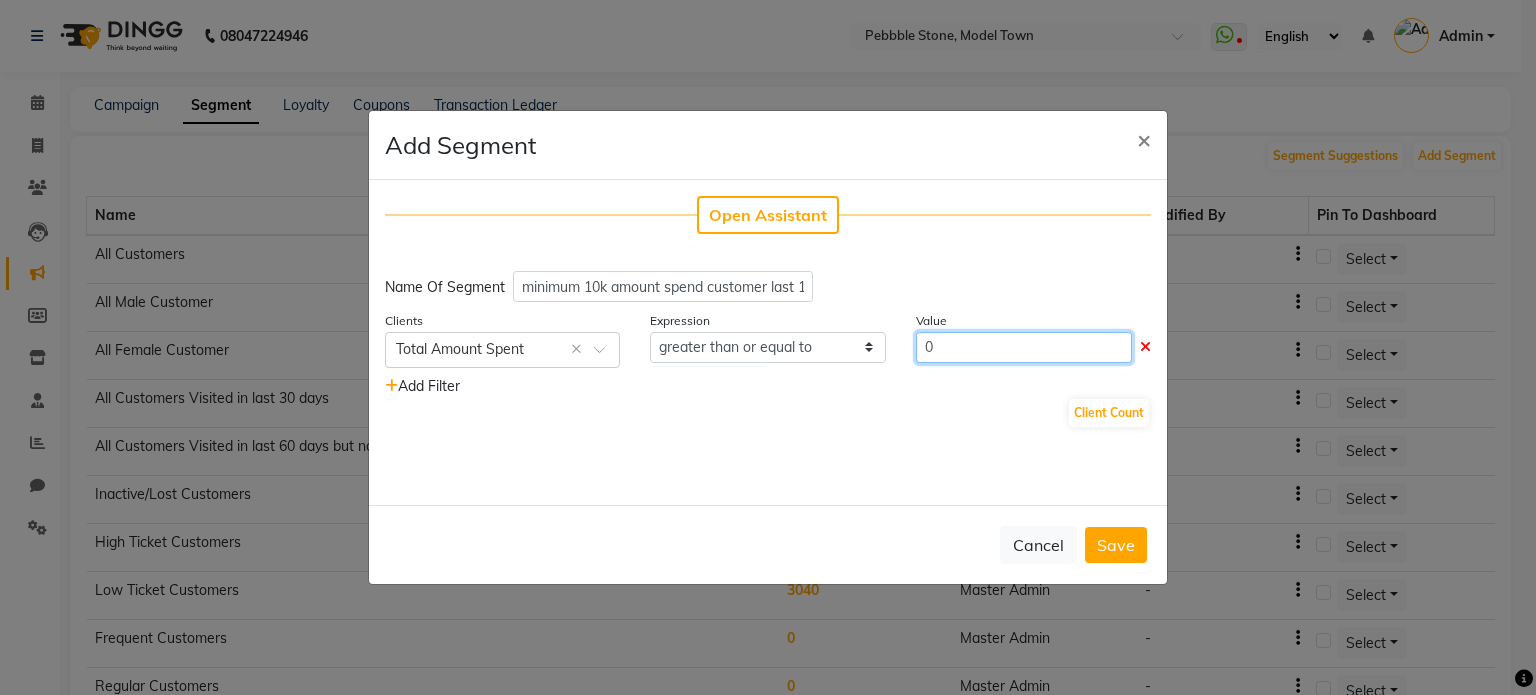 click on "0" 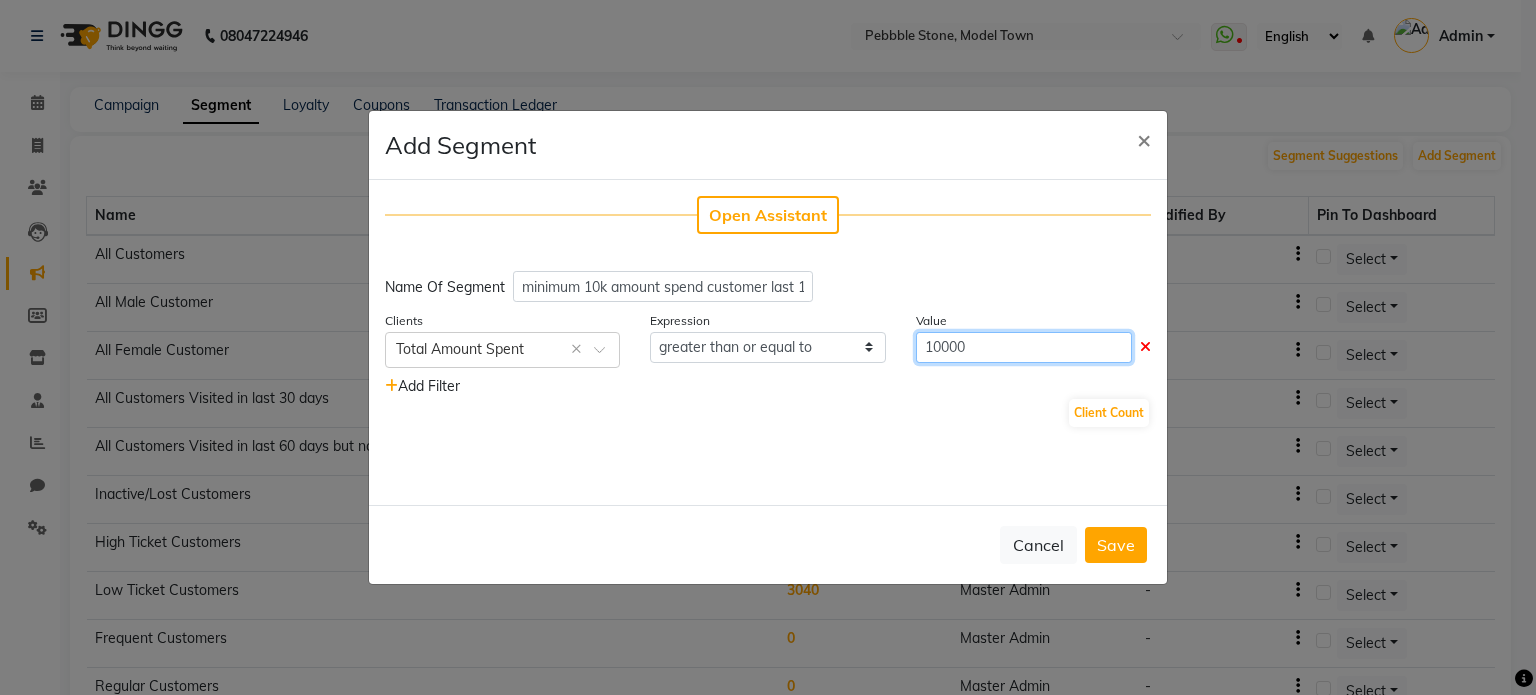type on "10000" 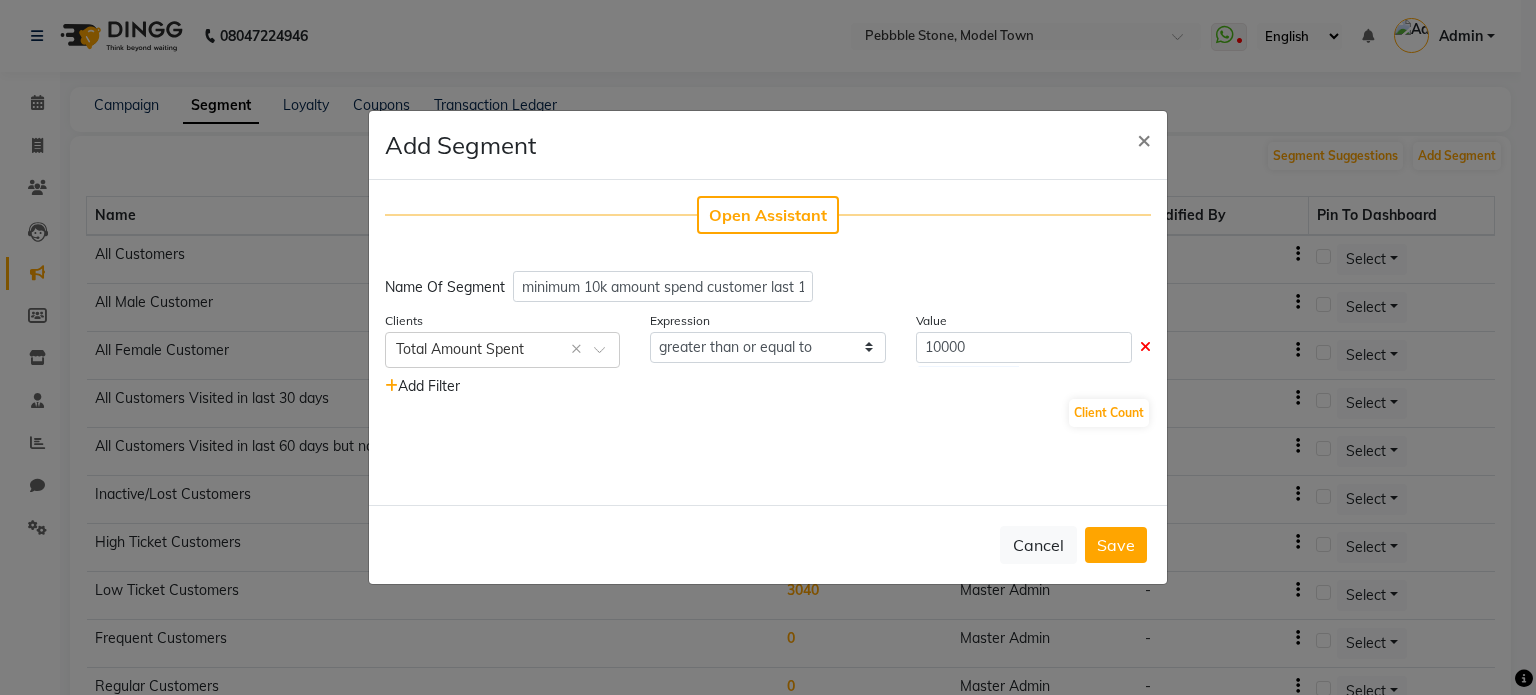 click on "Add Filter" 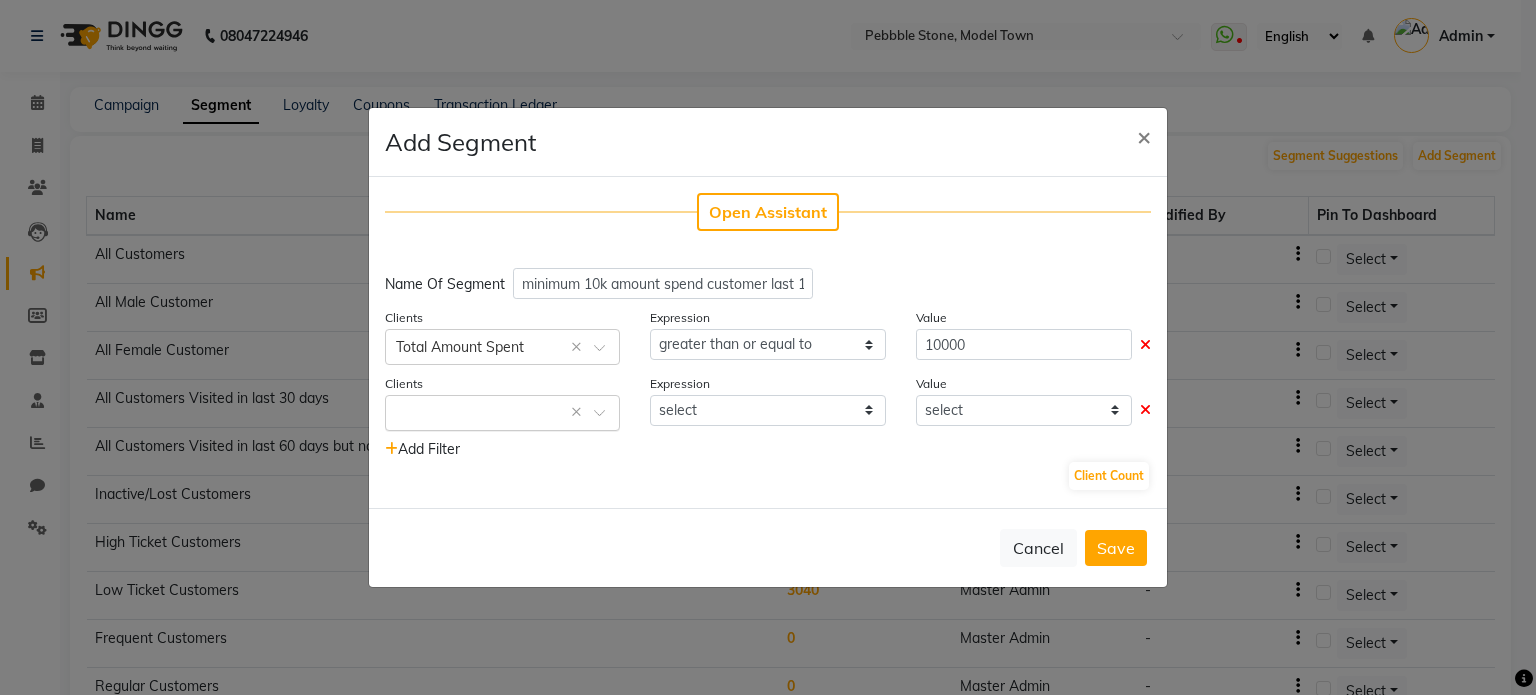 click 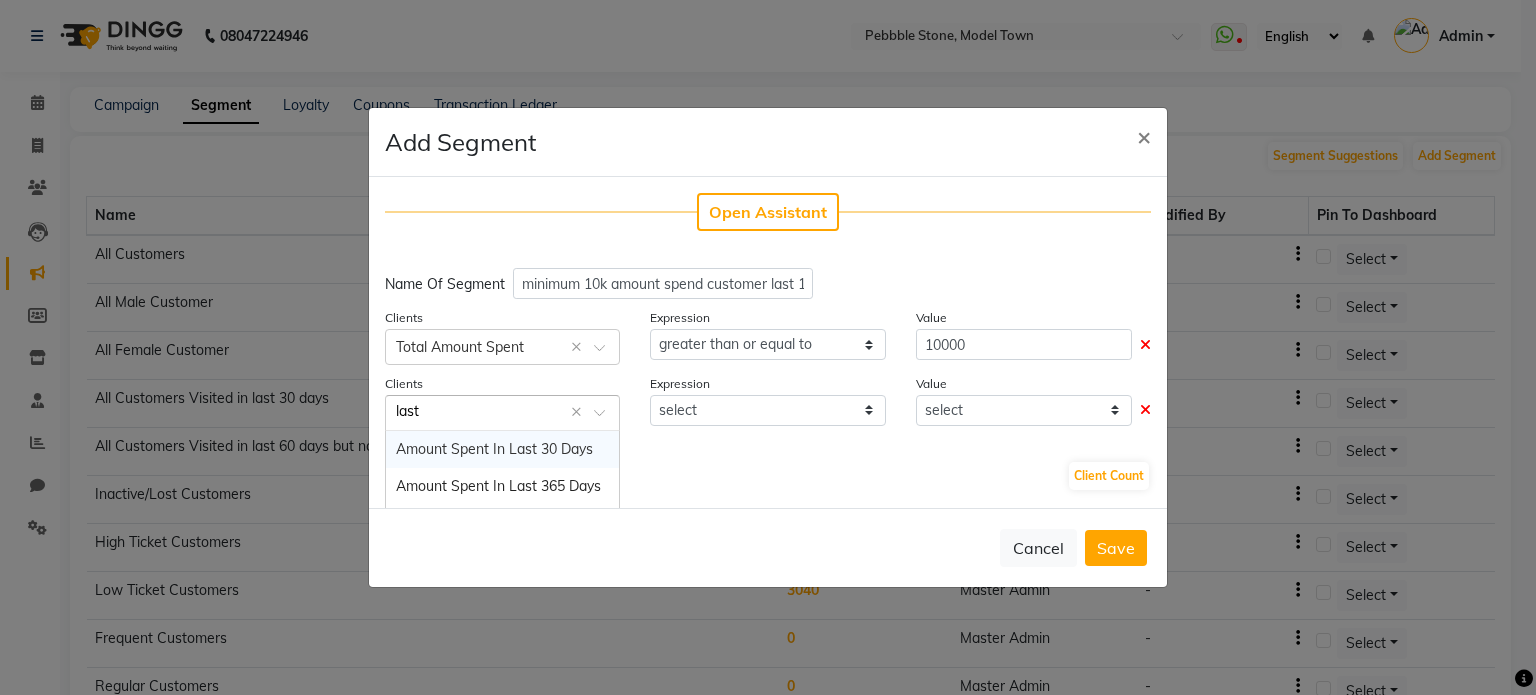 type on "last v" 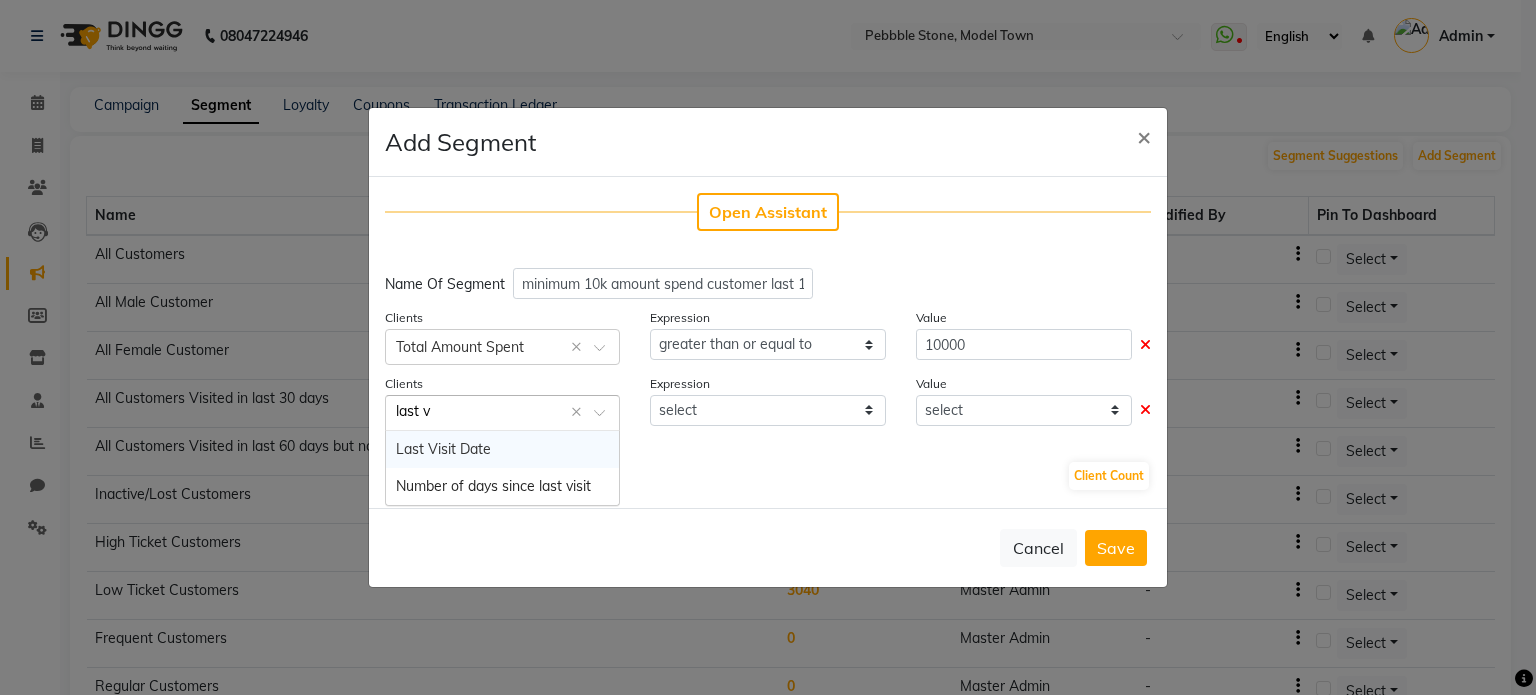 click on "Last Visit Date" at bounding box center (502, 449) 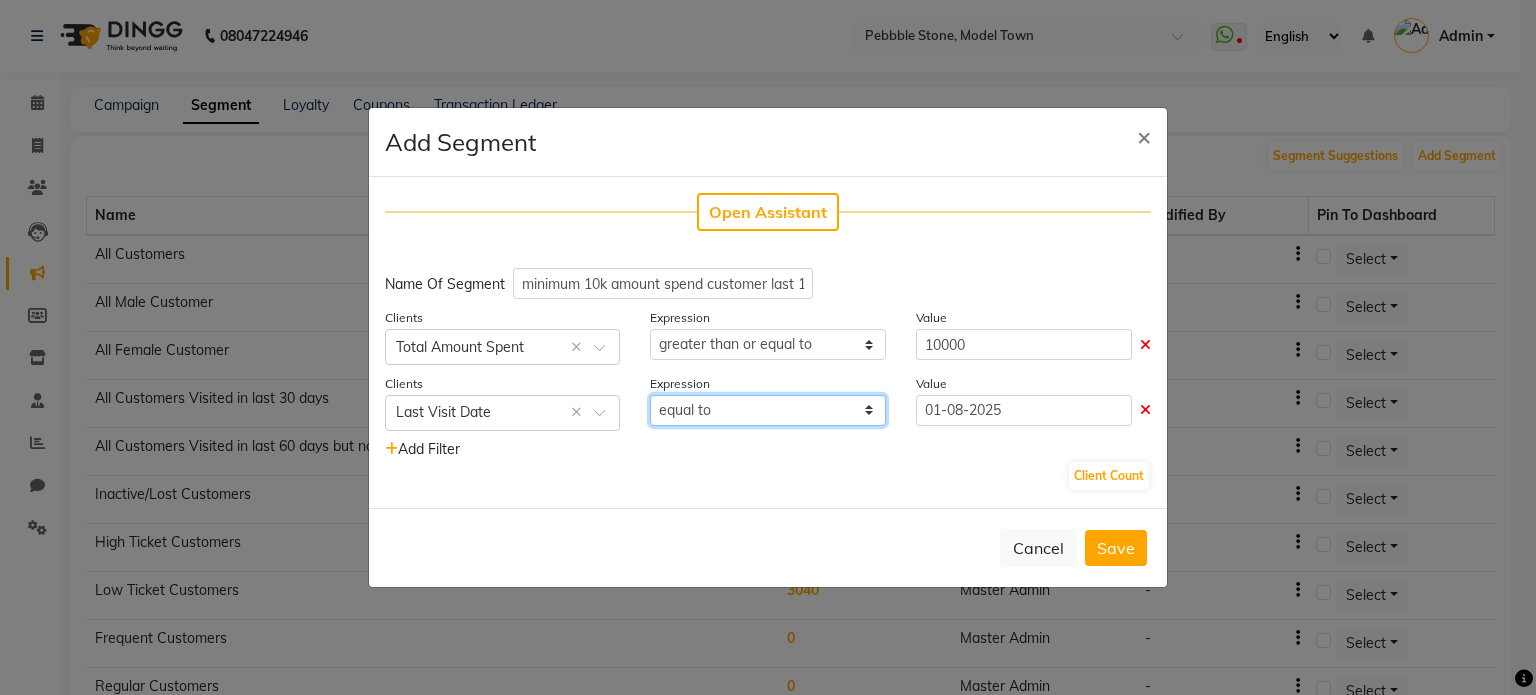click on "equal to greater than greater than or equal to less than  less than or equal to" 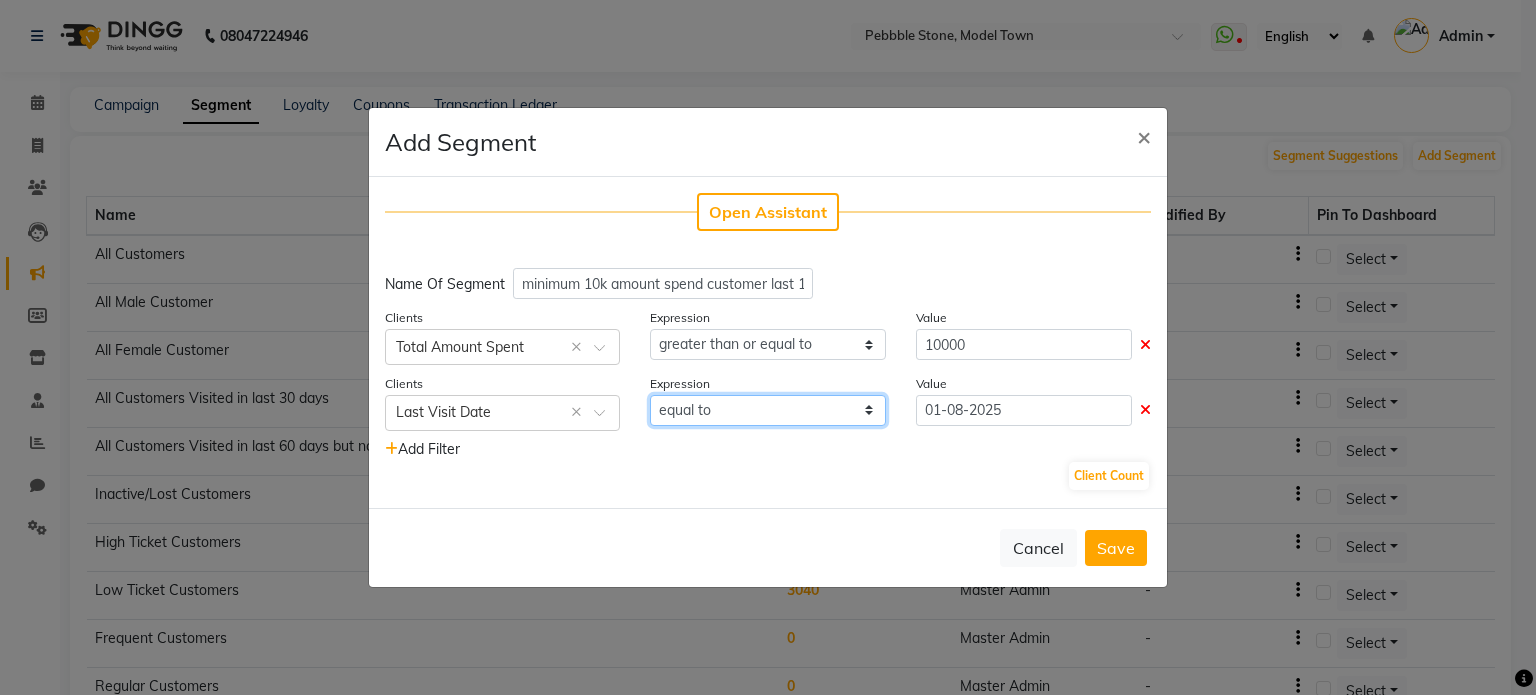 click on "equal to greater than greater than or equal to less than  less than or equal to" 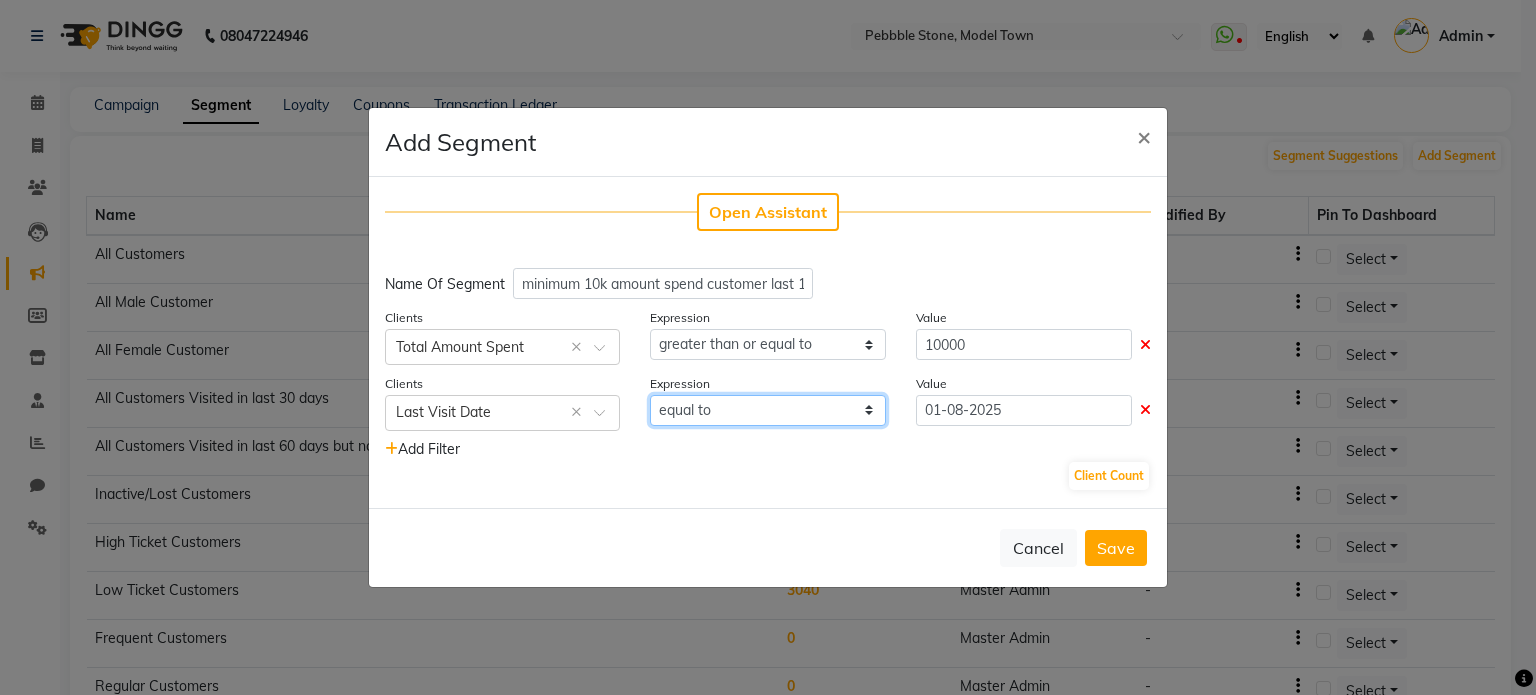 select on ">=" 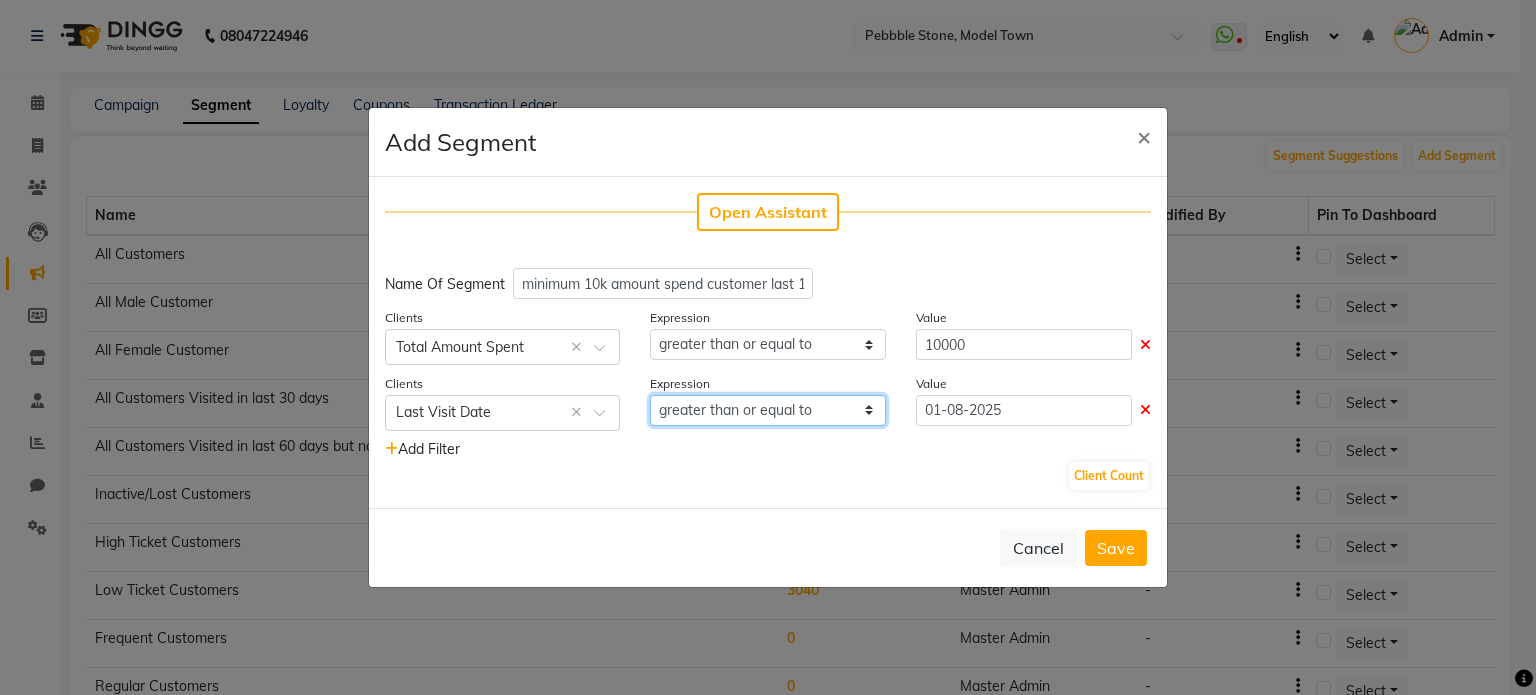 click on "equal to greater than greater than or equal to less than  less than or equal to" 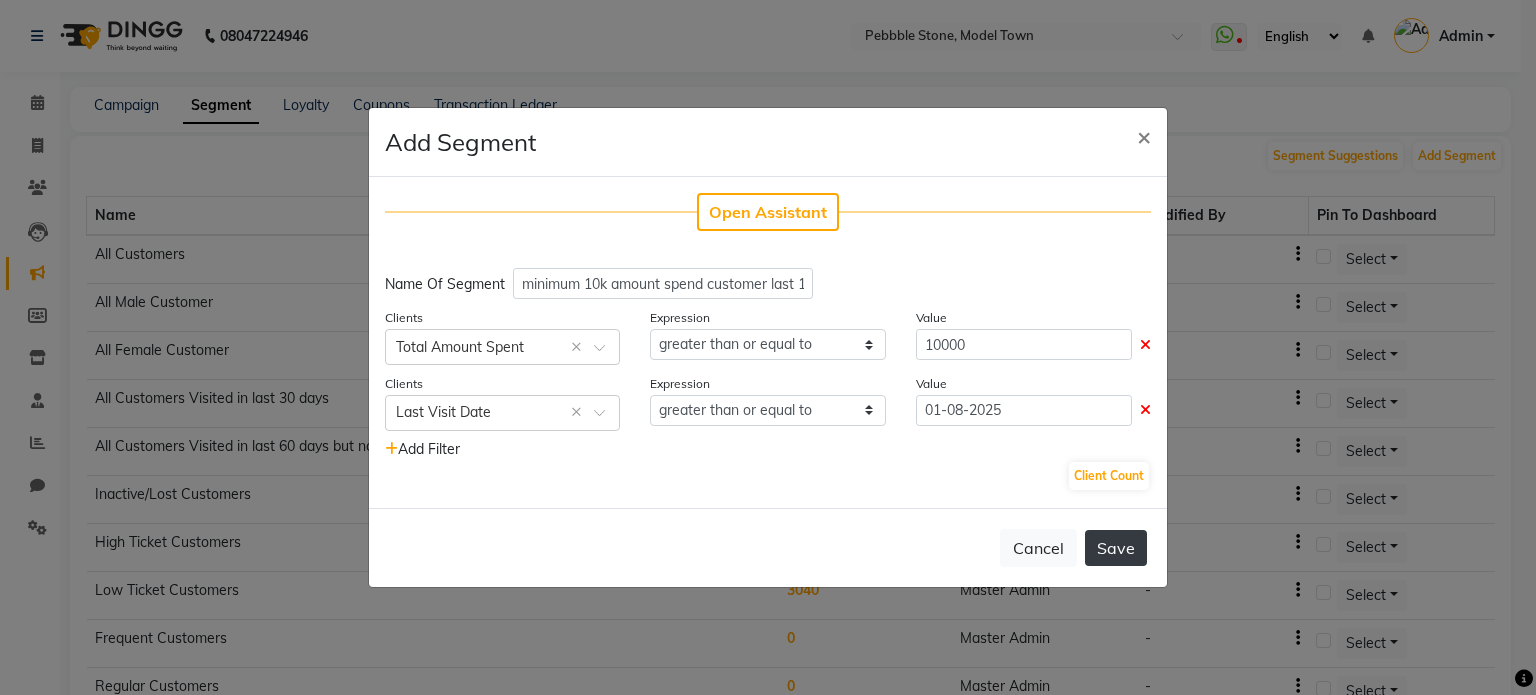 click on "Save" 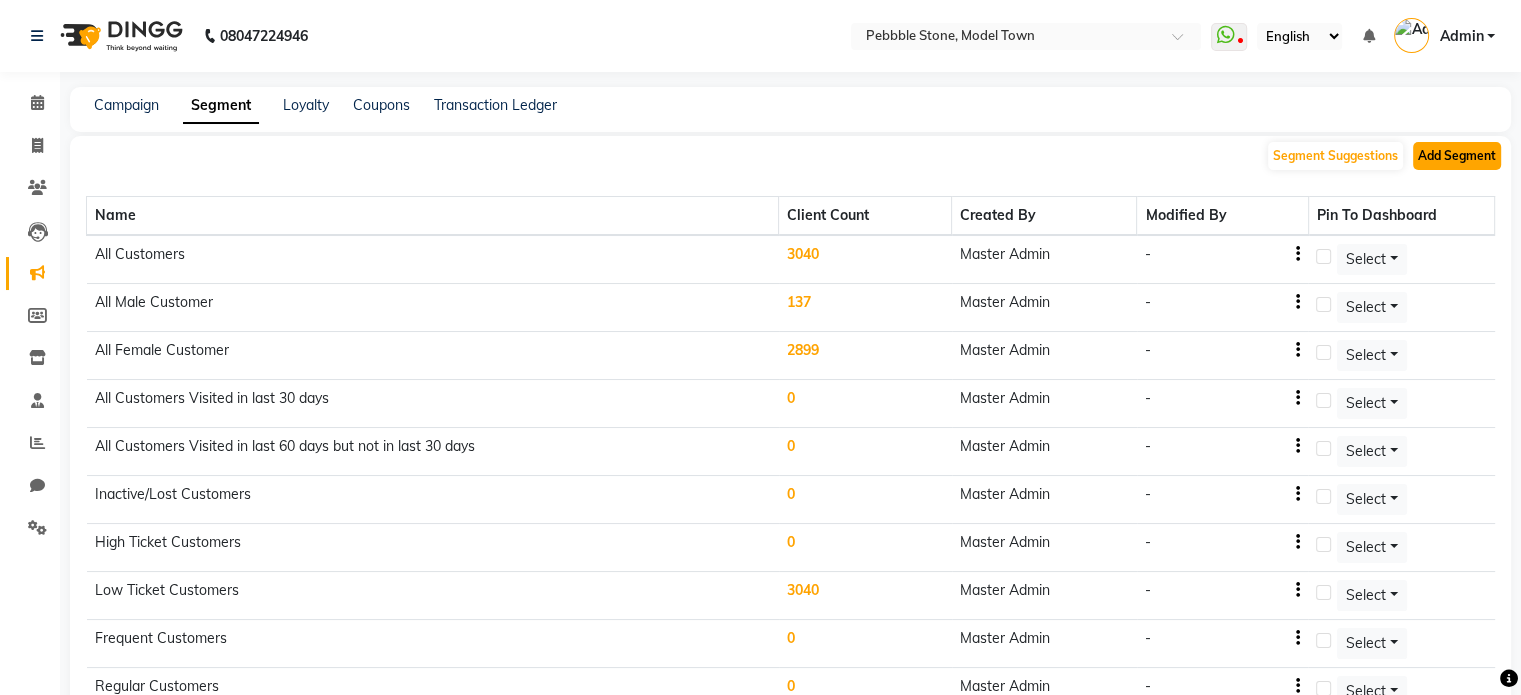 click on "Add Segment" 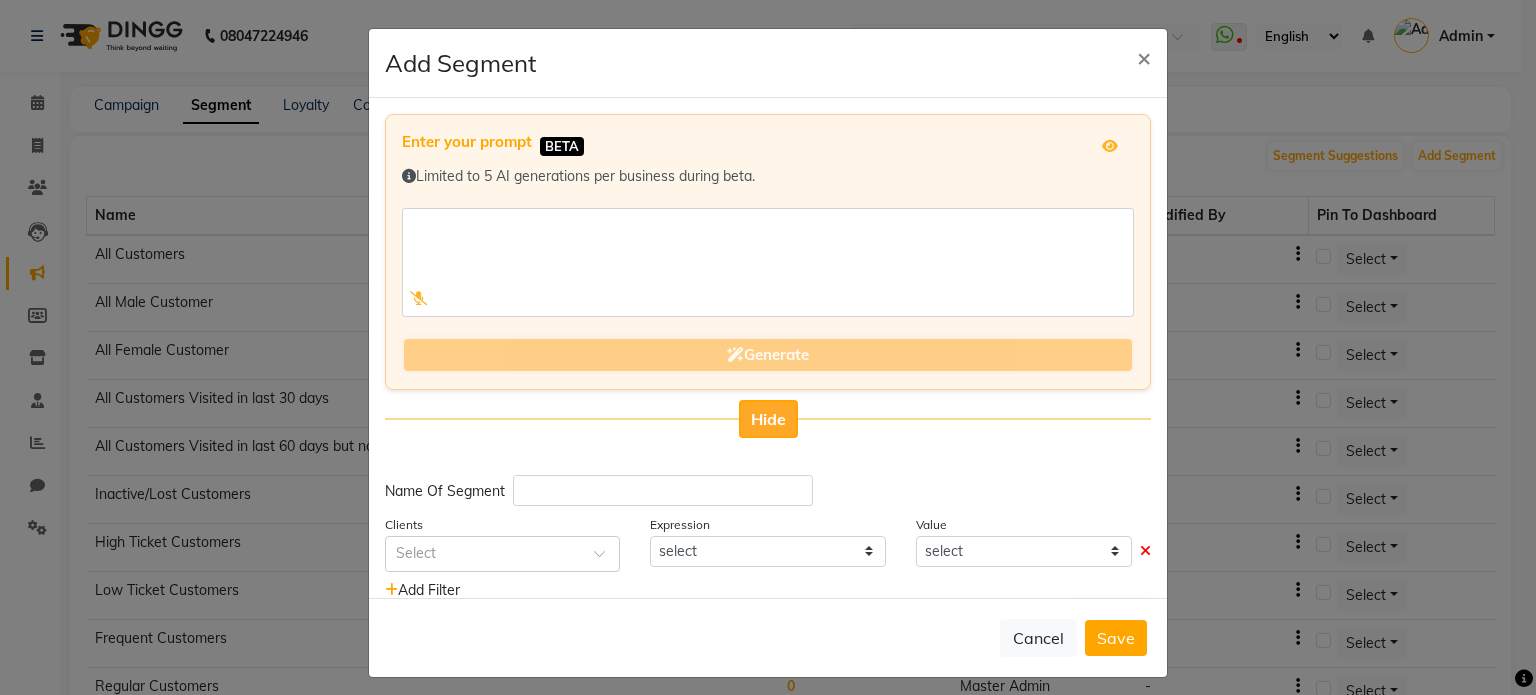 click on "Hide" 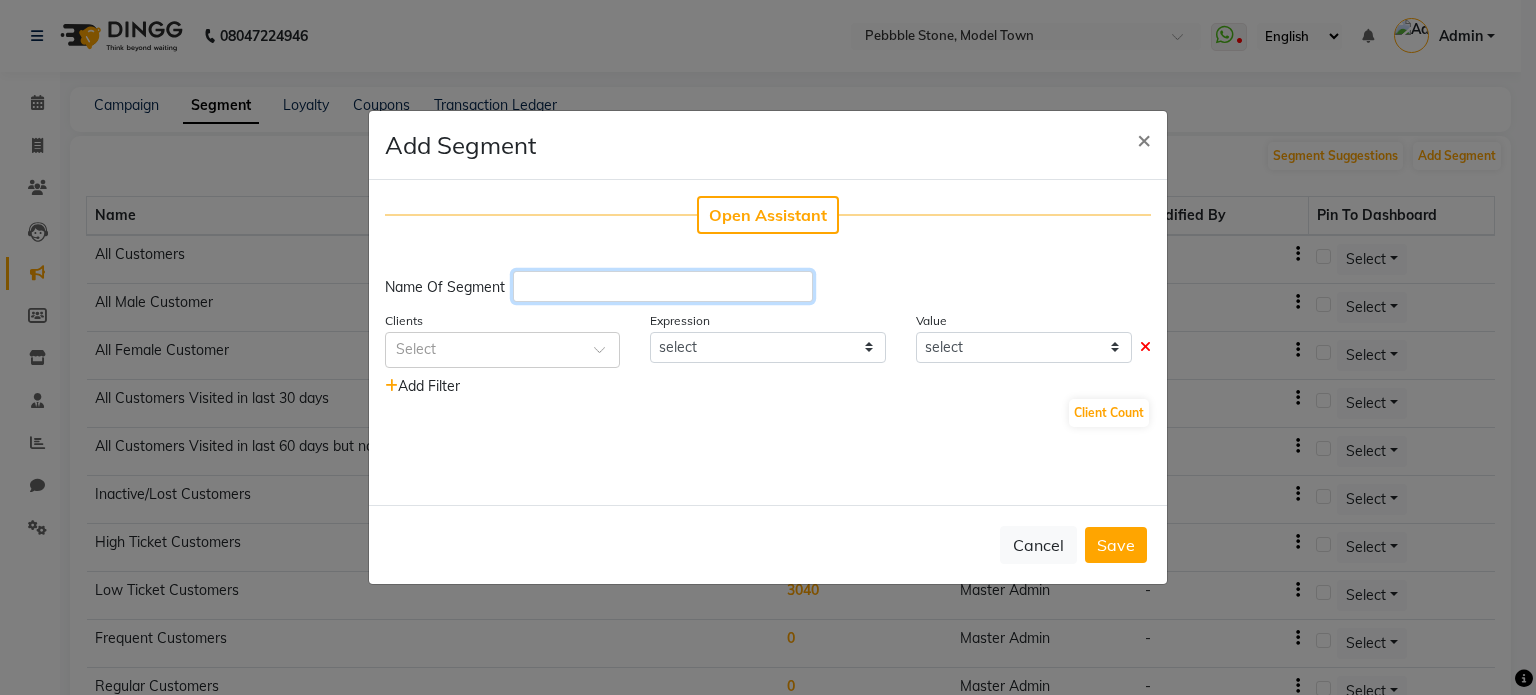 click 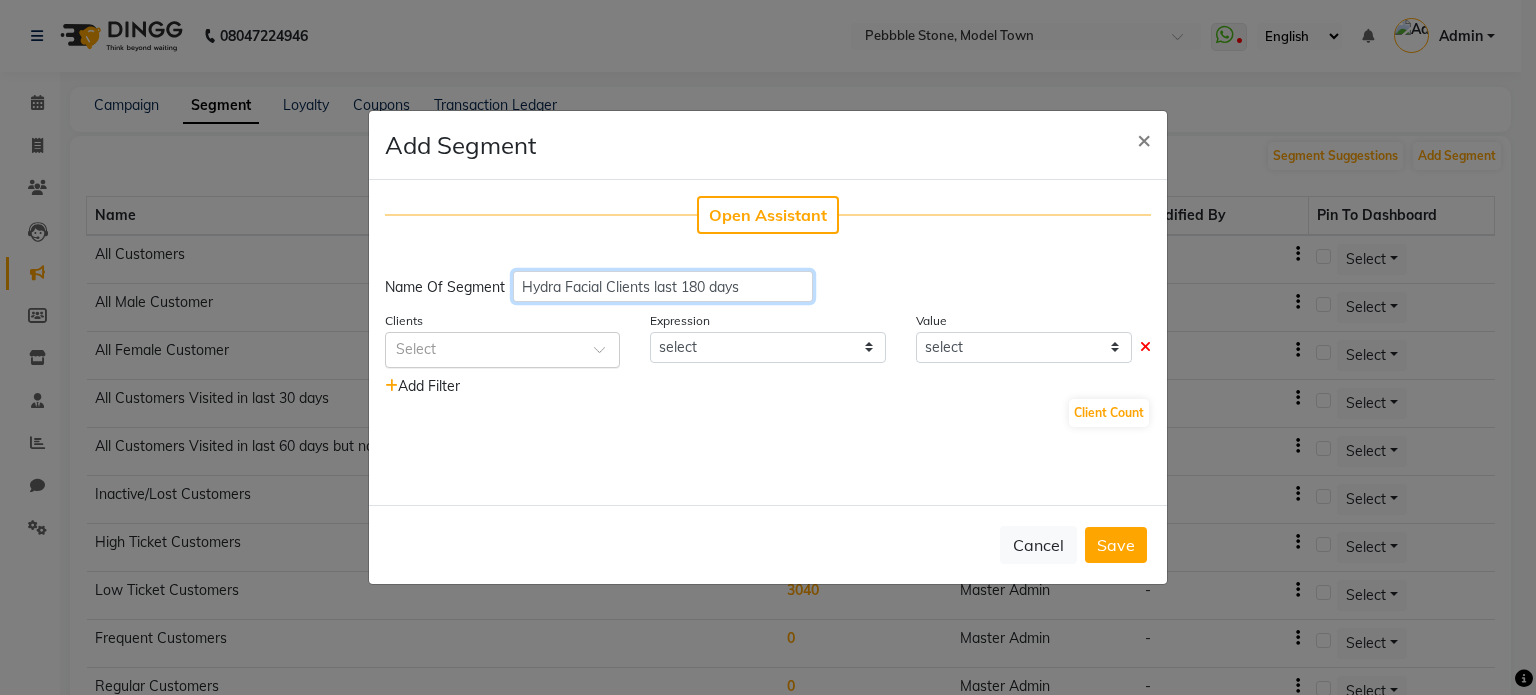 type on "Hydra Facial Clients last 180 days" 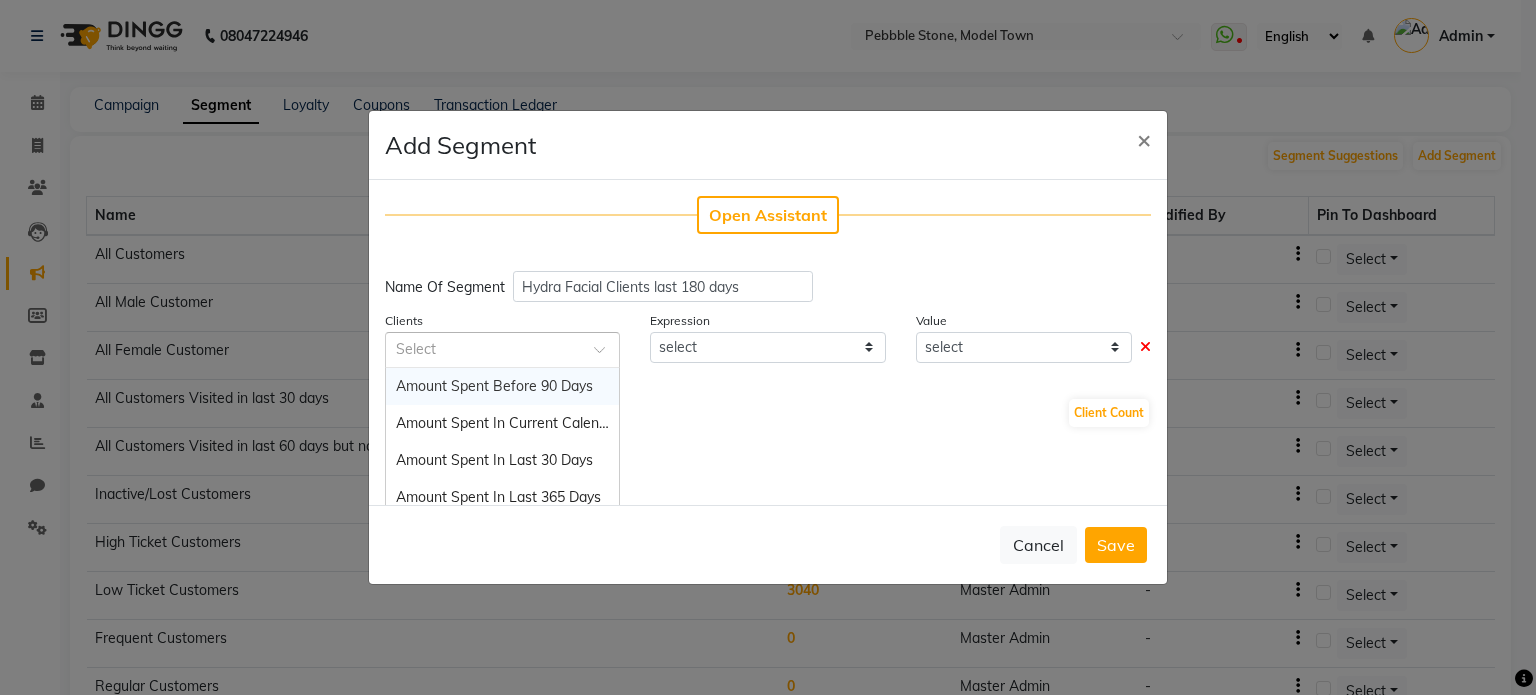click 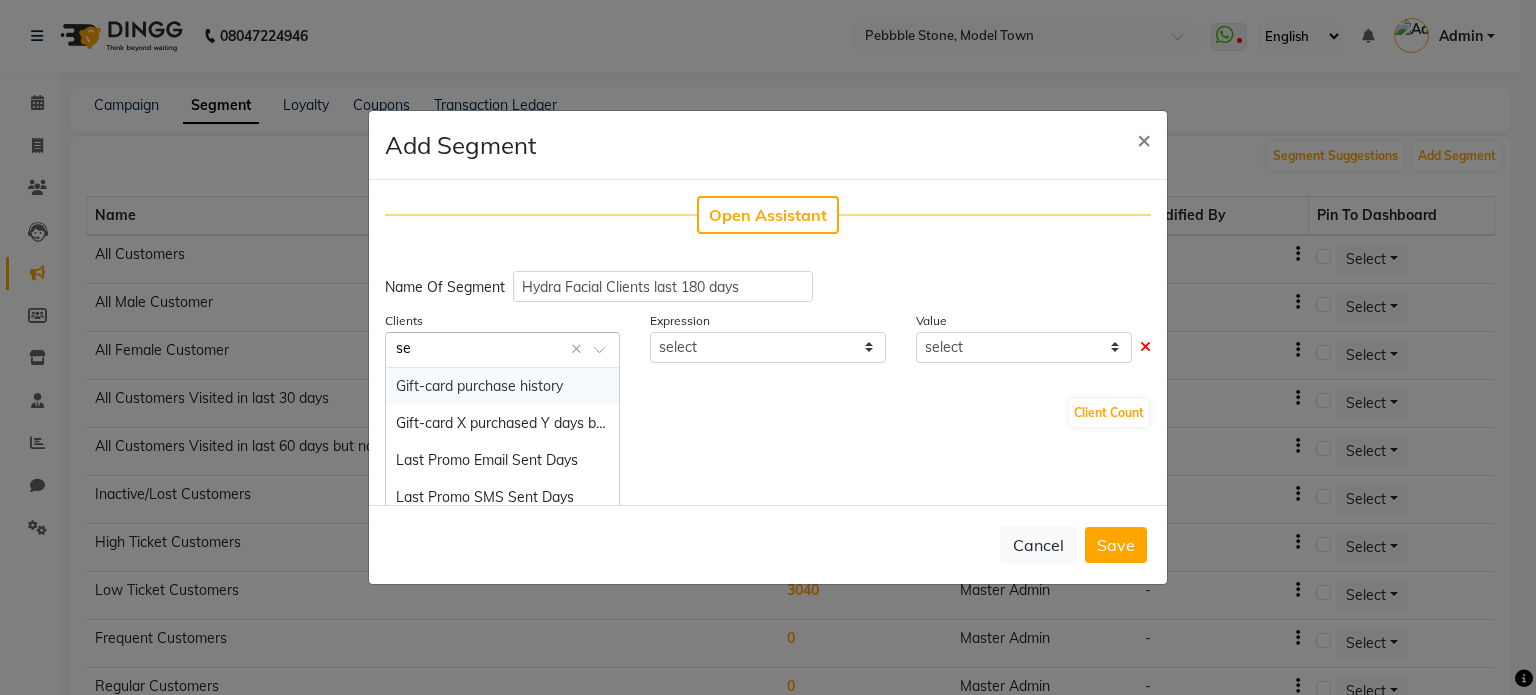 type on "ser" 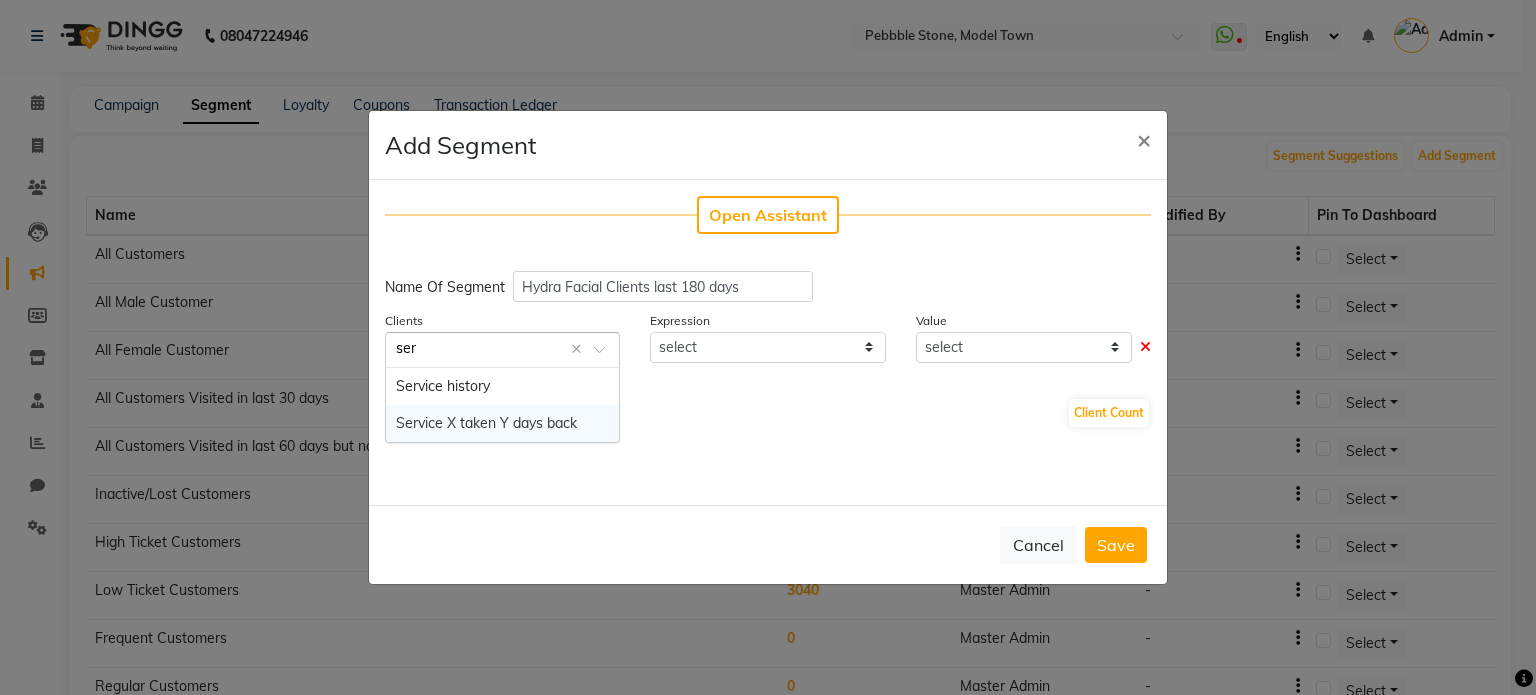 click on "Service X taken Y days back" at bounding box center [486, 423] 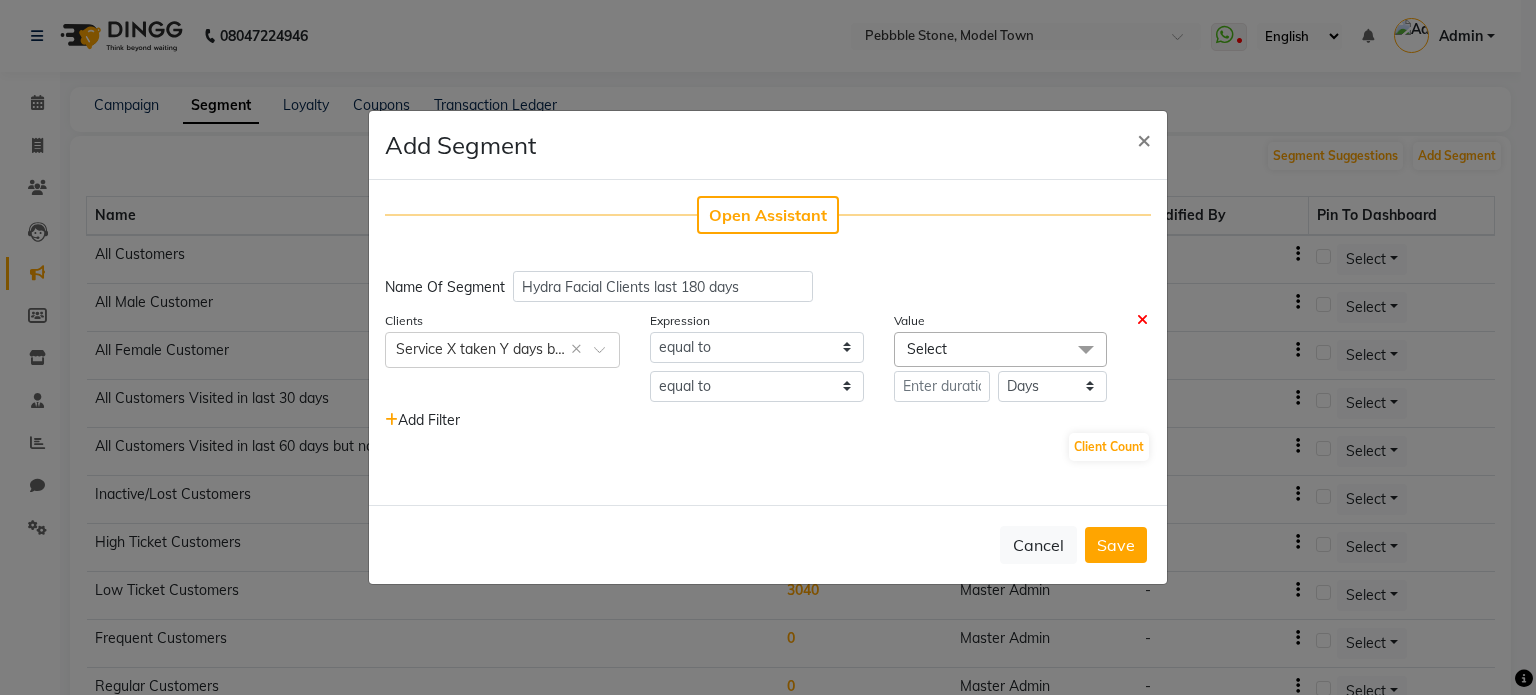 click on "Select" 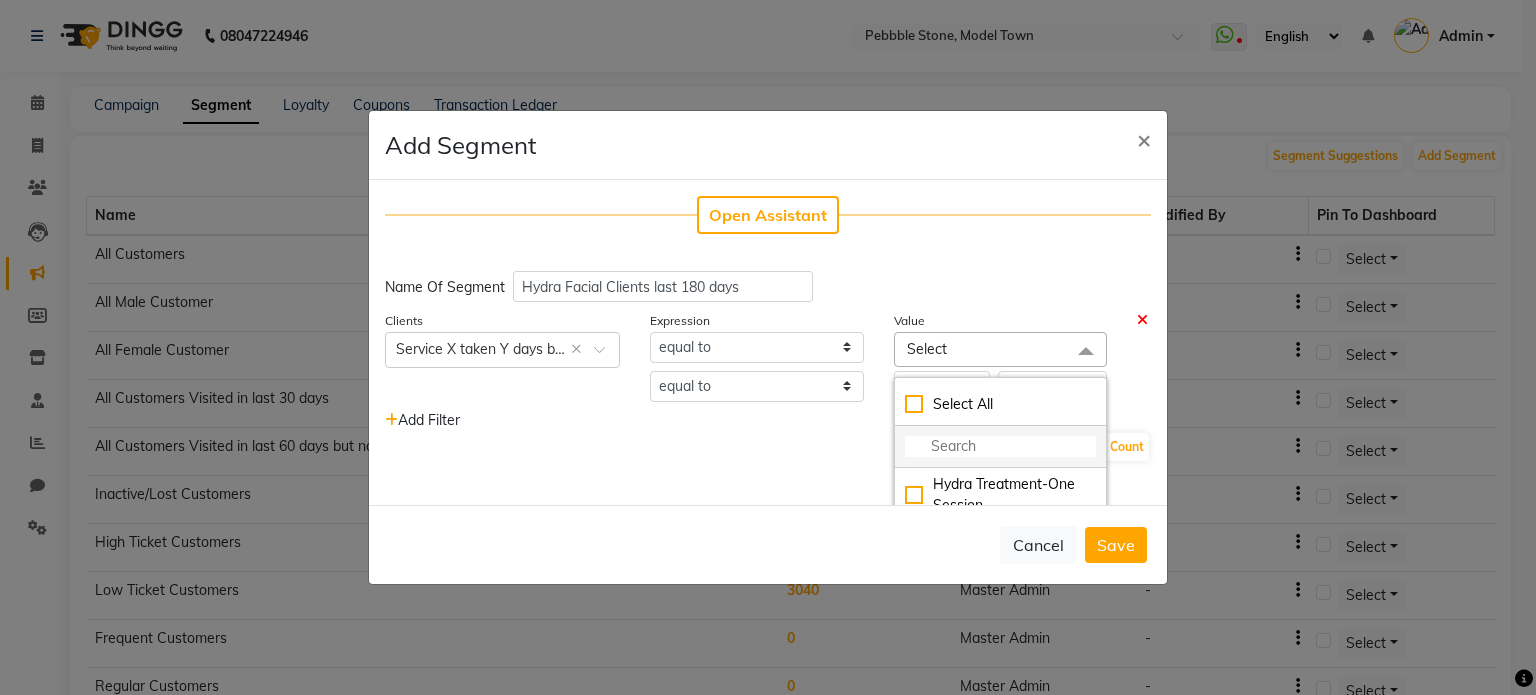 click 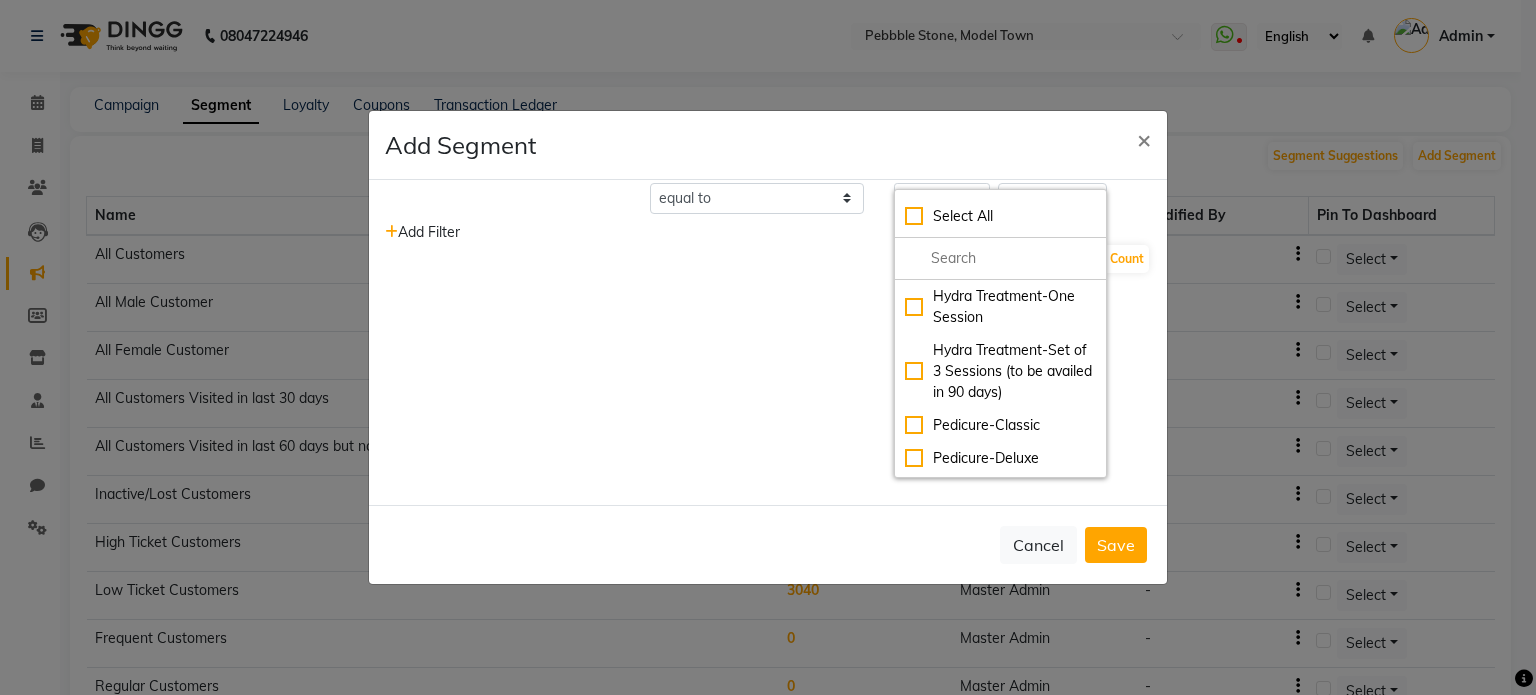 scroll, scrollTop: 207, scrollLeft: 0, axis: vertical 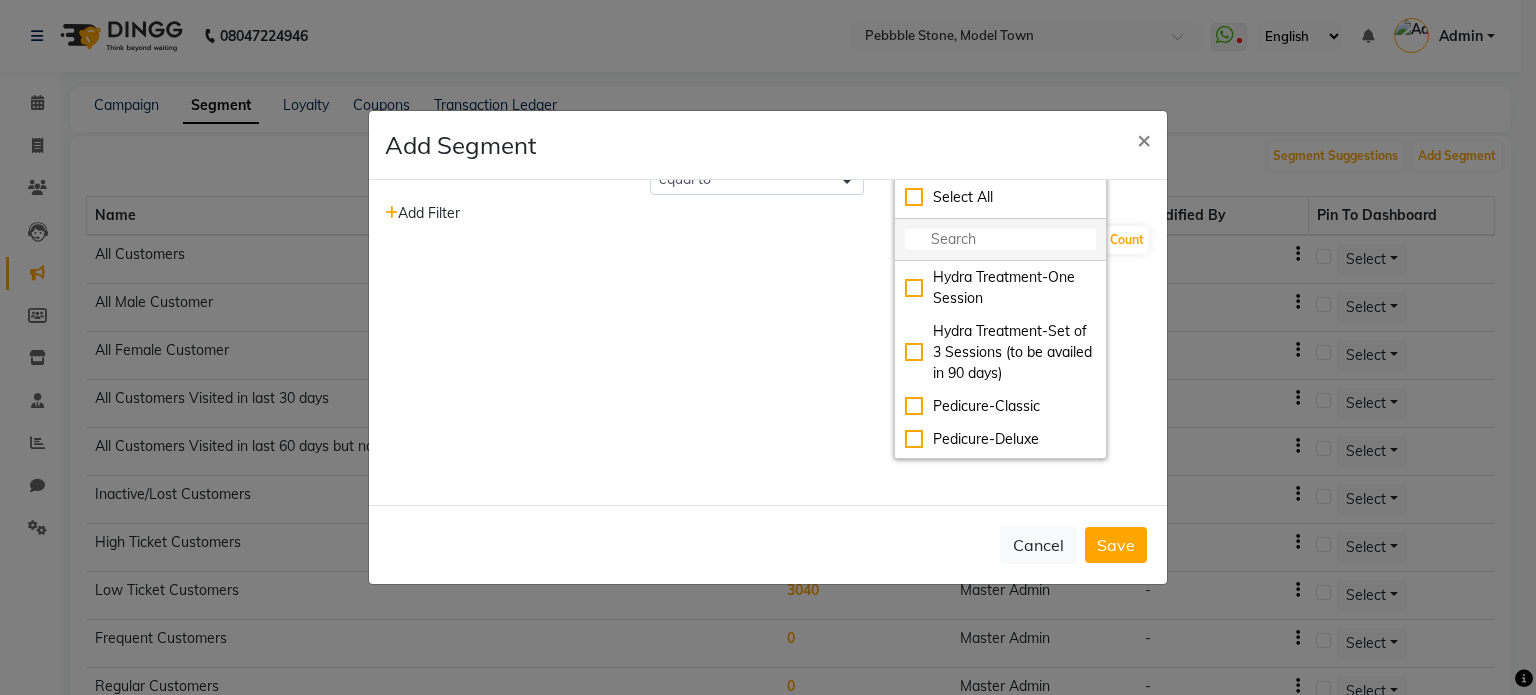 click 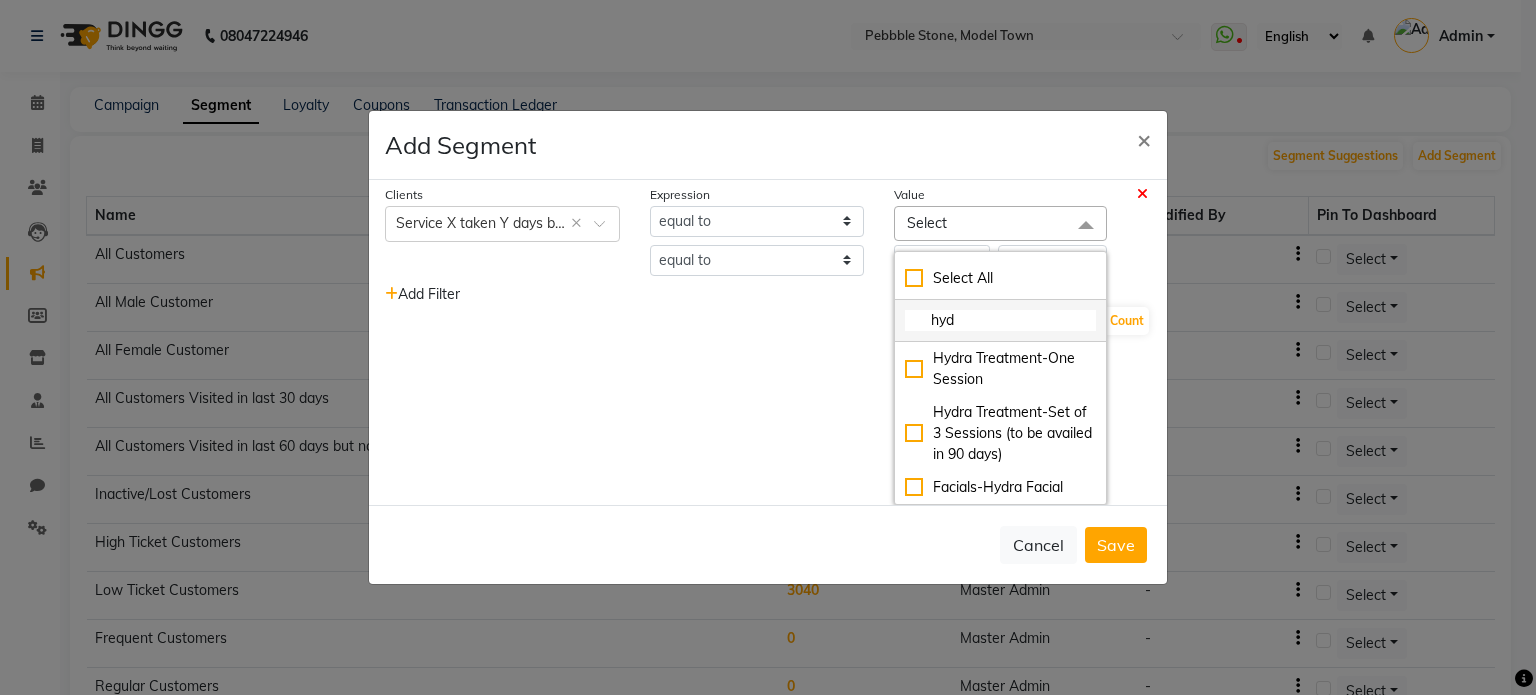 scroll, scrollTop: 125, scrollLeft: 0, axis: vertical 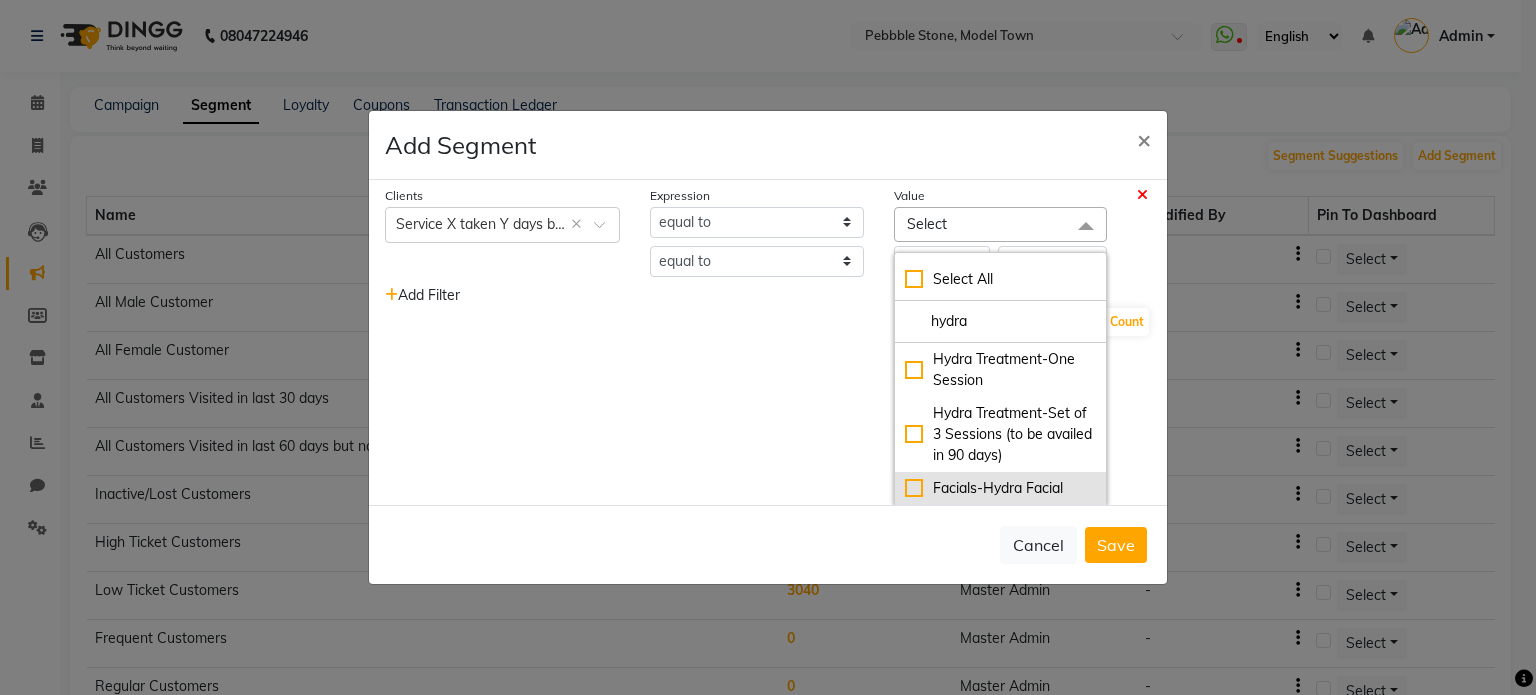type on "hydra" 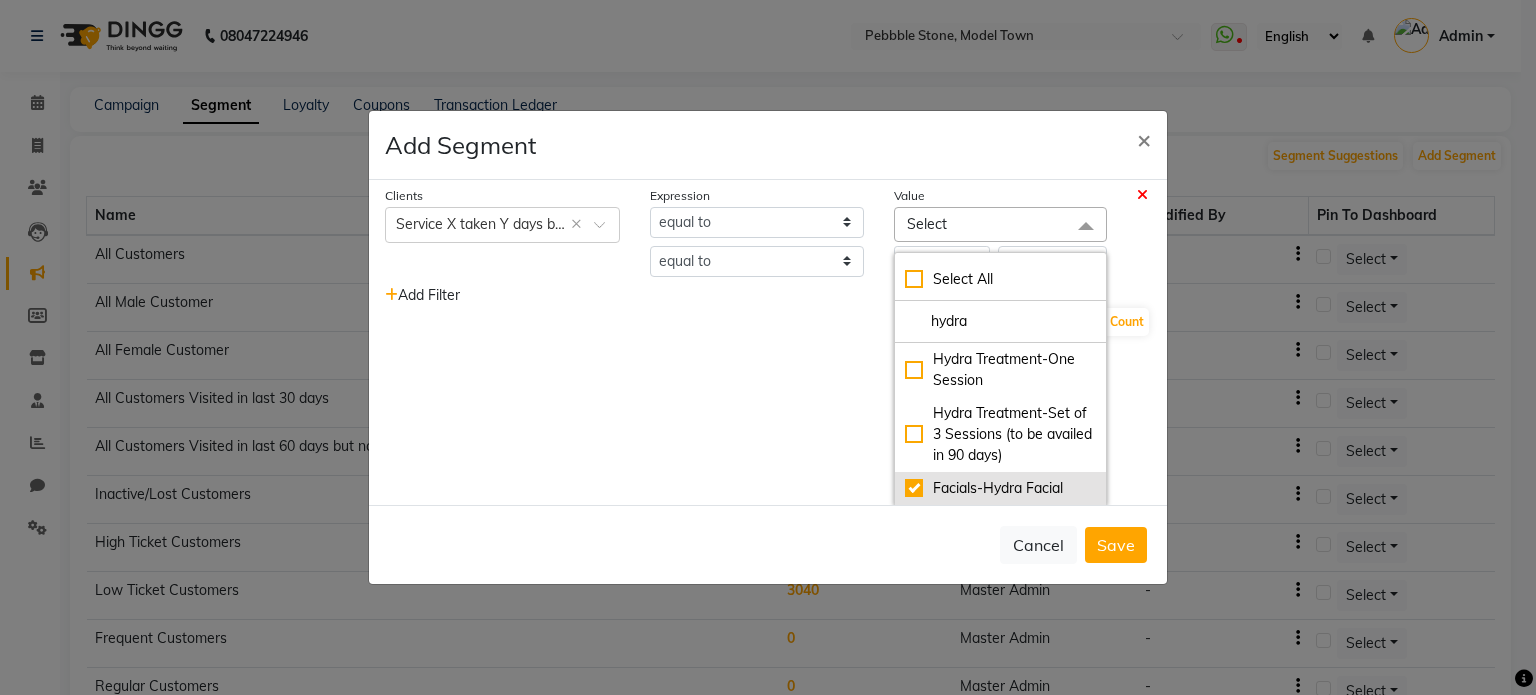 checkbox on "true" 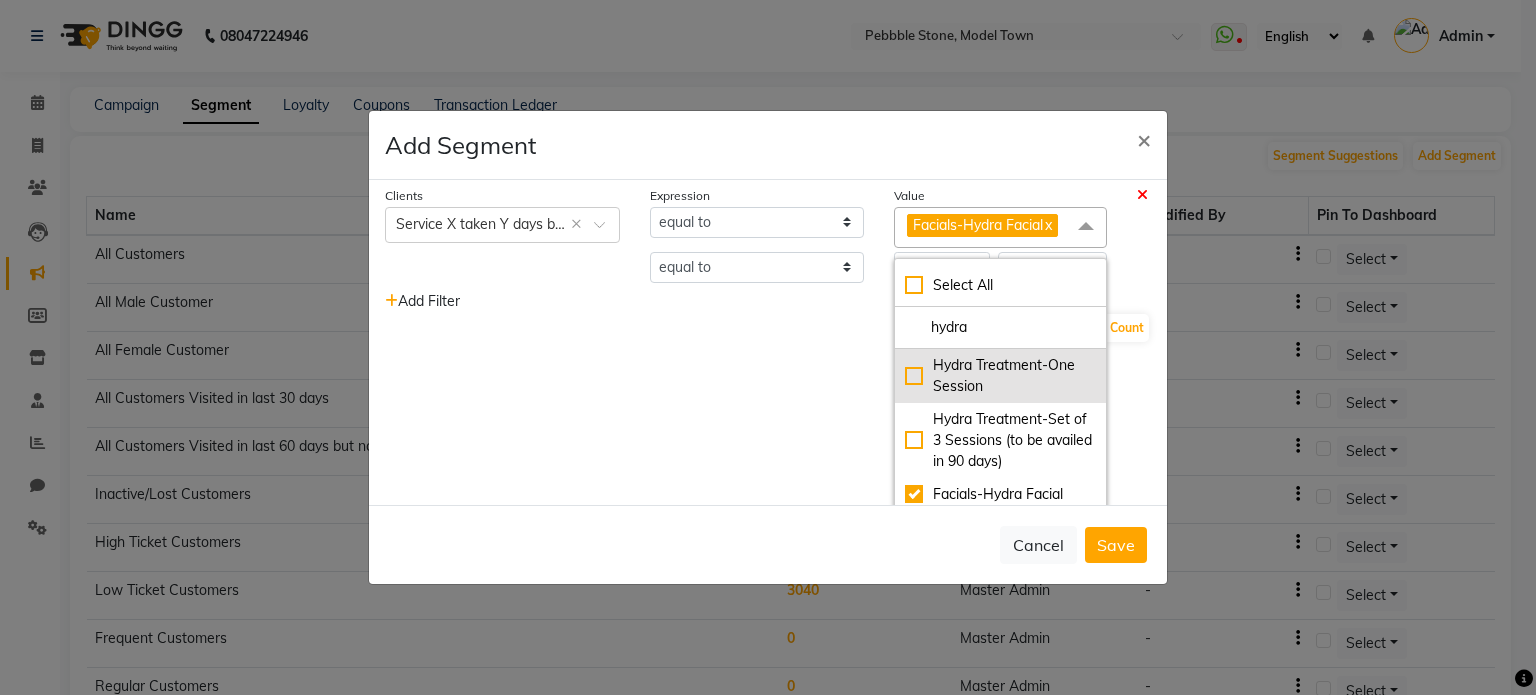 click on "Hydra Treatment-One Session" 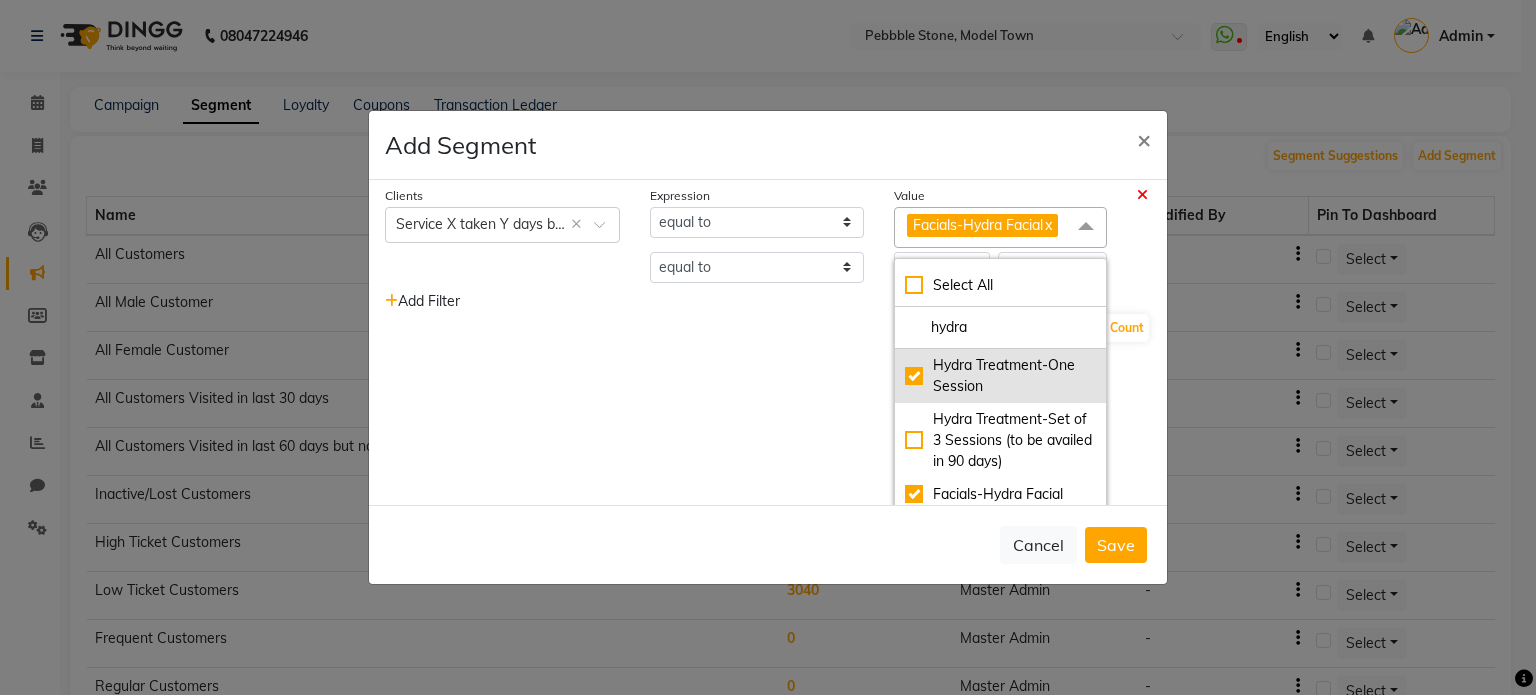 checkbox on "true" 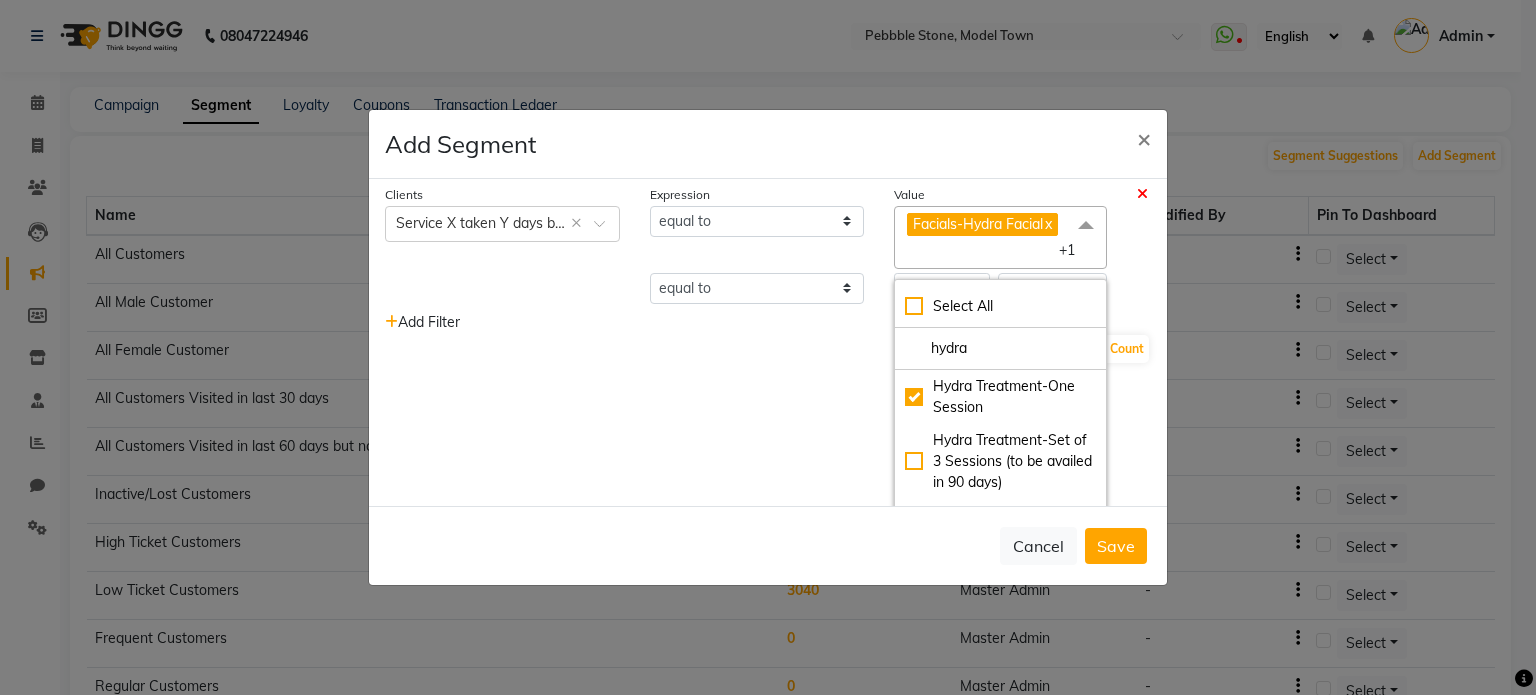 scroll, scrollTop: 151, scrollLeft: 0, axis: vertical 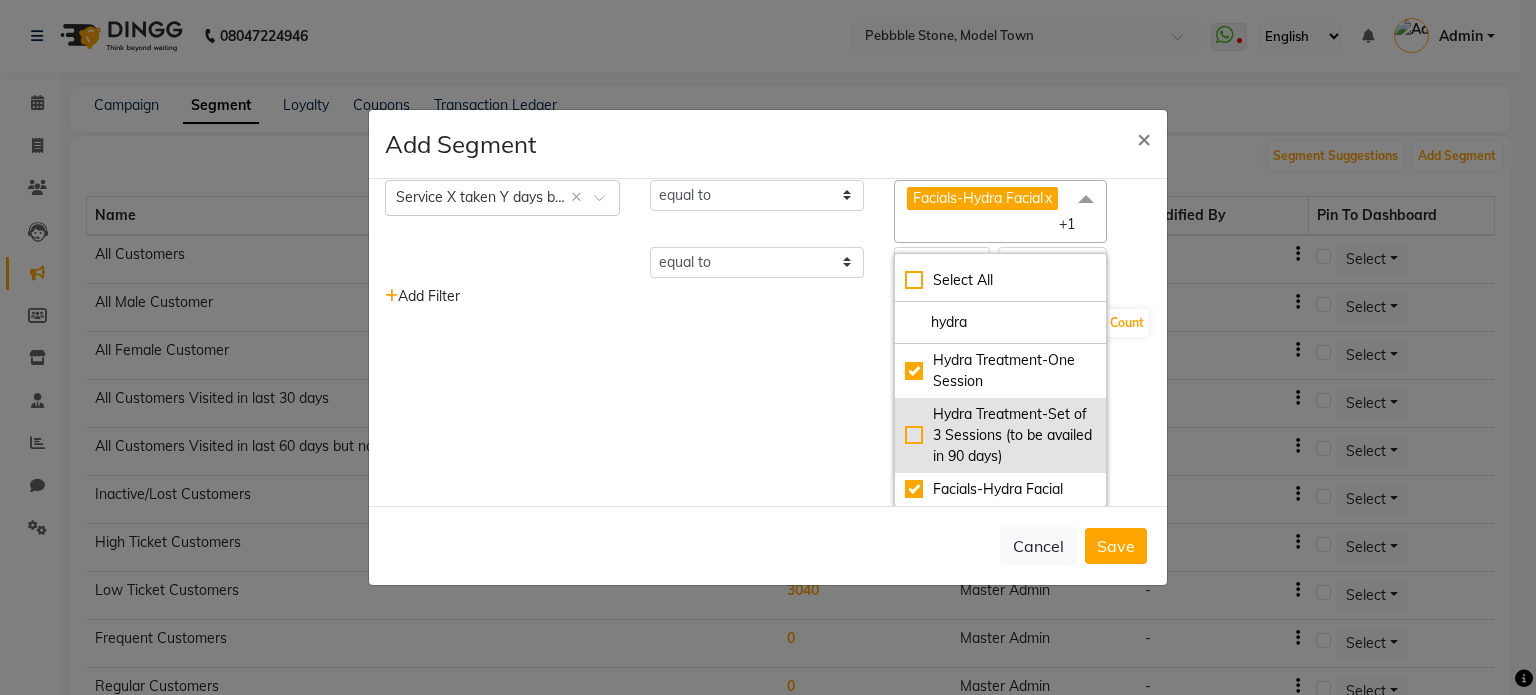 click on "Hydra Treatment-Set of 3 Sessions (to be availed in 90 days)" 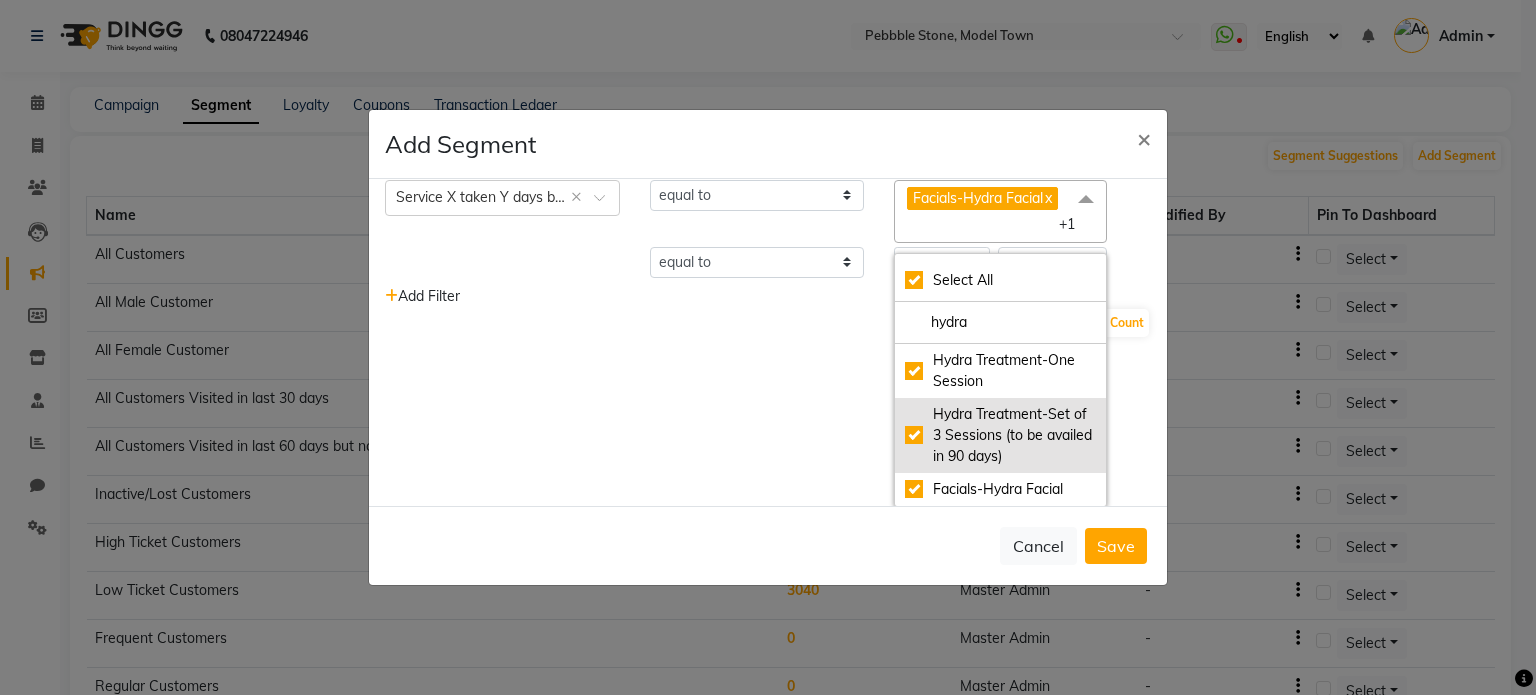 checkbox on "true" 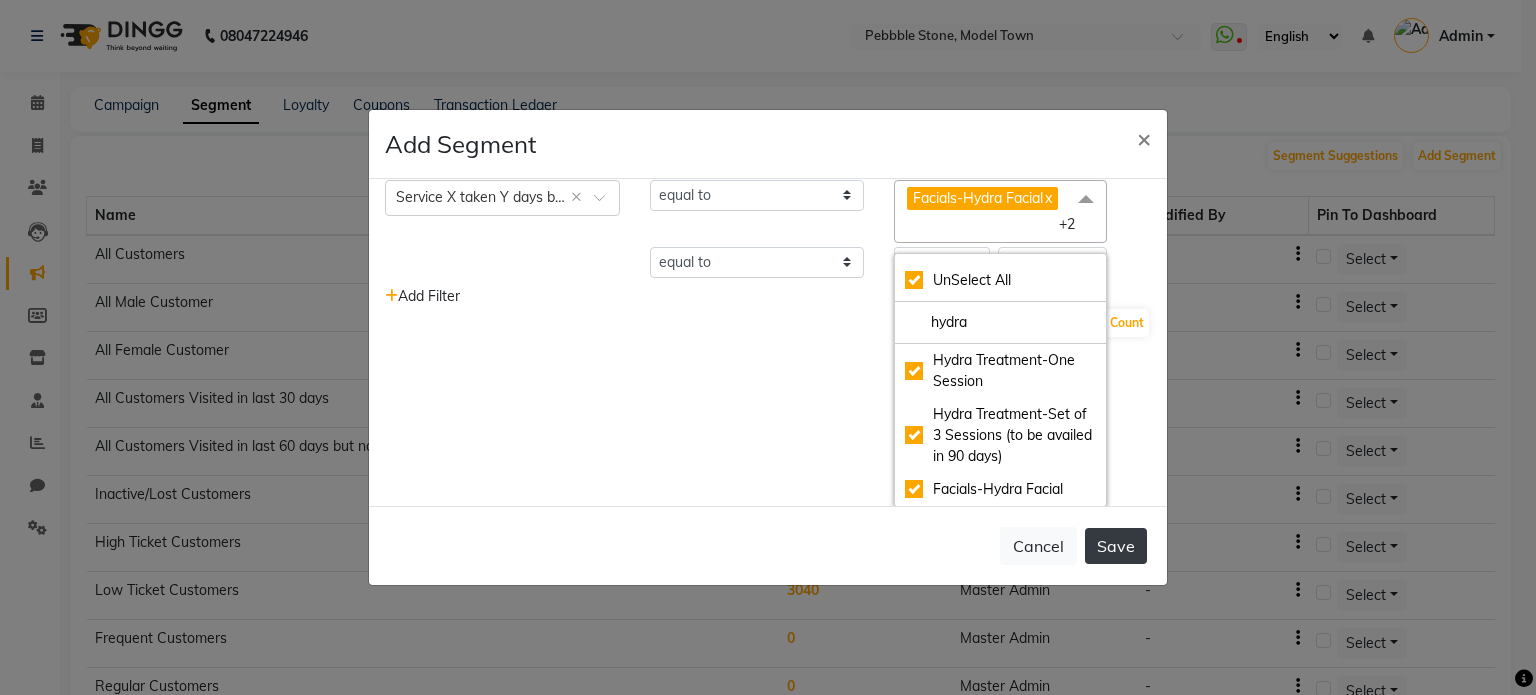 click on "Save" 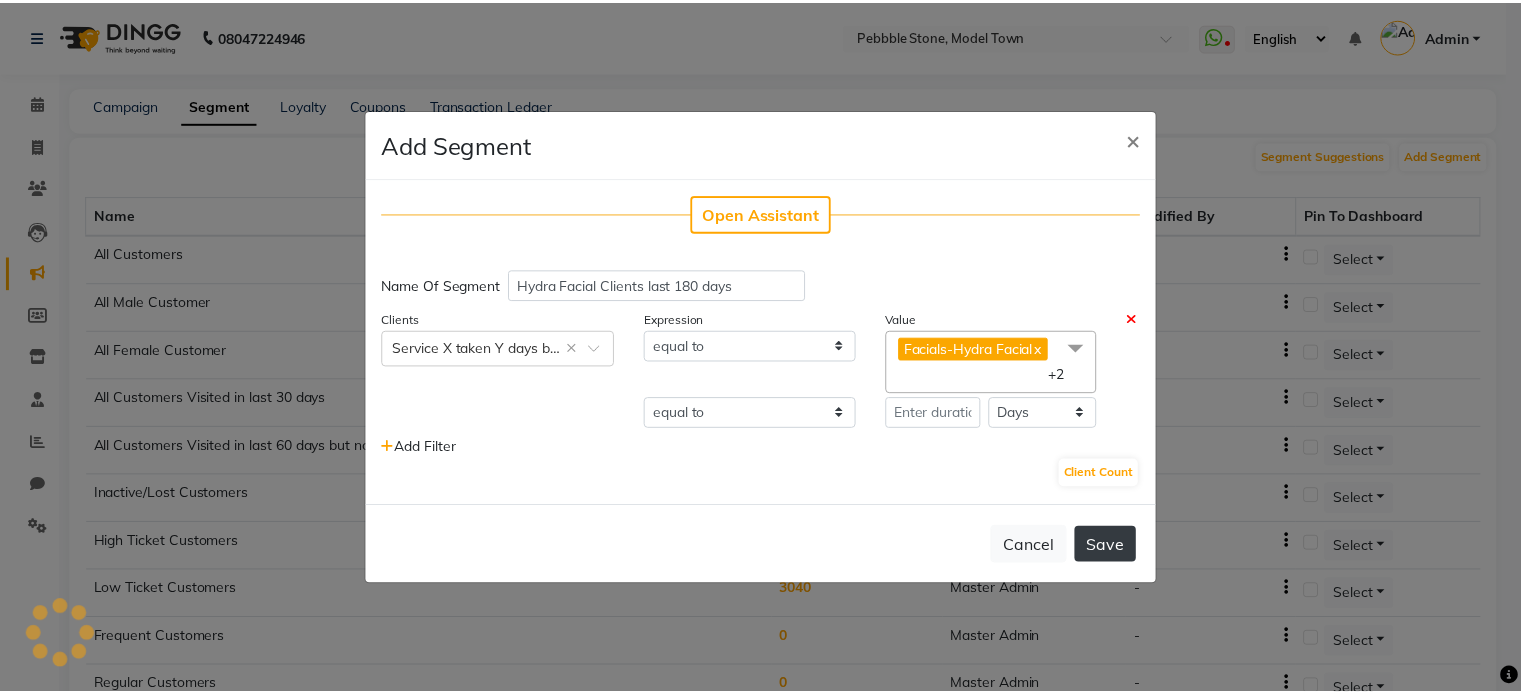 scroll, scrollTop: 0, scrollLeft: 0, axis: both 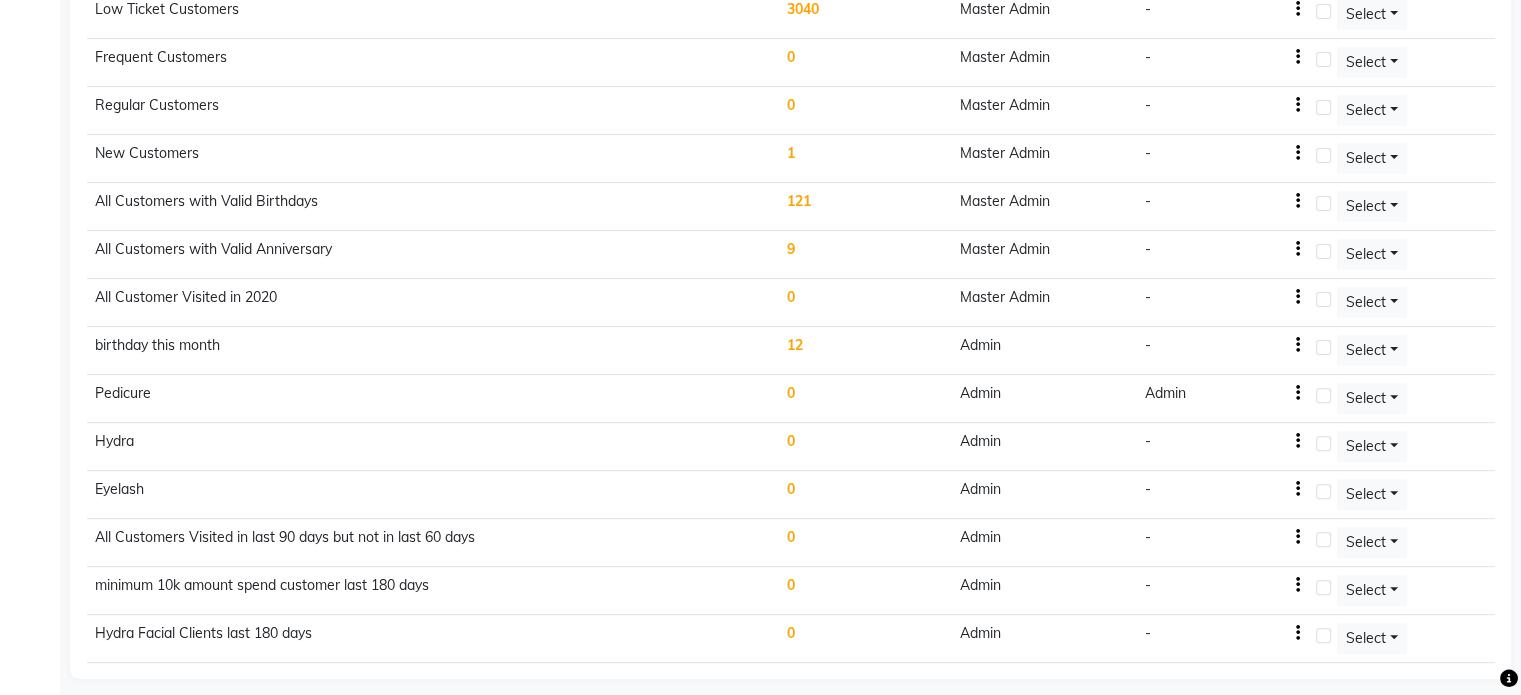 click 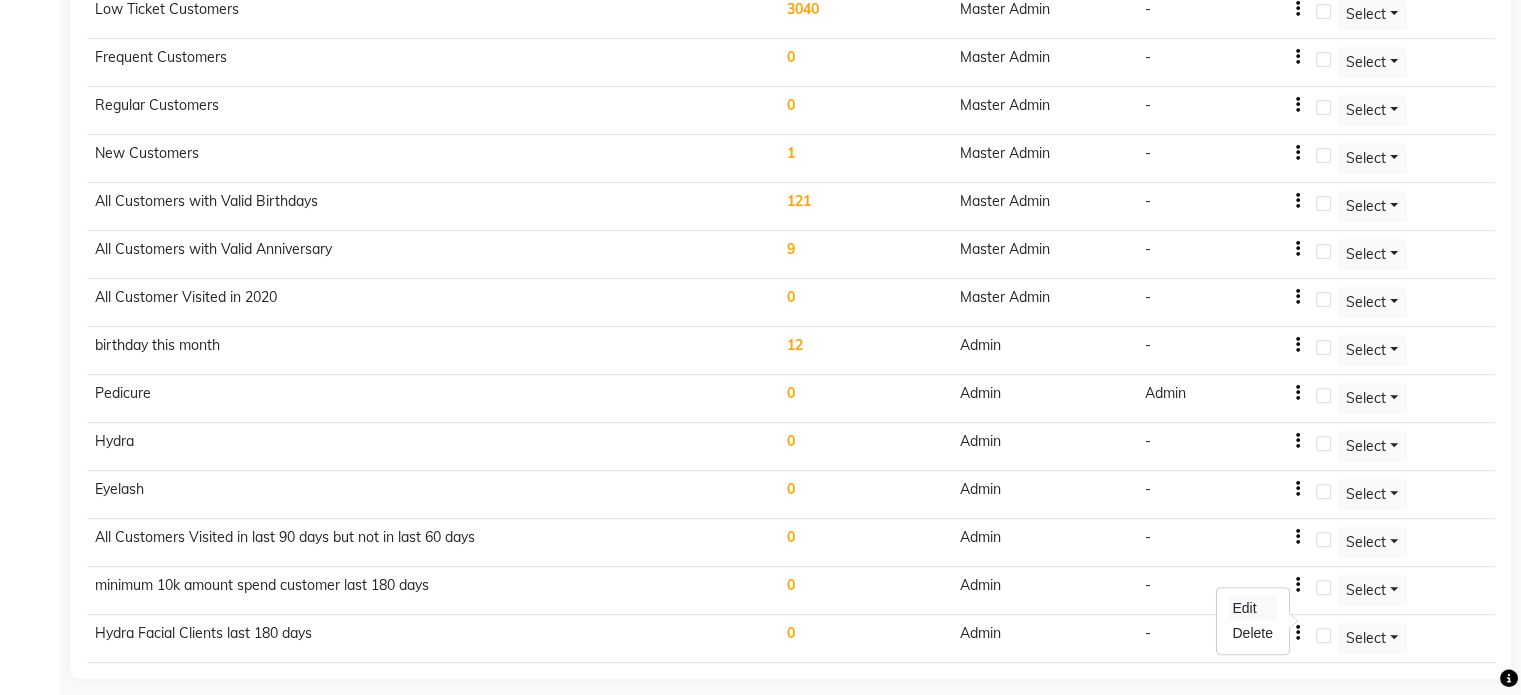 click on "Edit" at bounding box center [1252, 608] 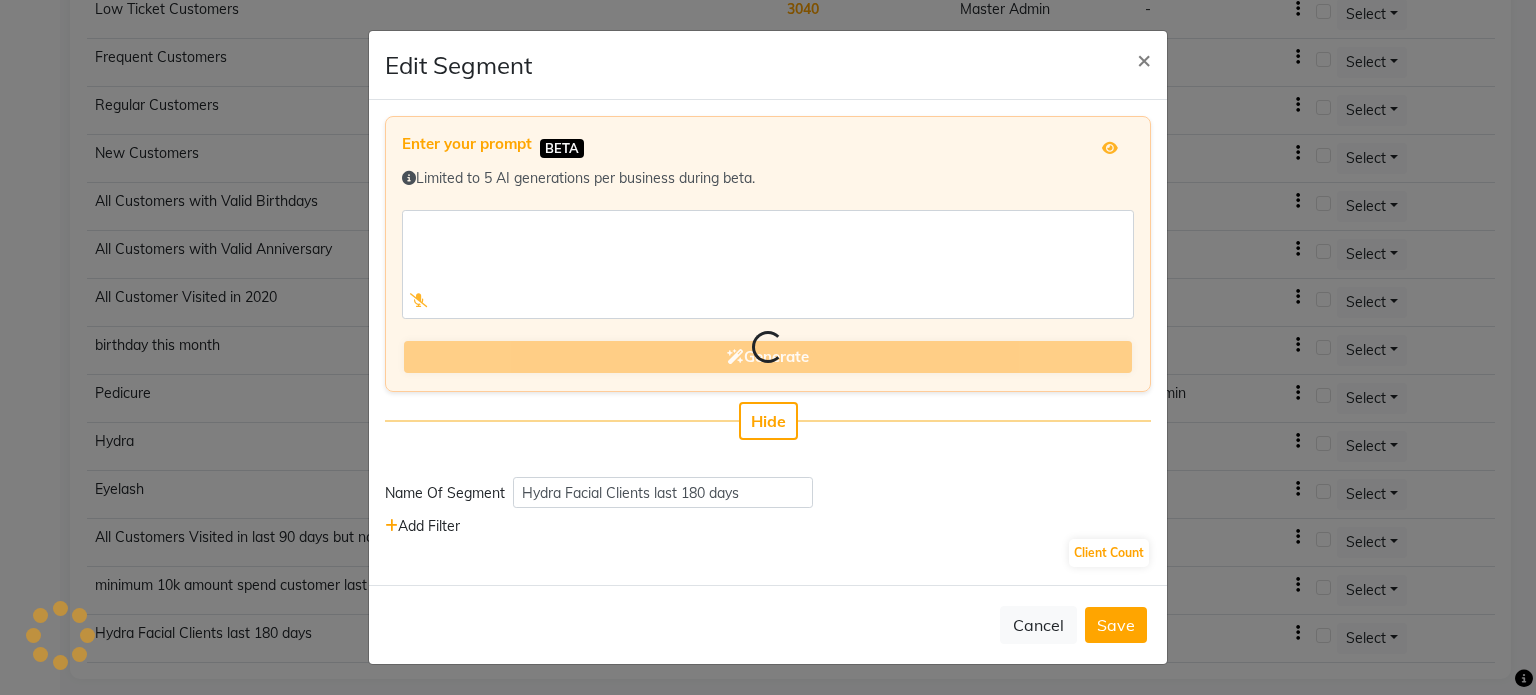 select on "months" 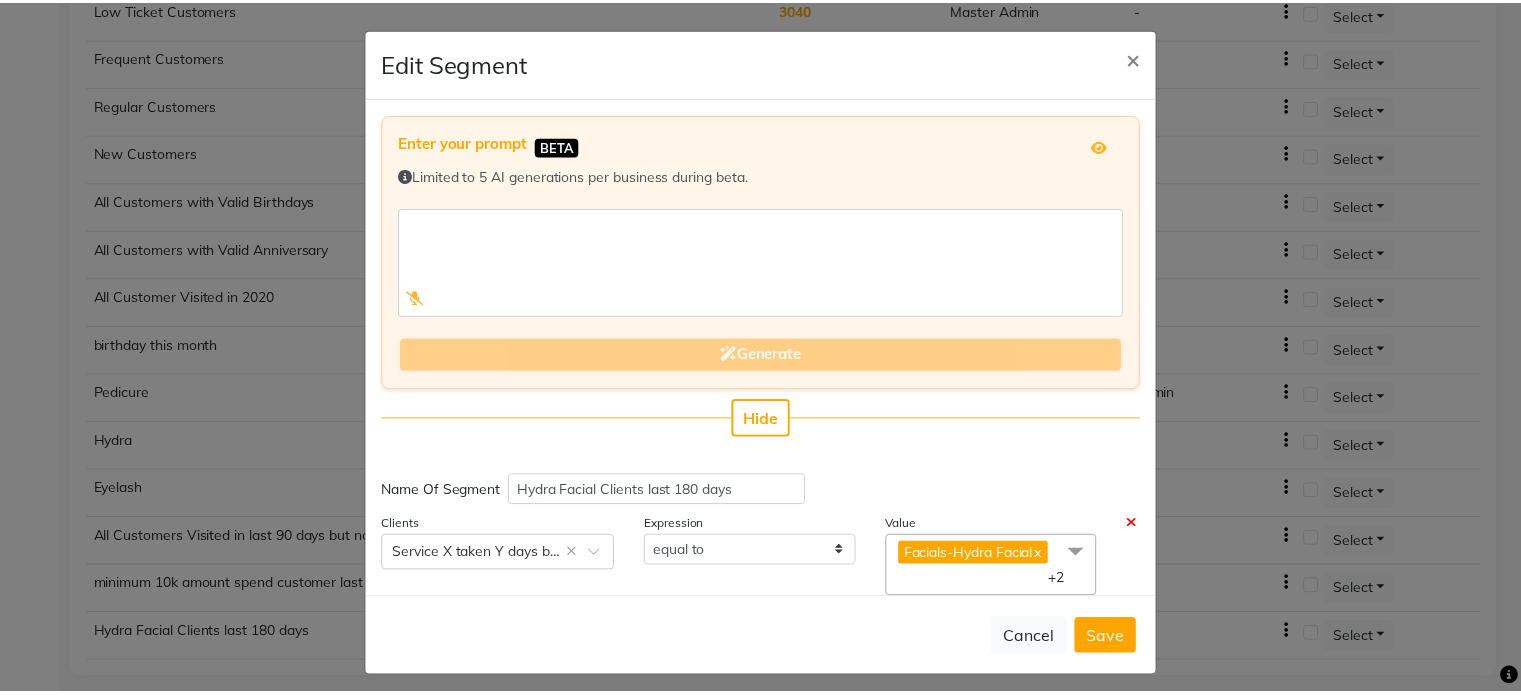 scroll, scrollTop: 111, scrollLeft: 0, axis: vertical 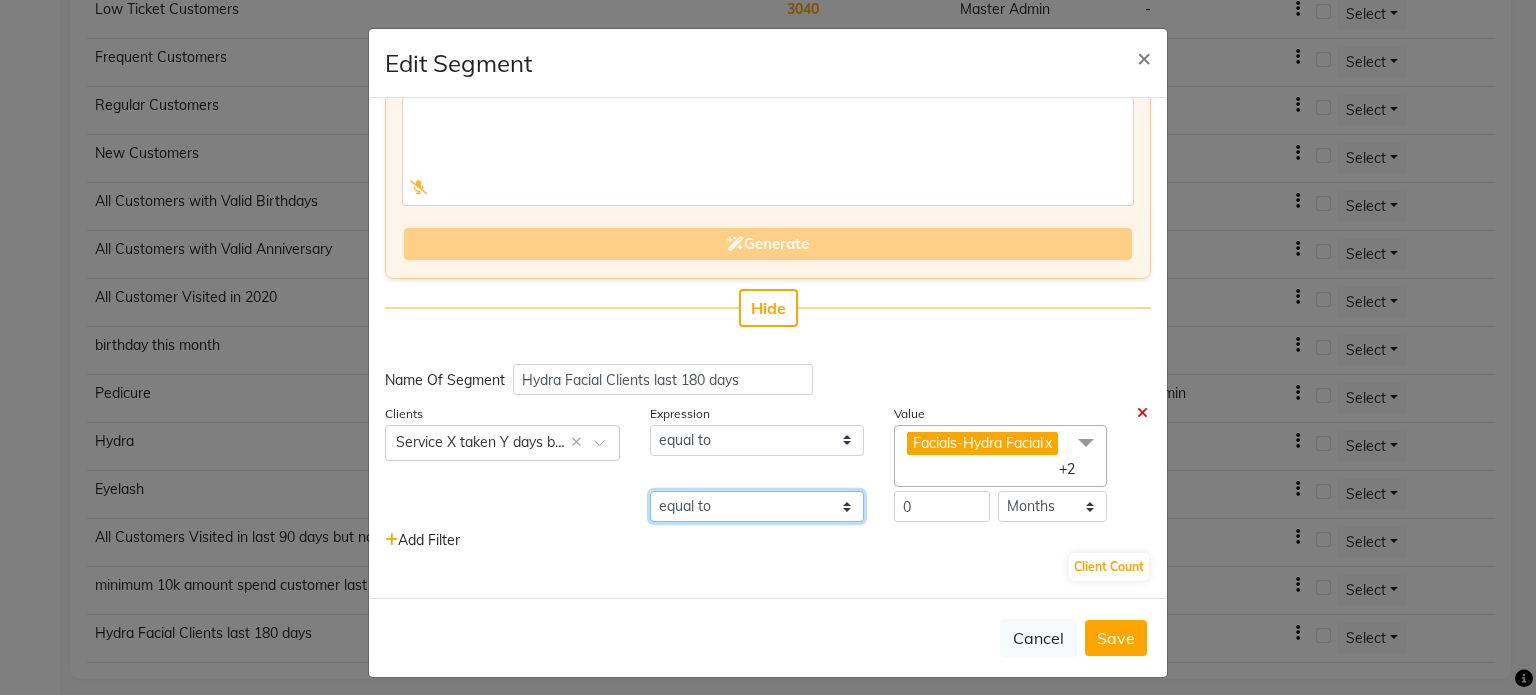 click on "equal to greater than greater than or equal to less than less than or equal to" 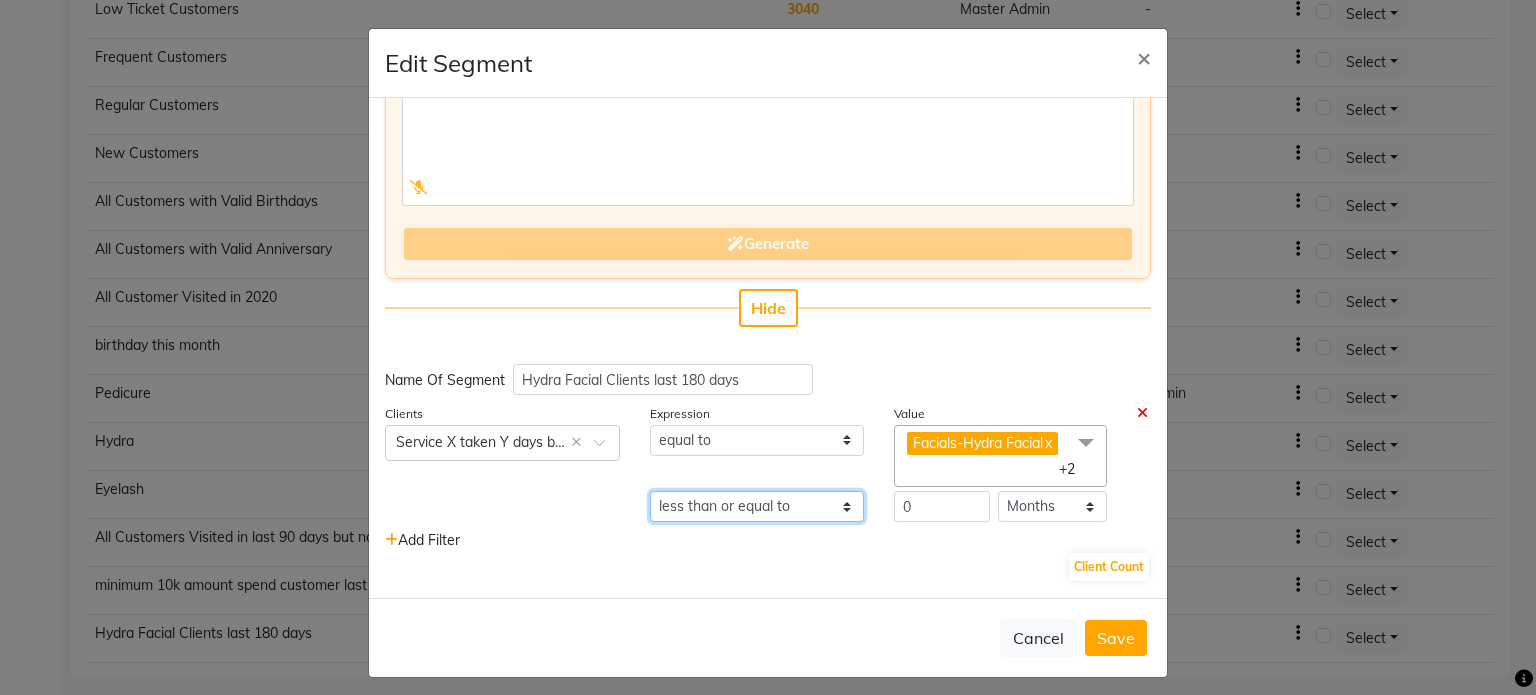 click on "equal to greater than greater than or equal to less than less than or equal to" 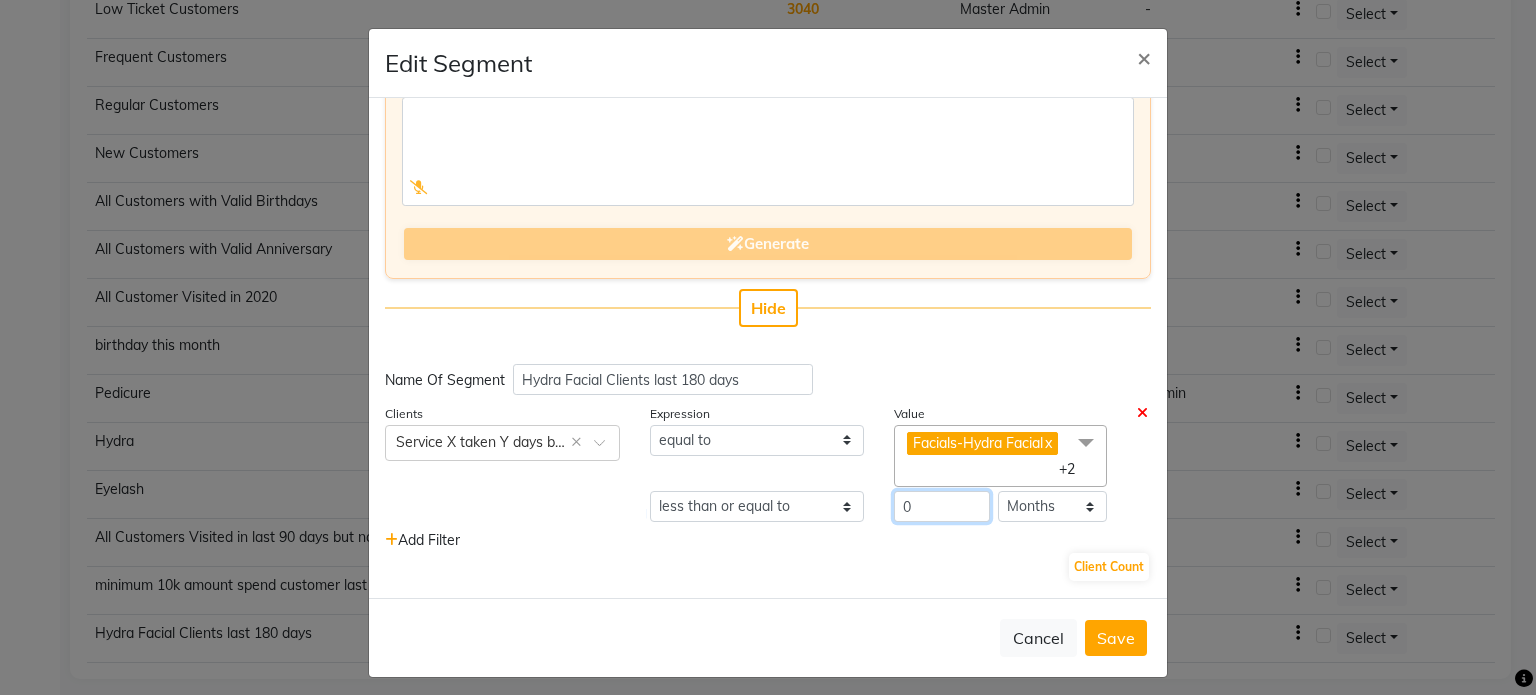 click on "0" 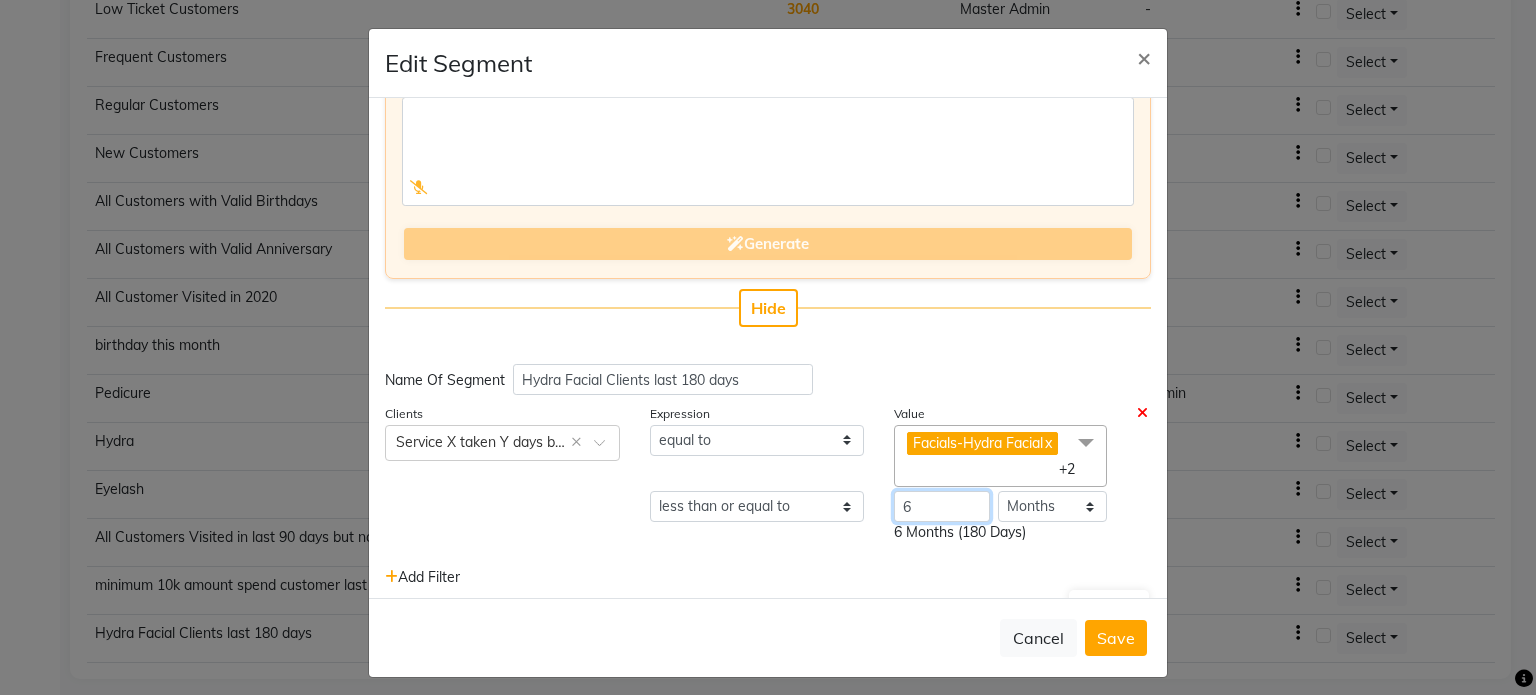 type on "6" 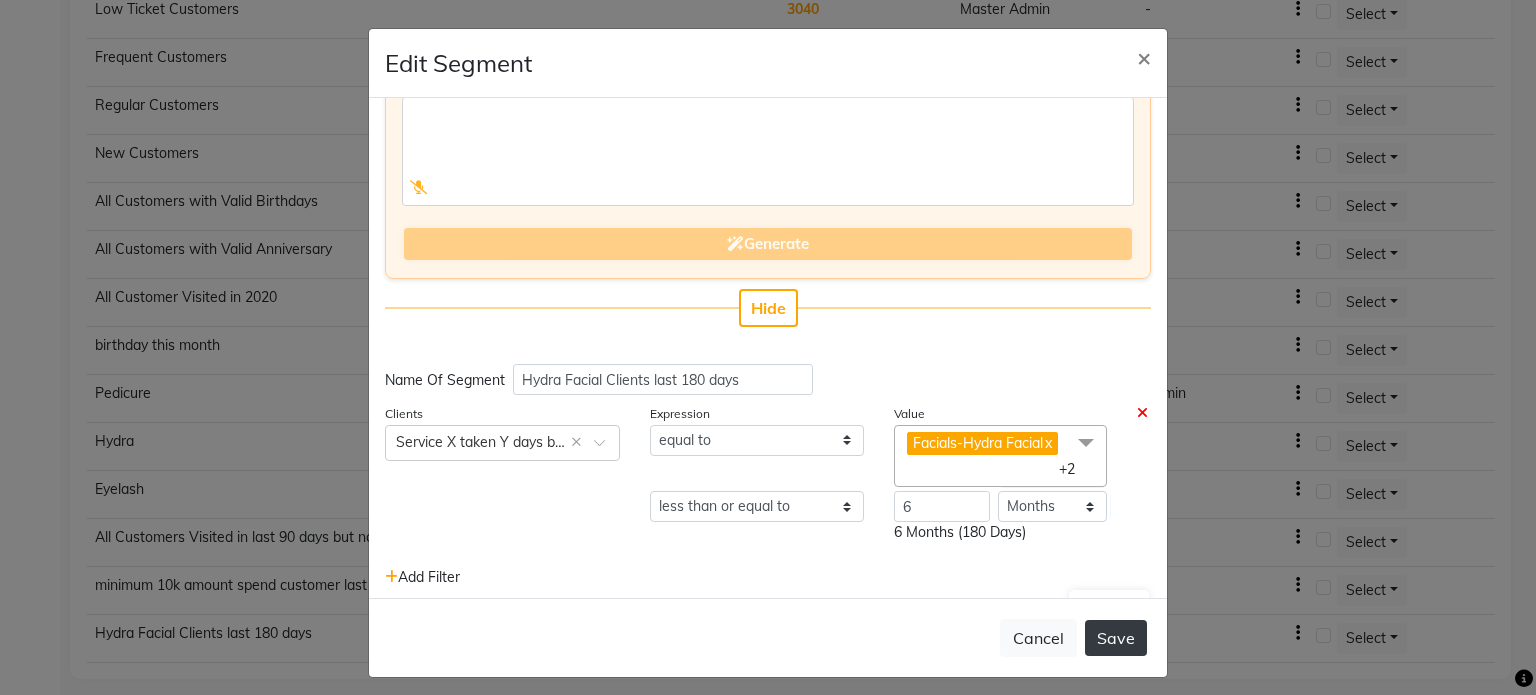 click on "Save" 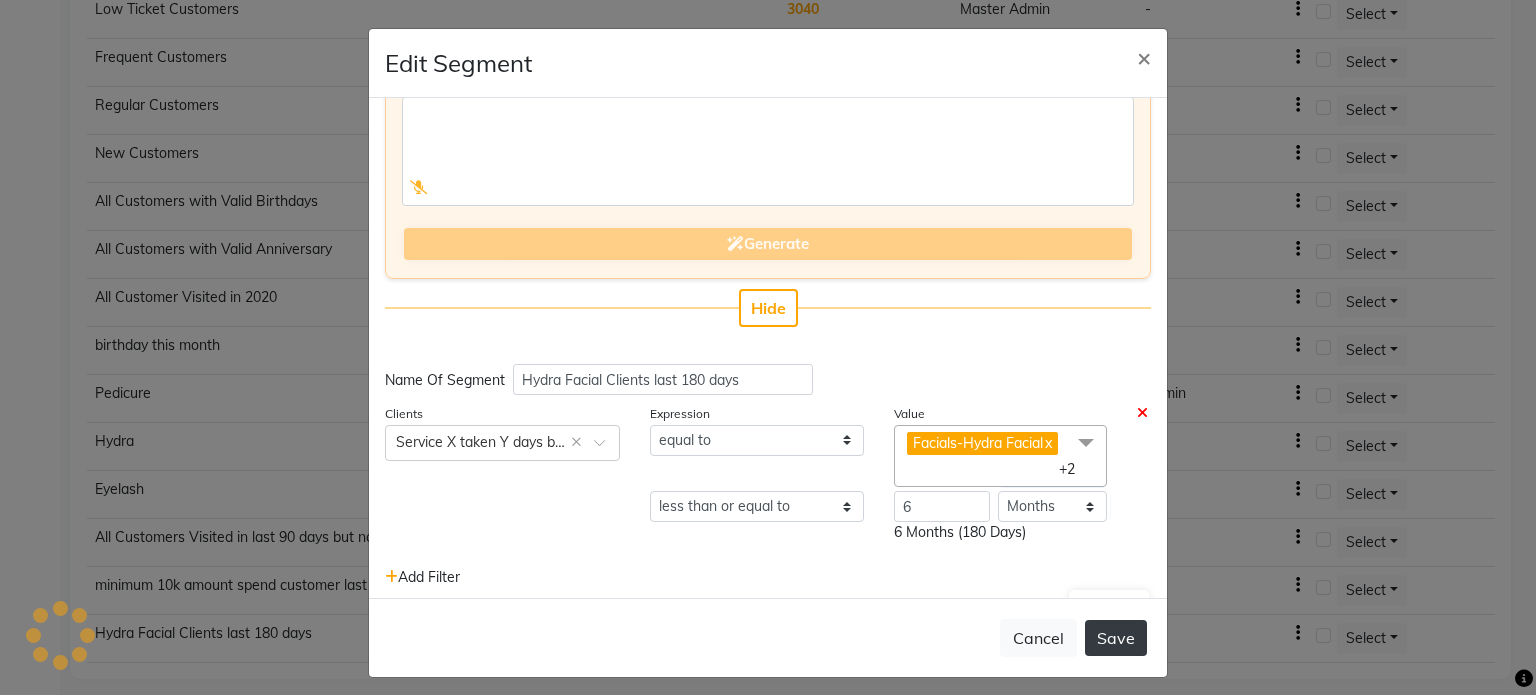 type 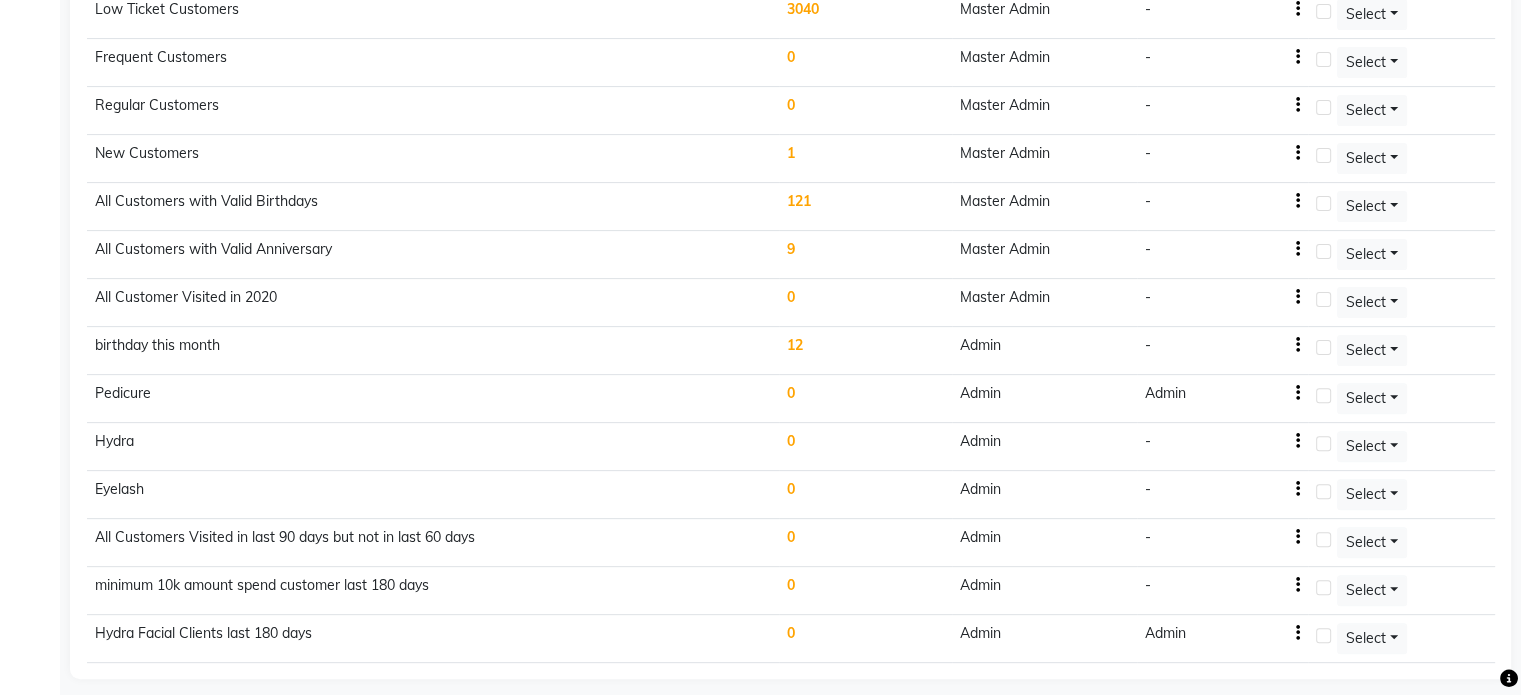 scroll, scrollTop: 0, scrollLeft: 0, axis: both 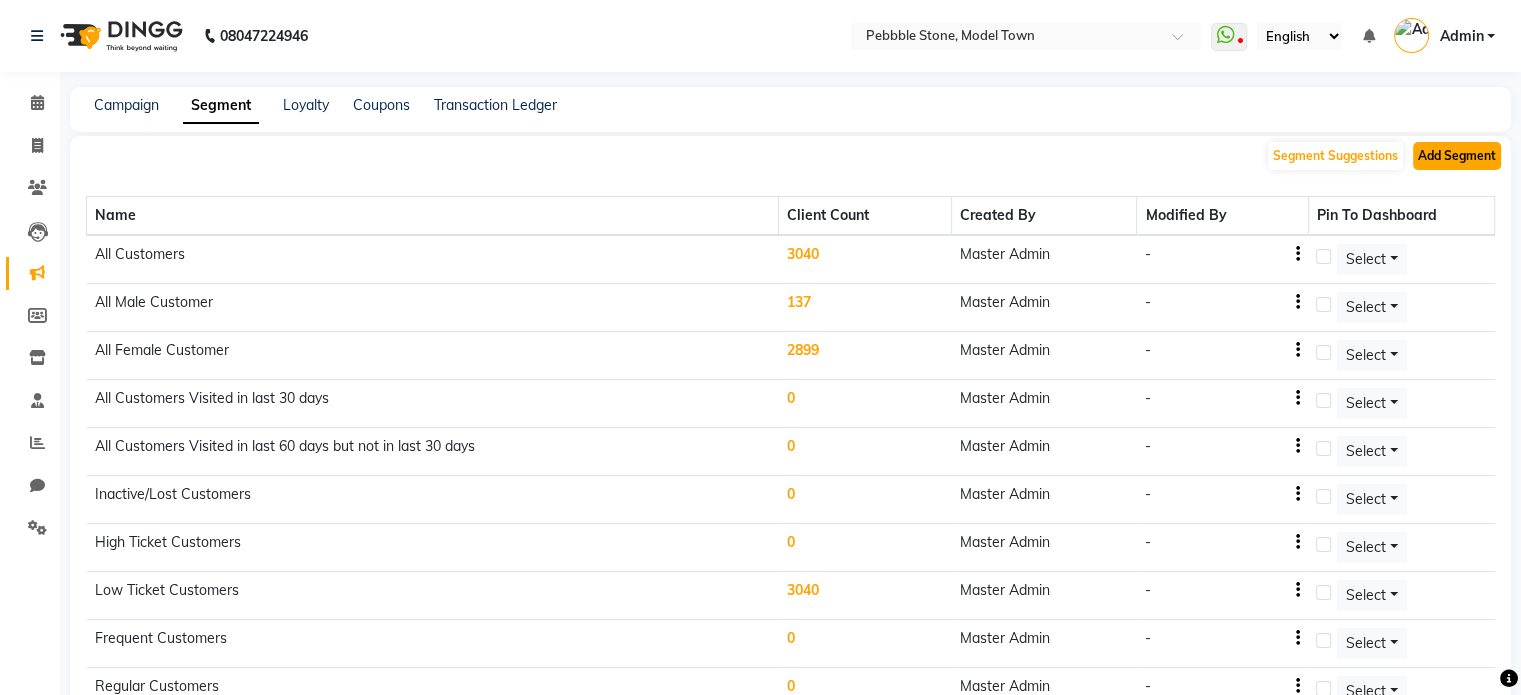 click on "Add Segment" 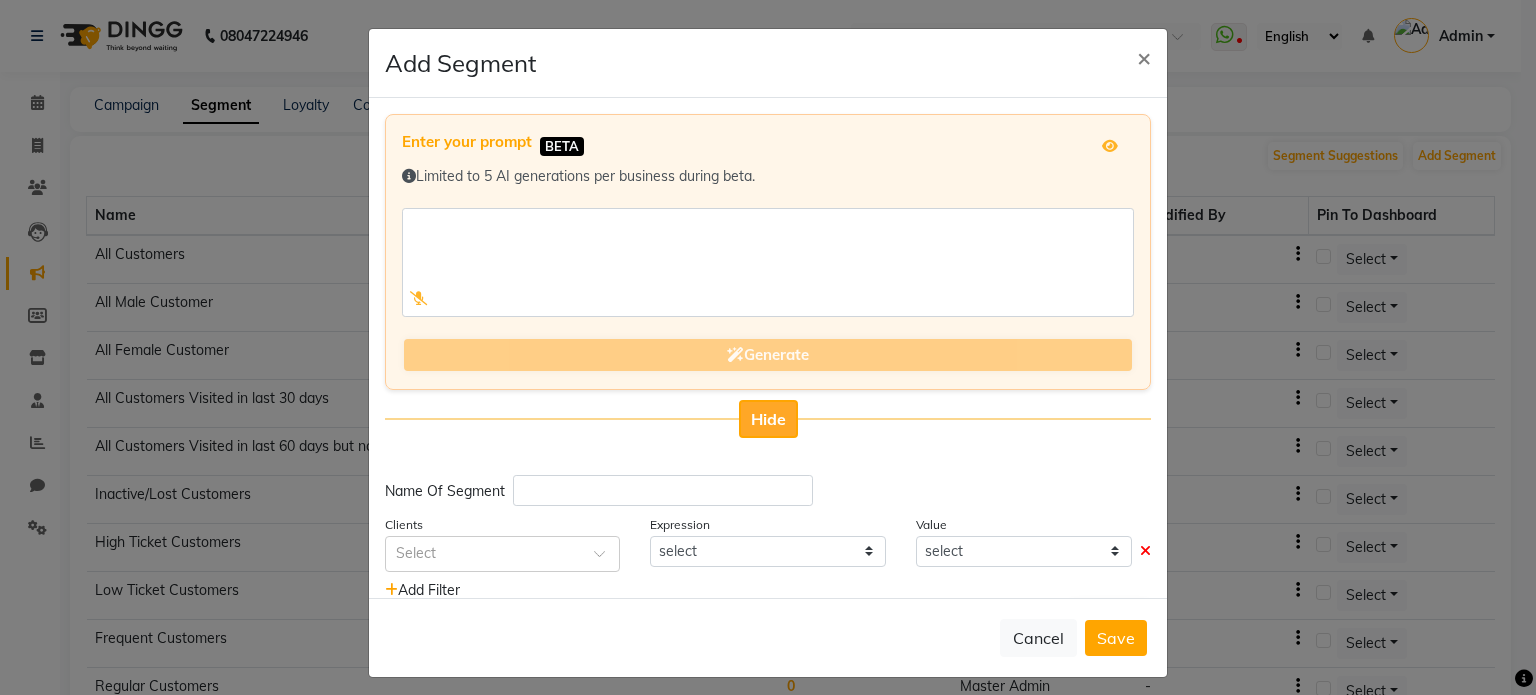 click on "Hide" 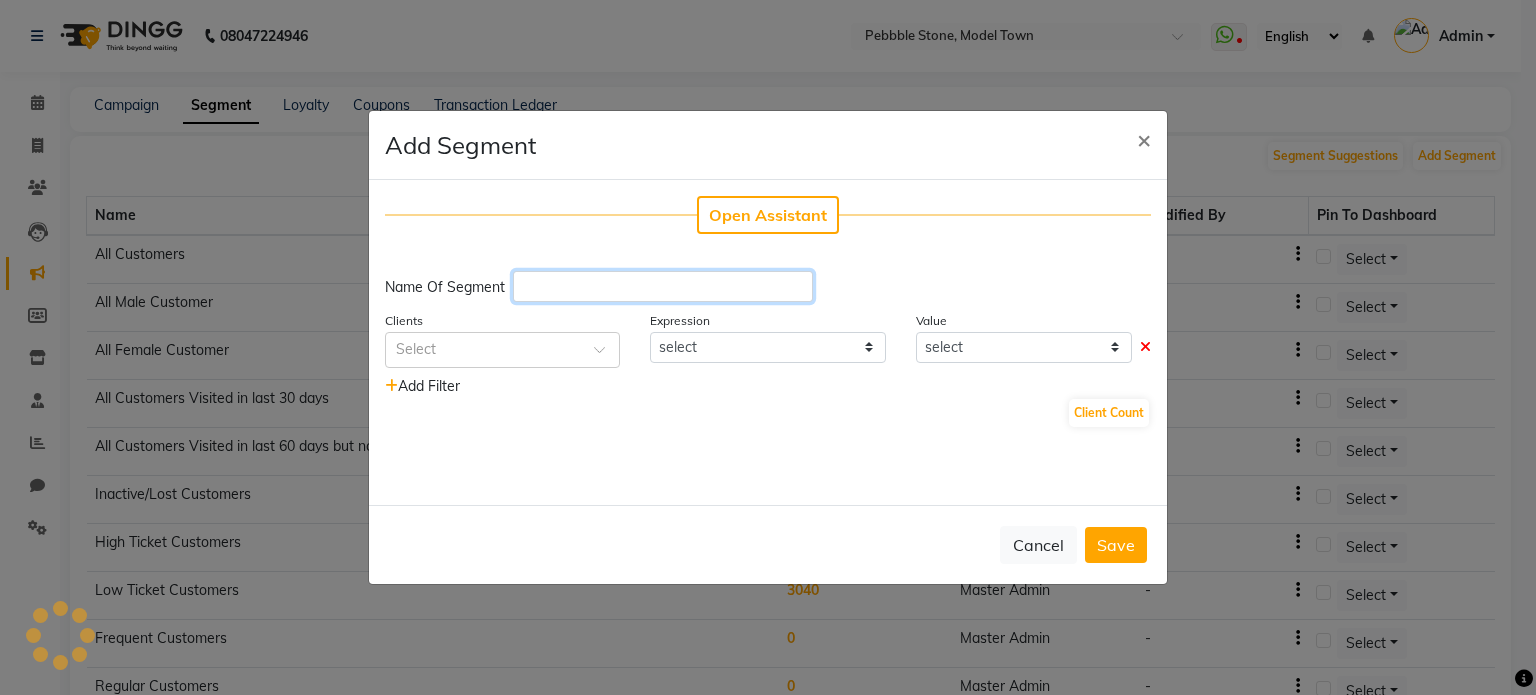 click 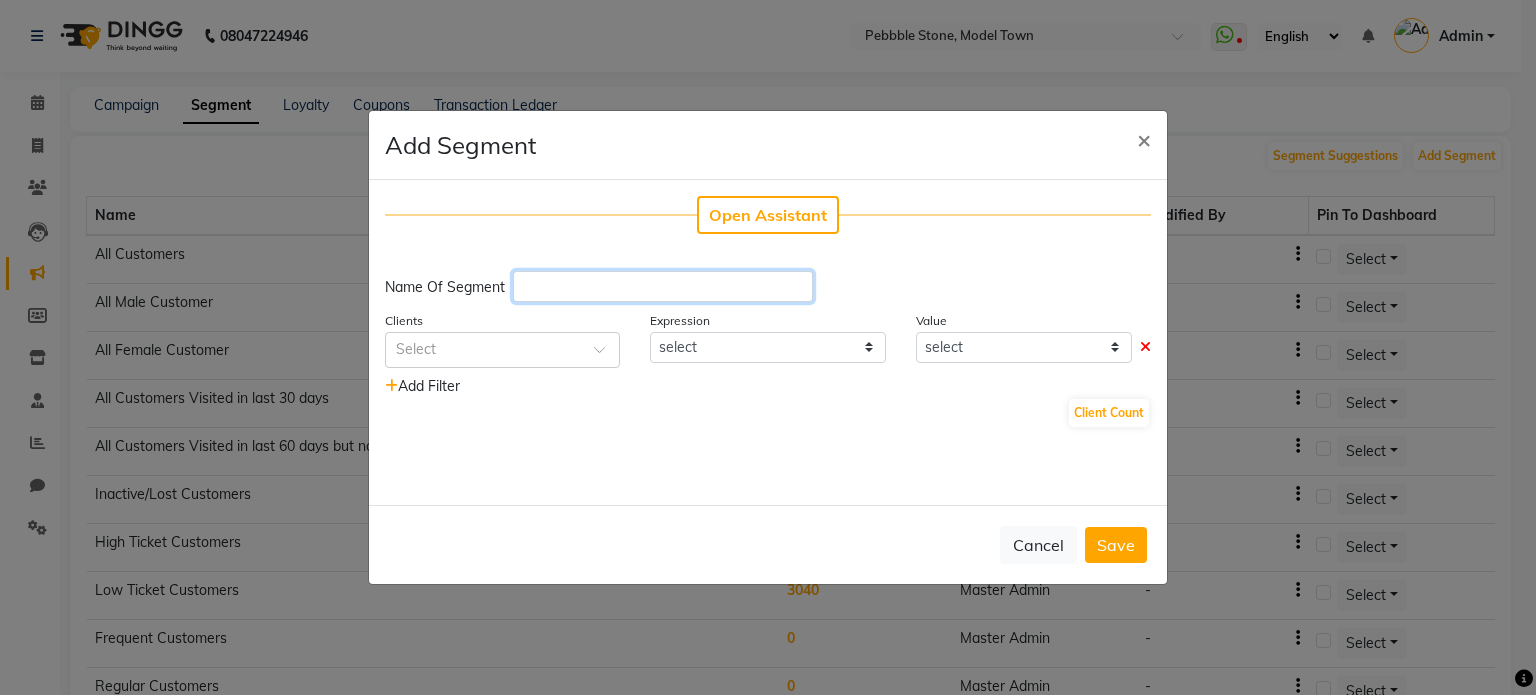 paste on "lash clients last 180 days" 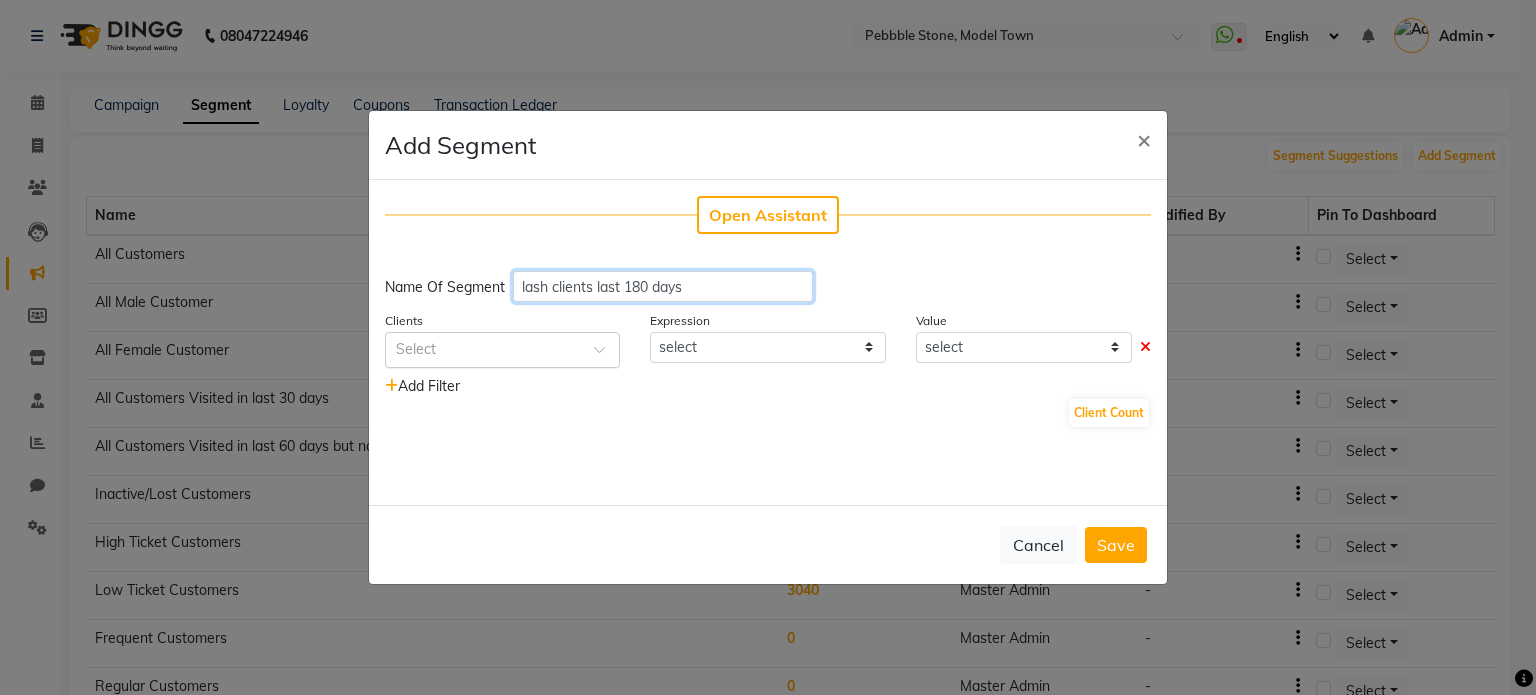 type on "lash clients last 180 days" 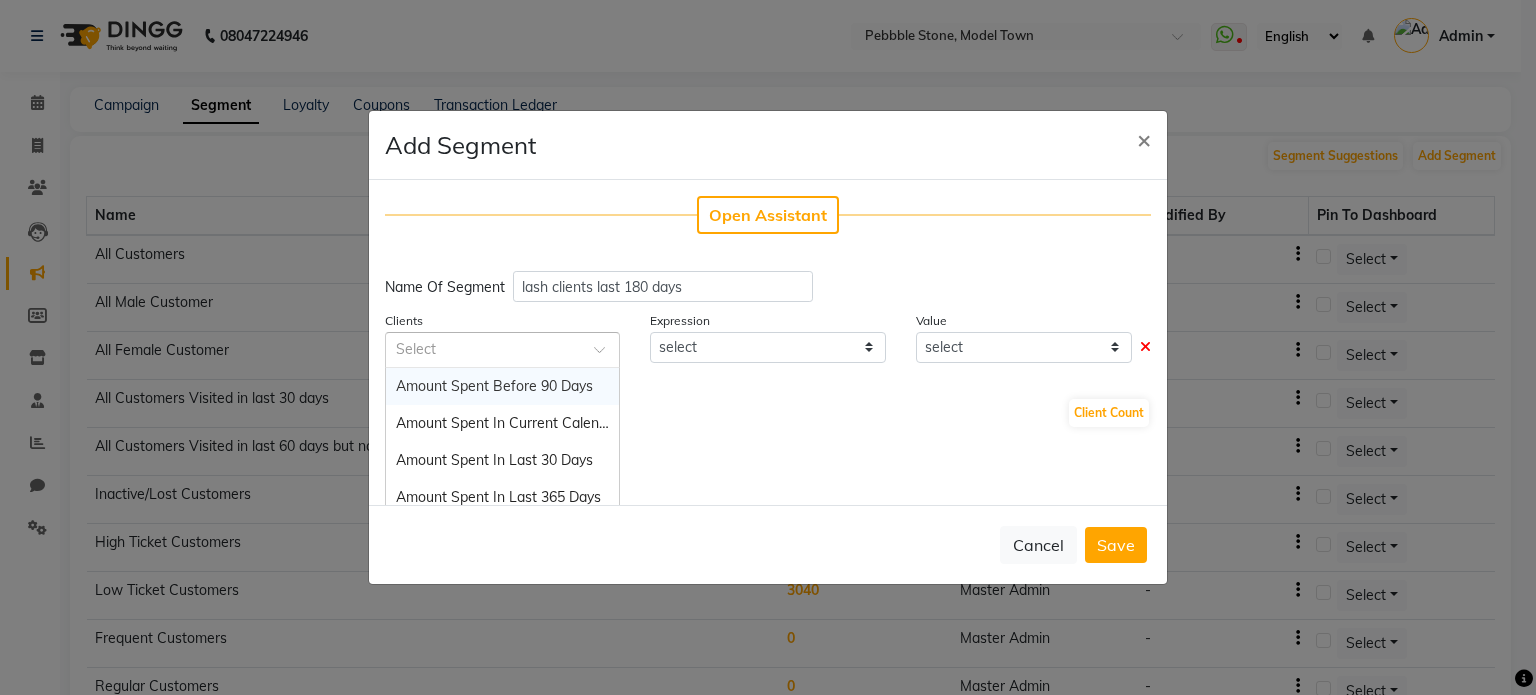 click 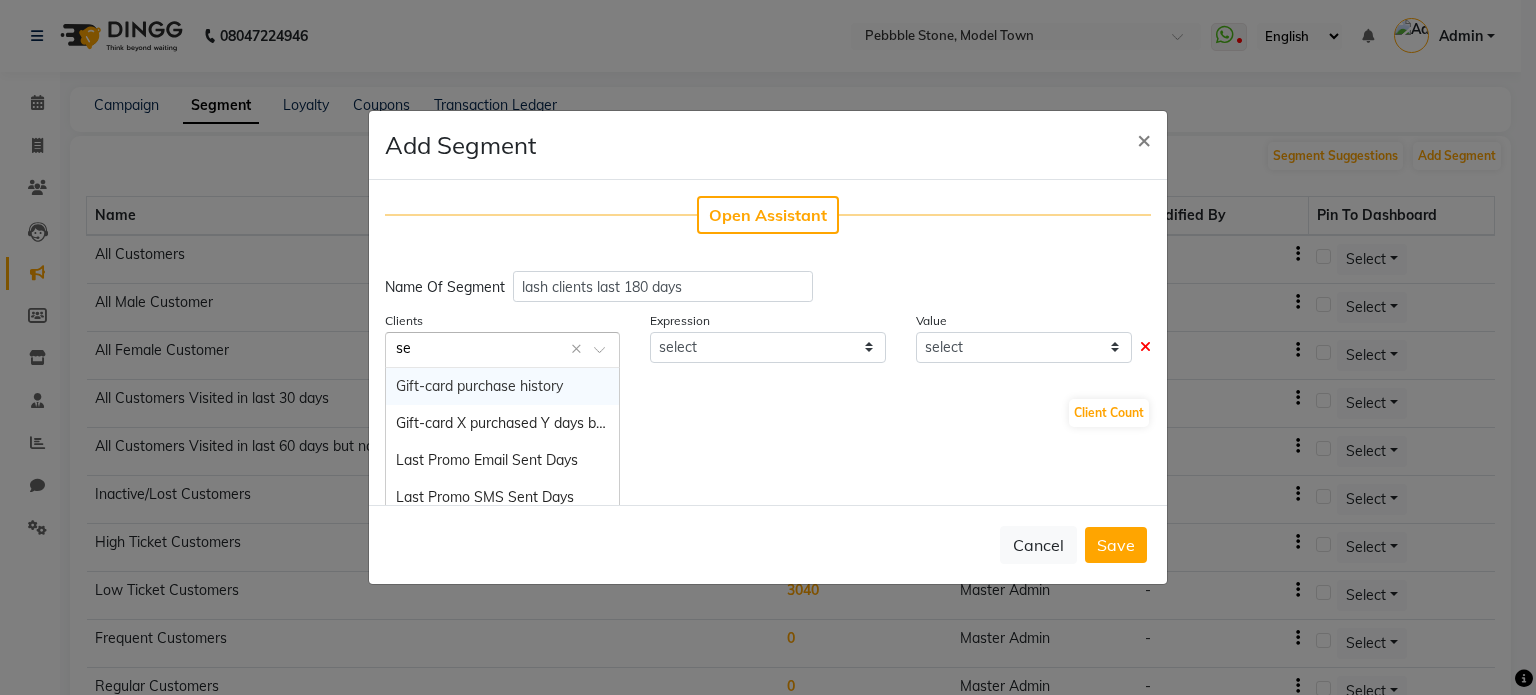 type on "ser" 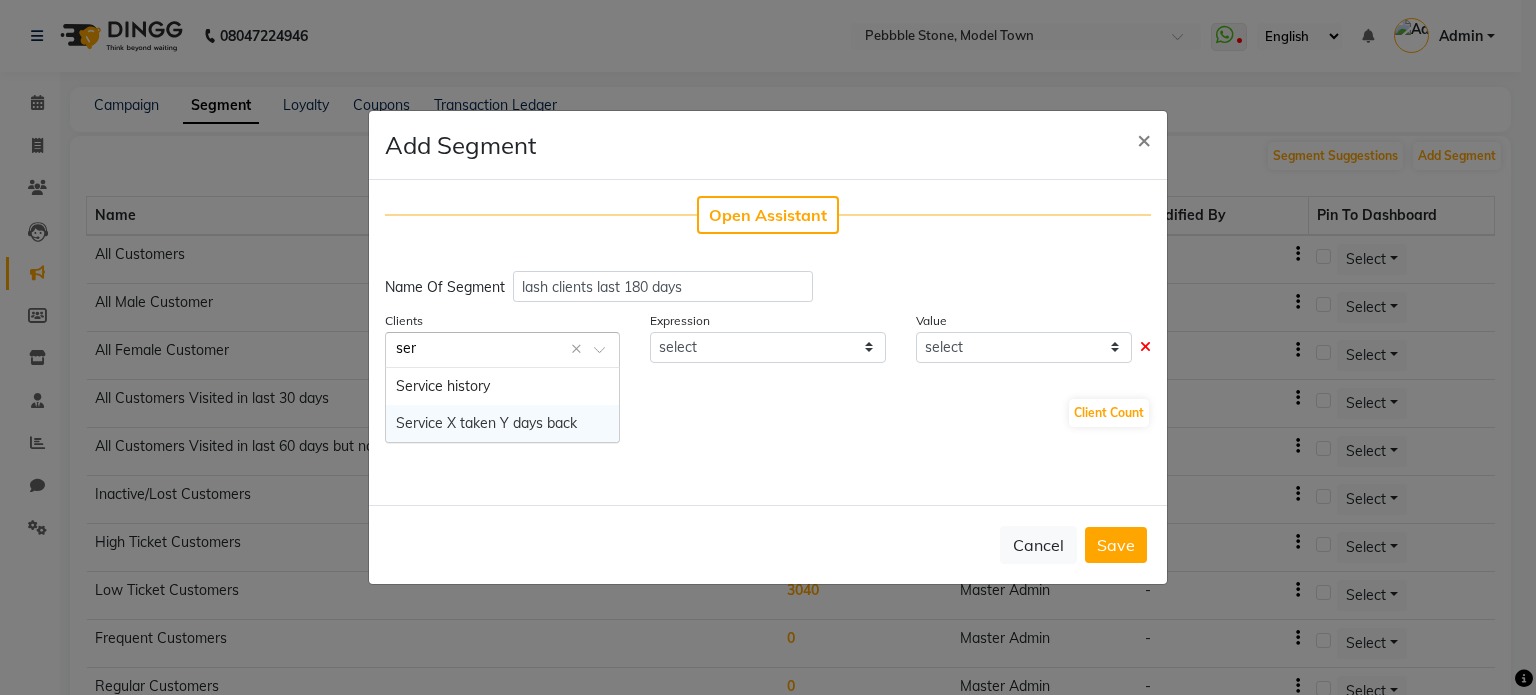click on "Service X taken Y days back" at bounding box center [502, 423] 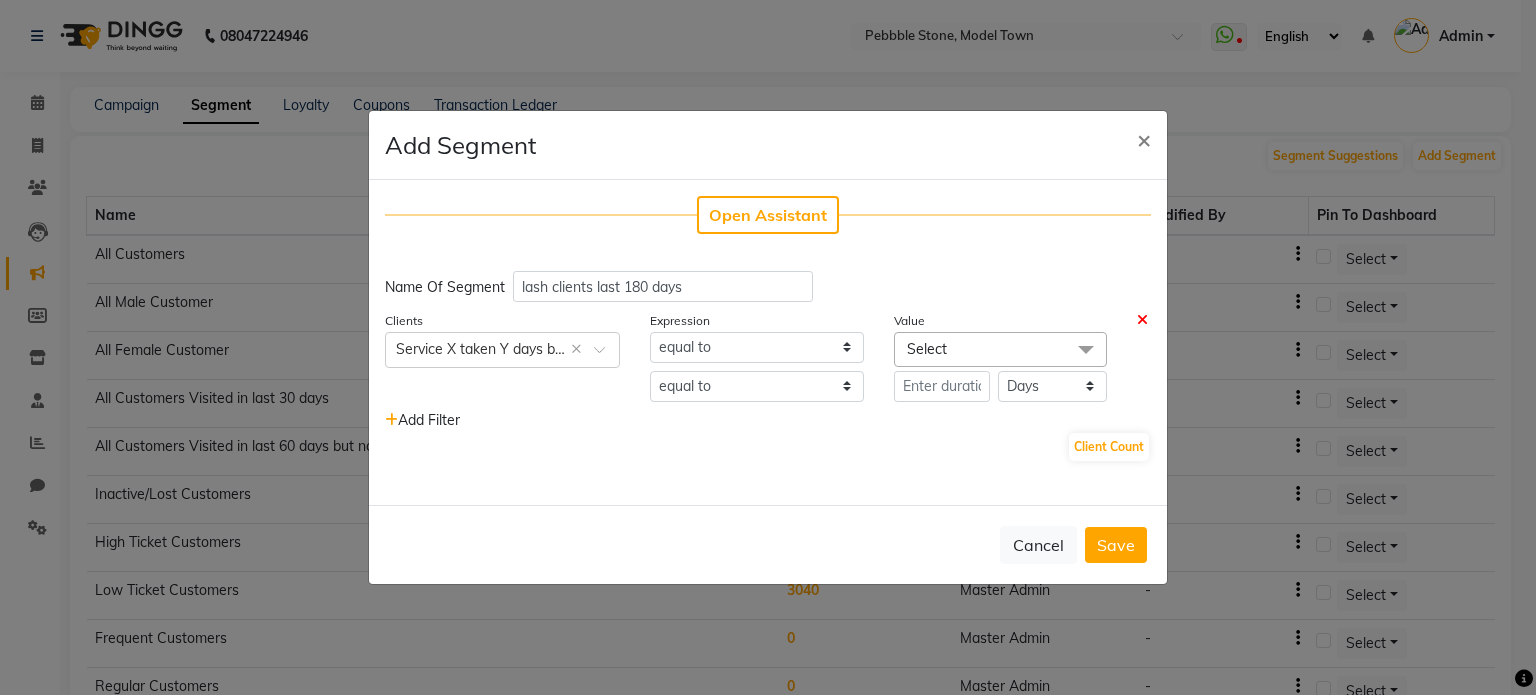 click on "Select" 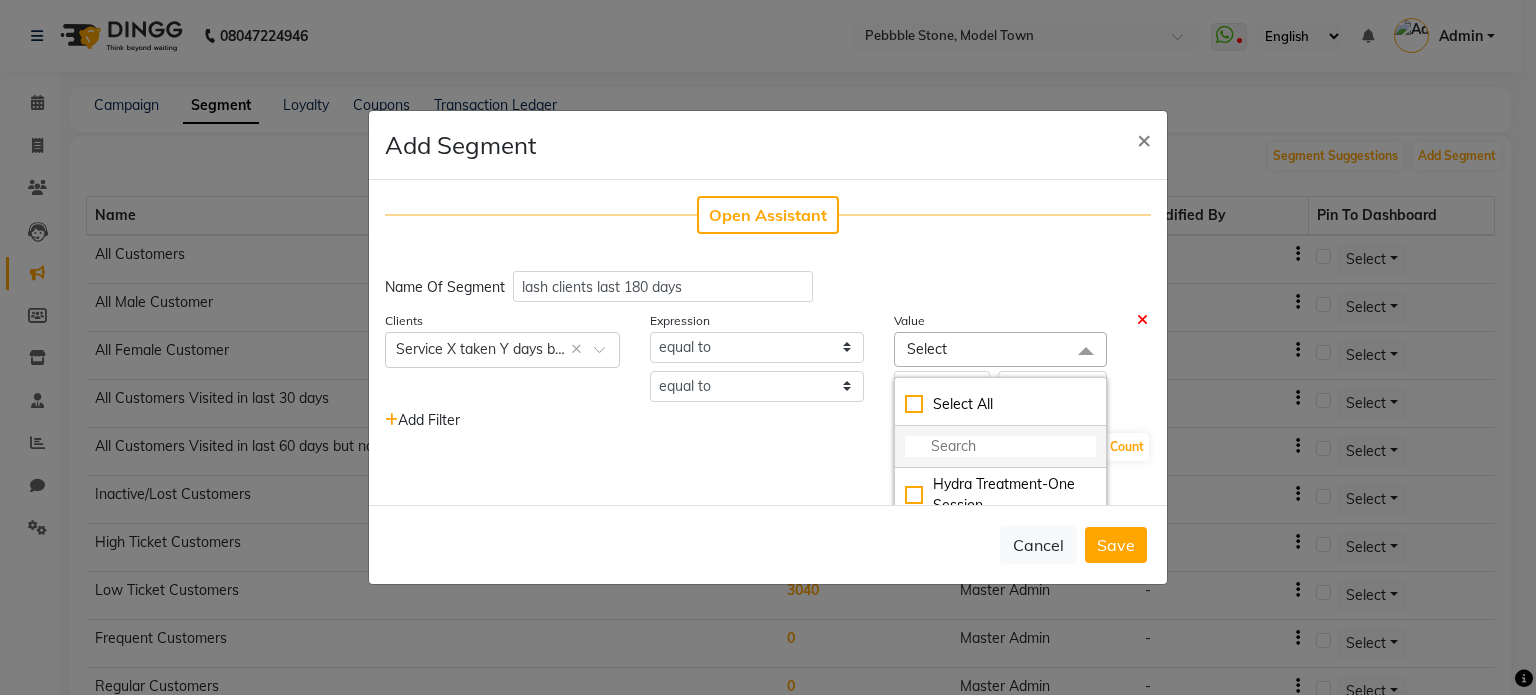 click 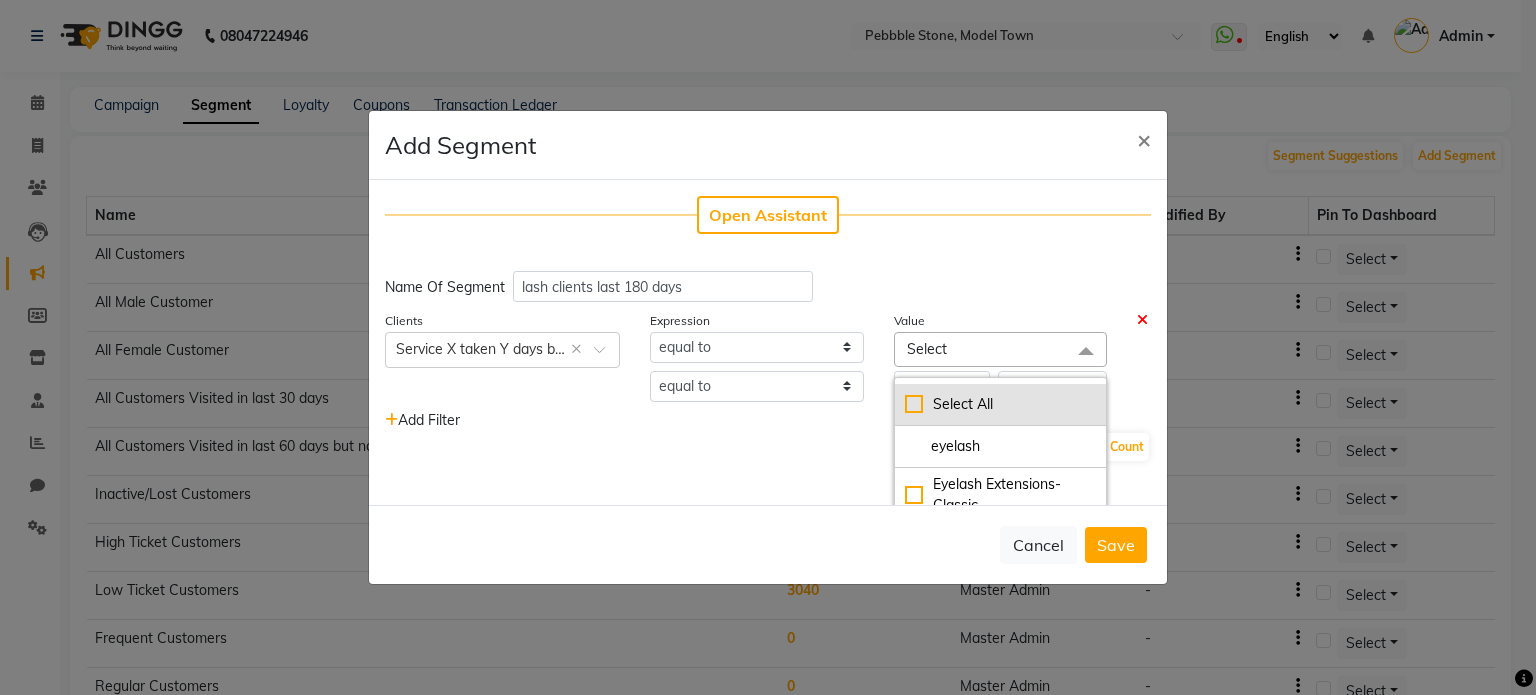 type on "eyelash" 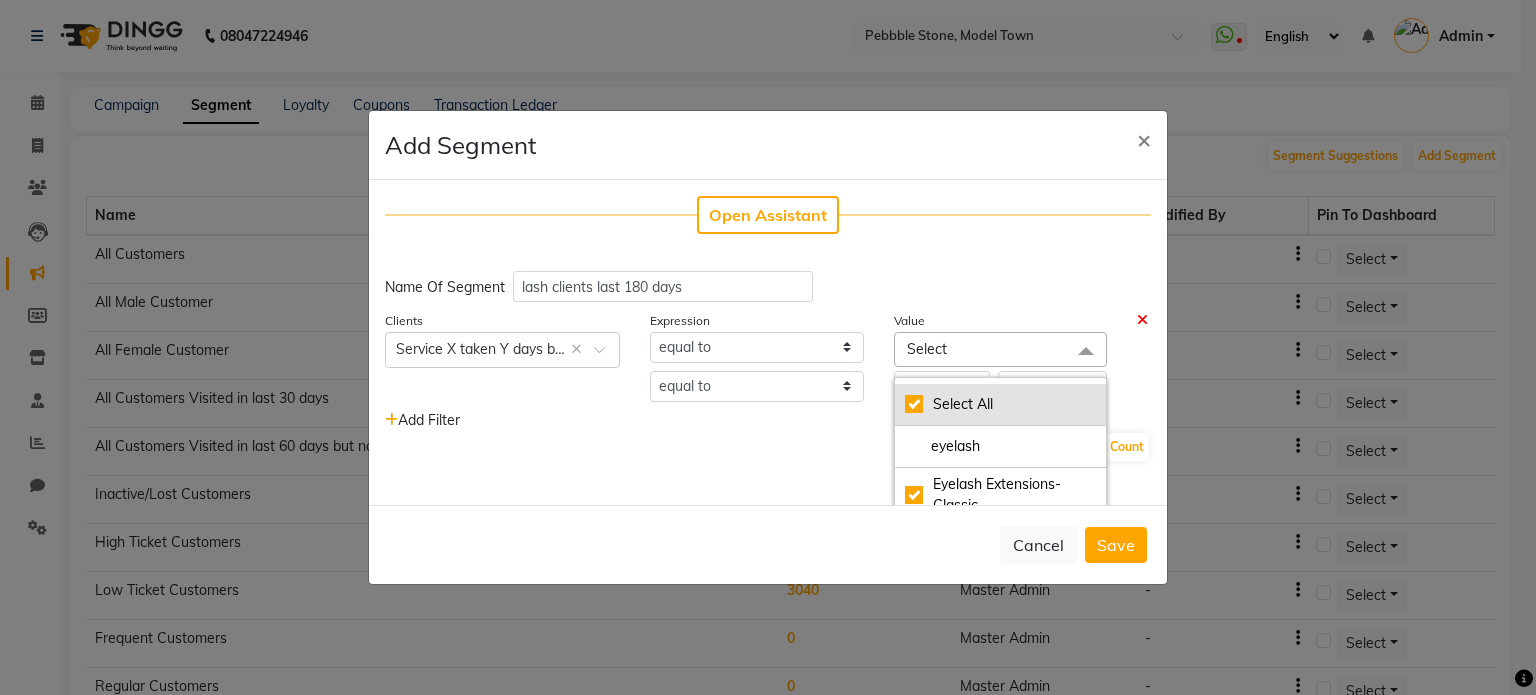 checkbox on "true" 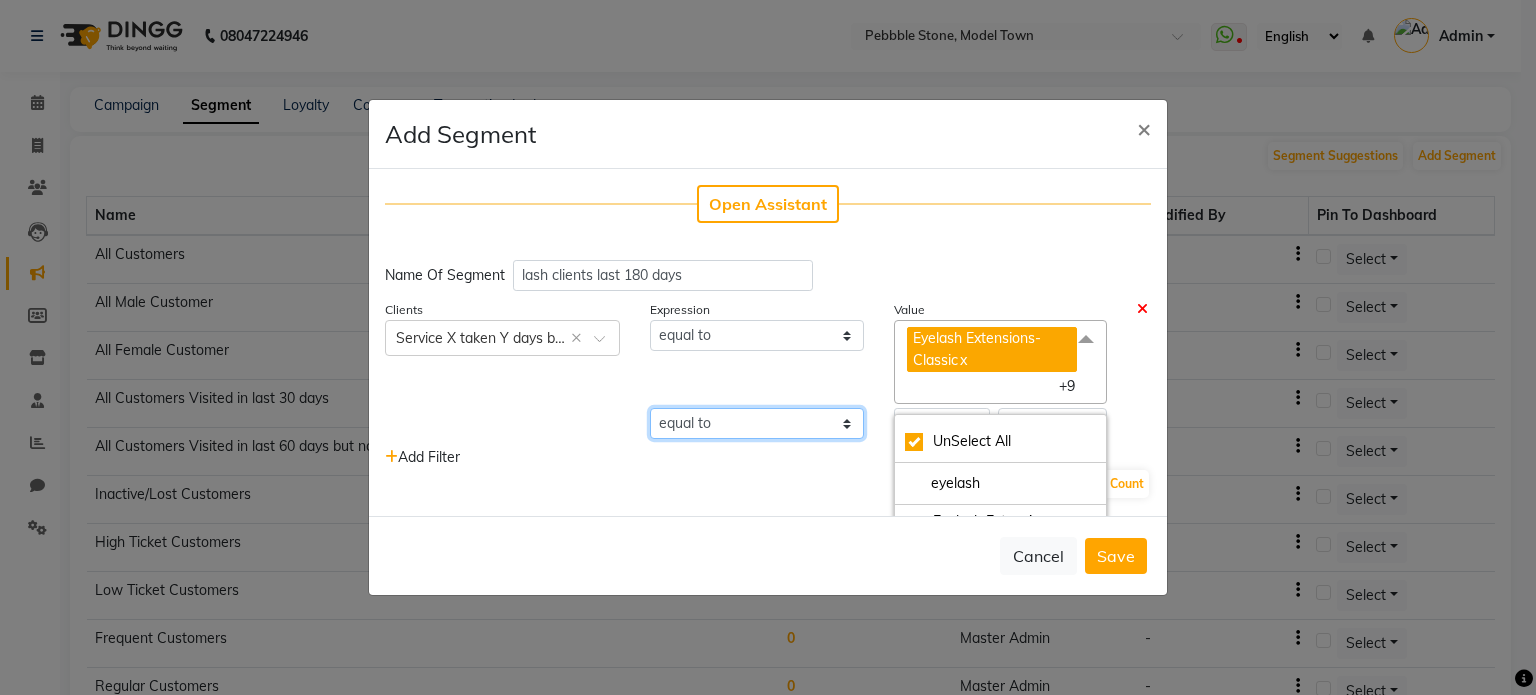 click on "equal to greater than greater than or equal to less than less than or equal to" 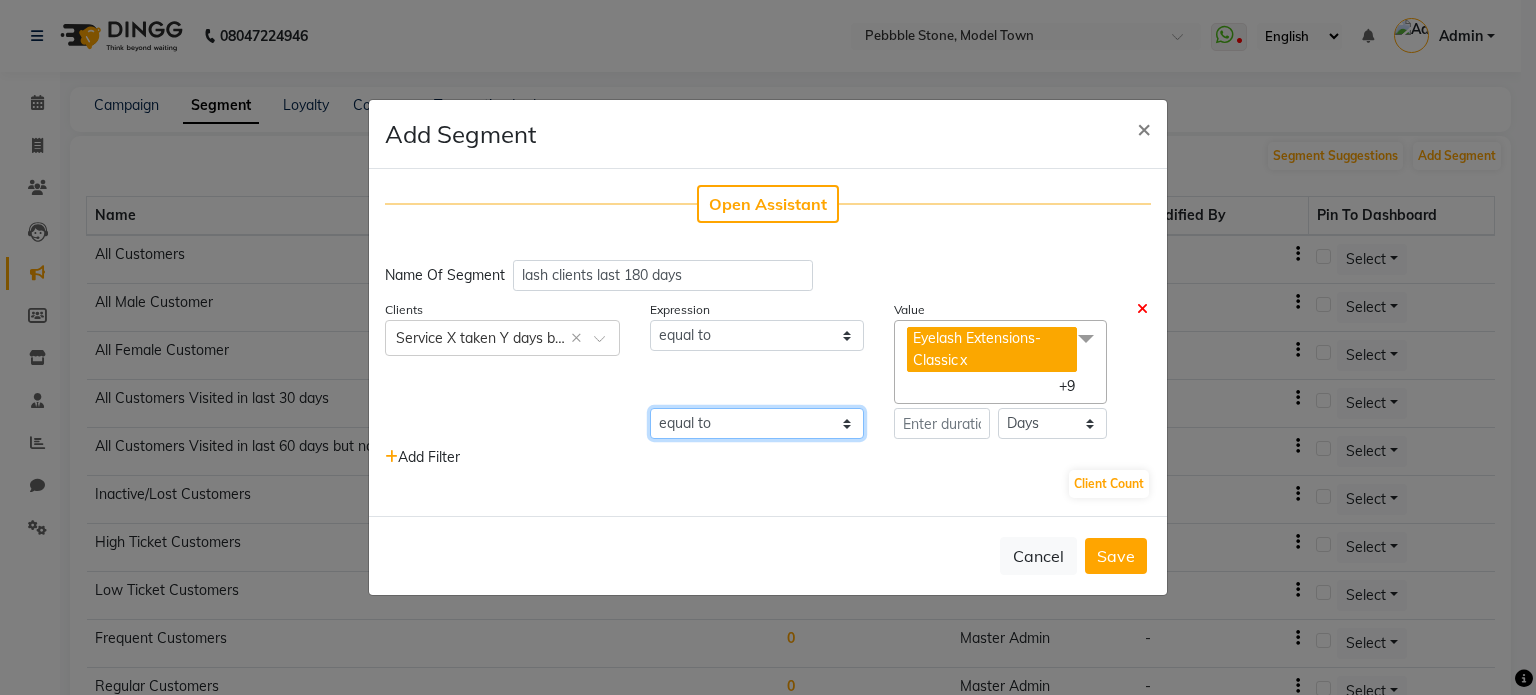 click on "equal to greater than greater than or equal to less than less than or equal to" 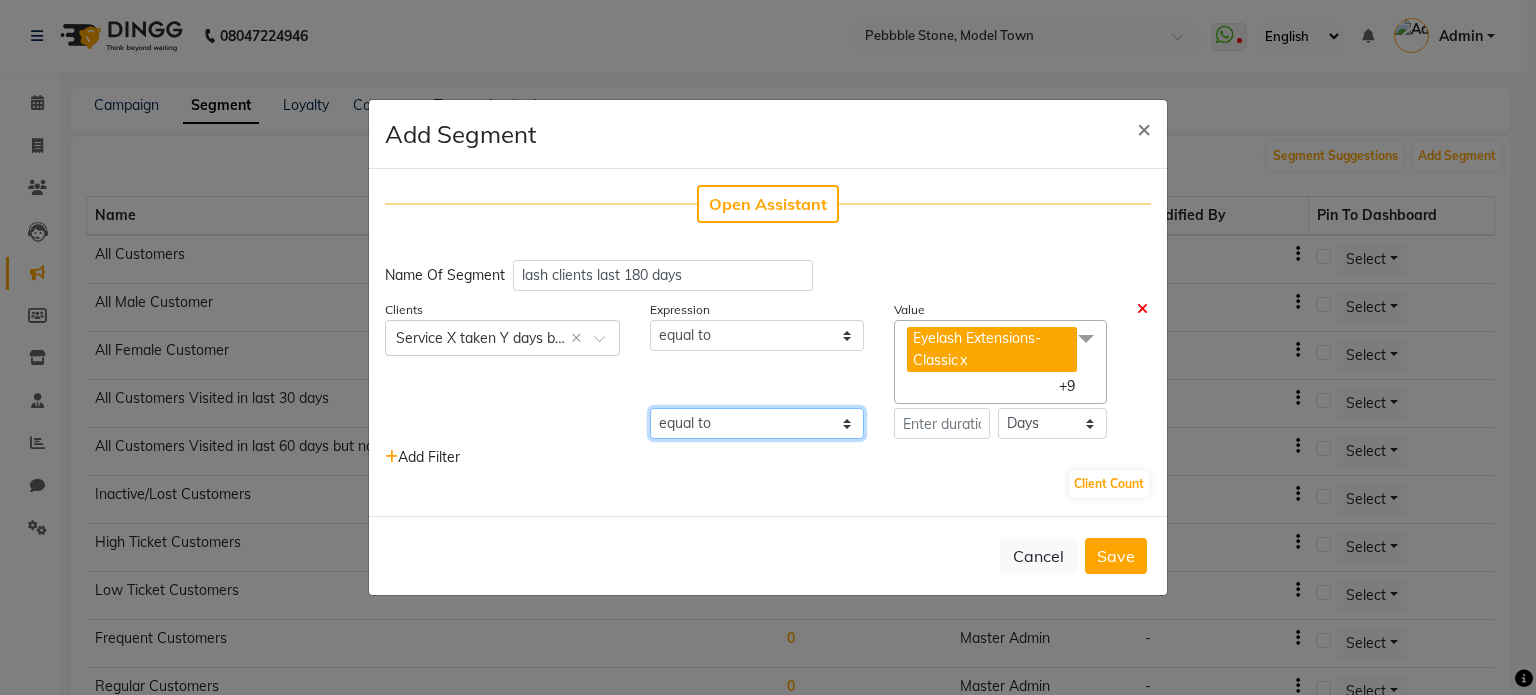 select on "<=" 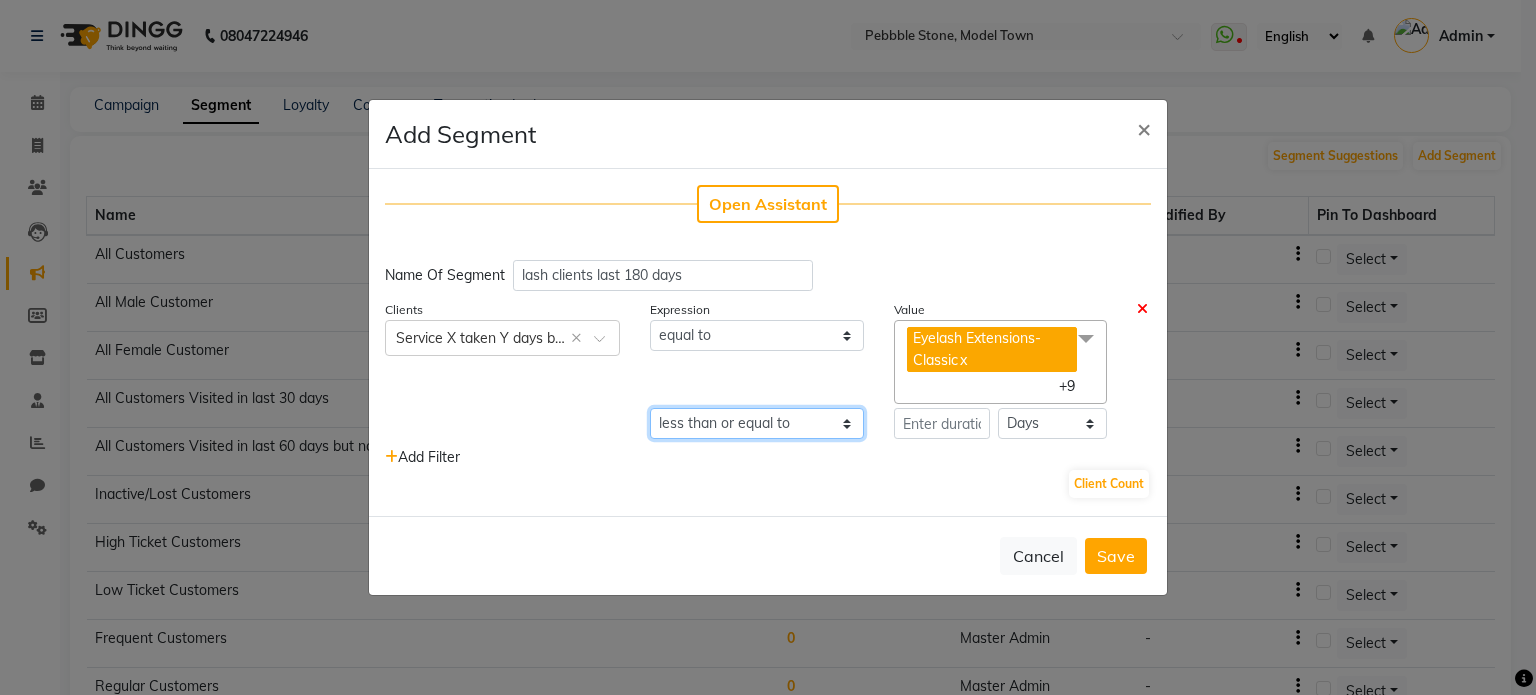 click on "equal to greater than greater than or equal to less than less than or equal to" 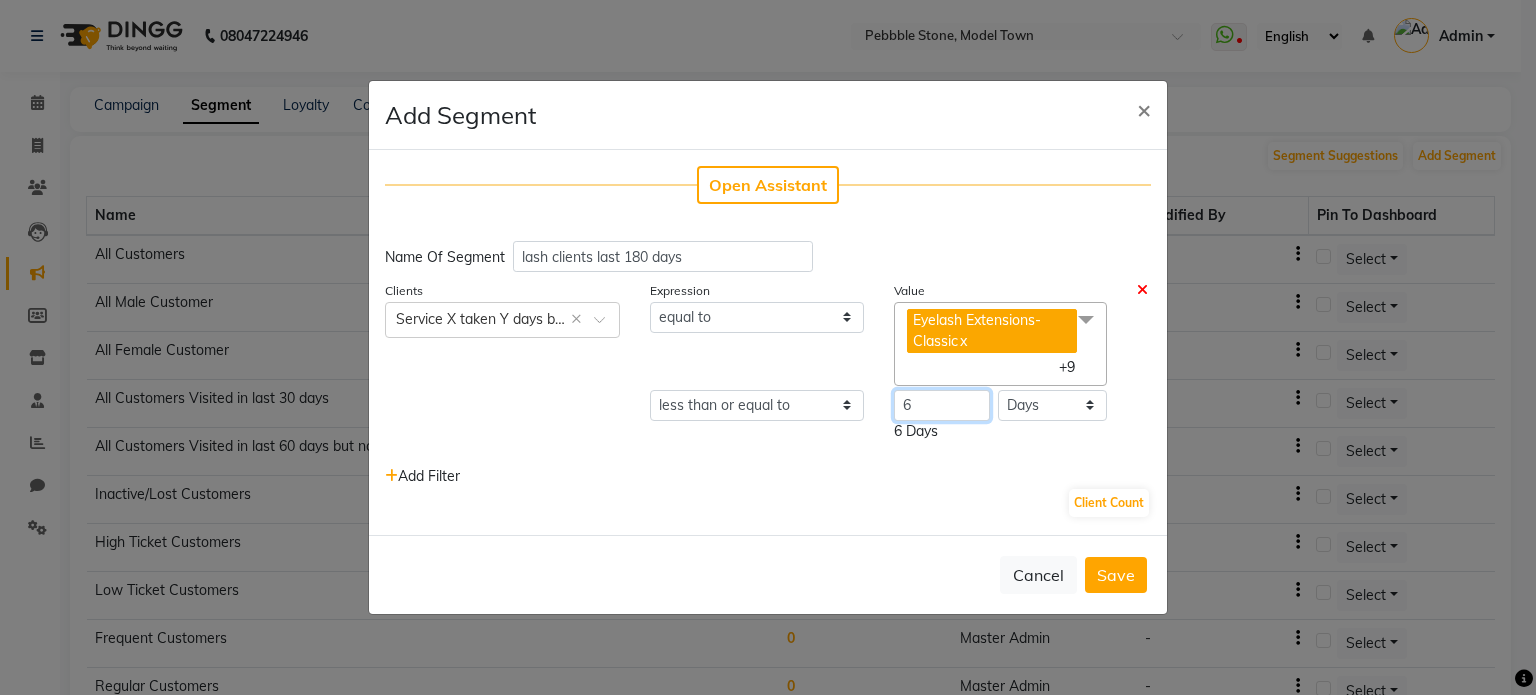 type on "6" 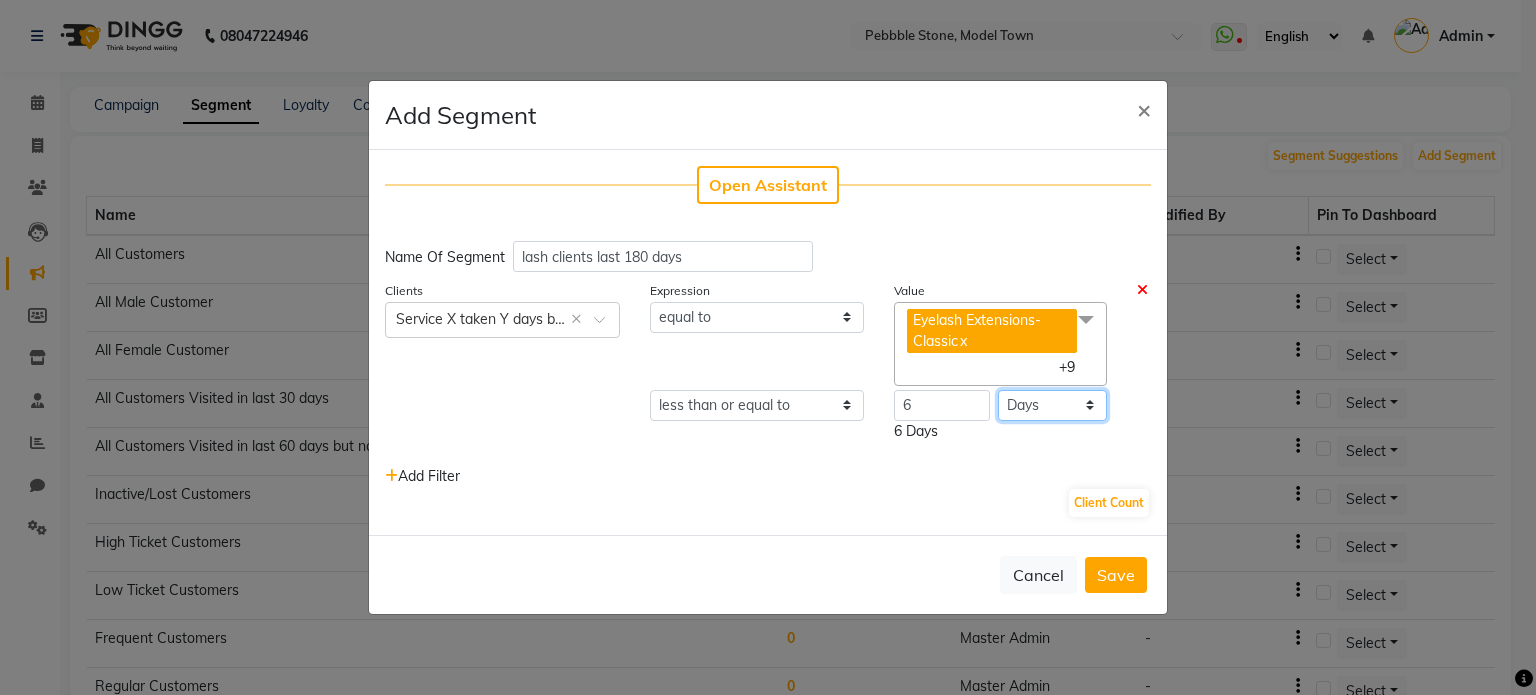 click on "Days Months" 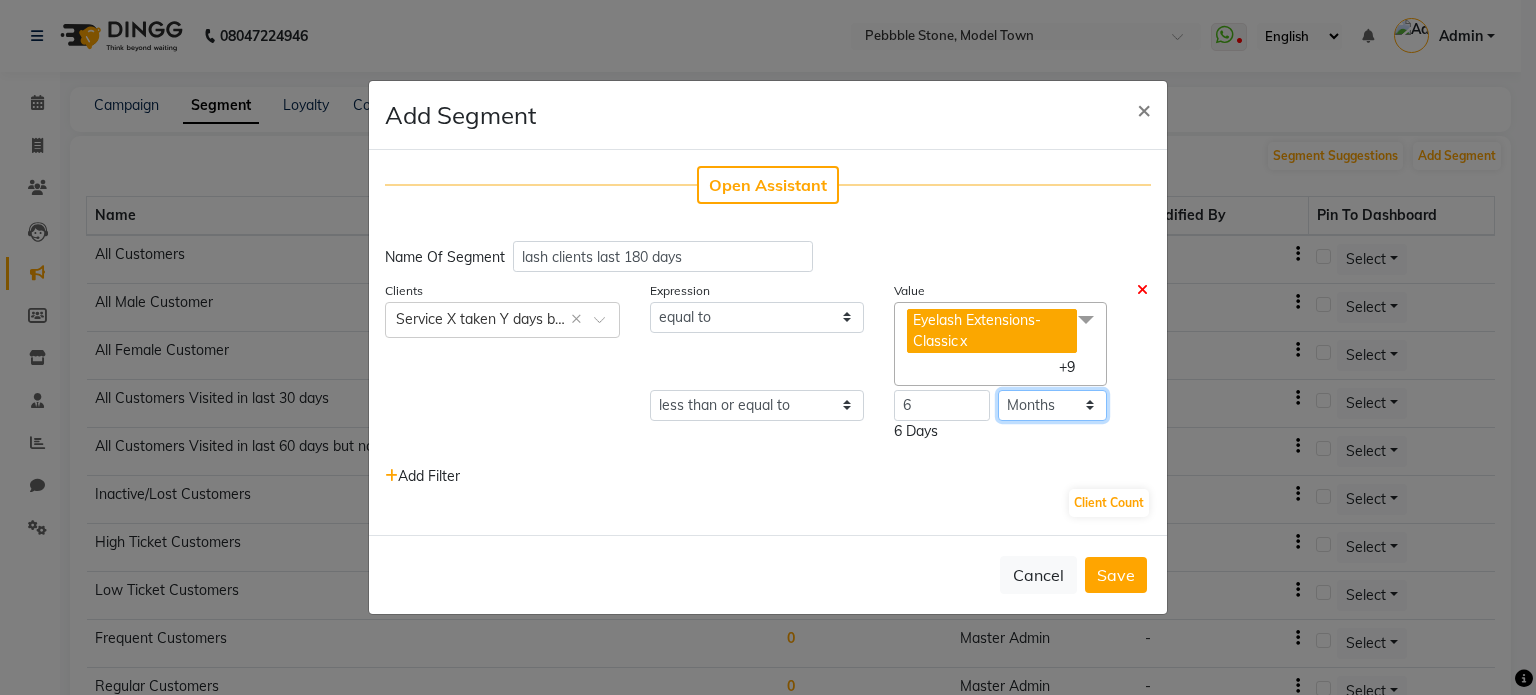 click on "Days Months" 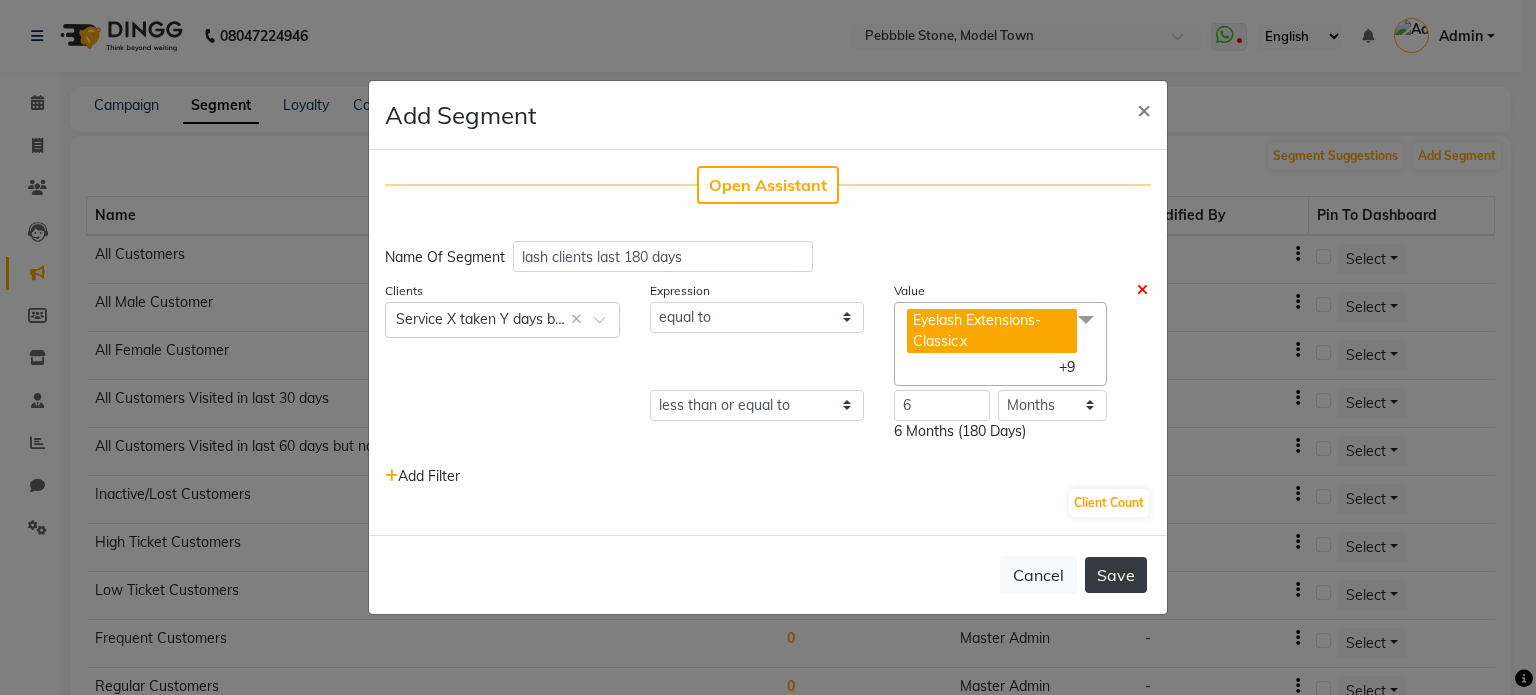 click on "Save" 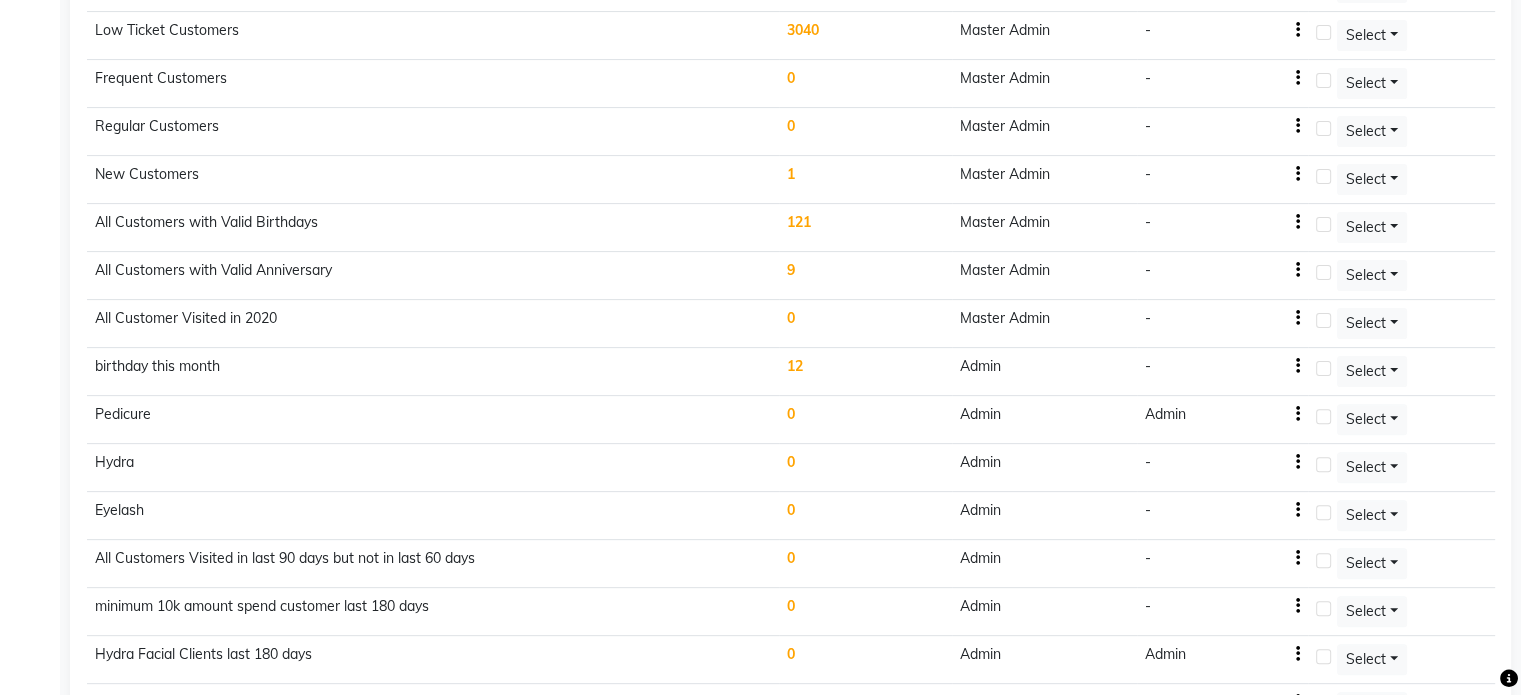 scroll, scrollTop: 628, scrollLeft: 0, axis: vertical 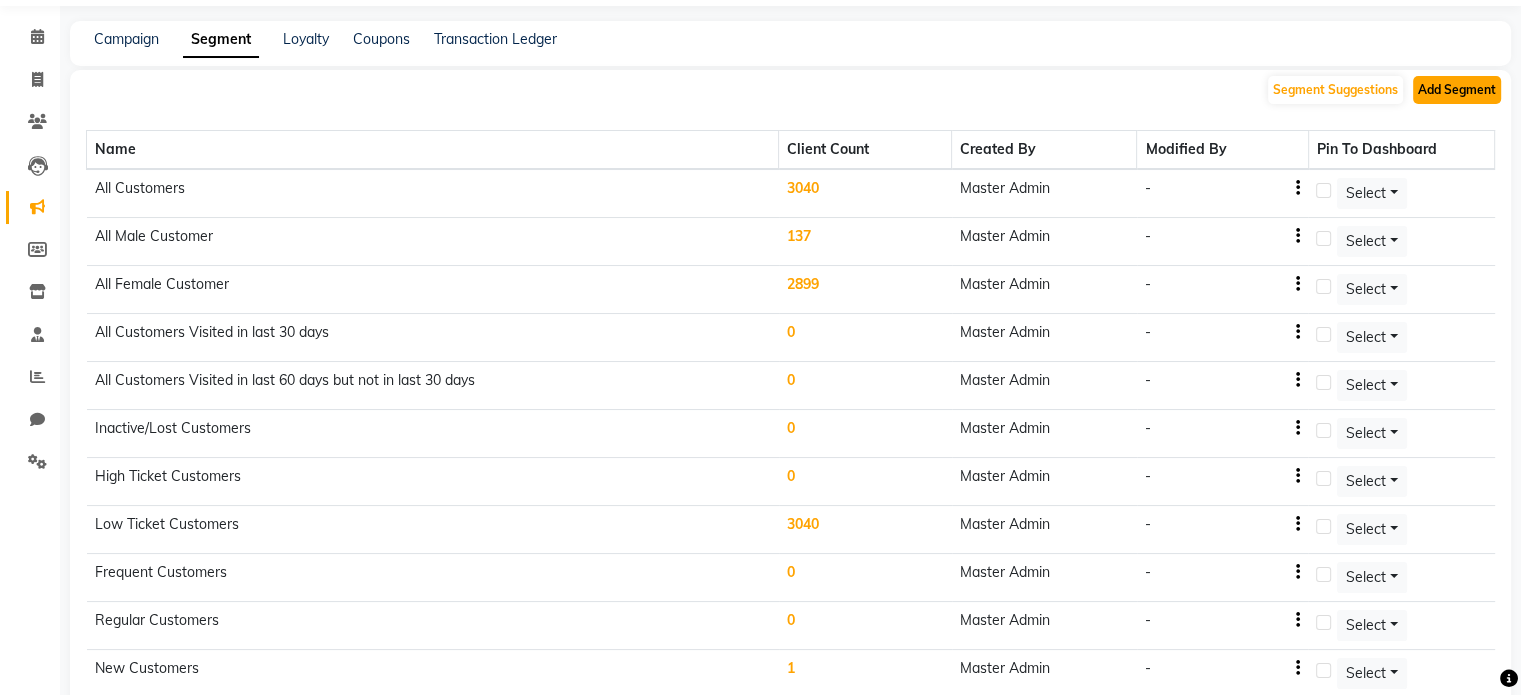 click on "Add Segment" 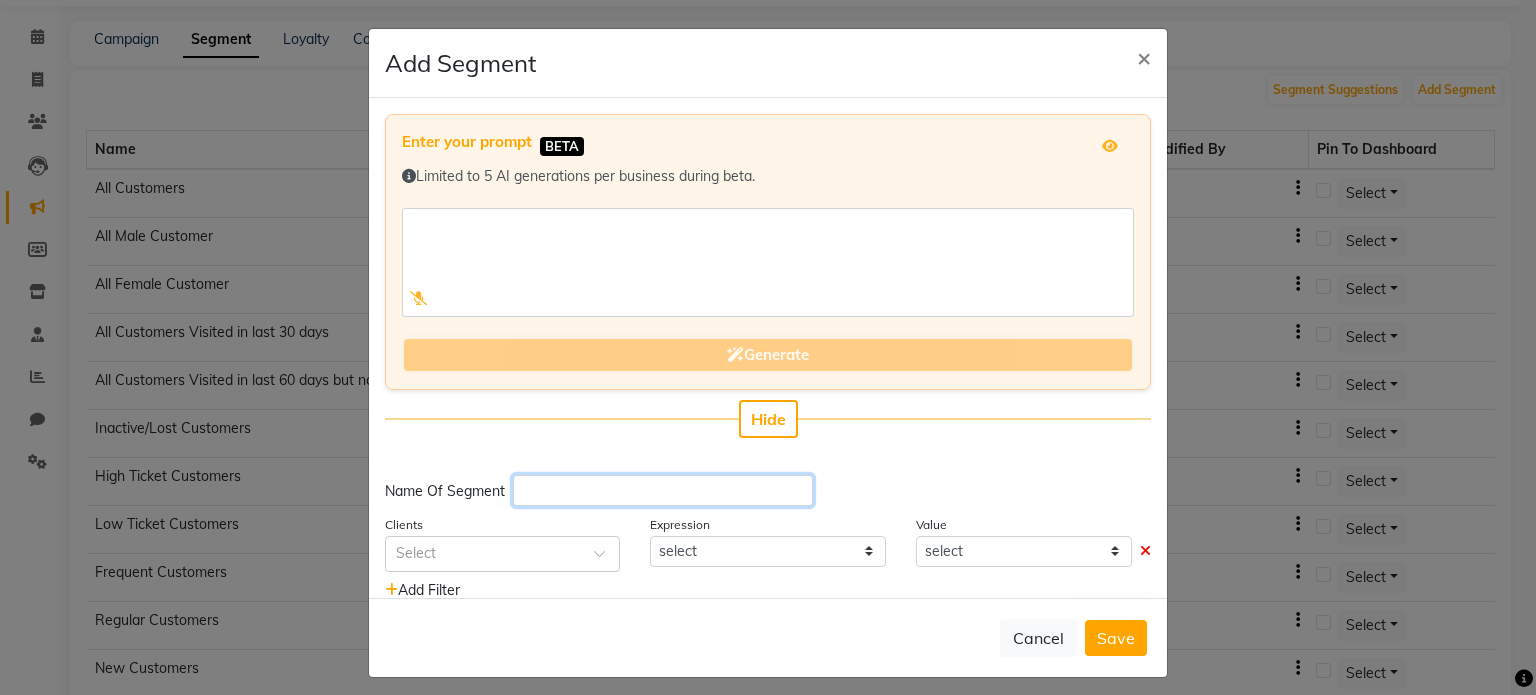 click 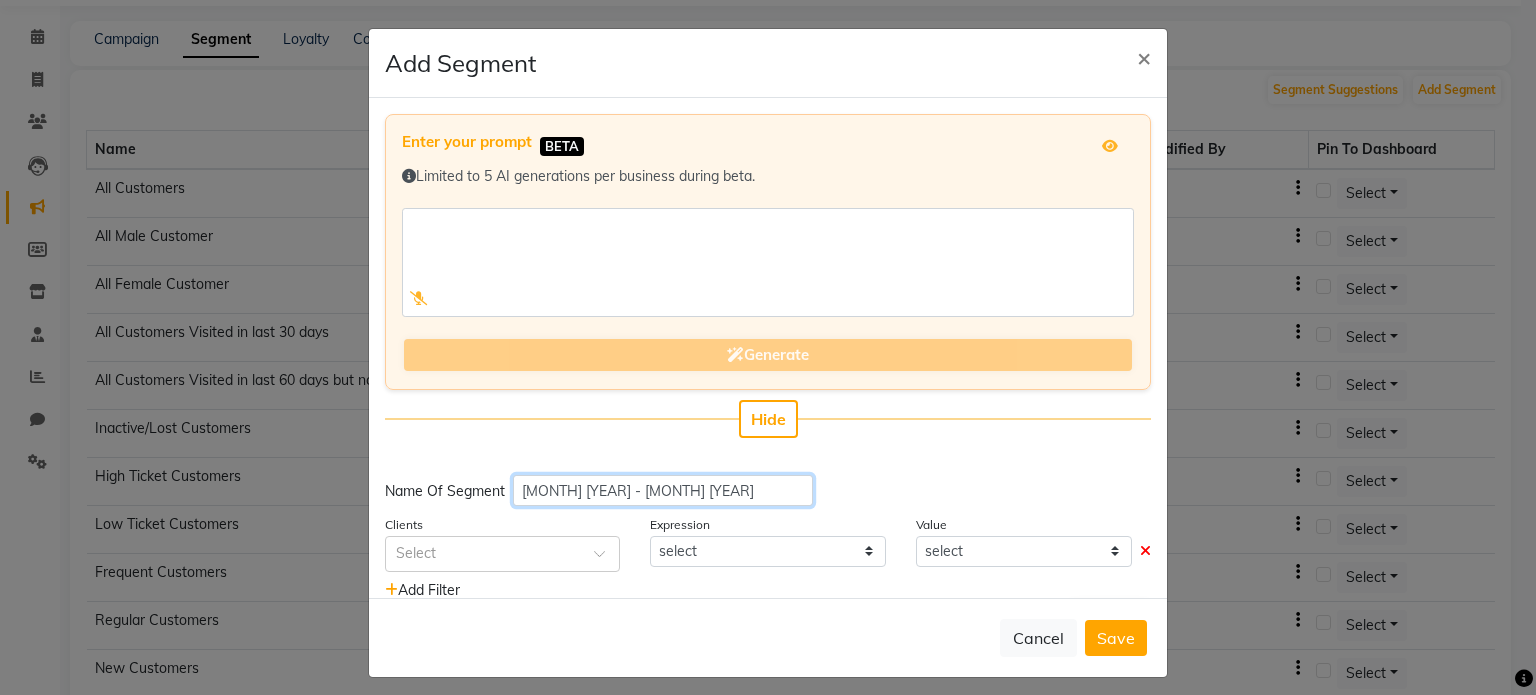 type on "[MONTH] [YEAR] - [MONTH] [YEAR]" 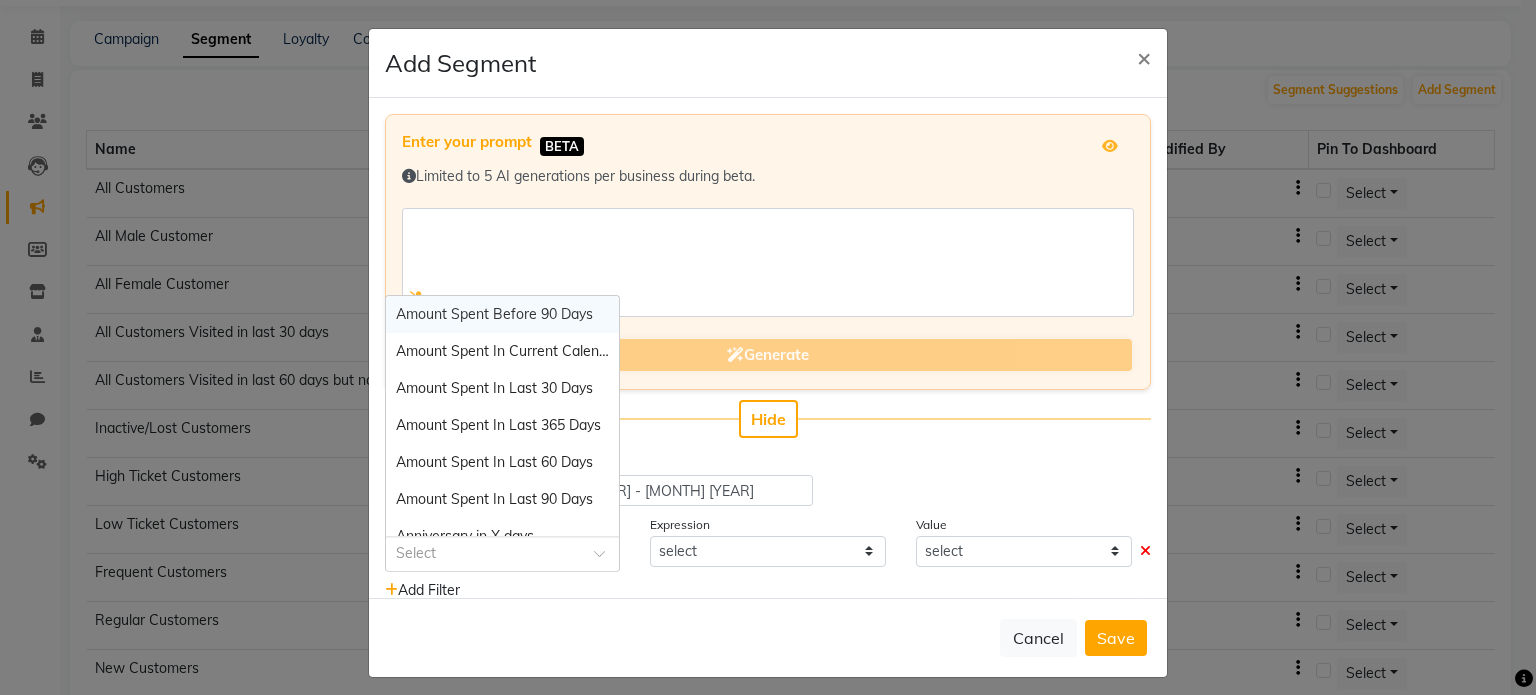 click 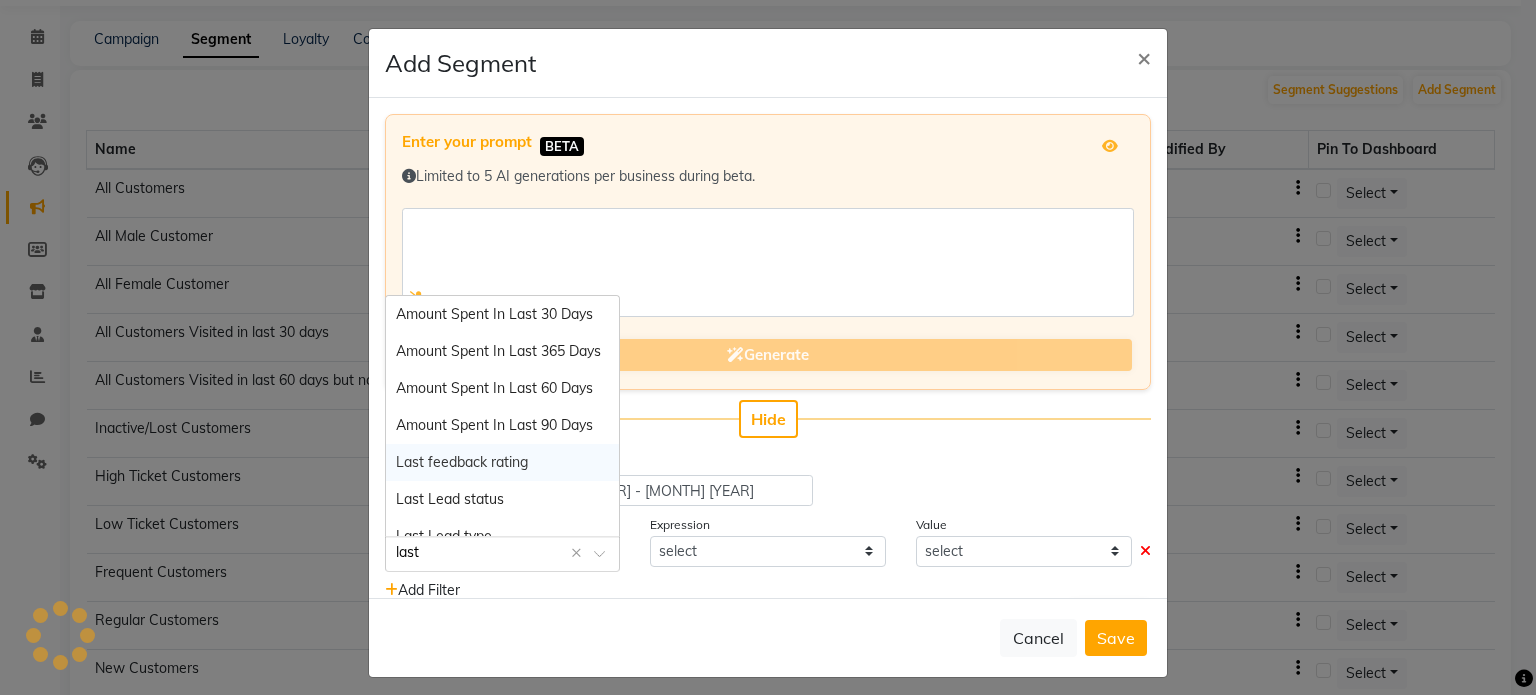 type on "last v" 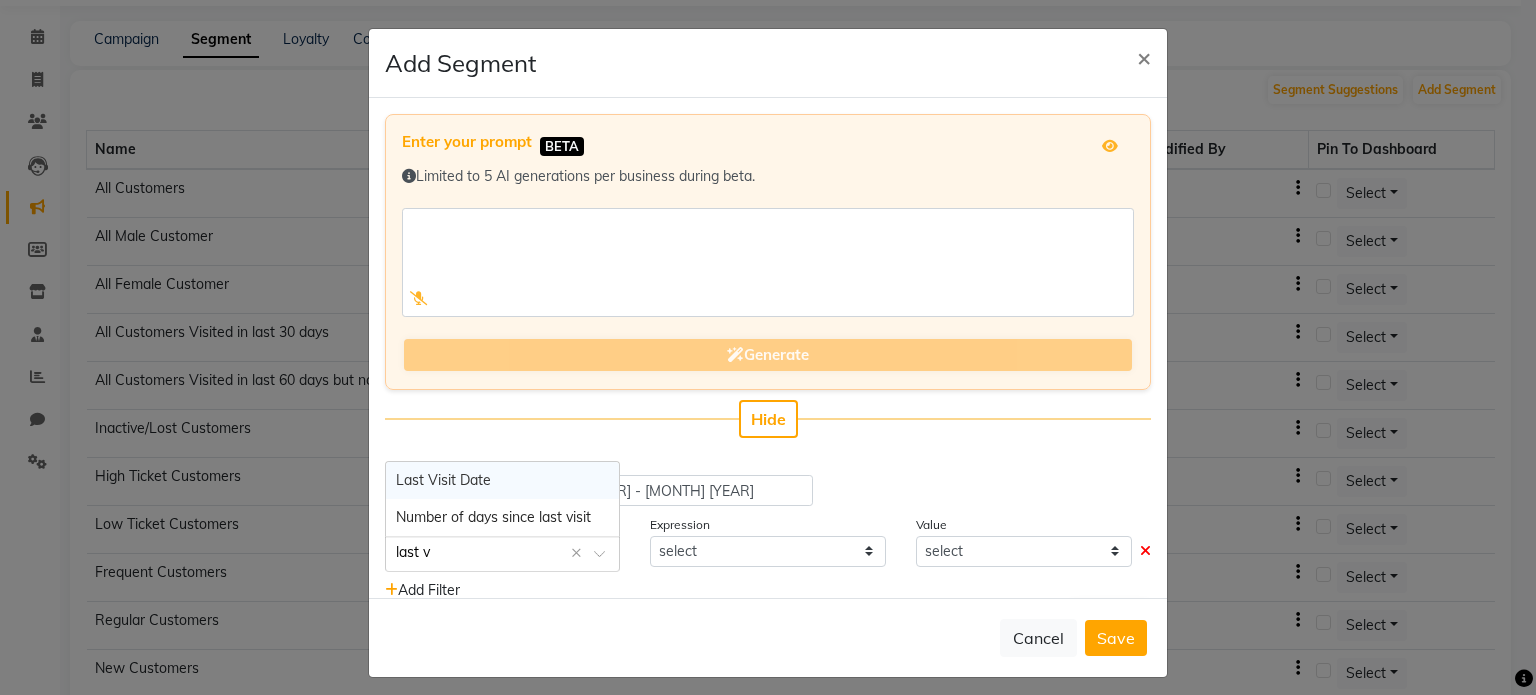 click on "Last Visit Date" at bounding box center (443, 480) 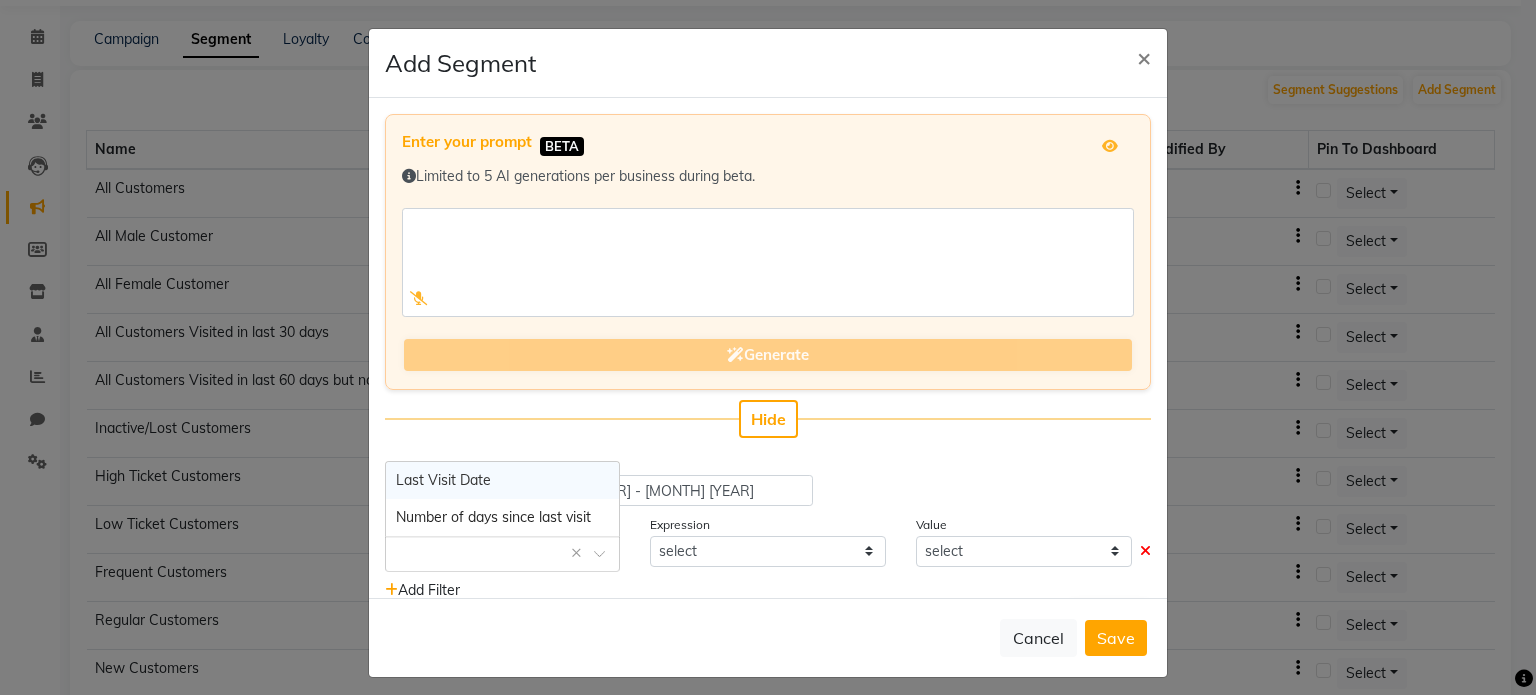 select on "=" 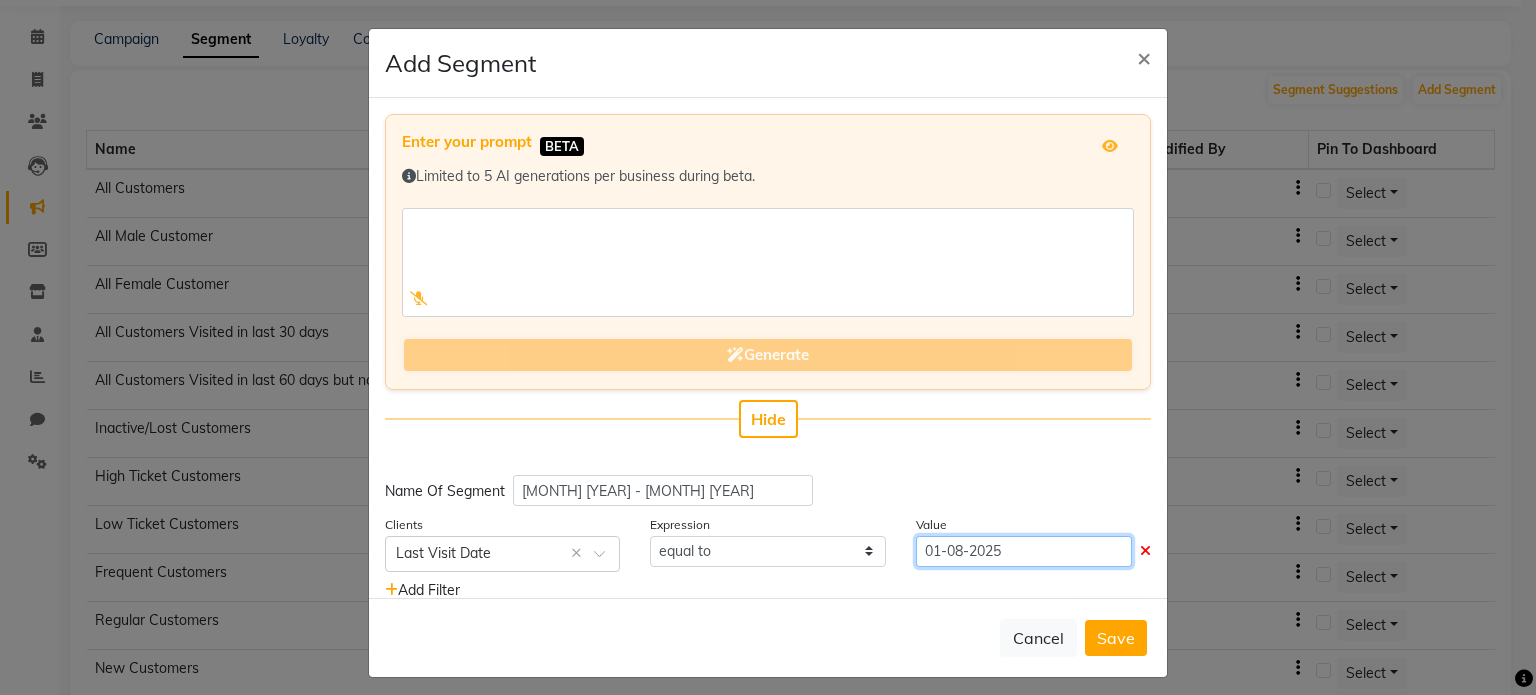 click on "01-08-2025" 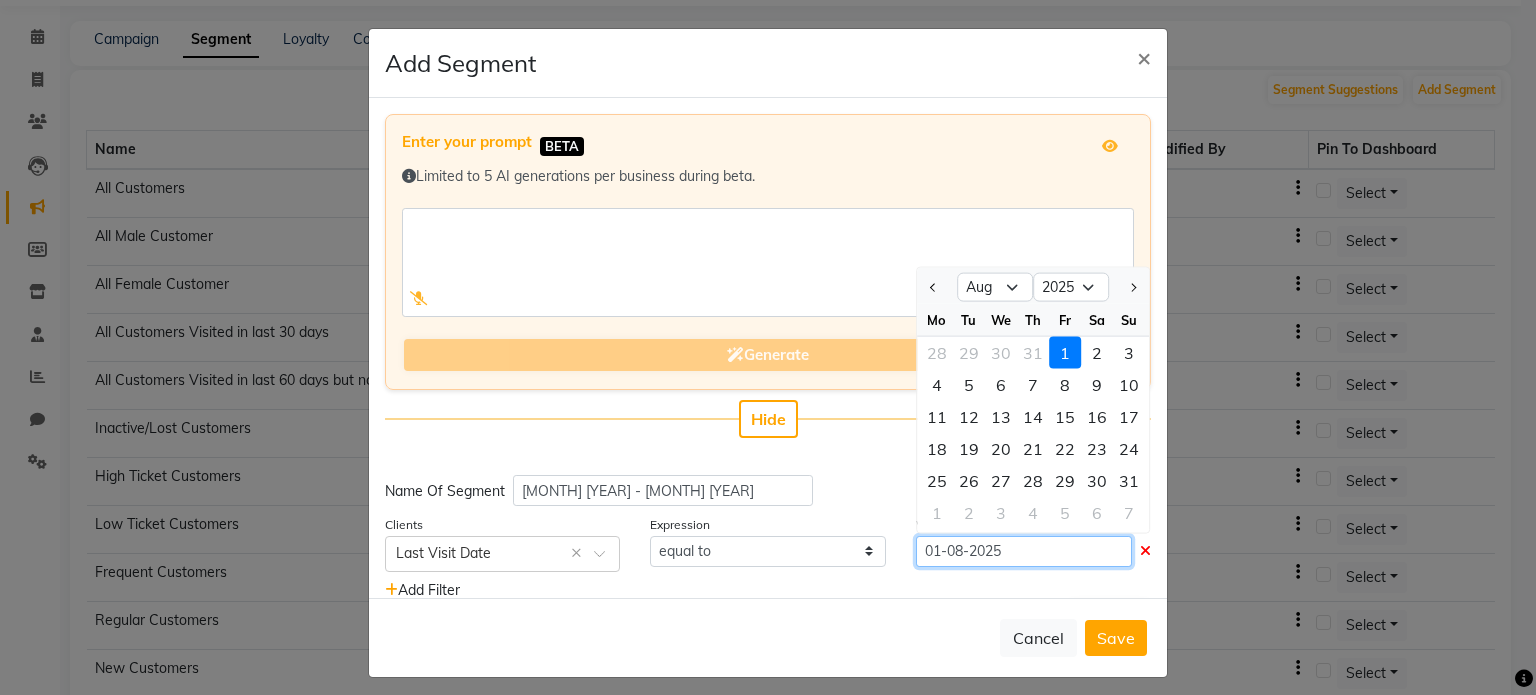 click on "01-08-2025" 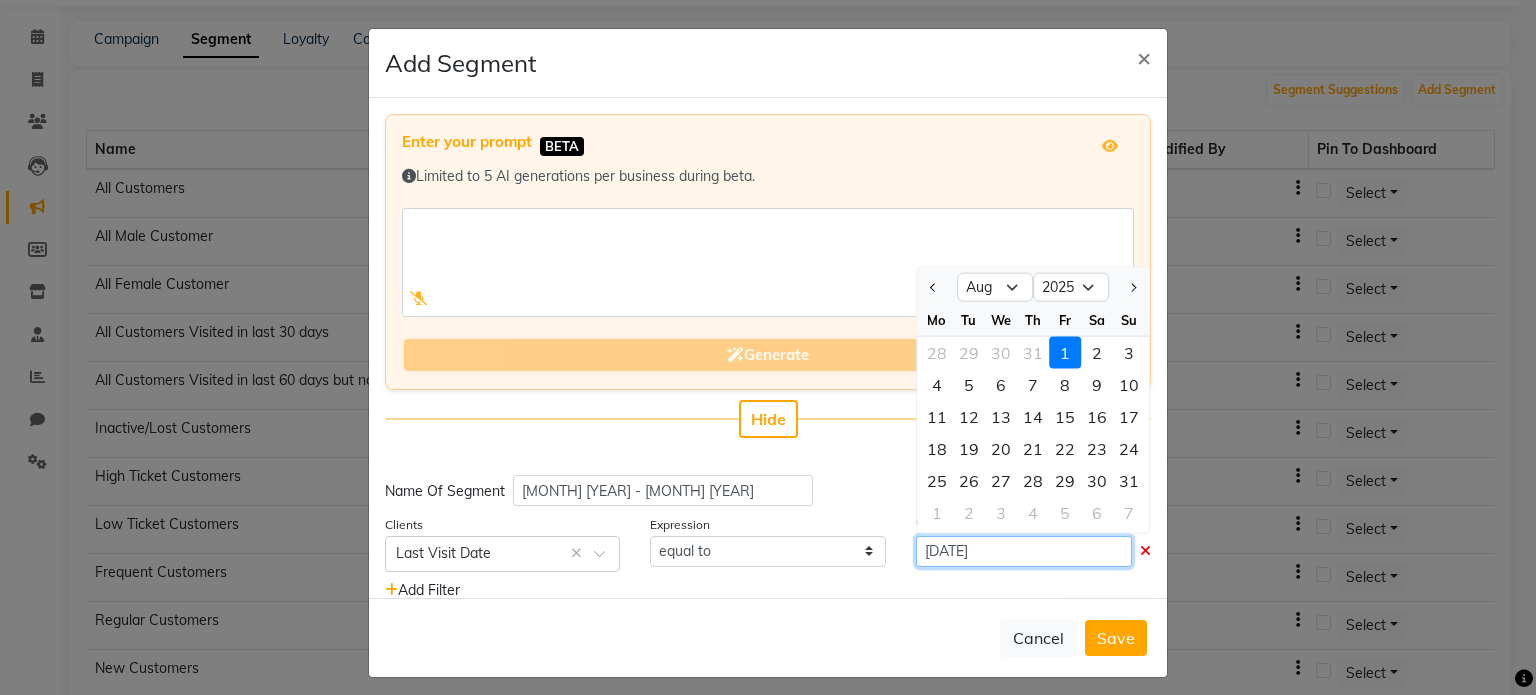 type on "[DATE]" 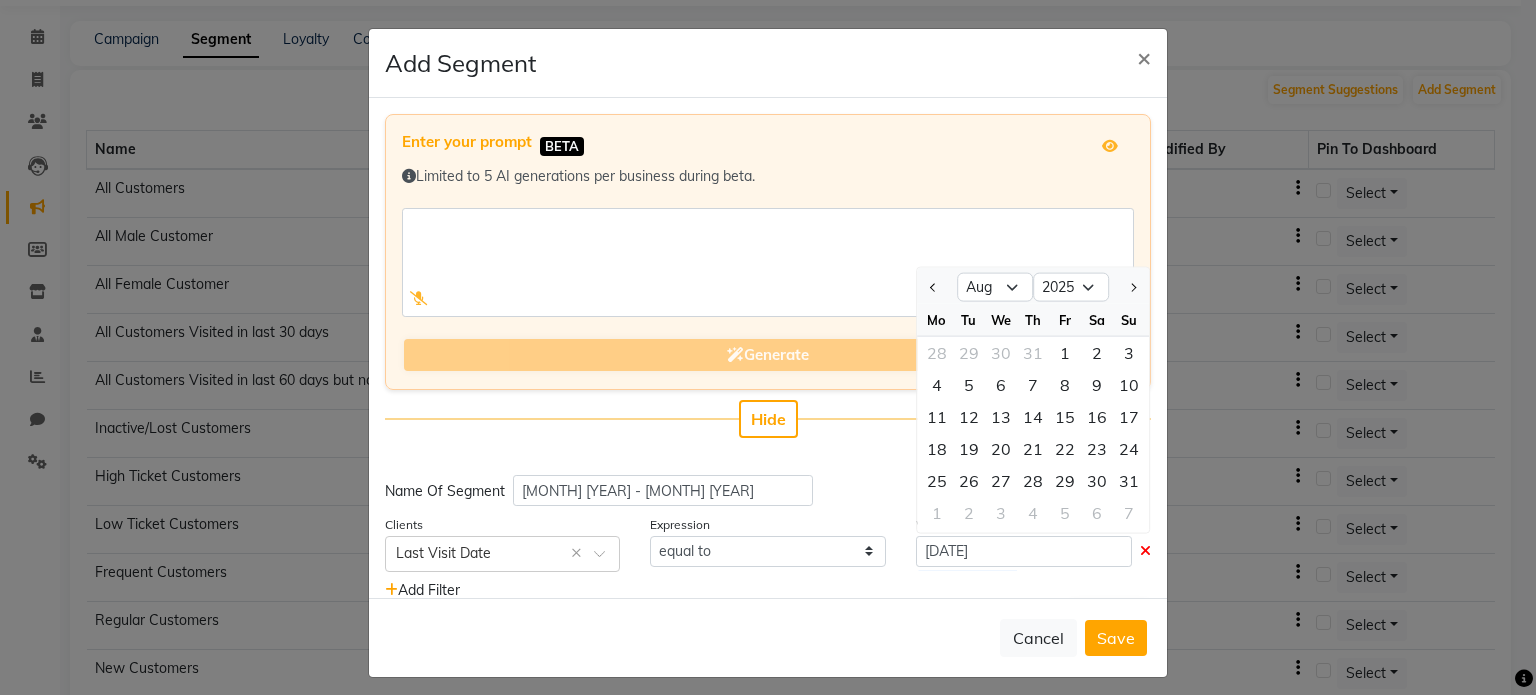 type 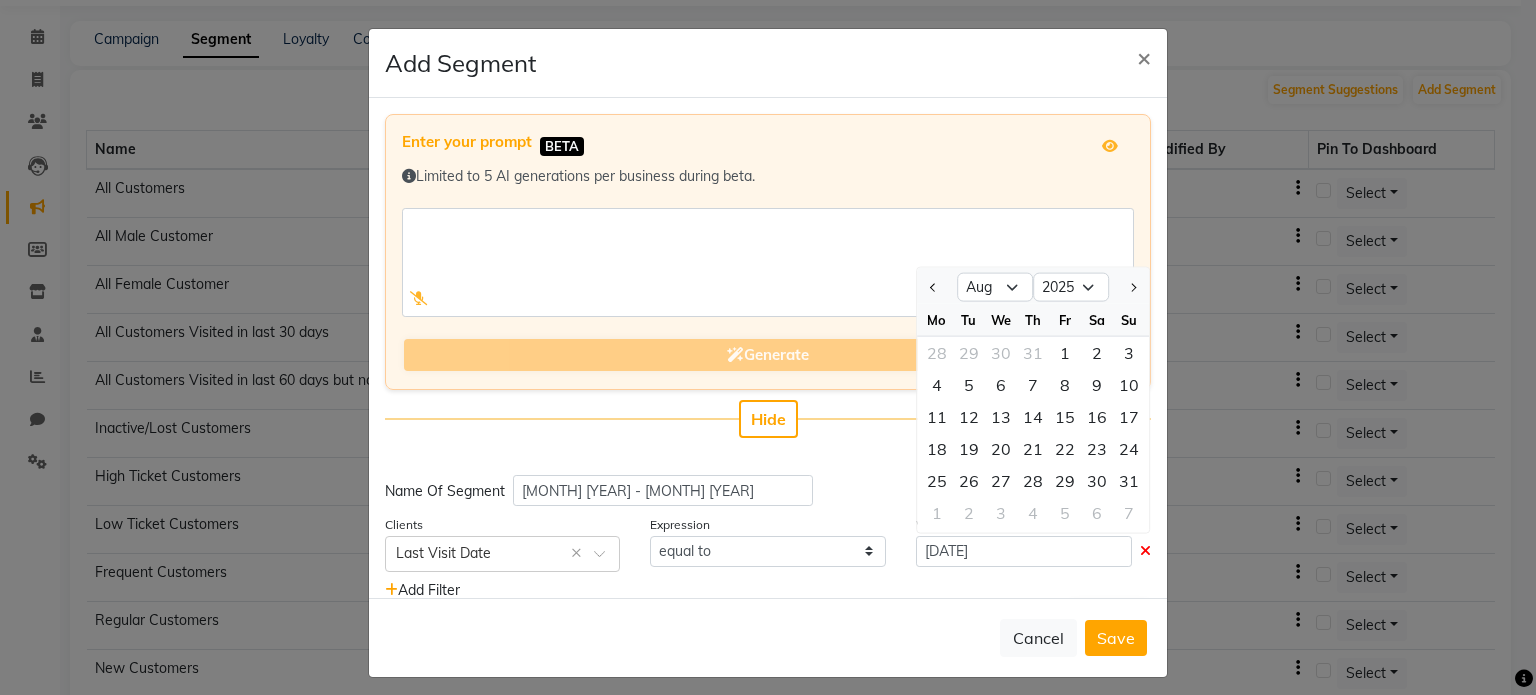 scroll, scrollTop: 50, scrollLeft: 0, axis: vertical 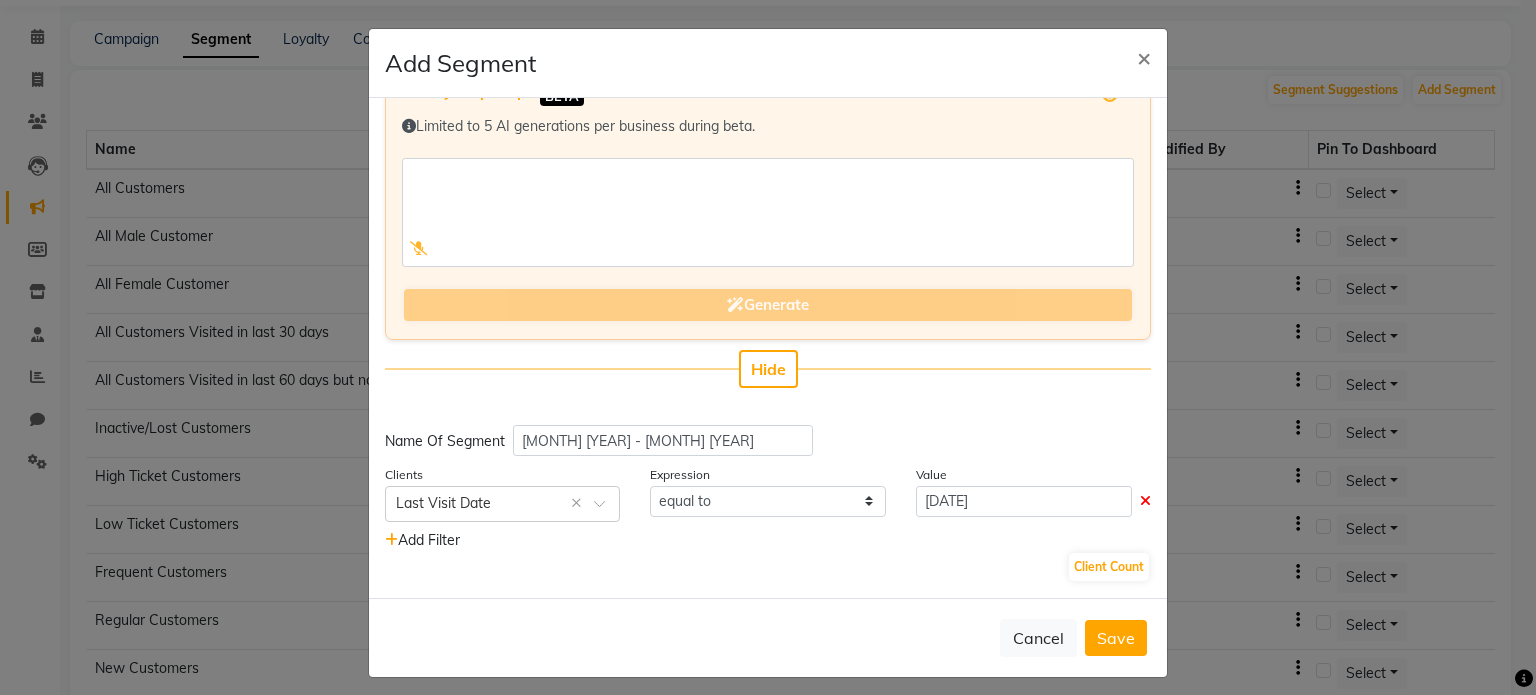 click on "Client Count" 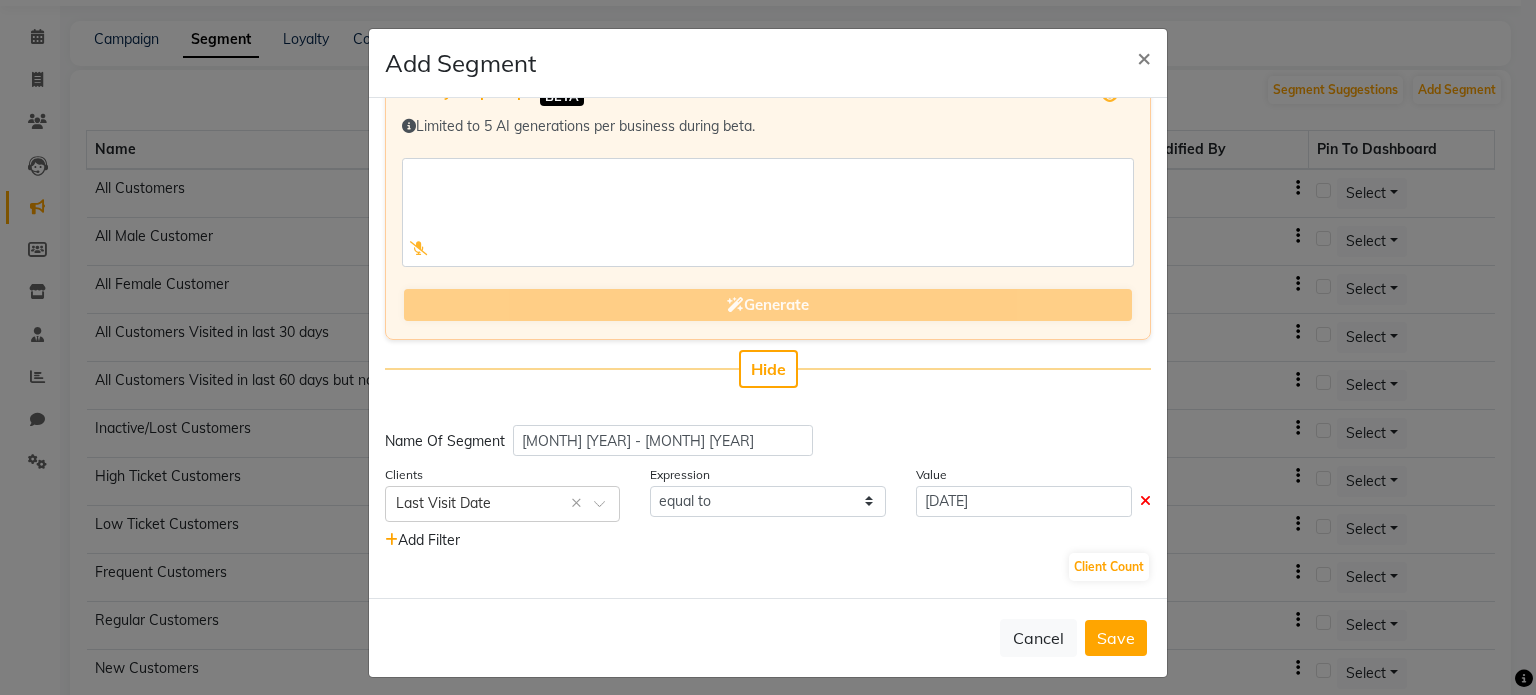 click on "Add Filter" 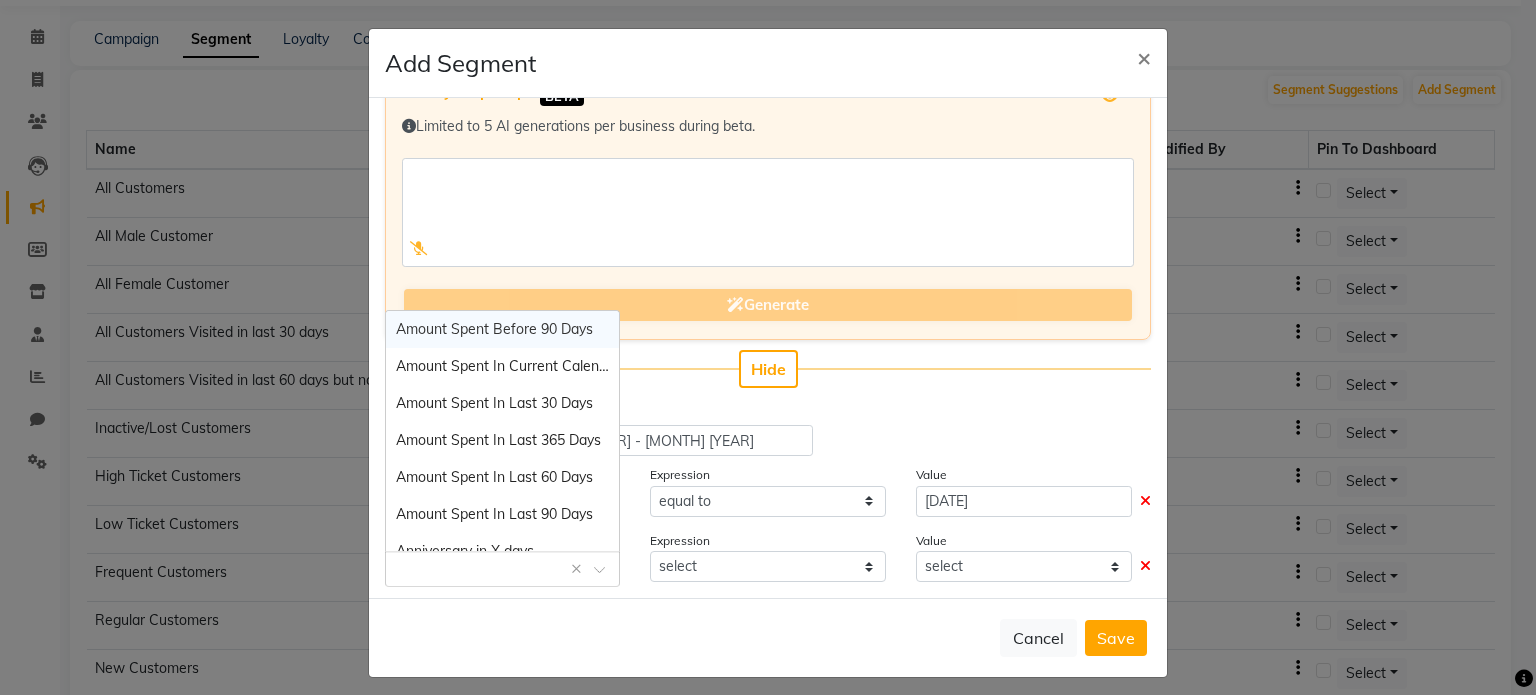 click 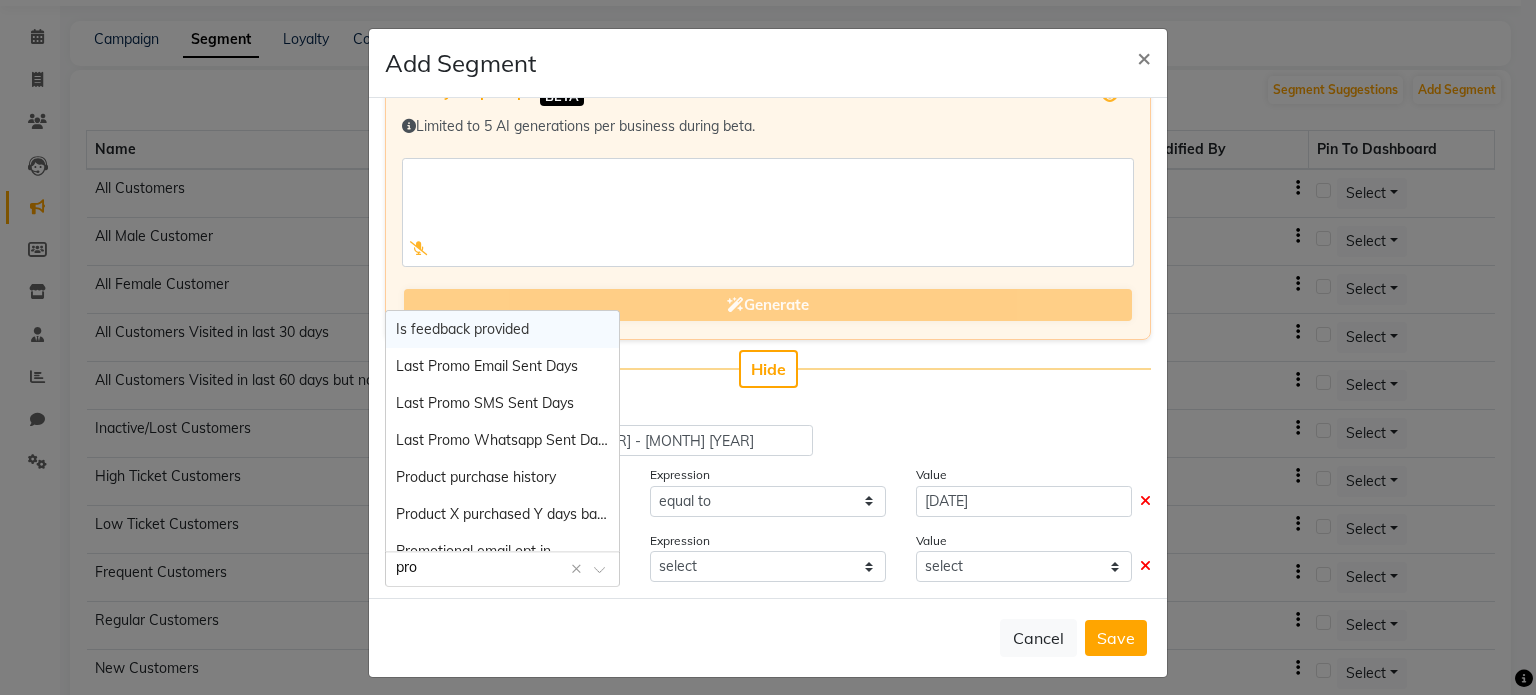 type on "prom" 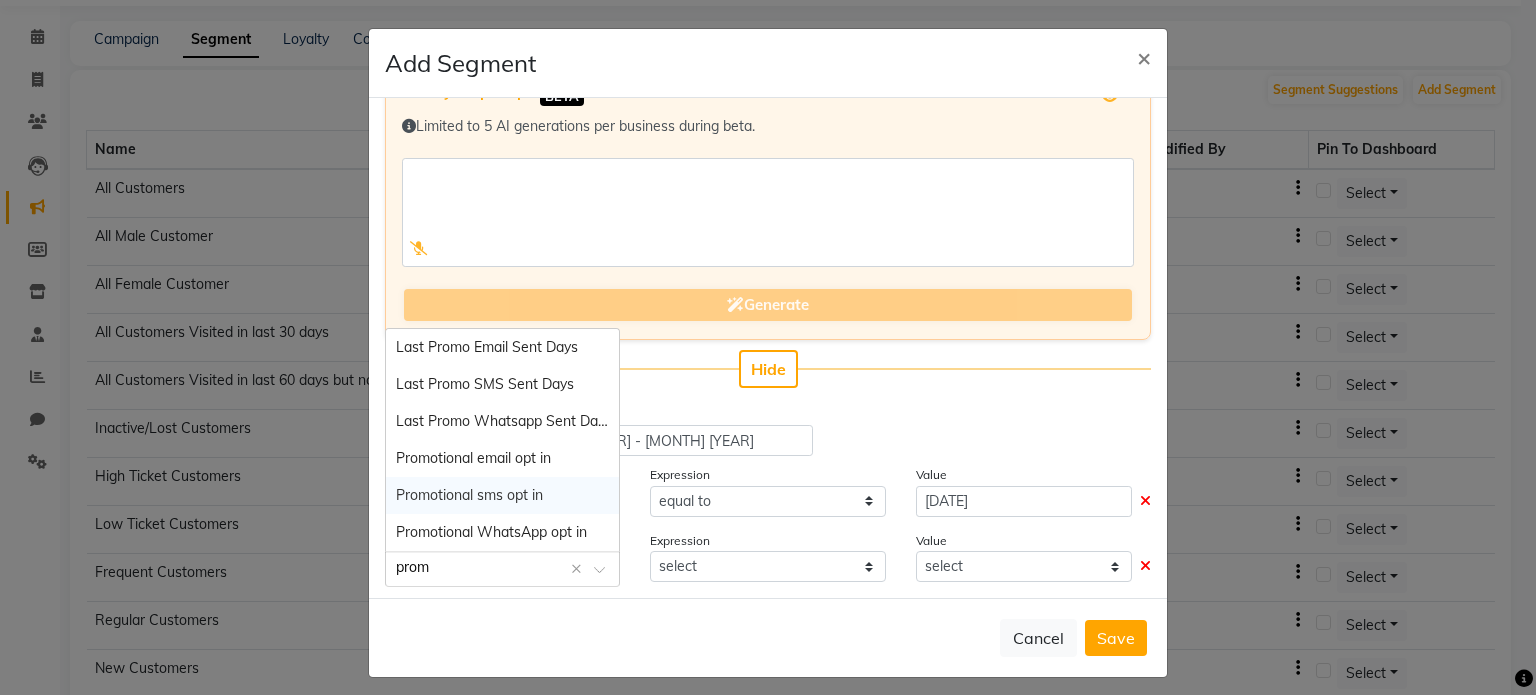 click on "Promotional sms opt in" at bounding box center [469, 495] 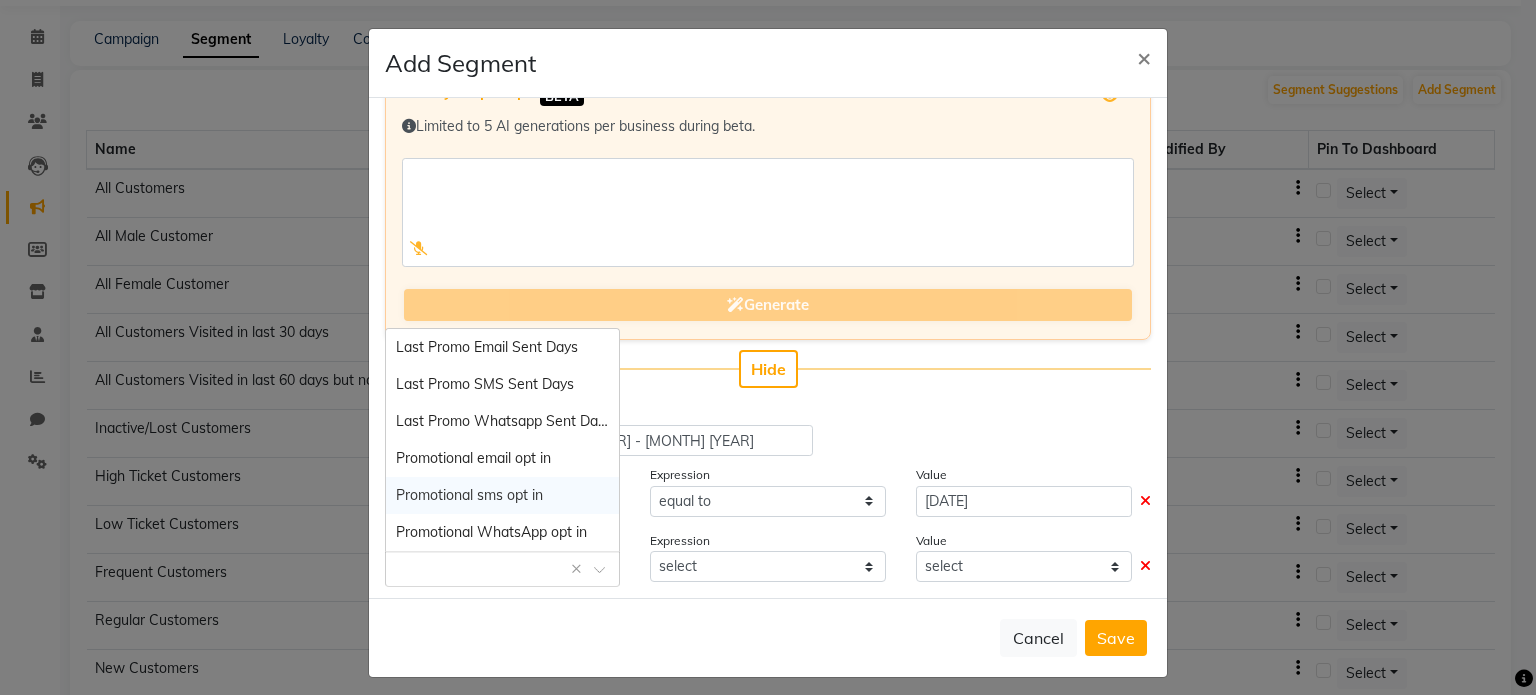 select on "=" 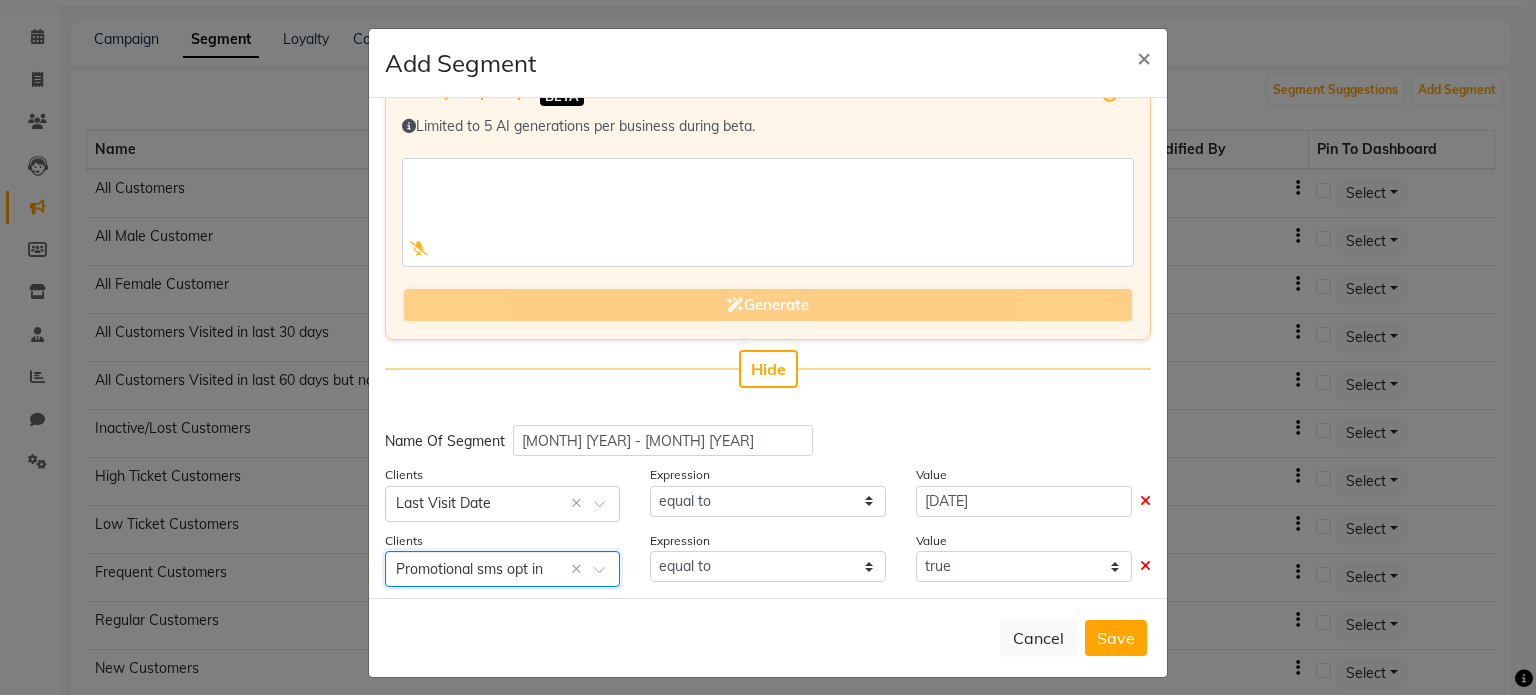 scroll, scrollTop: 116, scrollLeft: 0, axis: vertical 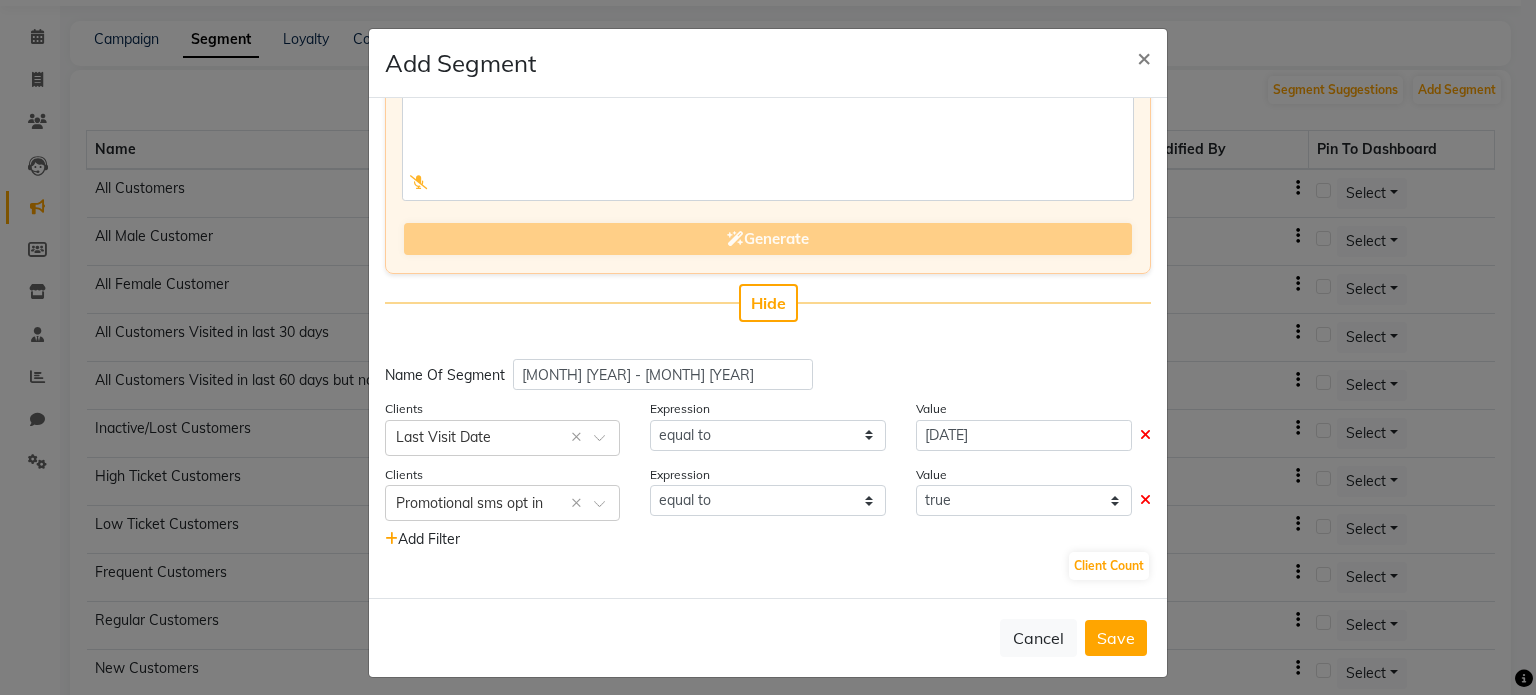click on "Add Filter" 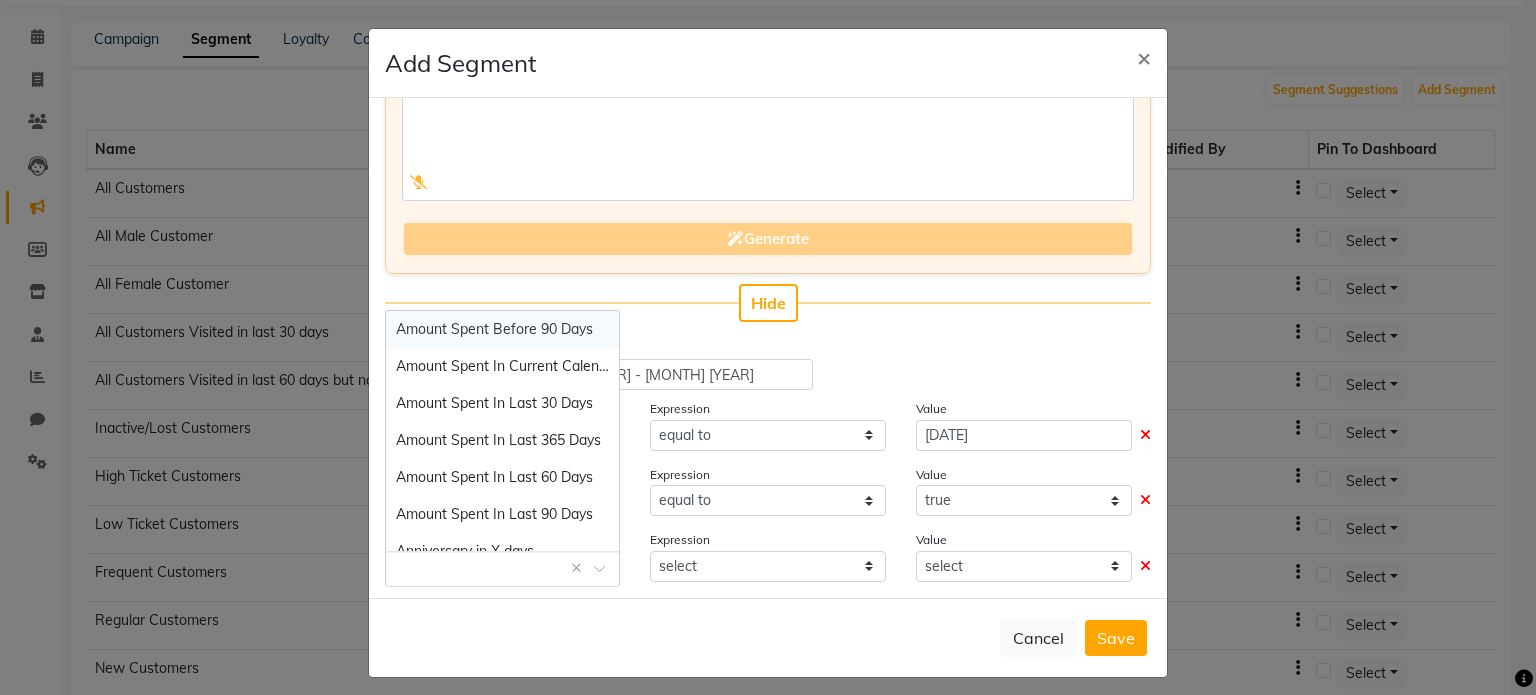 click 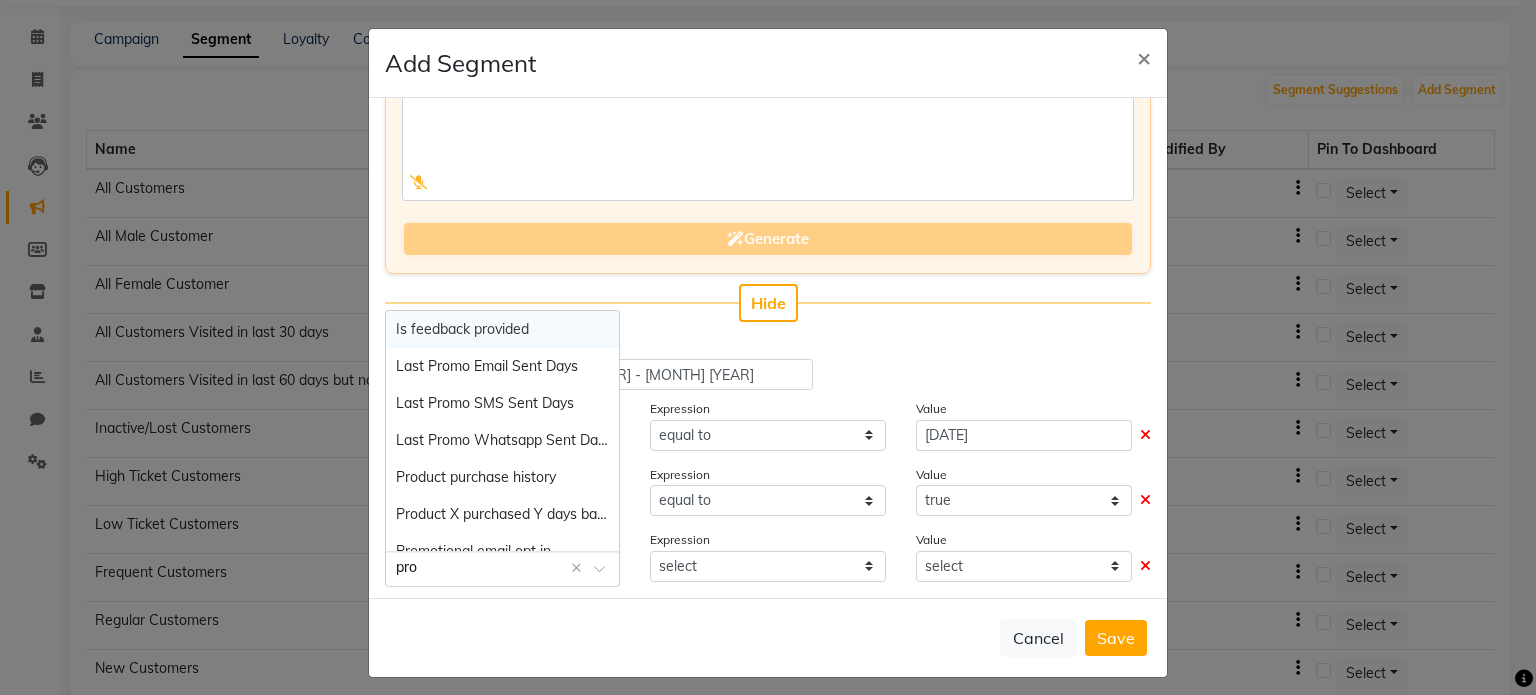 type on "prom" 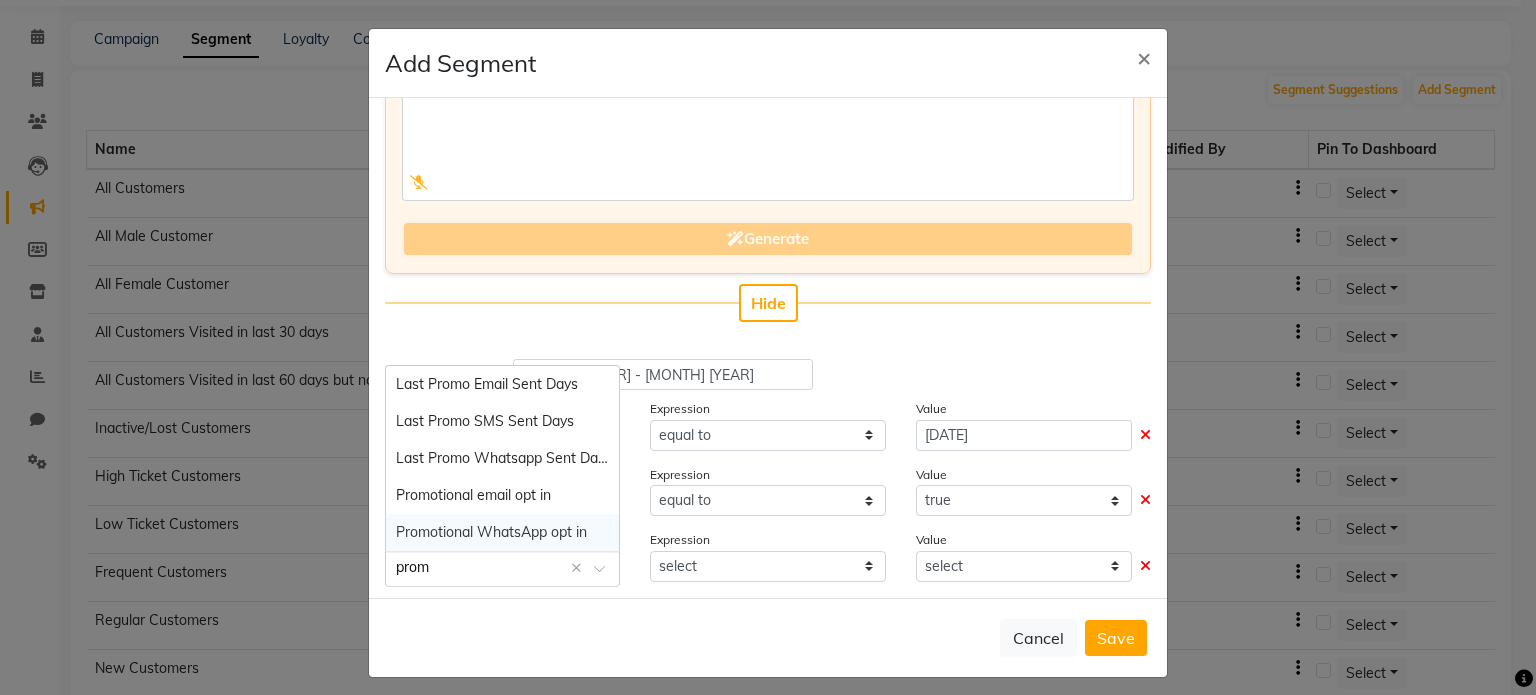 click on "Promotional WhatsApp opt in" at bounding box center (491, 532) 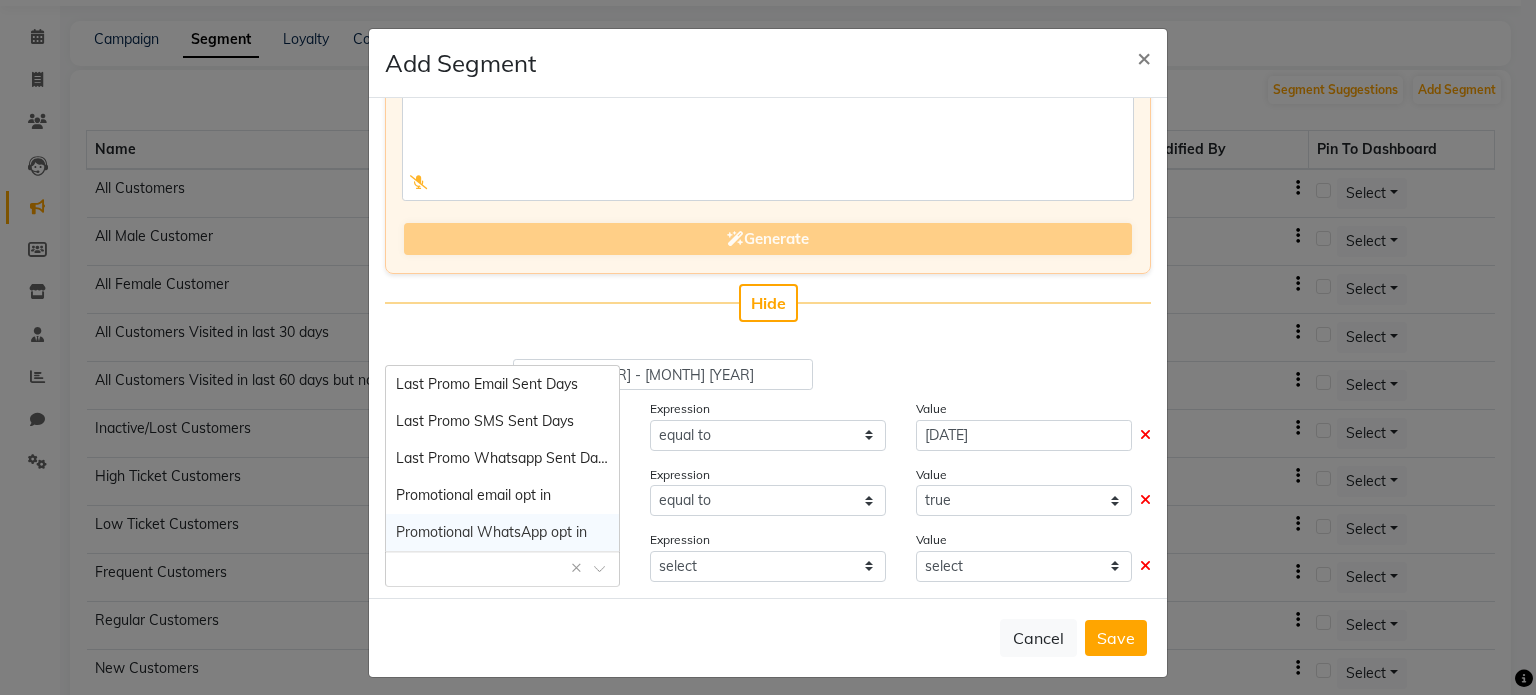 select on "=" 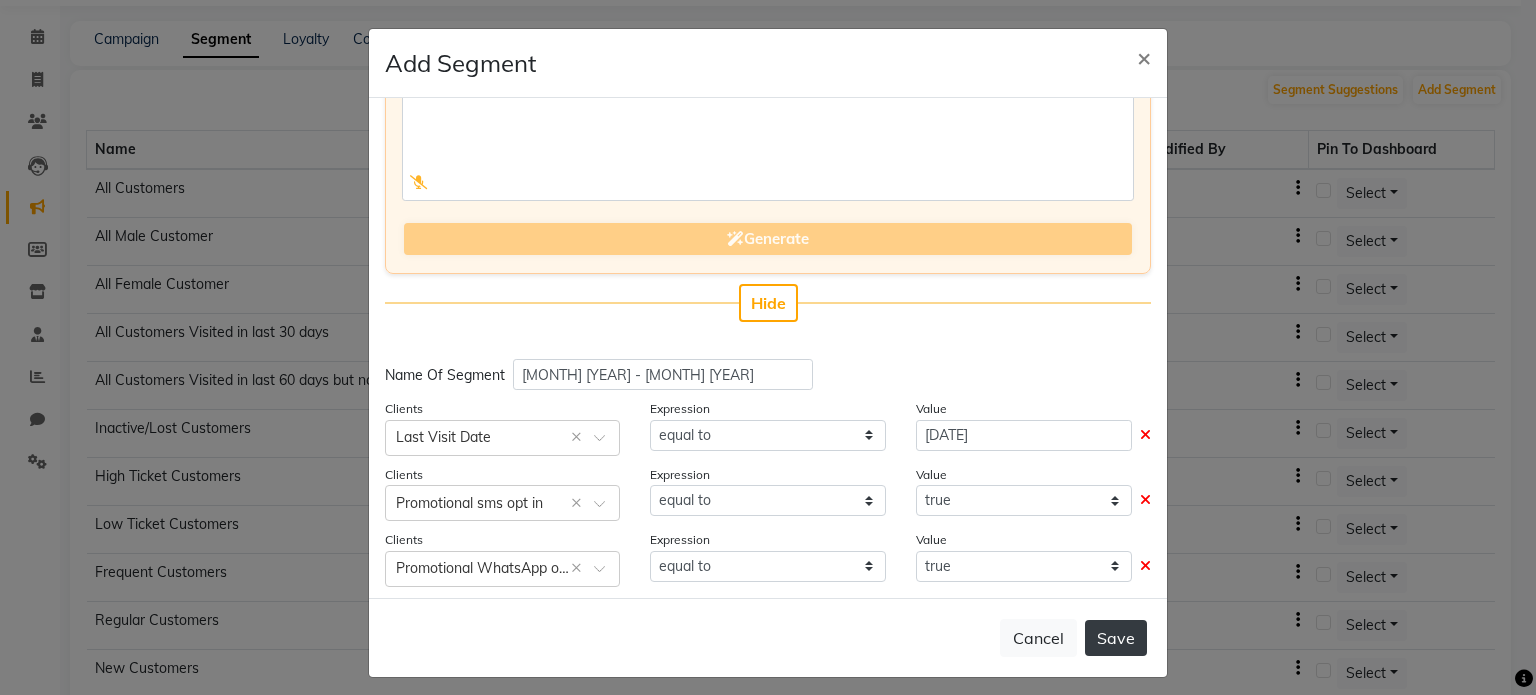 click on "Save" 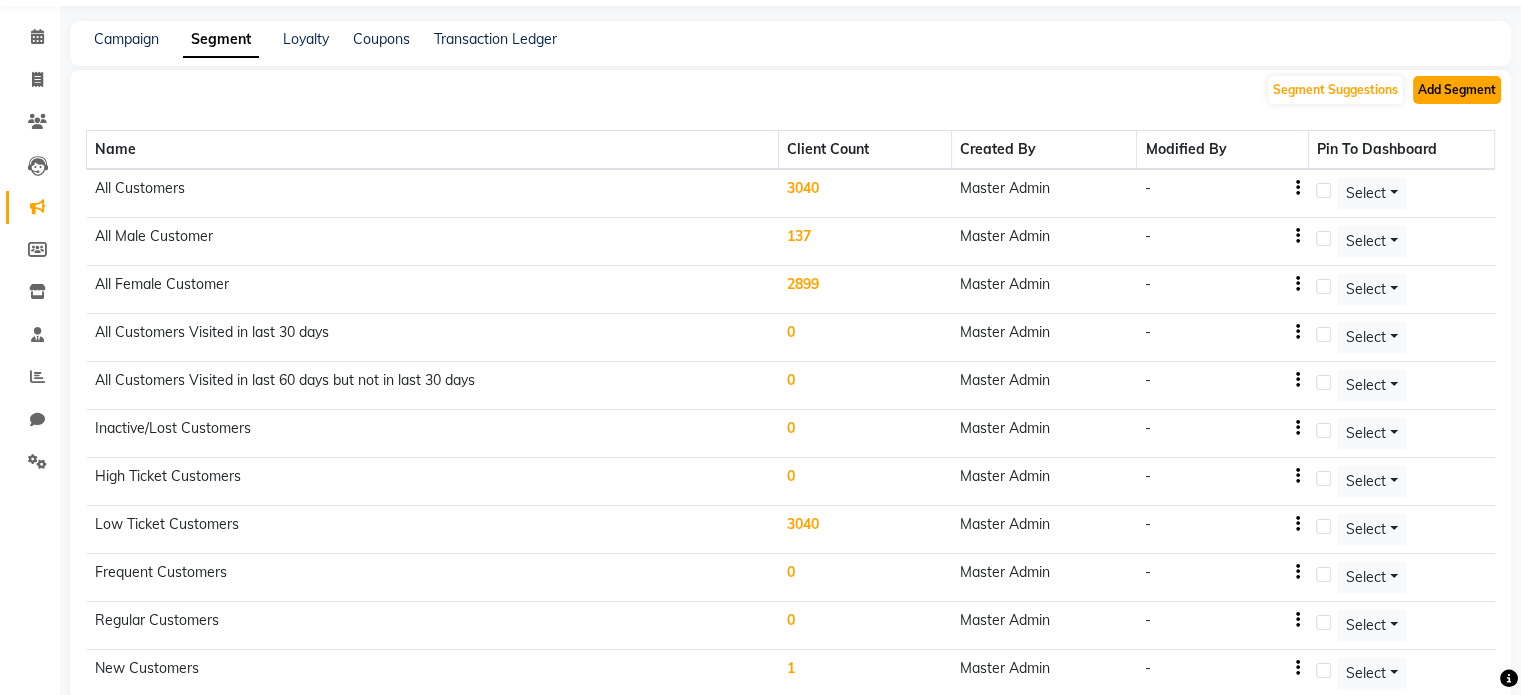 click on "Add Segment" 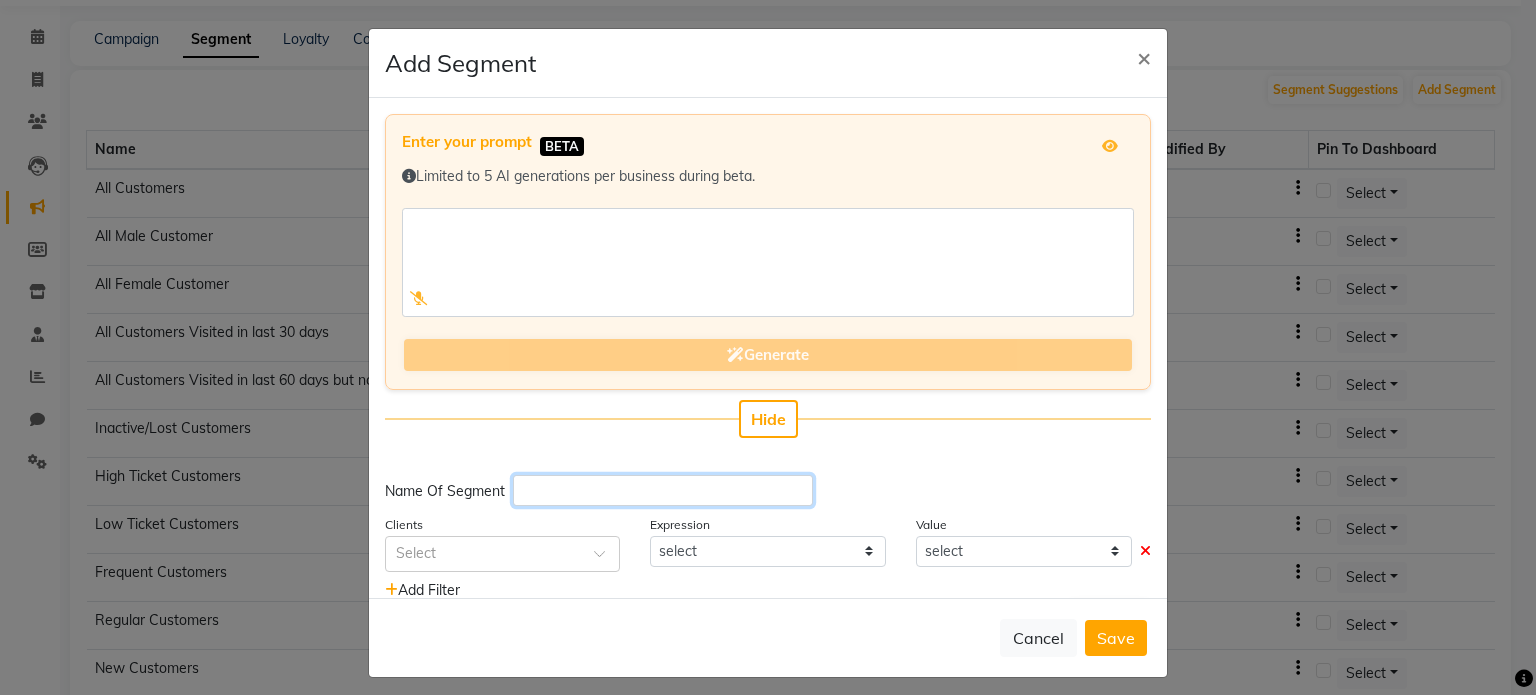 click 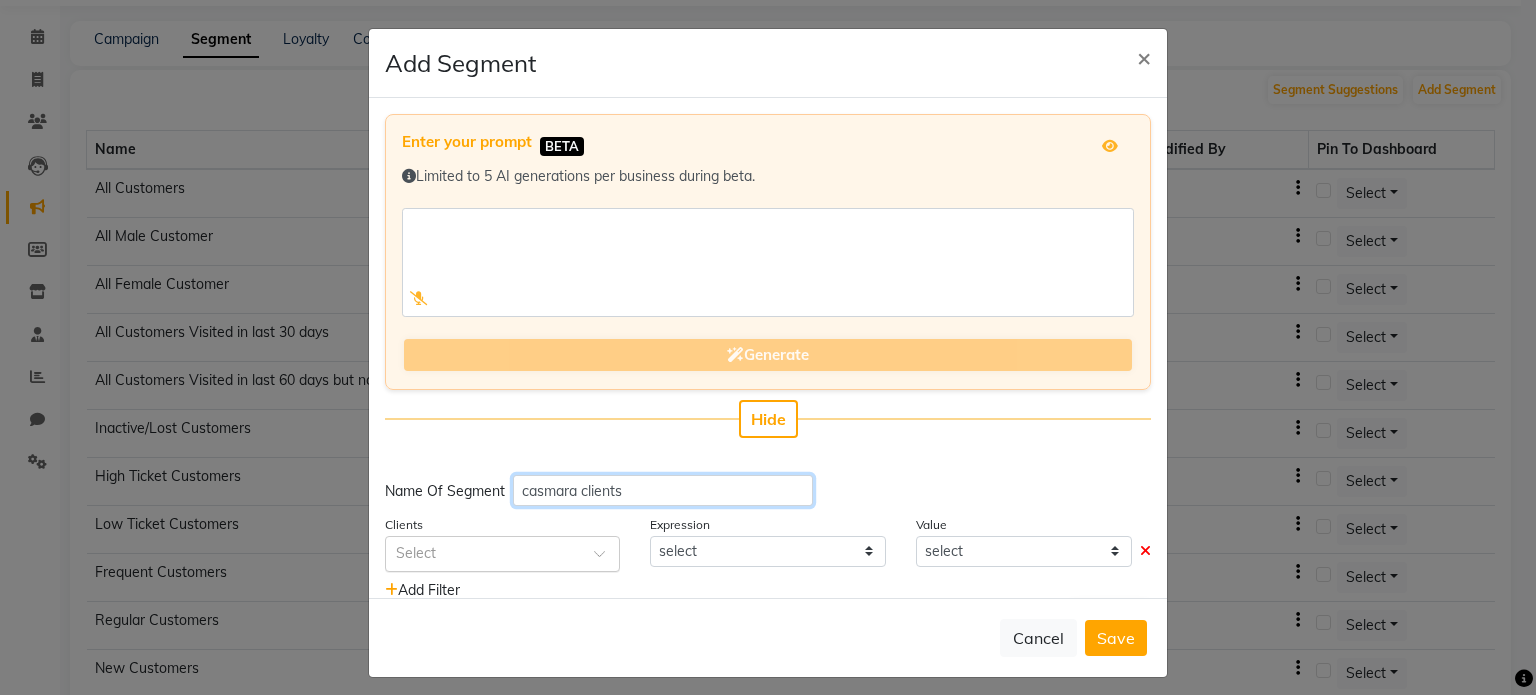 type on "casmara clients" 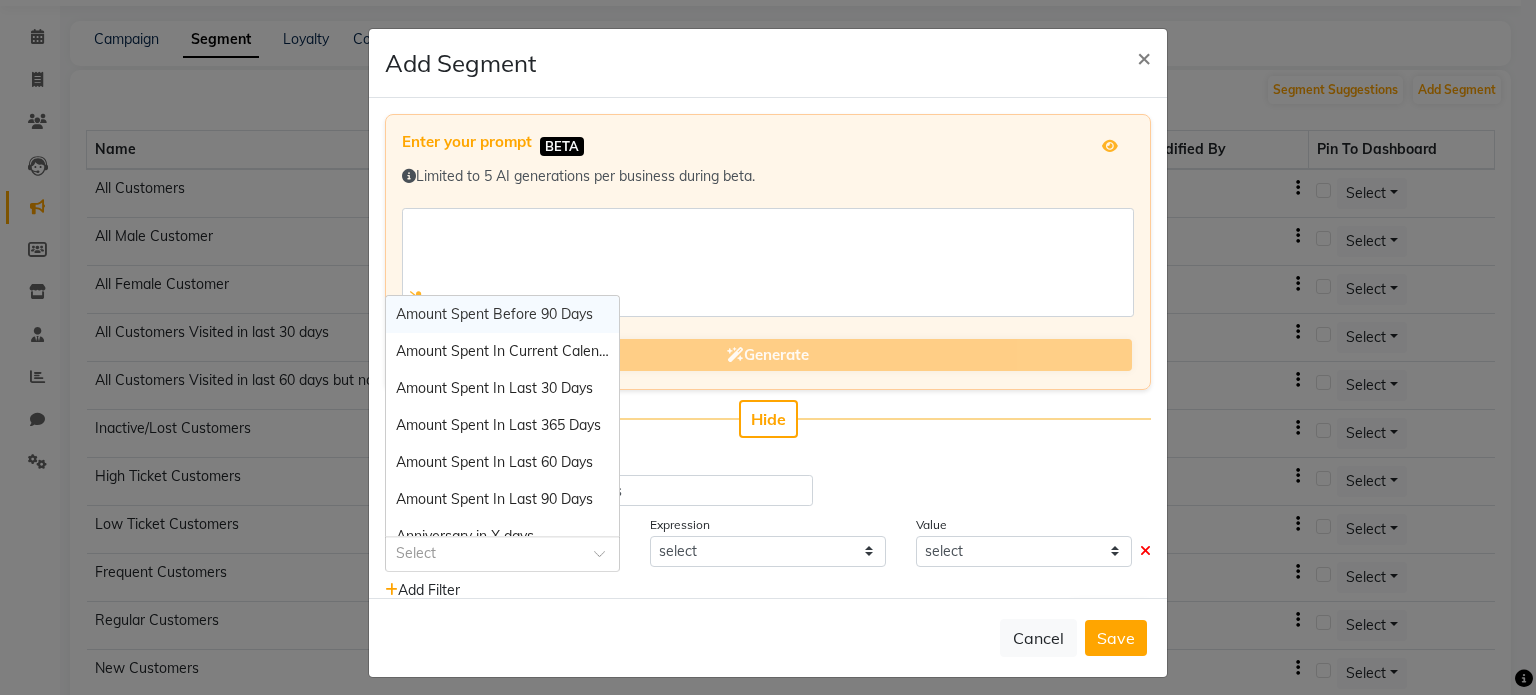 click 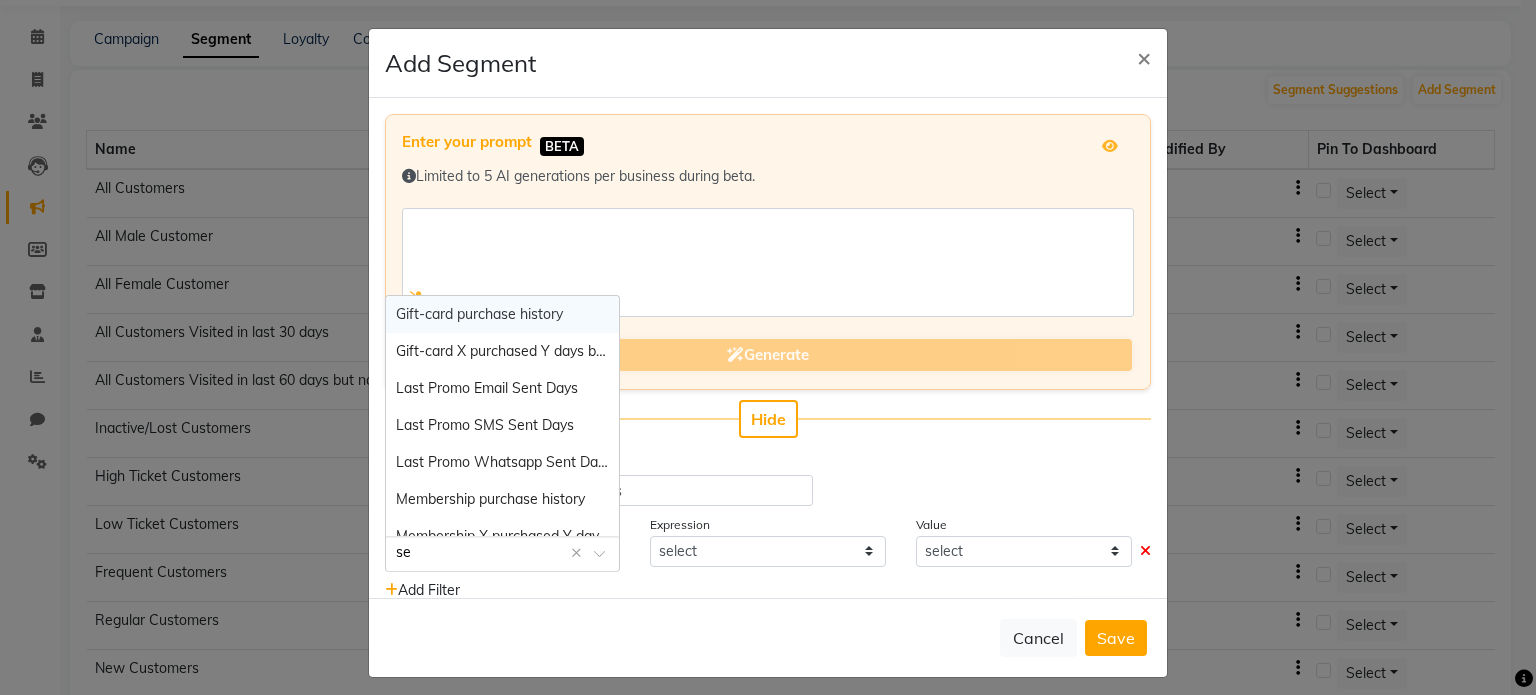 type on "ser" 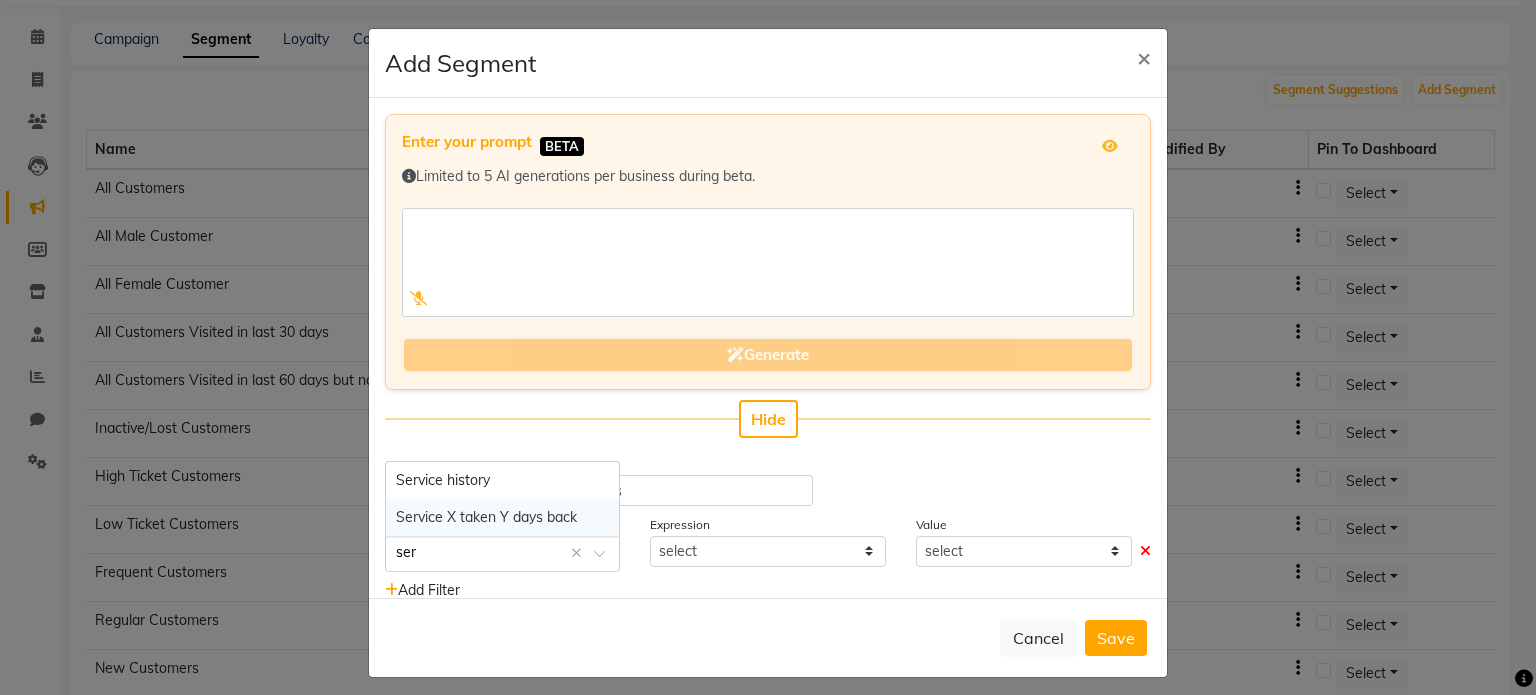 click on "Service X taken Y days back" at bounding box center (486, 517) 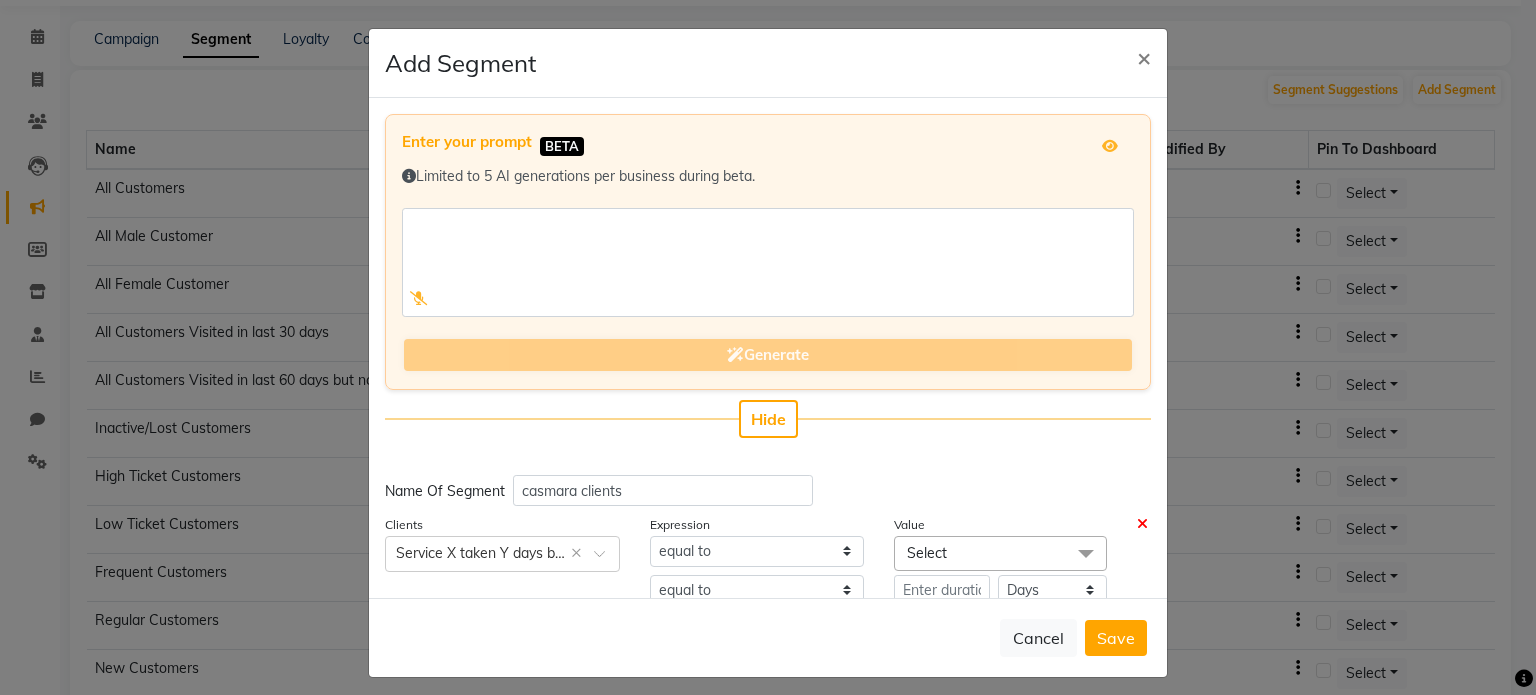 click on "Select" 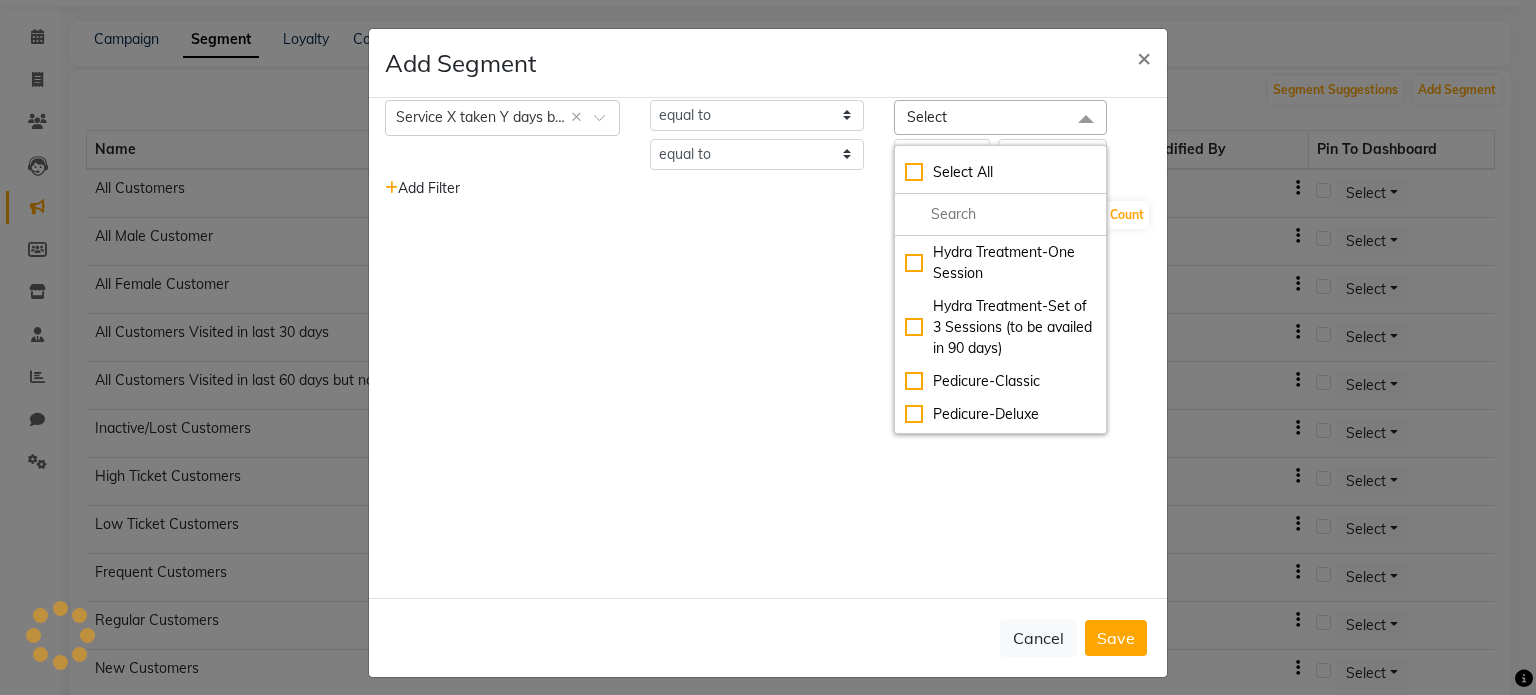 scroll, scrollTop: 873, scrollLeft: 0, axis: vertical 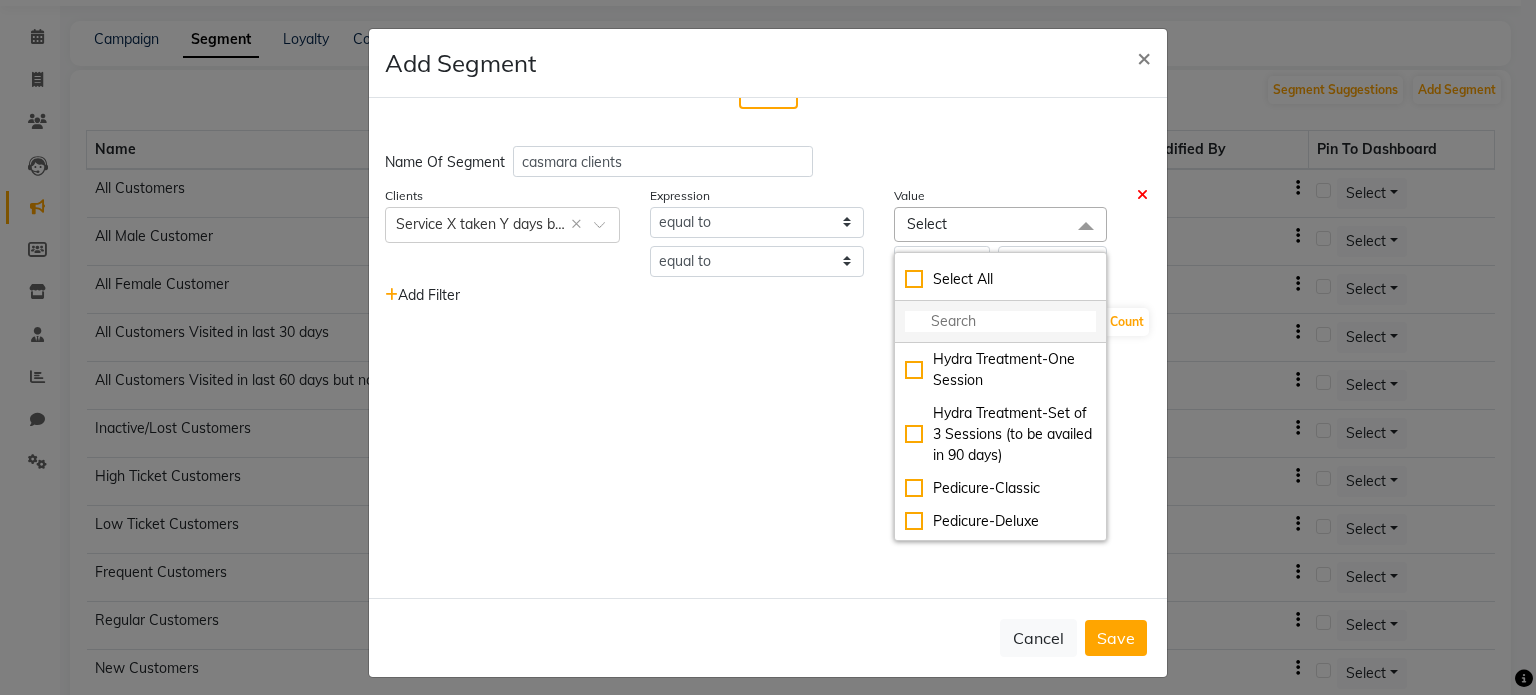 click 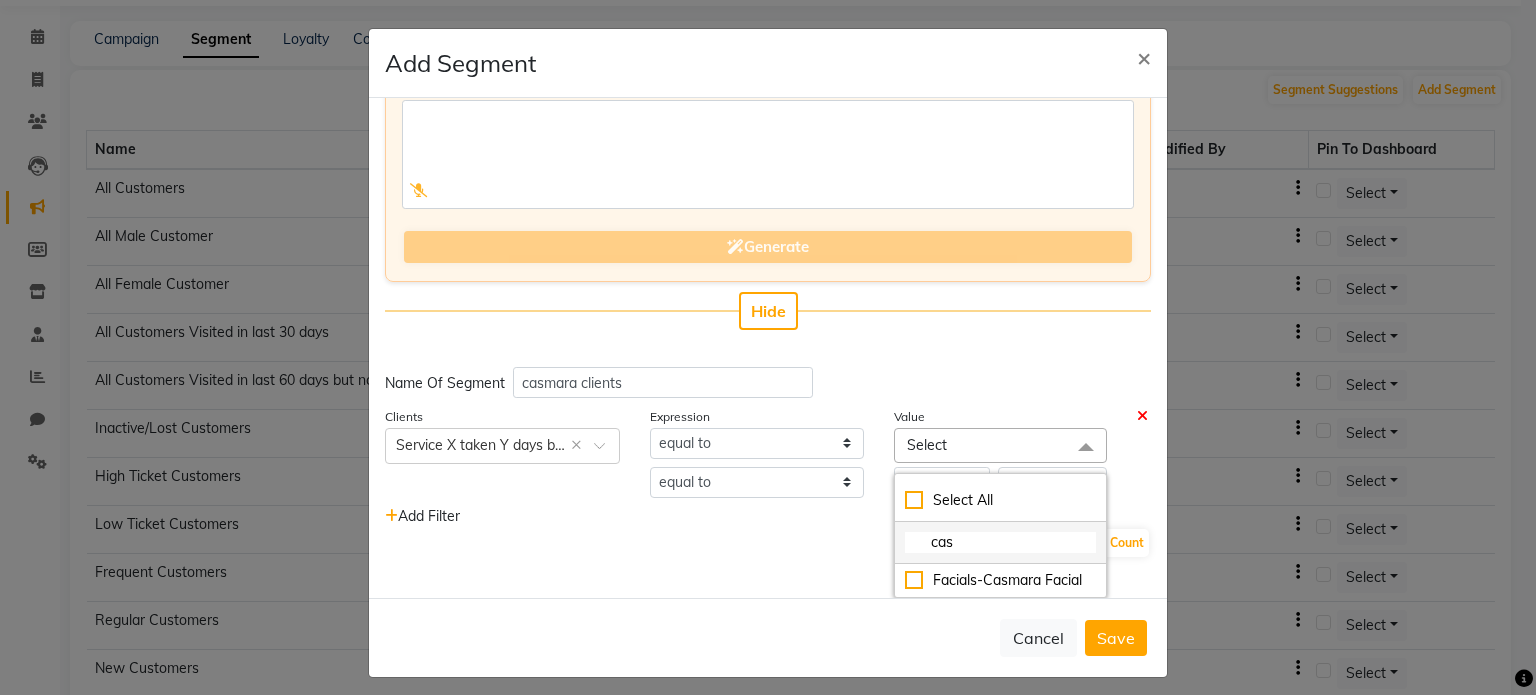 scroll, scrollTop: 106, scrollLeft: 0, axis: vertical 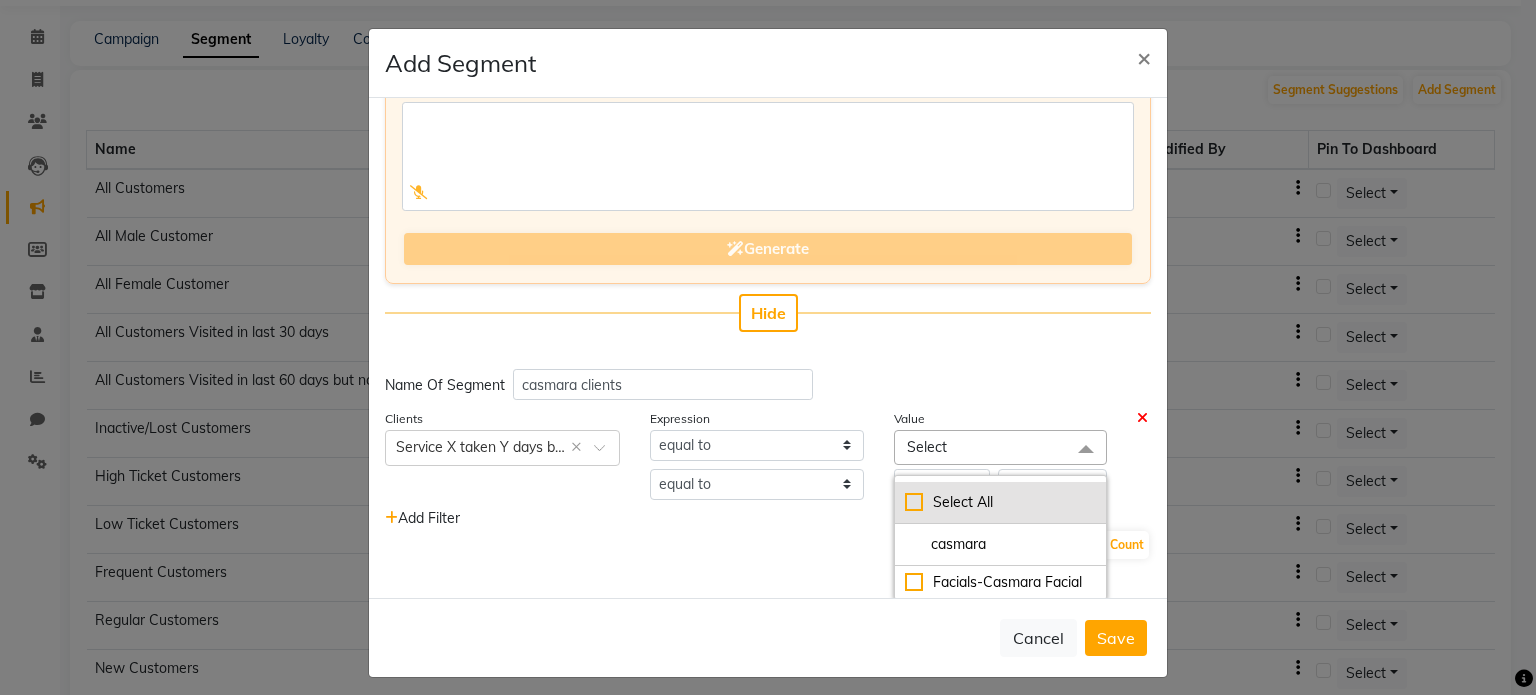 type on "casmara" 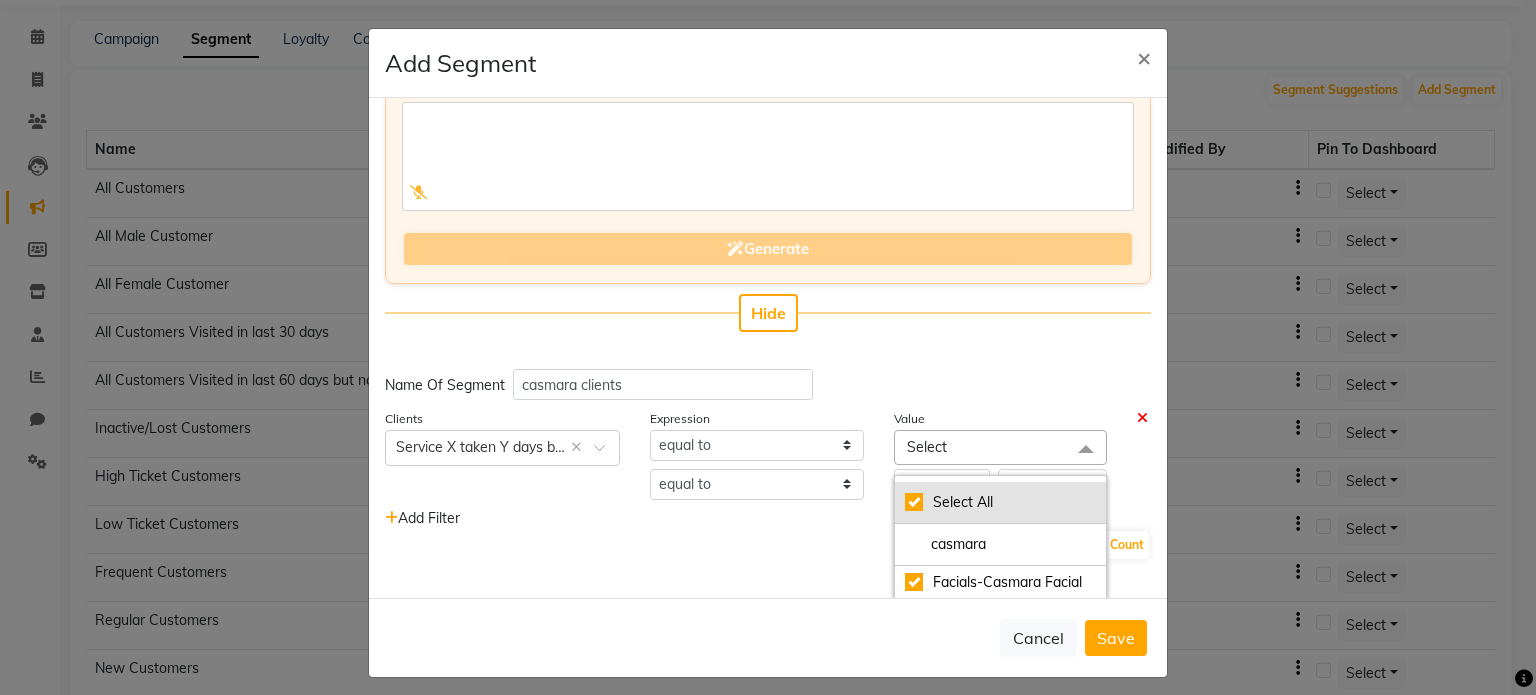 checkbox on "true" 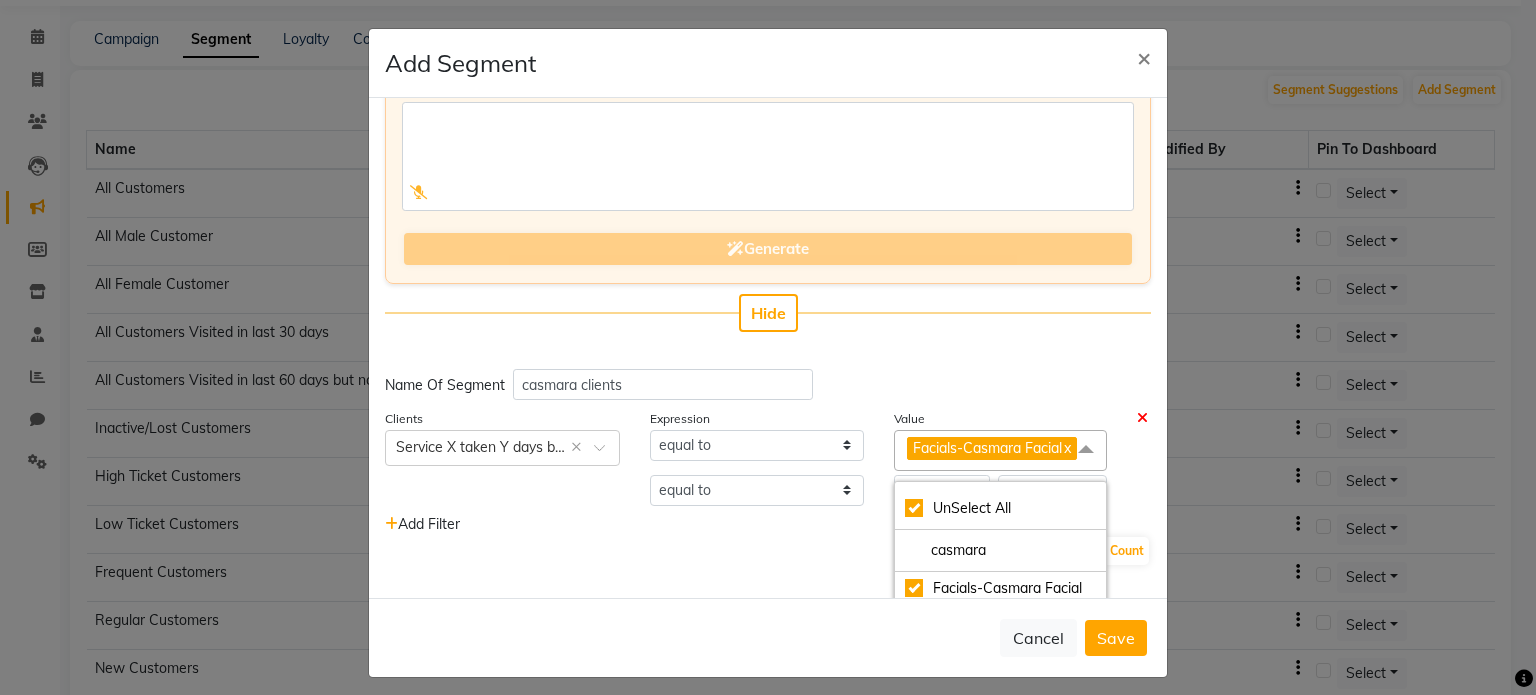 scroll, scrollTop: 133, scrollLeft: 0, axis: vertical 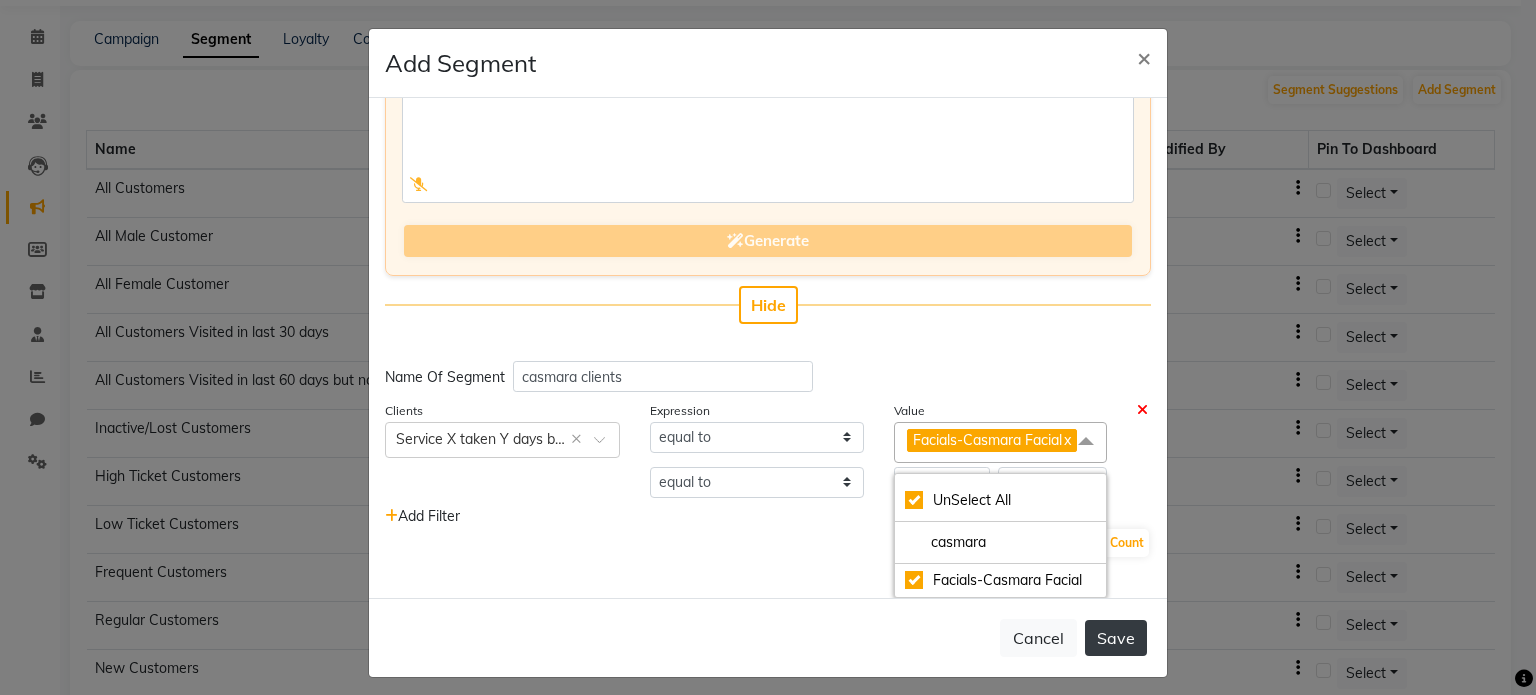 click on "Save" 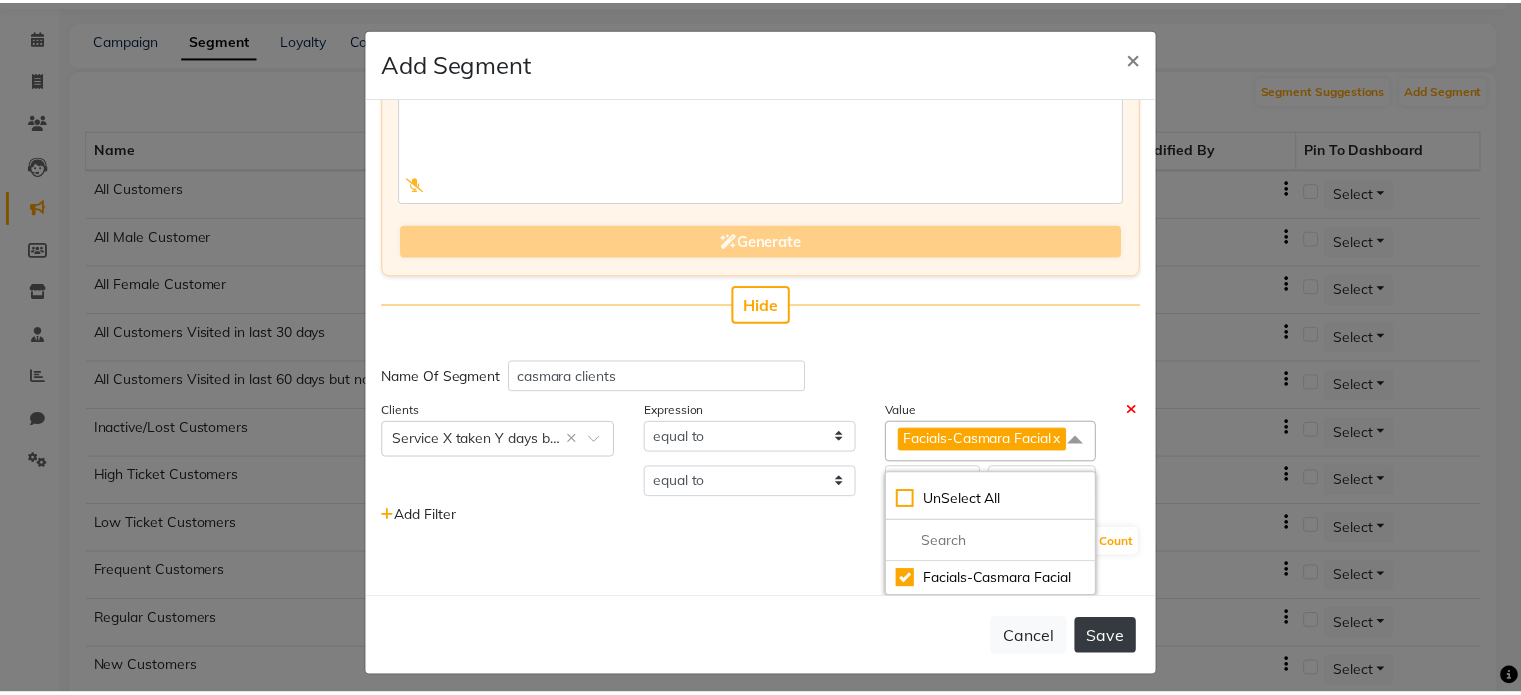 scroll, scrollTop: 111, scrollLeft: 0, axis: vertical 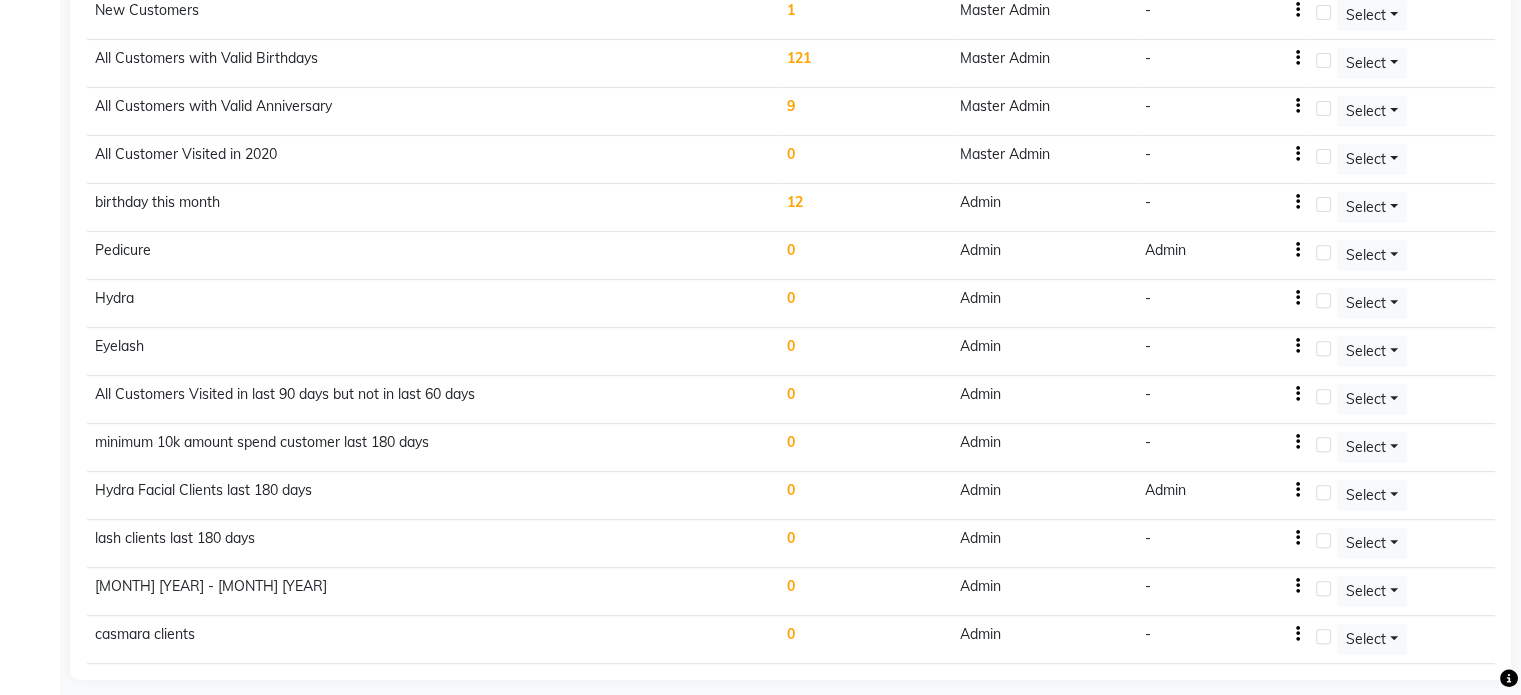 click on "-" 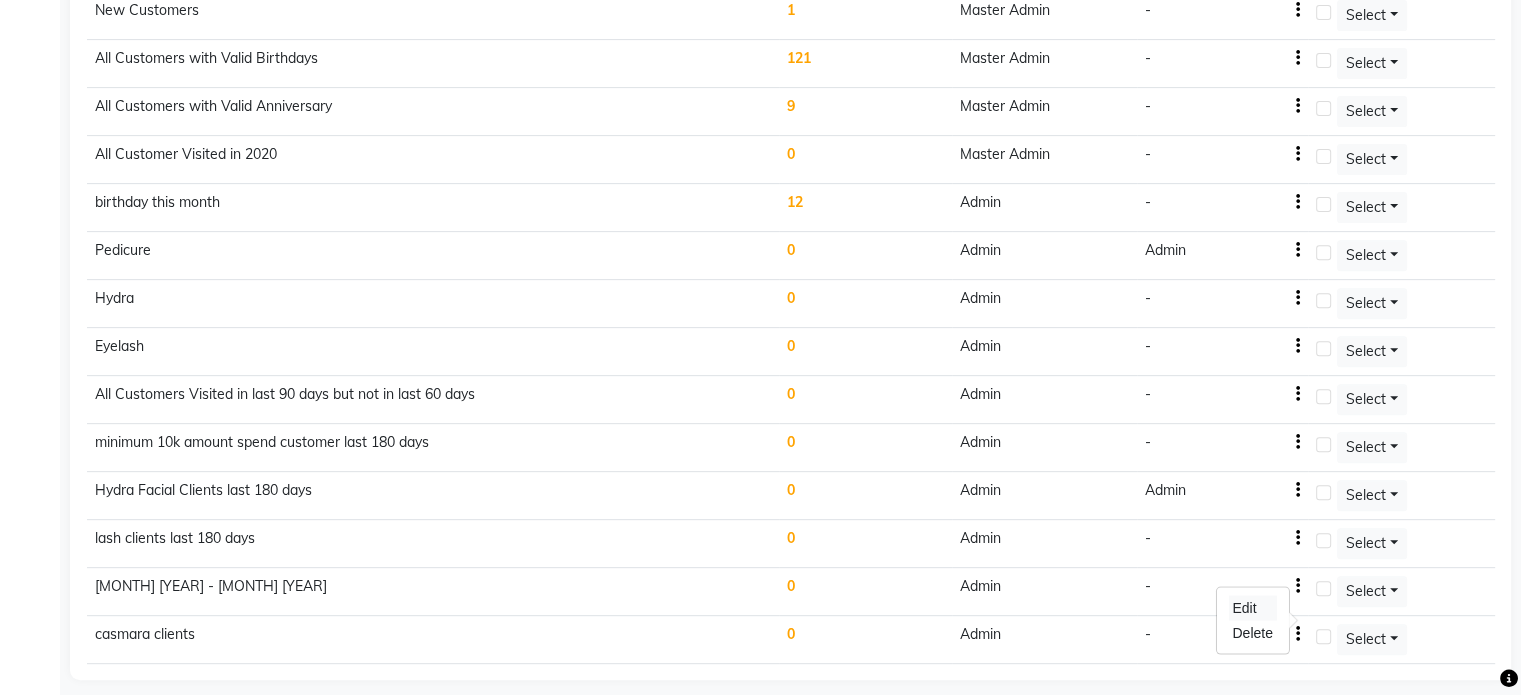 click on "Edit" at bounding box center [1252, 607] 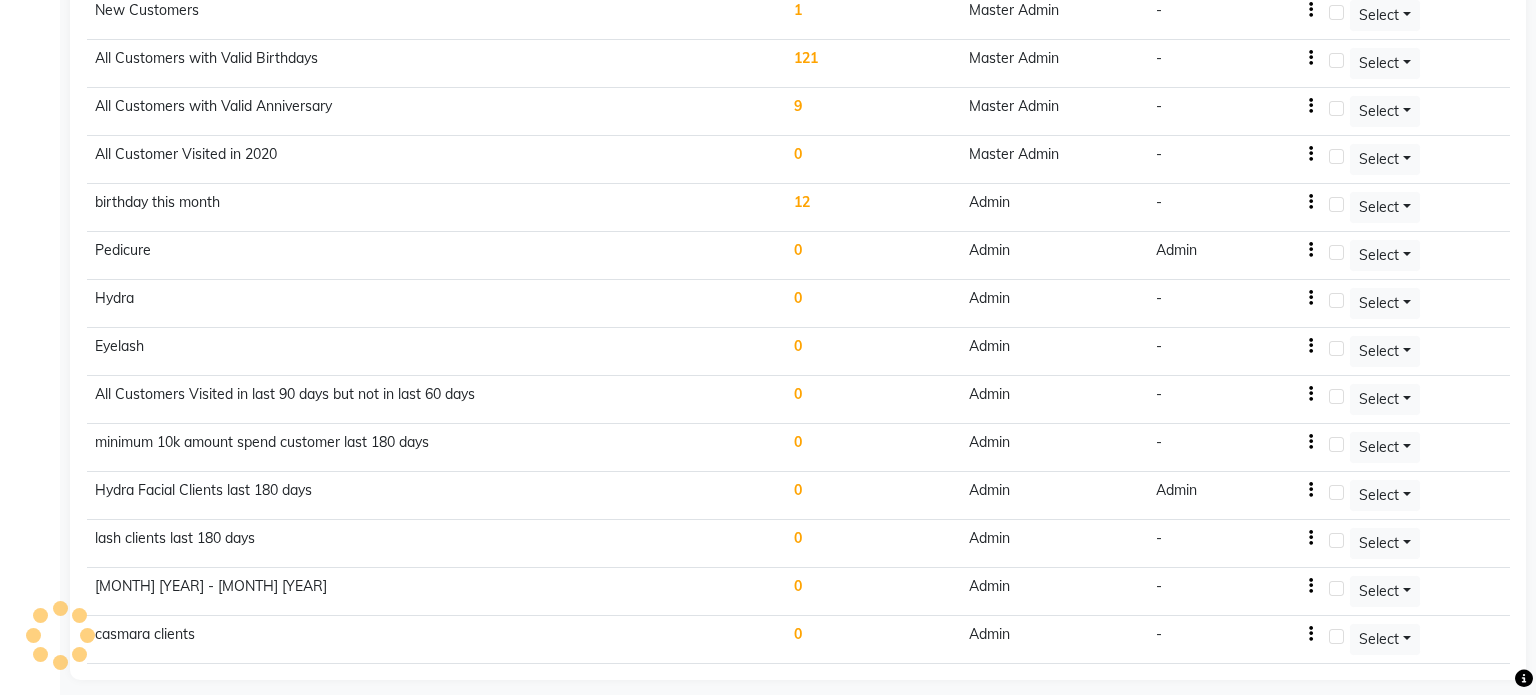 select on "months" 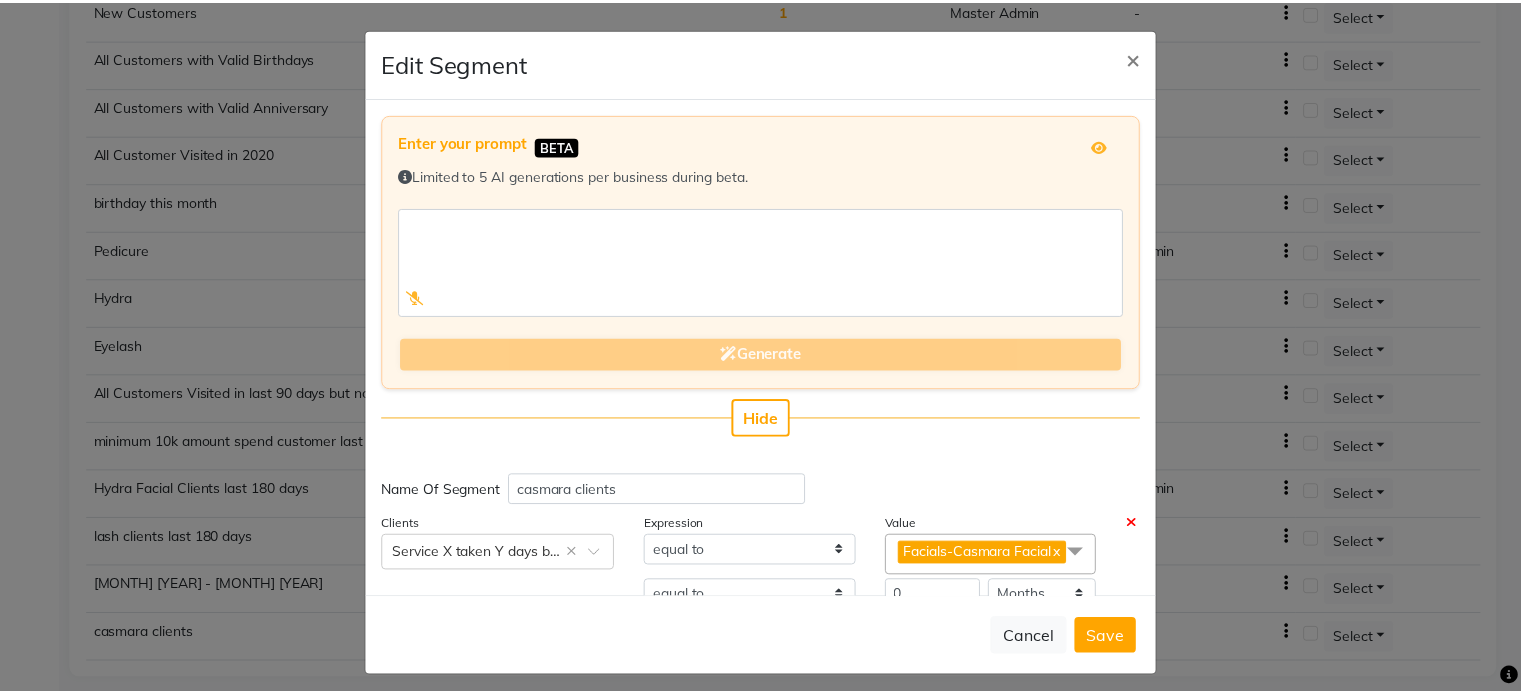 scroll, scrollTop: 111, scrollLeft: 0, axis: vertical 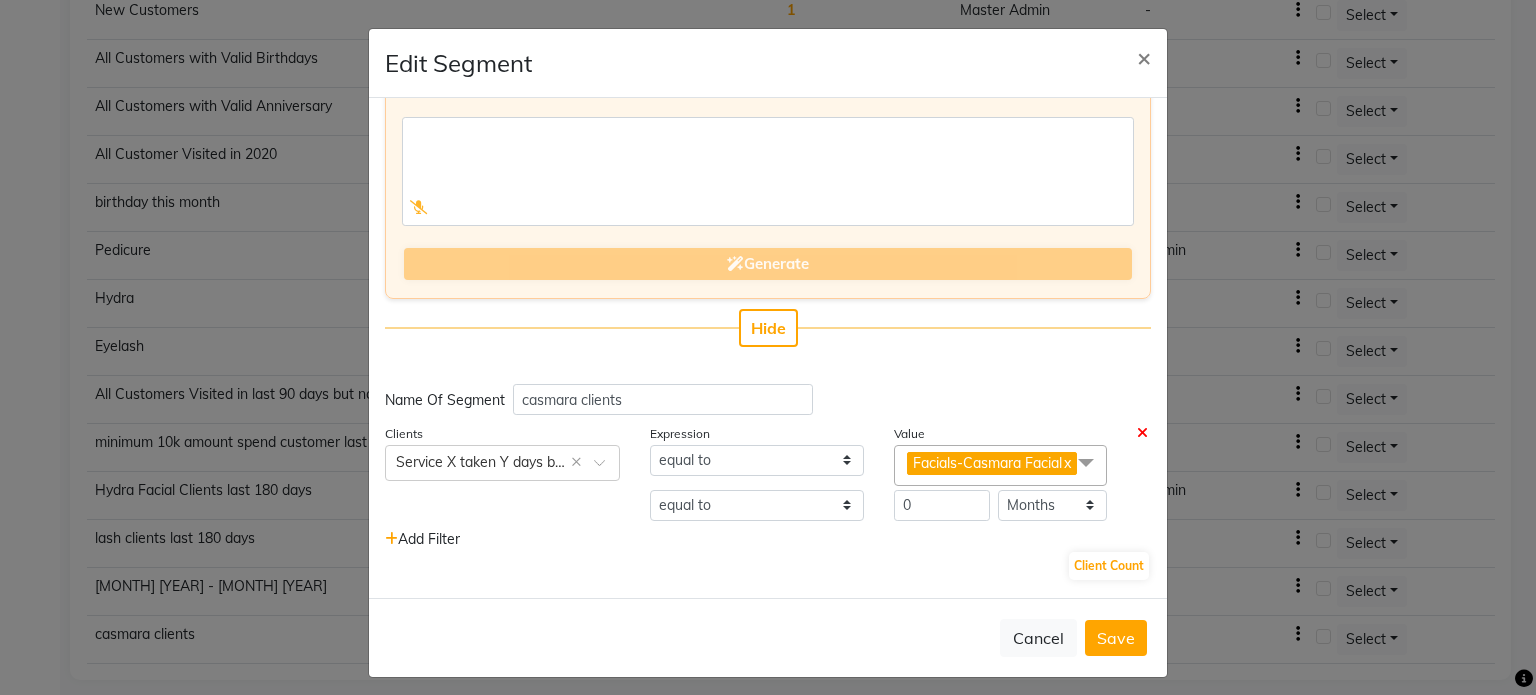 click on "Enter your prompt BETA  Limited to 5 AI generations per business during beta.            Generate Hide Name Of Segment casmara clients Clients Select × Service X taken Y days back × Expression Value equal to Facials-Casmara Facial  x Select All Hydra Treatment-One Session Hydra Treatment-Set of 3 Sessions (to be availed in [DAYS] days) Pedicure-Classic Pedicure-Deluxe Pedicure-Premium Pedicure-Platinum Manicure-Classic Manicure-Deluxe Manicure-Premium Manicure-Platinum BB Foundation-1st Session BB Foundation-2nd Session BB Foundation-3rd Session BB Foundation-4th Session Permanent Refill-Eyebrows Shading (1st Session) Permanent Refill-Eyebrows (2nd Session – Refill) Permanent Refill-Microblading Permanent Refill-Microblading (2nd Session – Refill) Permanent Refill-Eyeliner (with 2 Sessions) Permanent Refill-Mole Permanent Refill-Lip Coloring (1st Session) Permanent Refill-Lip Coloring (2nd Session – Refill) Eyelash Extensions-Classic Eyelash Extensions-Hybrid Eyelash Extensions-Volume Refills-Toes-Gel" 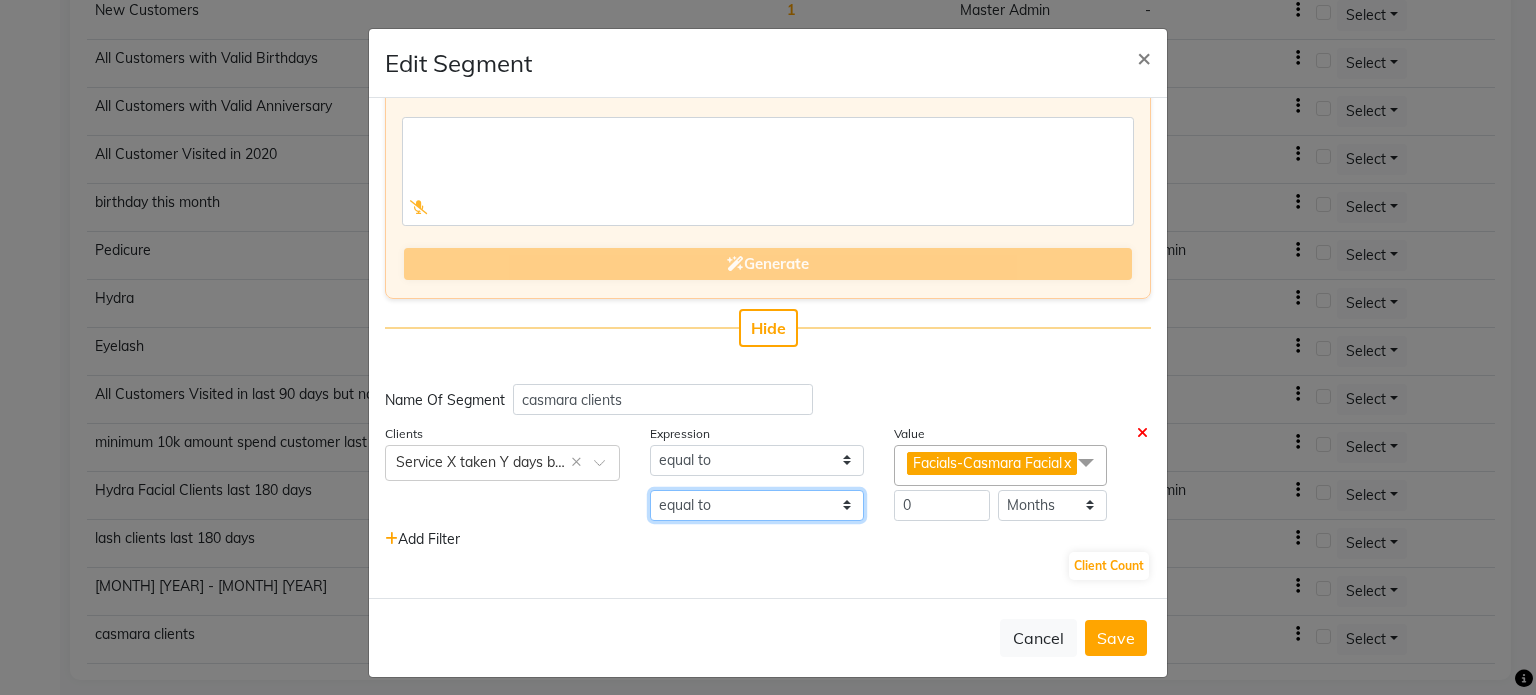 click on "equal to greater than greater than or equal to less than less than or equal to" 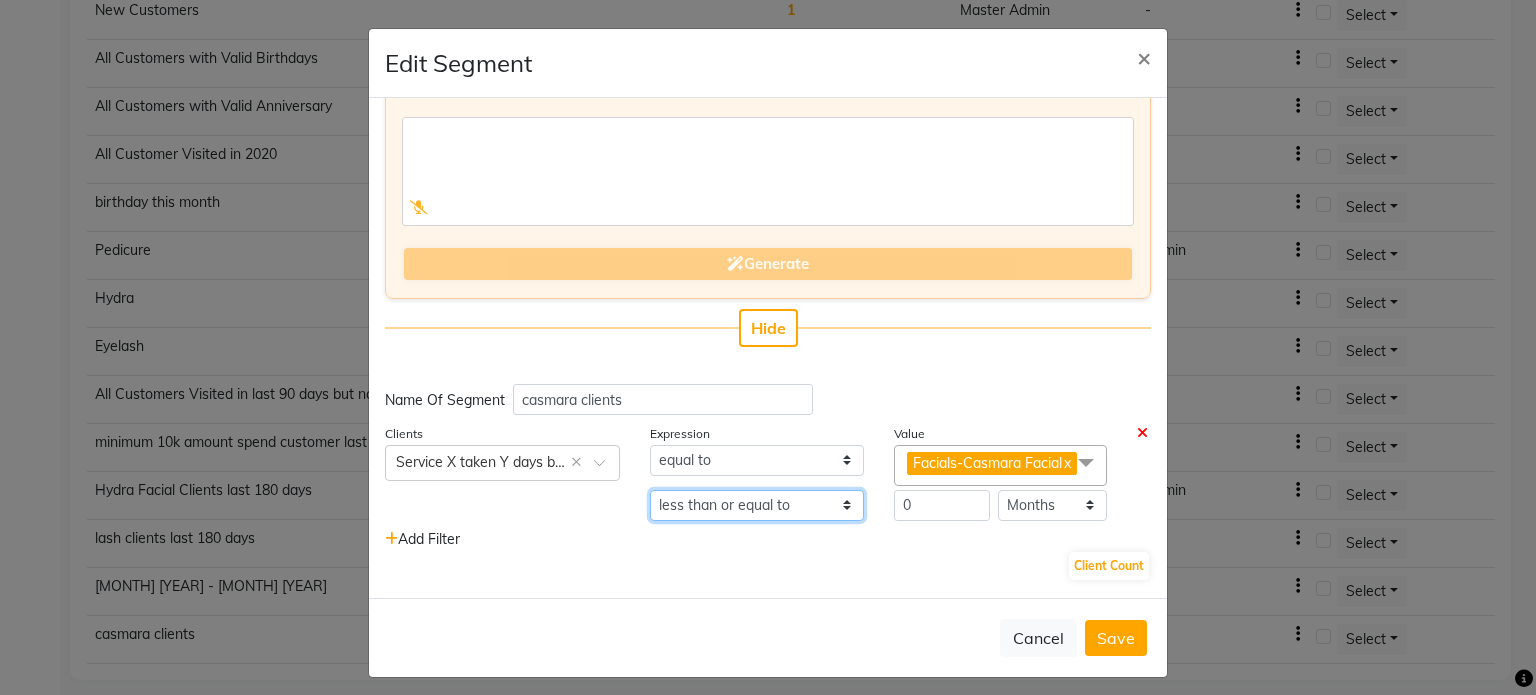 click on "equal to greater than greater than or equal to less than less than or equal to" 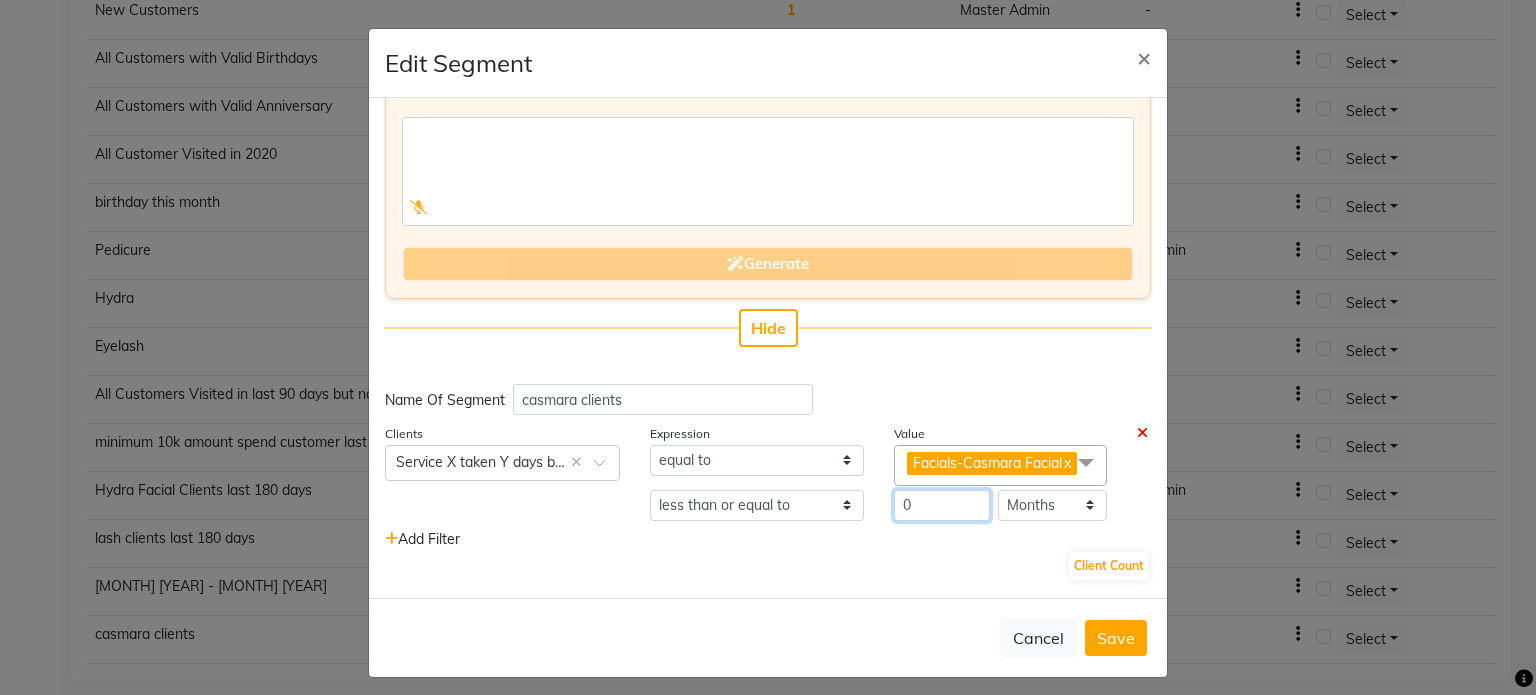 click on "0" 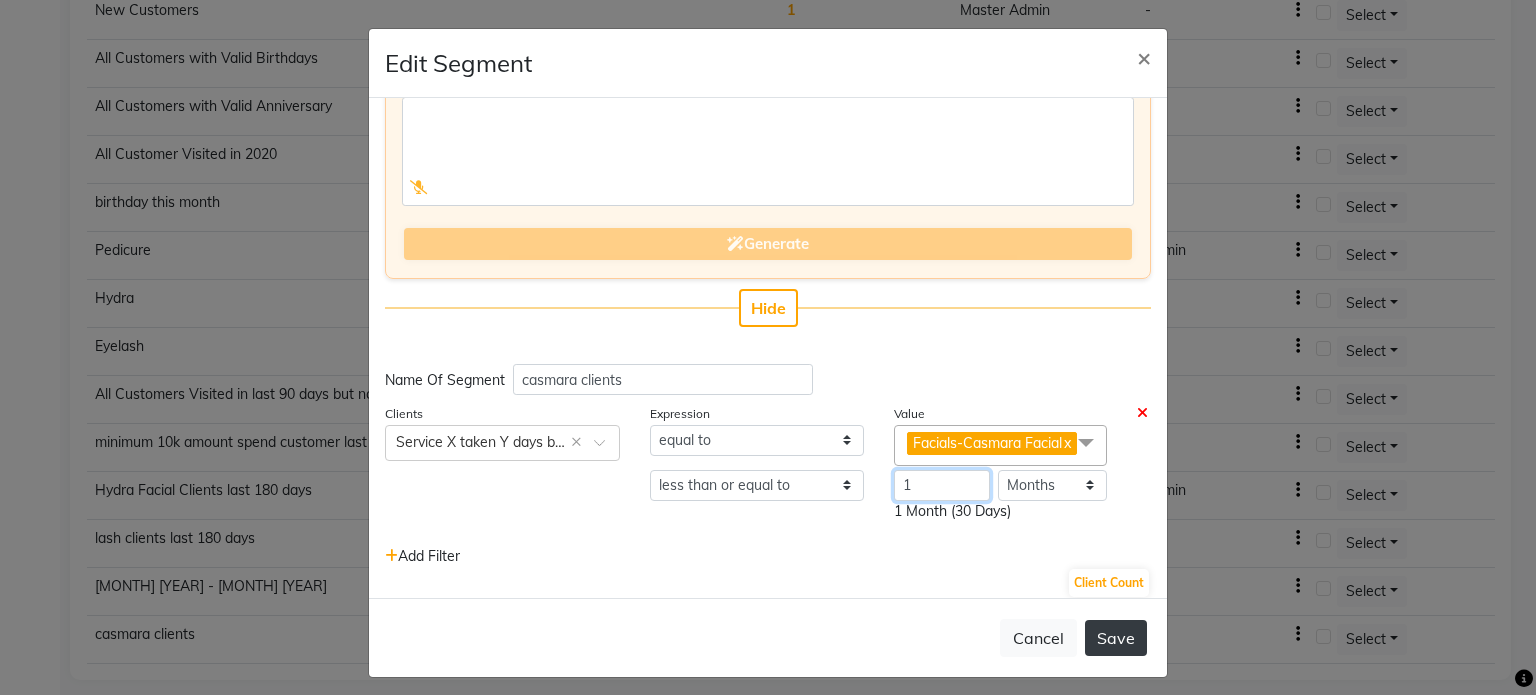 type on "1" 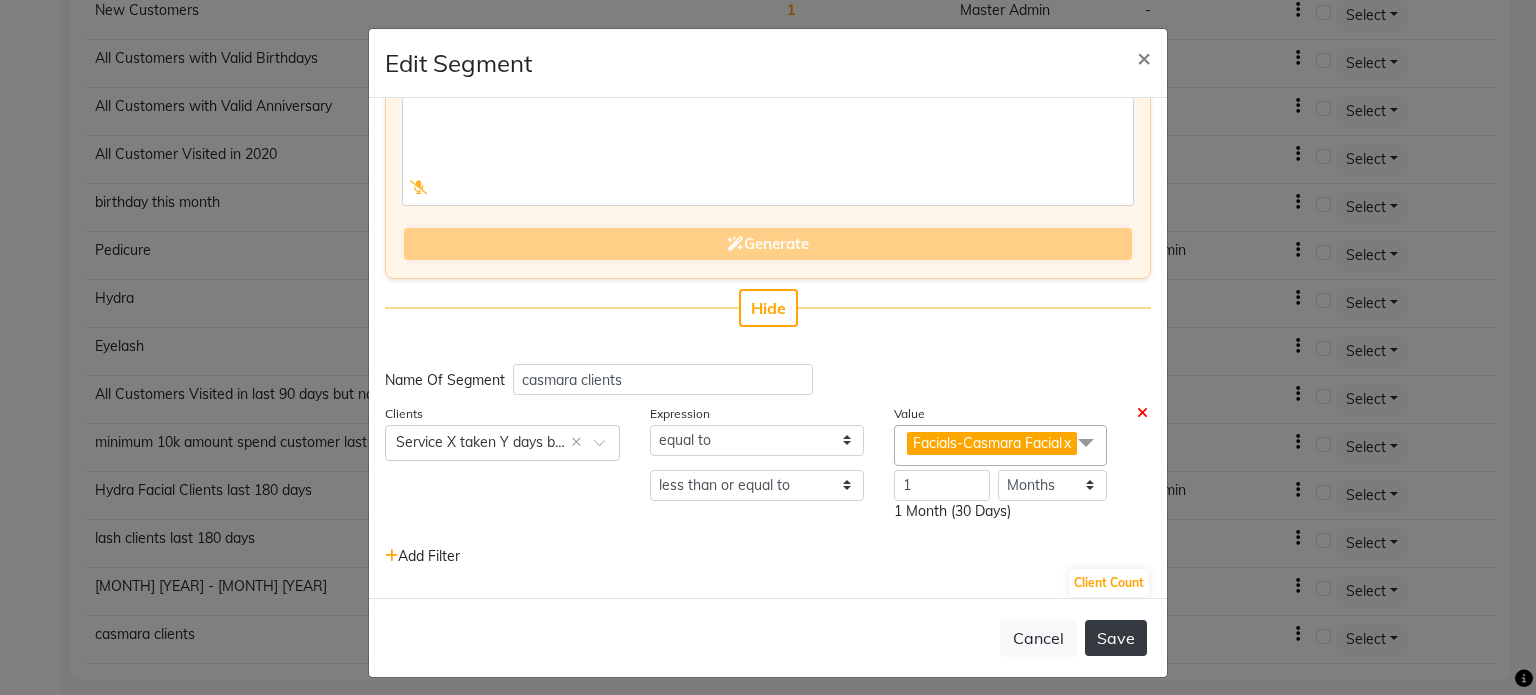 click on "Save" 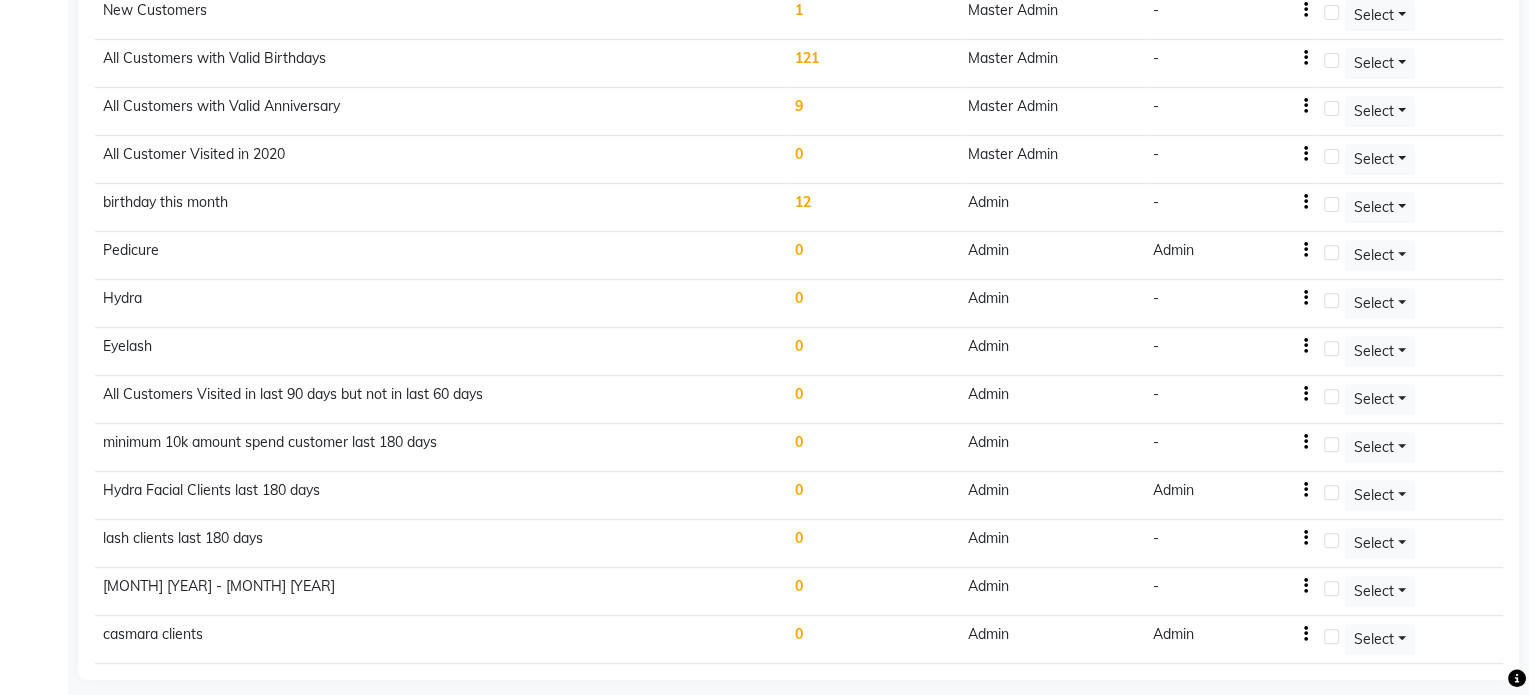 scroll, scrollTop: 116, scrollLeft: 0, axis: vertical 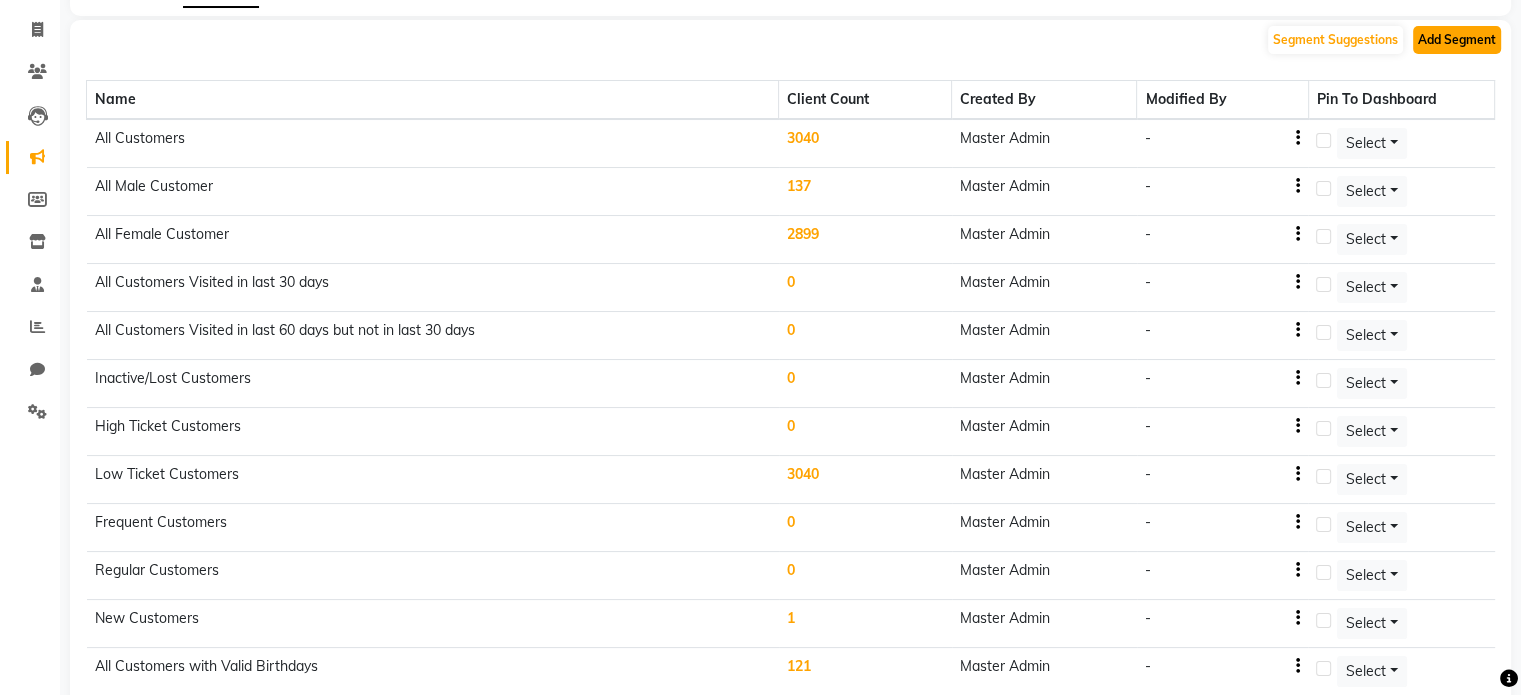 click on "Add Segment" 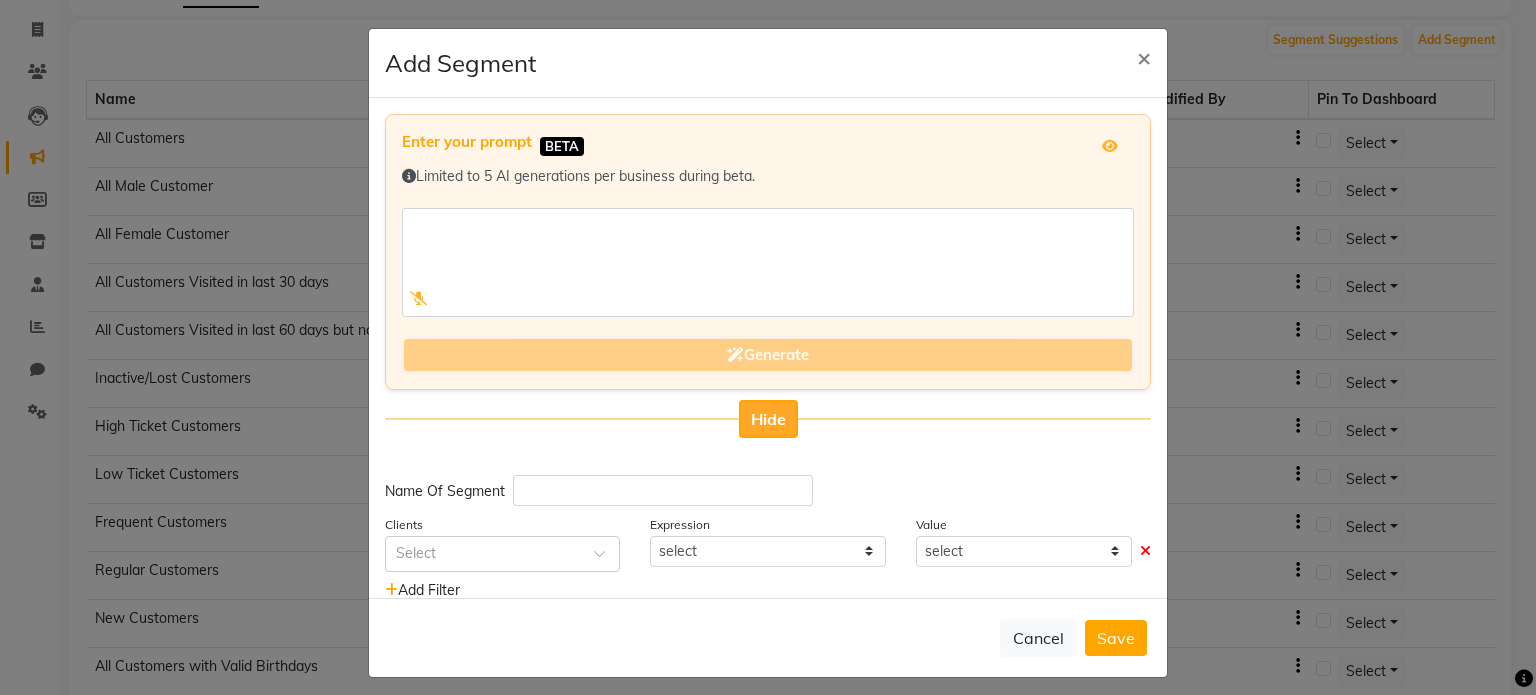 click on "Hide" 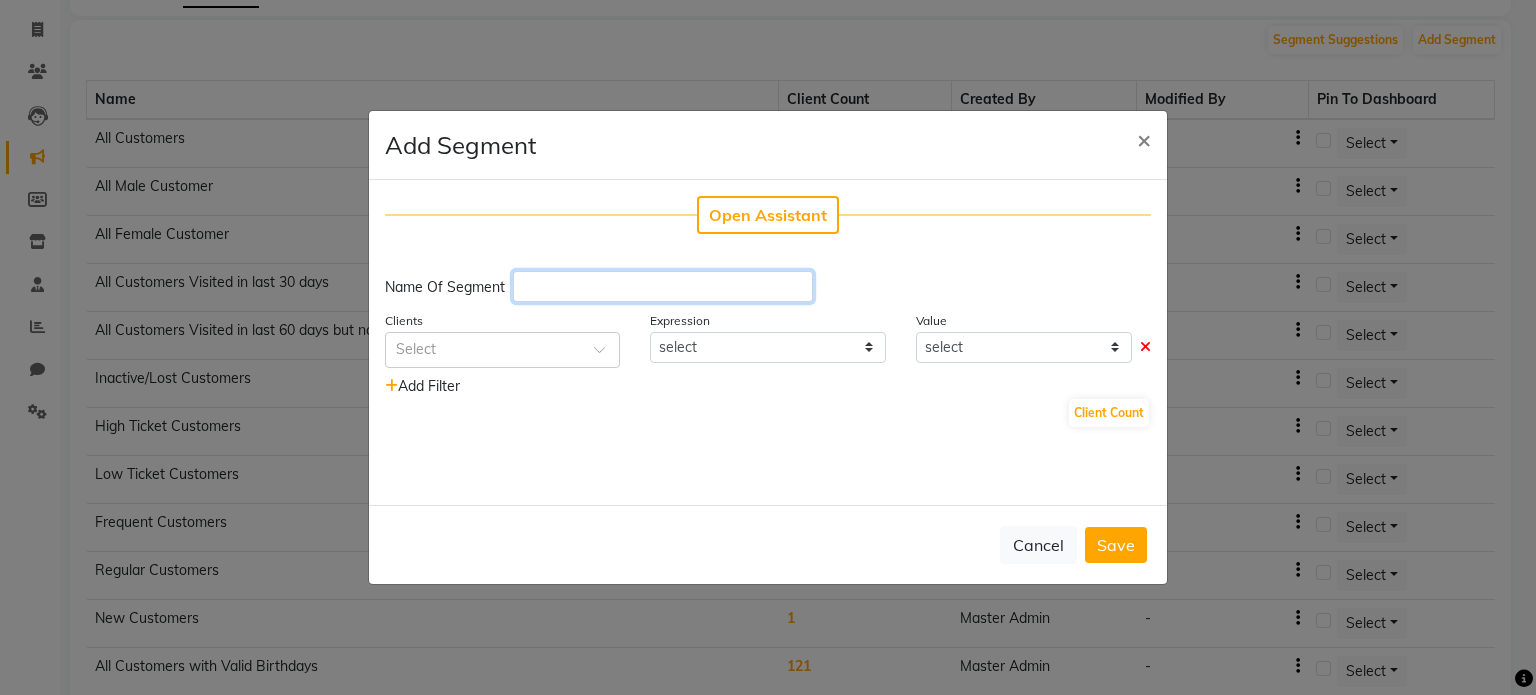 click 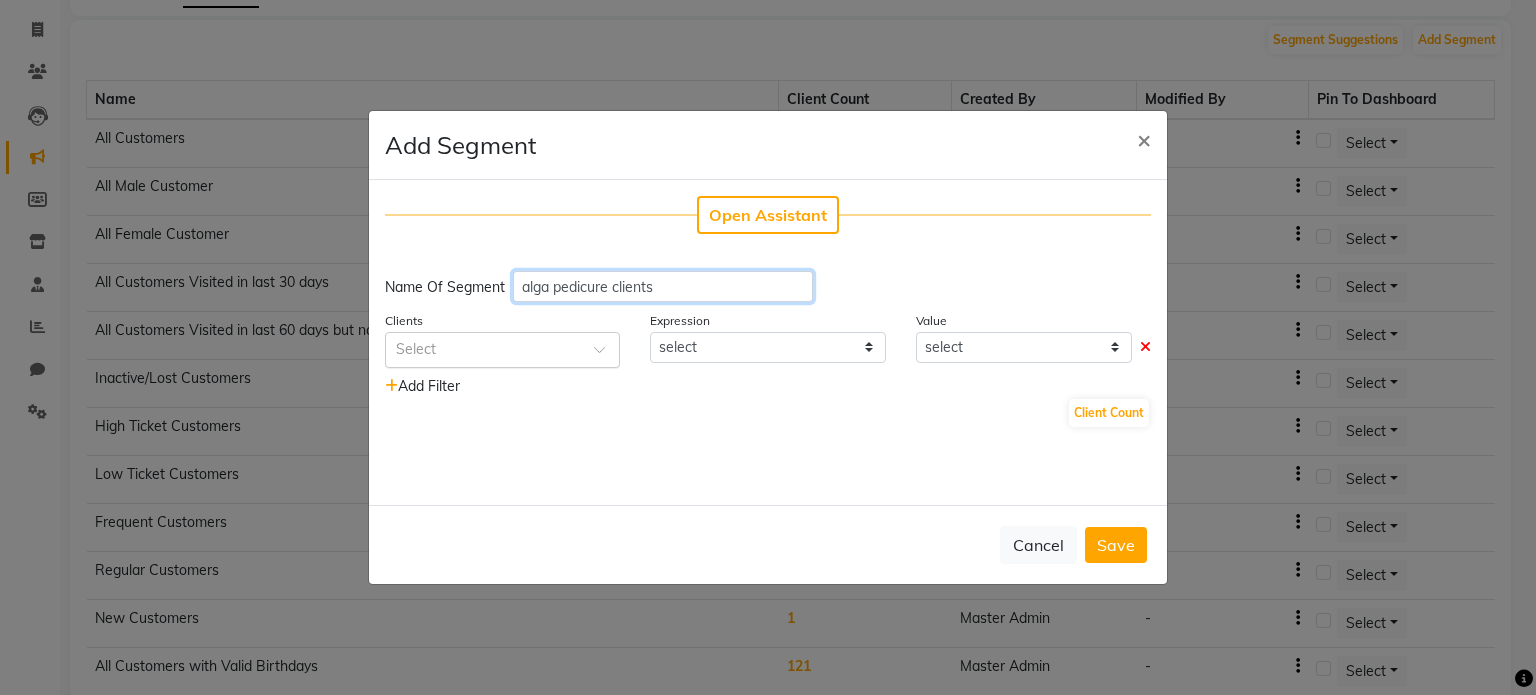type on "alga pedicure clients" 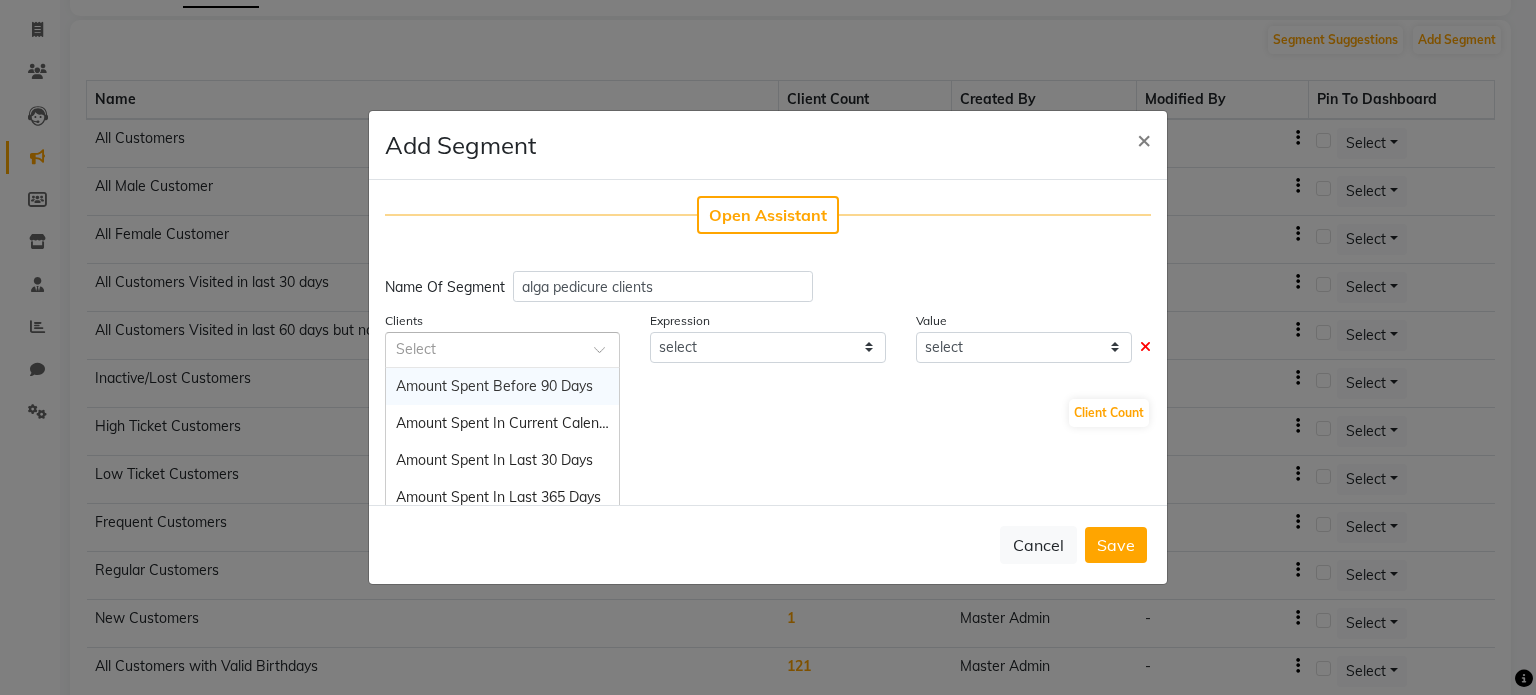 click 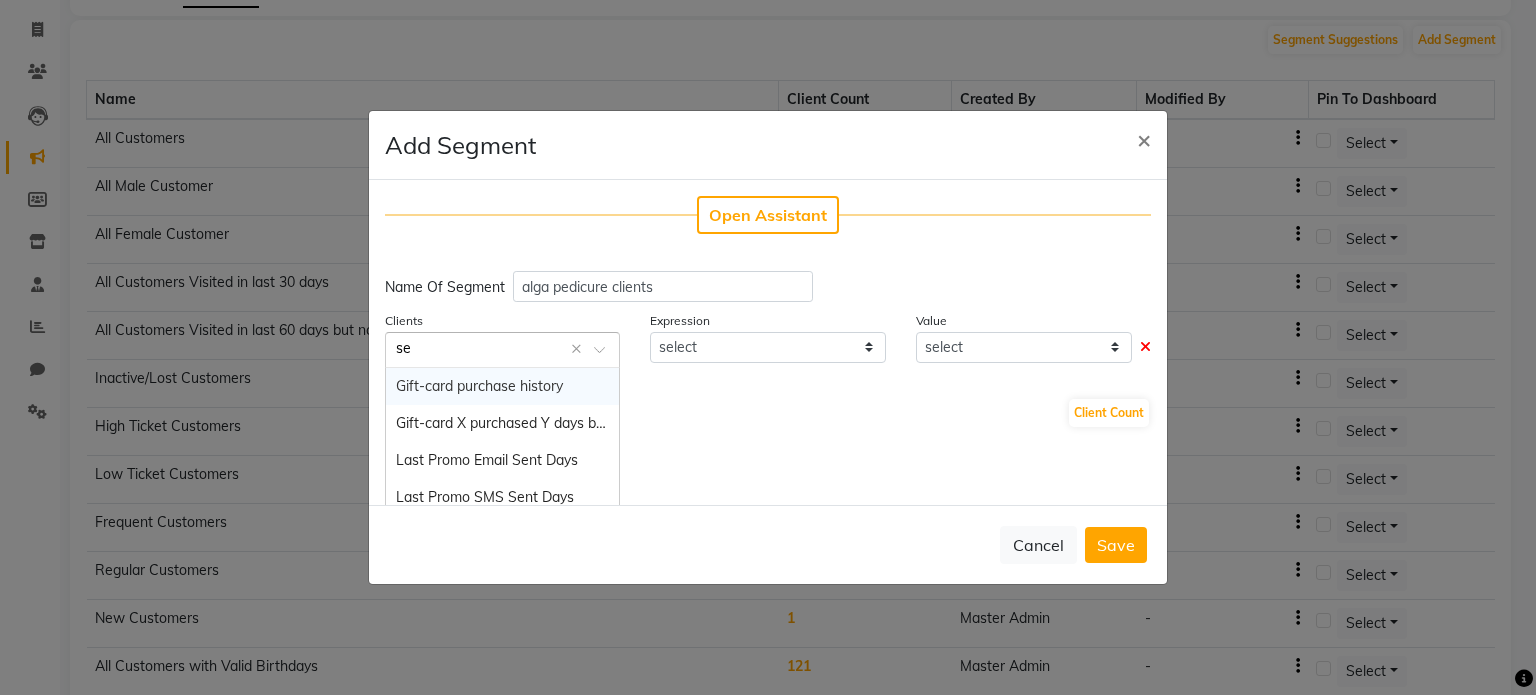 type on "ser" 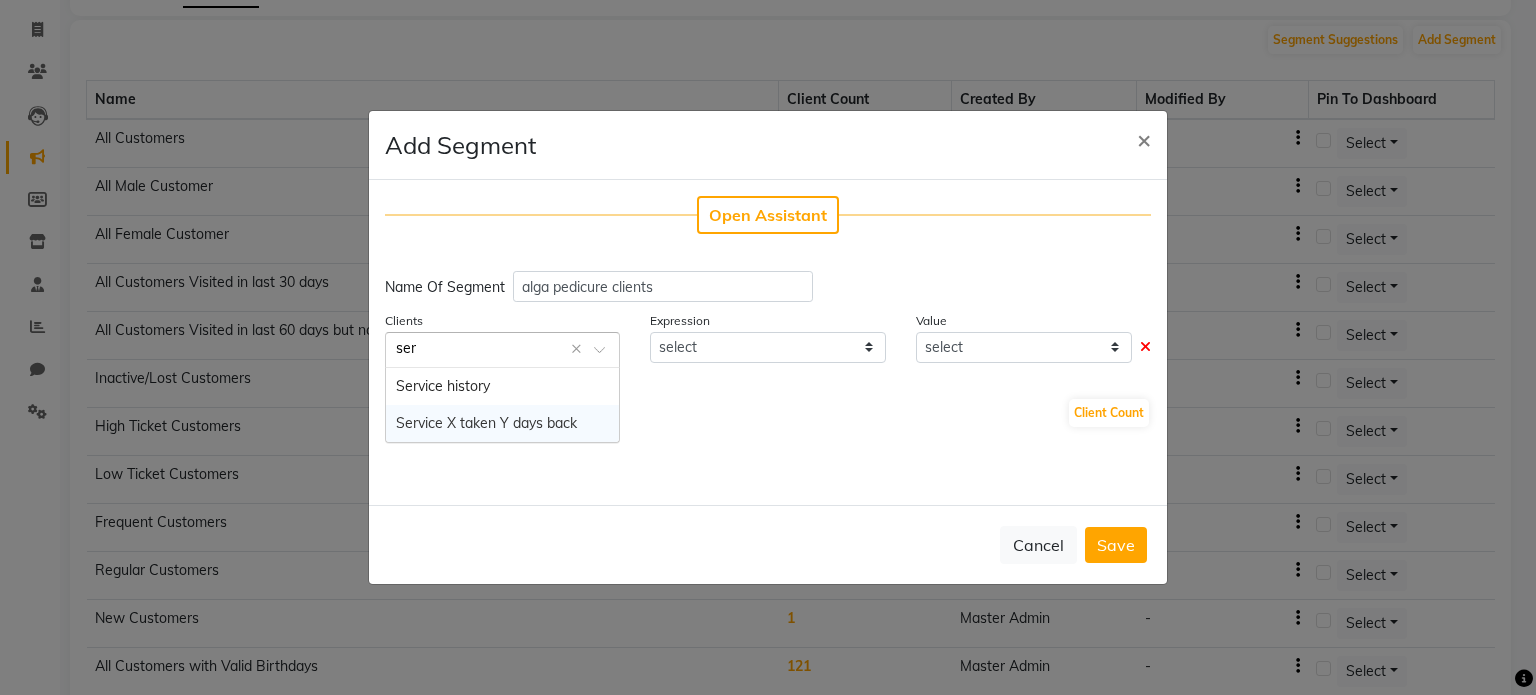 click on "Service X taken Y days back" at bounding box center [502, 423] 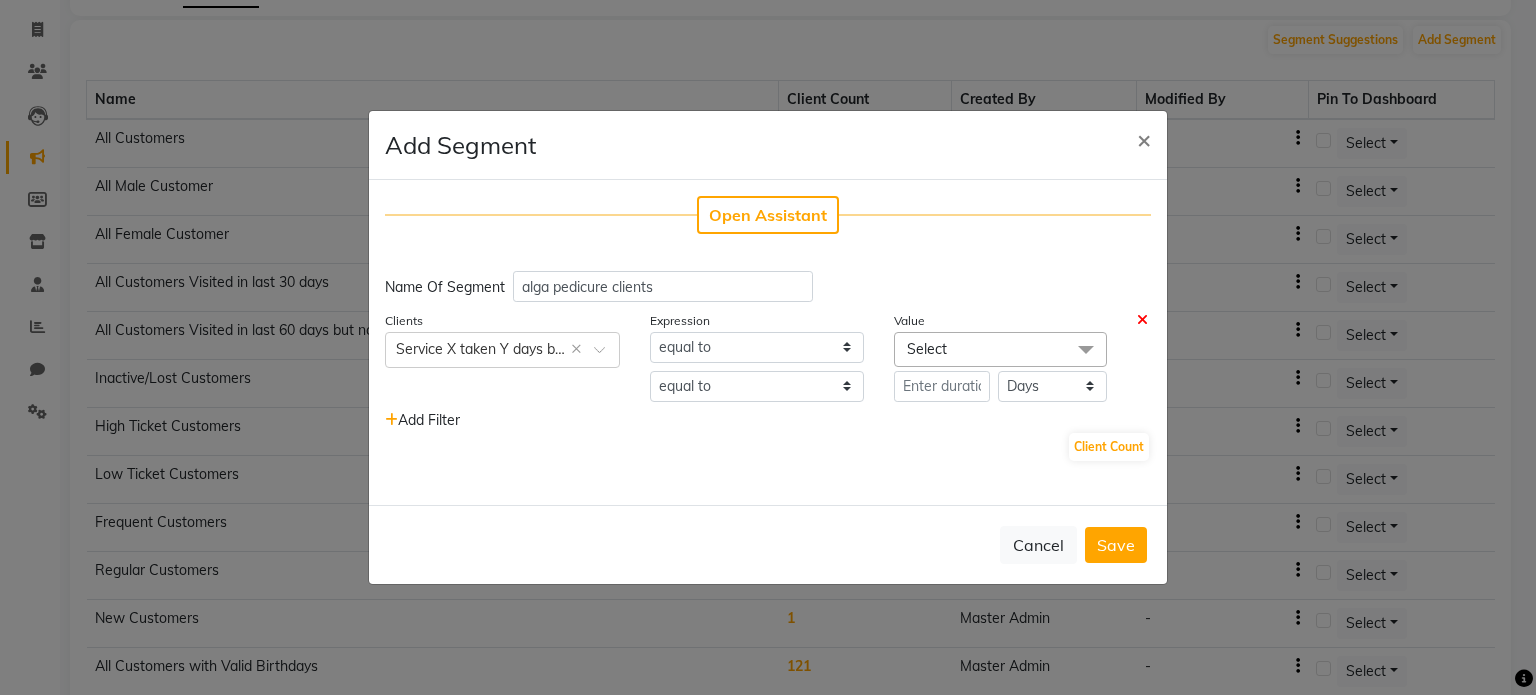 click on "Select" 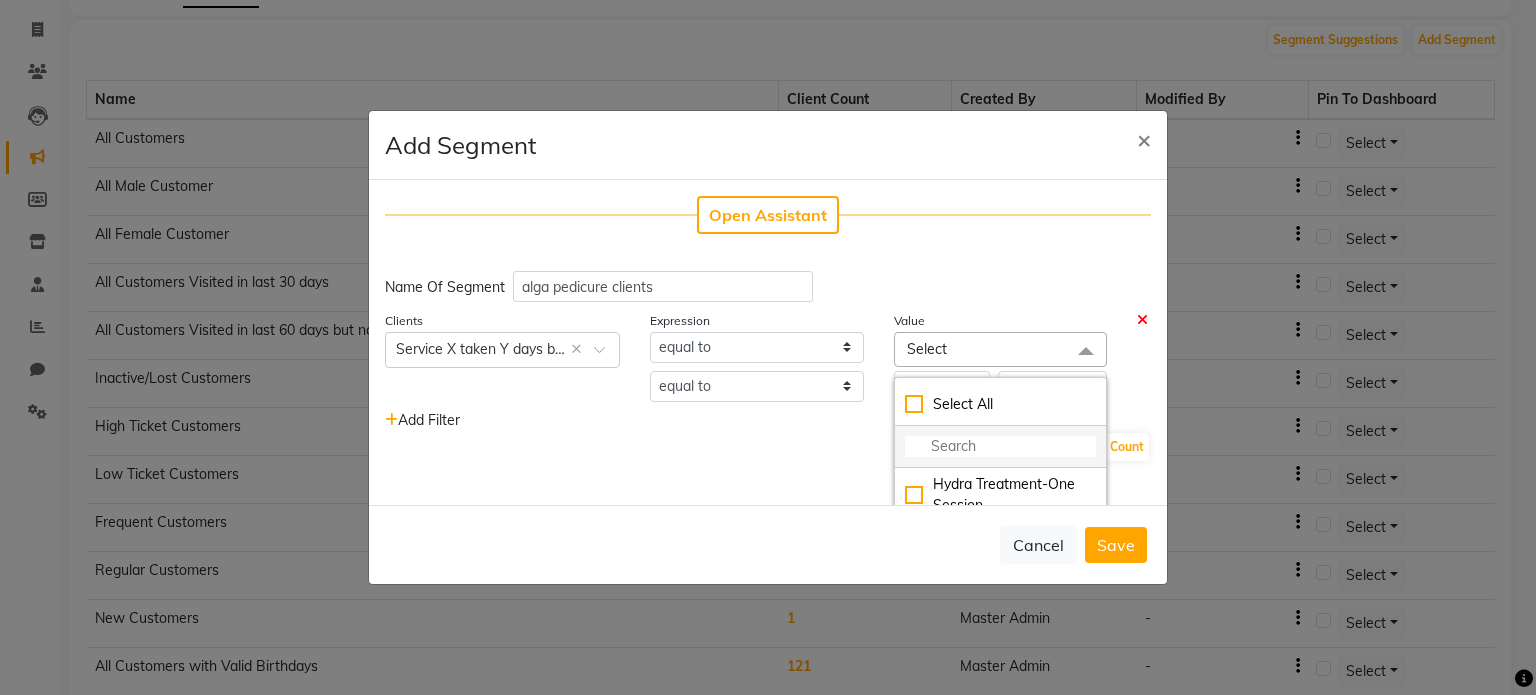 click 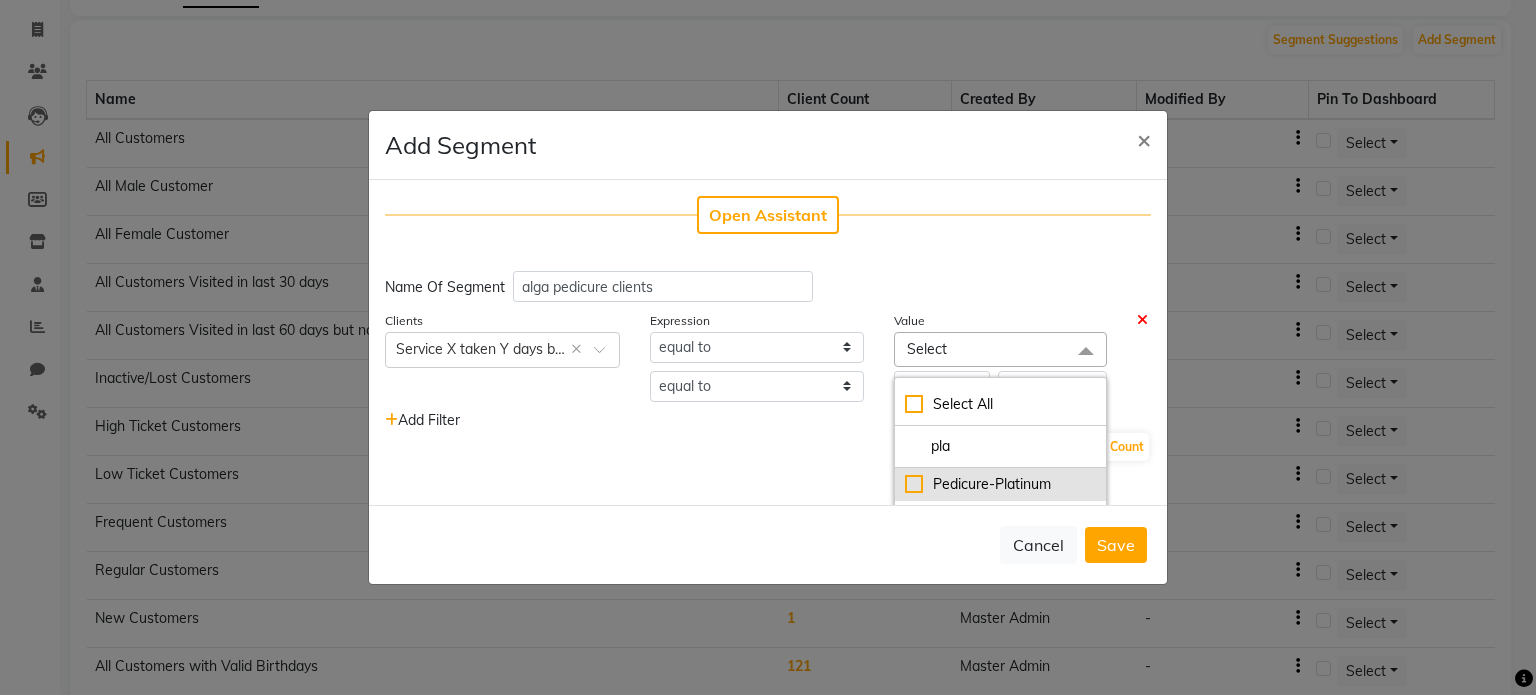 type on "pla" 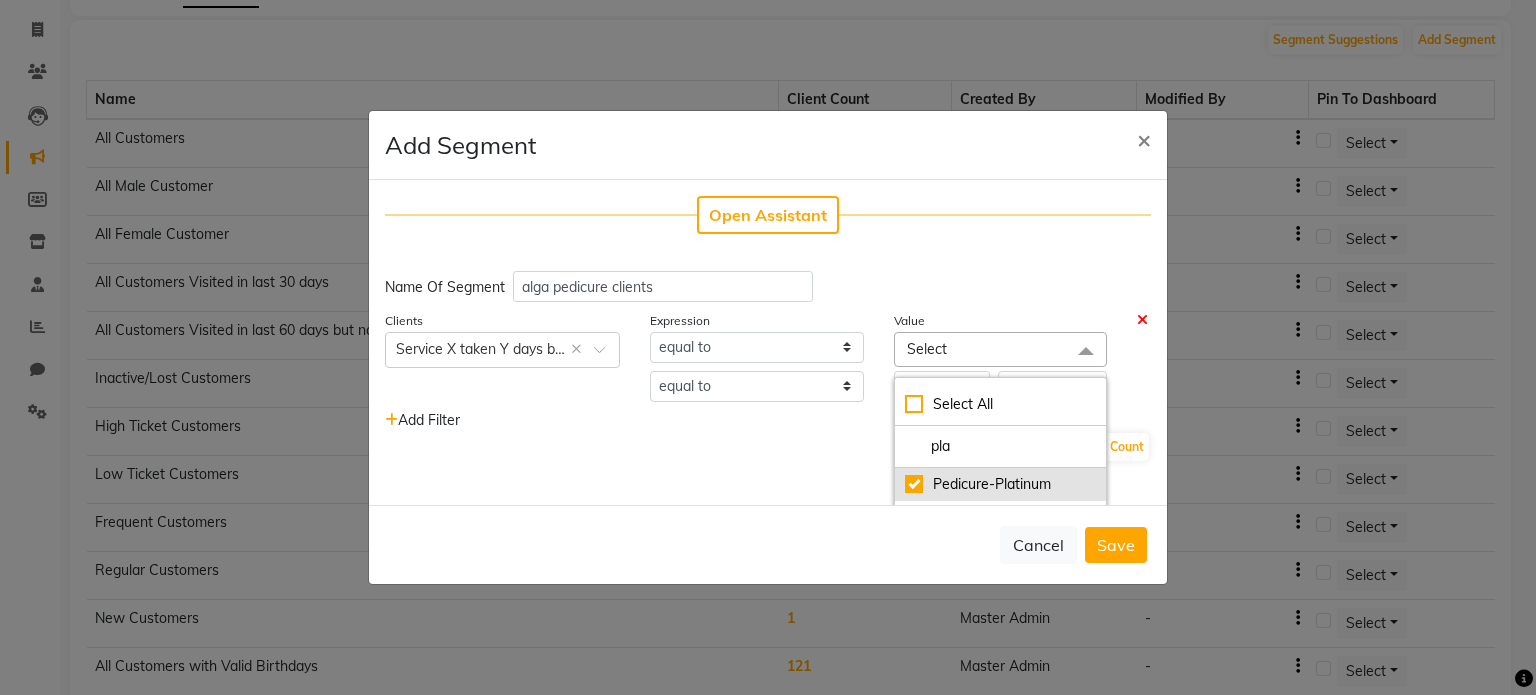 checkbox on "true" 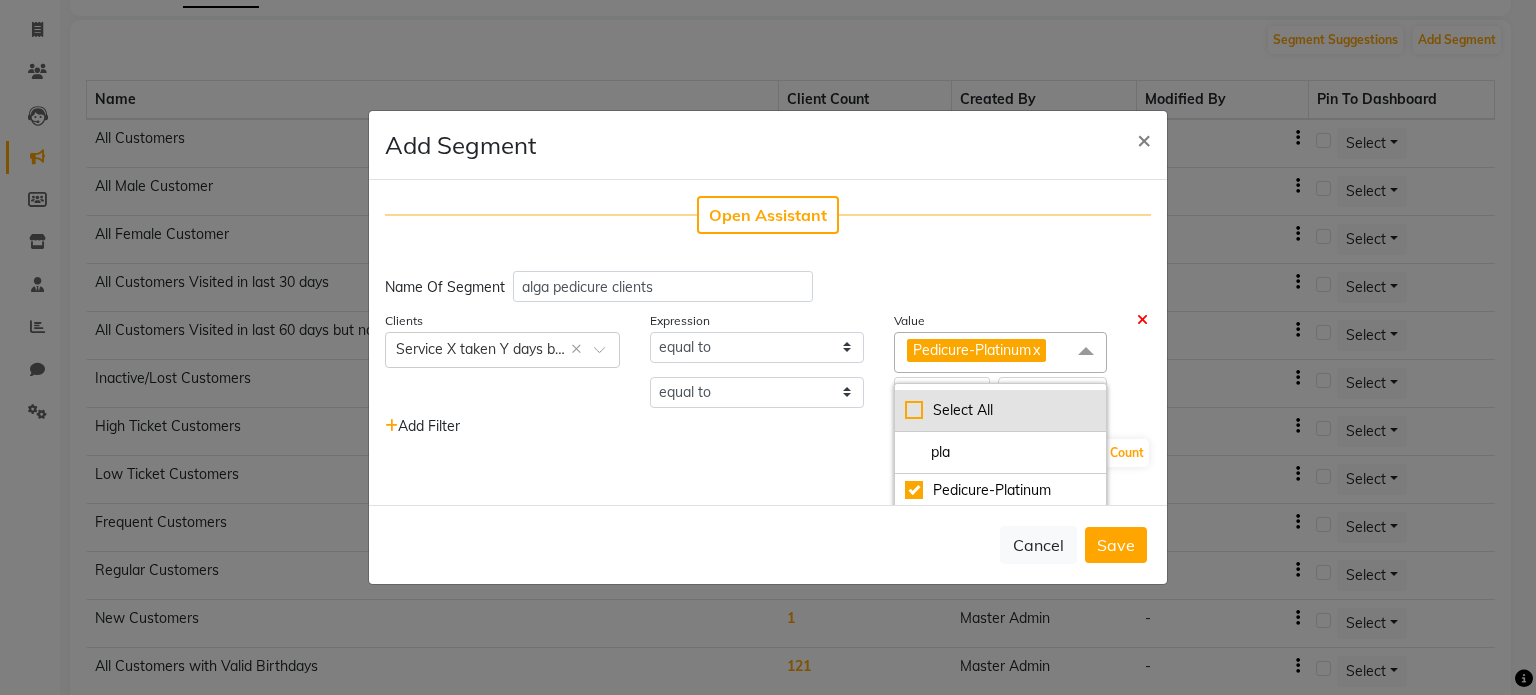 click on "Select All" 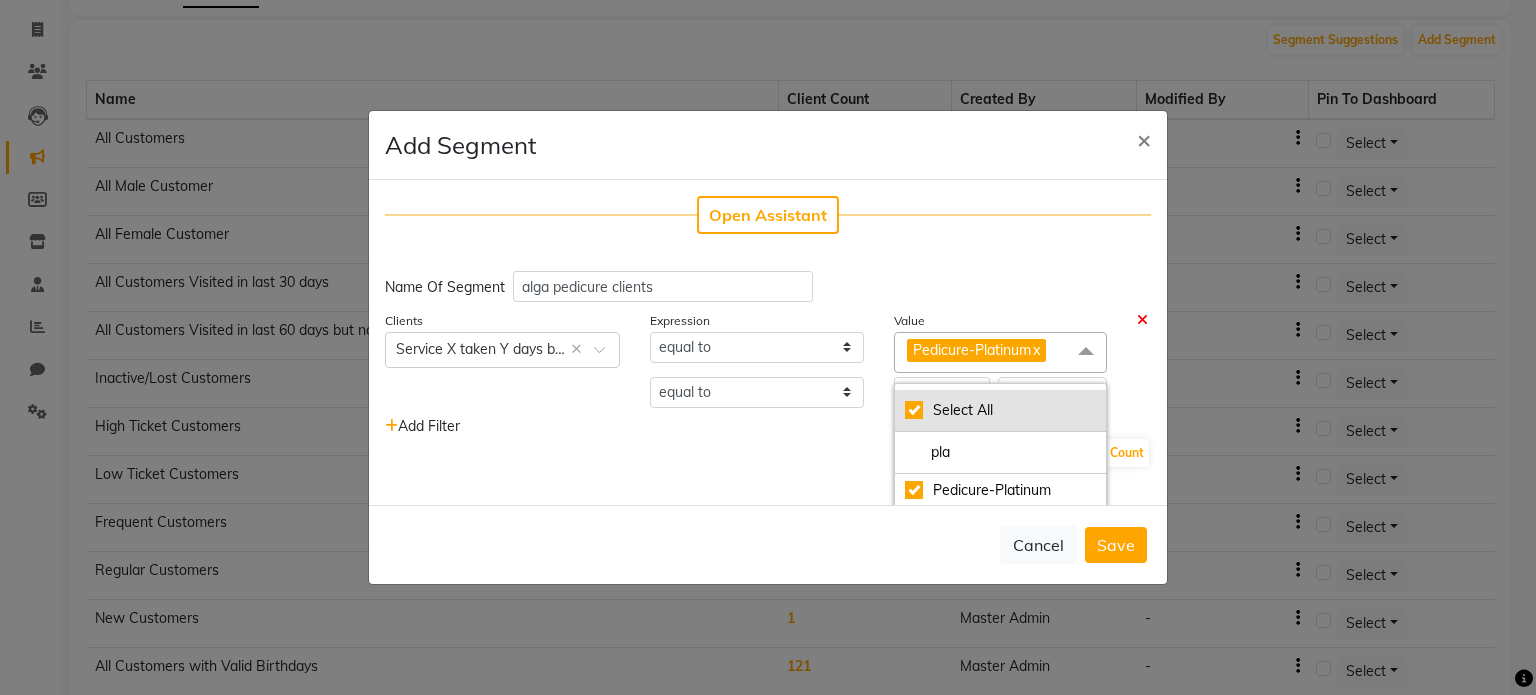 checkbox on "true" 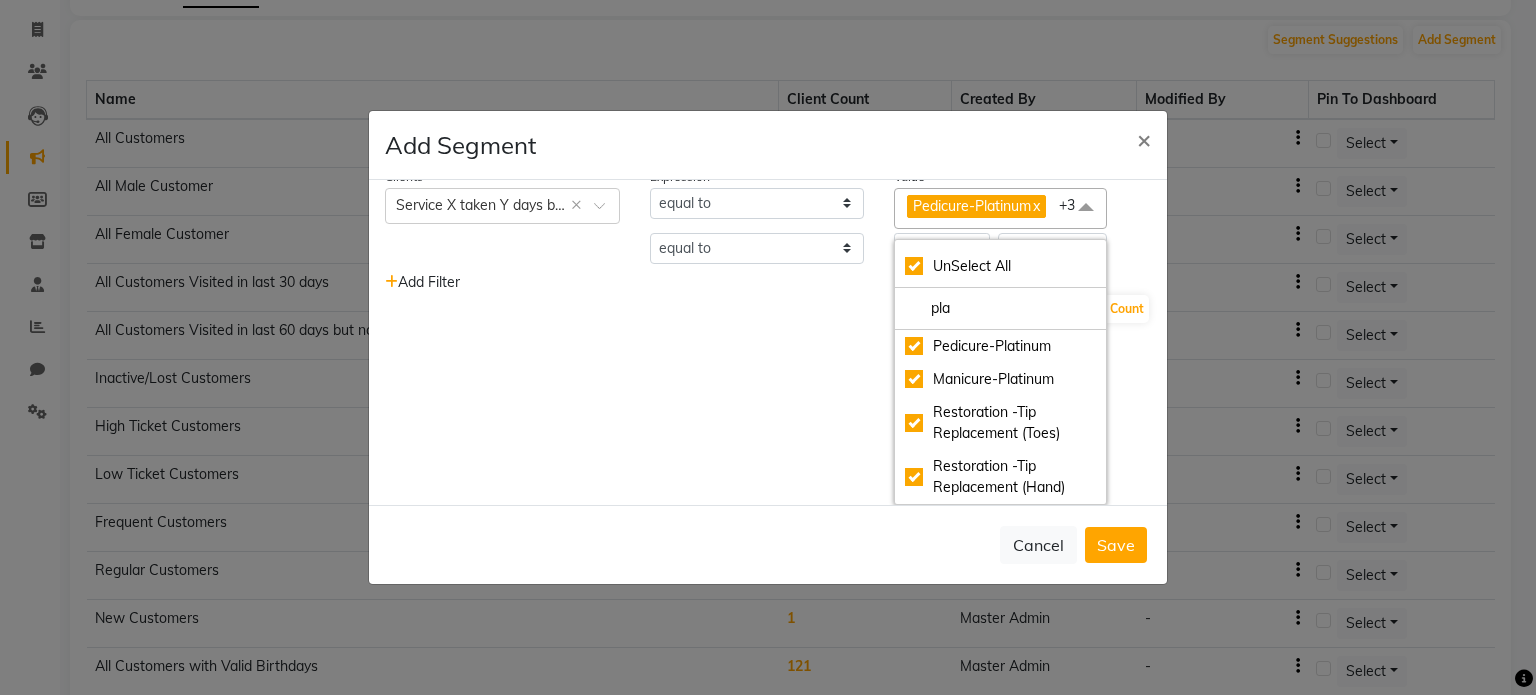scroll, scrollTop: 163, scrollLeft: 0, axis: vertical 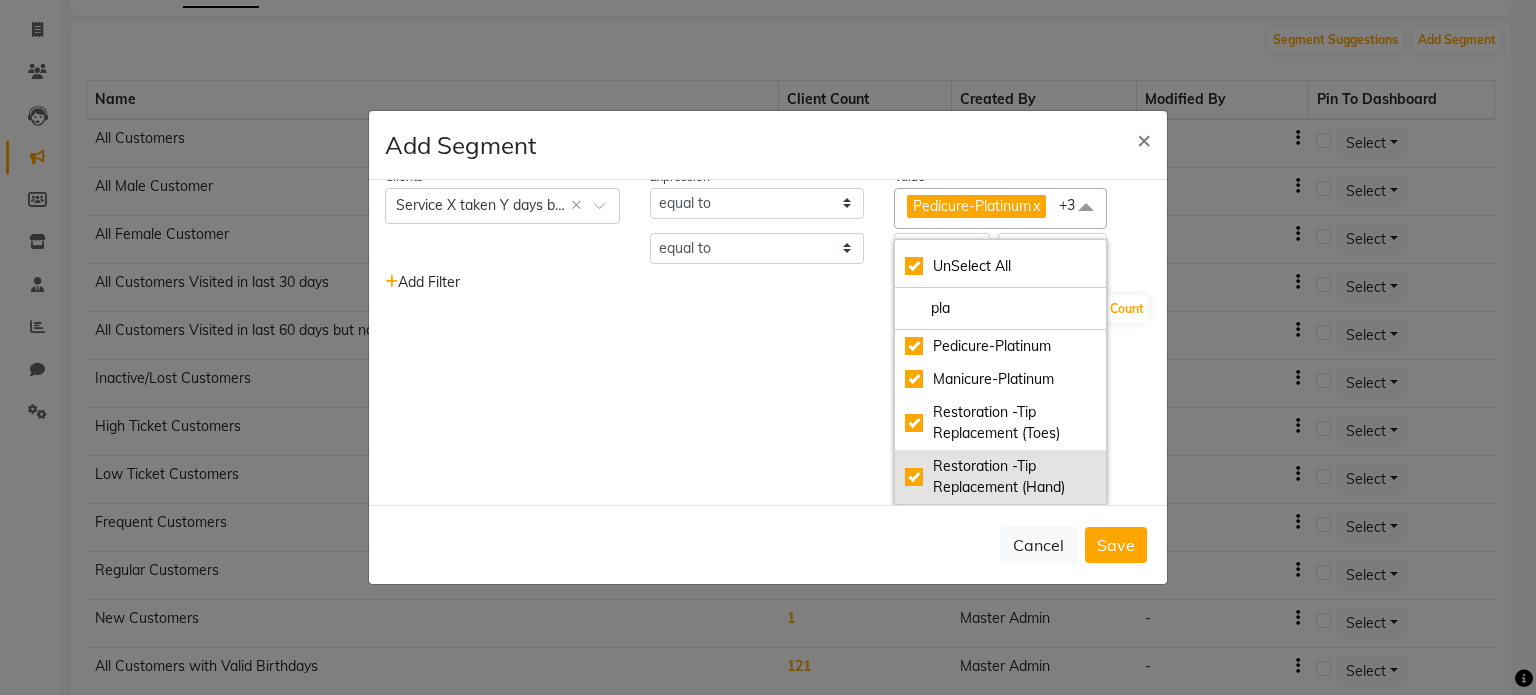 click on "Restoration -Tip Replacement (Hand)" 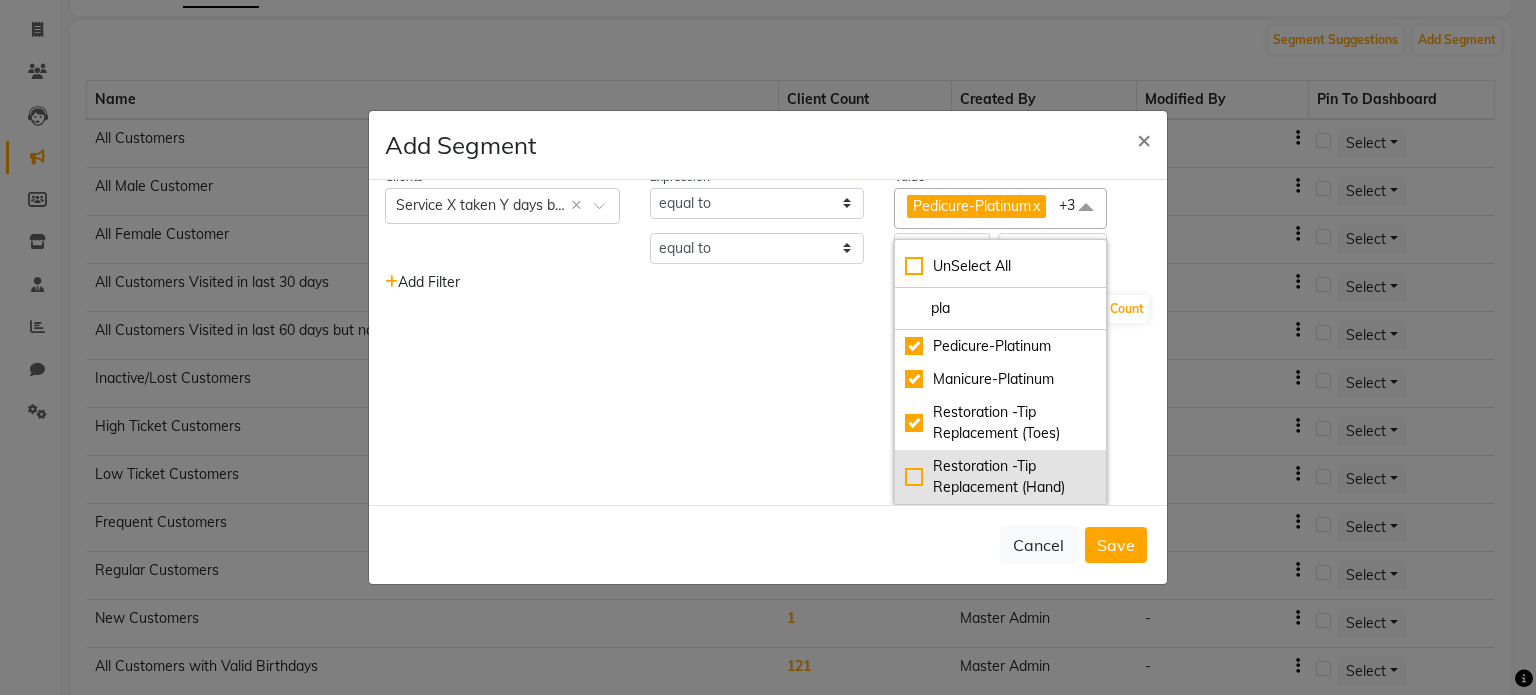 checkbox on "false" 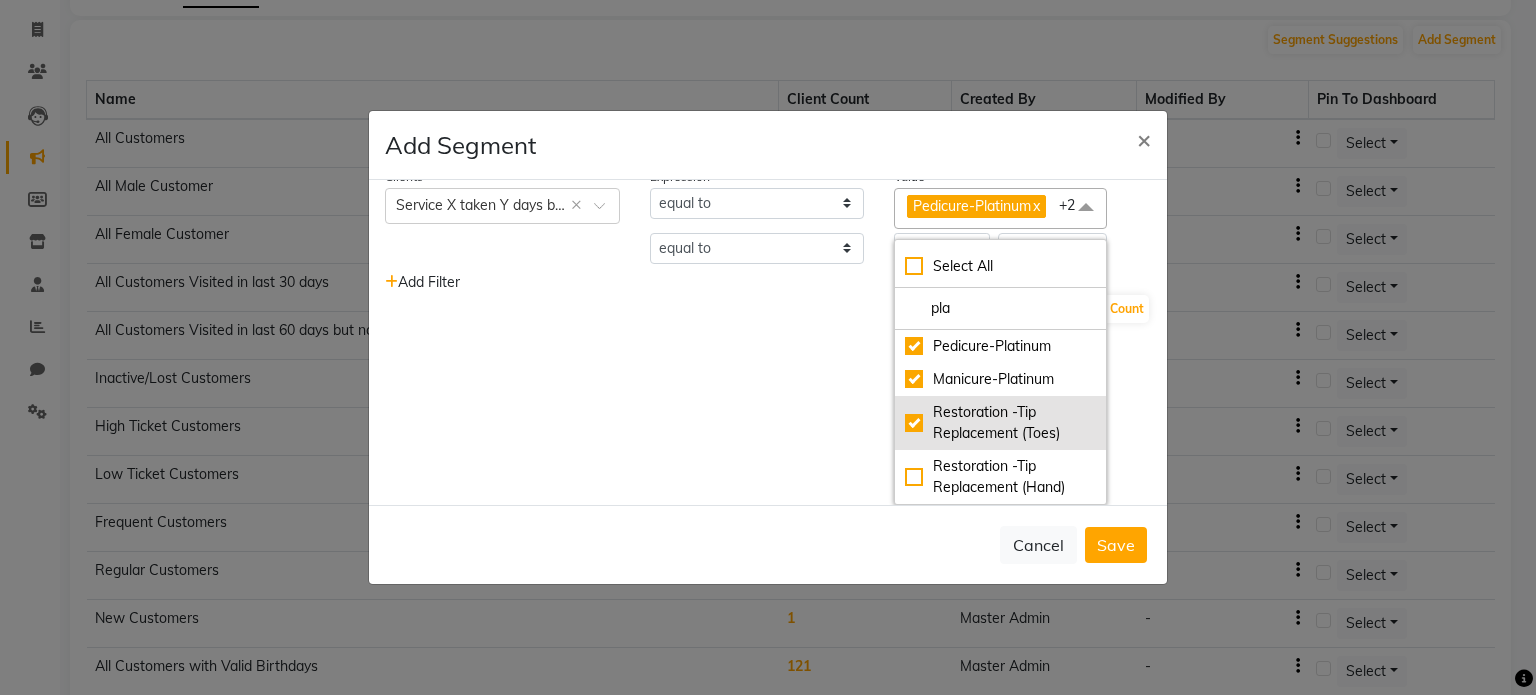 click on "Restoration -Tip Replacement (Toes)" 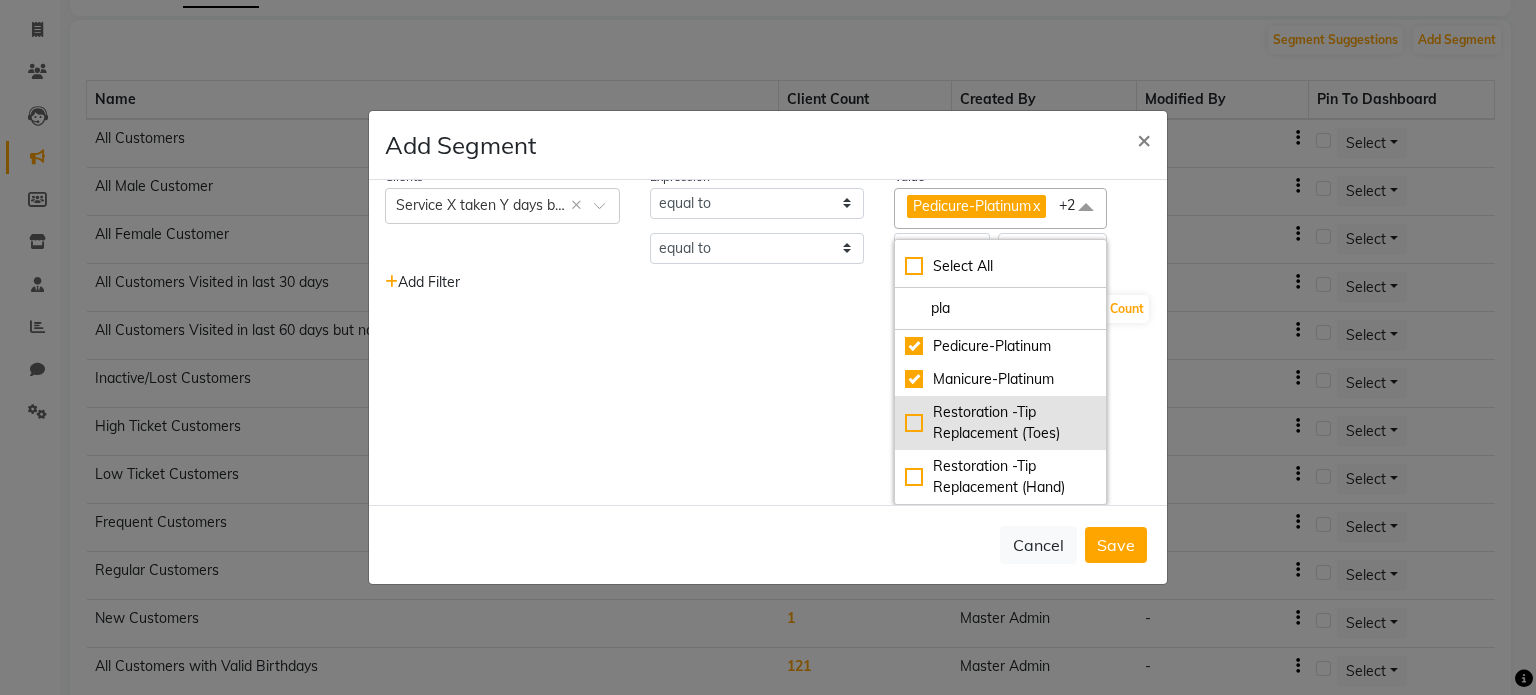 checkbox on "false" 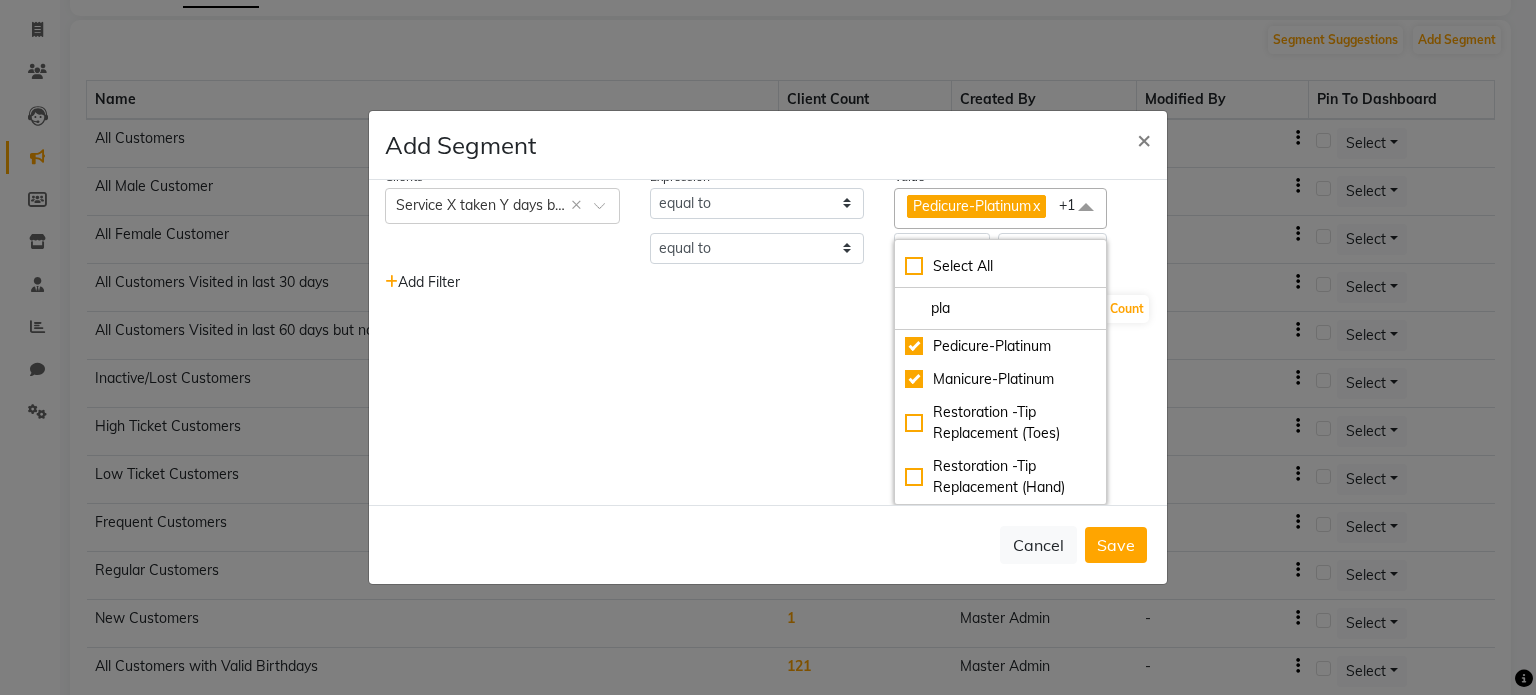 click on "Open Assistant  Name Of Segment alga pedicure clients Clients Select × Service X taken Y days back × Expression Value equal to Pedicure-Platinum  x Manicure-Platinum  x +1 Select All pla Pedicure-Platinum Manicure-Platinum Restoration -Tip Replacement (Toes) Restoration -Tip Replacement (Hand) equal to greater than greater than or equal to less than less than or equal to Days Months   Add Filter Client Count" 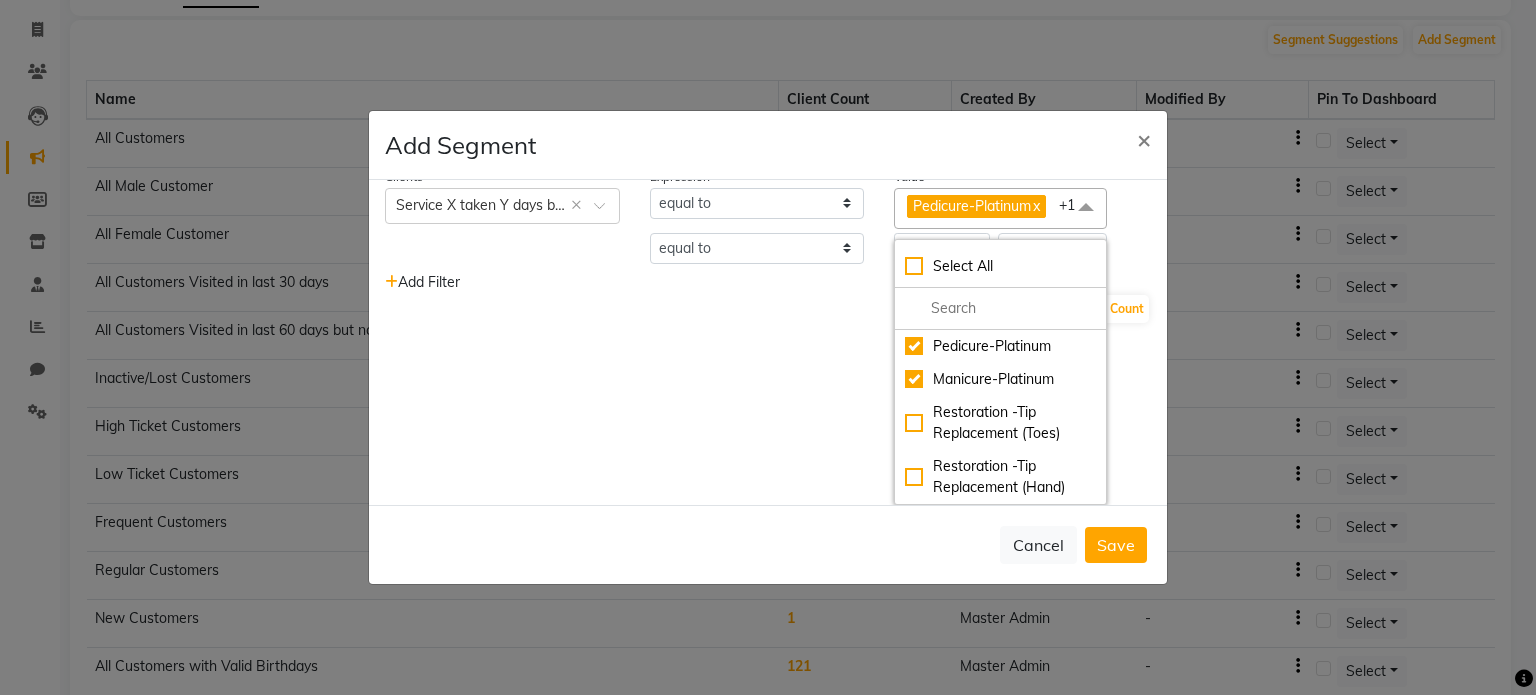 scroll, scrollTop: 0, scrollLeft: 0, axis: both 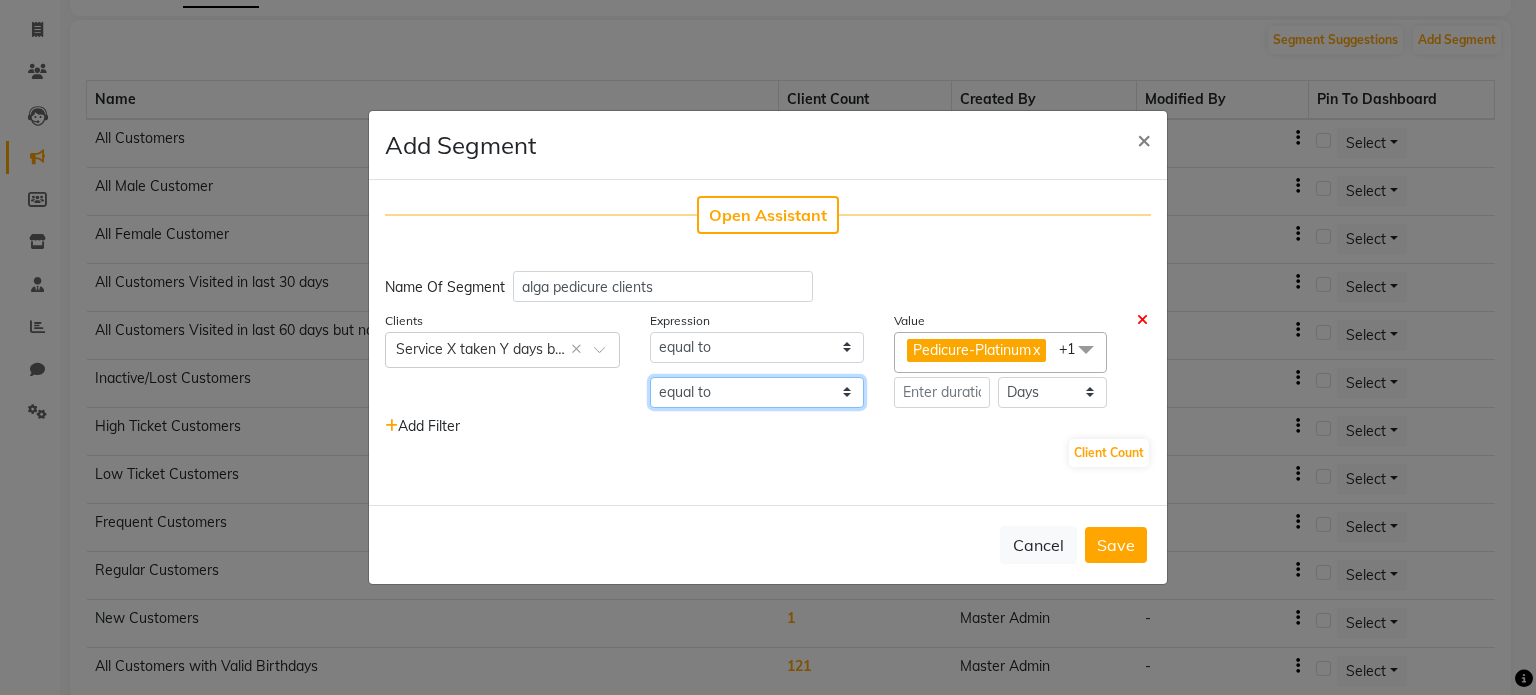 click on "equal to greater than greater than or equal to less than less than or equal to" 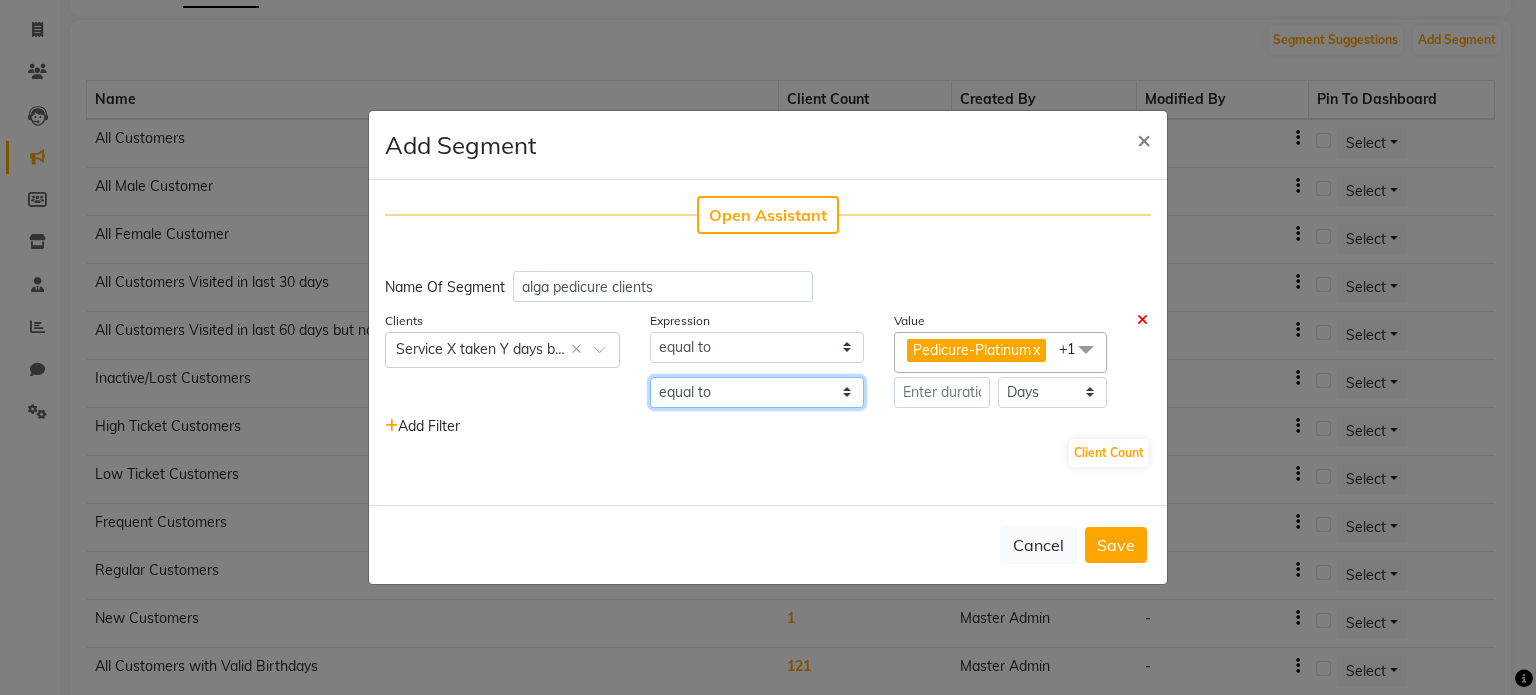 select on "<=" 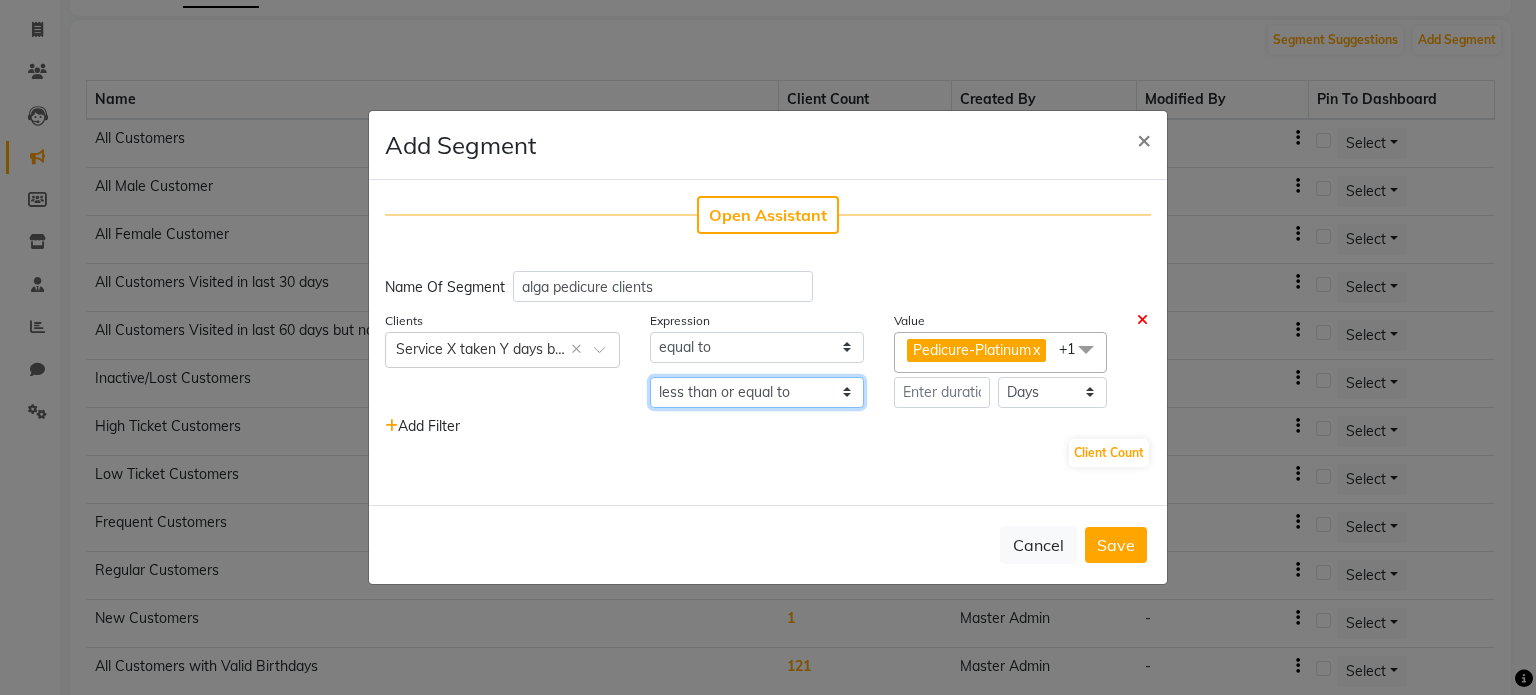 click on "equal to greater than greater than or equal to less than less than or equal to" 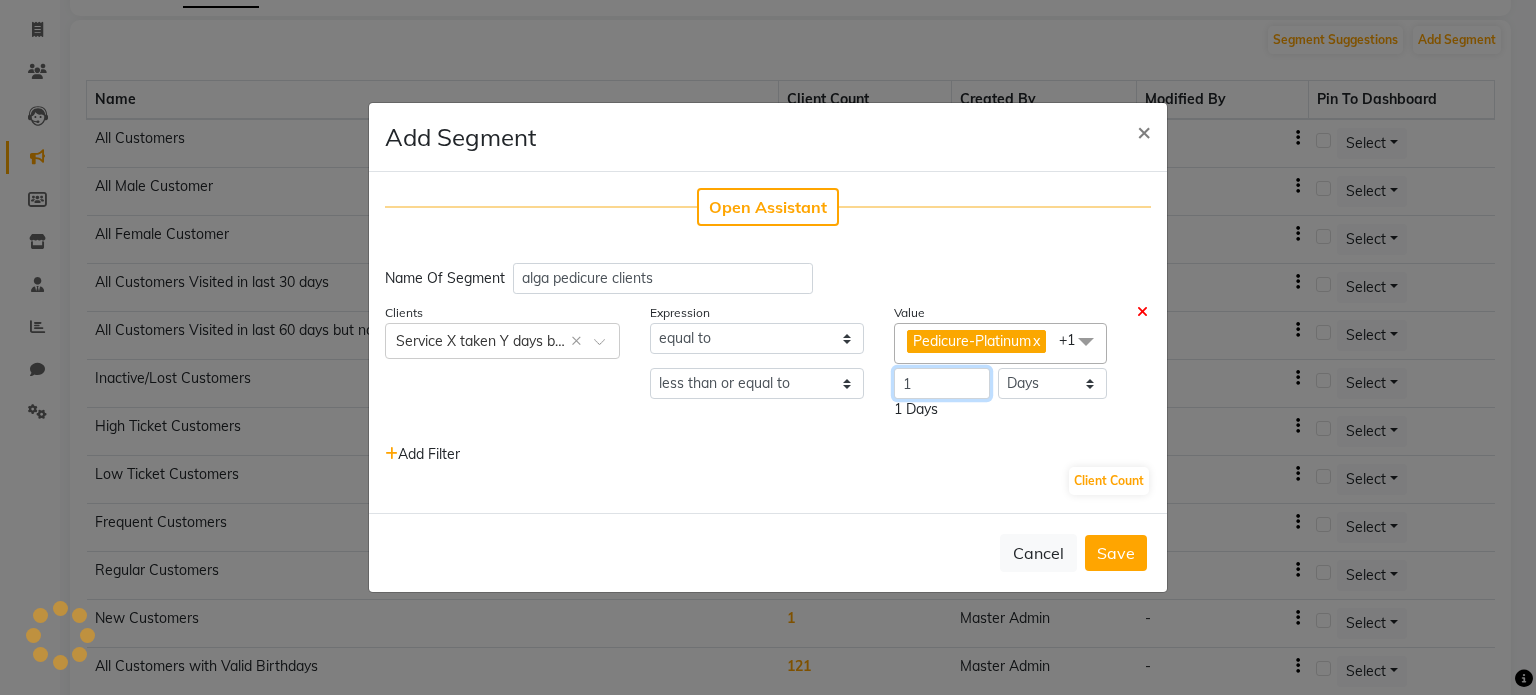 type on "1" 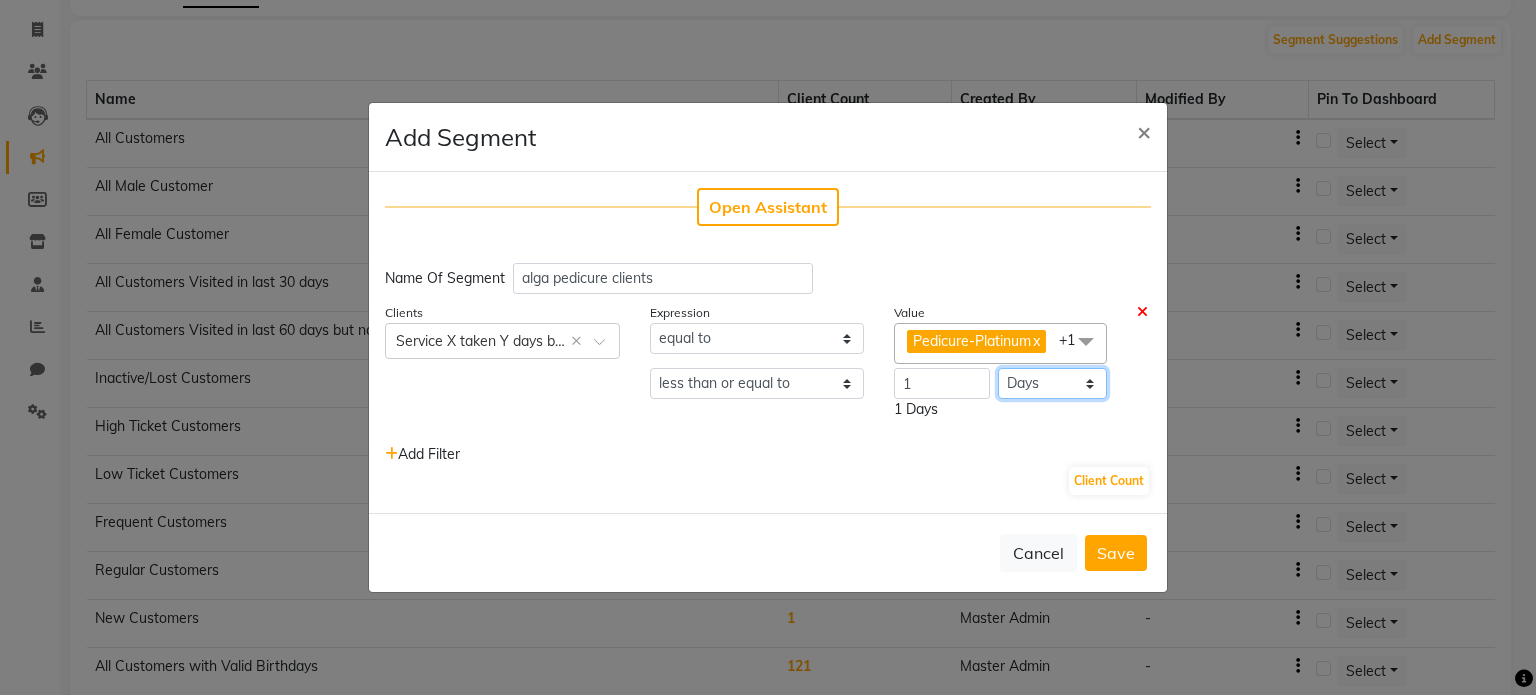 select on "months" 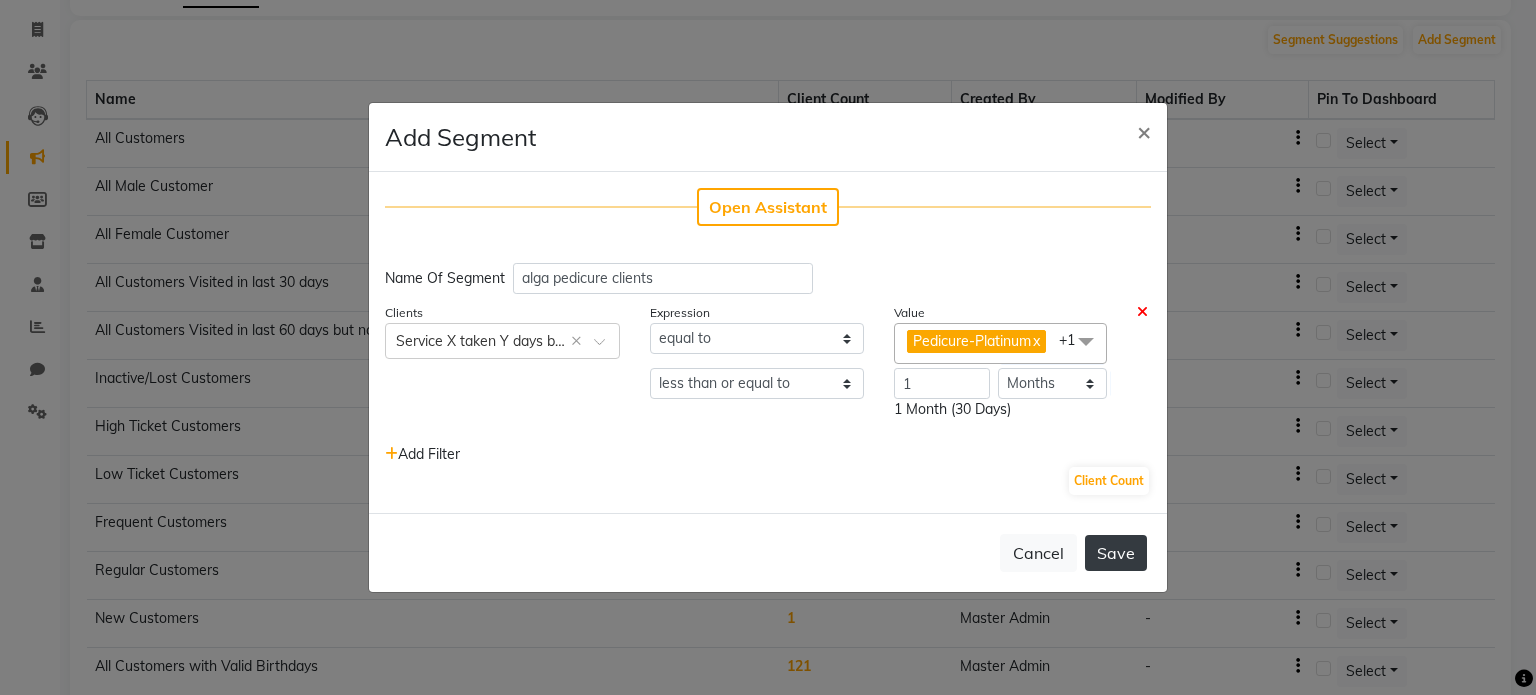 click on "Save" 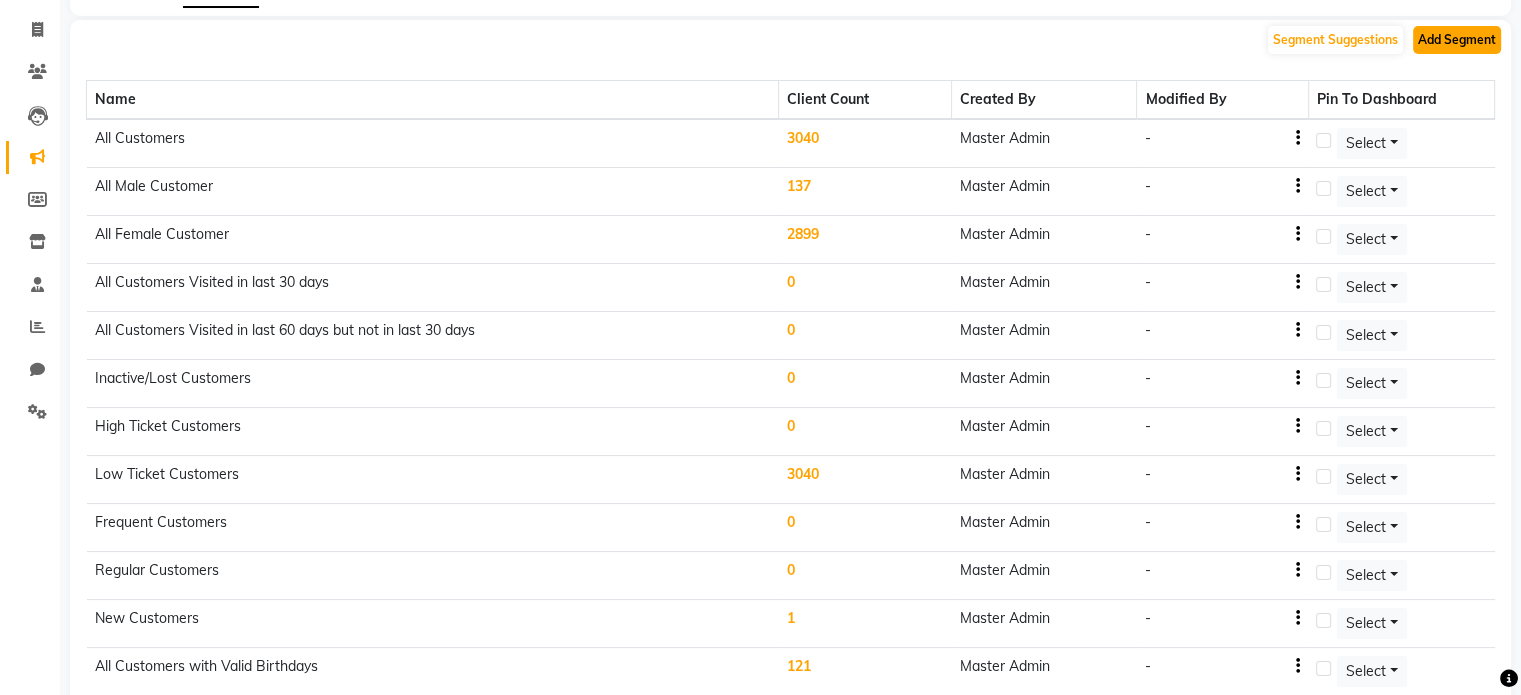 click on "Add Segment" 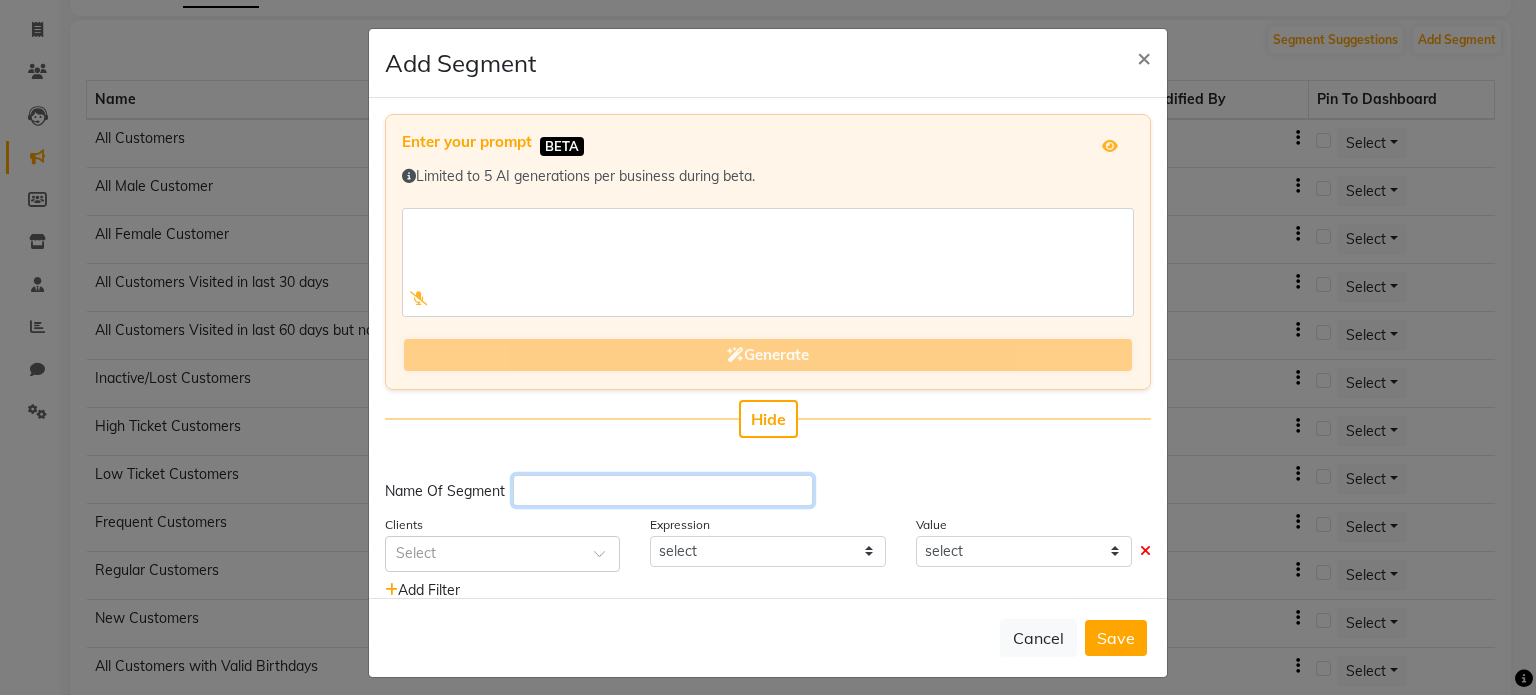 click 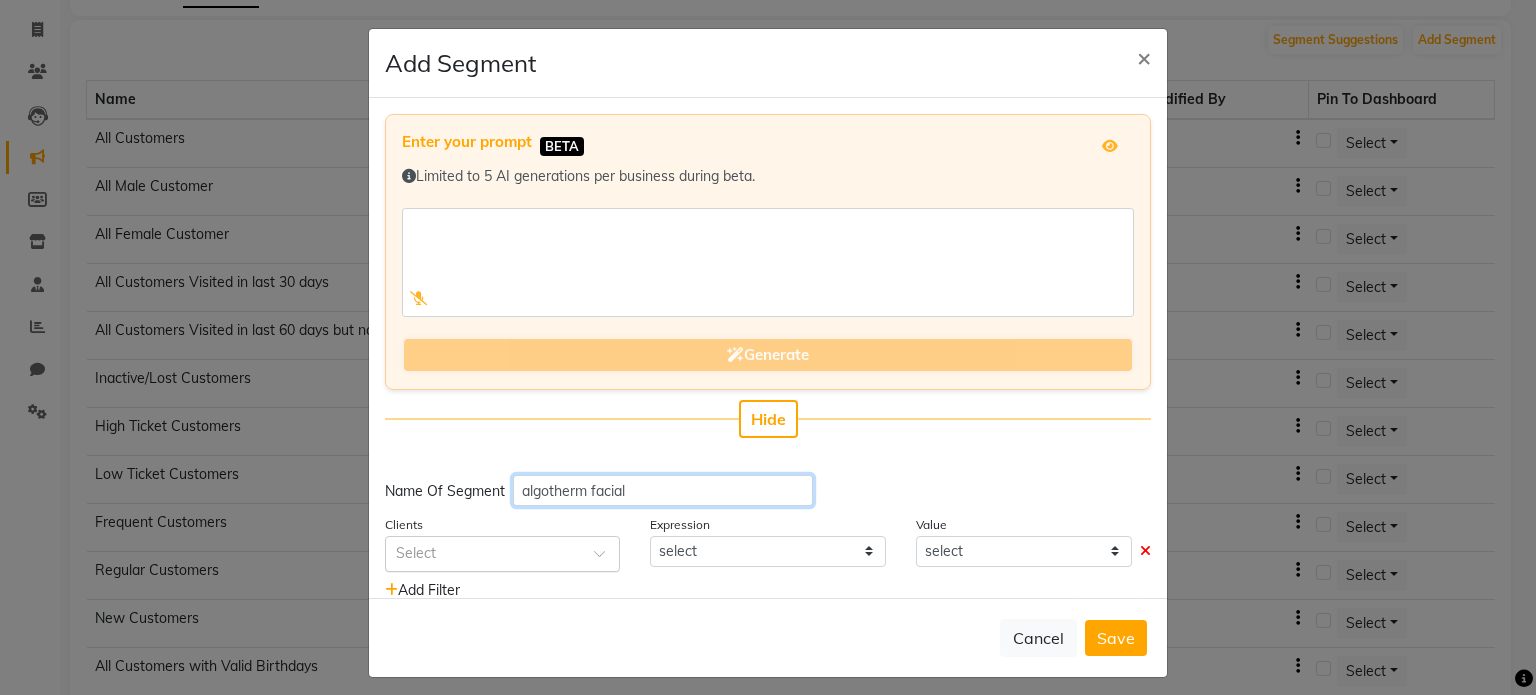 type on "algotherm facial" 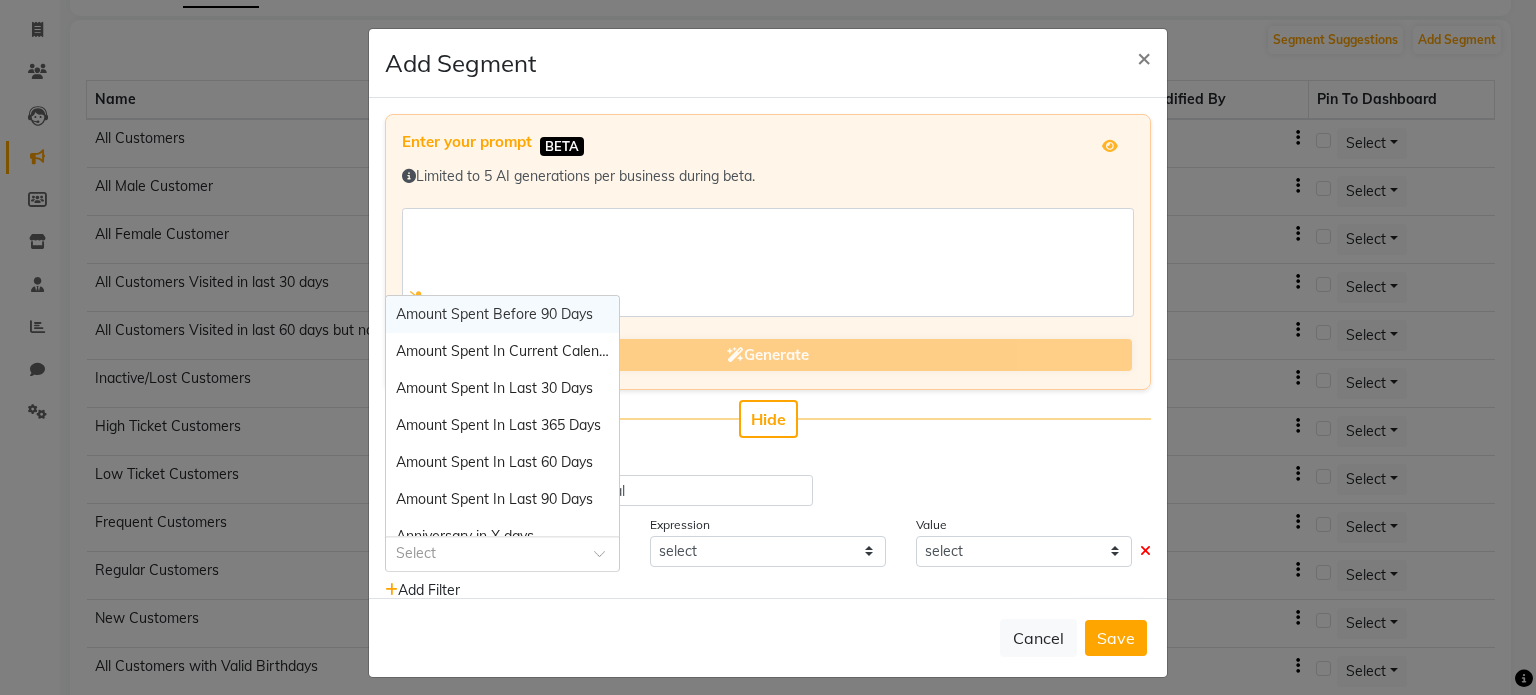 click 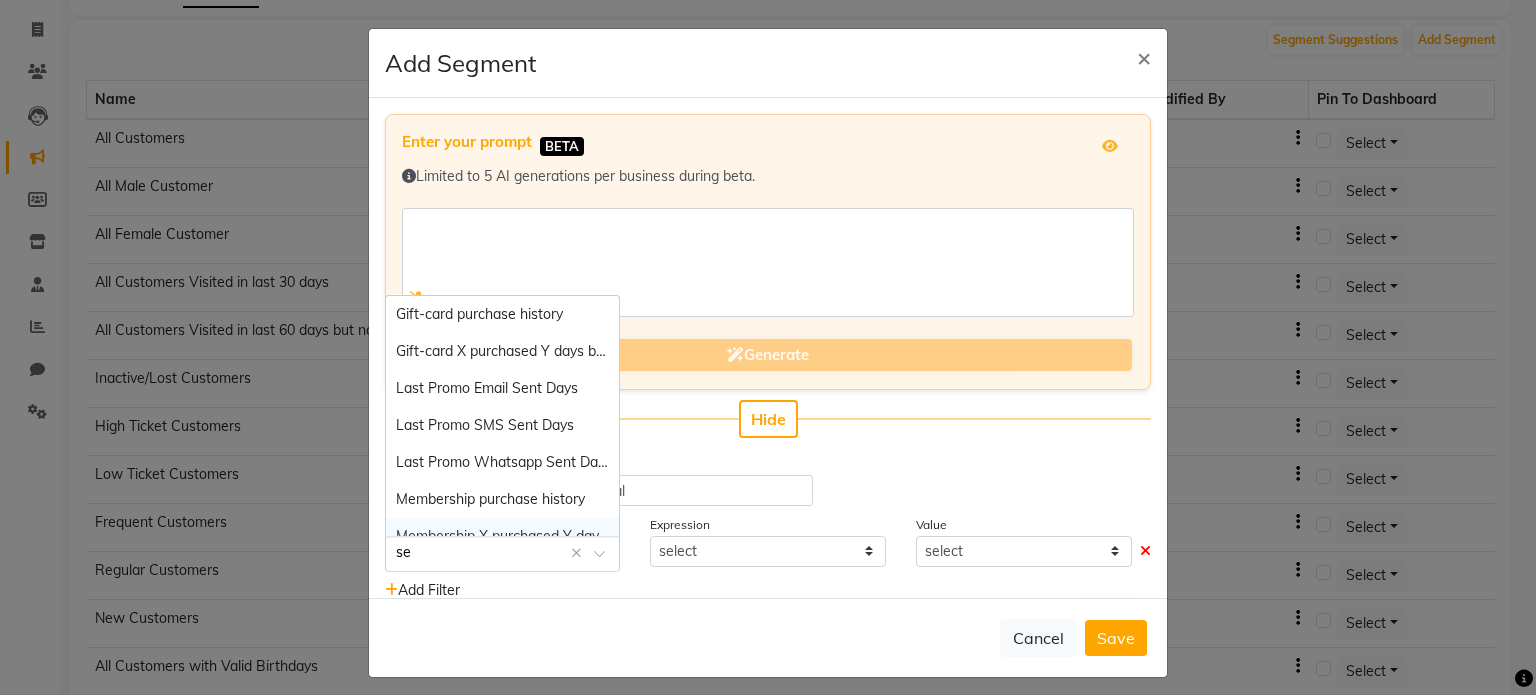 type on "ser" 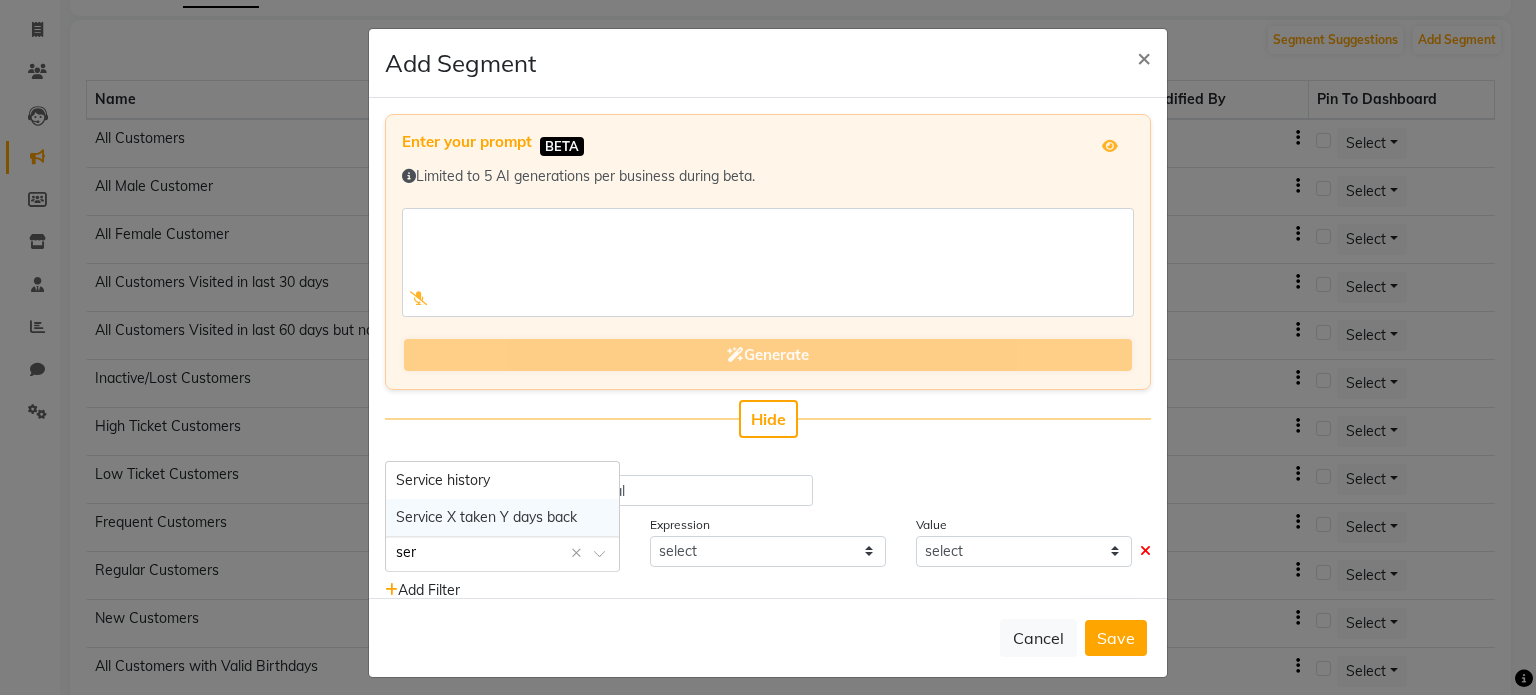 click on "Service X taken Y days back" at bounding box center [486, 517] 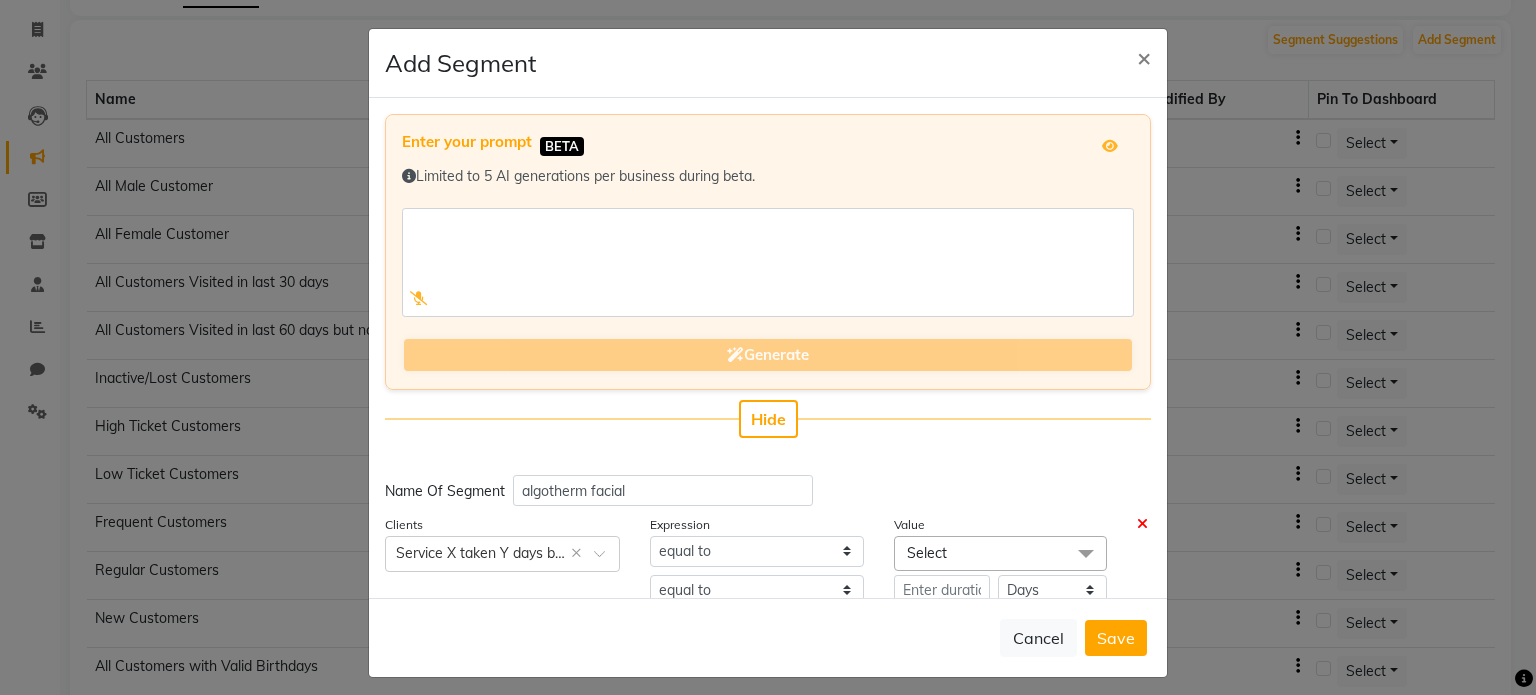 click on "Select" 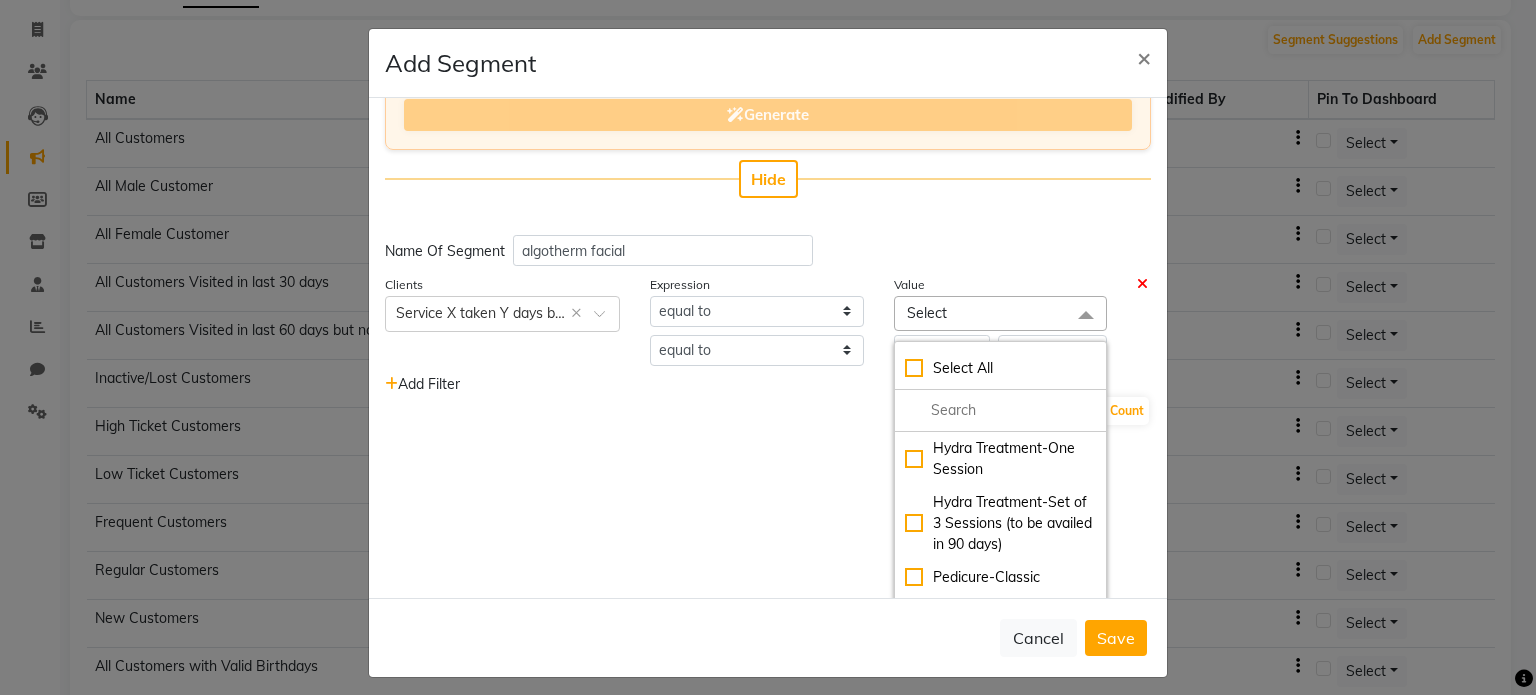 scroll, scrollTop: 280, scrollLeft: 0, axis: vertical 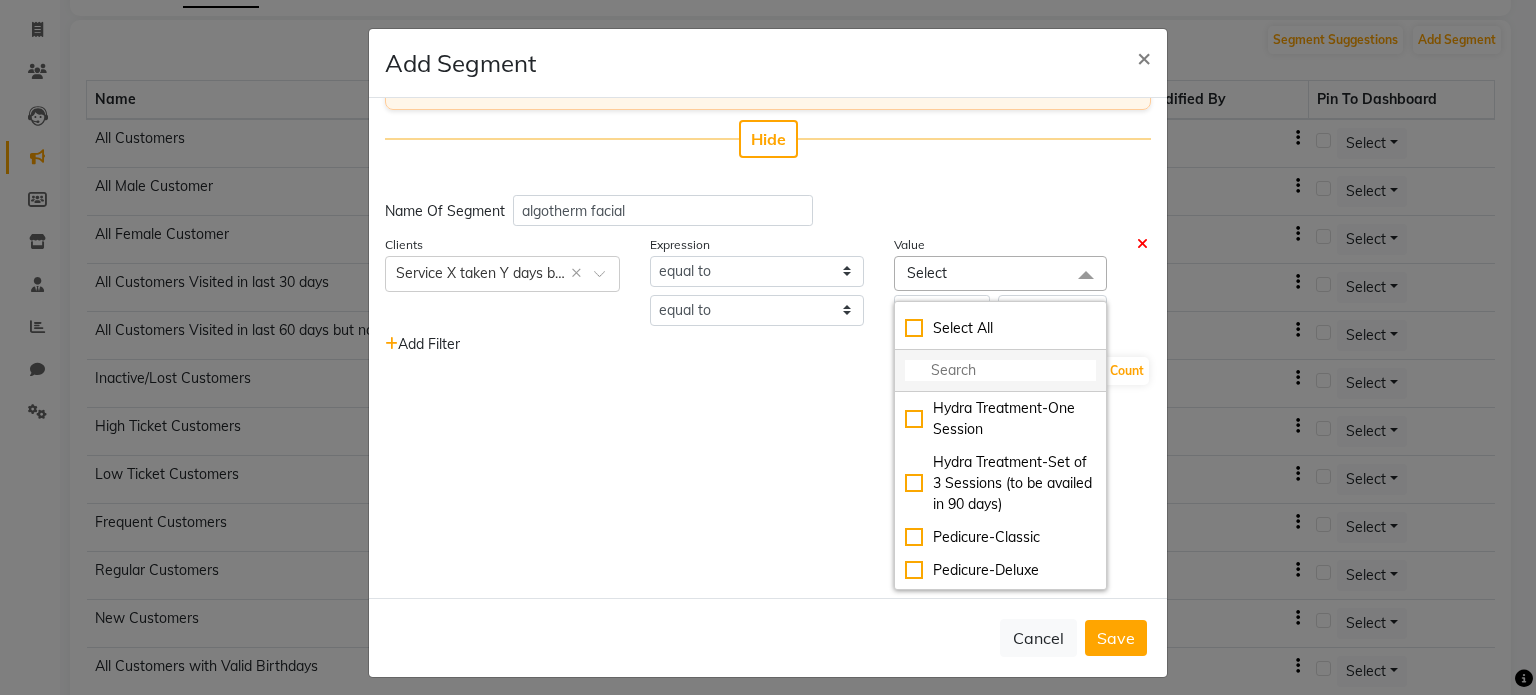 click 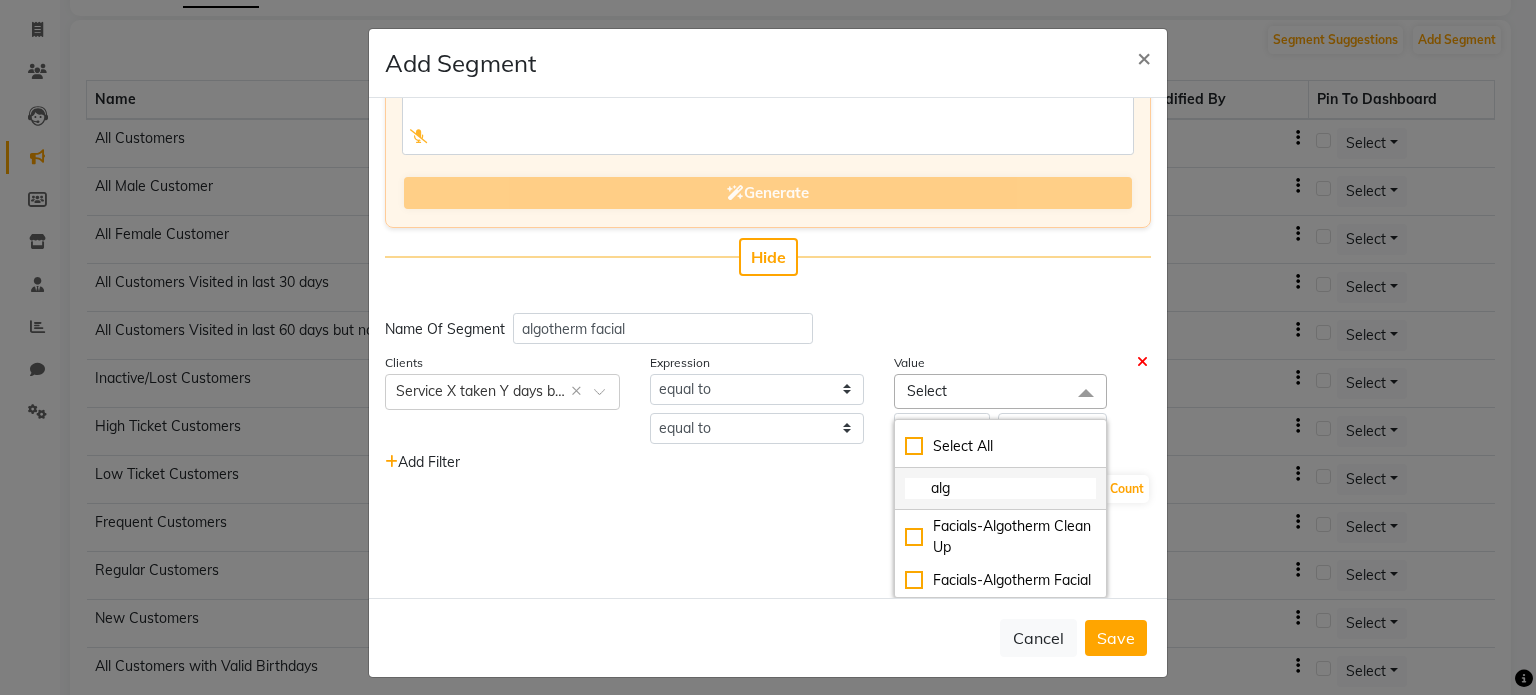 scroll, scrollTop: 181, scrollLeft: 0, axis: vertical 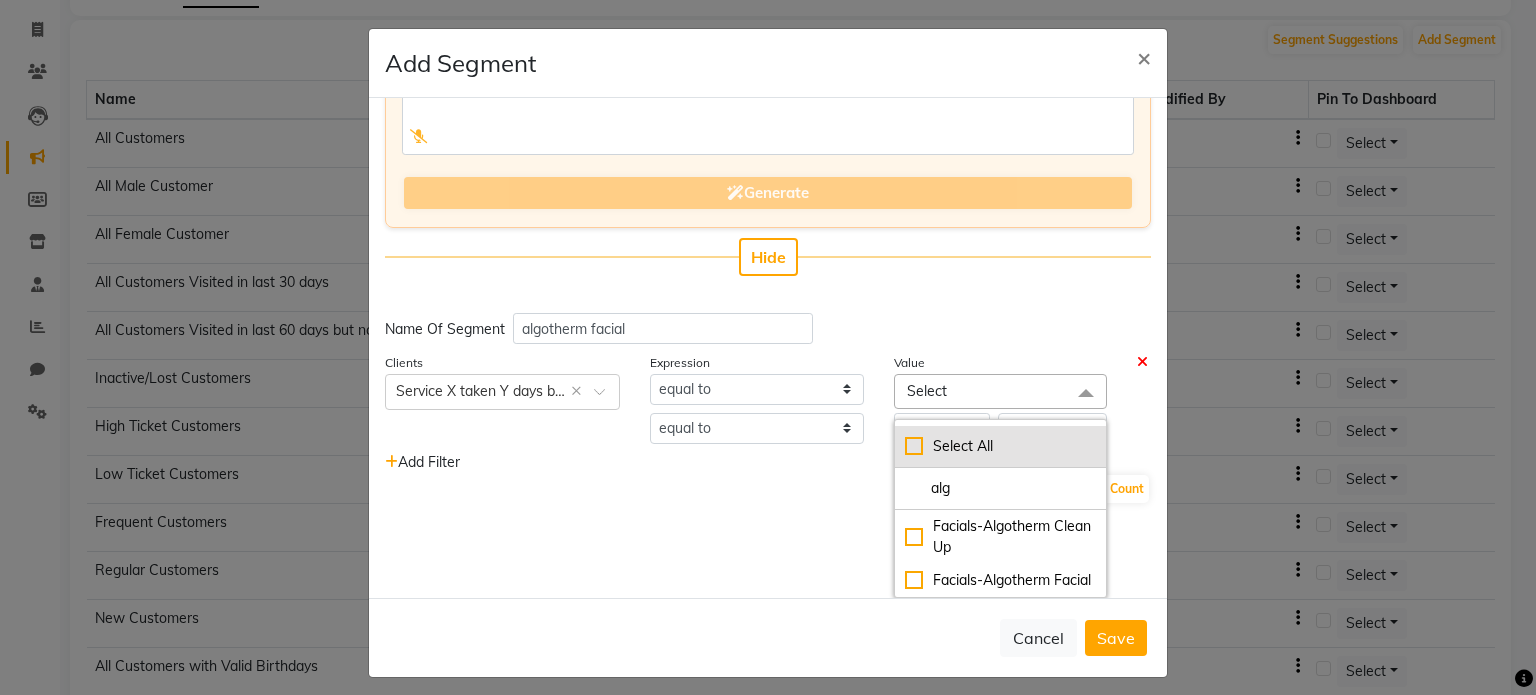 type on "alg" 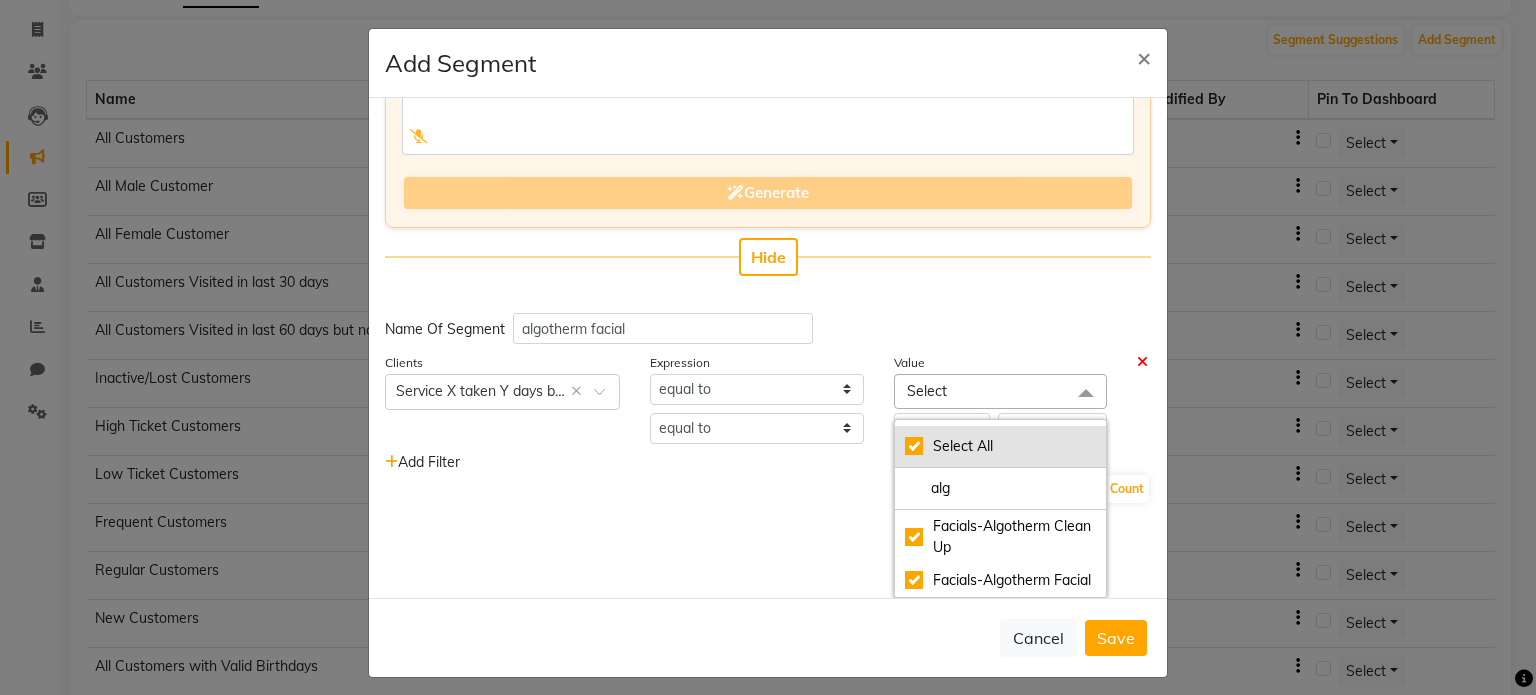 checkbox on "true" 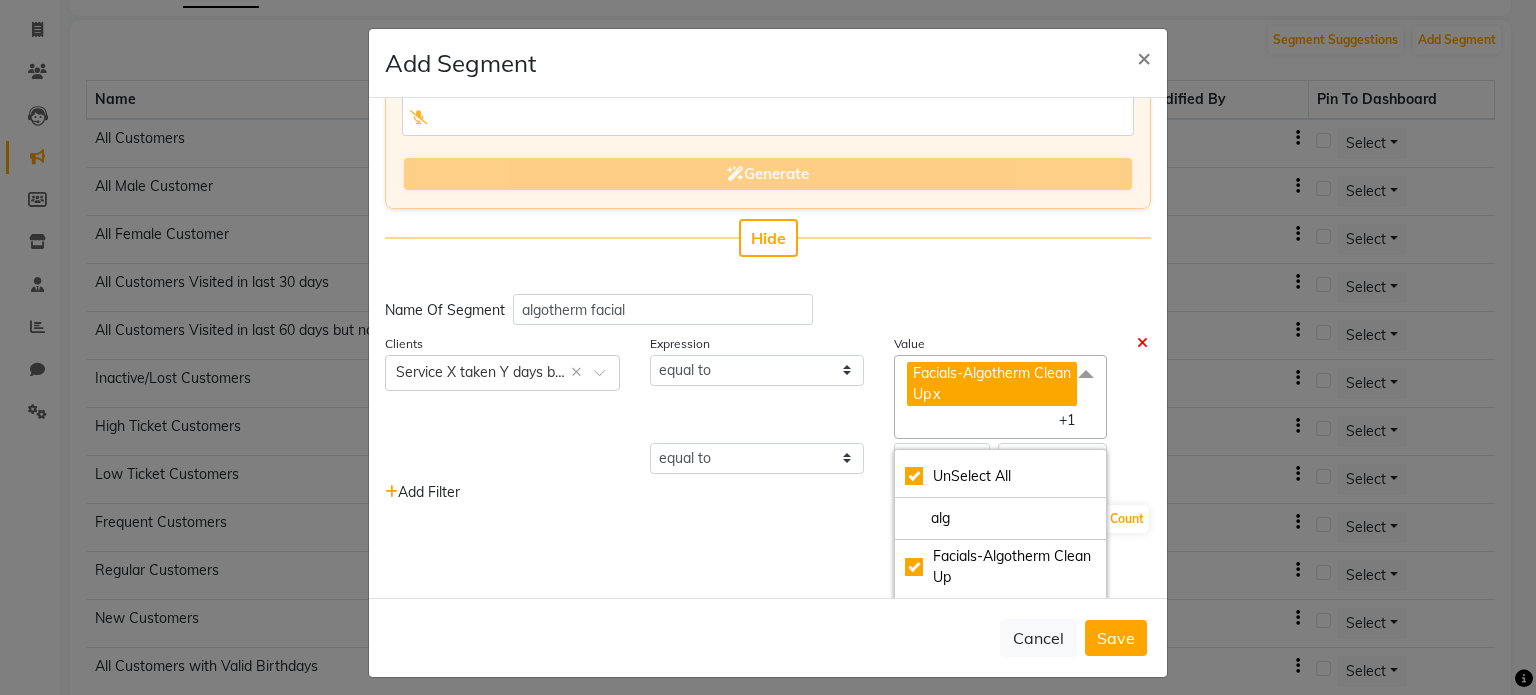 scroll, scrollTop: 229, scrollLeft: 0, axis: vertical 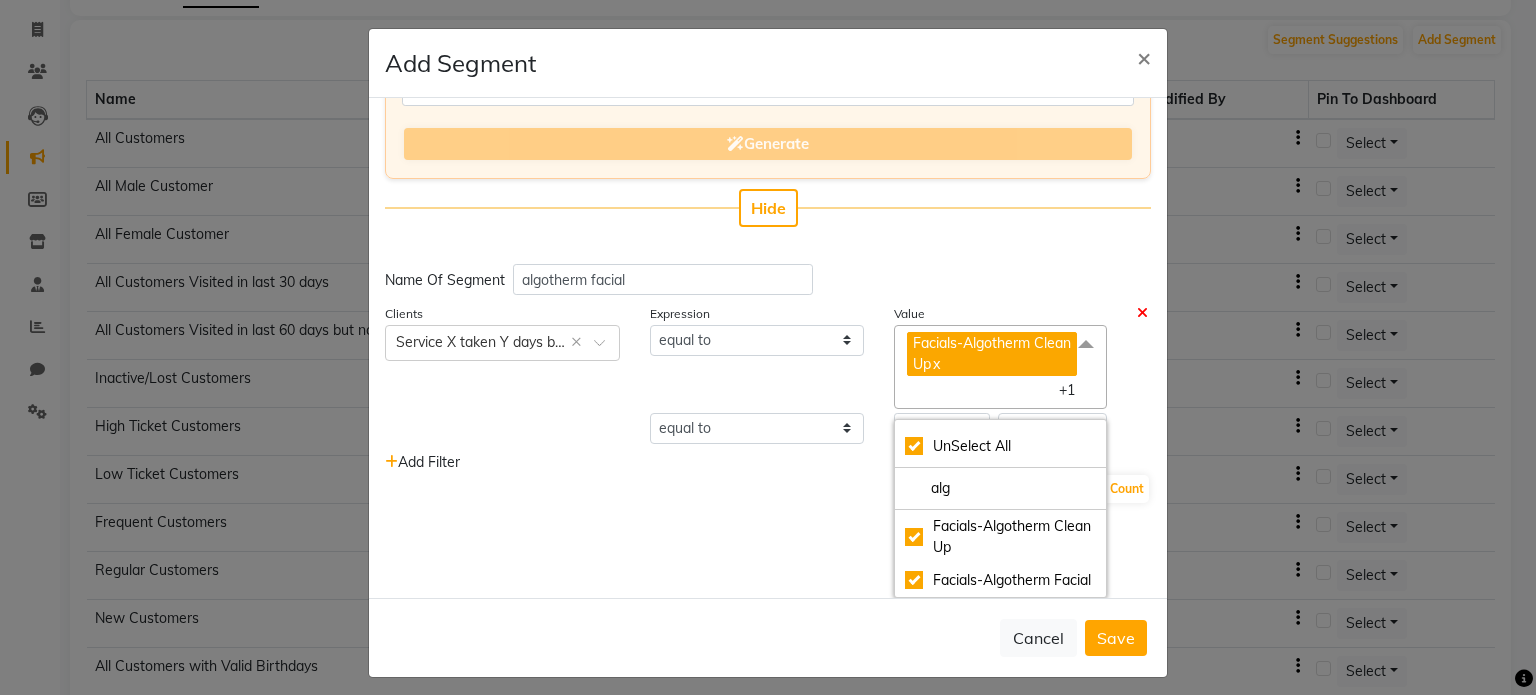 click on "Add Filter" 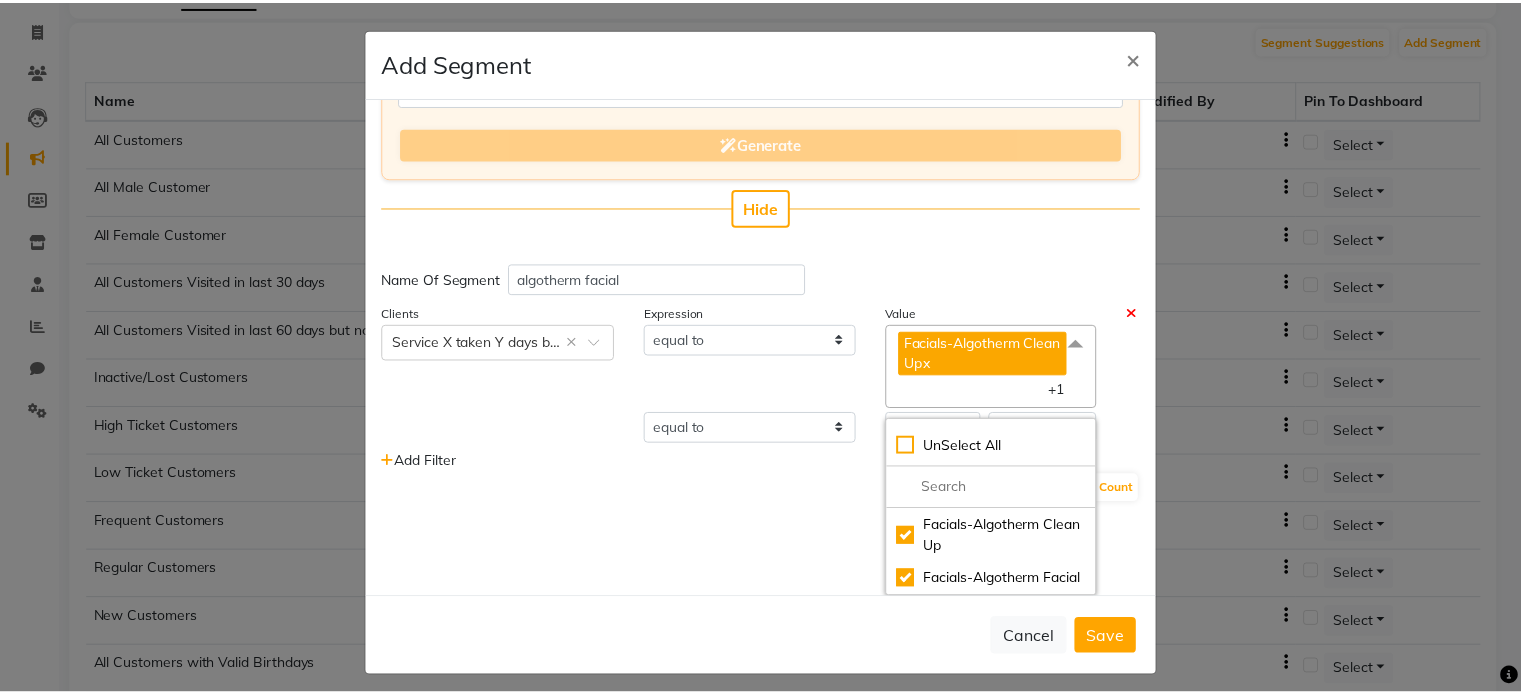 scroll, scrollTop: 132, scrollLeft: 0, axis: vertical 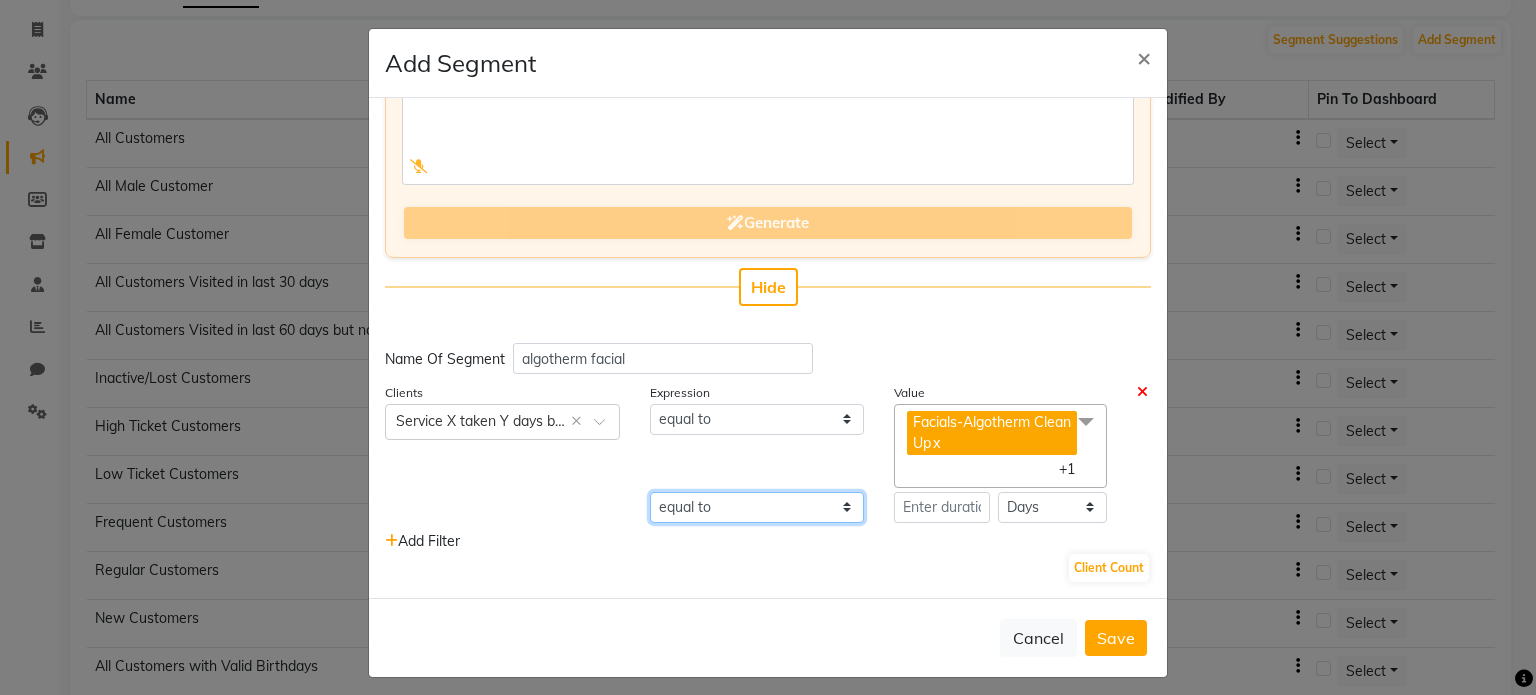 click on "equal to greater than greater than or equal to less than less than or equal to" 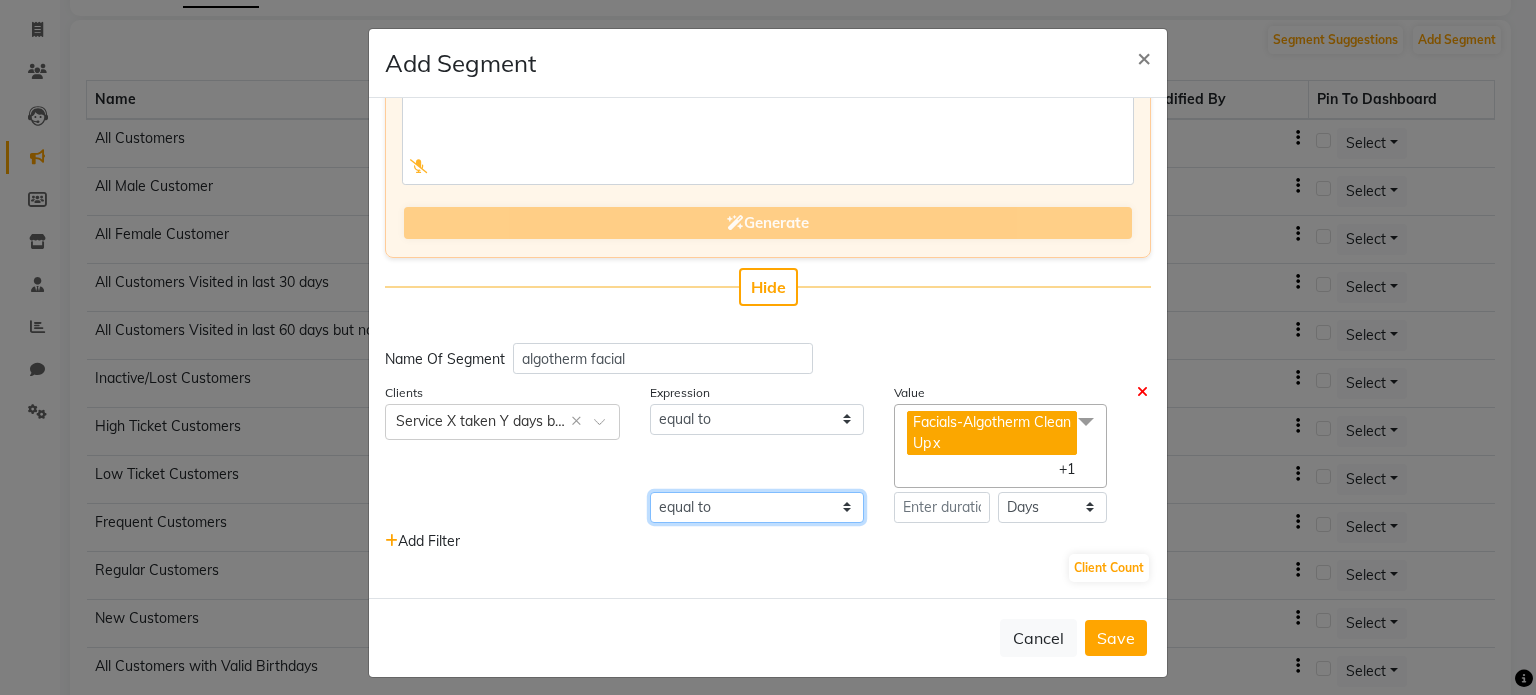 select on "<=" 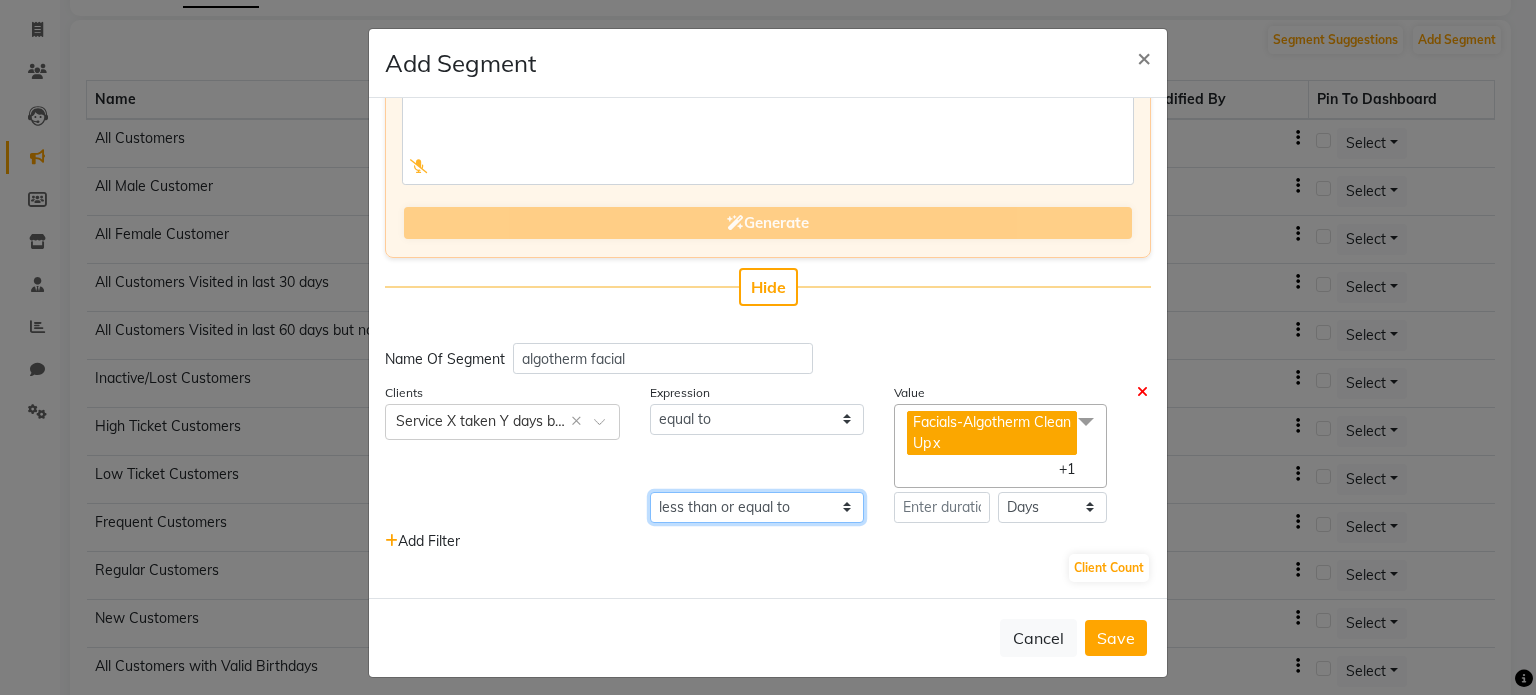 click on "equal to greater than greater than or equal to less than less than or equal to" 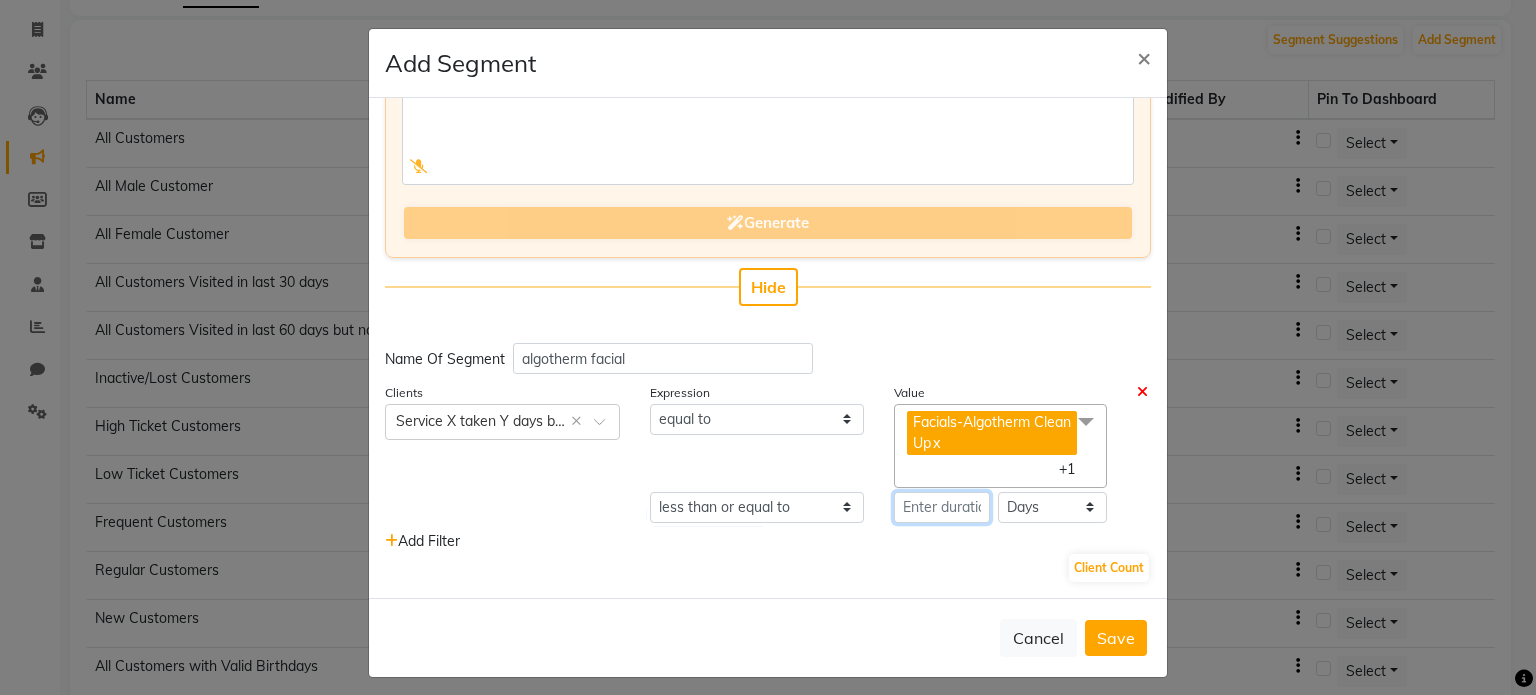 click 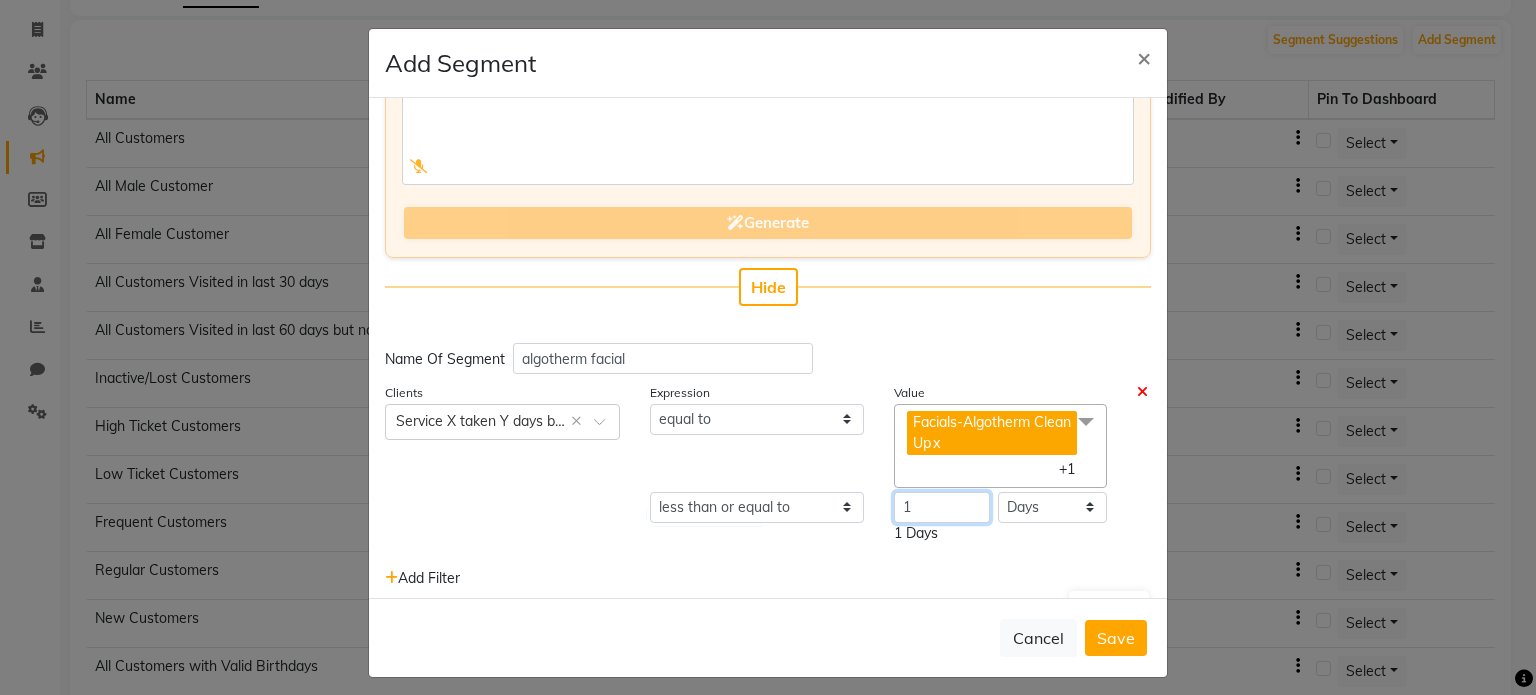 type on "1" 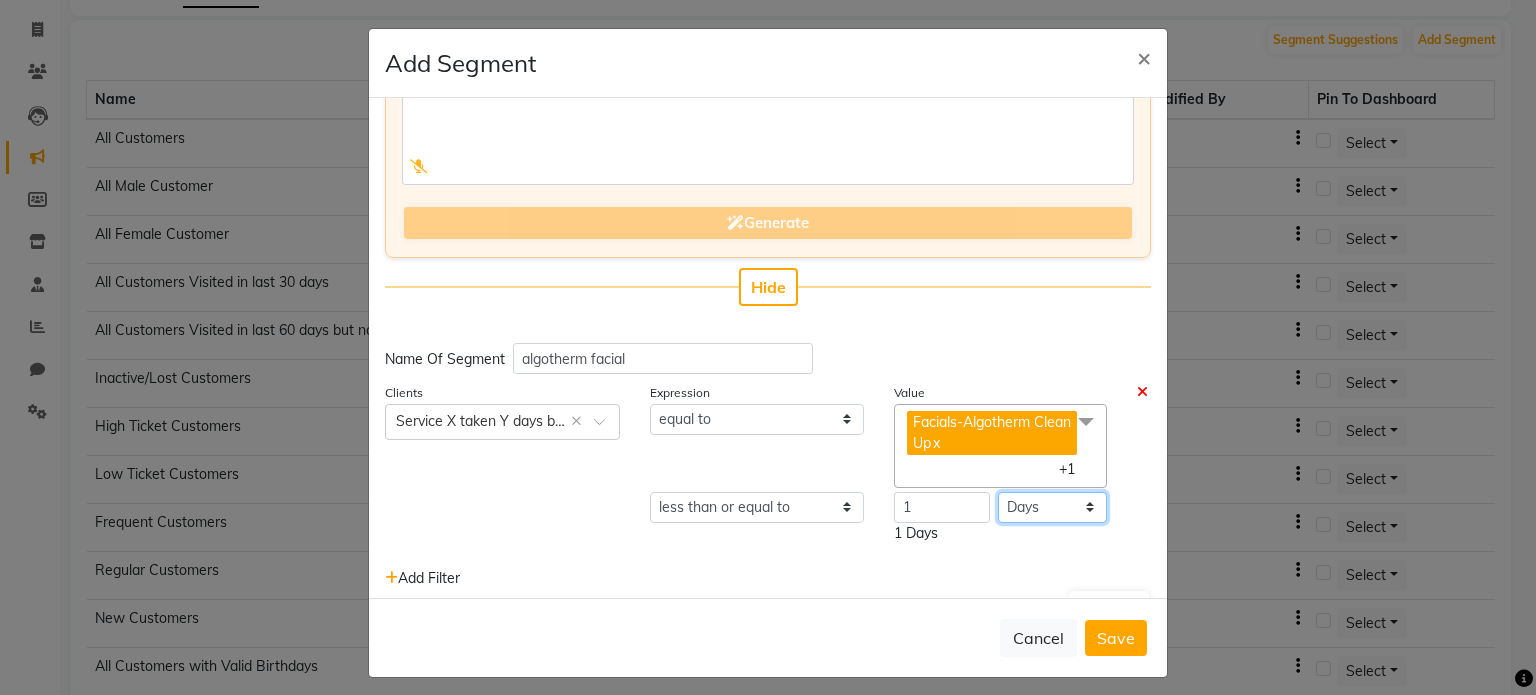 select on "months" 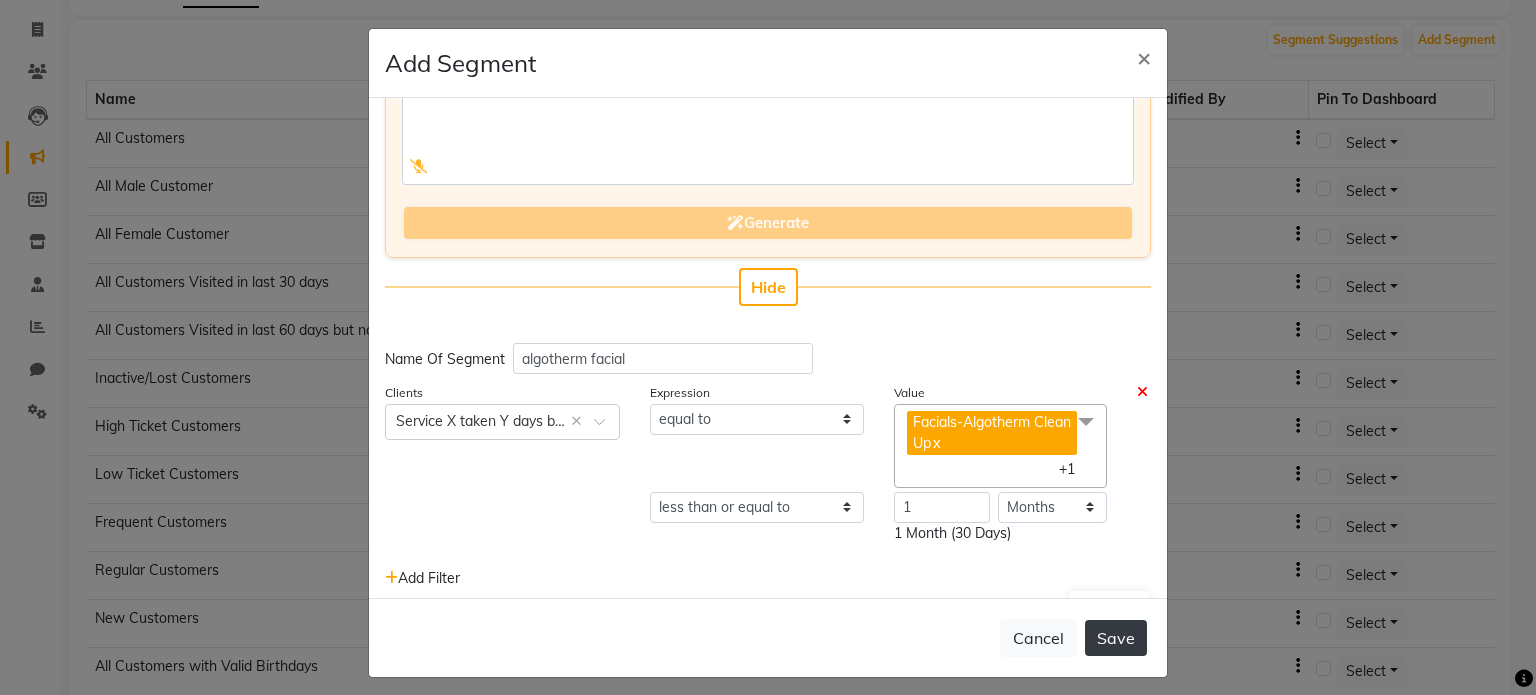 click on "Save" 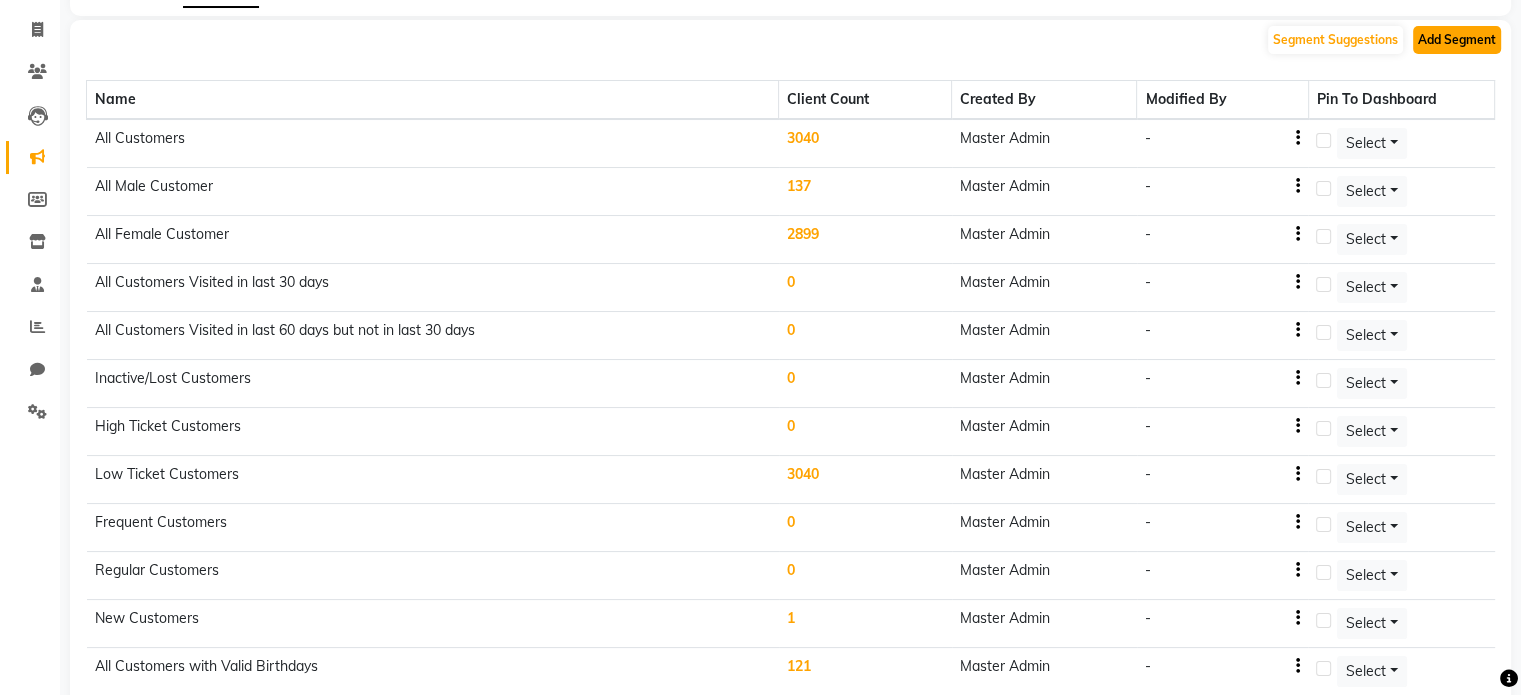 click on "Add Segment" 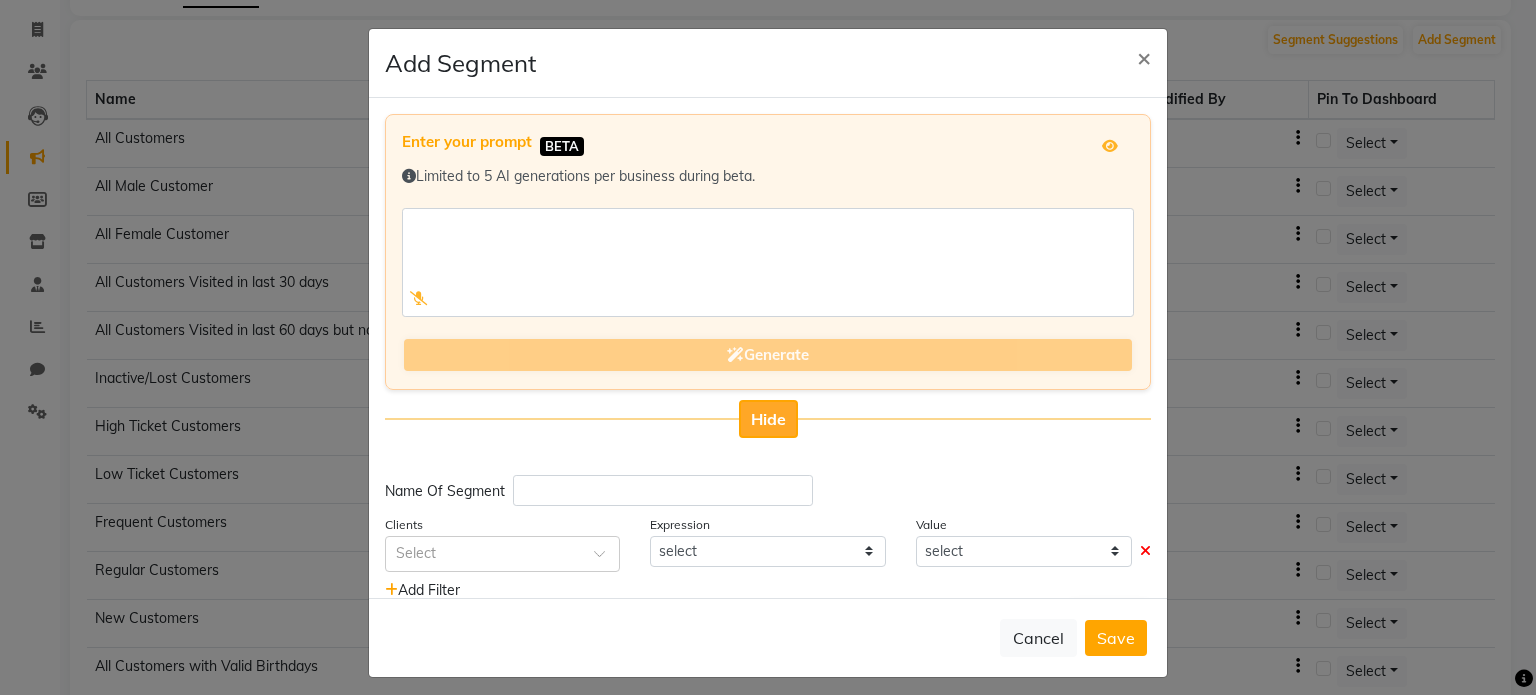 click on "Hide" 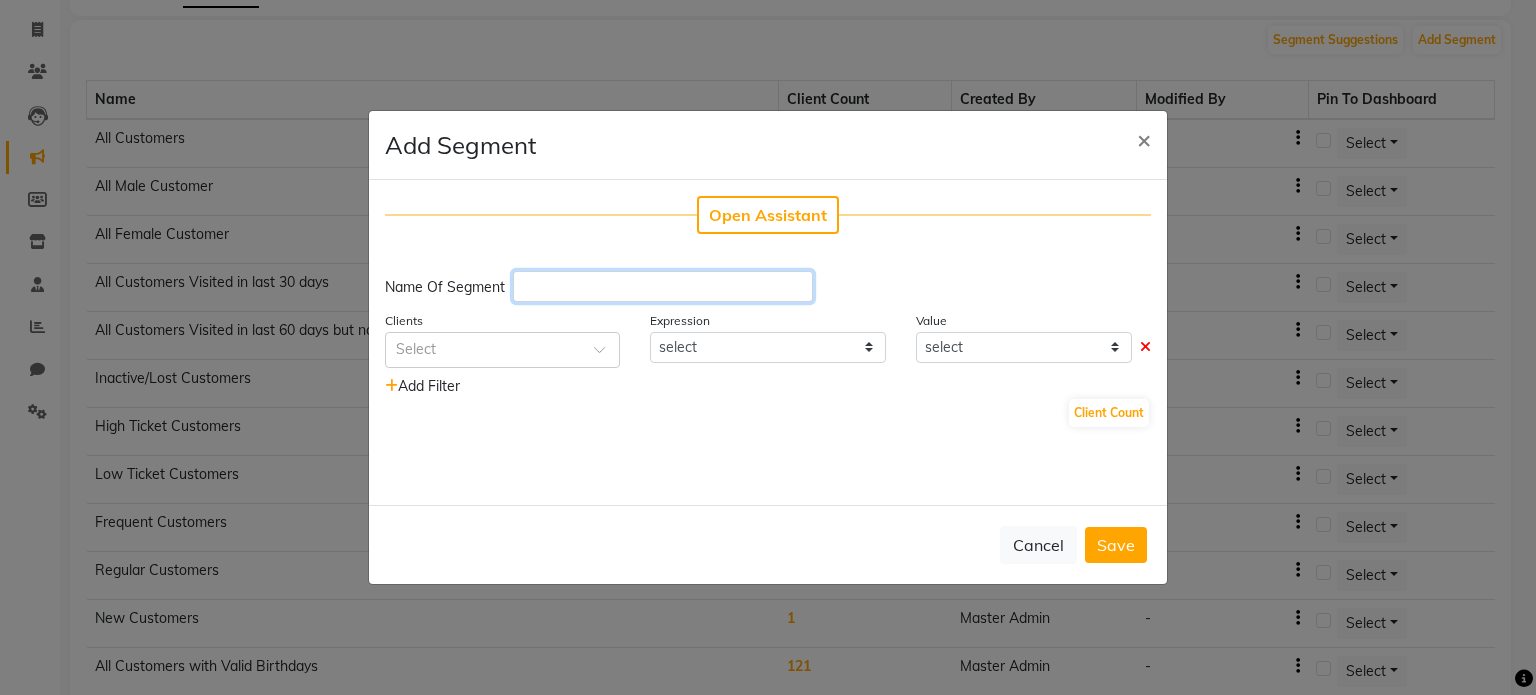 click 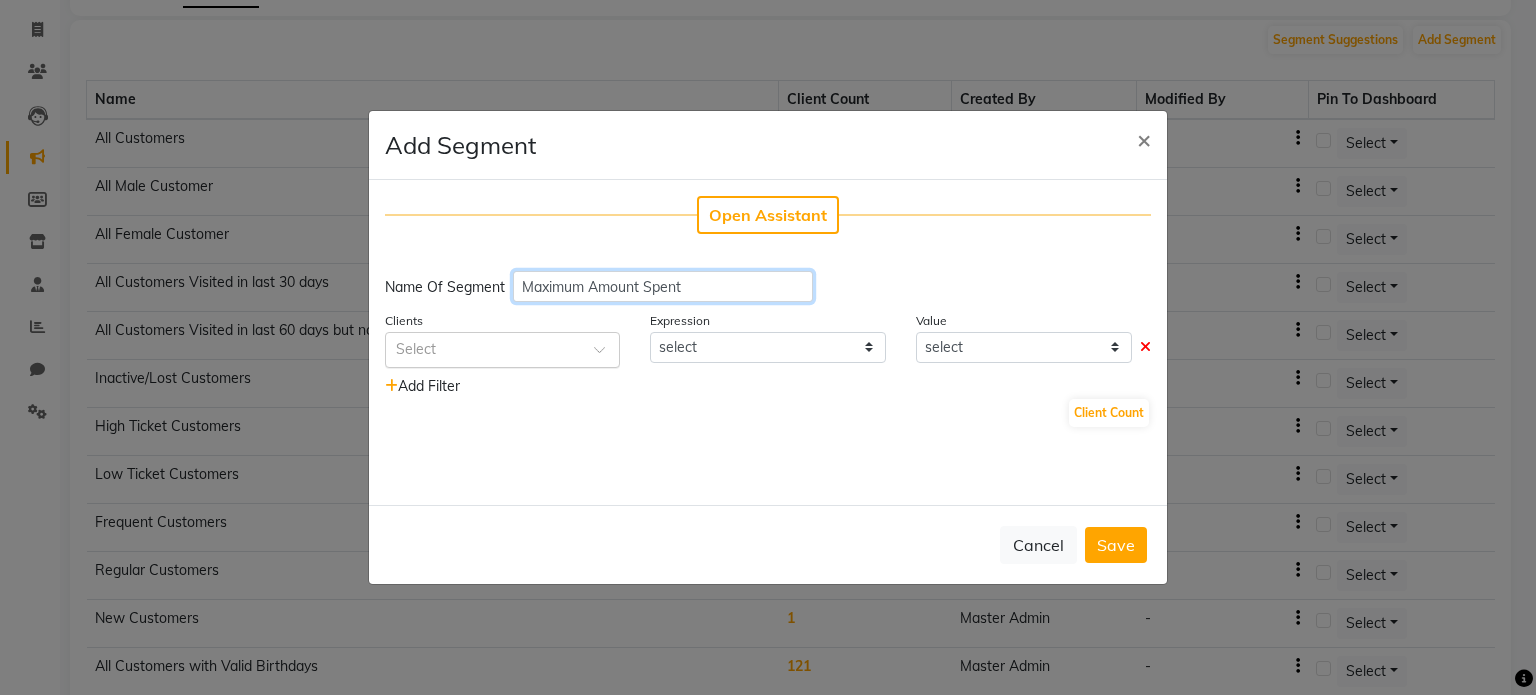 type on "Maximum Amount Spent" 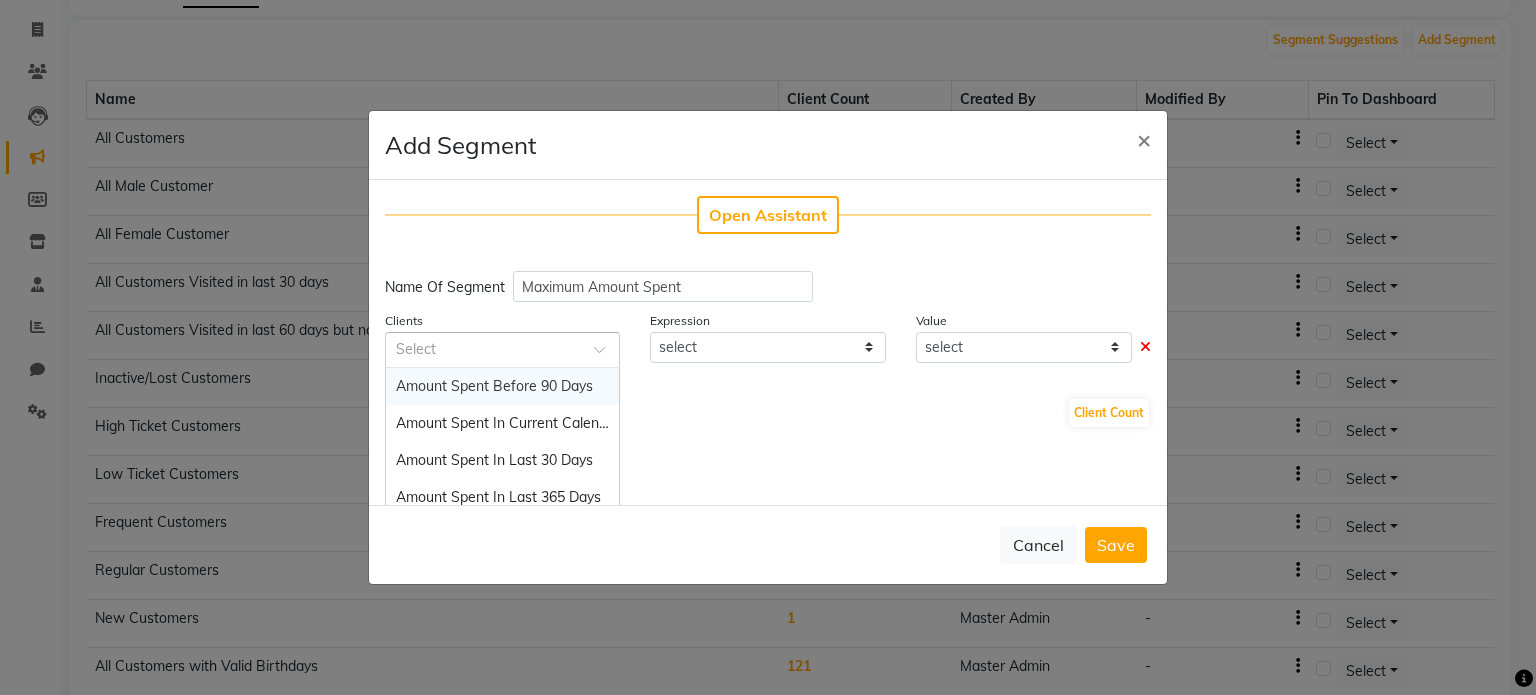 click 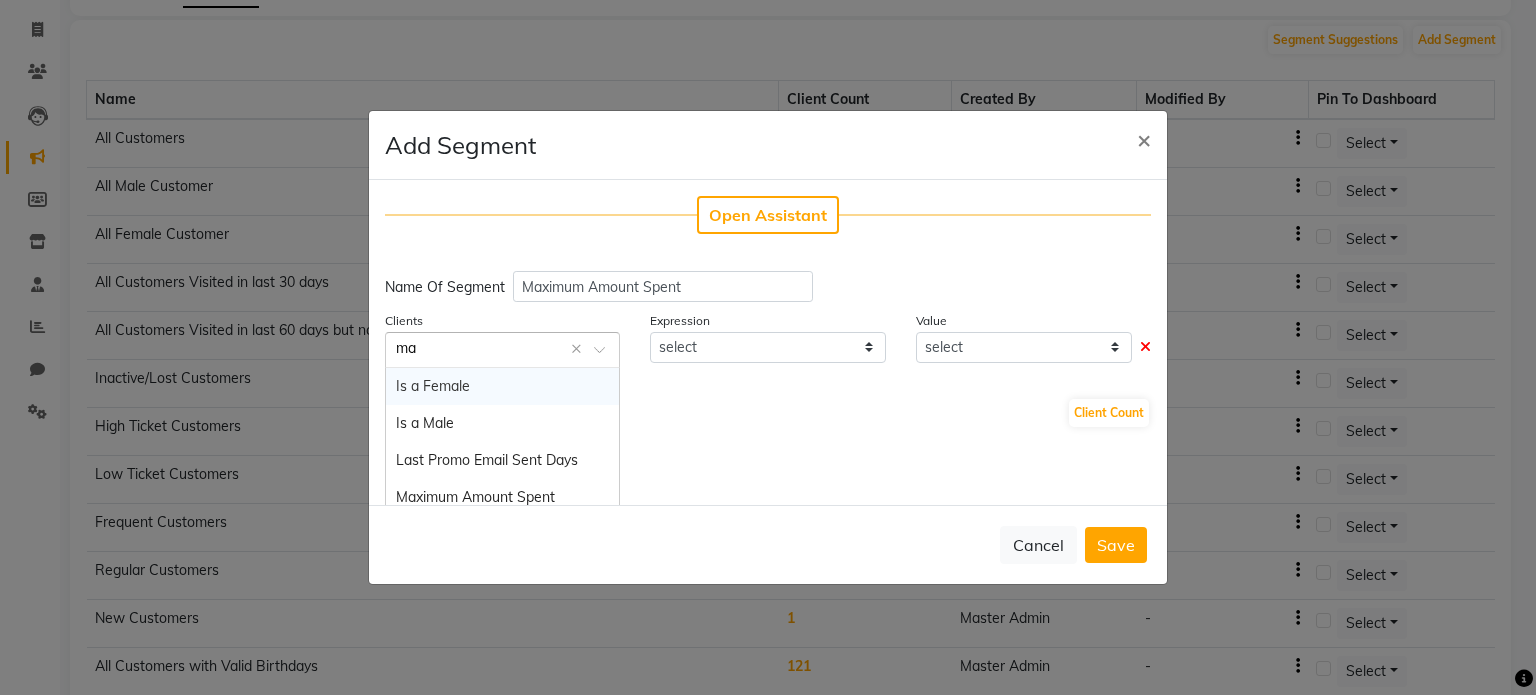 type on "max" 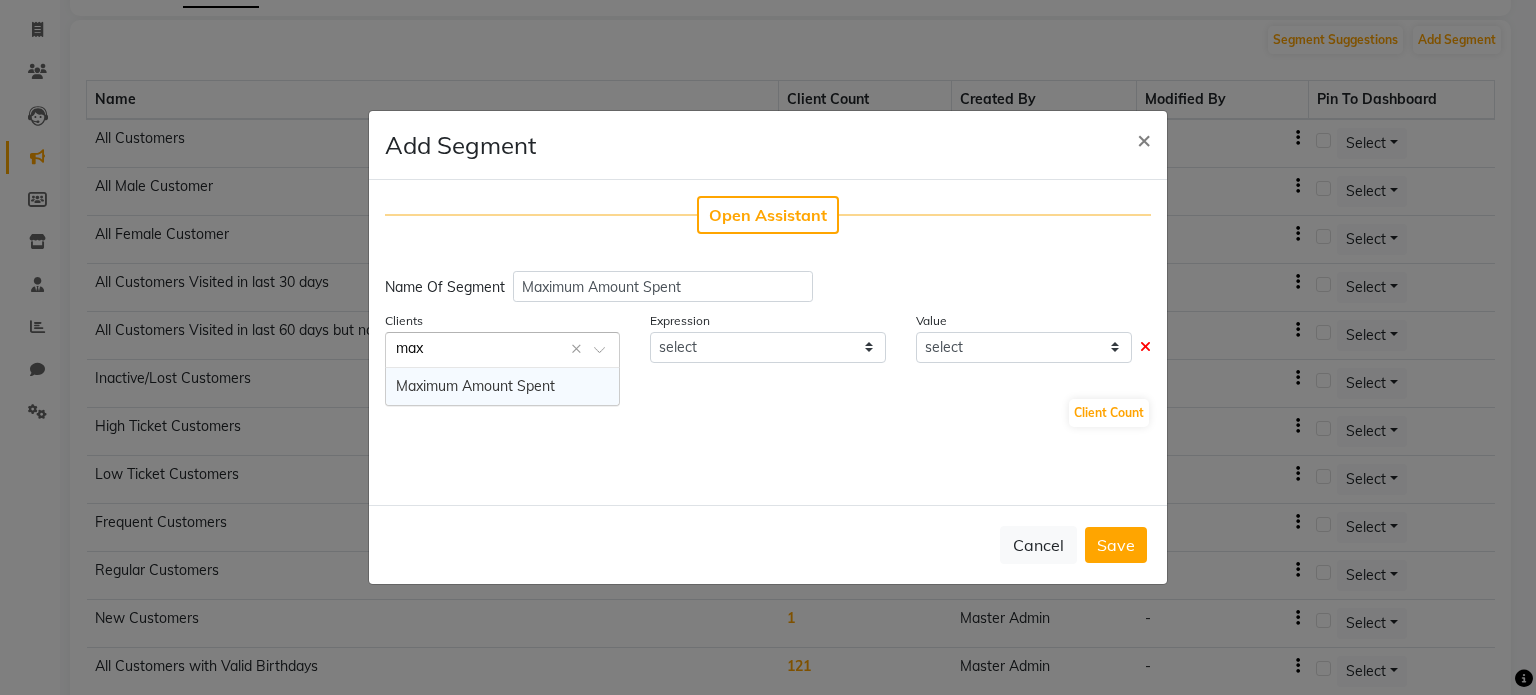click on "Maximum Amount Spent" at bounding box center (475, 386) 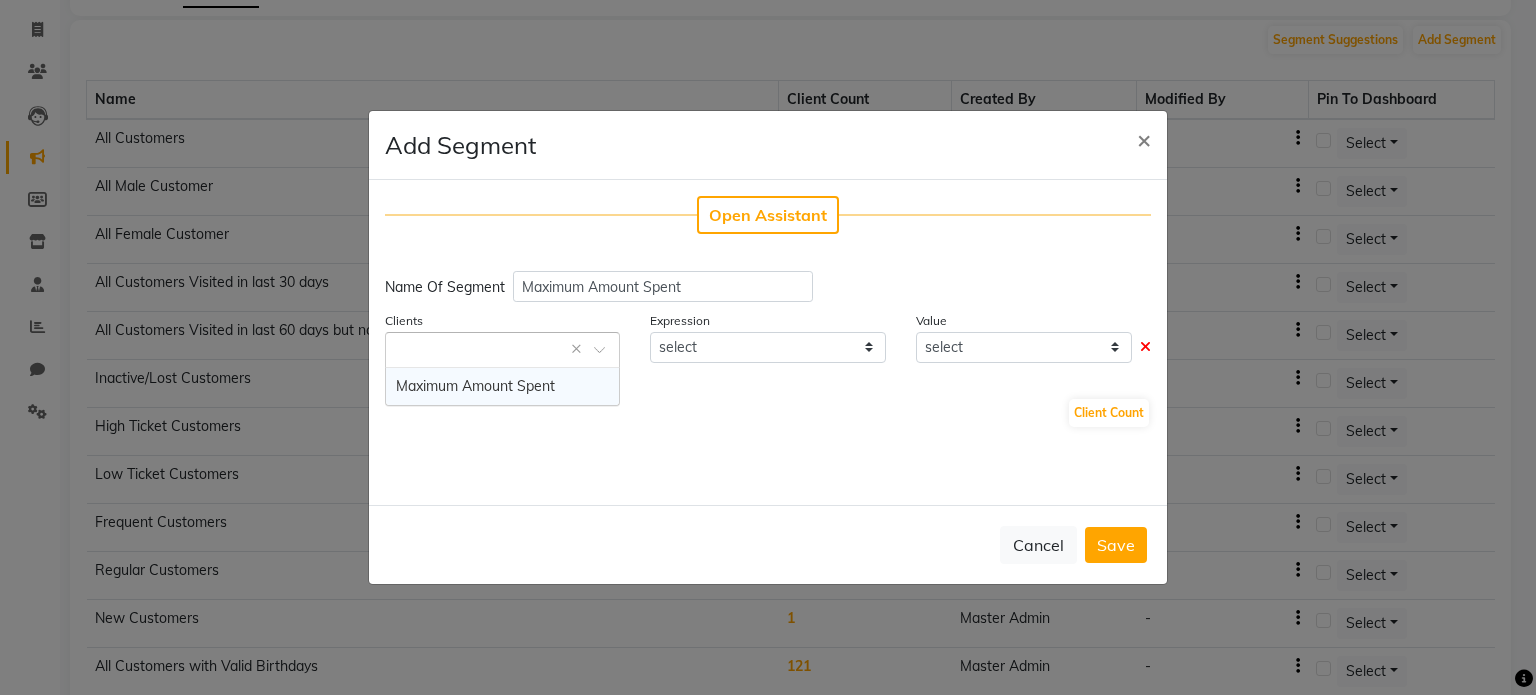 select on "=" 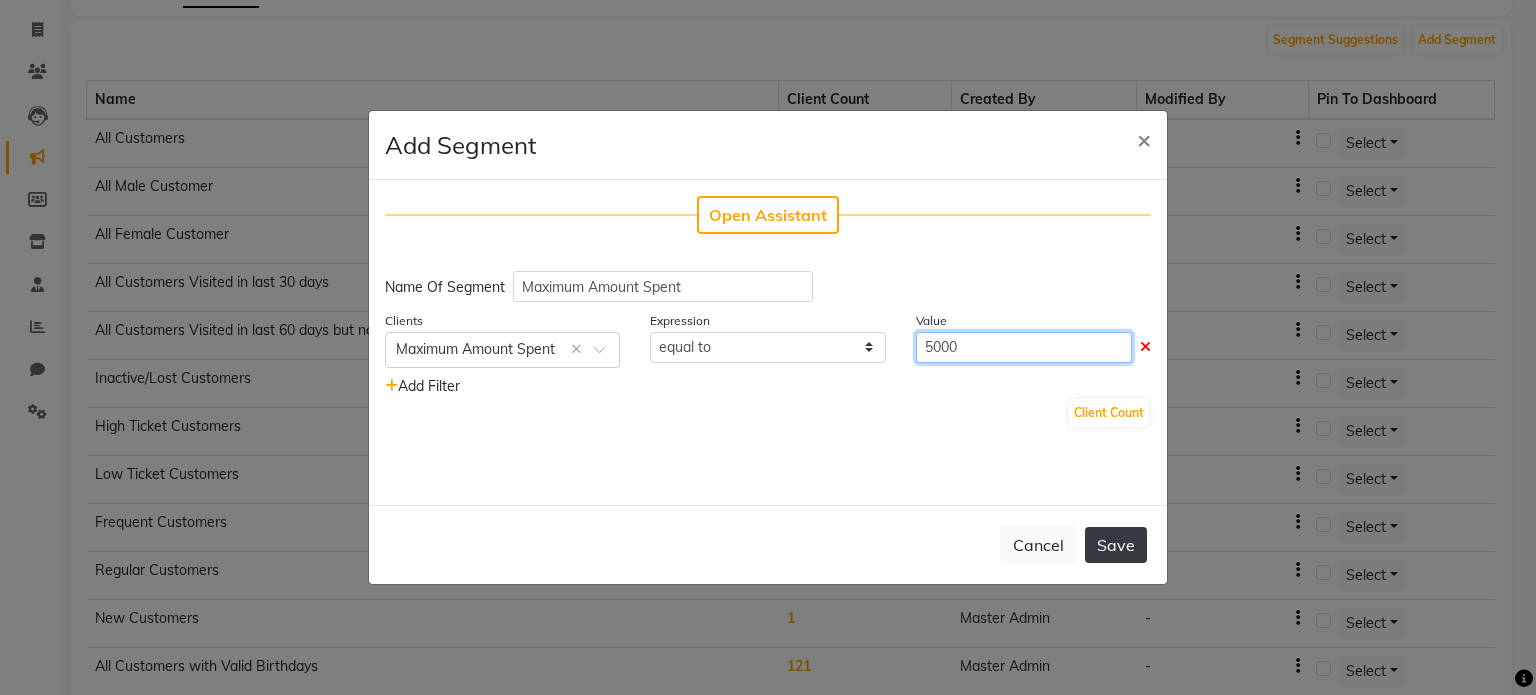 type on "5000" 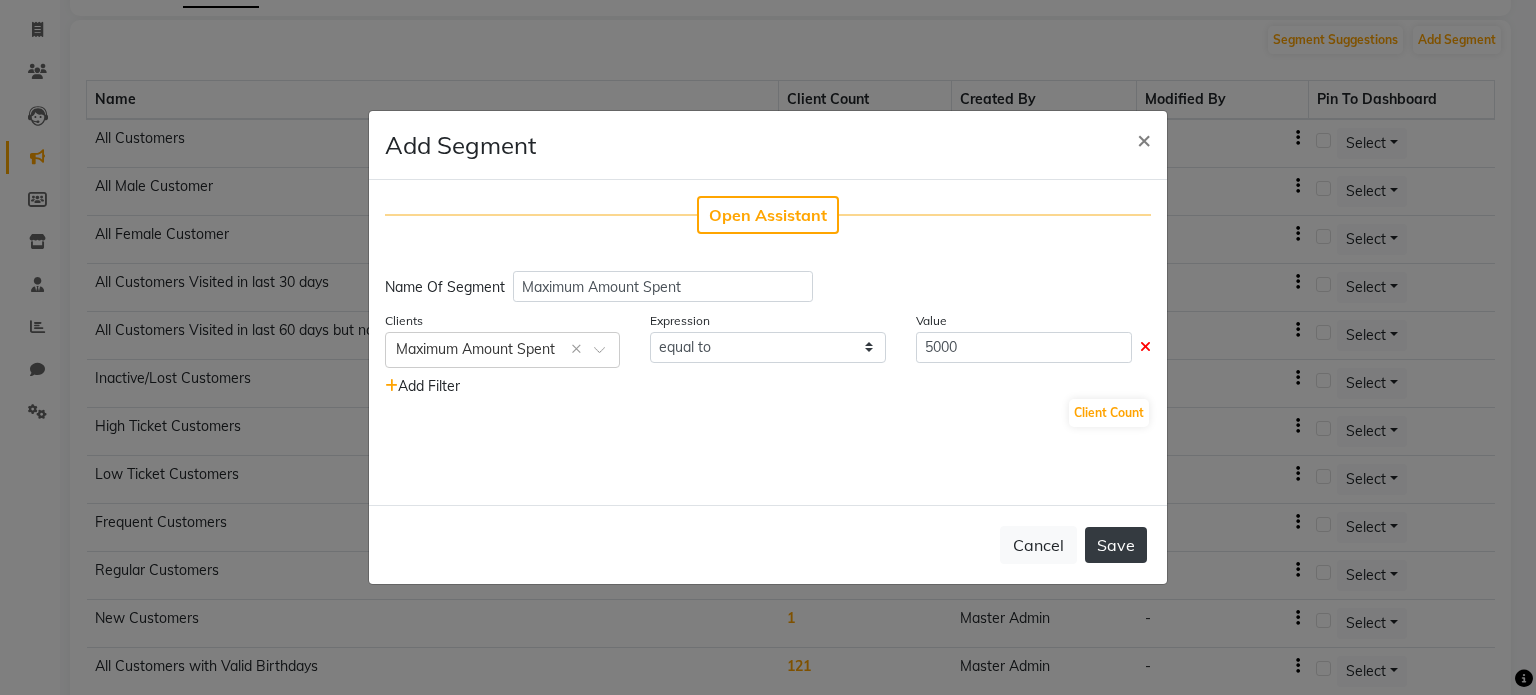 click on "Save" 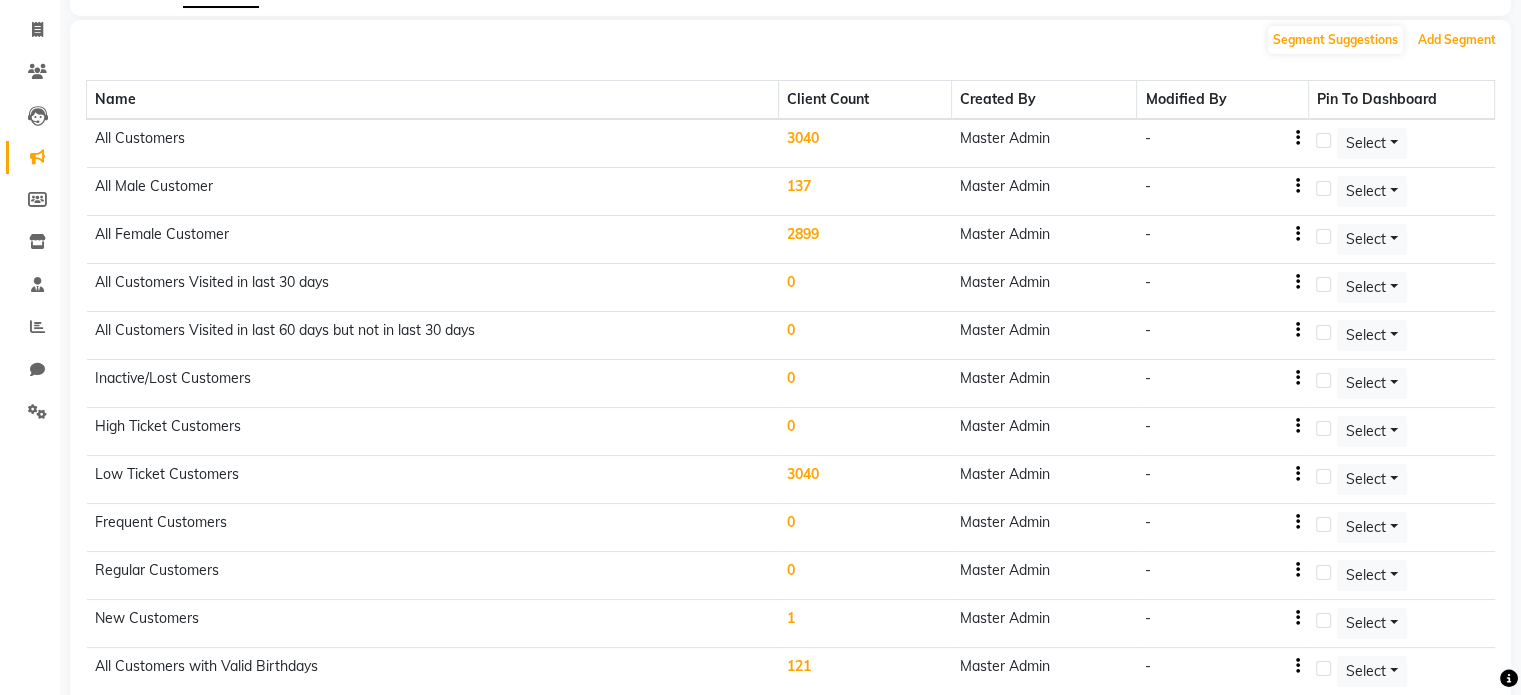 scroll, scrollTop: 724, scrollLeft: 0, axis: vertical 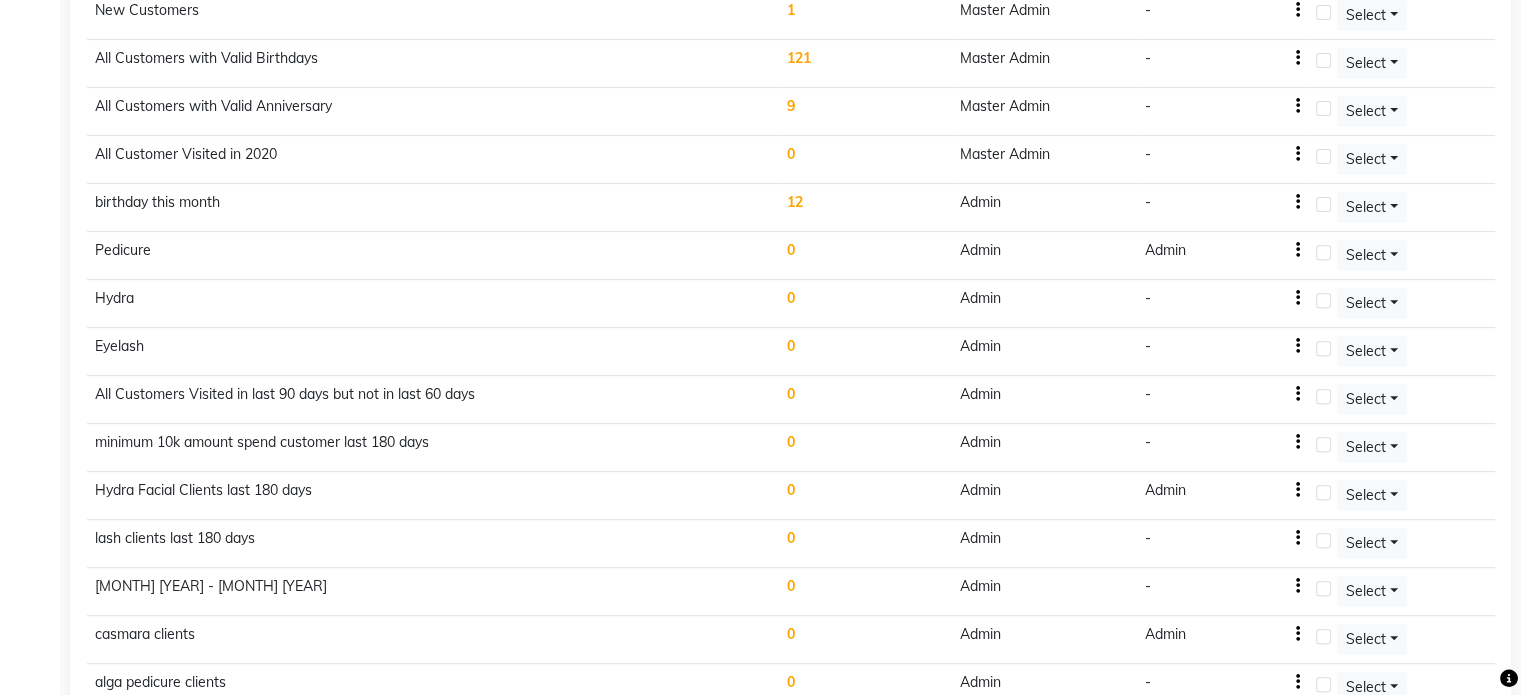click on "Campaign Segment Loyalty Coupons Transaction Ledger Segment Suggestions Add Segment Name Client Count Created By Modified By Pin To Dashboard All Customers 3040 Master Admin - Select All Male Customer 137 Master Admin - Select All Female Customer 2899 Master Admin - Select All Customers Visited in last 30 days 0 Master Admin - Select All Customers Visited in last 60 days but not in last 30 days 0 Master Admin - Select Inactive/Lost Customers 0 Master Admin - Select High Ticket Customers 0 Master Admin - Select Low Ticket Customers 3040 Master Admin - Select Frequent Customers 0 Master Admin - Select Regular Customers 0 Master Admin - Select New Customers 1 Master Admin - Select All Customers with Valid Birthdays 121 Master Admin - Select All Customers with Valid Anniversary 9 Master Admin - Select All Customer Visited in 2020 0 Master Admin - Select birthday this month 12 Admin - Select Pedicure 0 Admin Admin Select Hydra 0 Admin - Select Eyelash 0 Admin - Select 0 Admin 0 -" 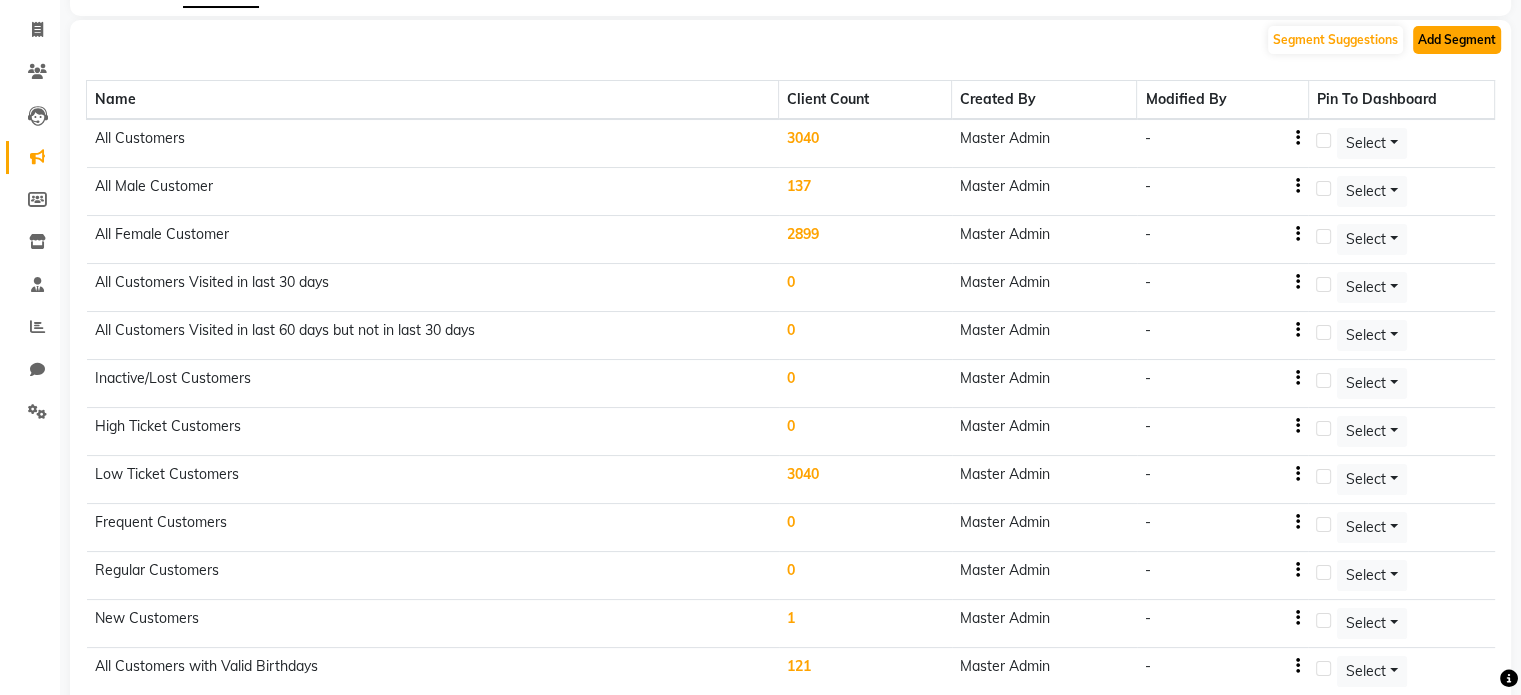 click on "Add Segment" 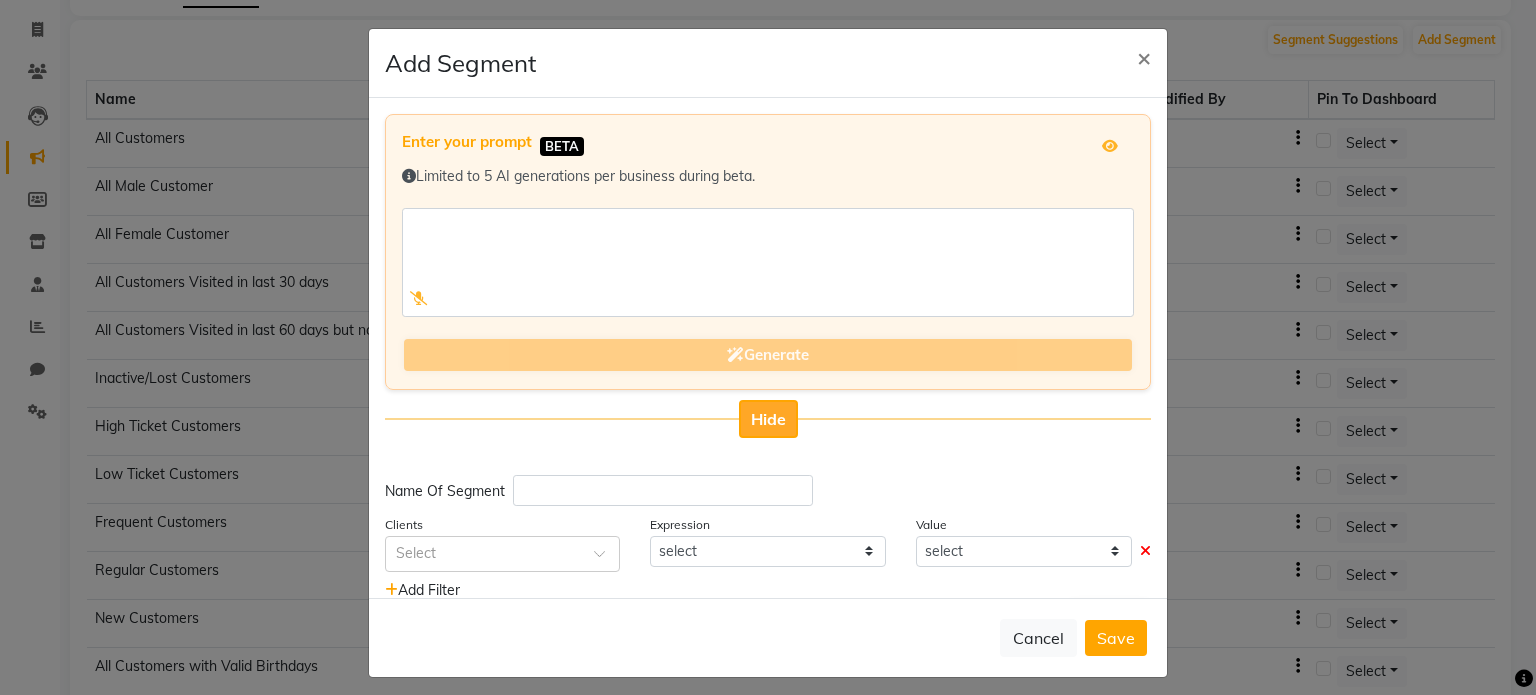 click on "Hide" 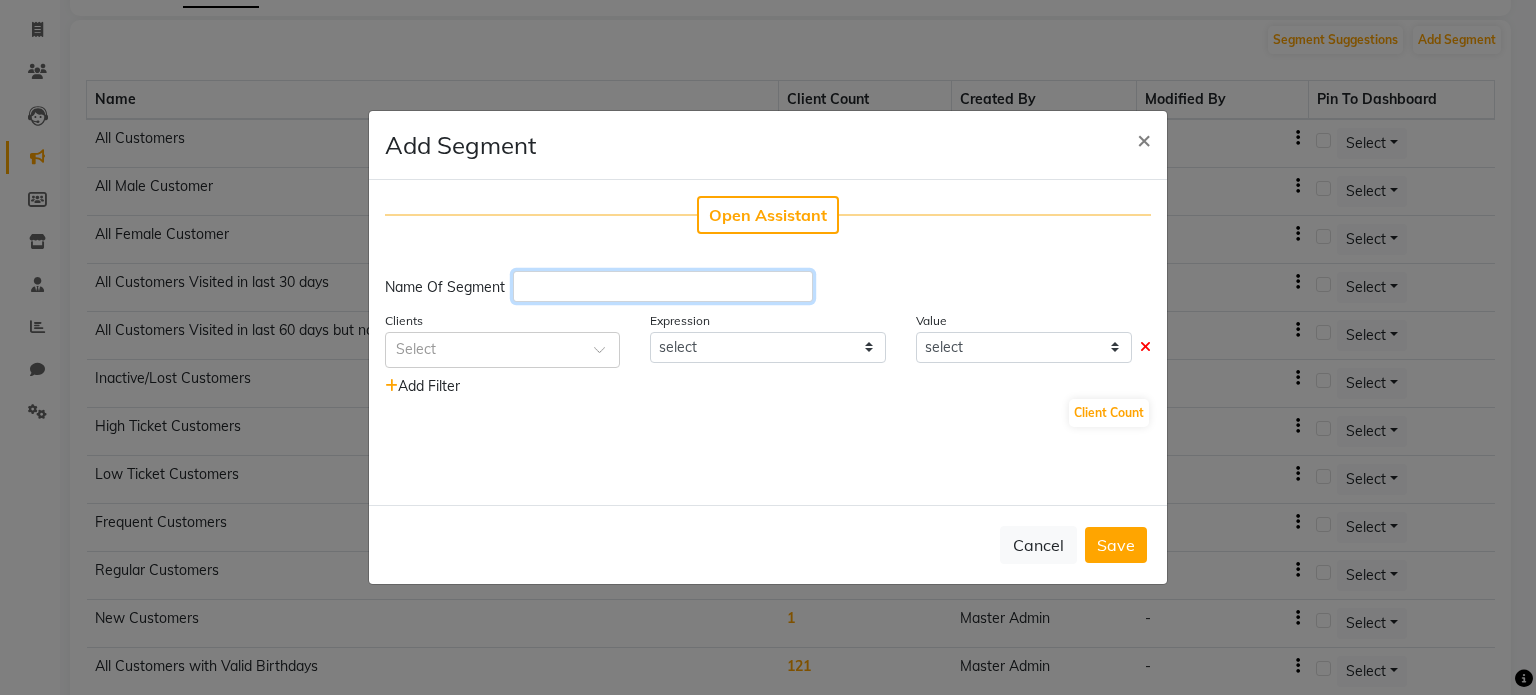click 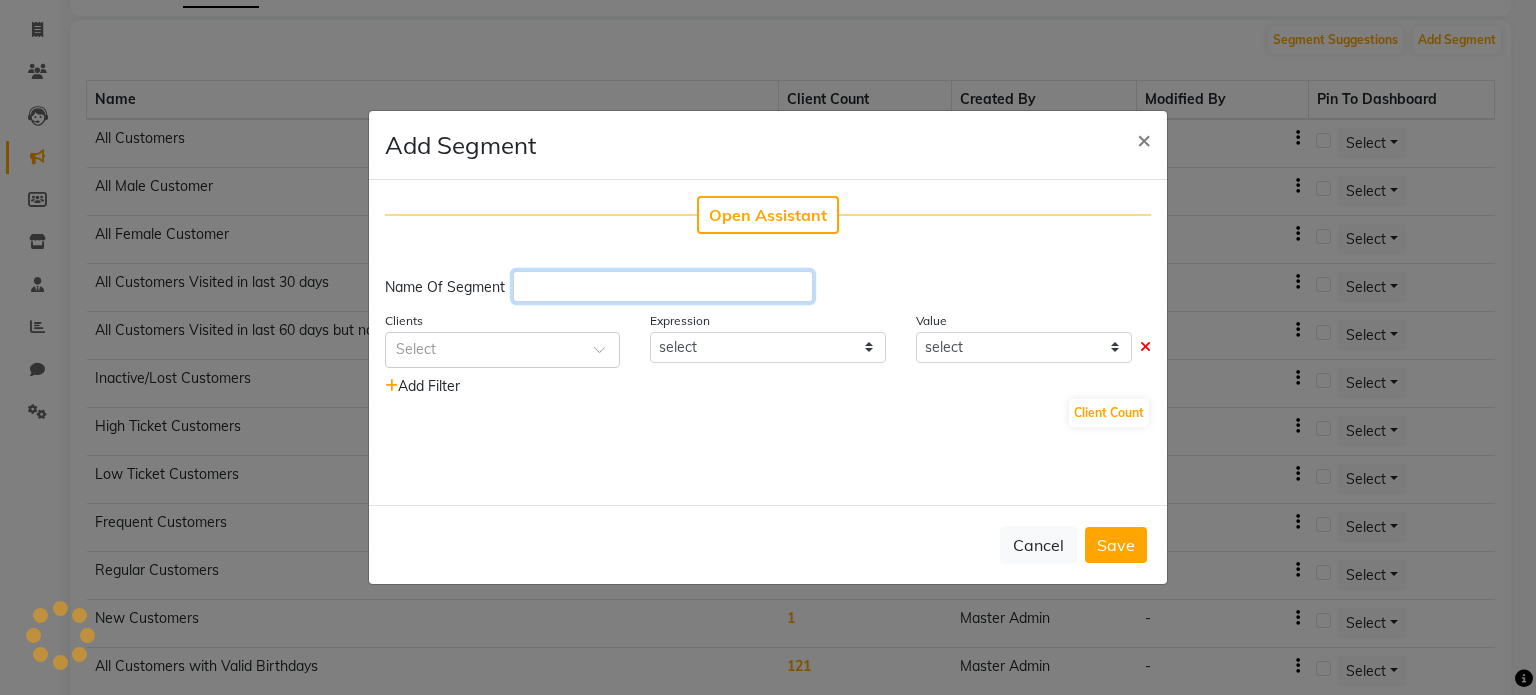 paste on "Lost Client from [MONTH]" 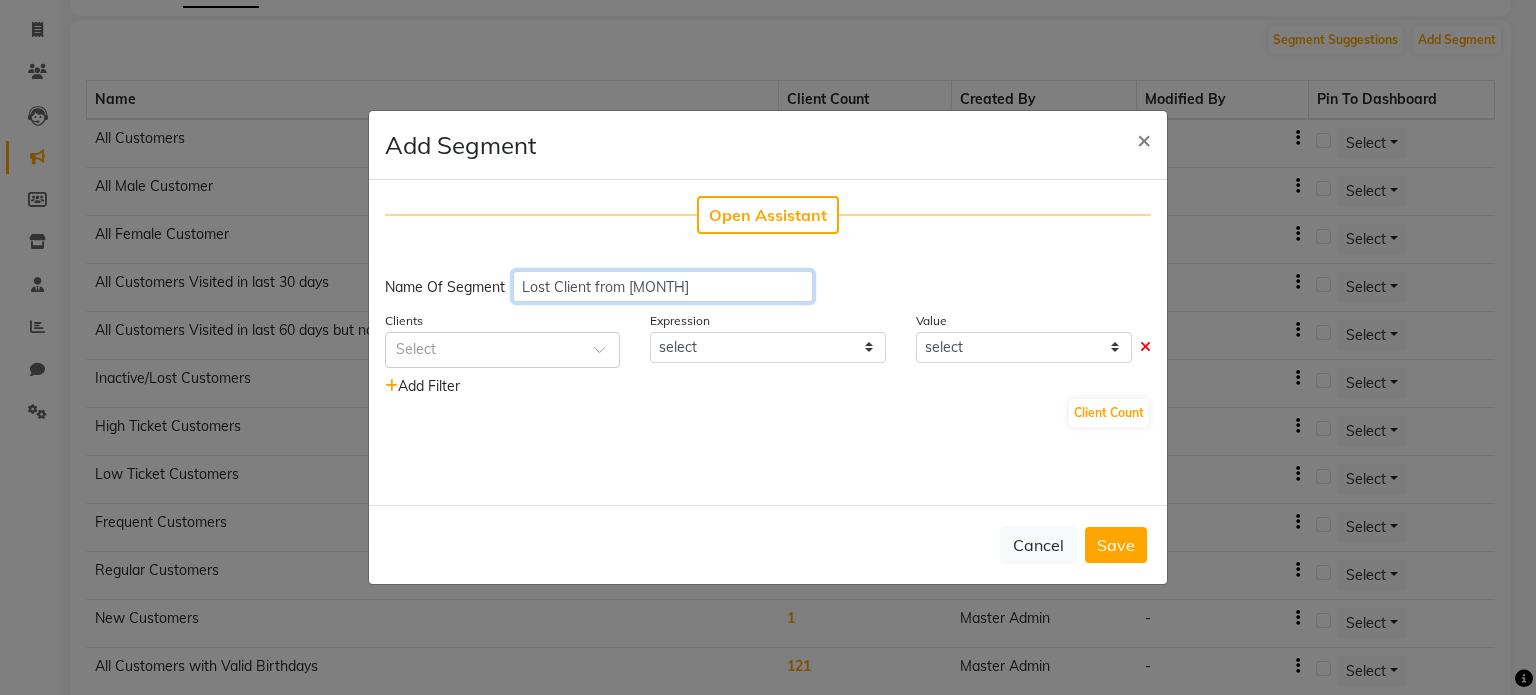 click on "Lost Client from [MONTH]" 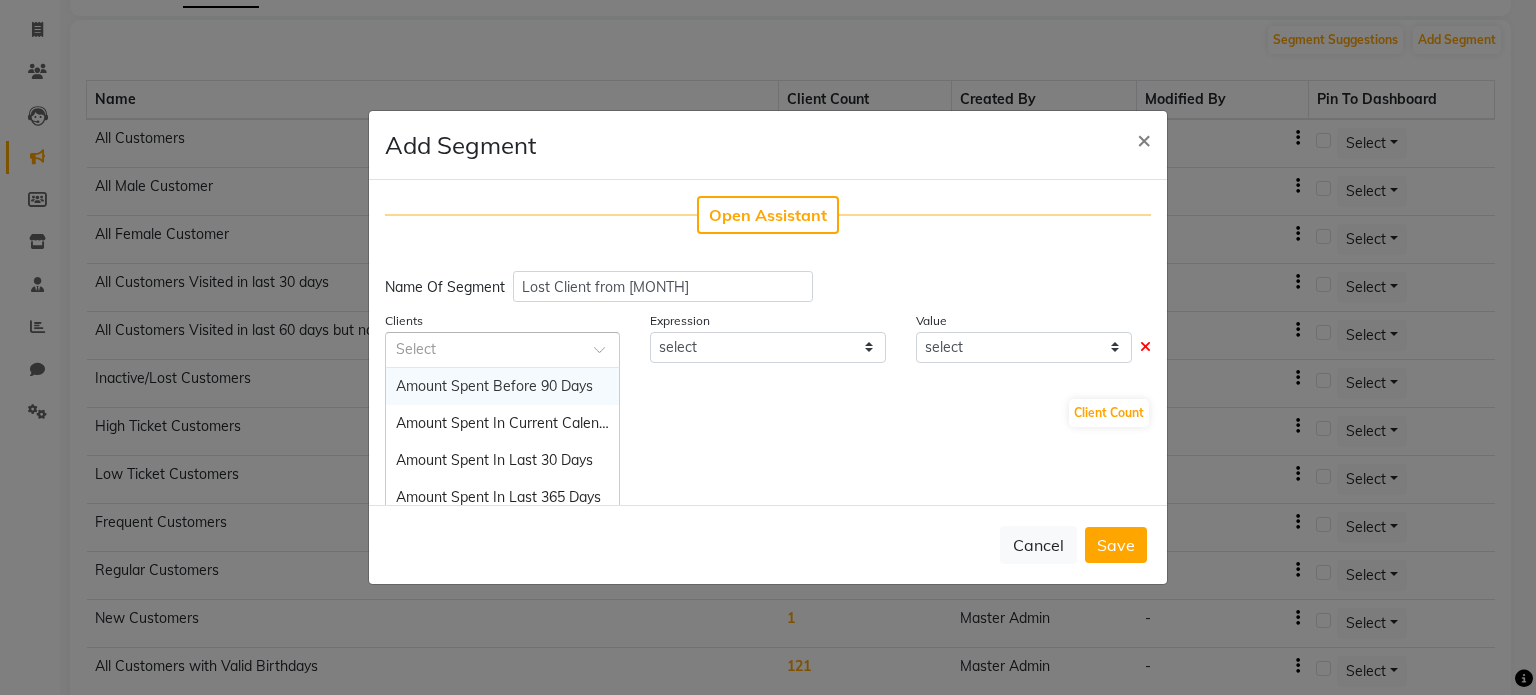click 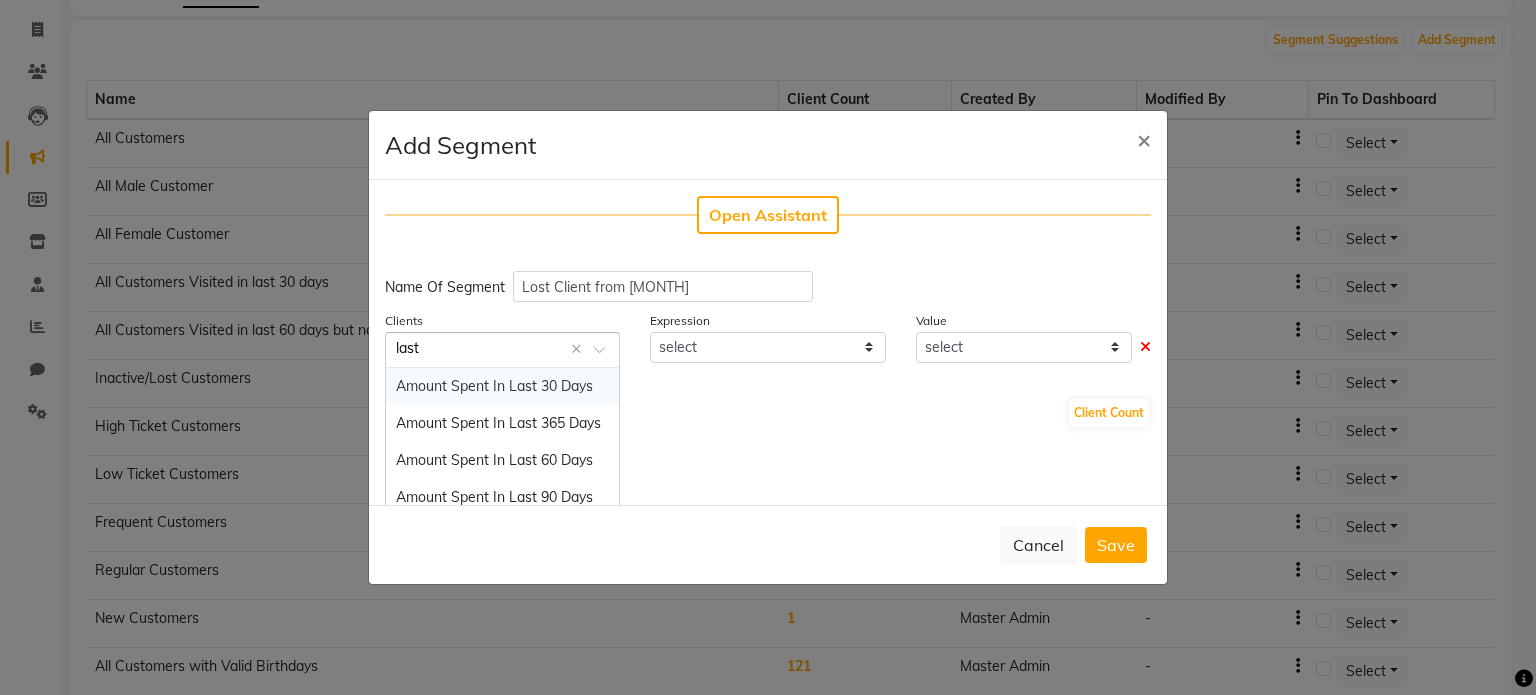 type on "last v" 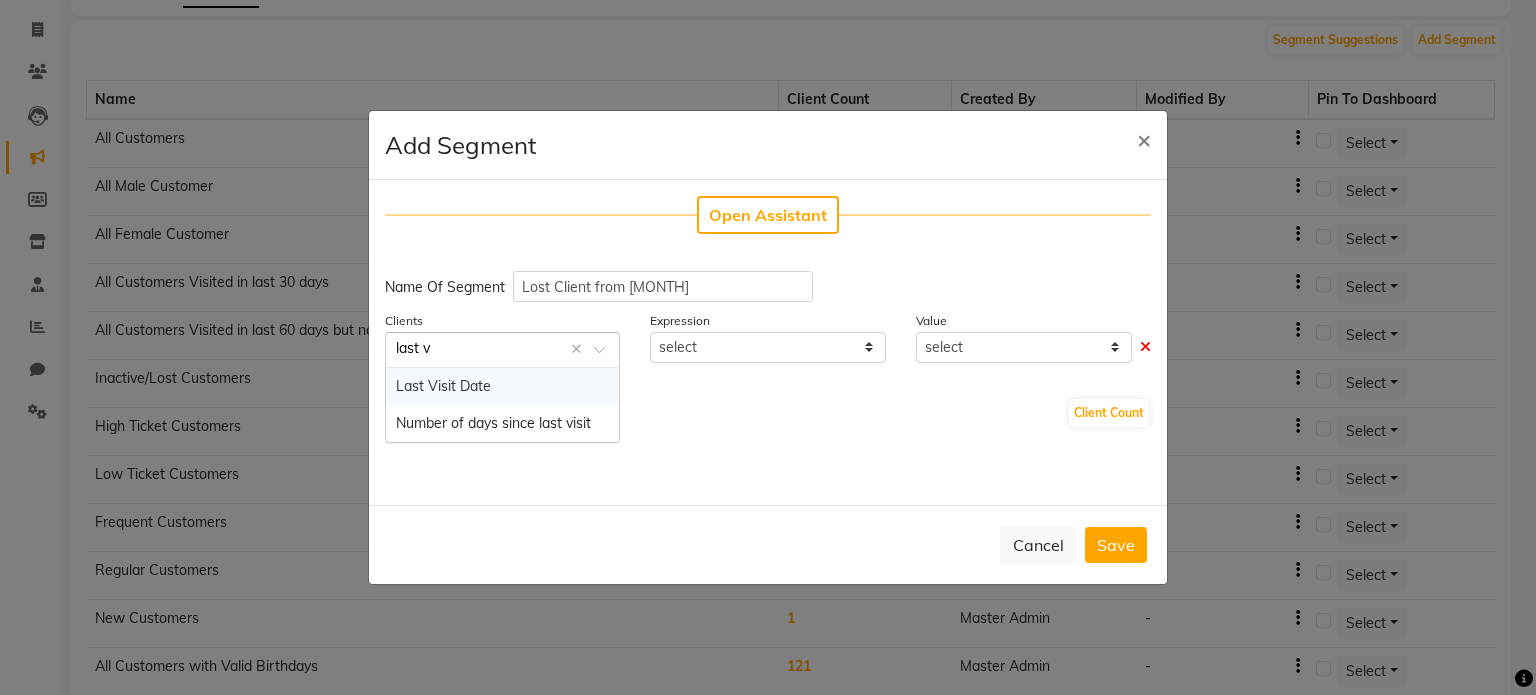 click on "Last Visit Date" at bounding box center [443, 386] 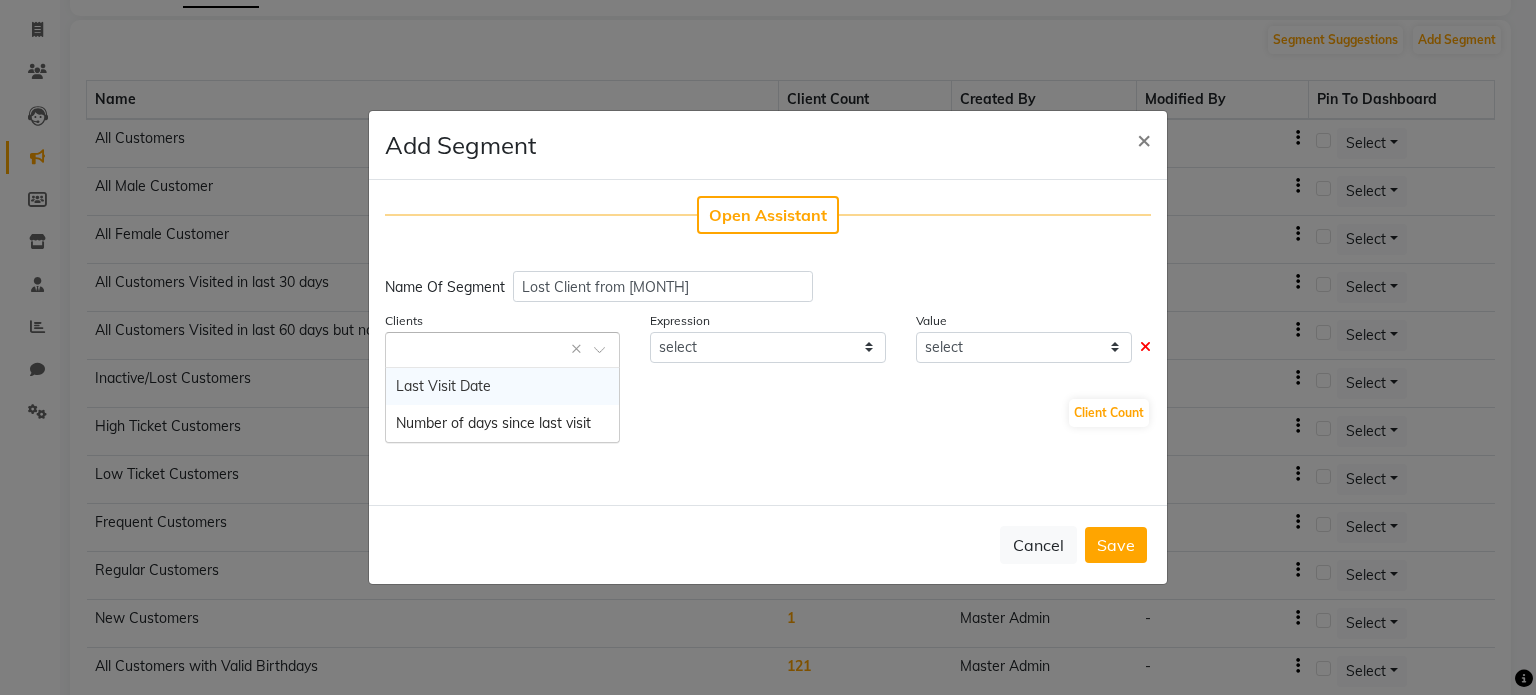 select on "=" 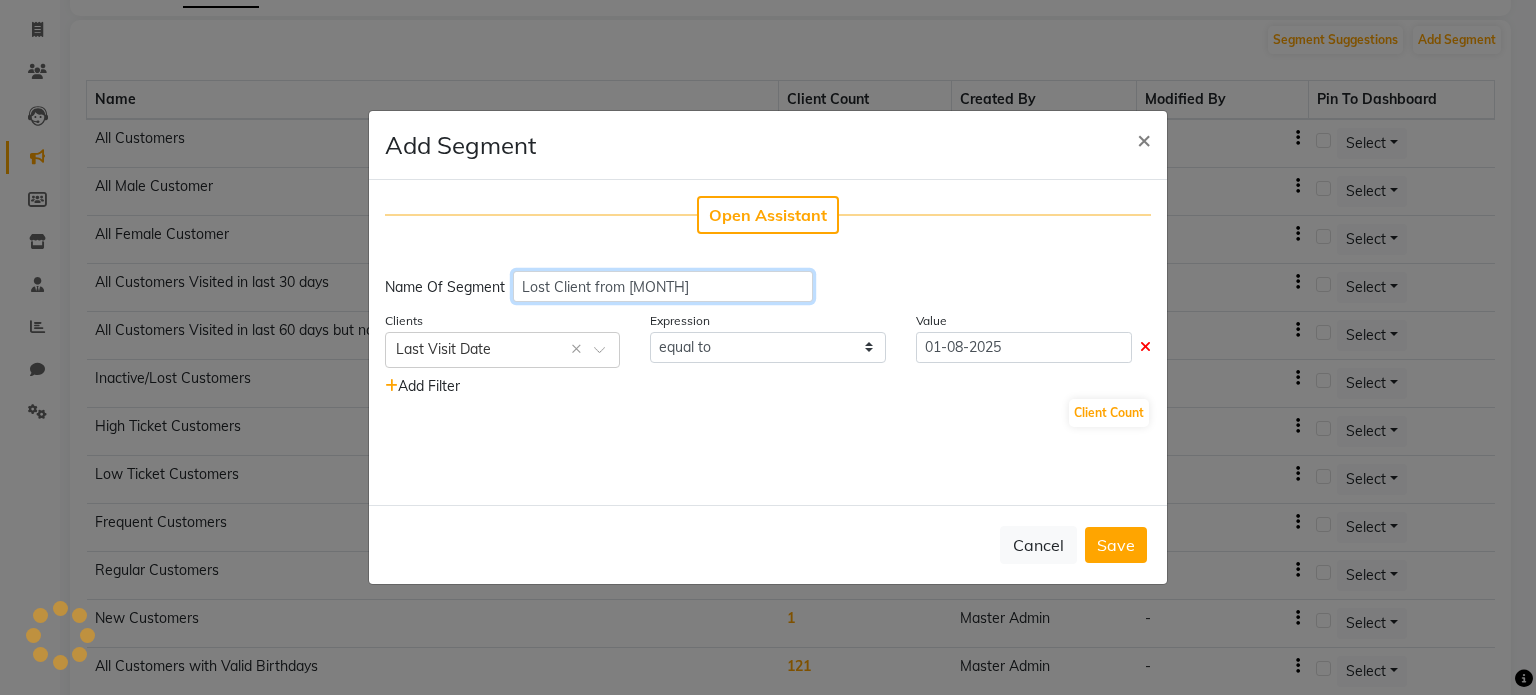 click on "Lost Client from [MONTH]" 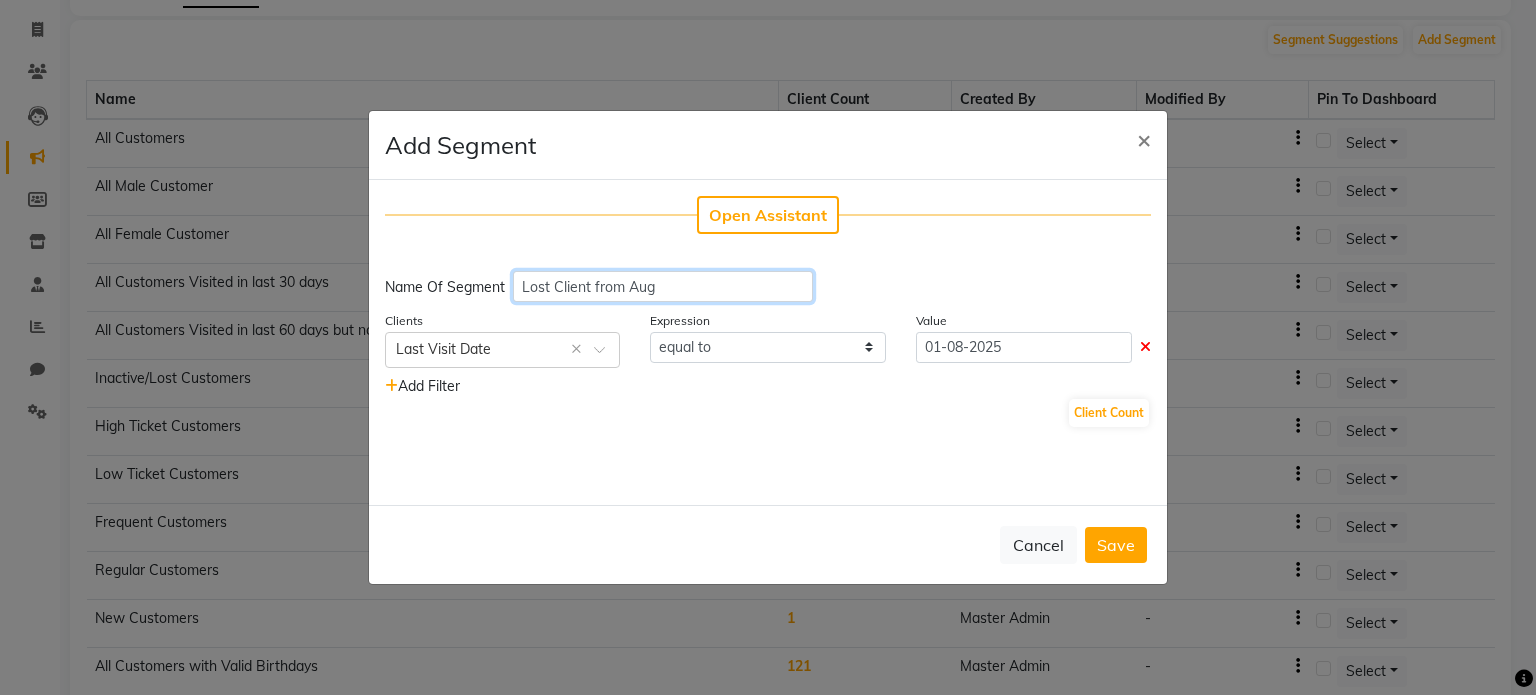 type on "Lost Client from Aug" 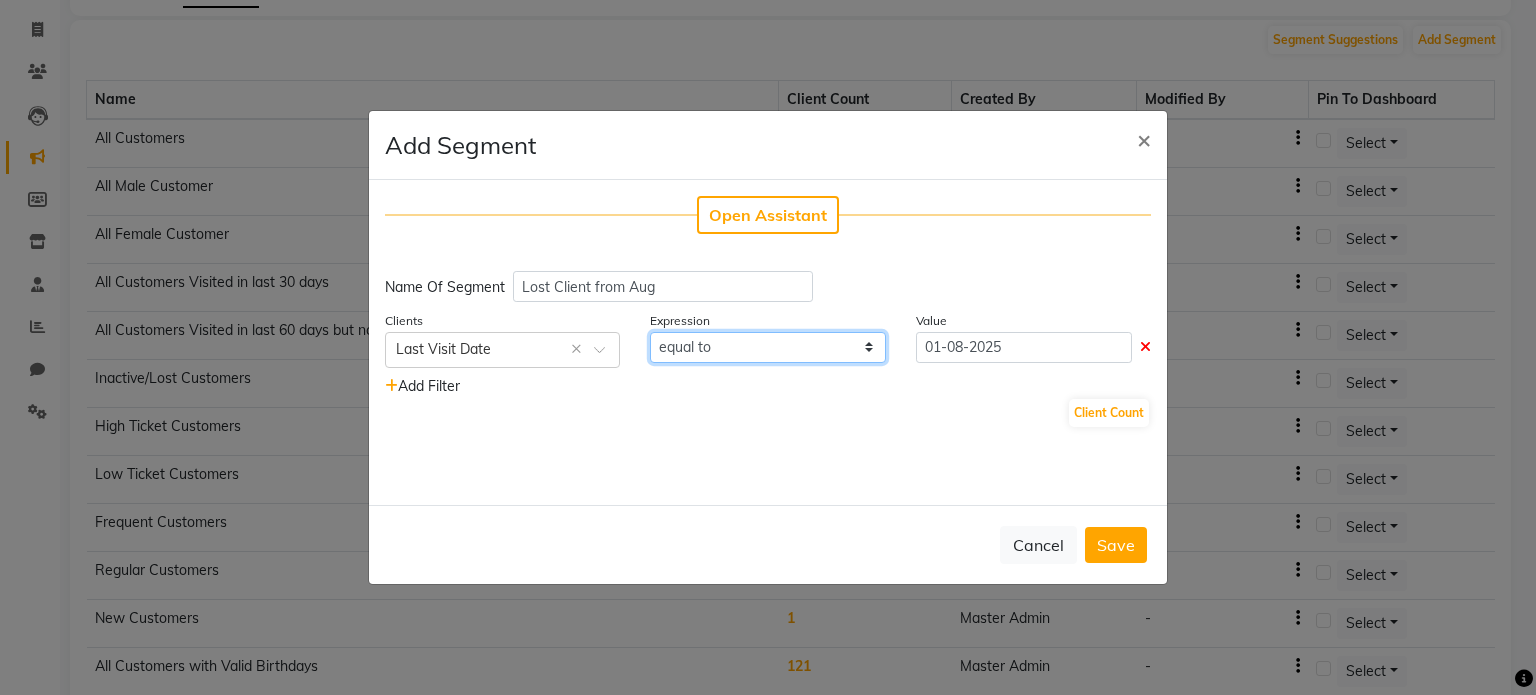 click on "equal to greater than greater than or equal to less than  less than or equal to" 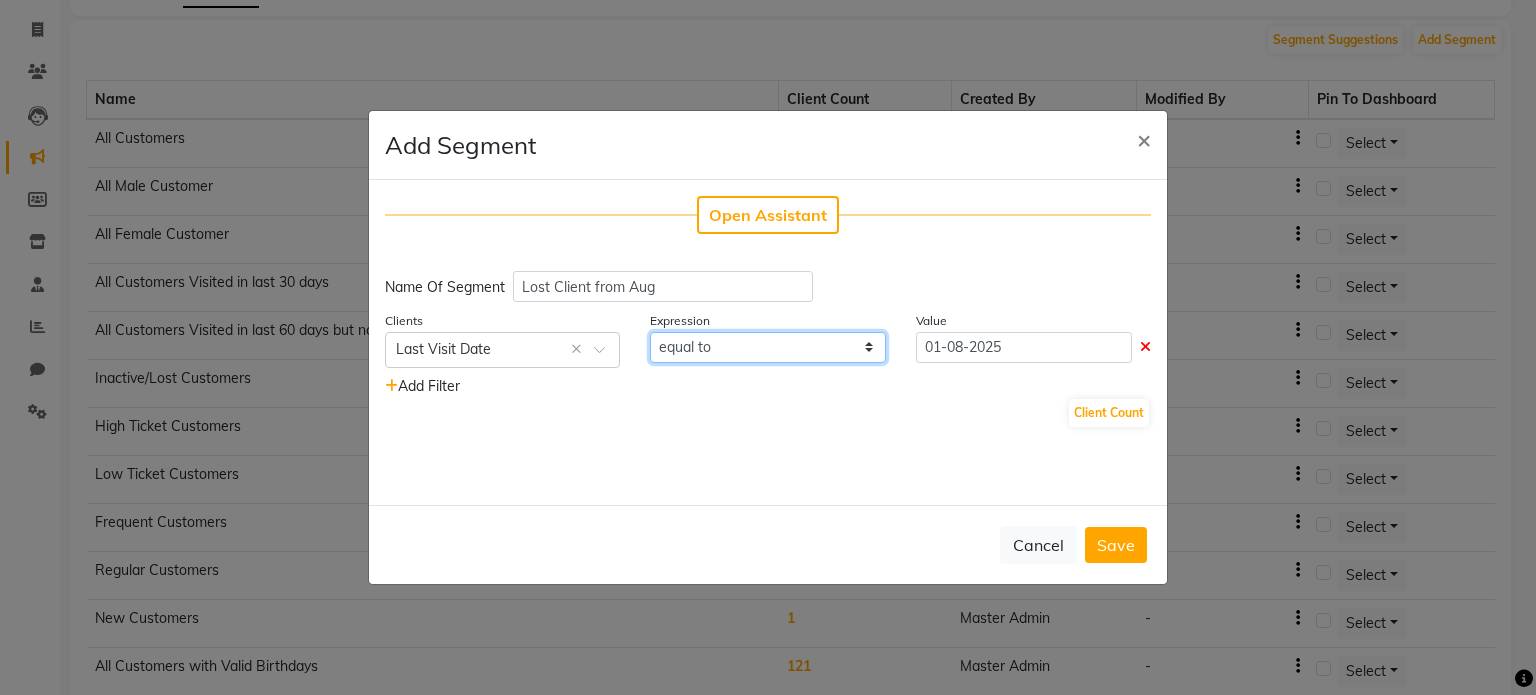 select on ">=" 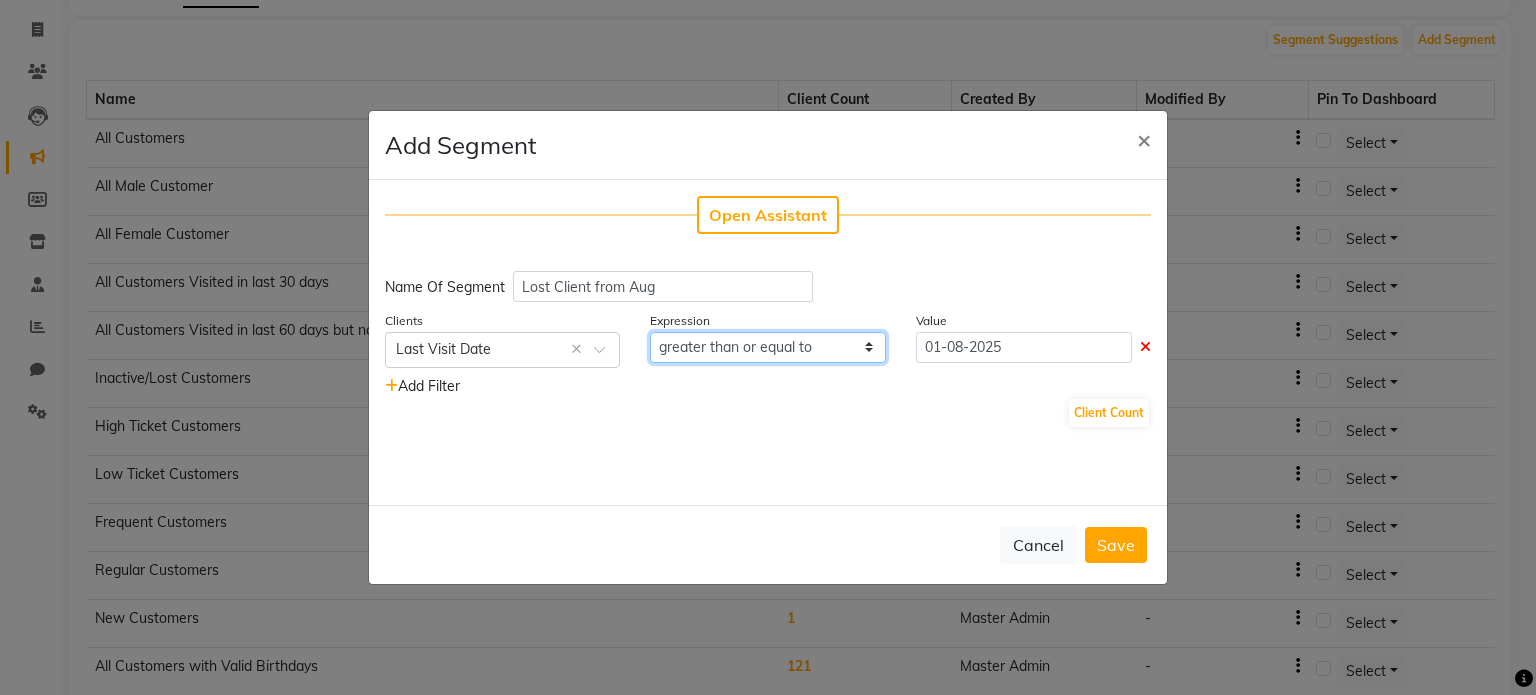 click on "equal to greater than greater than or equal to less than  less than or equal to" 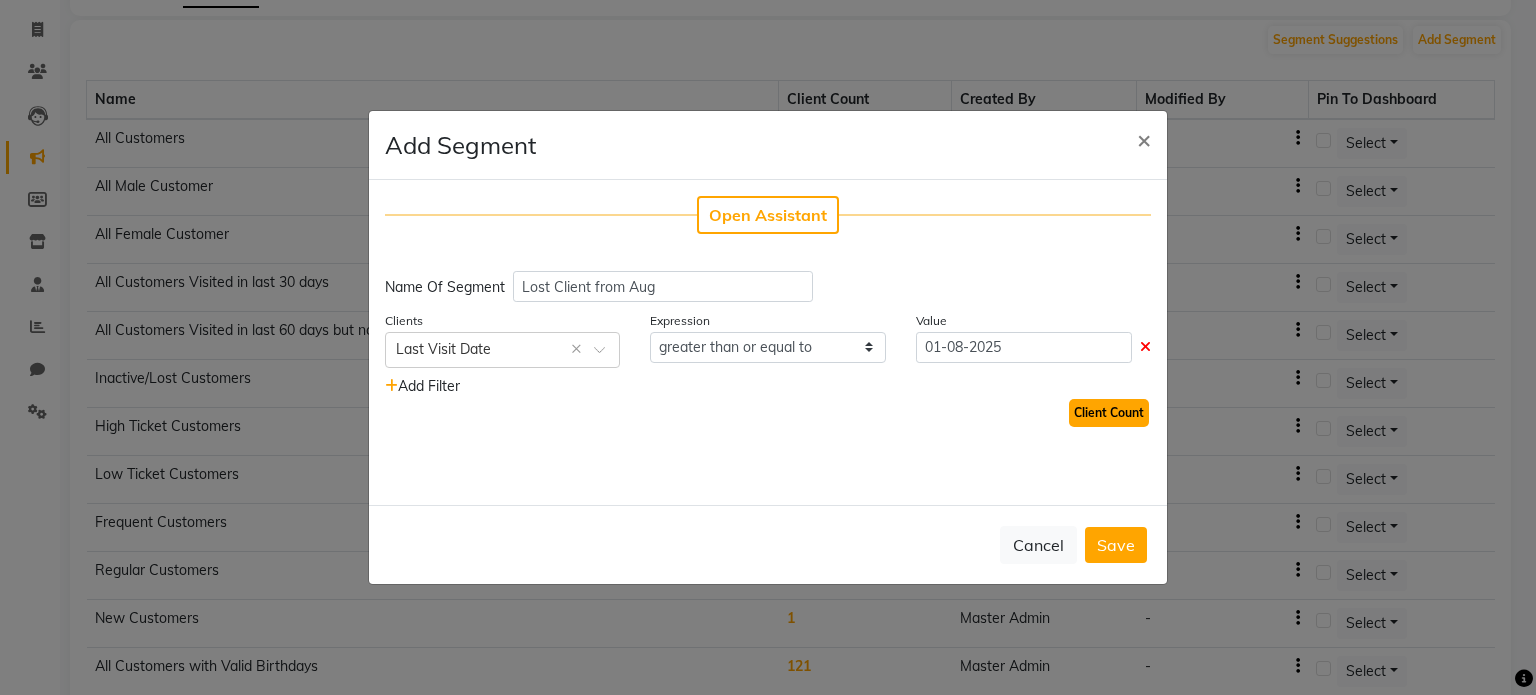 click on "Client Count" 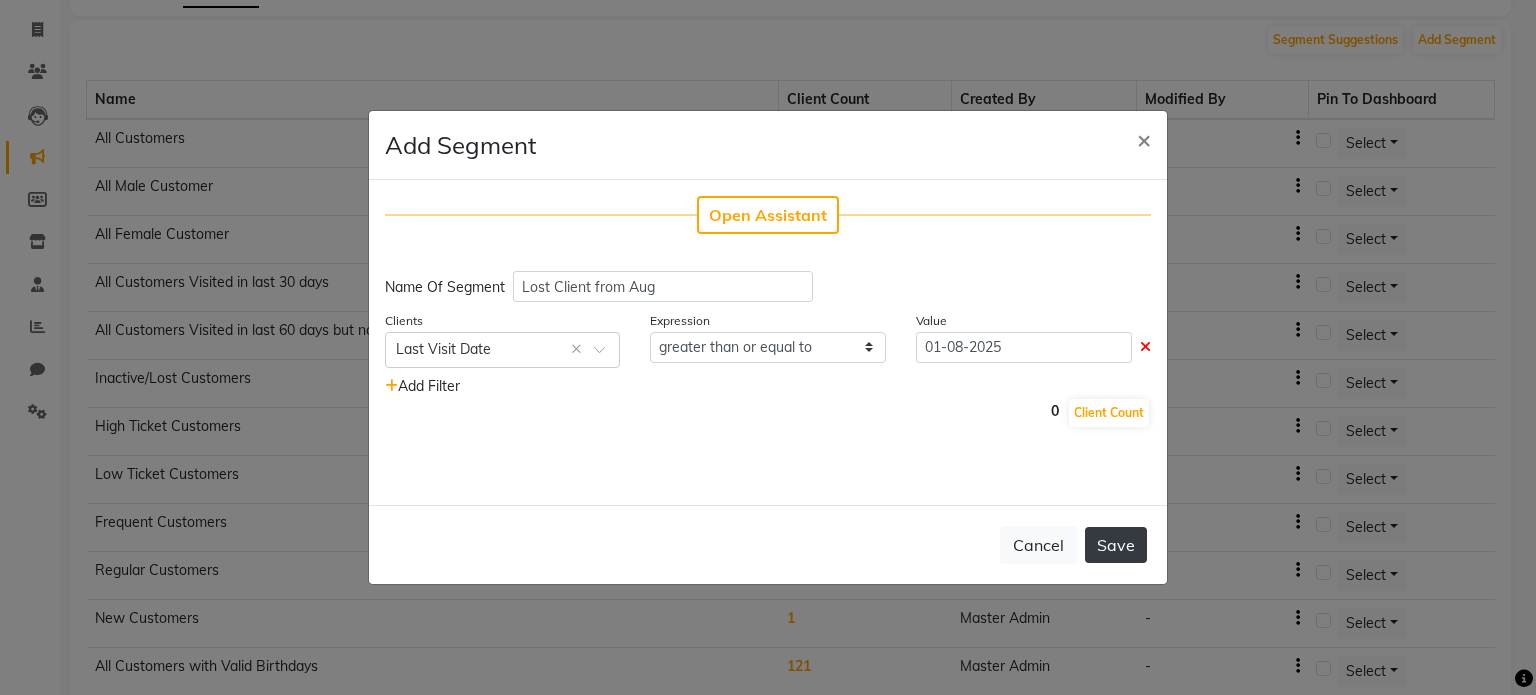 click on "Save" 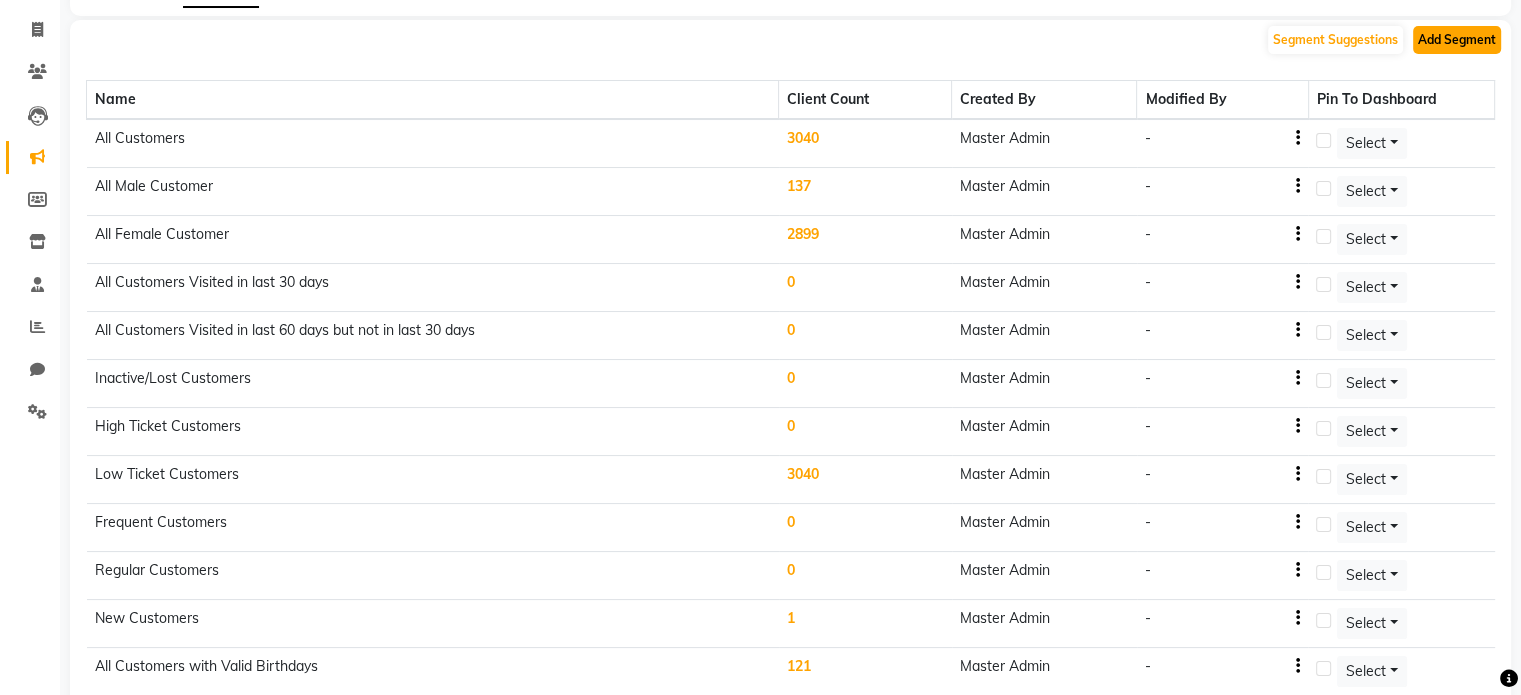 click on "Add Segment" 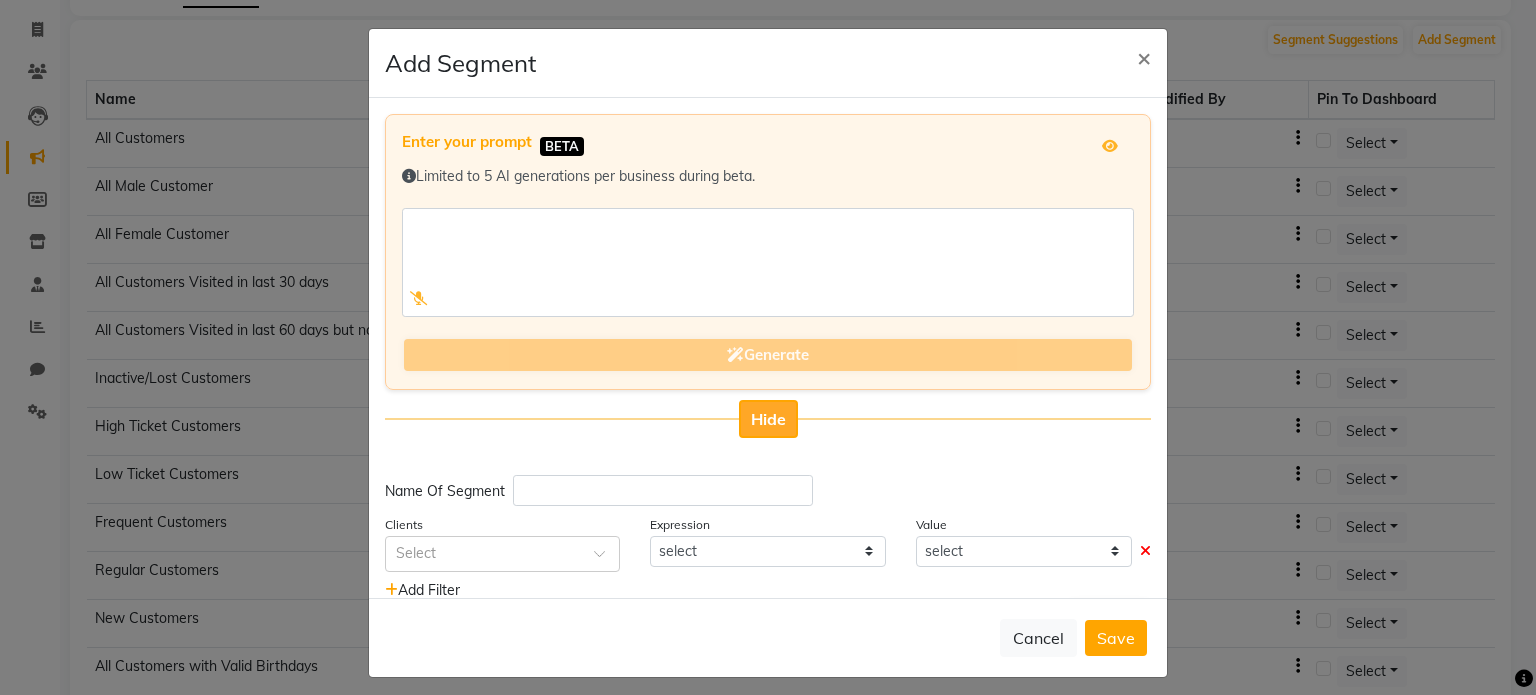 click on "Hide" 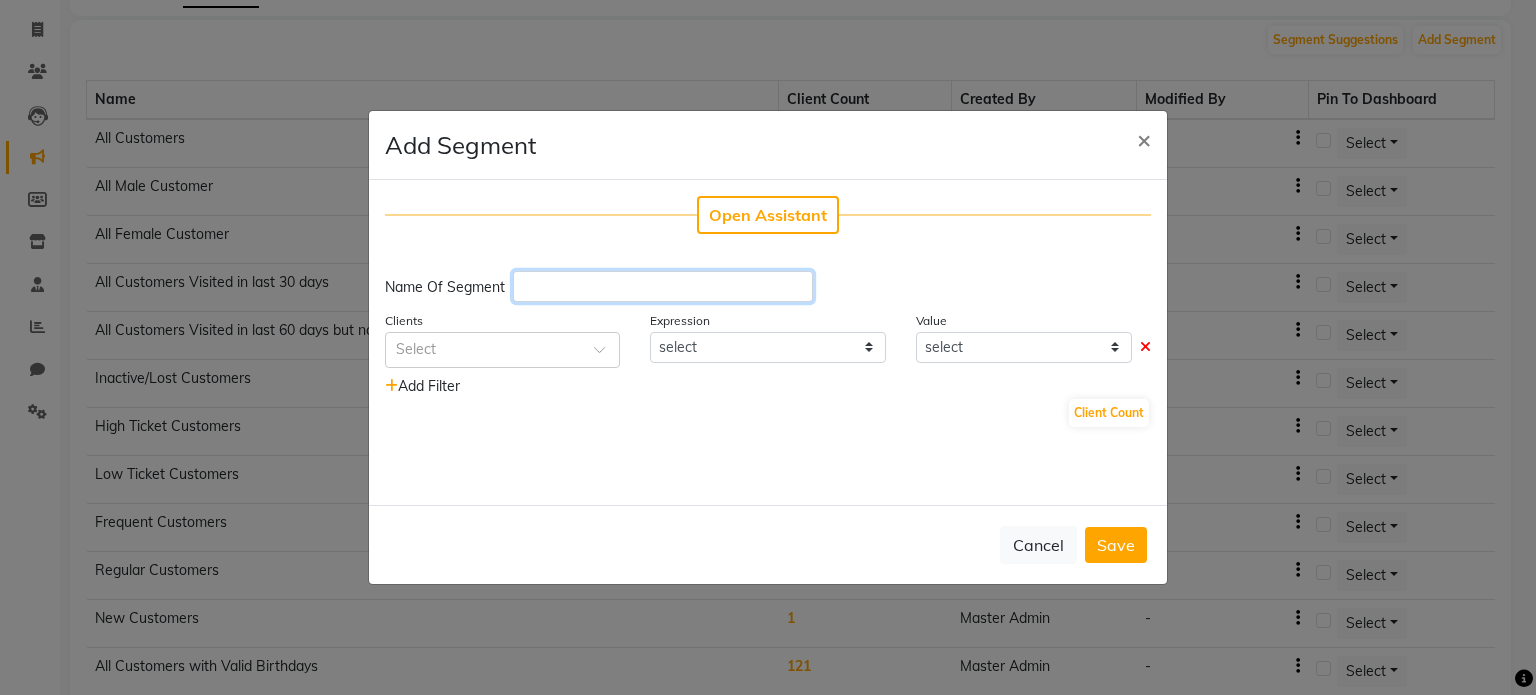 click 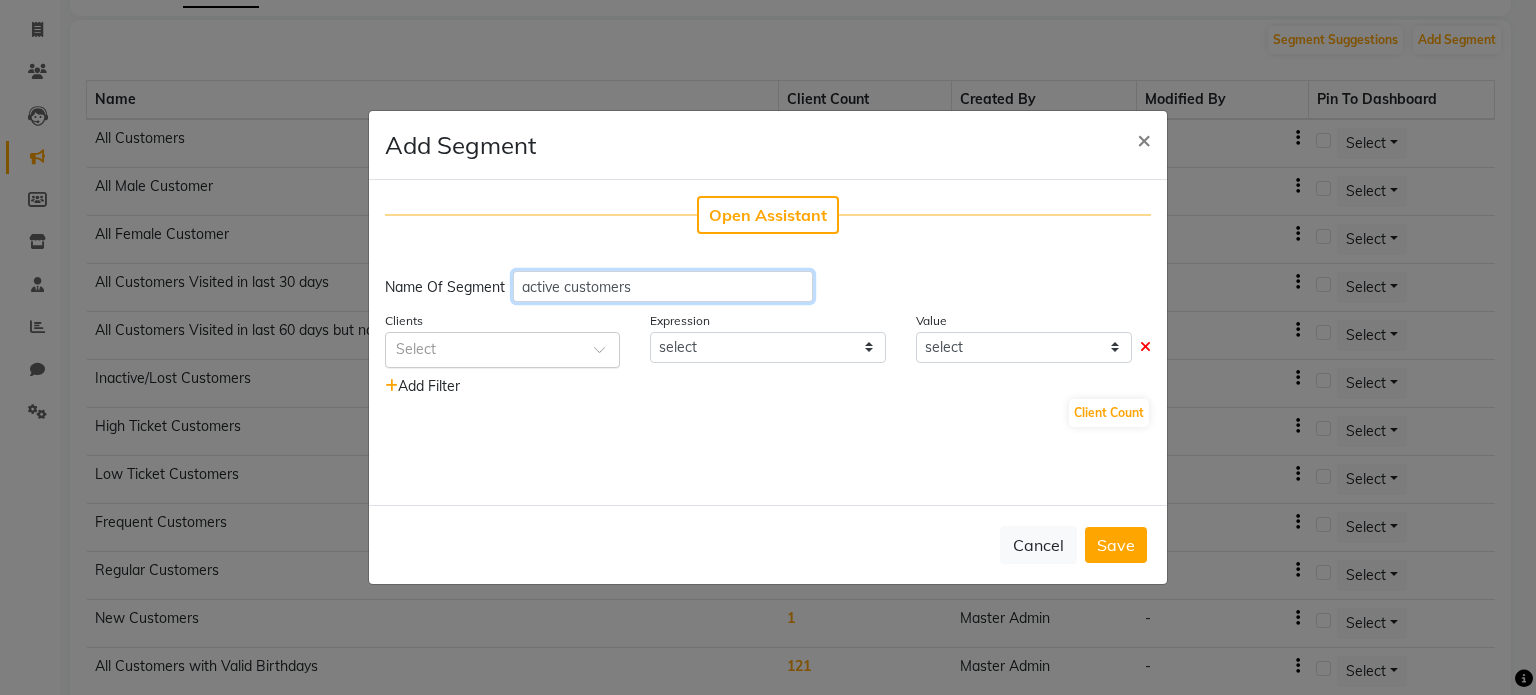 type on "active customers" 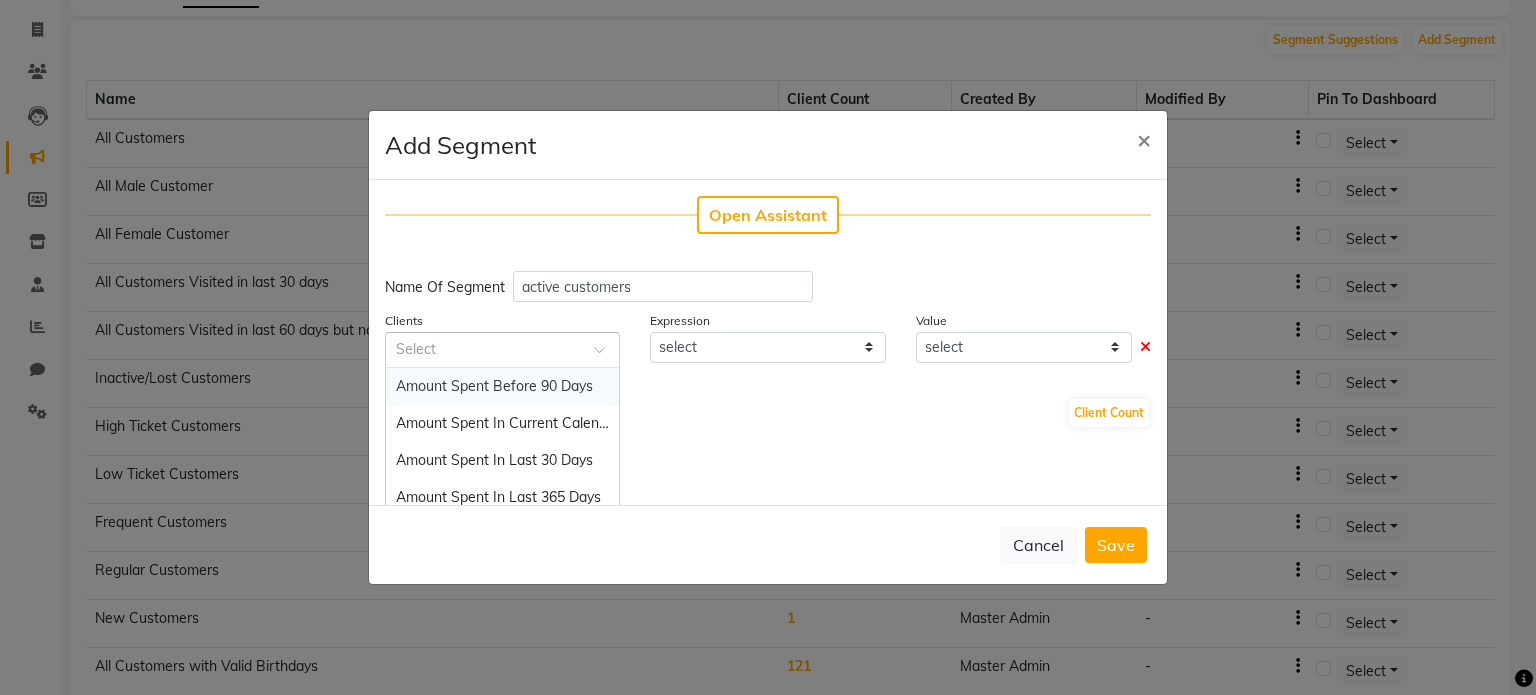 click 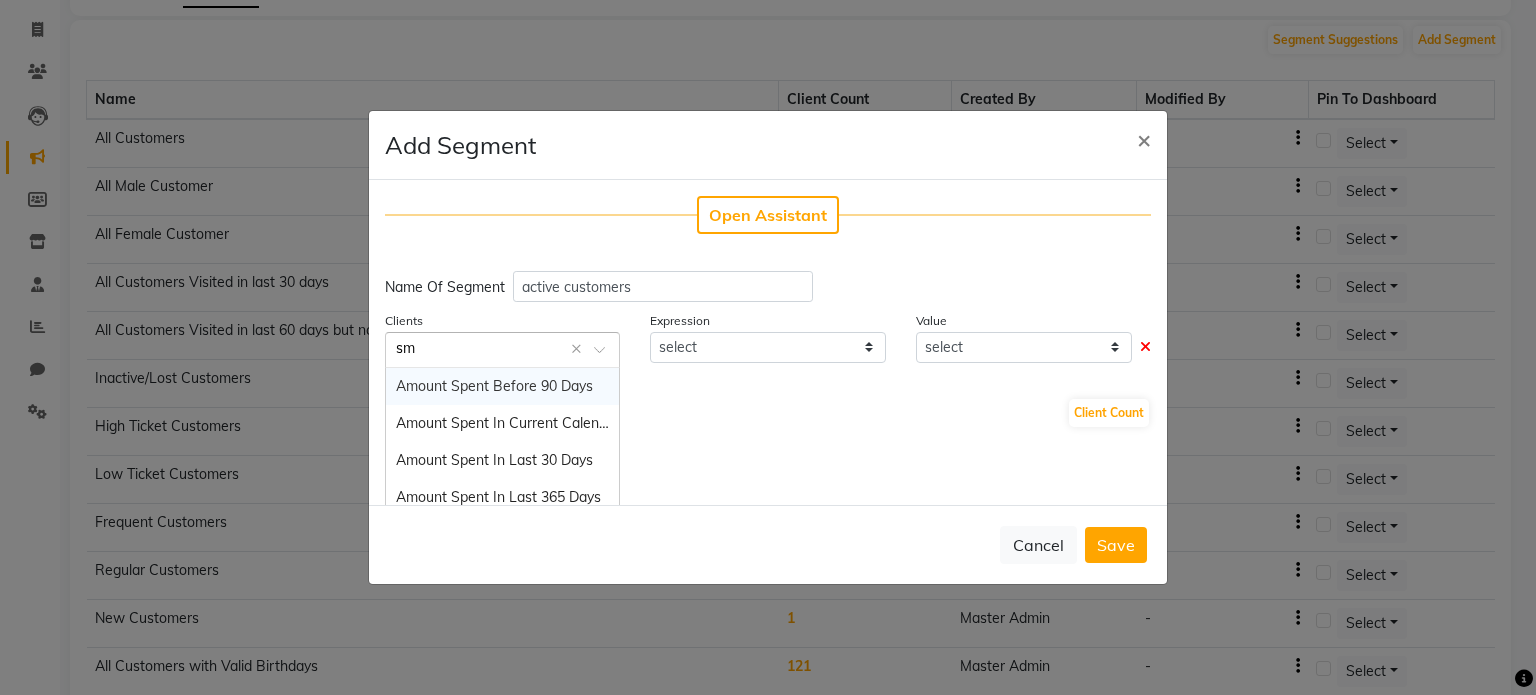type on "sms" 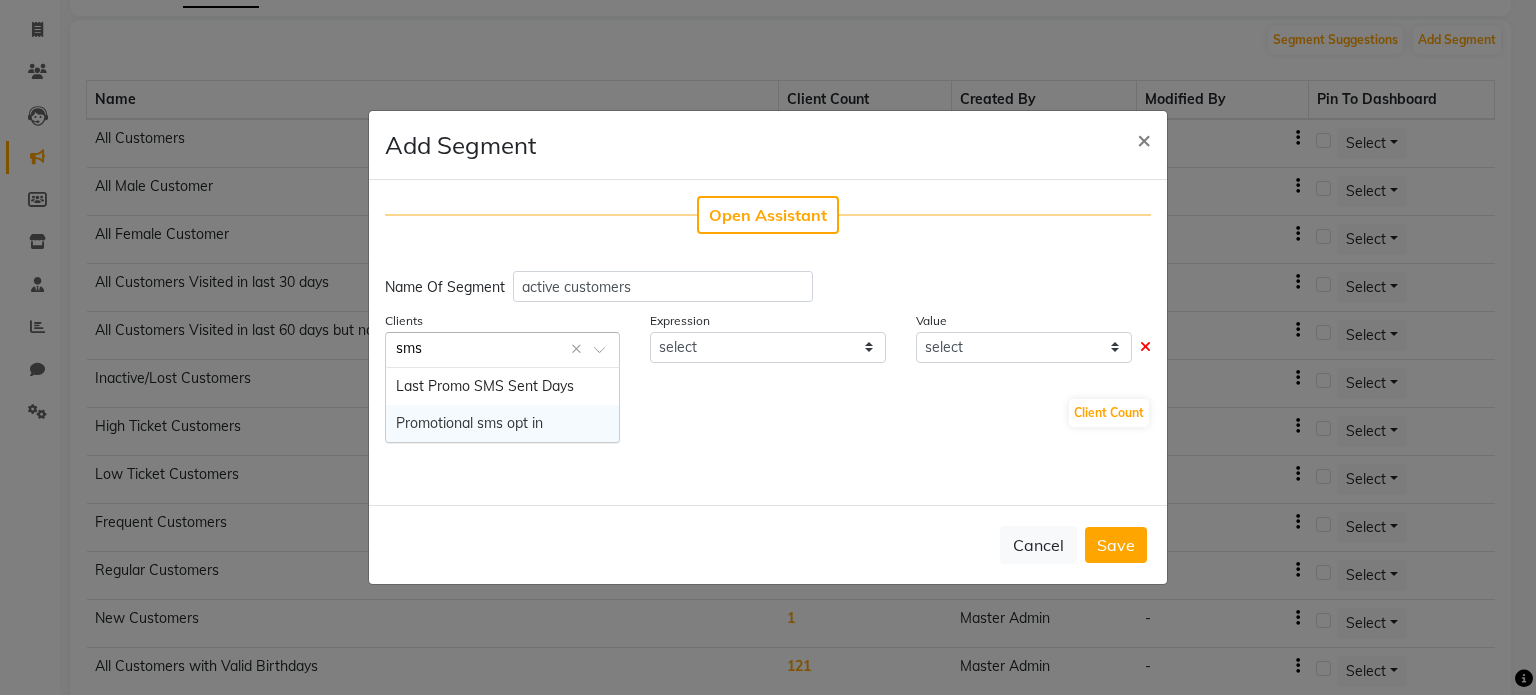 click on "Promotional sms opt in" at bounding box center [502, 423] 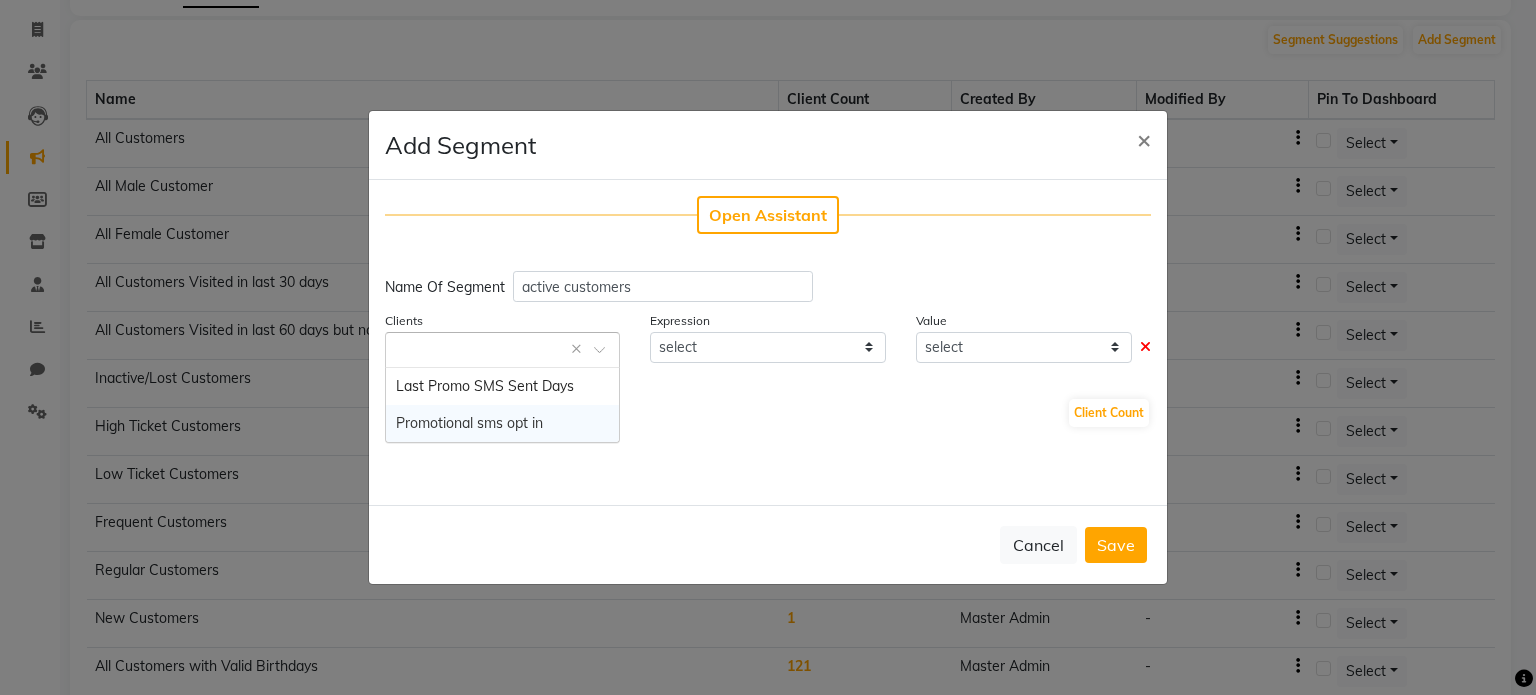 select on "=" 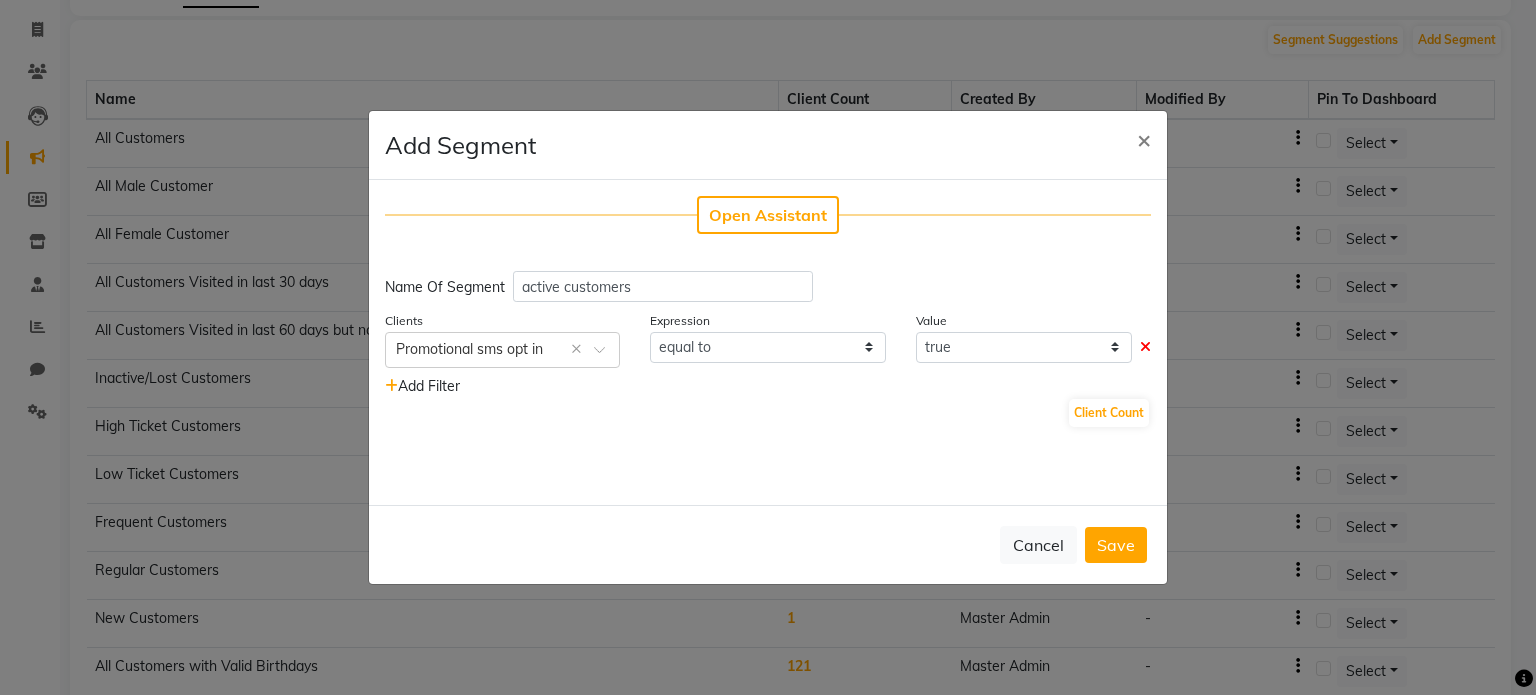 click on "Add Filter" 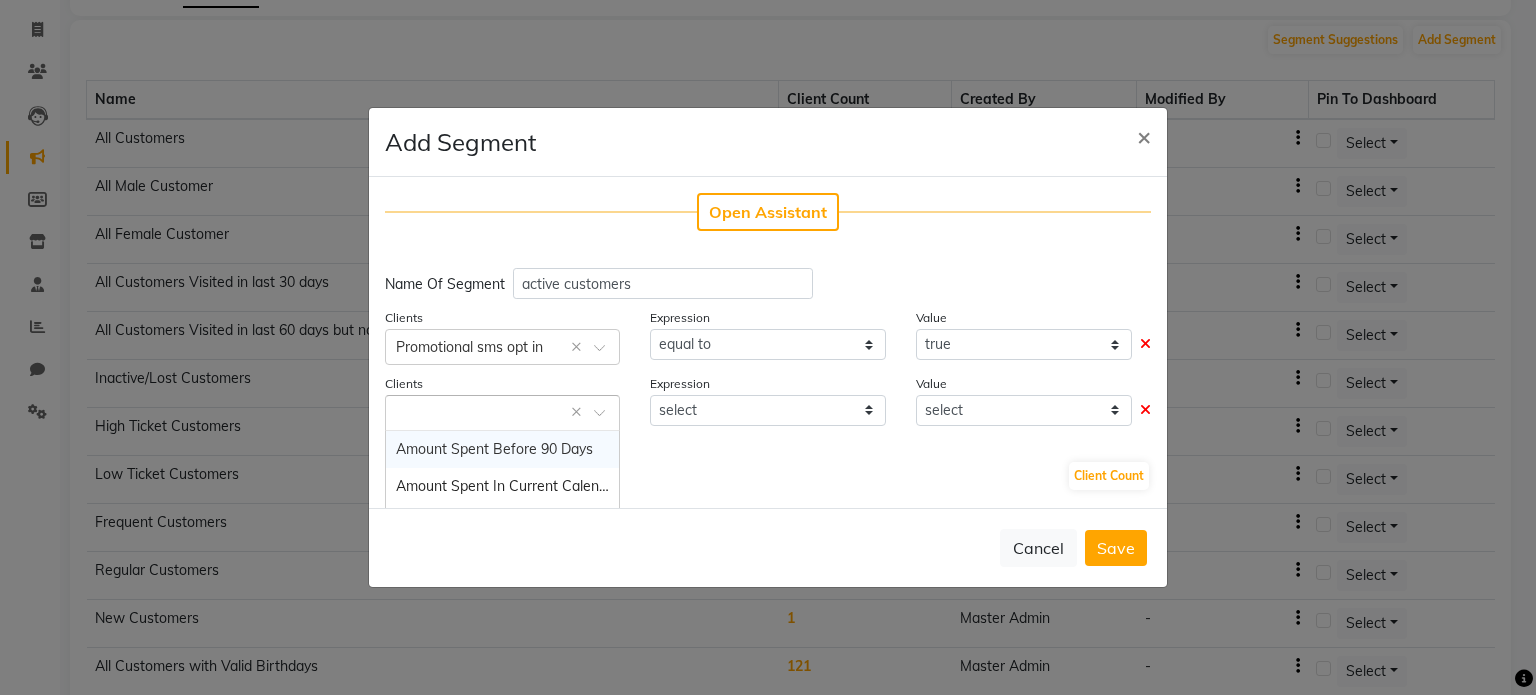 click on "Select × ×" 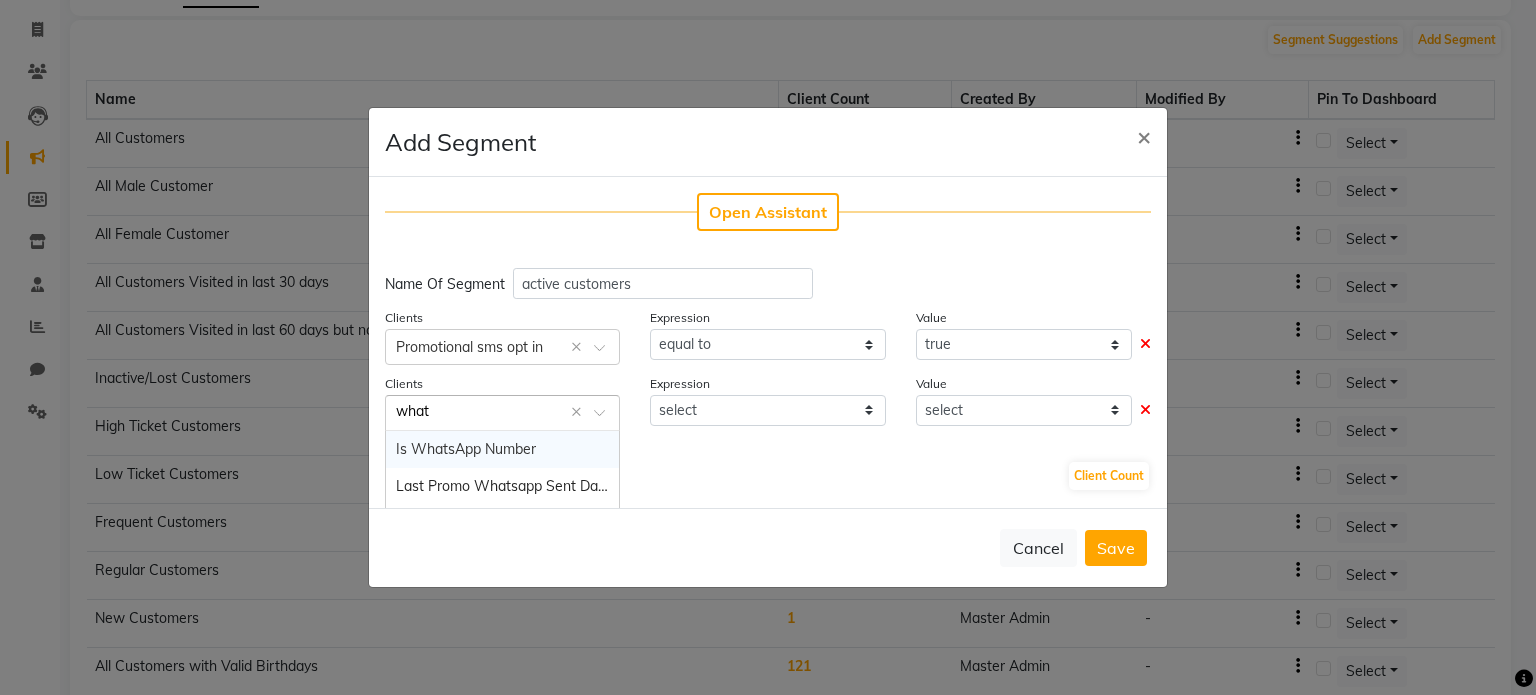 type on "whats" 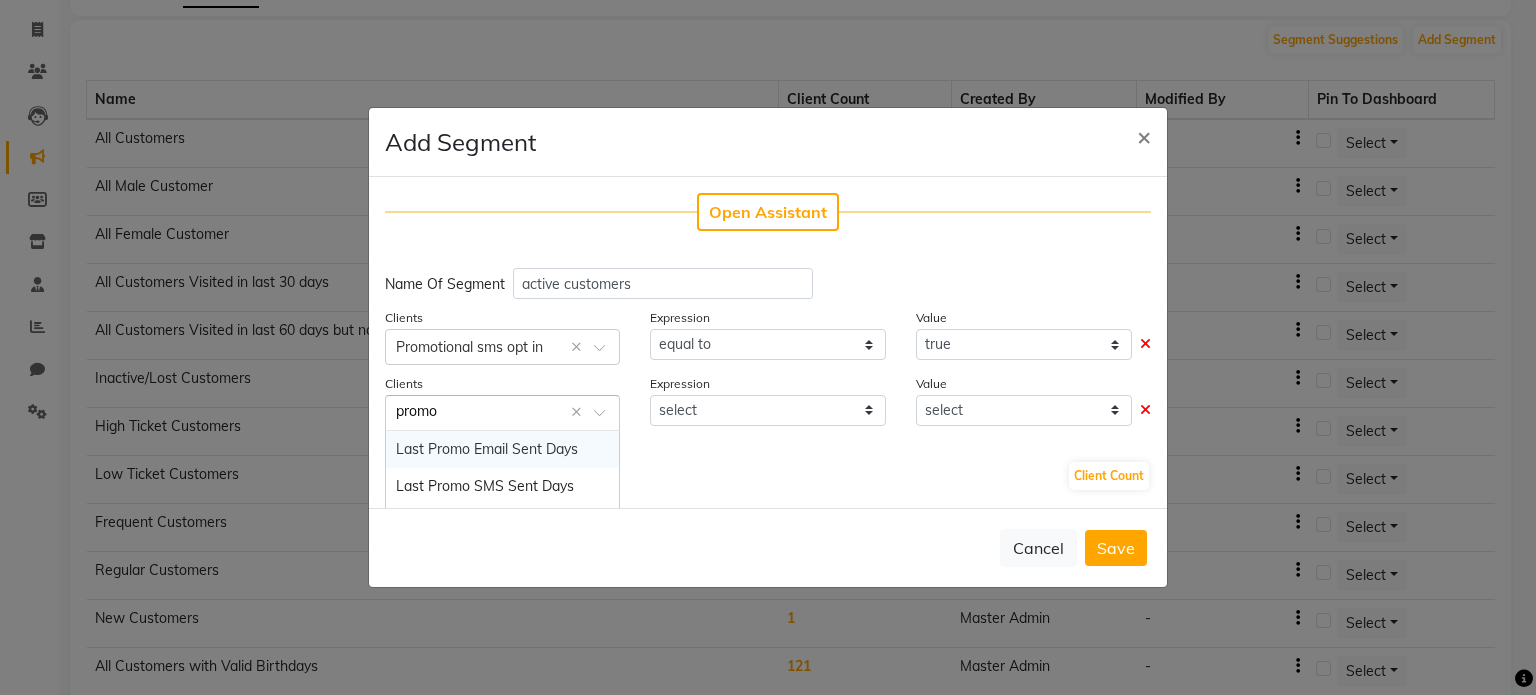 type on "promo" 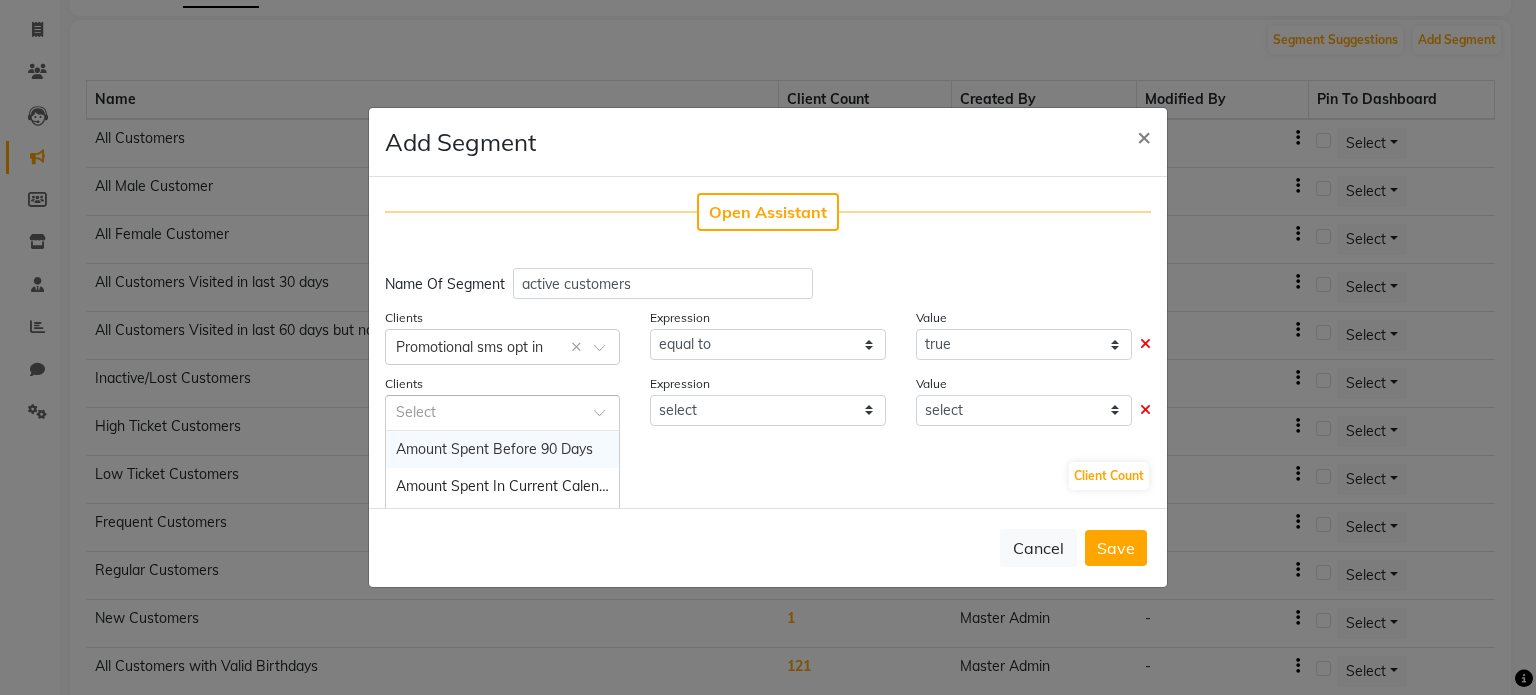 click 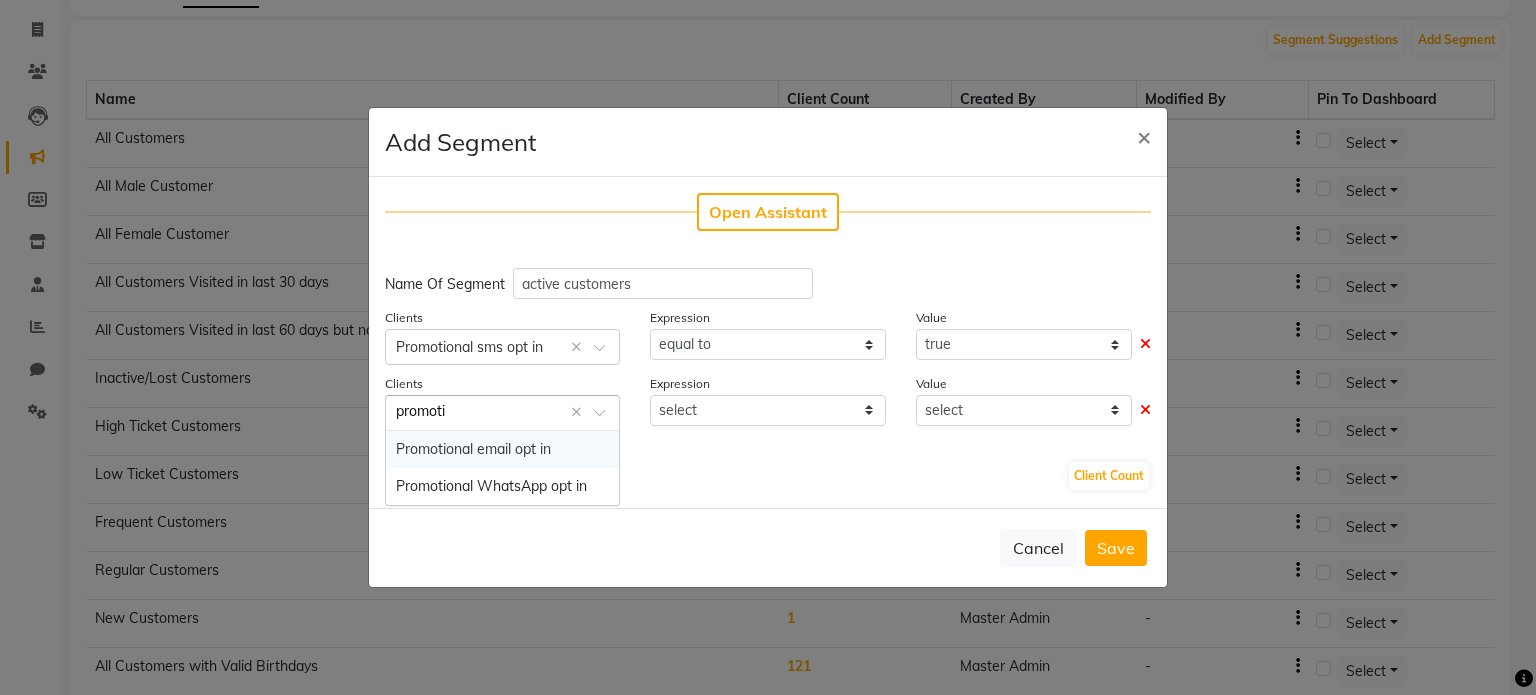 type on "promoti" 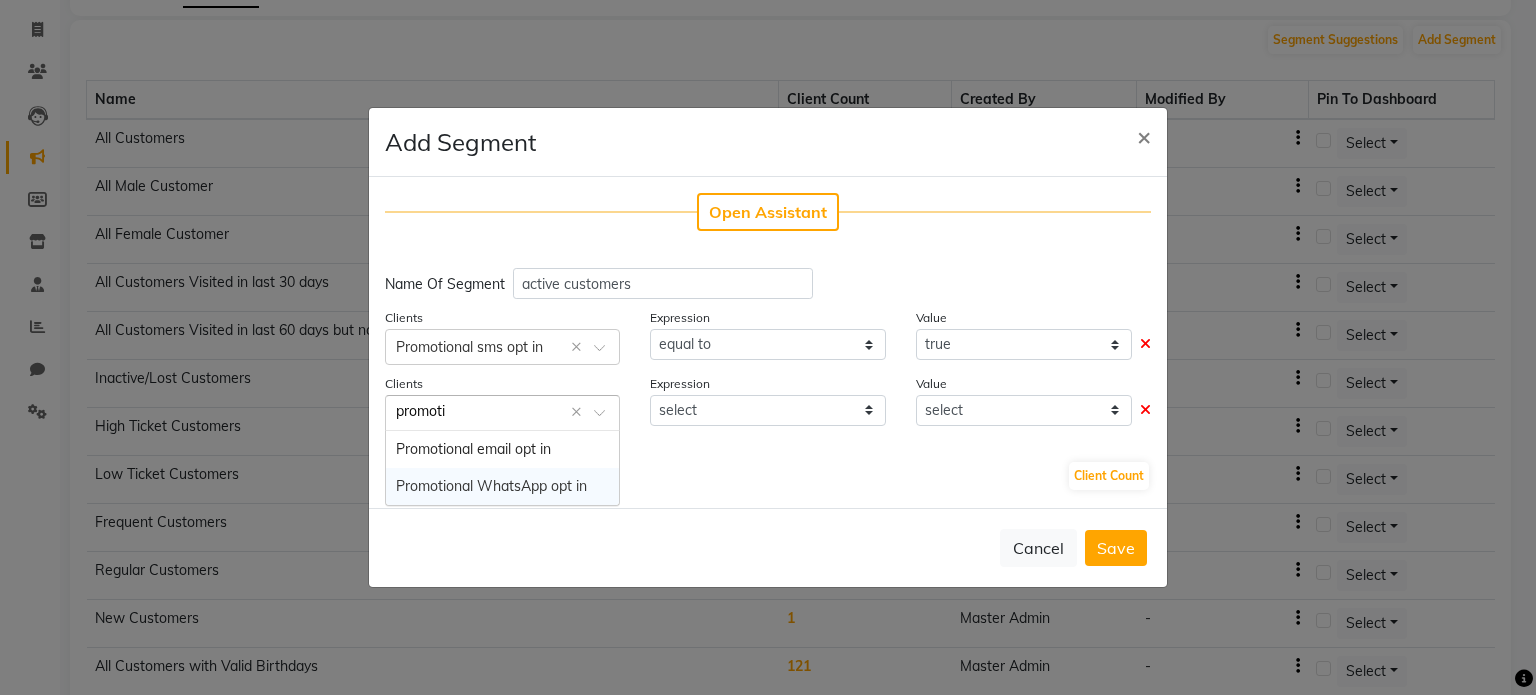 click on "Promotional WhatsApp opt in" at bounding box center (491, 486) 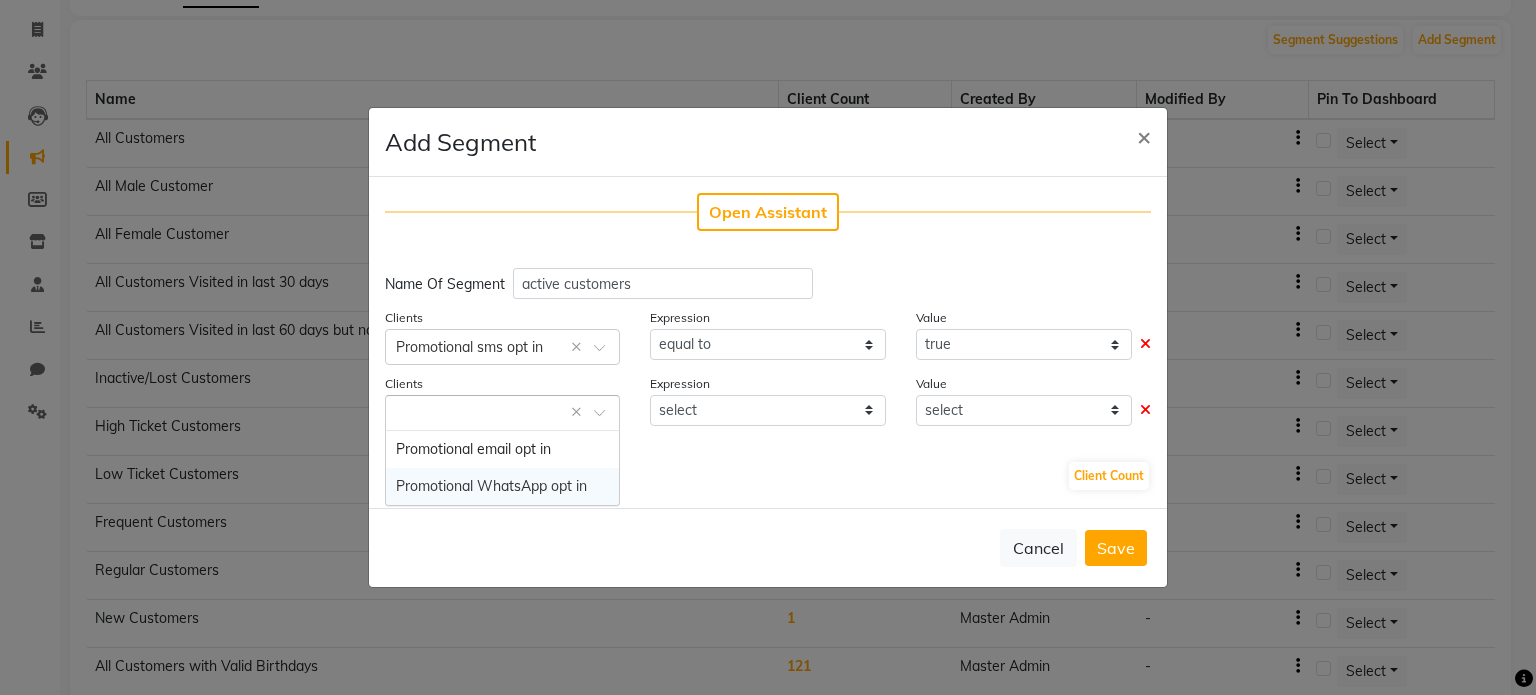 select on "=" 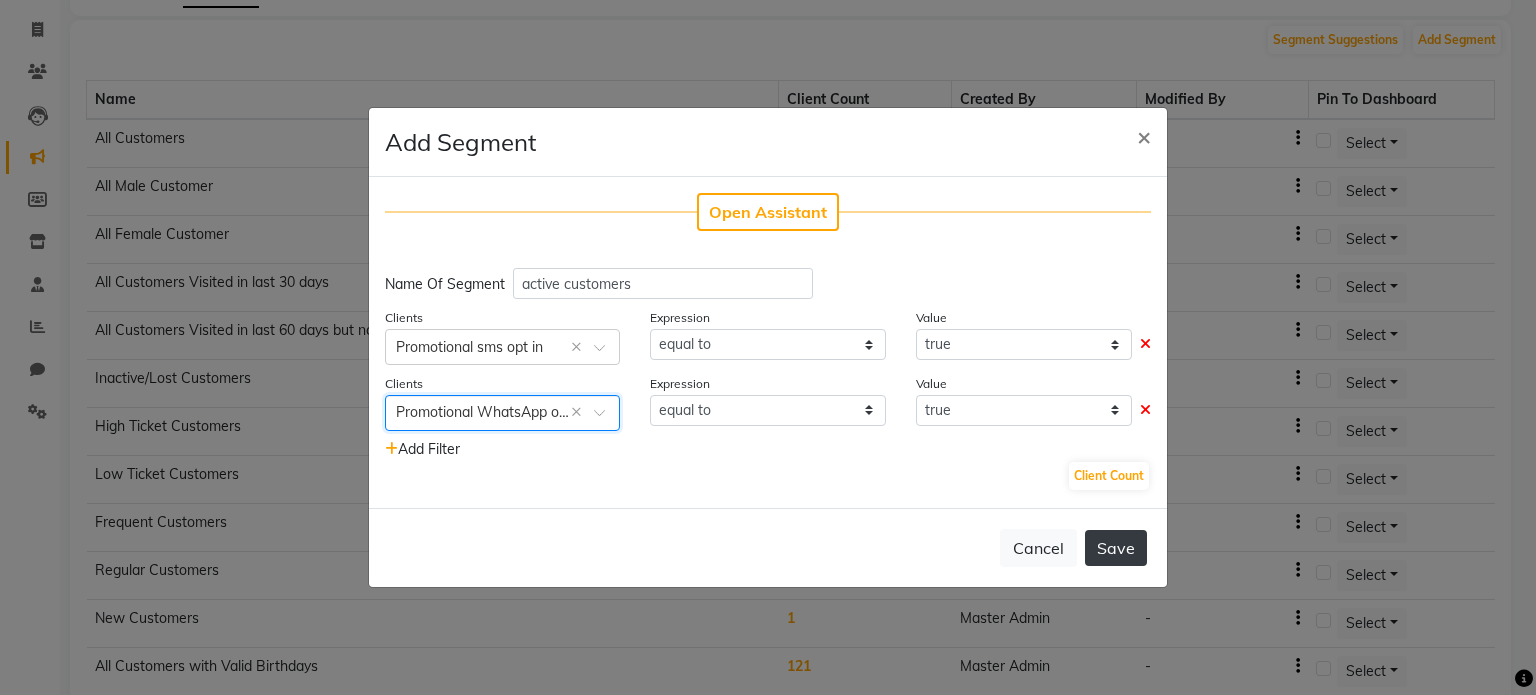 click on "Save" 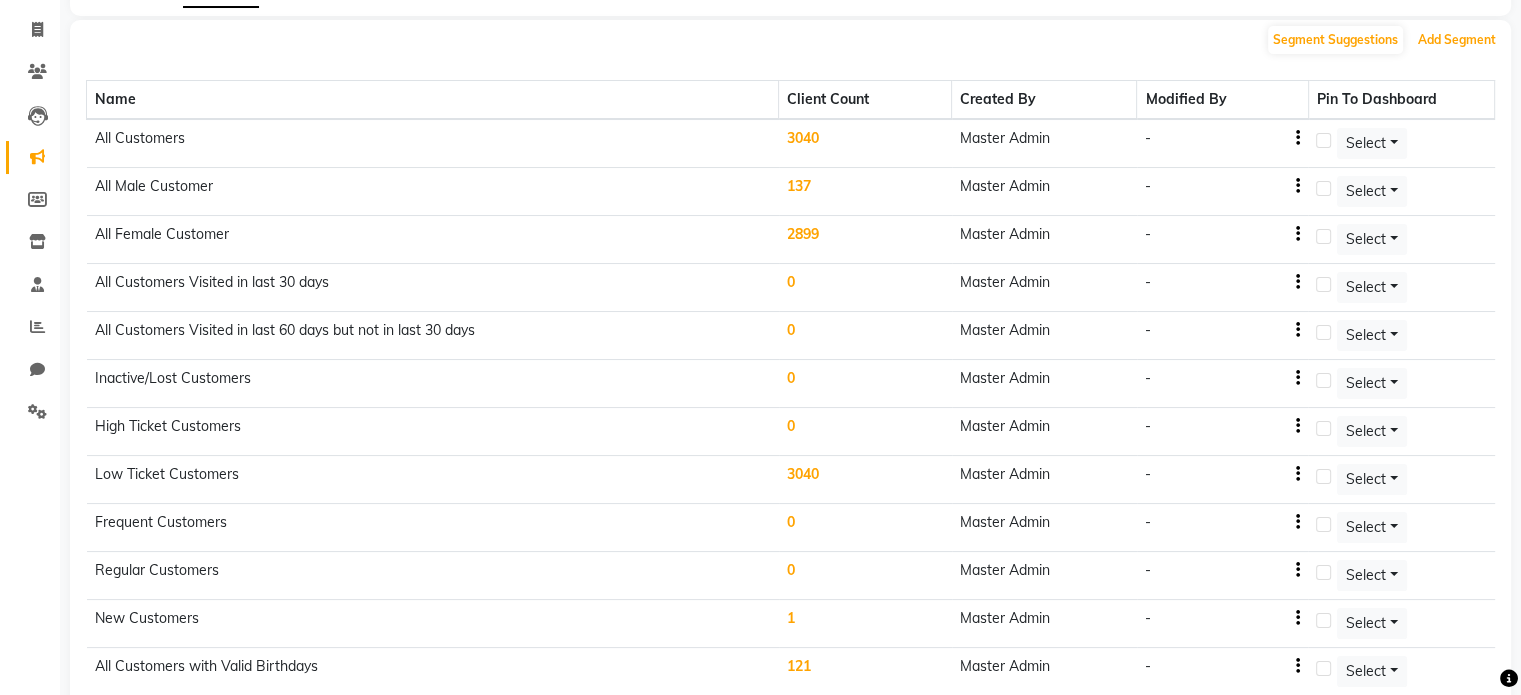 scroll, scrollTop: 156, scrollLeft: 0, axis: vertical 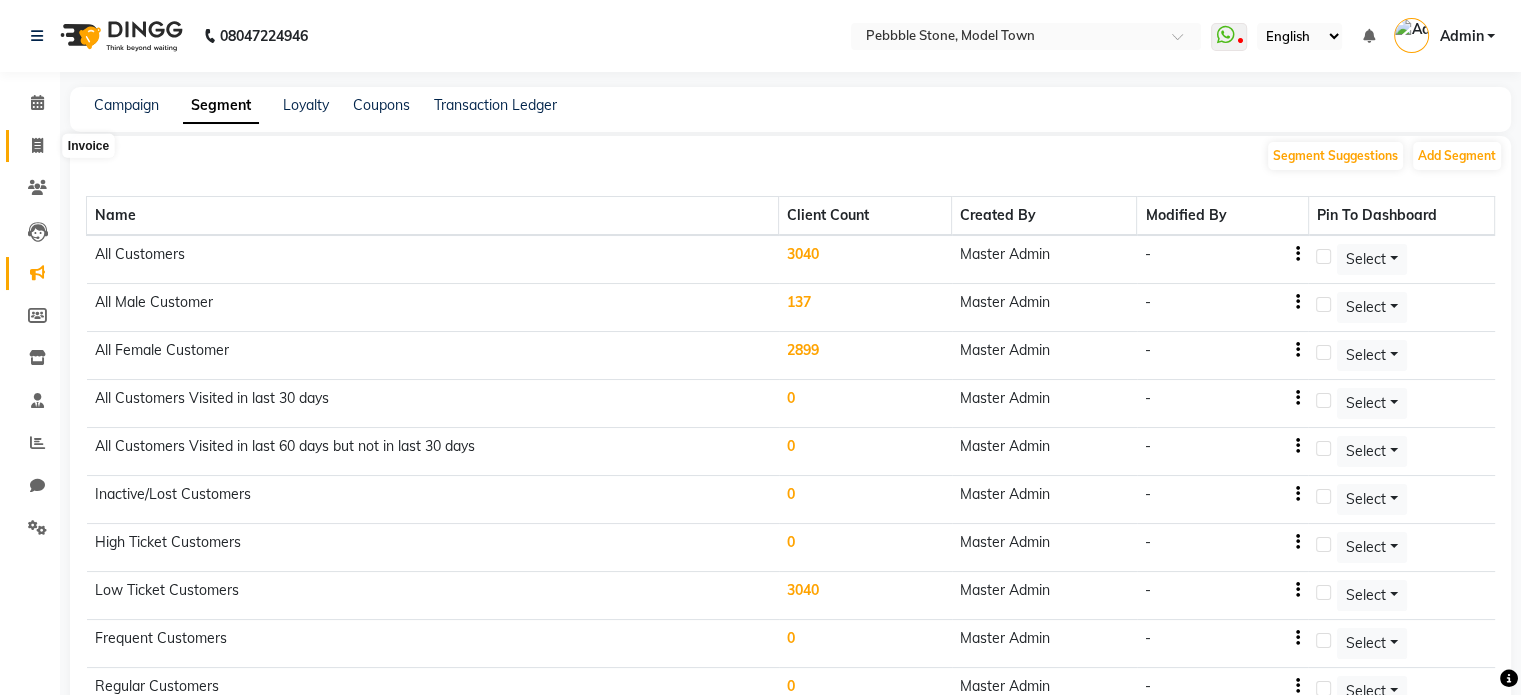 click 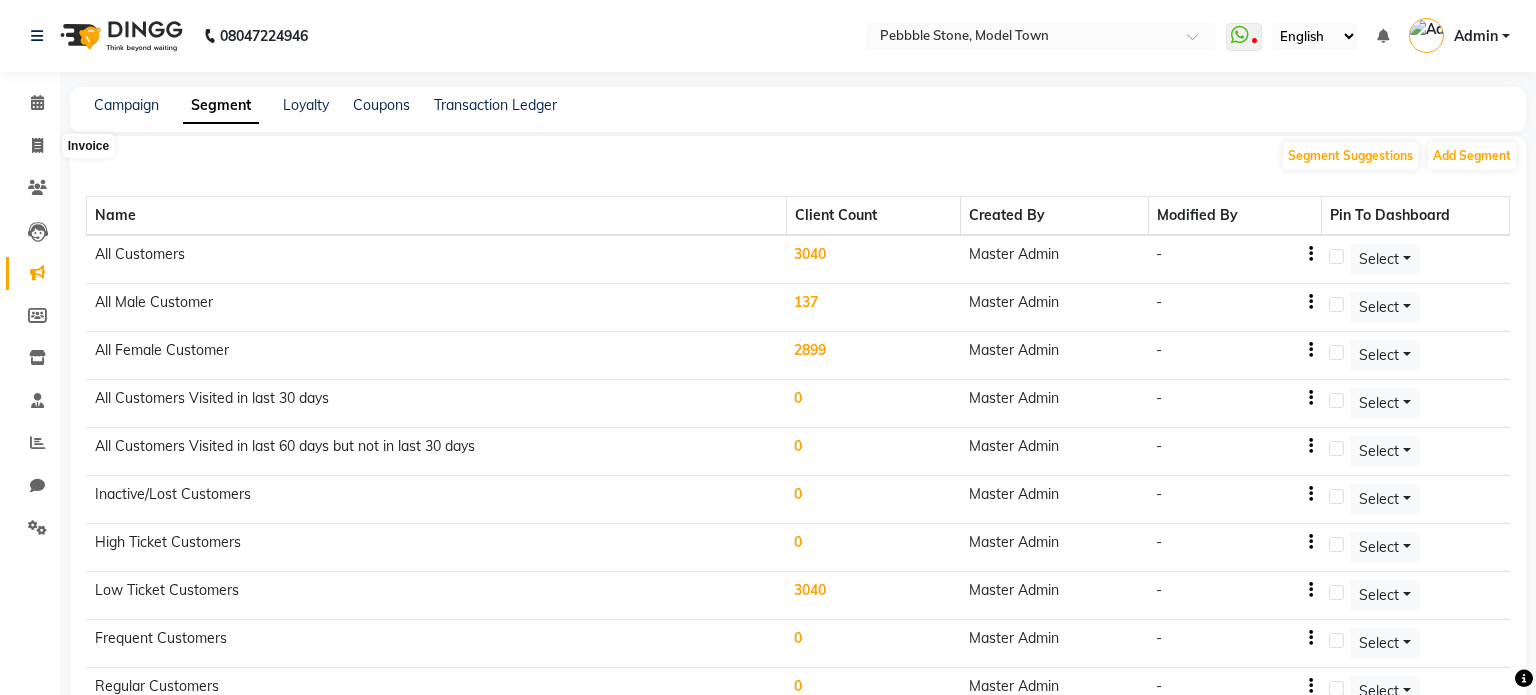 select on "service" 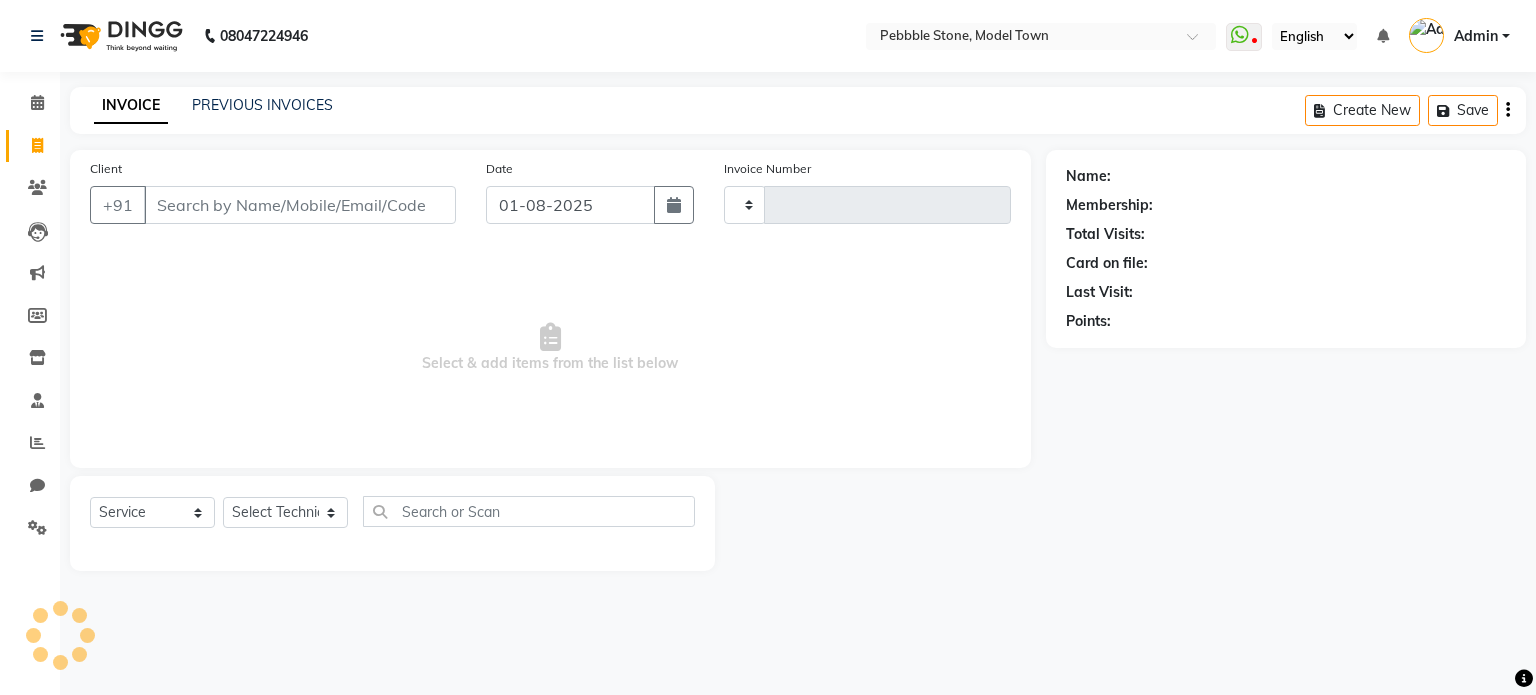 type on "0015" 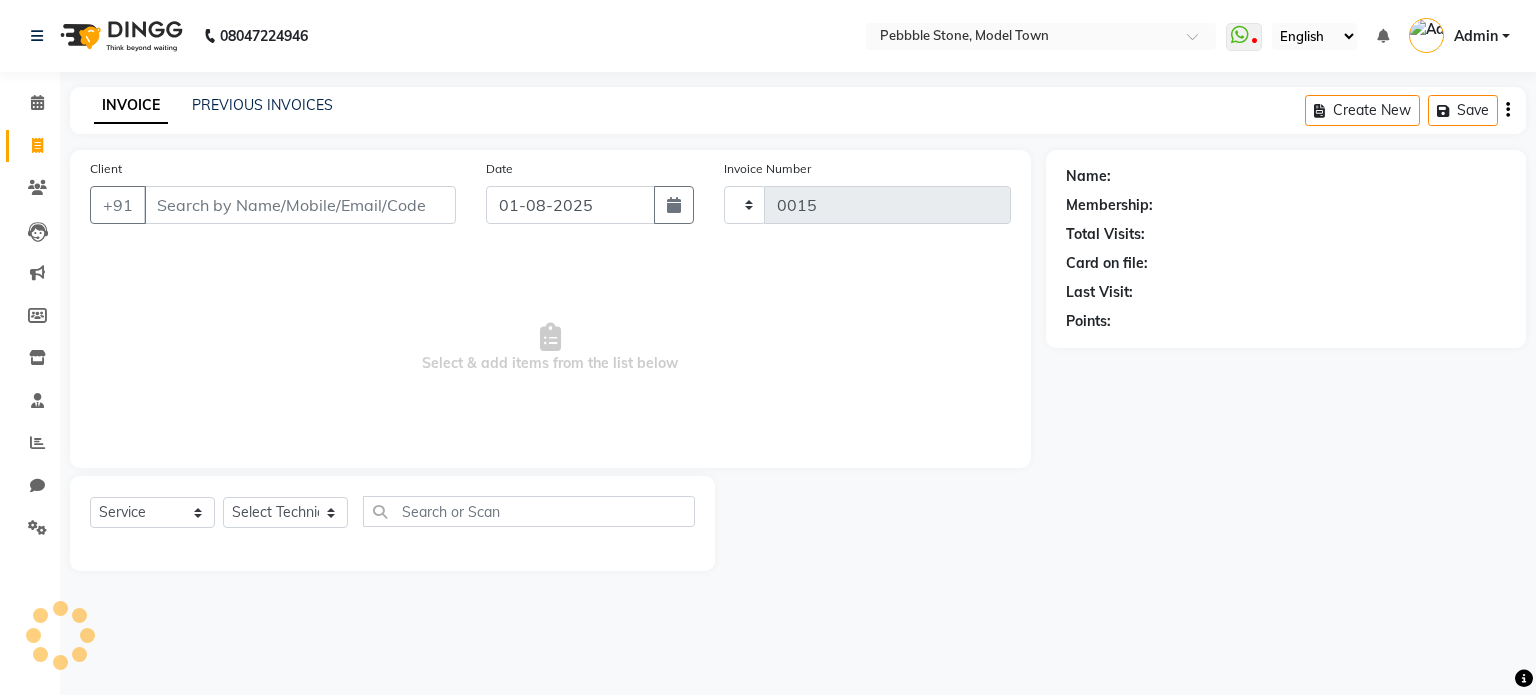 select on "8684" 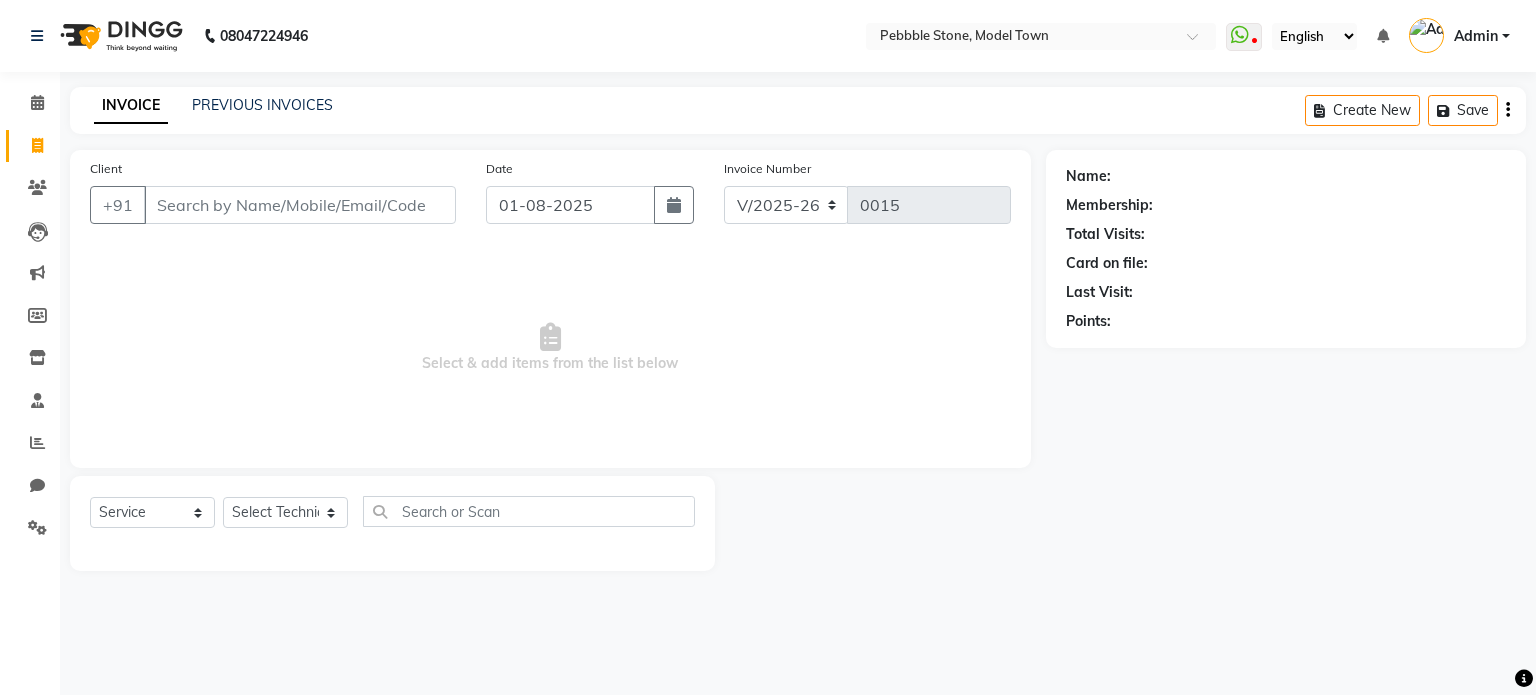 click on "Client" at bounding box center [300, 205] 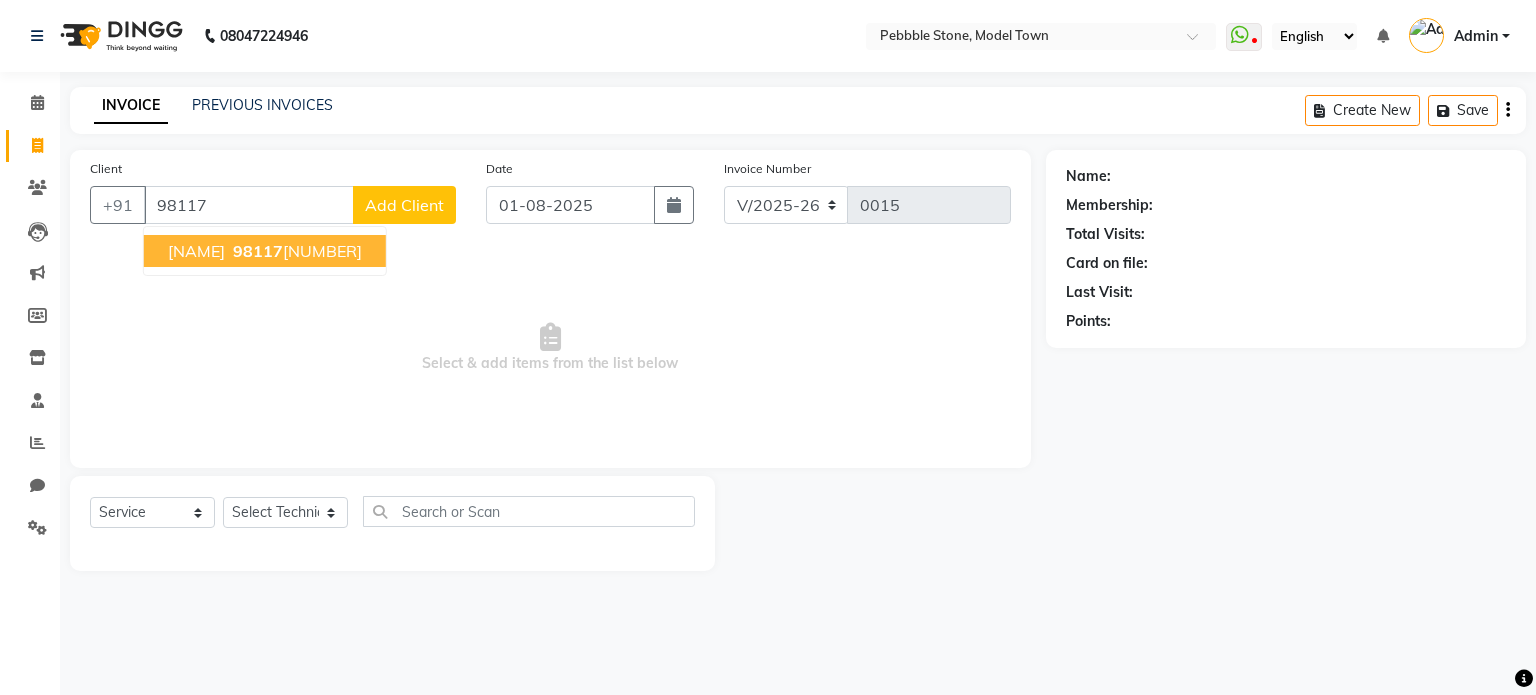 click on "98117" at bounding box center (258, 251) 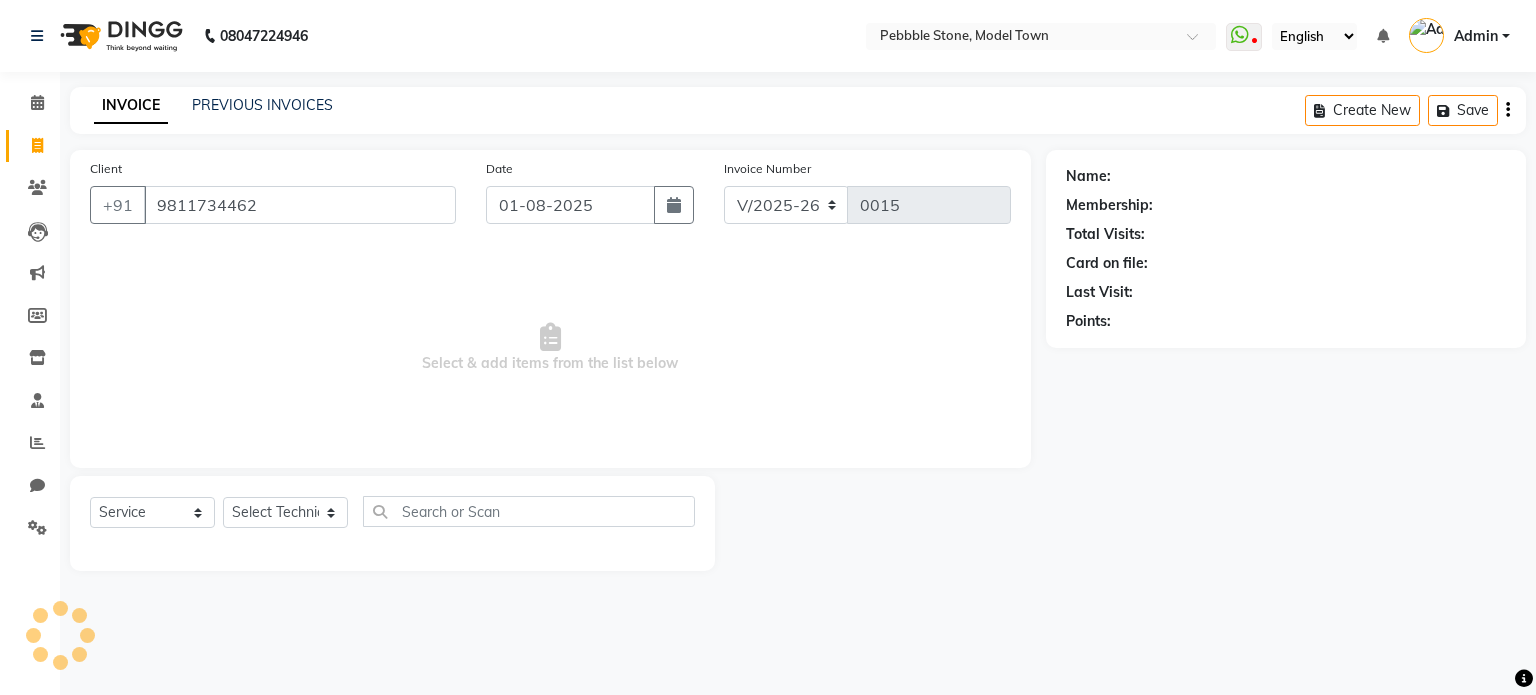 type on "9811734462" 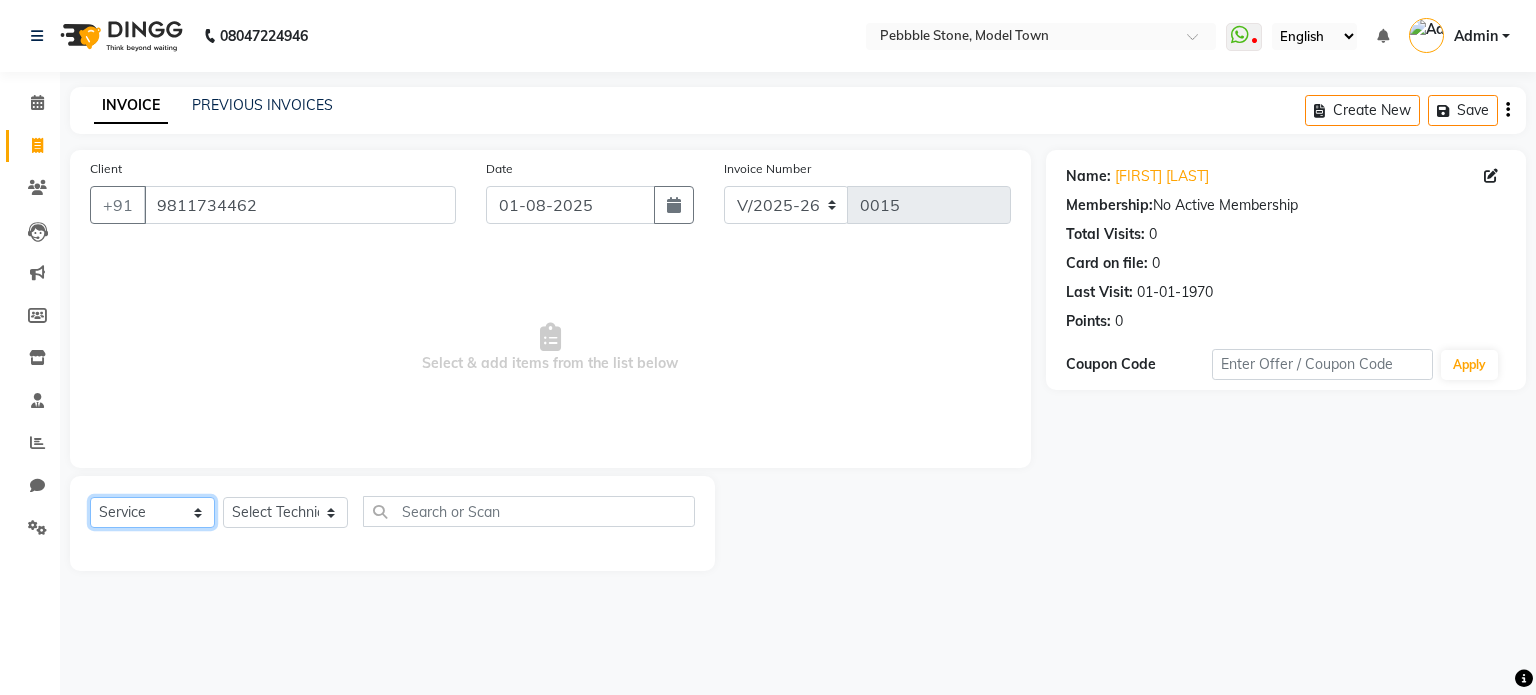 click on "Select  Service  Product  Membership  Package Voucher Prepaid Gift Card" 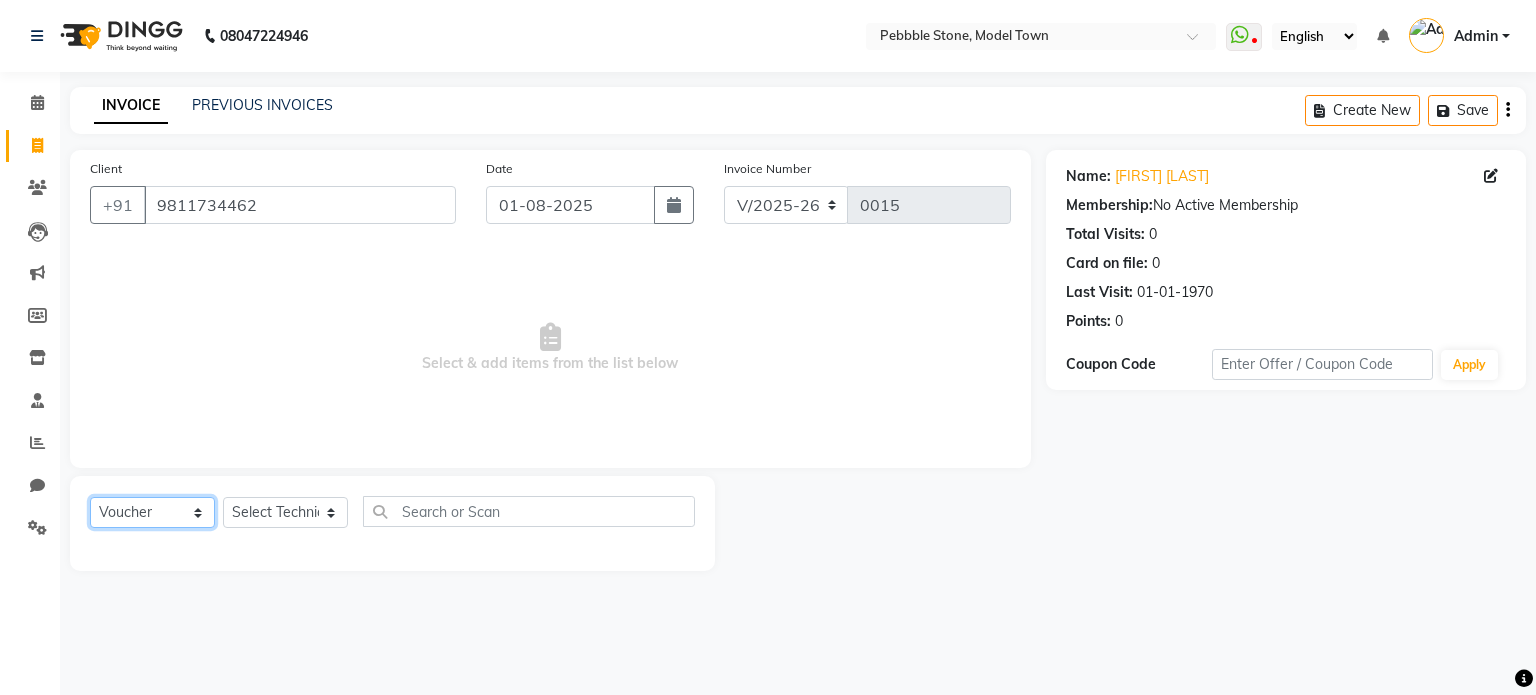 click on "Select  Service  Product  Membership  Package Voucher Prepaid Gift Card" 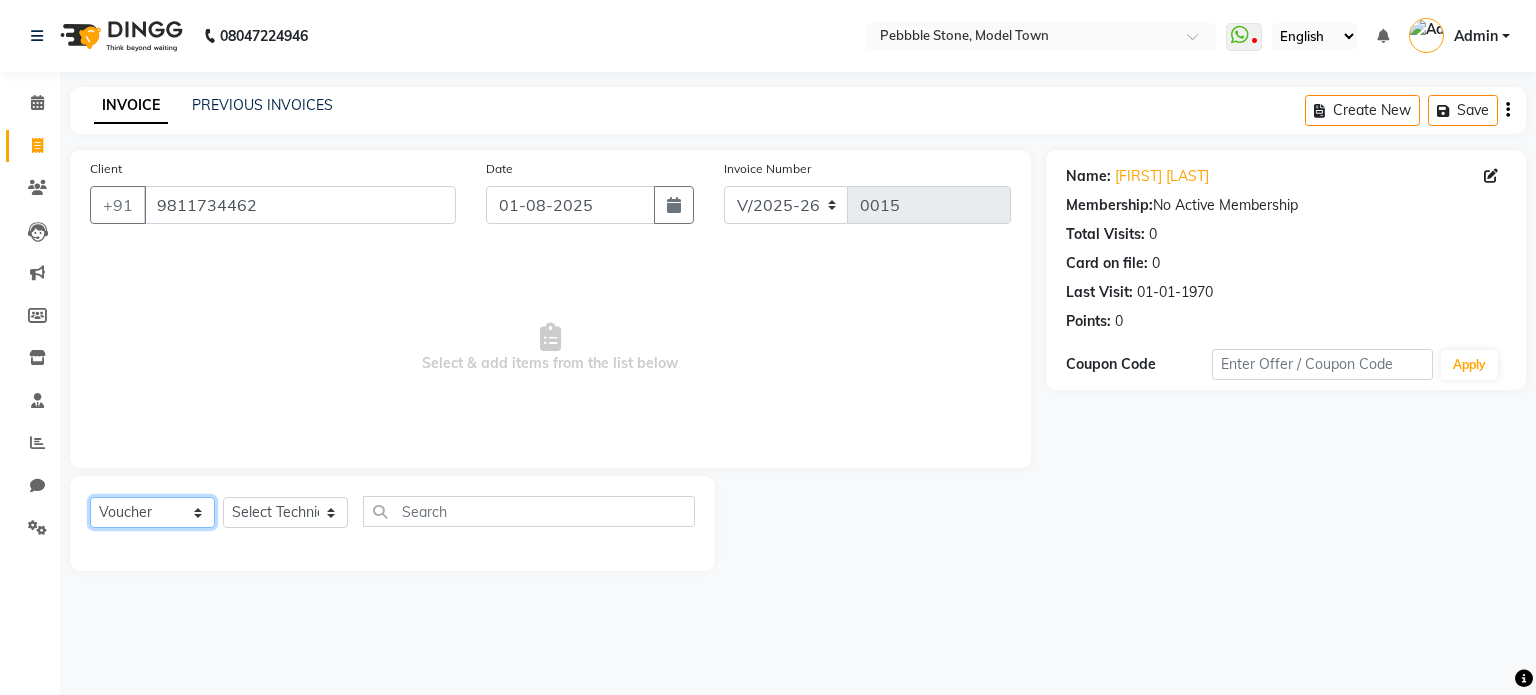 click on "Select  Service  Product  Membership  Package Voucher Prepaid Gift Card" 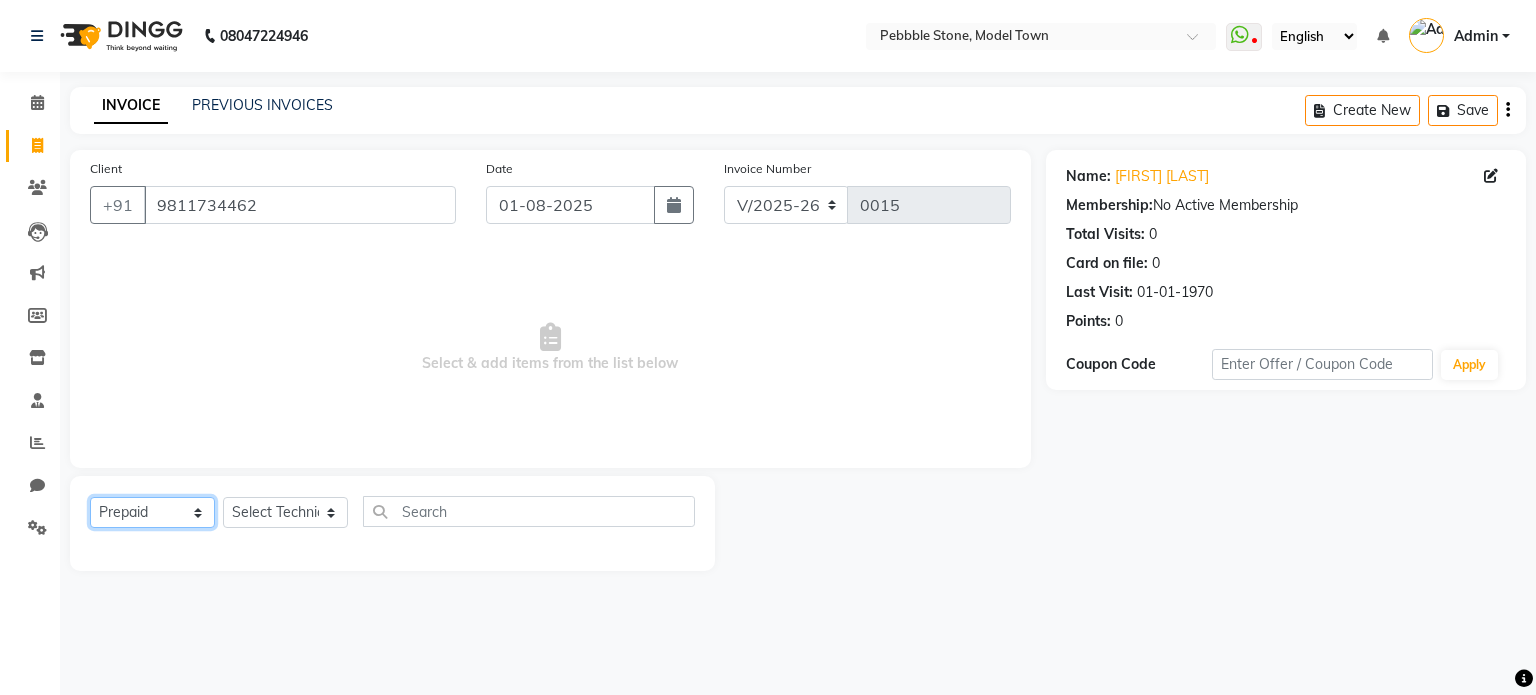click on "Select  Service  Product  Membership  Package Voucher Prepaid Gift Card" 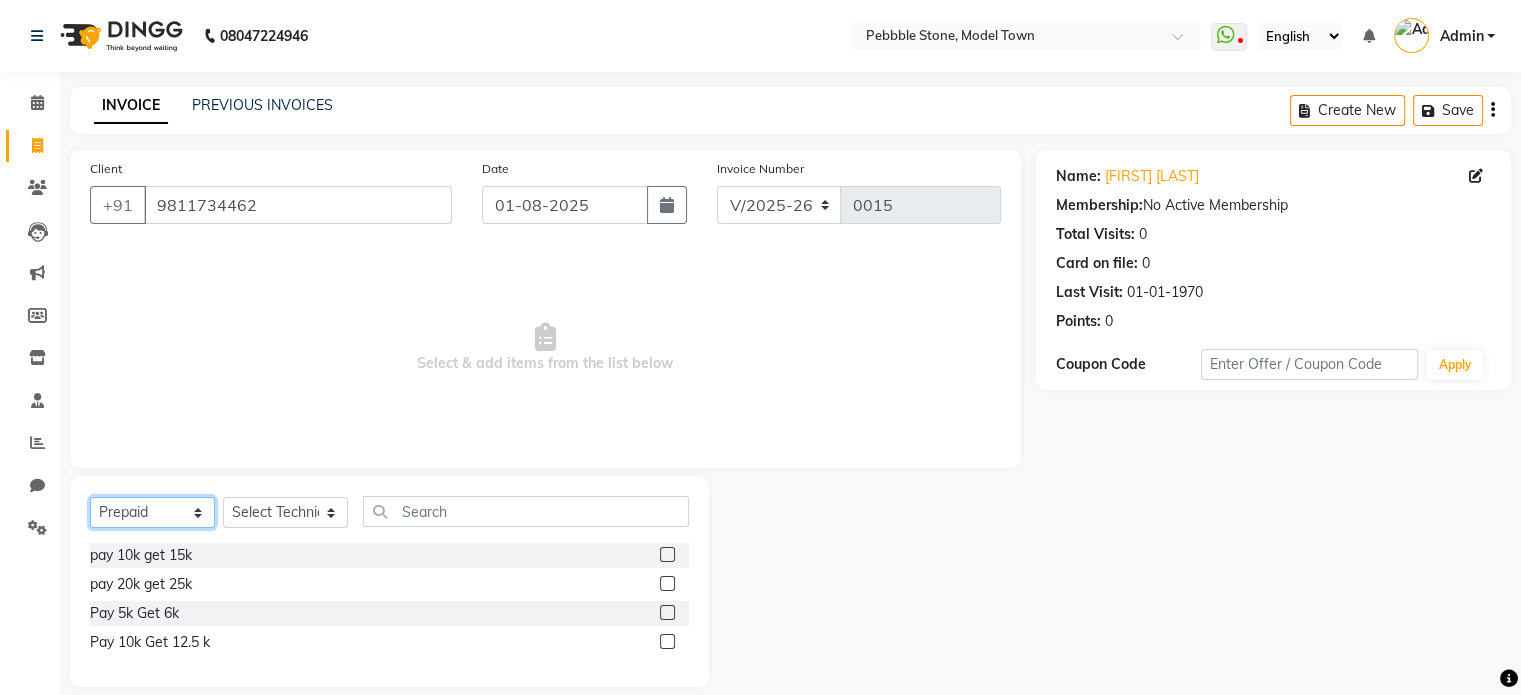 click on "Select  Service  Product  Membership  Package Voucher Prepaid Gift Card" 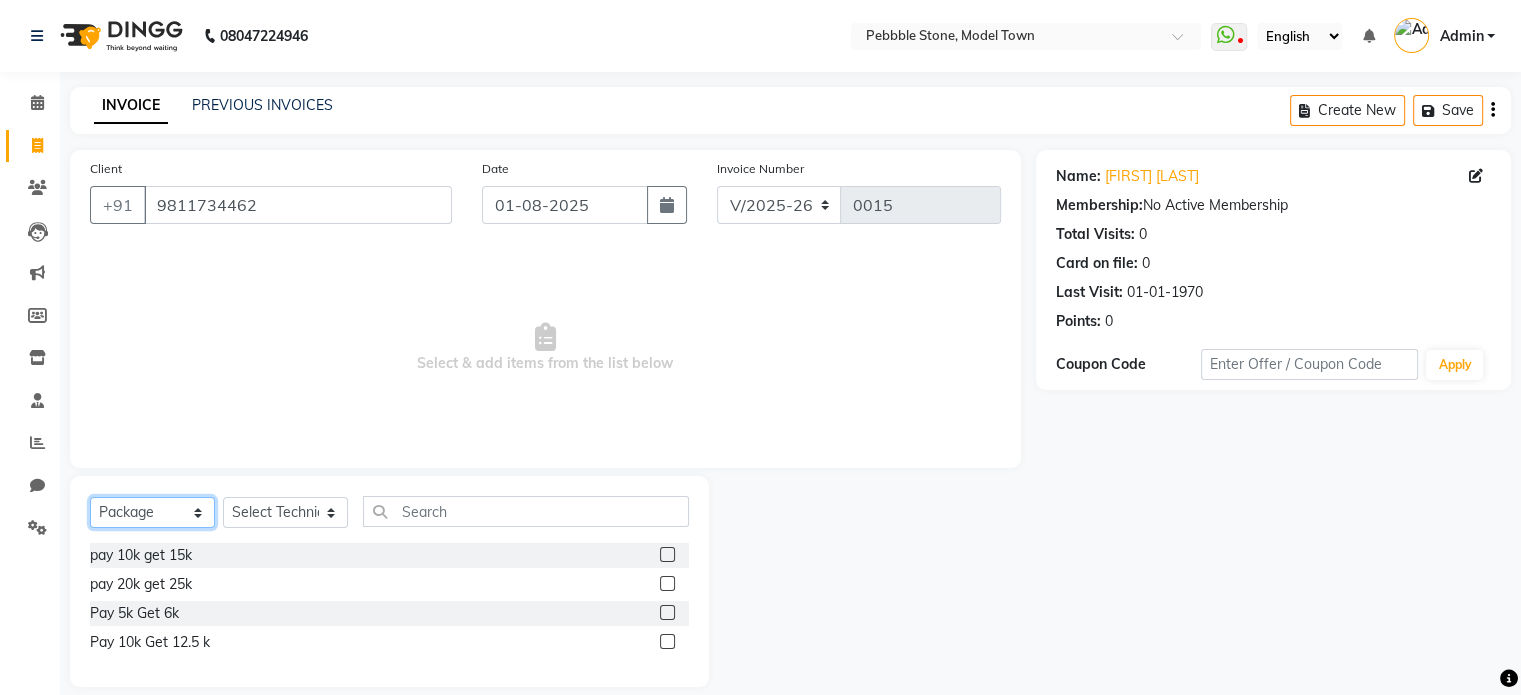 click on "Select  Service  Product  Membership  Package Voucher Prepaid Gift Card" 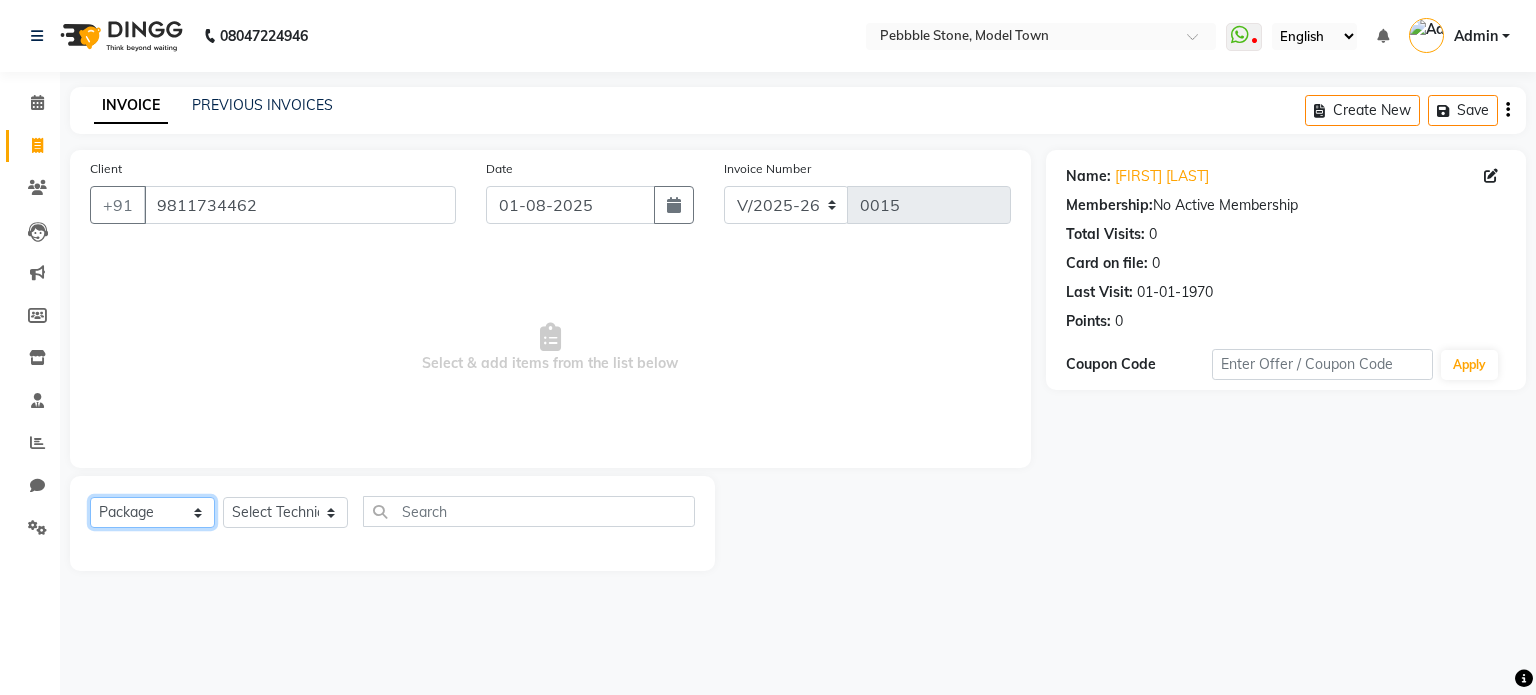 click on "Select  Service  Product  Membership  Package Voucher Prepaid Gift Card" 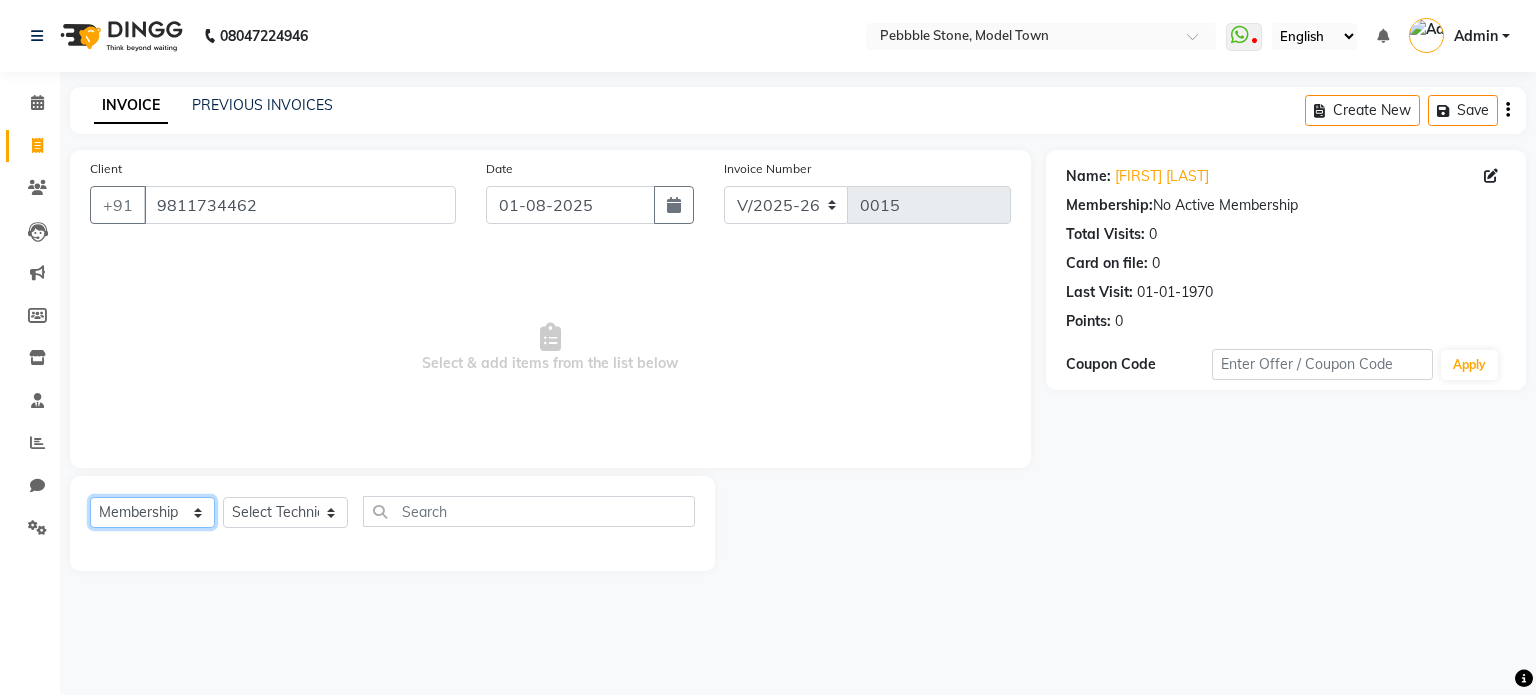 click on "Select  Service  Product  Membership  Package Voucher Prepaid Gift Card" 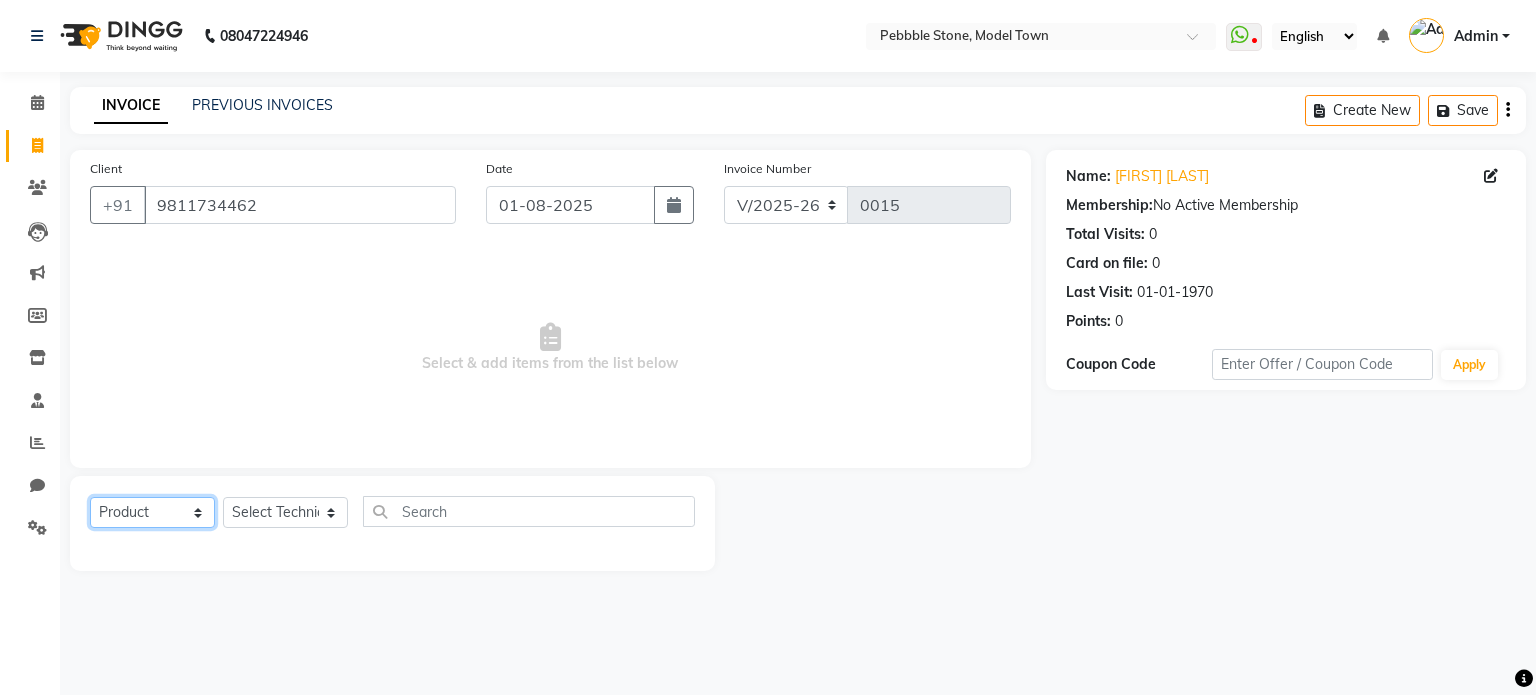 click on "Select  Service  Product  Membership  Package Voucher Prepaid Gift Card" 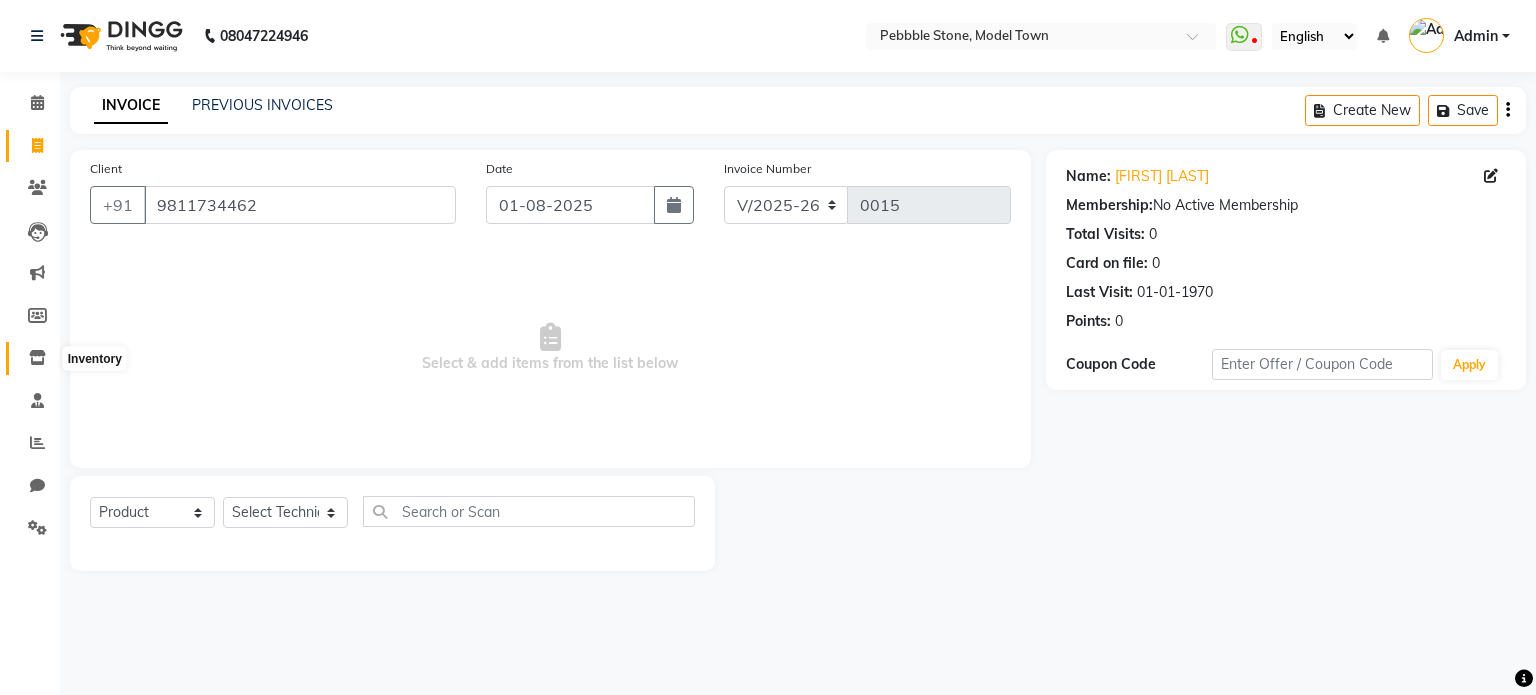 click 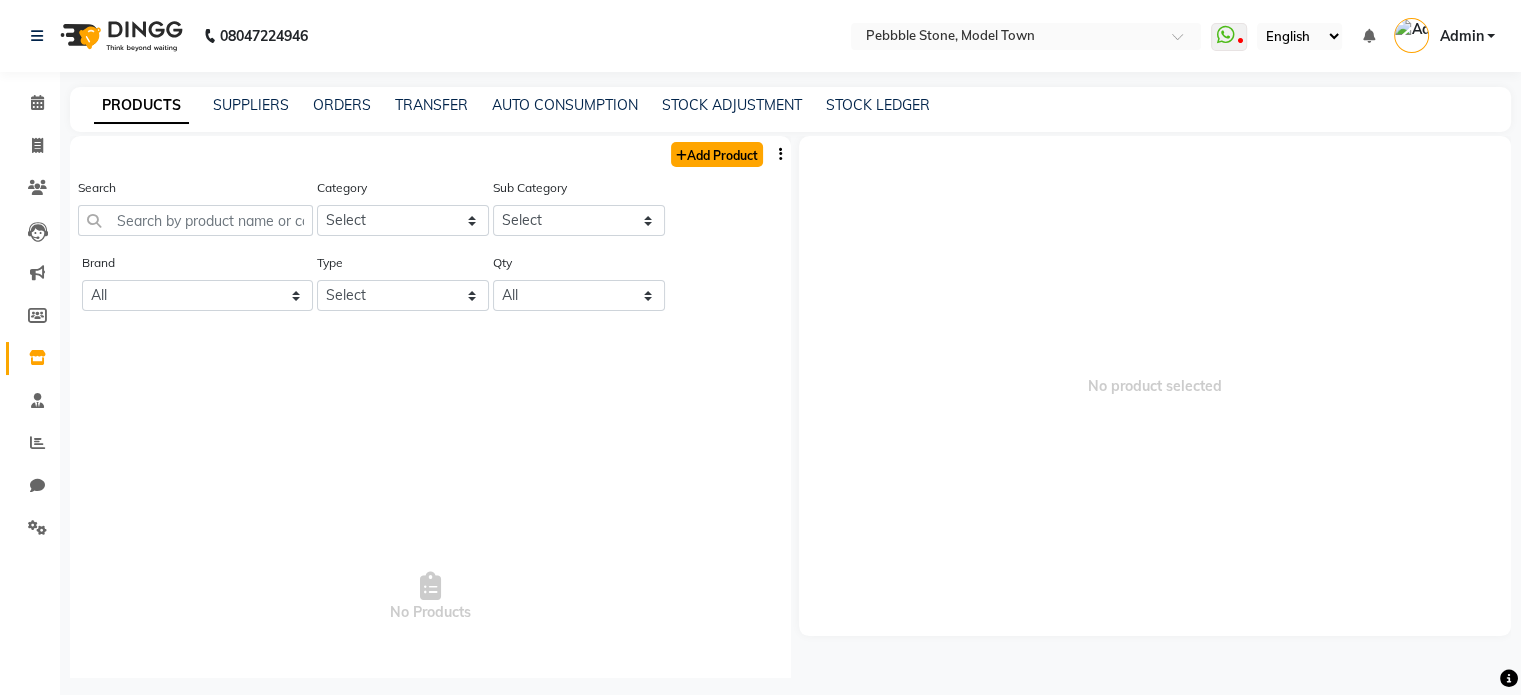 click on "Add Product" 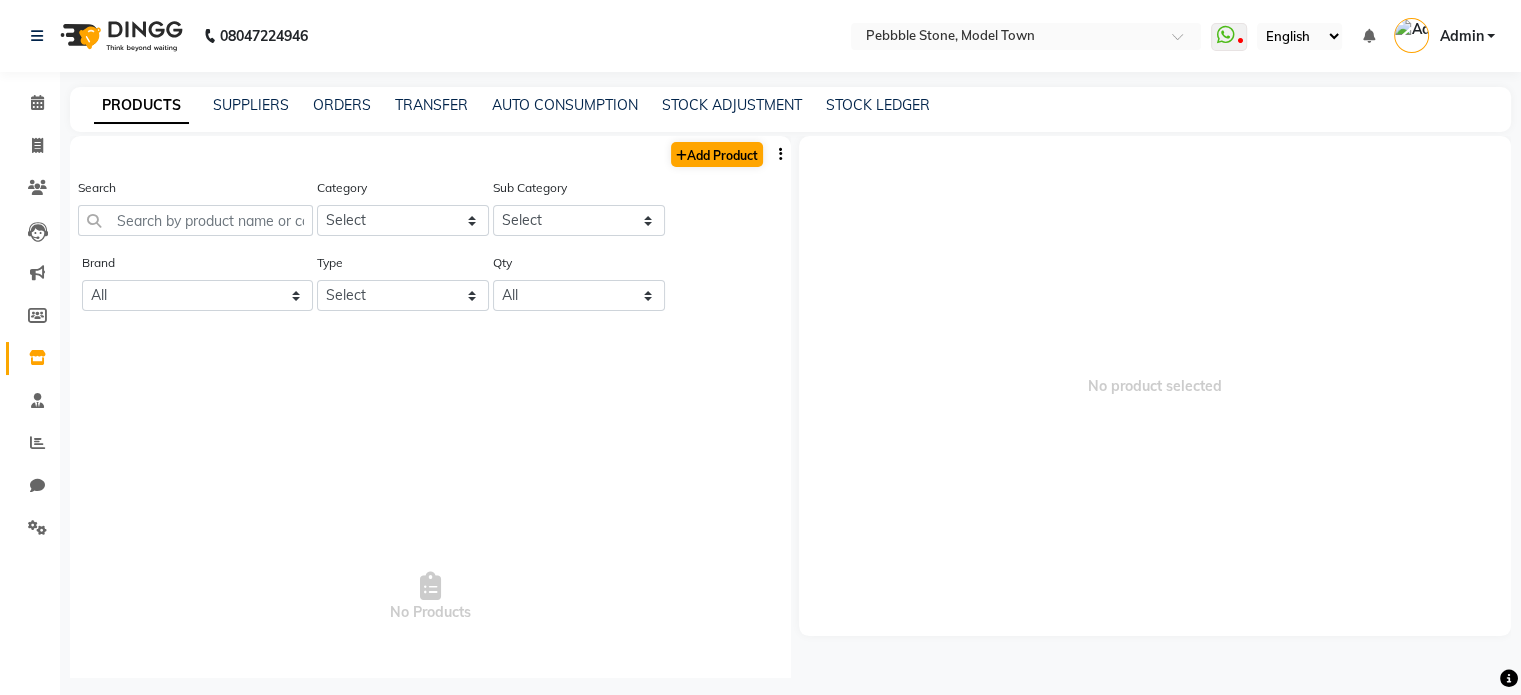 select on "true" 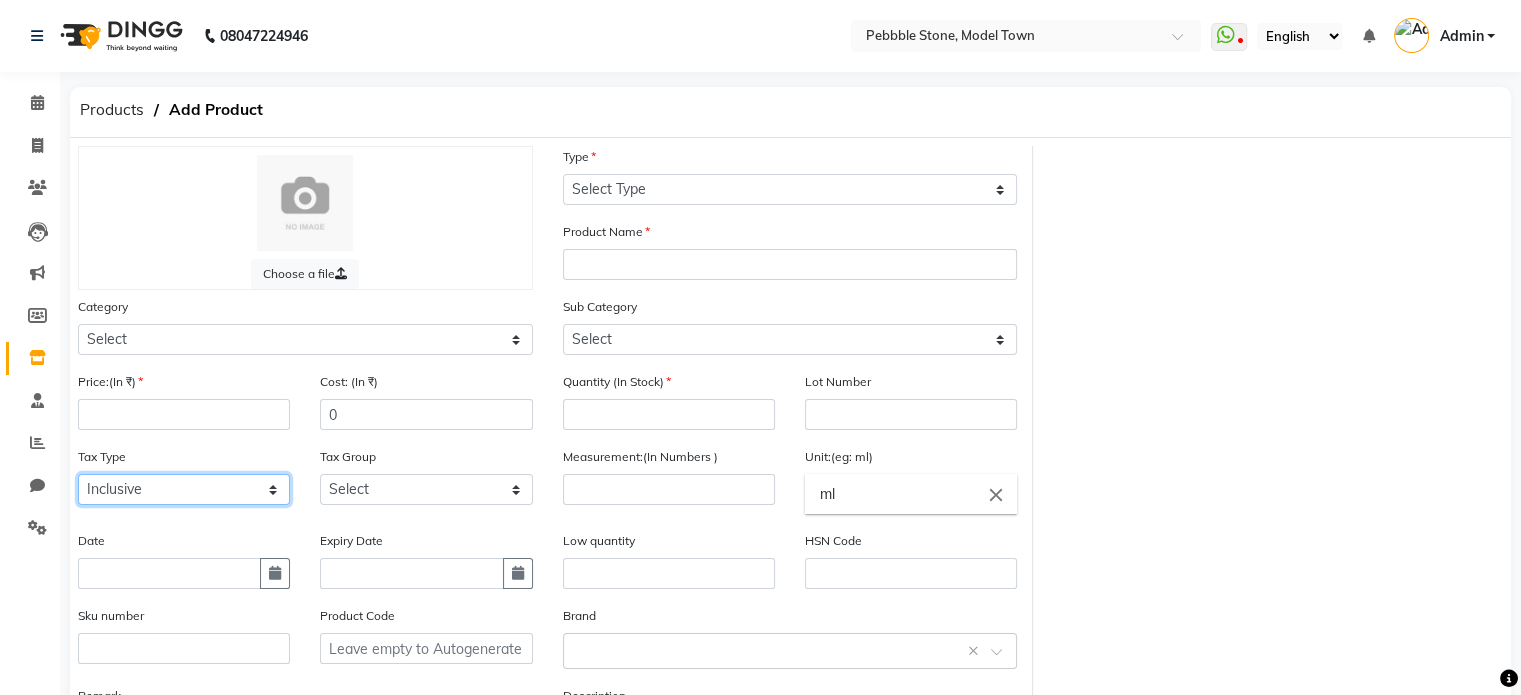 click on "Select Inclusive Exclusive" 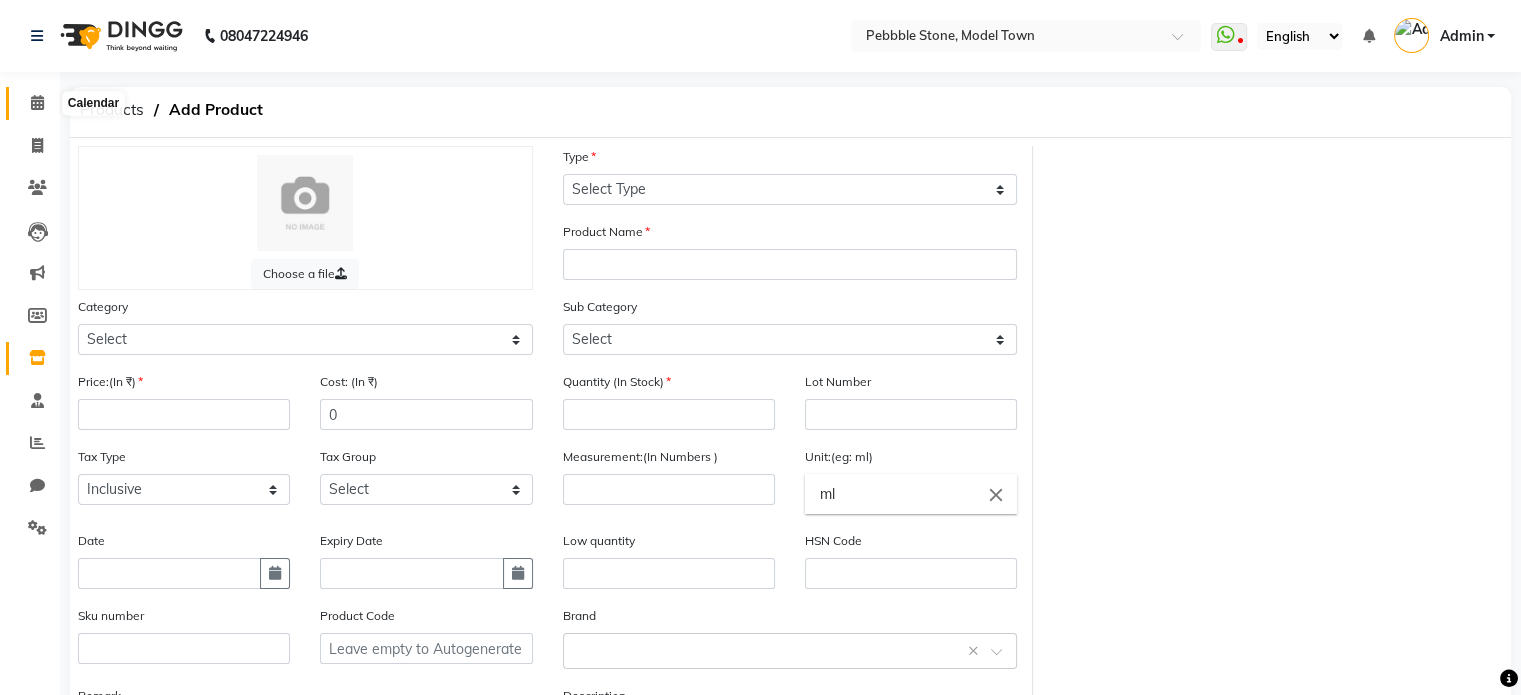 click 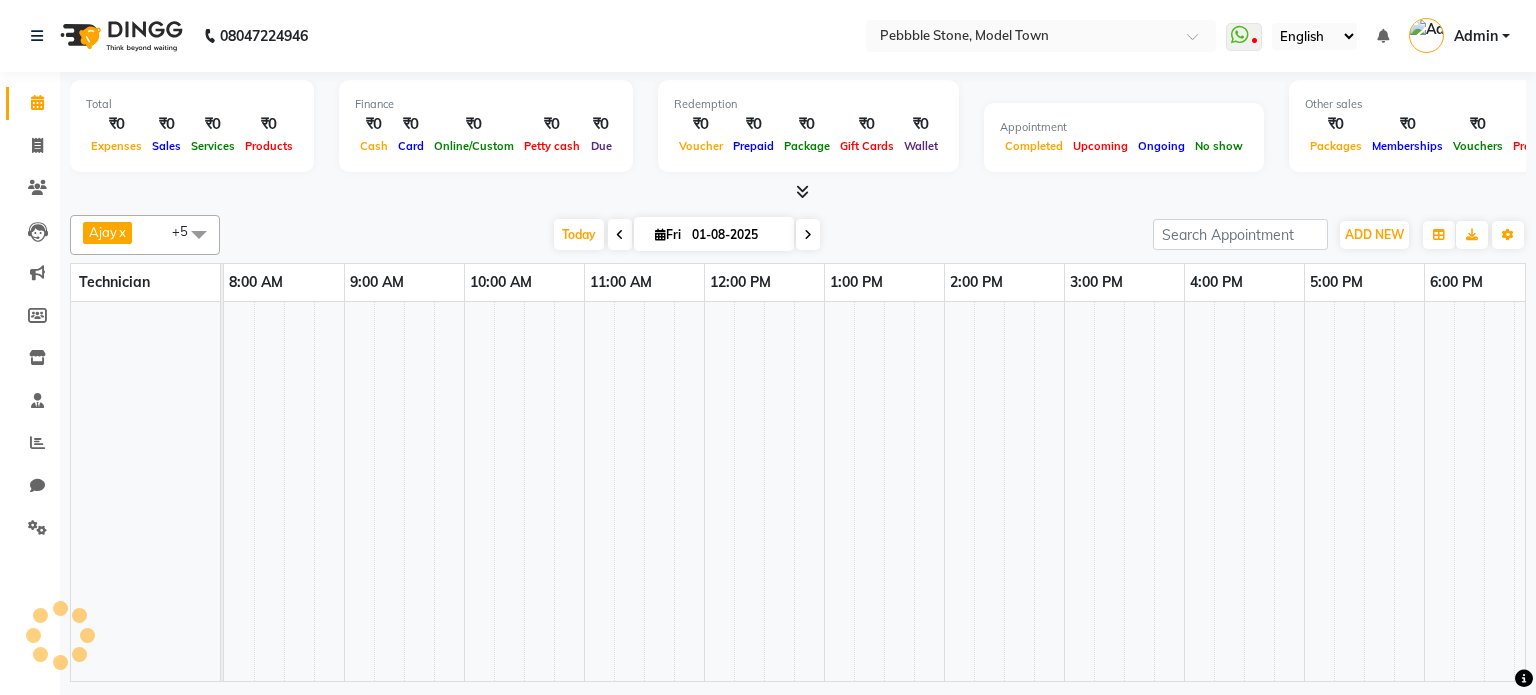 scroll, scrollTop: 0, scrollLeft: 0, axis: both 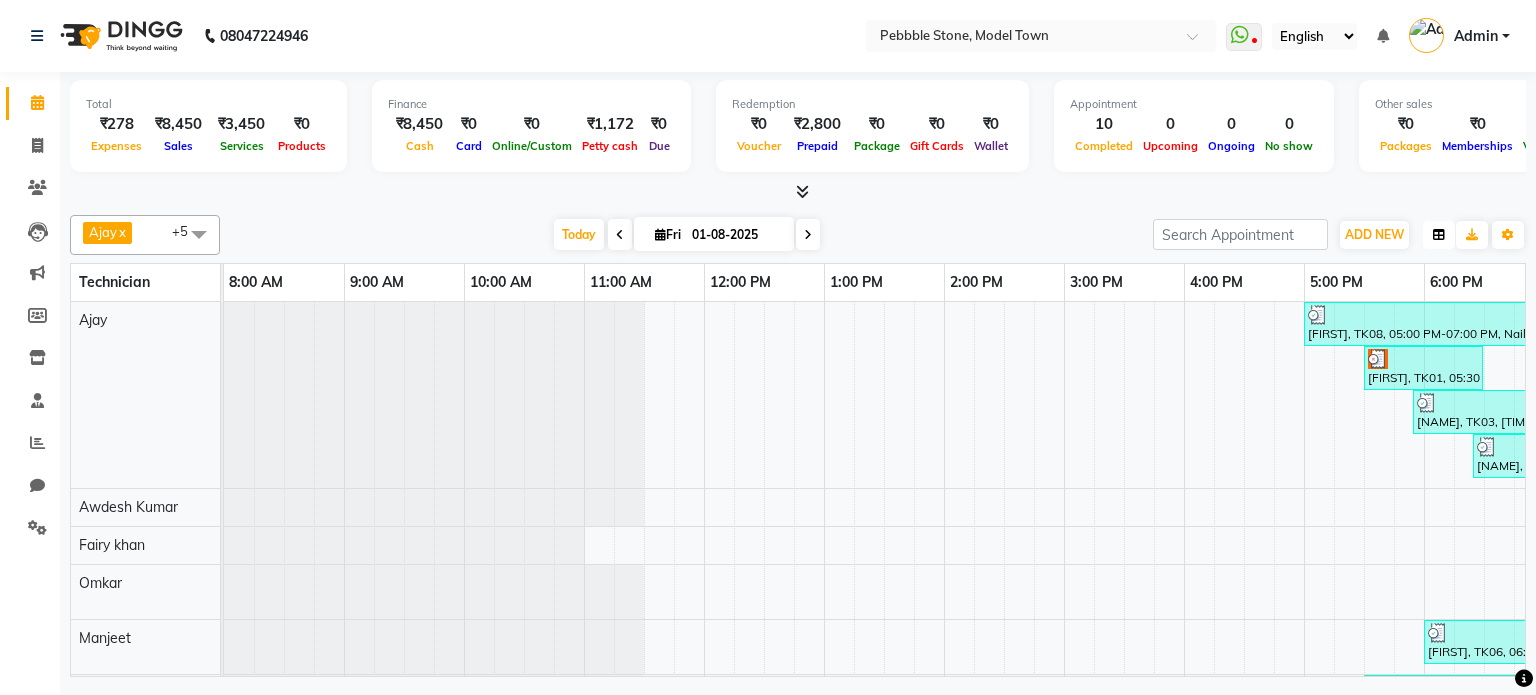 click at bounding box center [1439, 235] 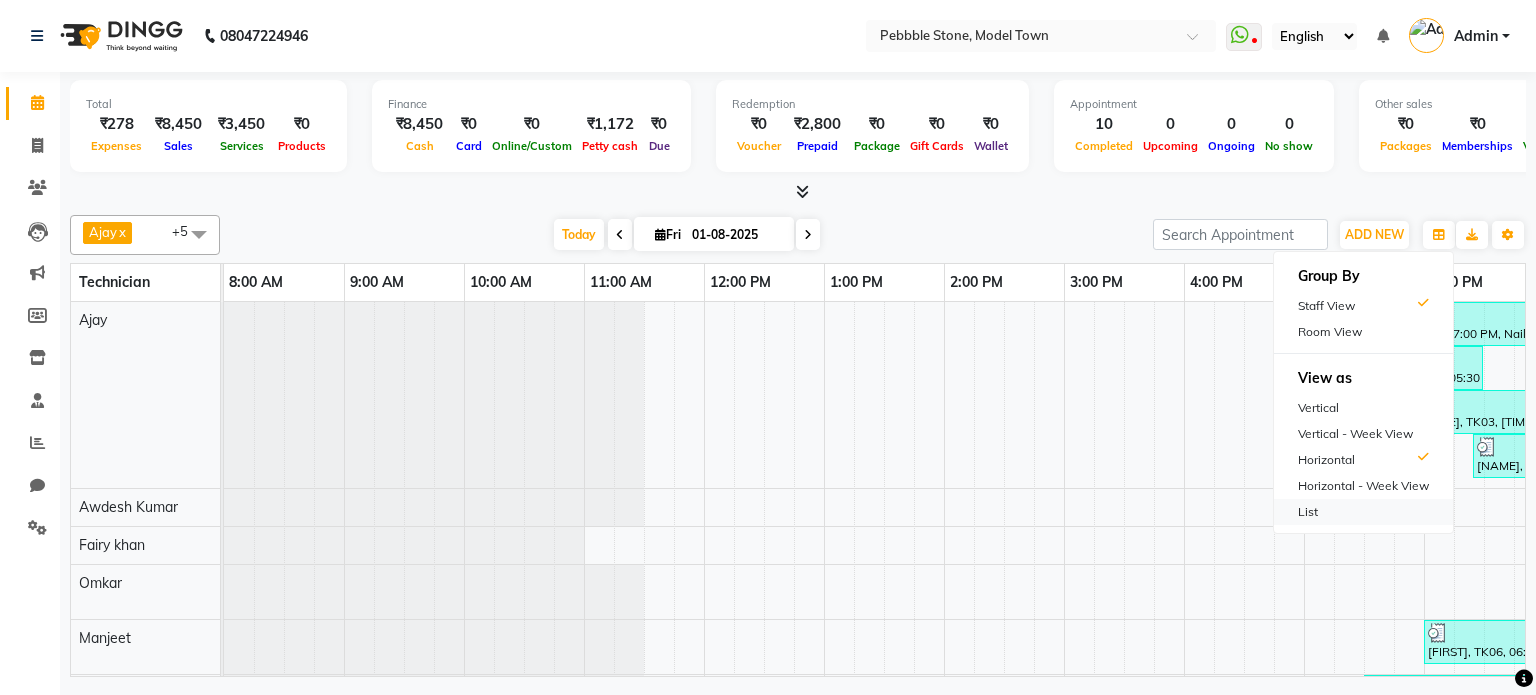 click on "List" at bounding box center [1363, 512] 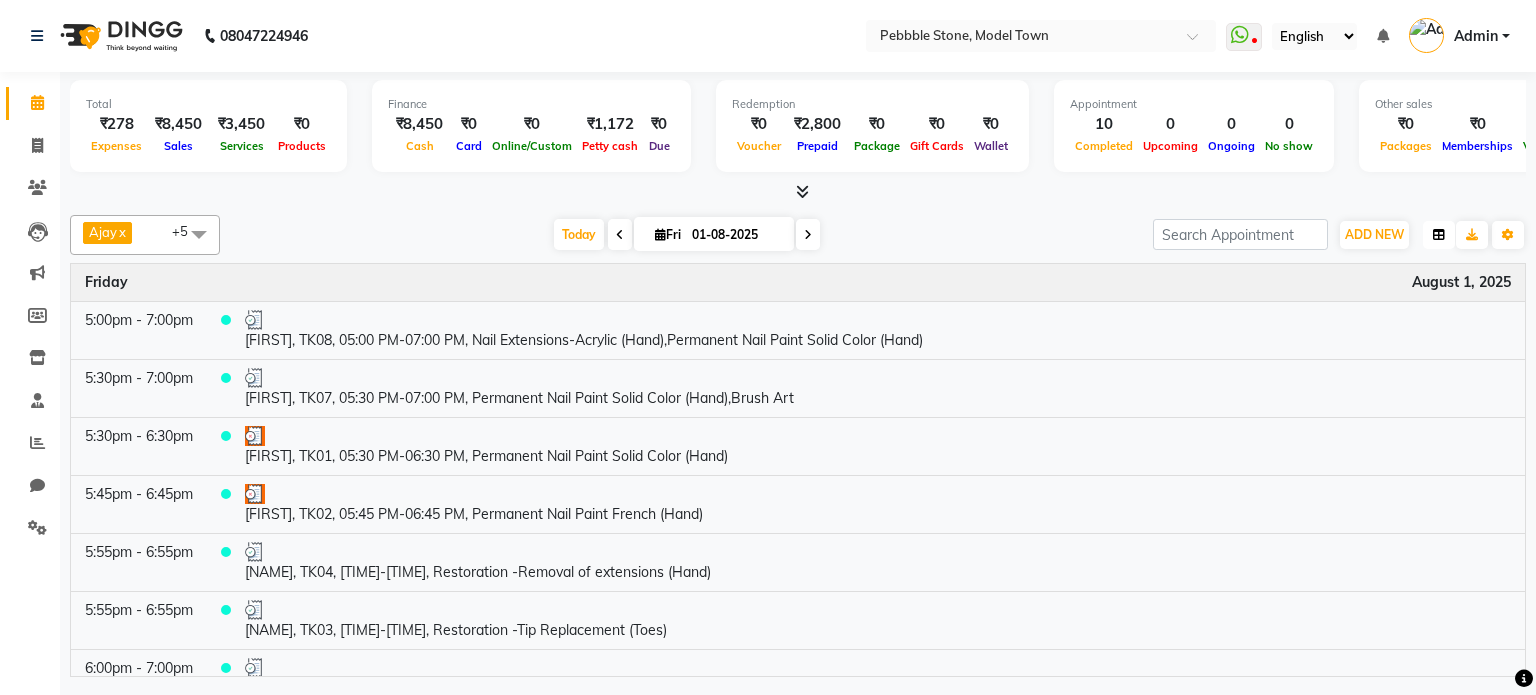 click at bounding box center (1439, 235) 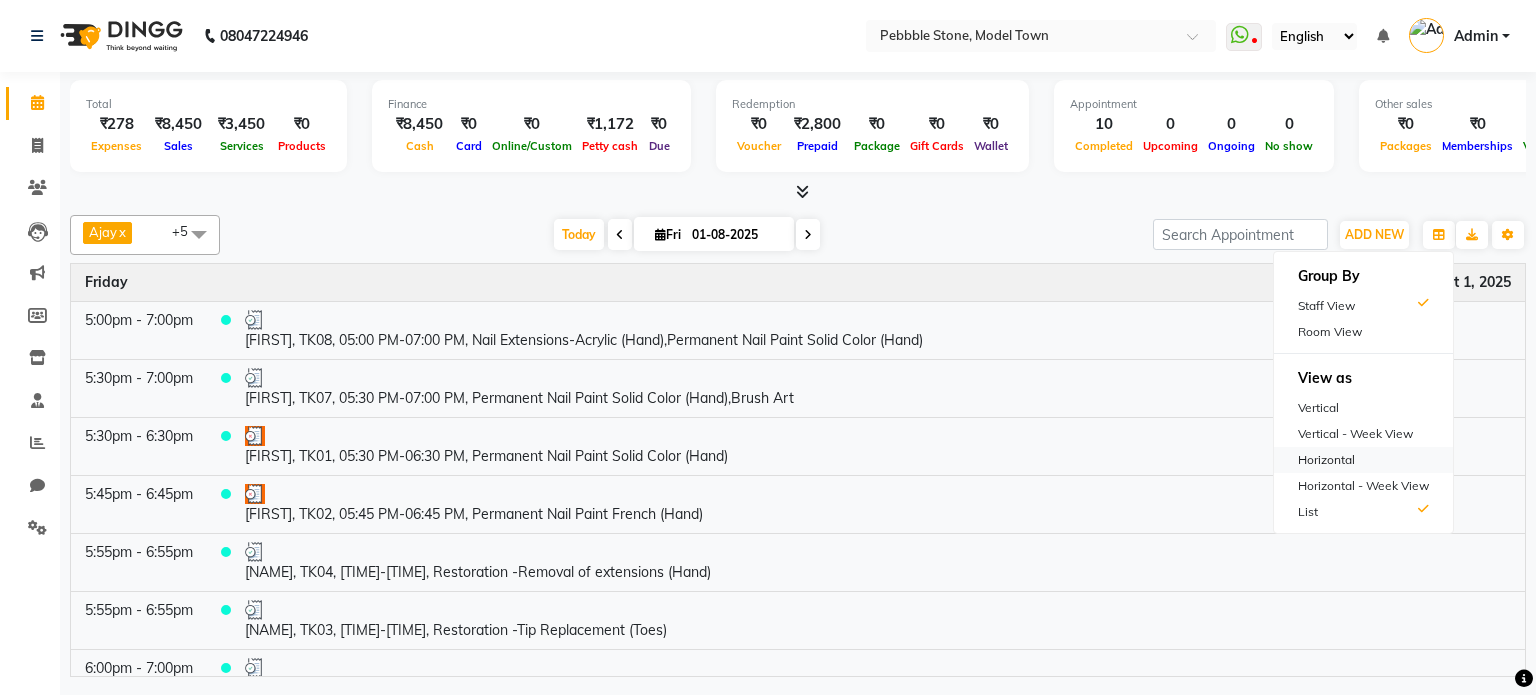 click on "Horizontal" at bounding box center [1363, 460] 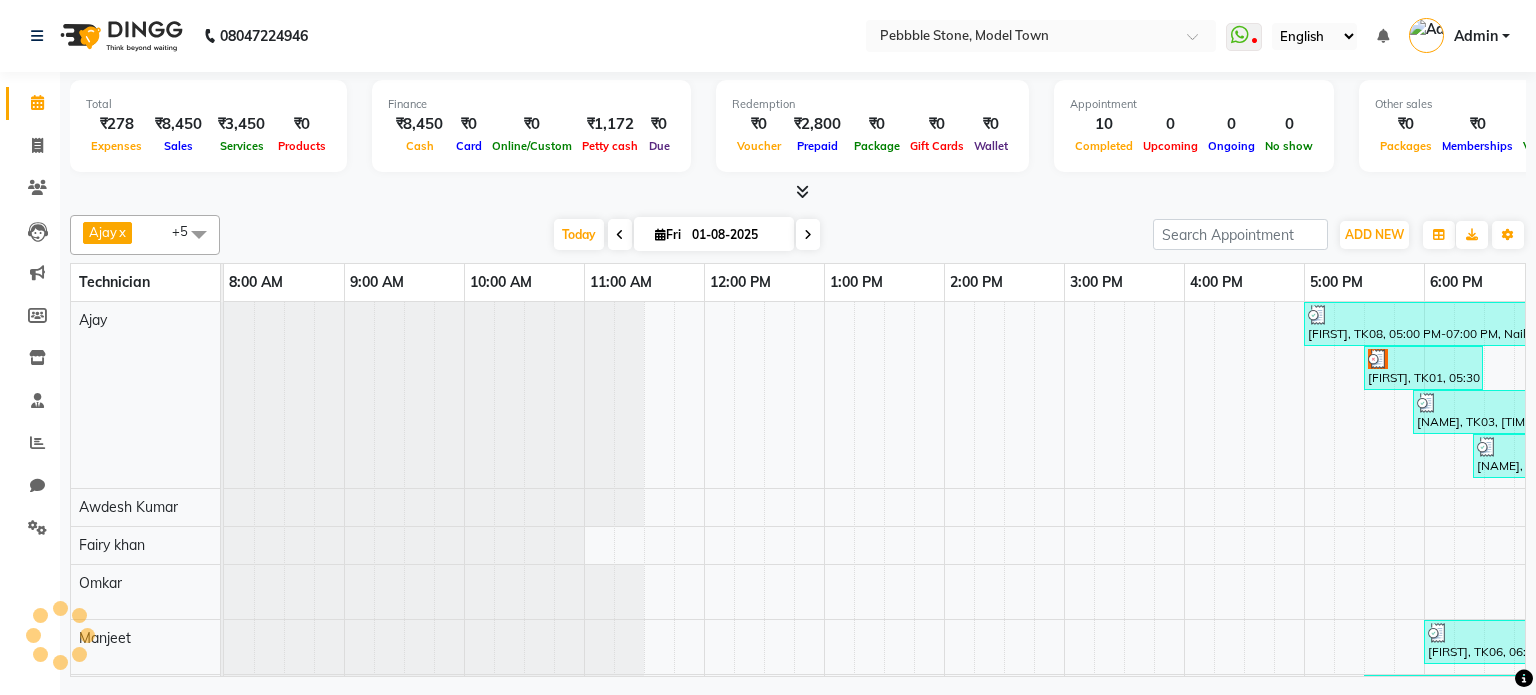 scroll, scrollTop: 0, scrollLeft: 261, axis: horizontal 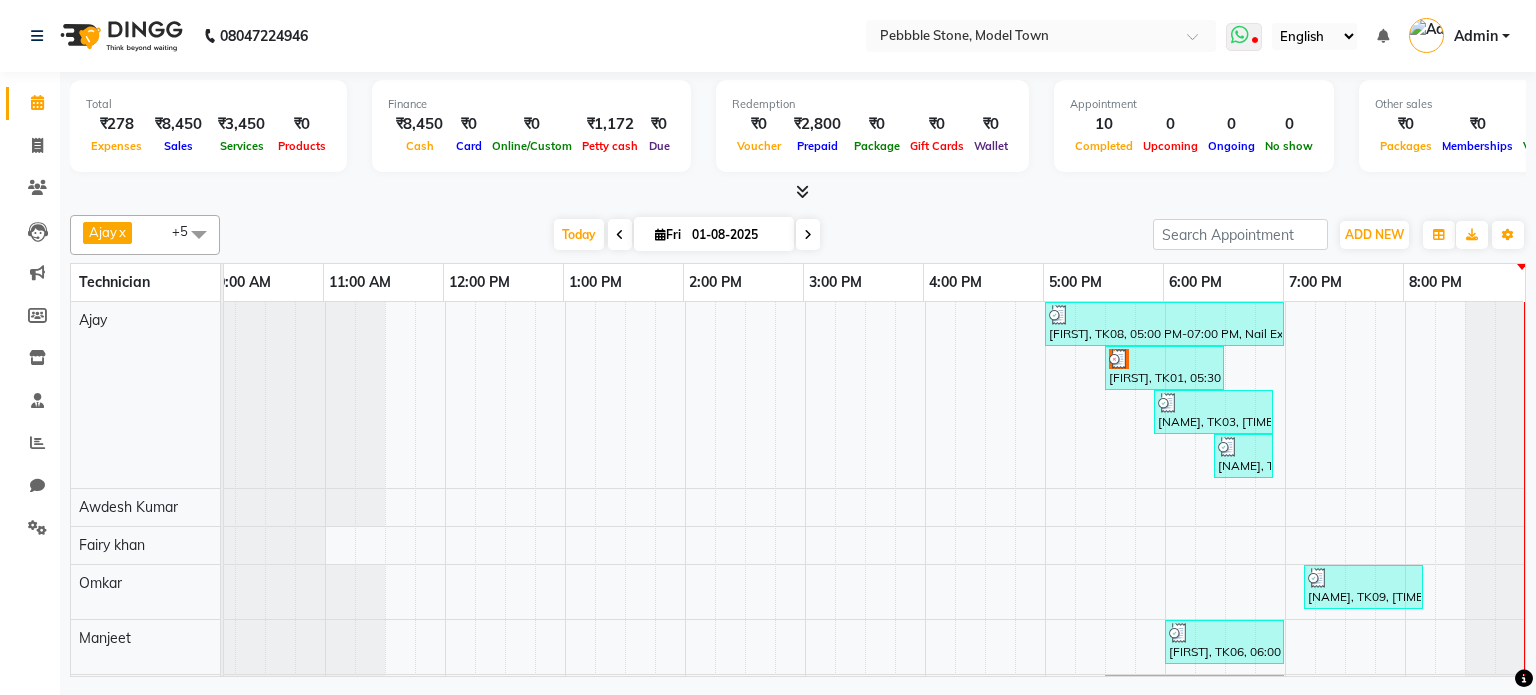 click at bounding box center (1240, 35) 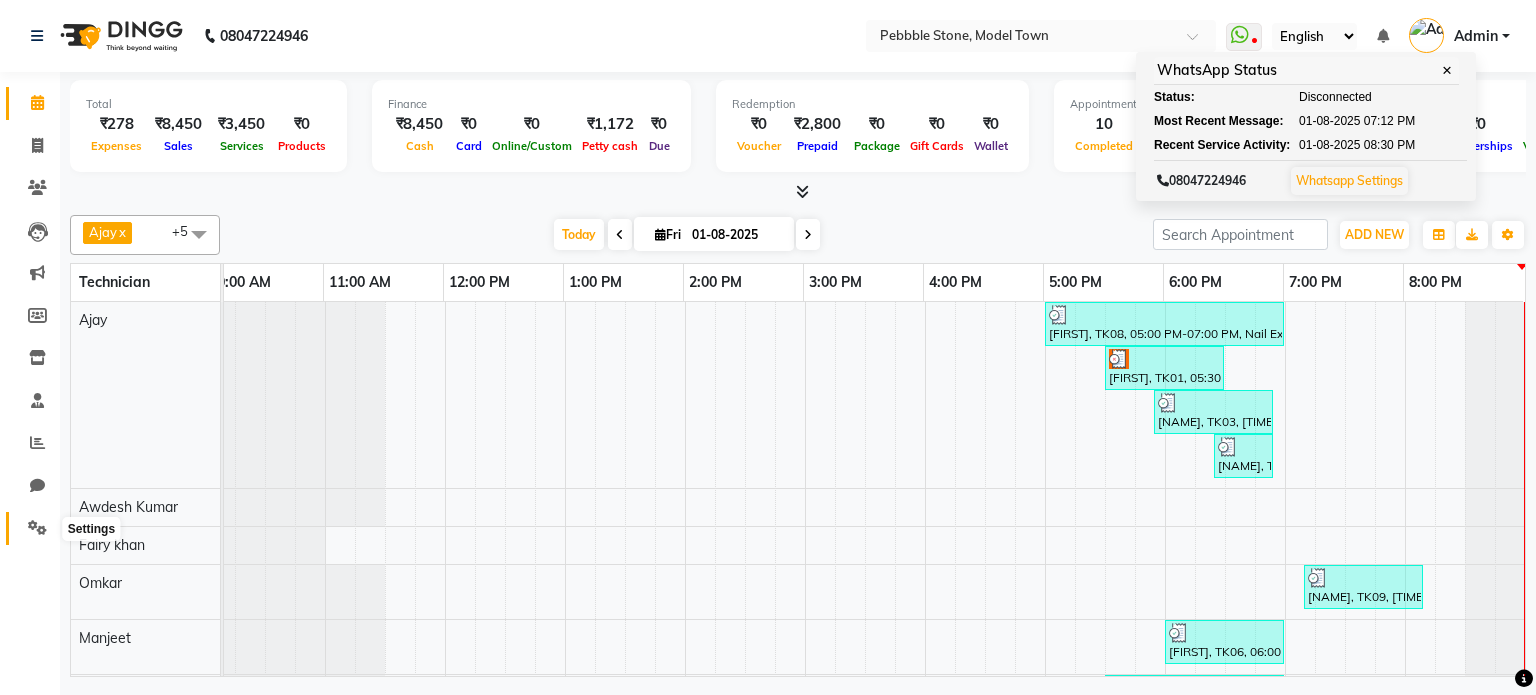 click 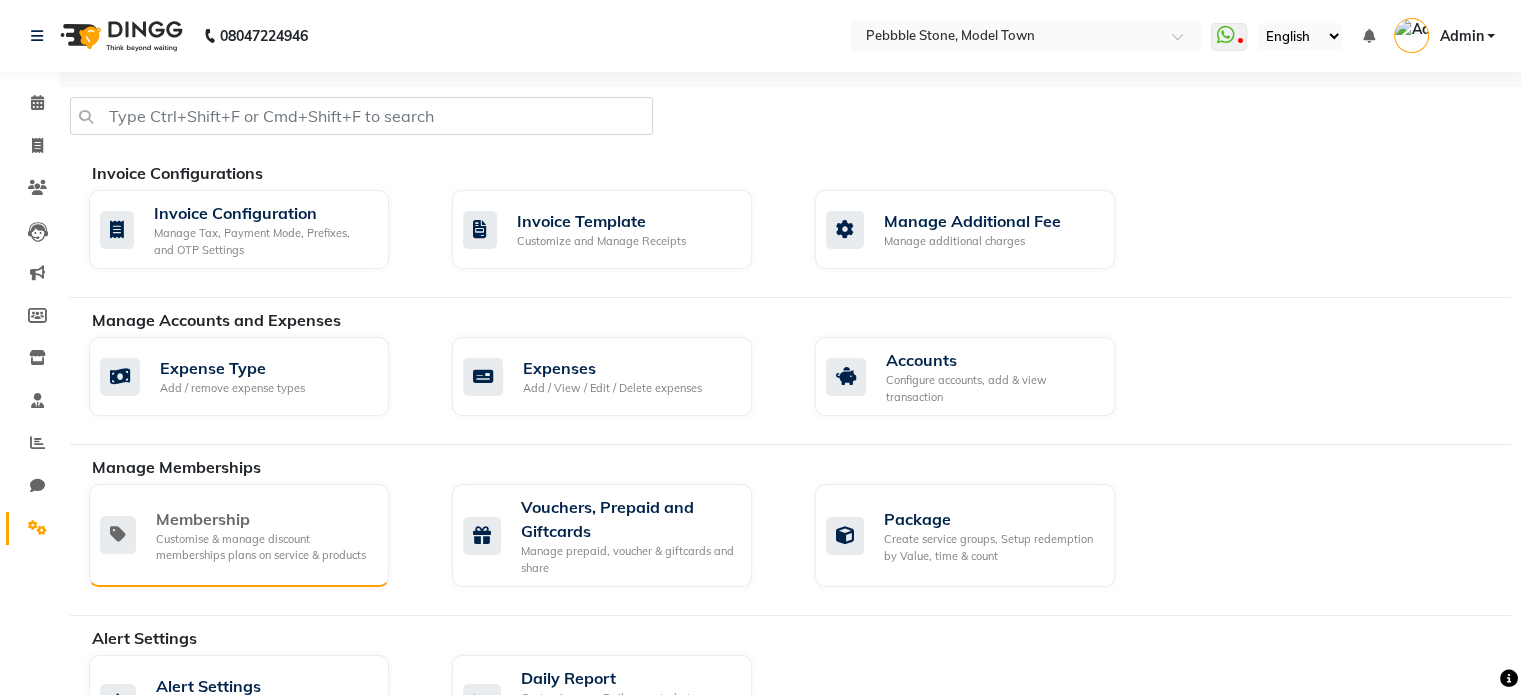 click on "Customise & manage discount memberships plans on service & products" 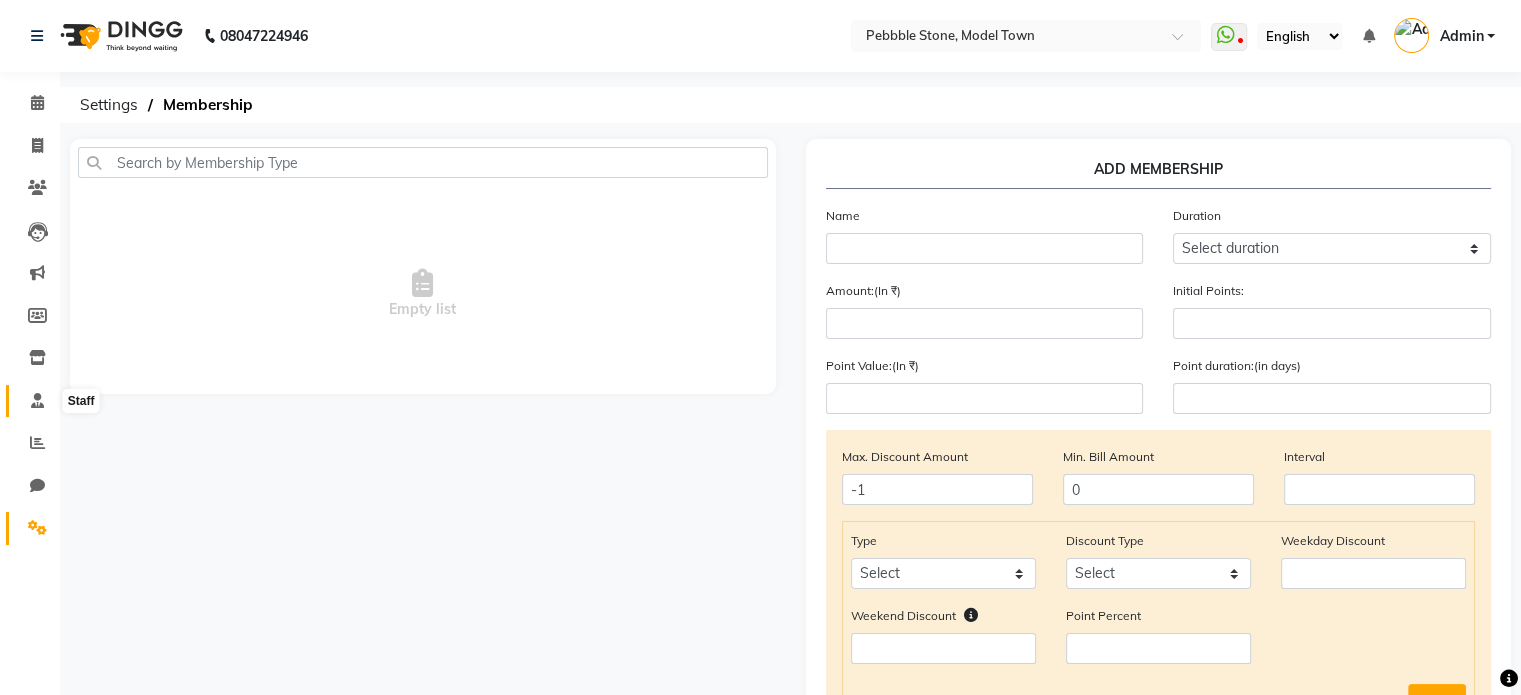 click 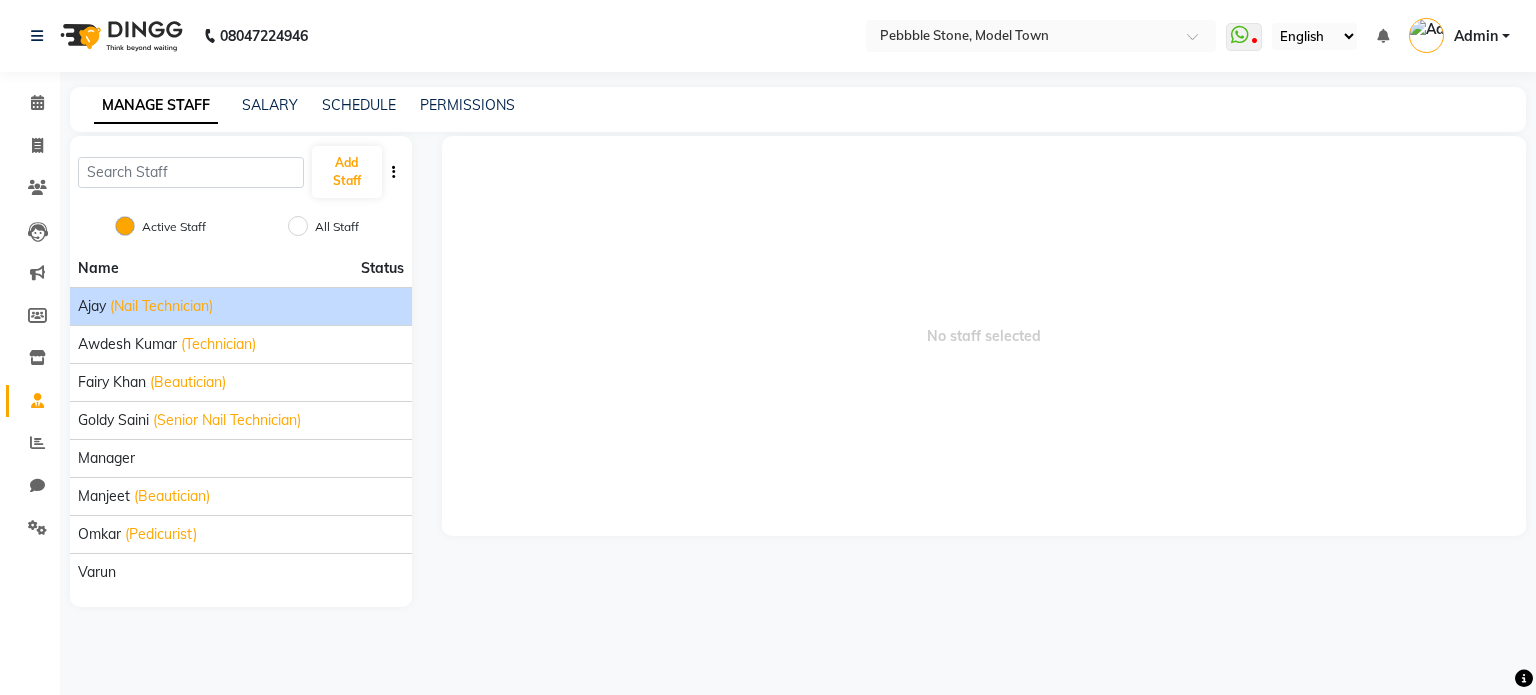 click on "(Nail Technician)" 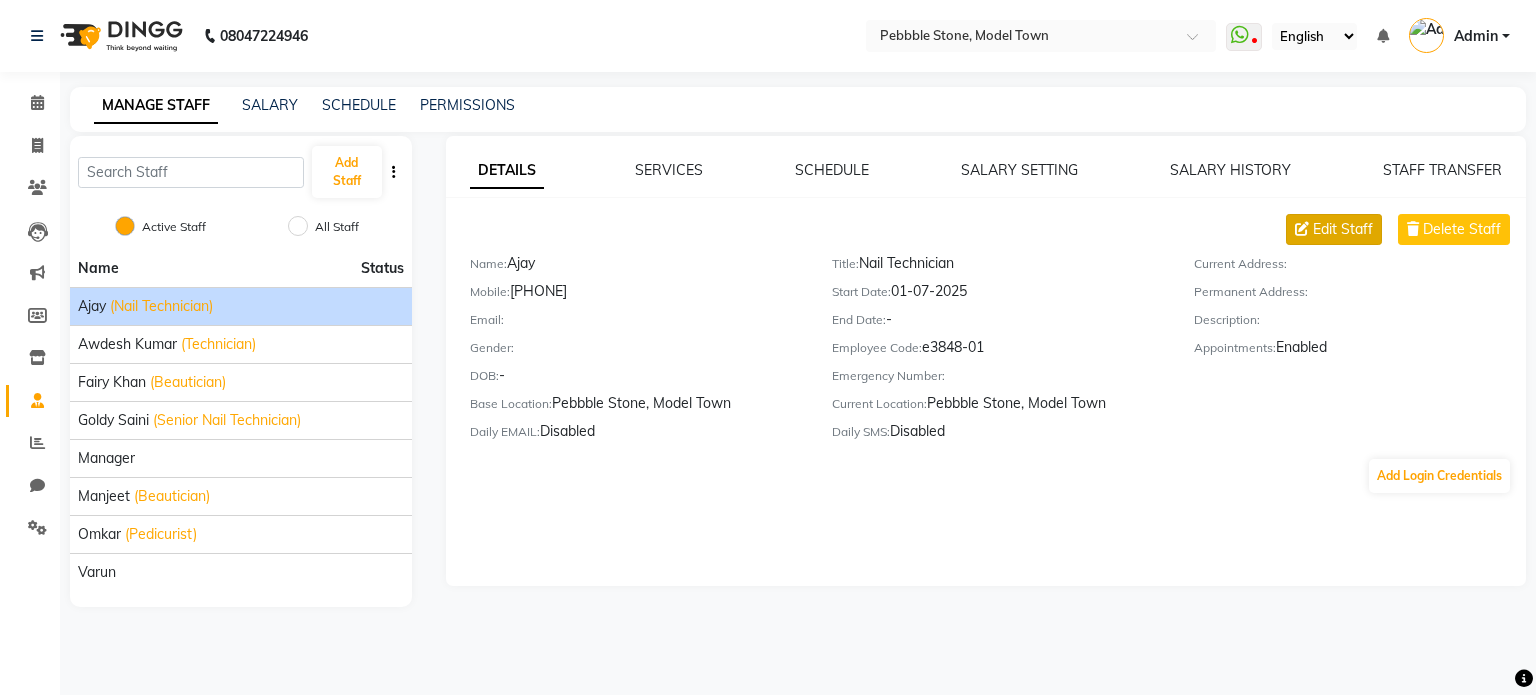 click on "Edit Staff" 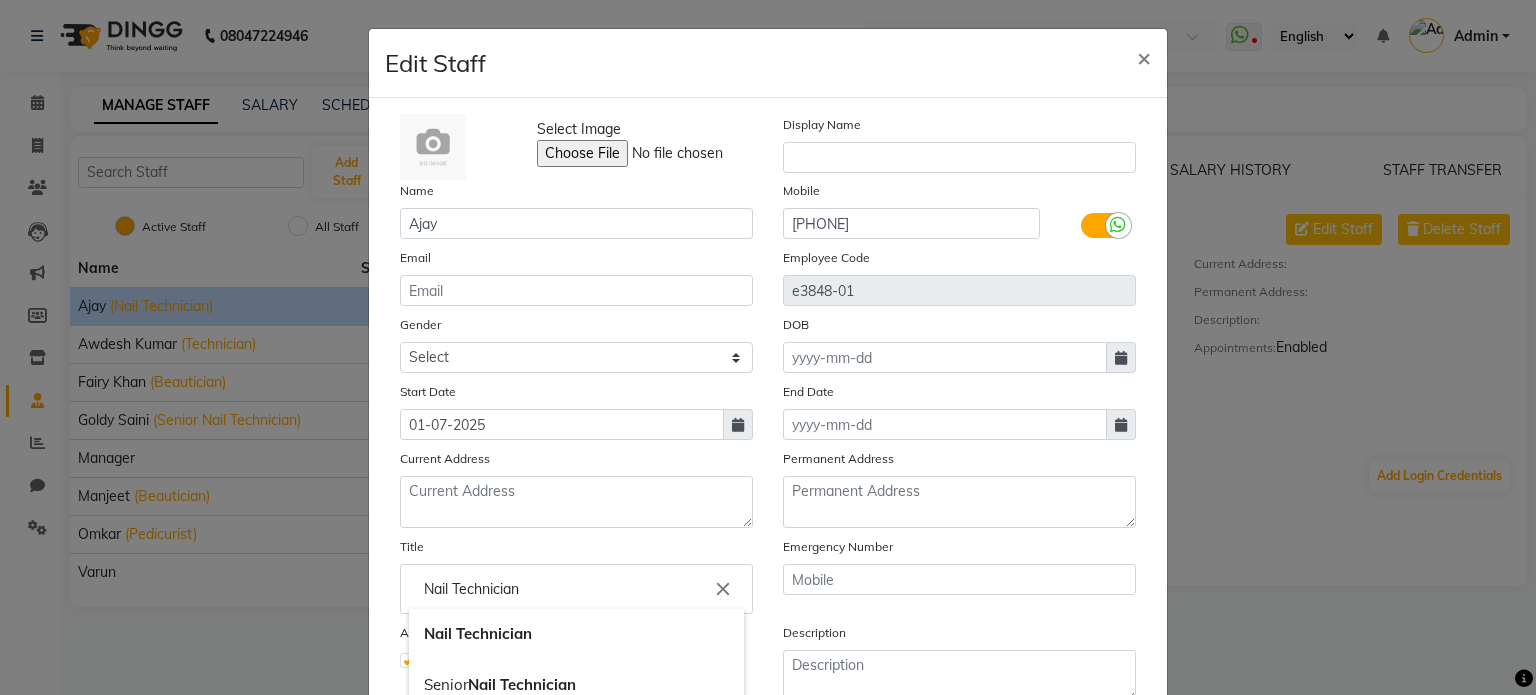 click on "Nail Technician" 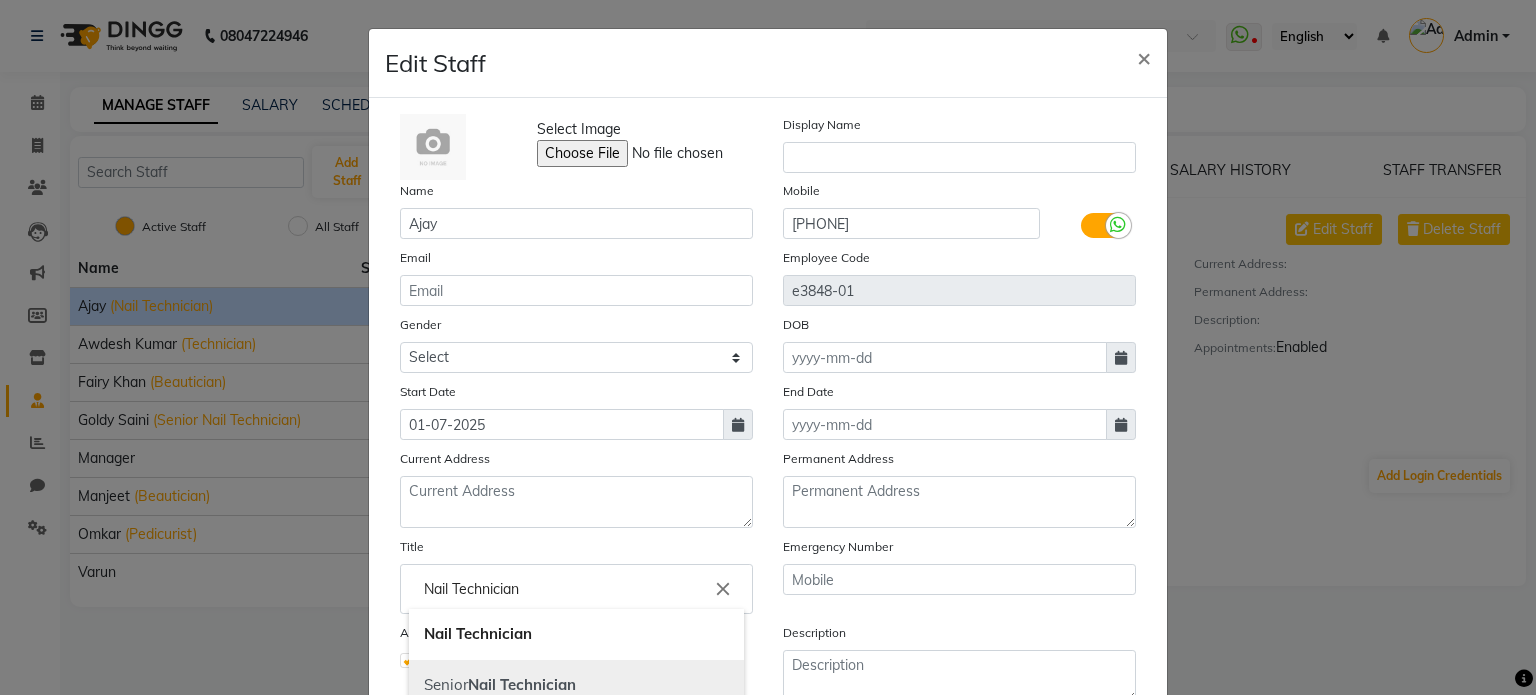 click on "Technician" at bounding box center [538, 684] 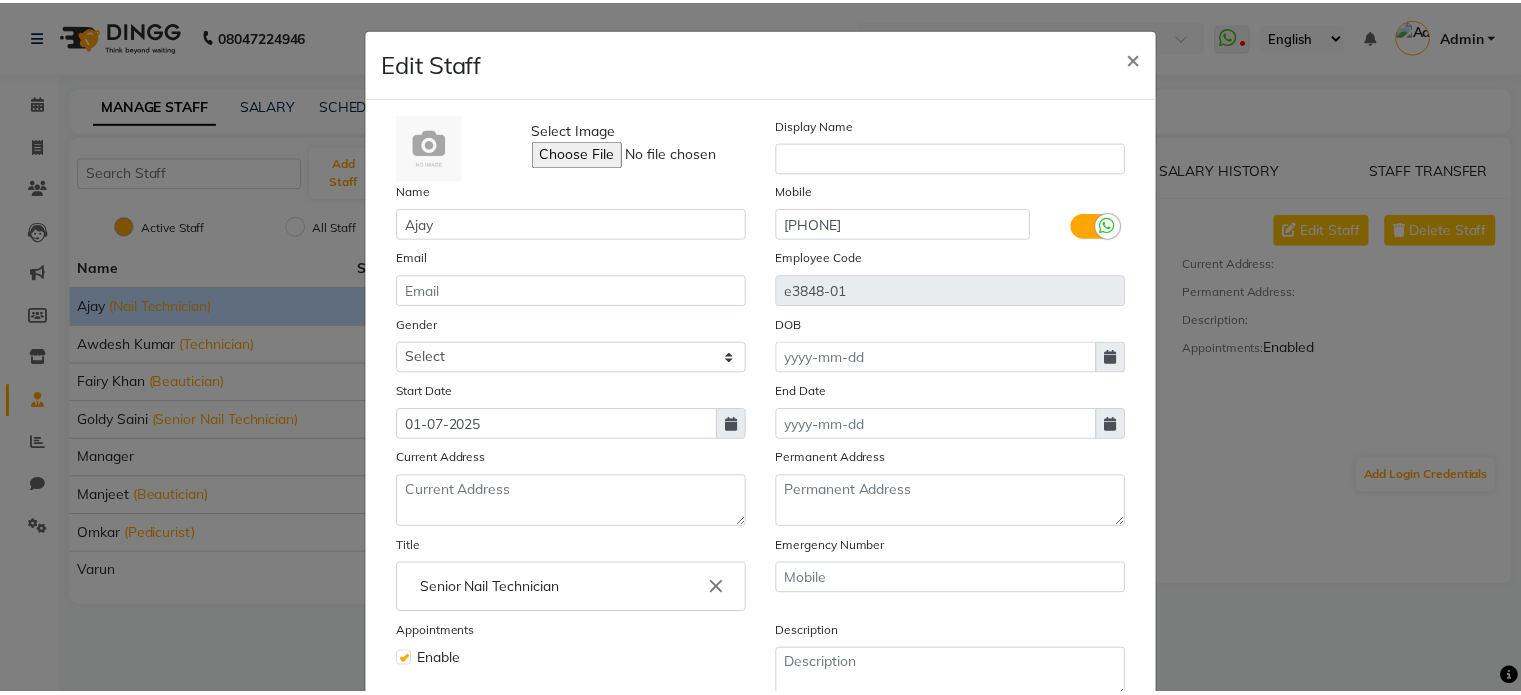 scroll, scrollTop: 194, scrollLeft: 0, axis: vertical 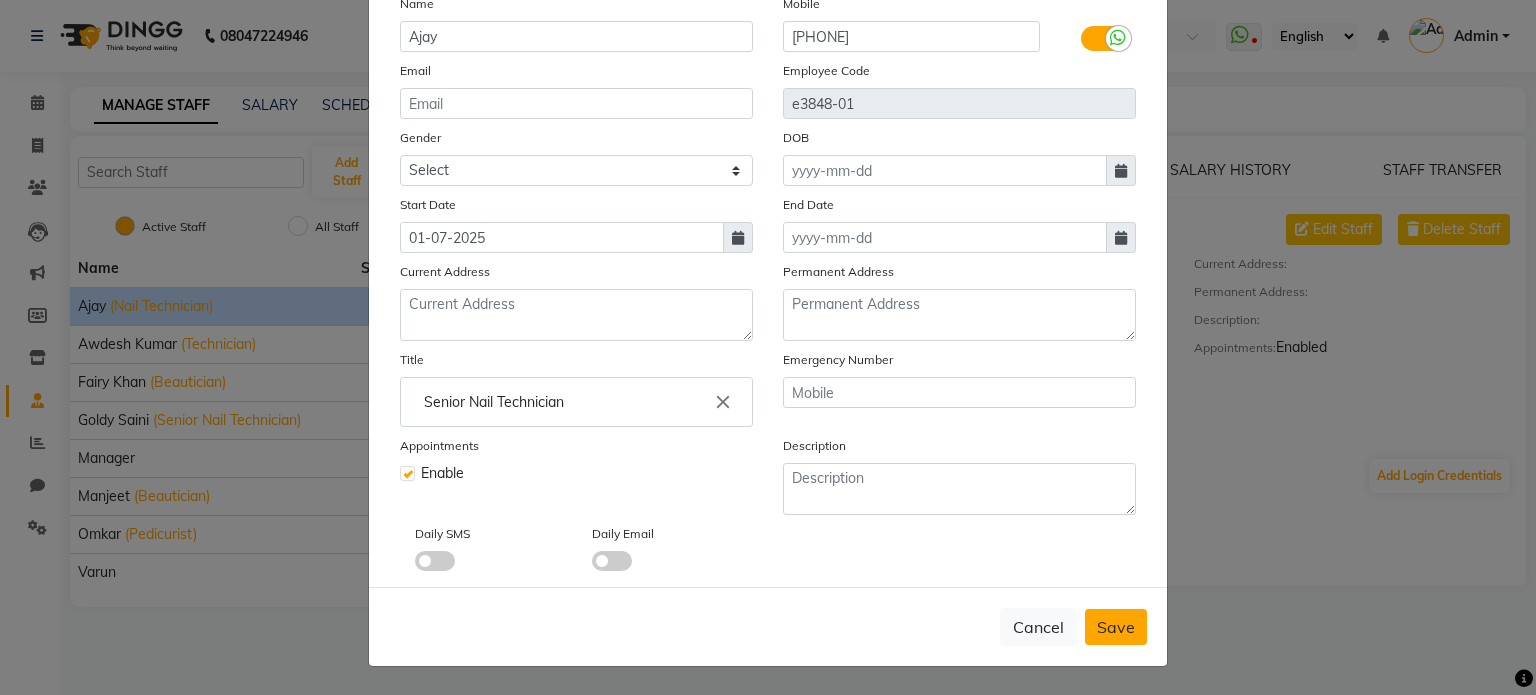 click on "Save" at bounding box center (1116, 627) 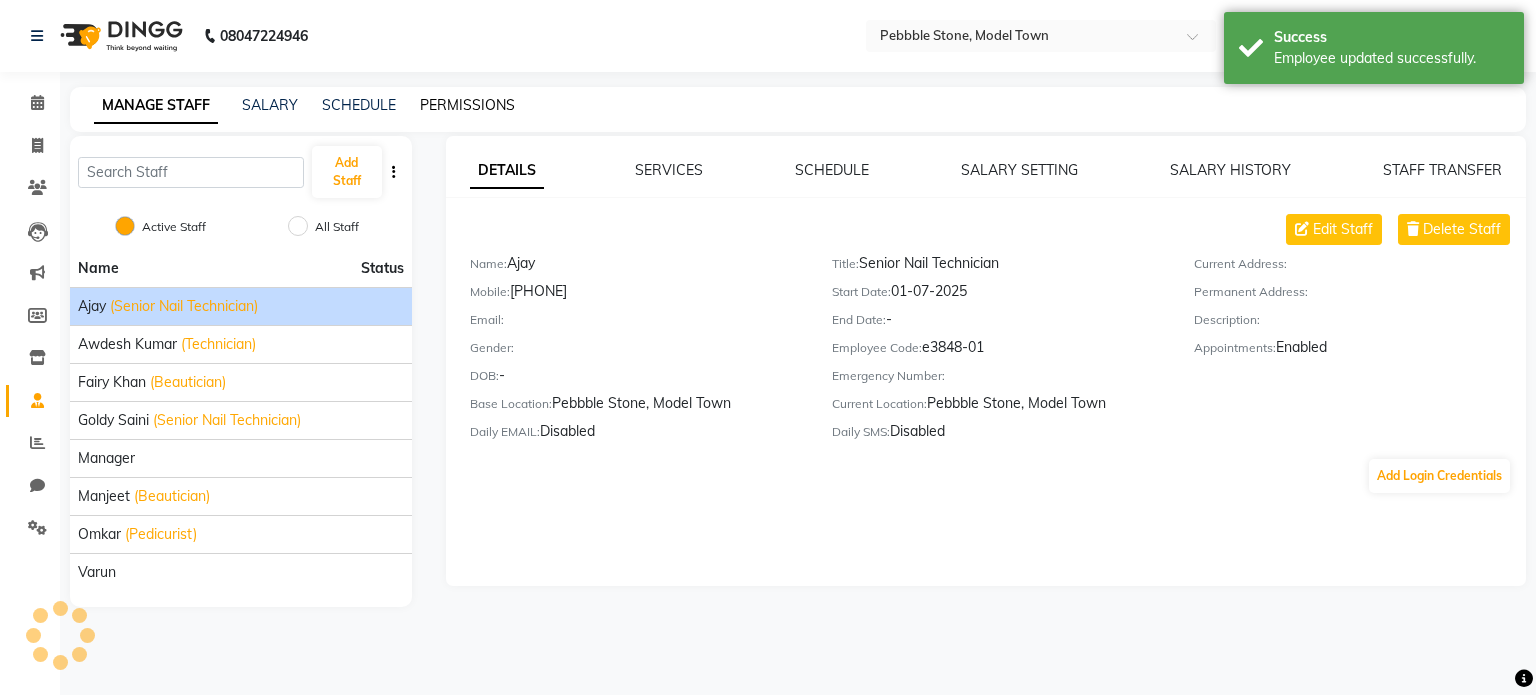 click on "PERMISSIONS" 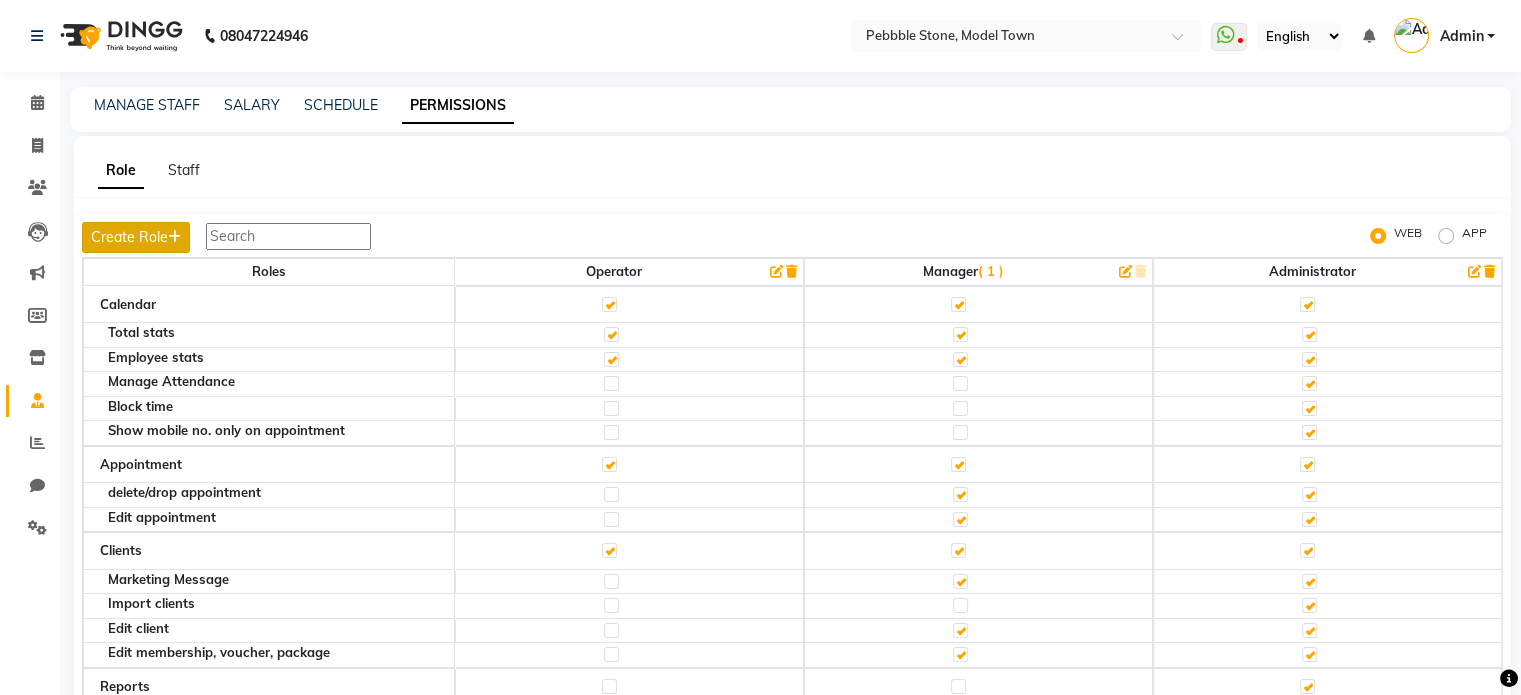 click on "Create Role" 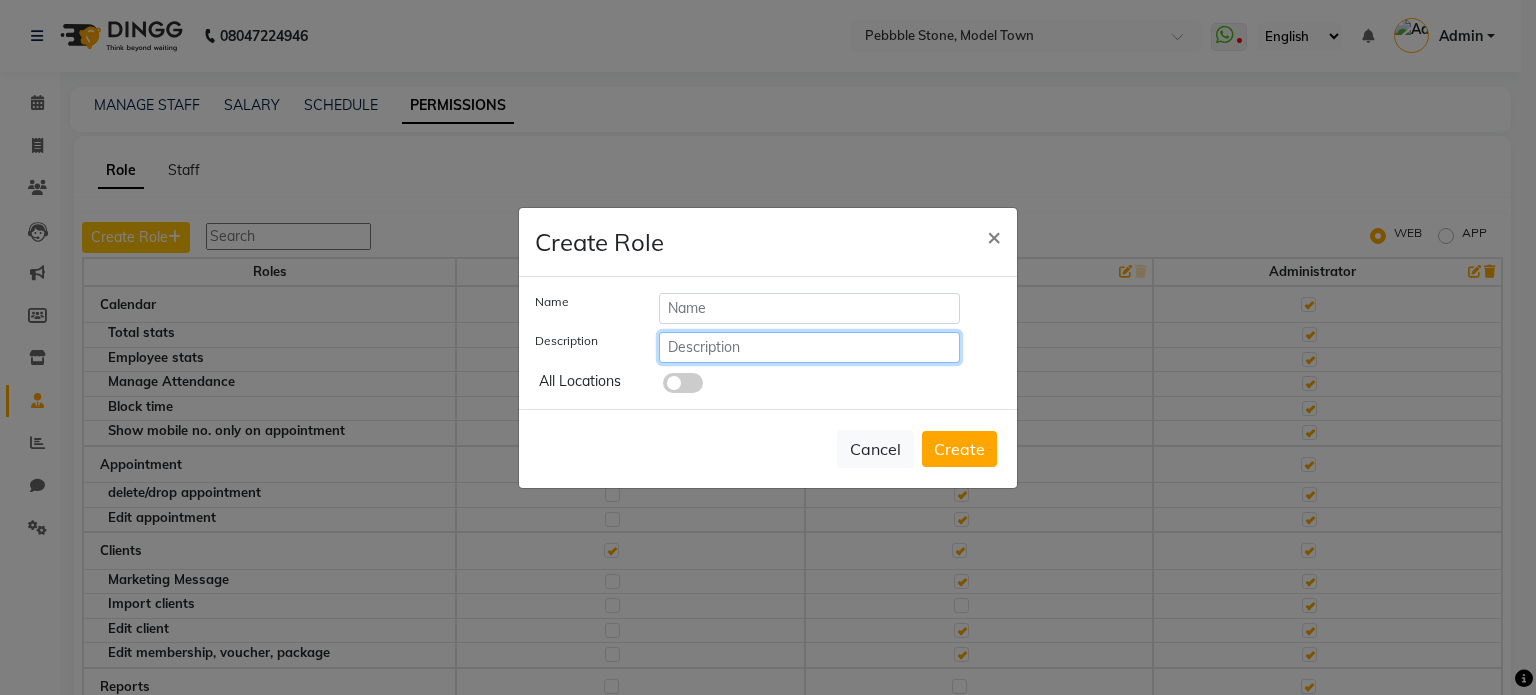 click 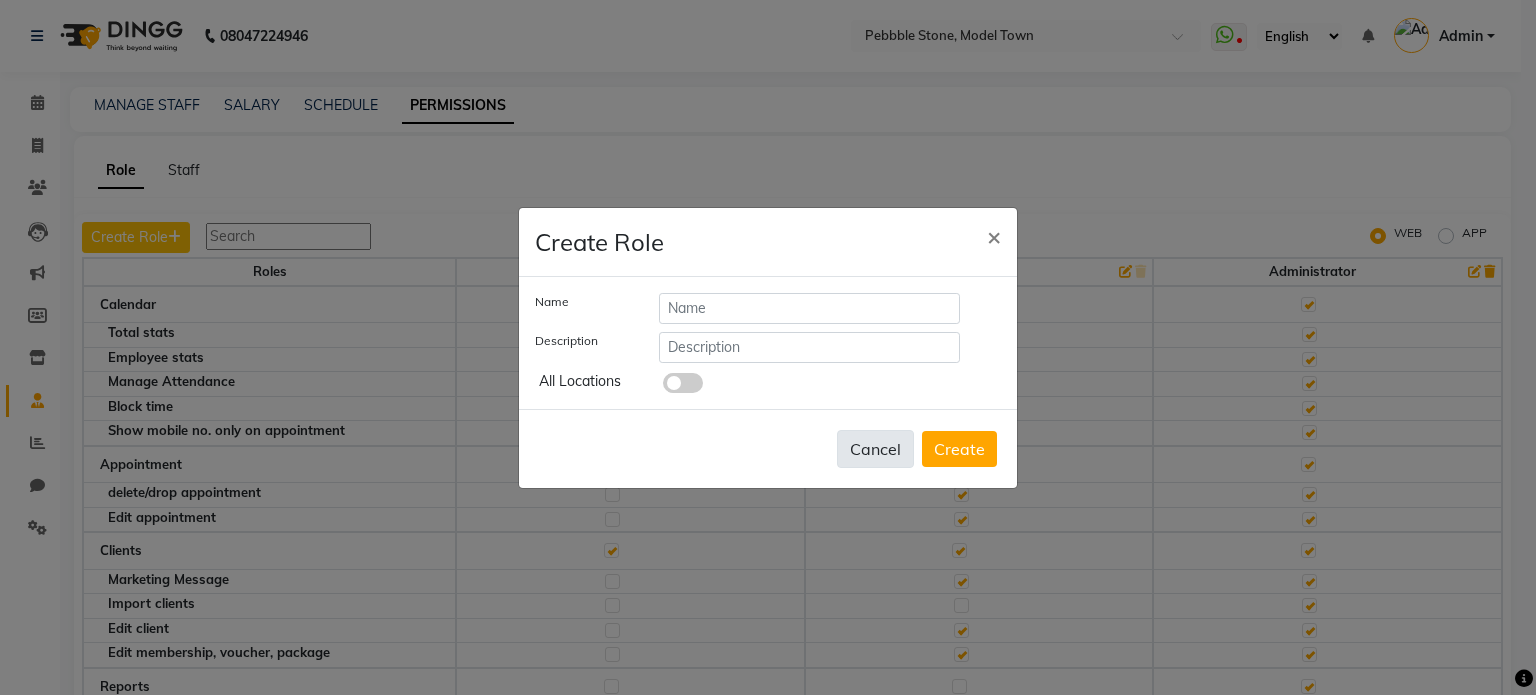 click on "Cancel" 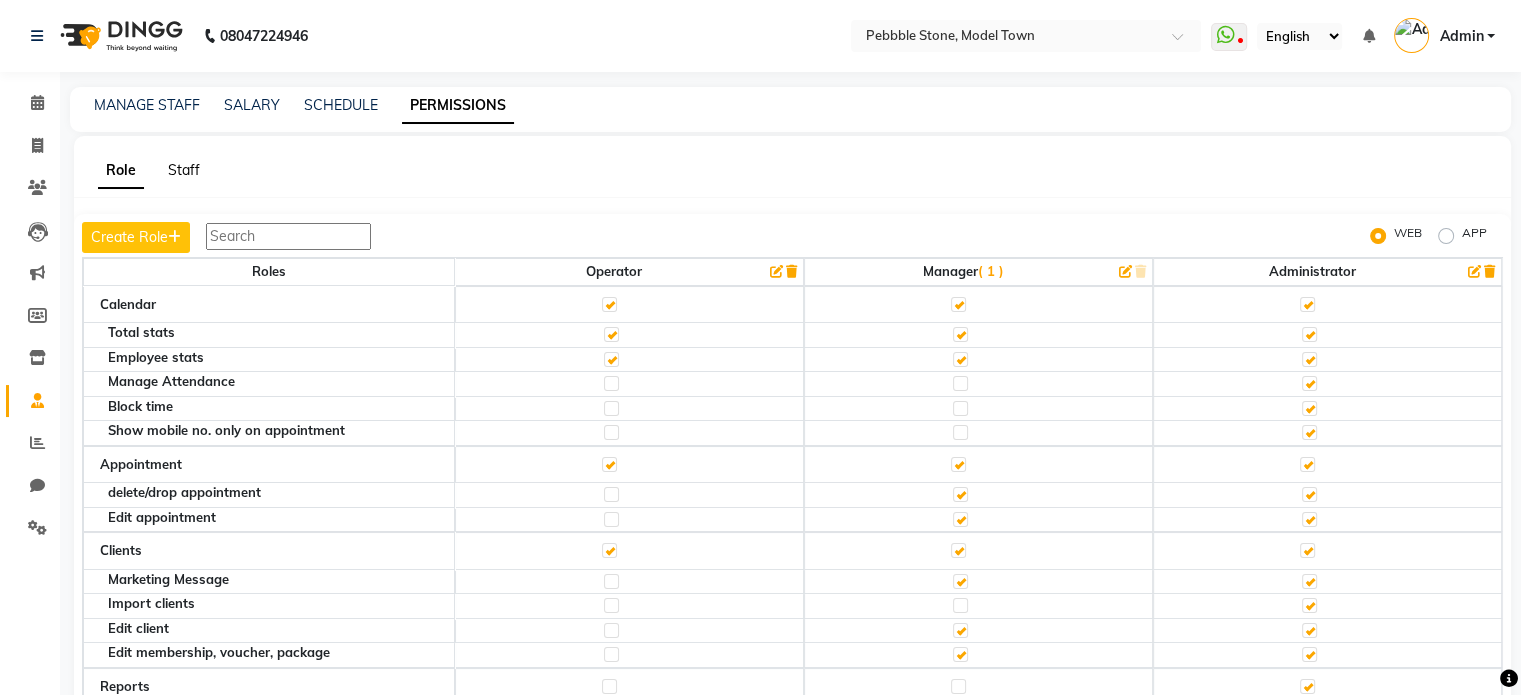 click on "Staff" 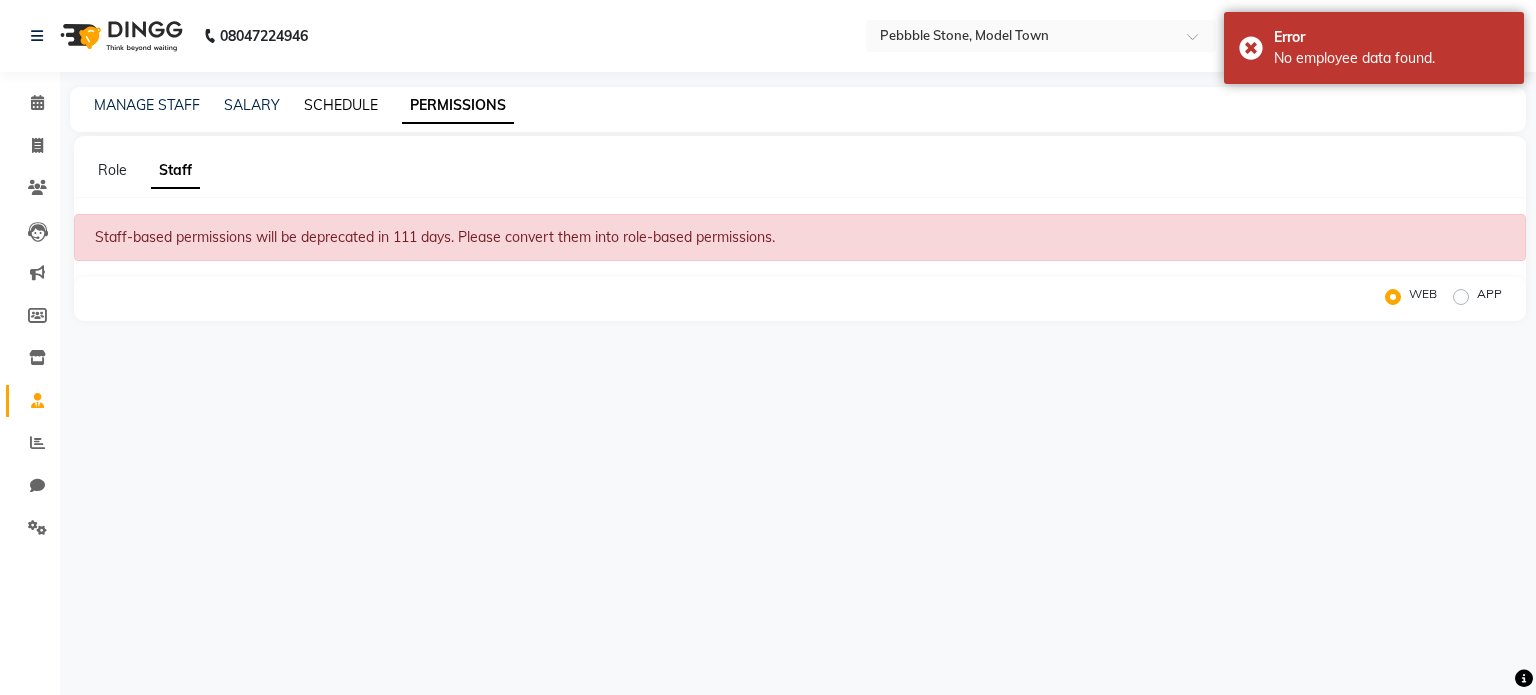 click on "SCHEDULE" 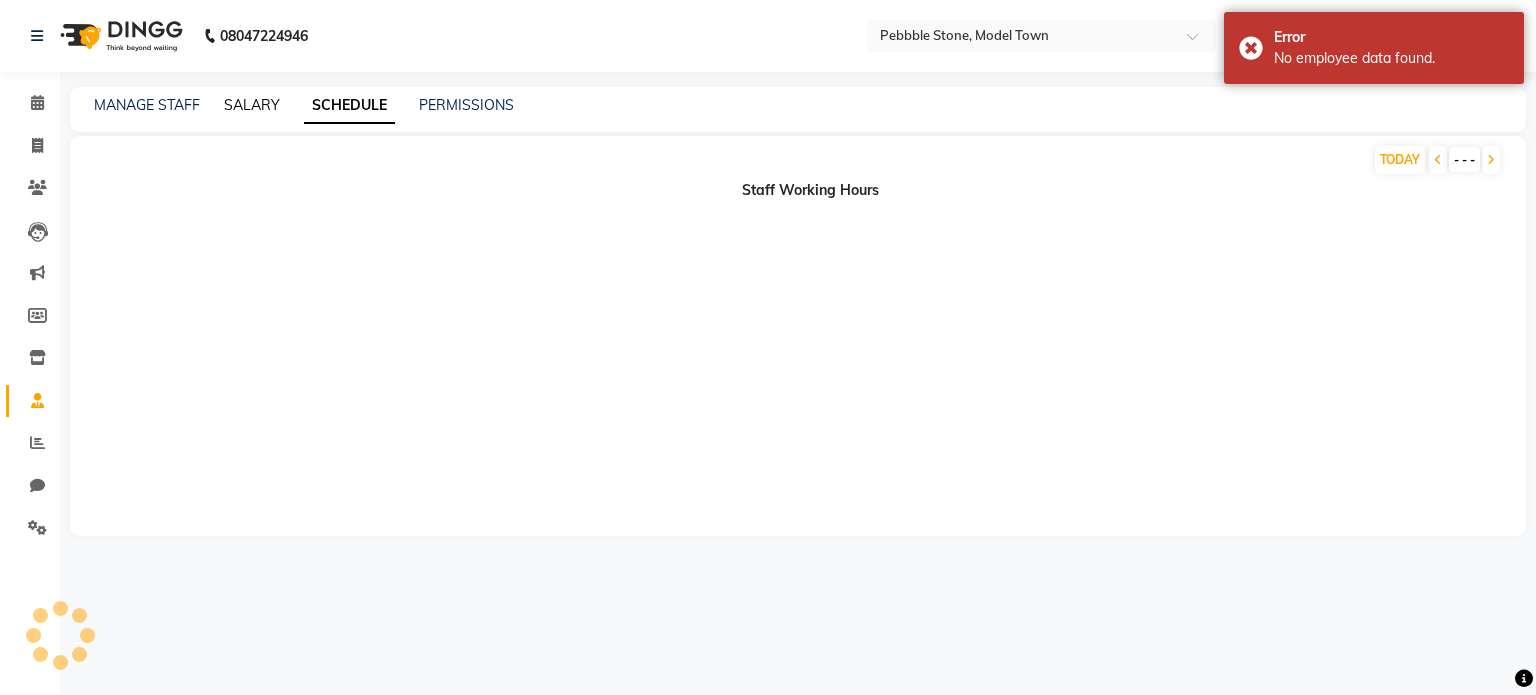 click on "SALARY" 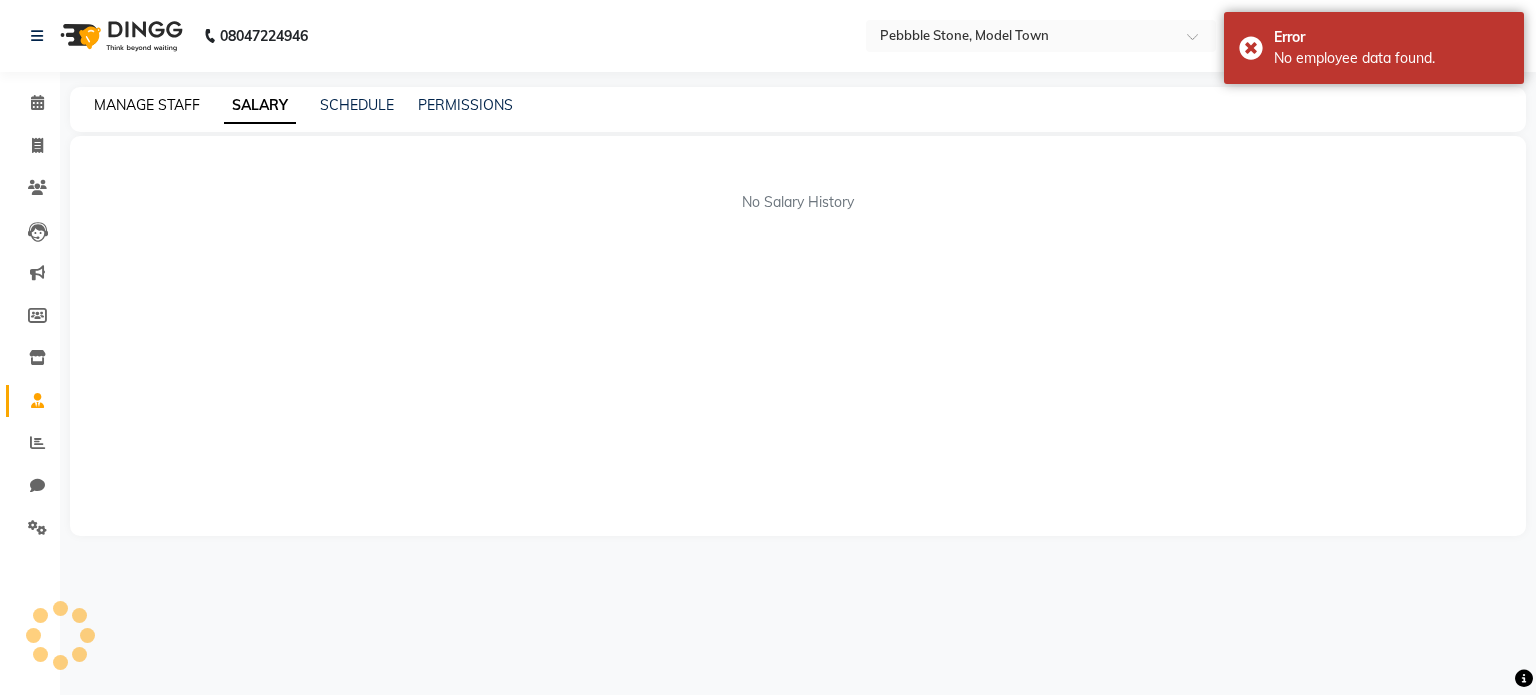 click on "MANAGE STAFF" 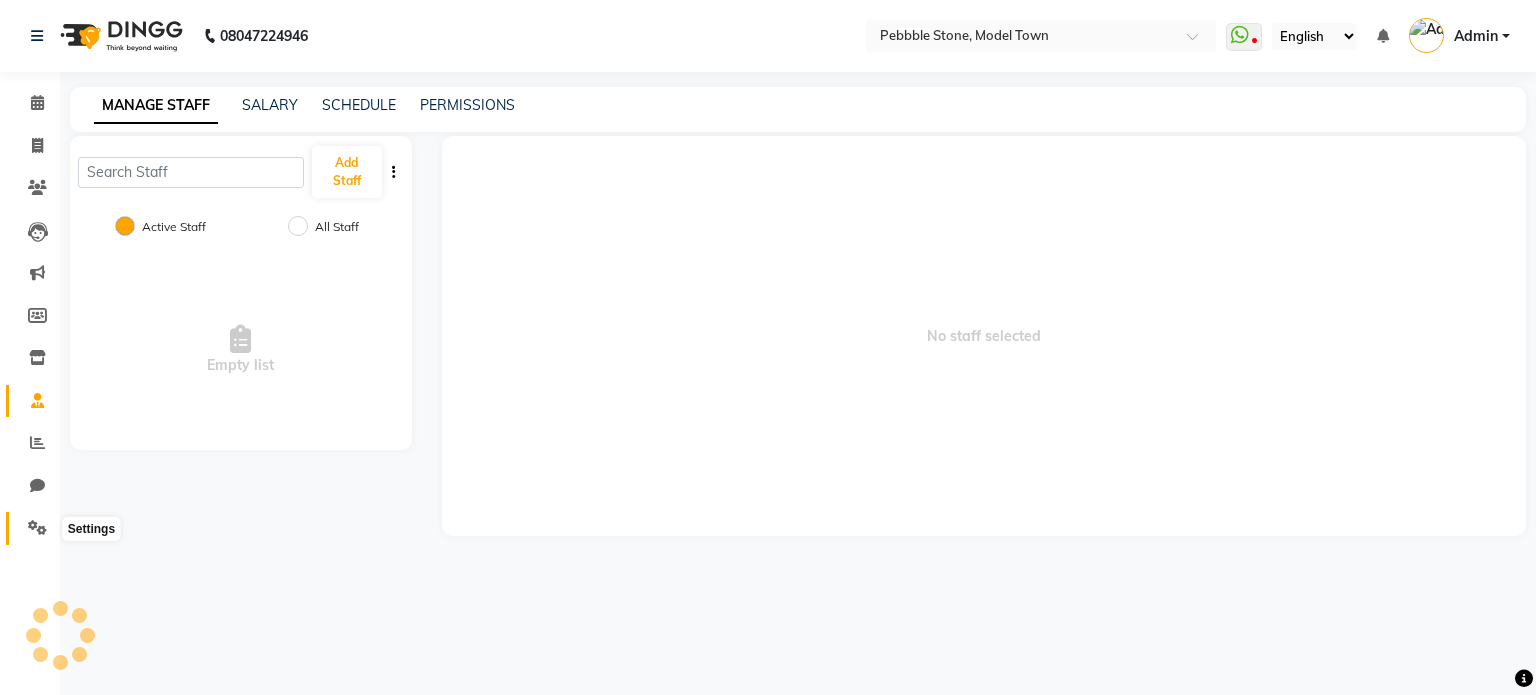 click 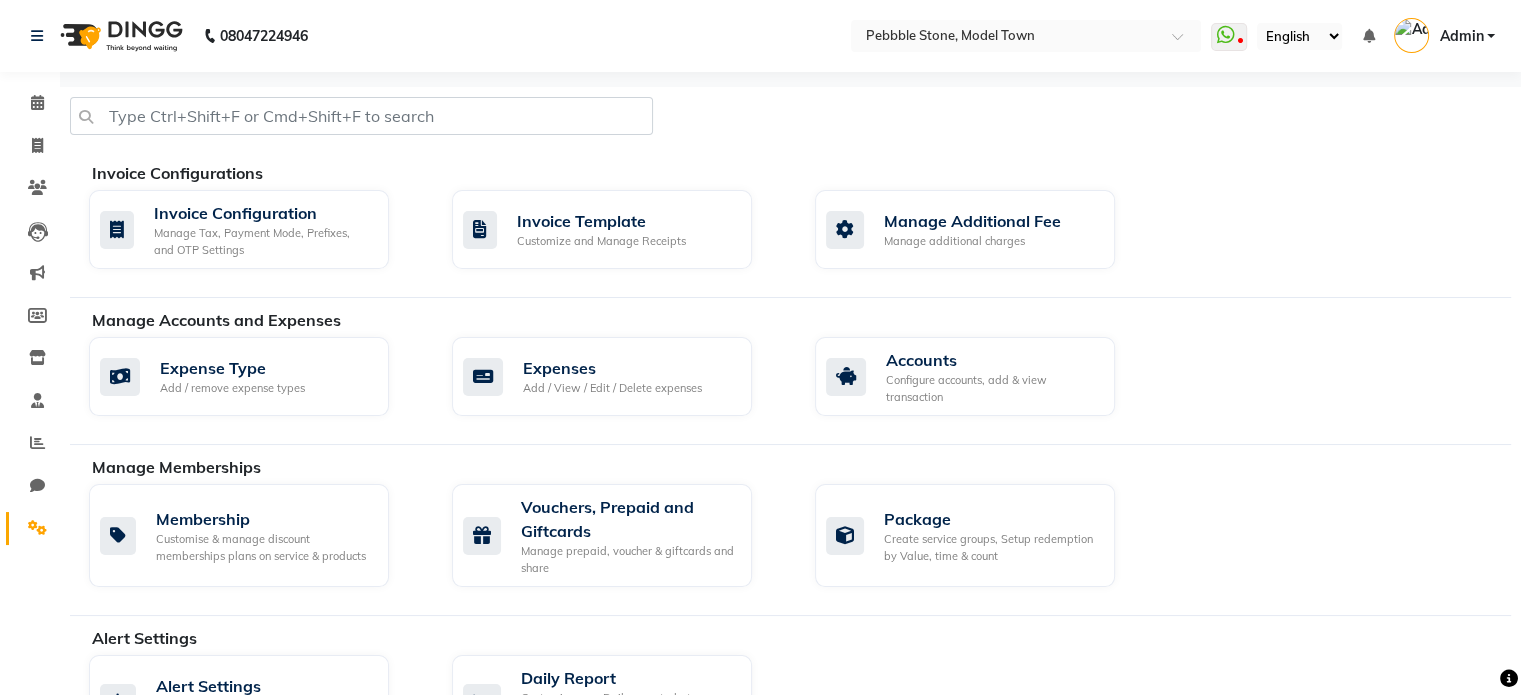 scroll, scrollTop: 608, scrollLeft: 0, axis: vertical 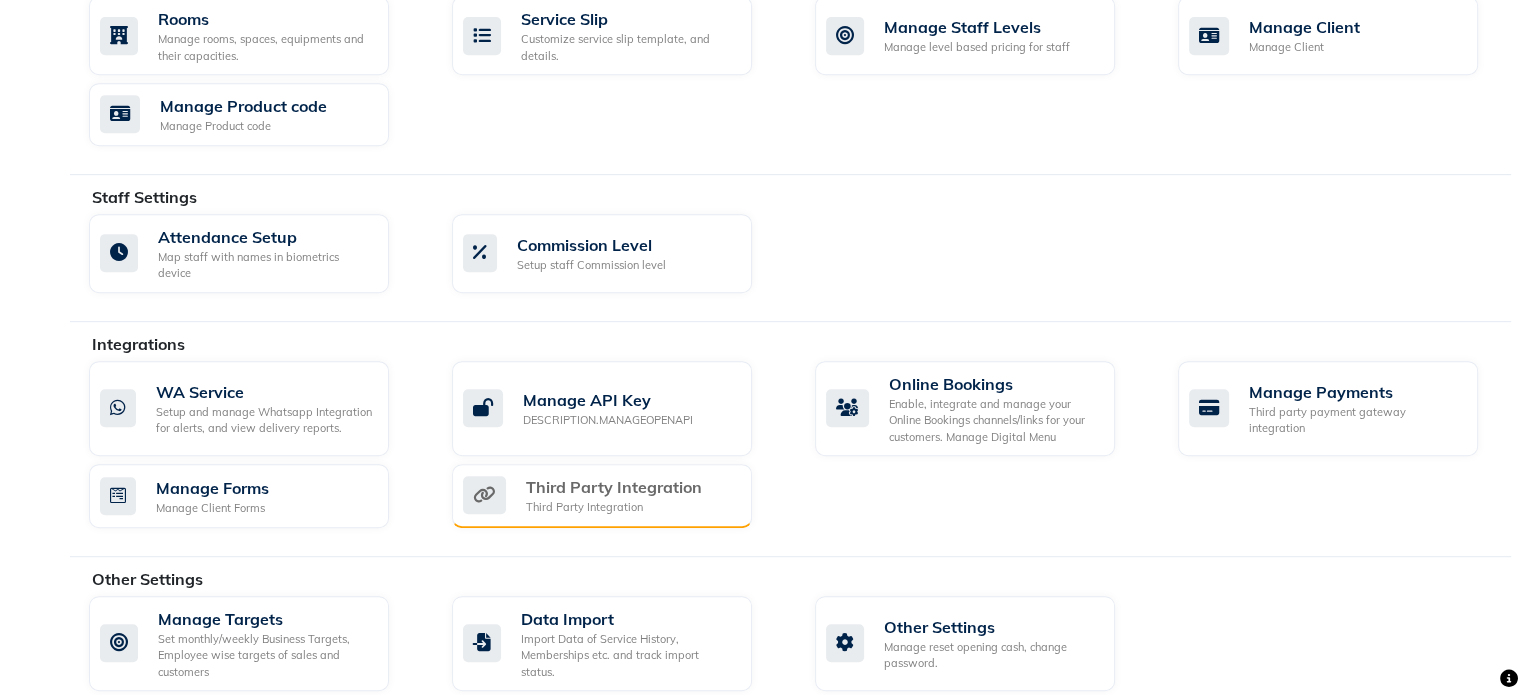 click on "Third Party Integration" 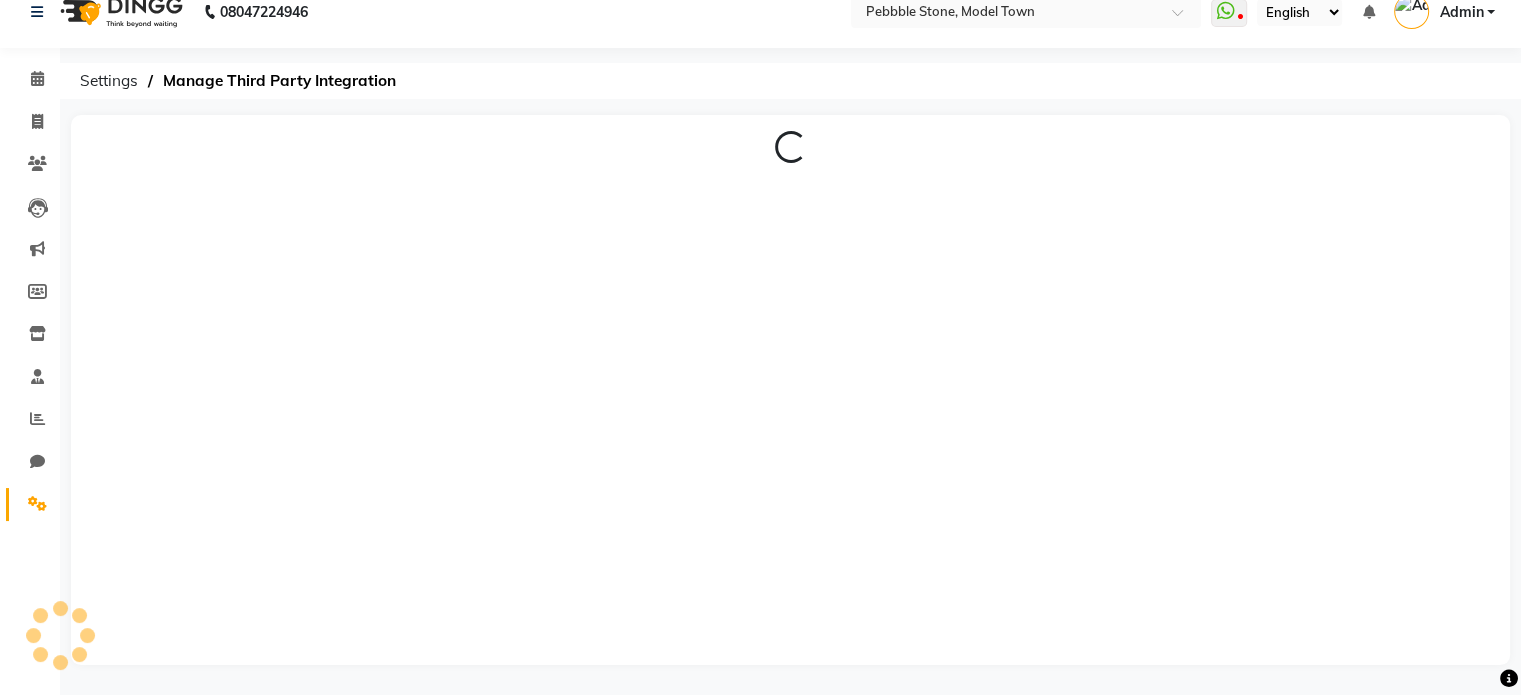 scroll, scrollTop: 24, scrollLeft: 0, axis: vertical 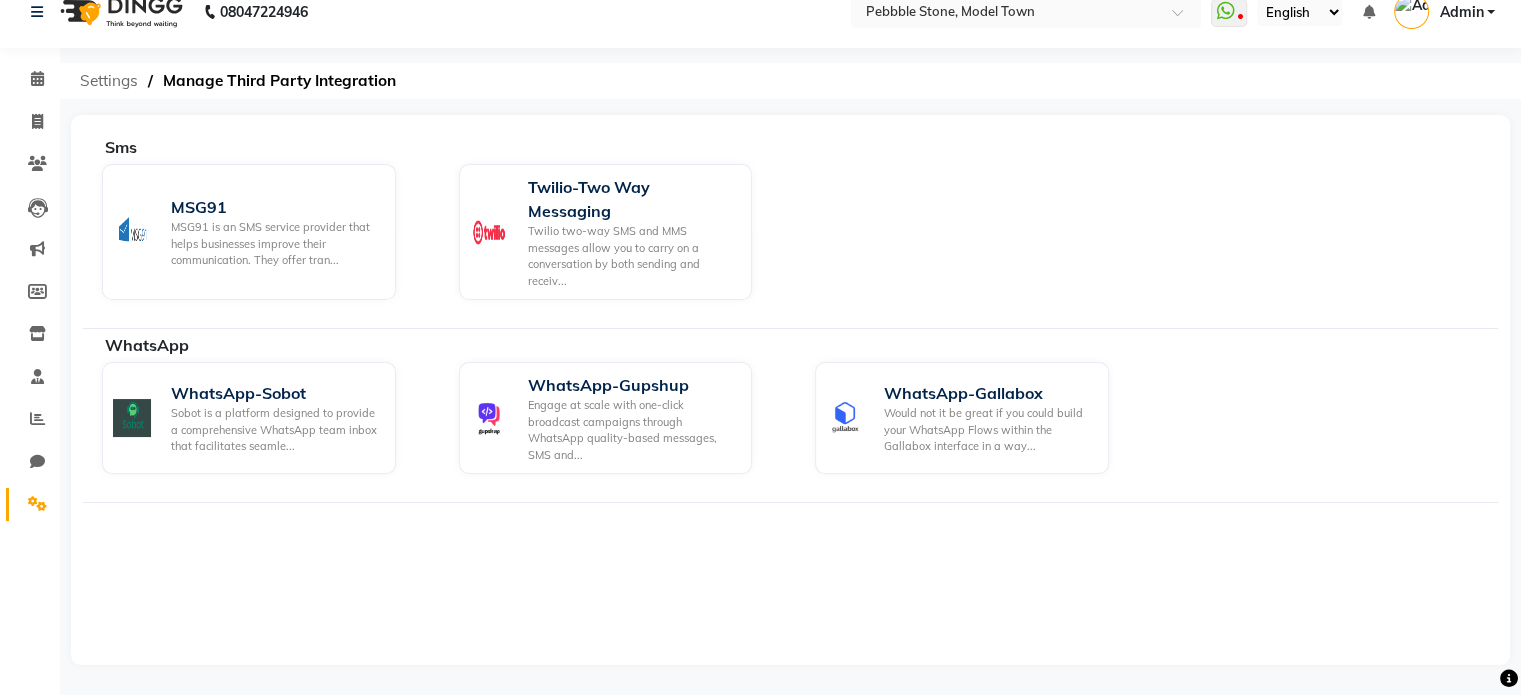 click on "Settings" 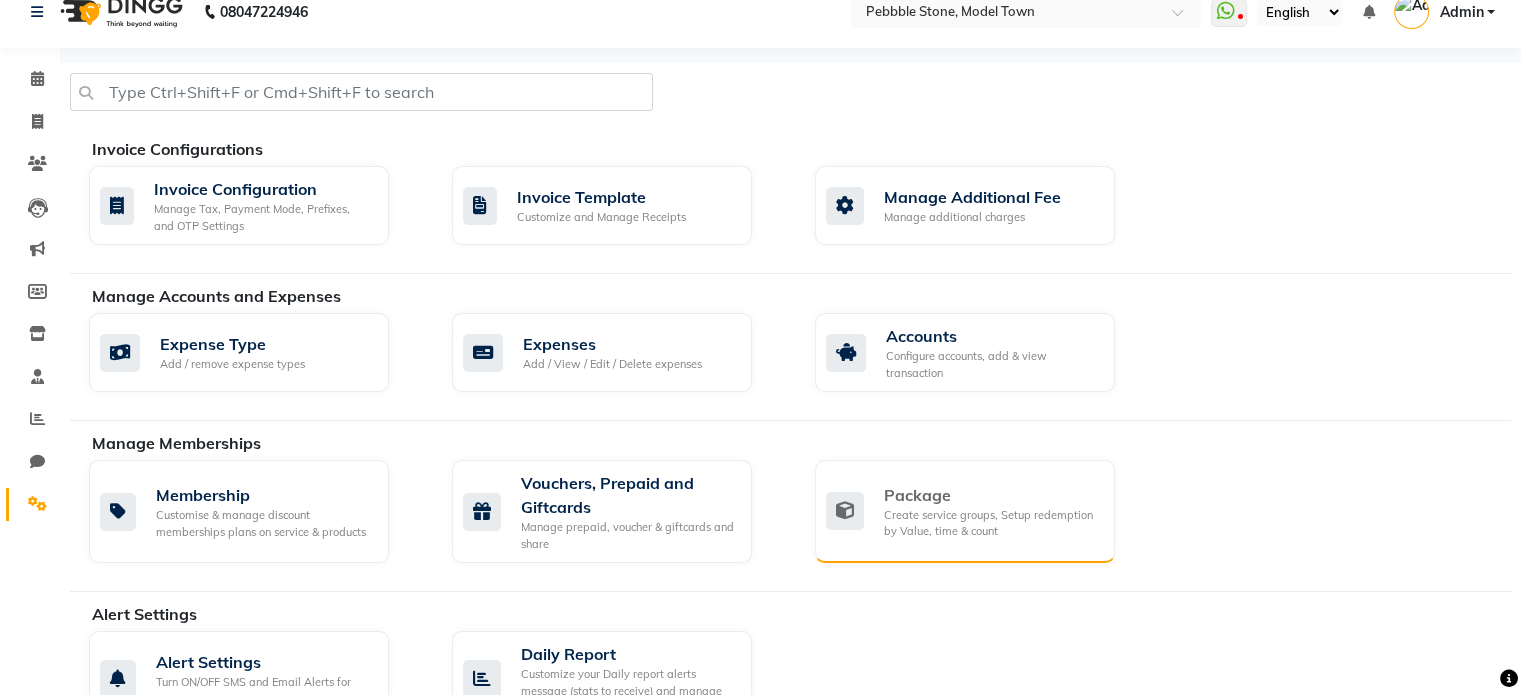 click on "Create service groups, Setup redemption by Value, time & count" 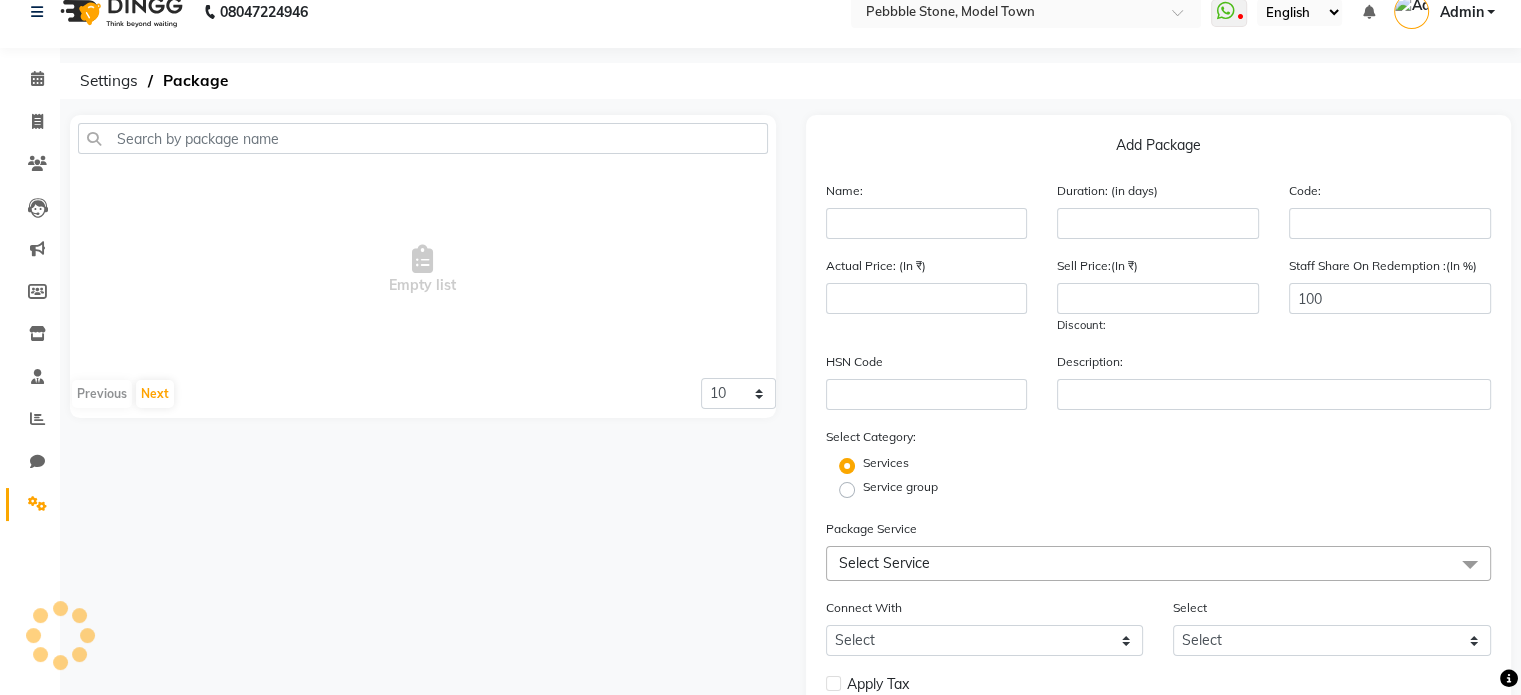 scroll, scrollTop: 156, scrollLeft: 0, axis: vertical 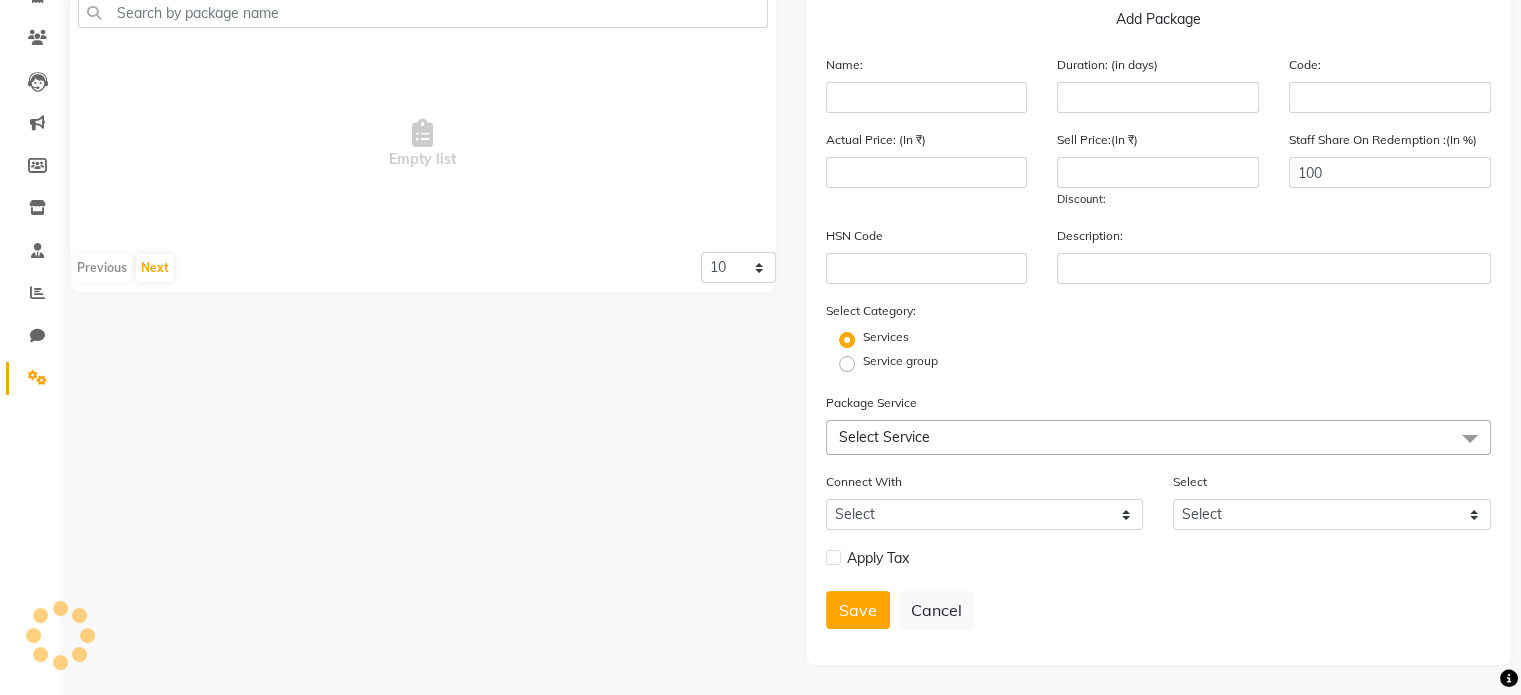click on "Select Service" 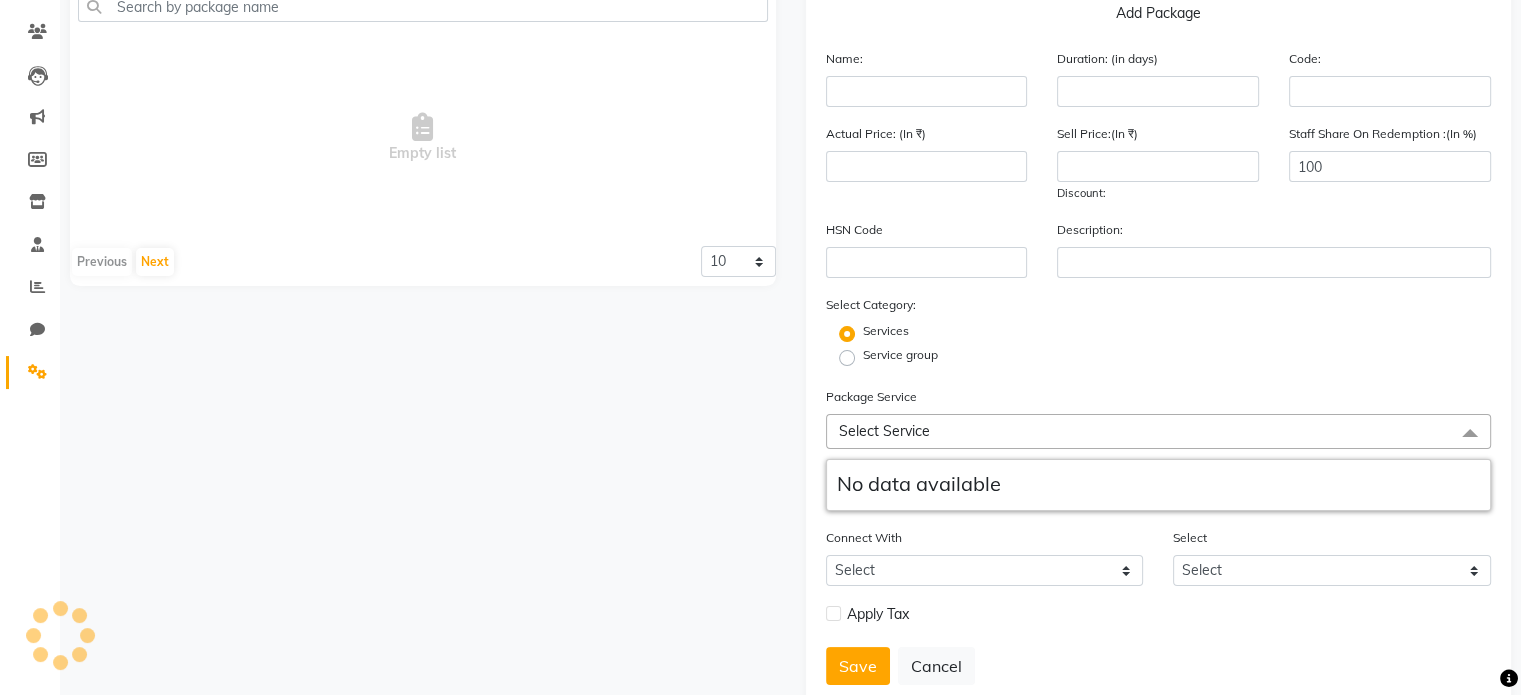 click on "Select Service" 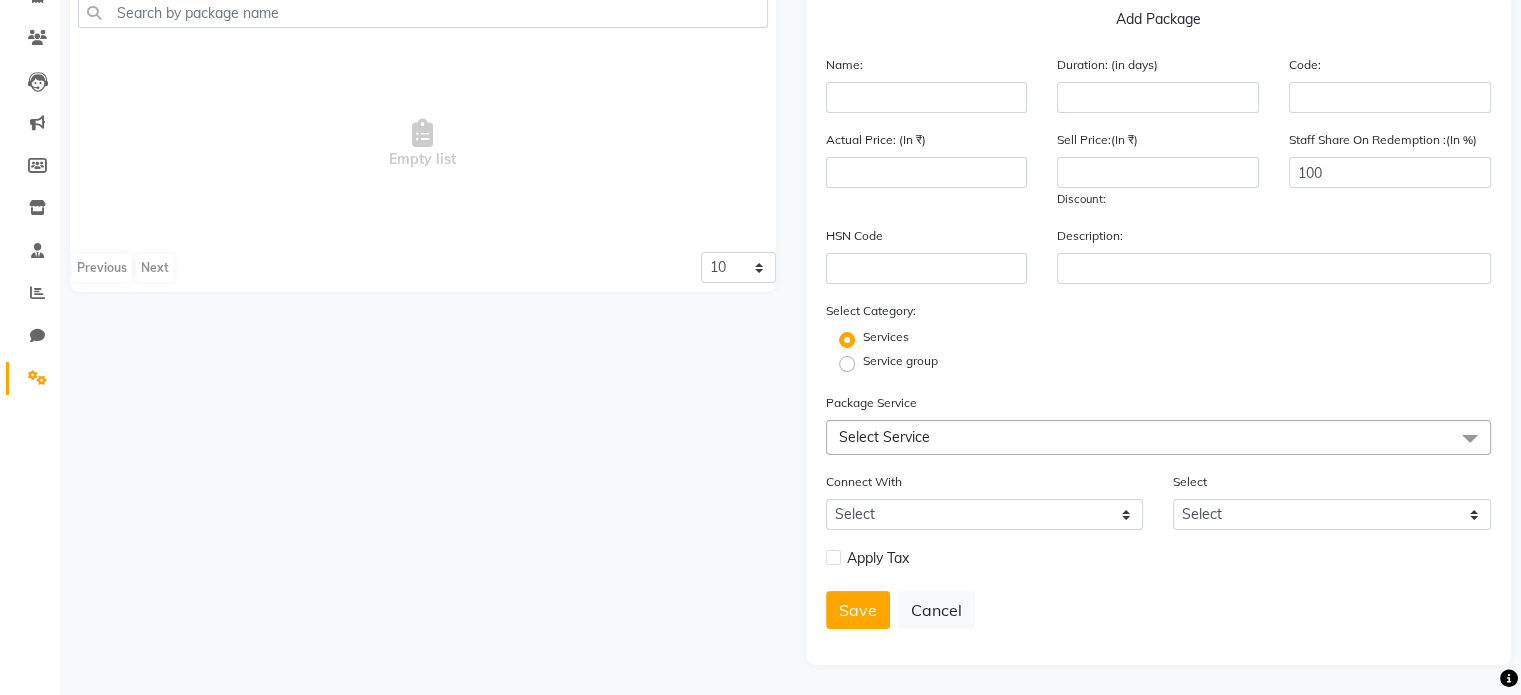 scroll, scrollTop: 0, scrollLeft: 0, axis: both 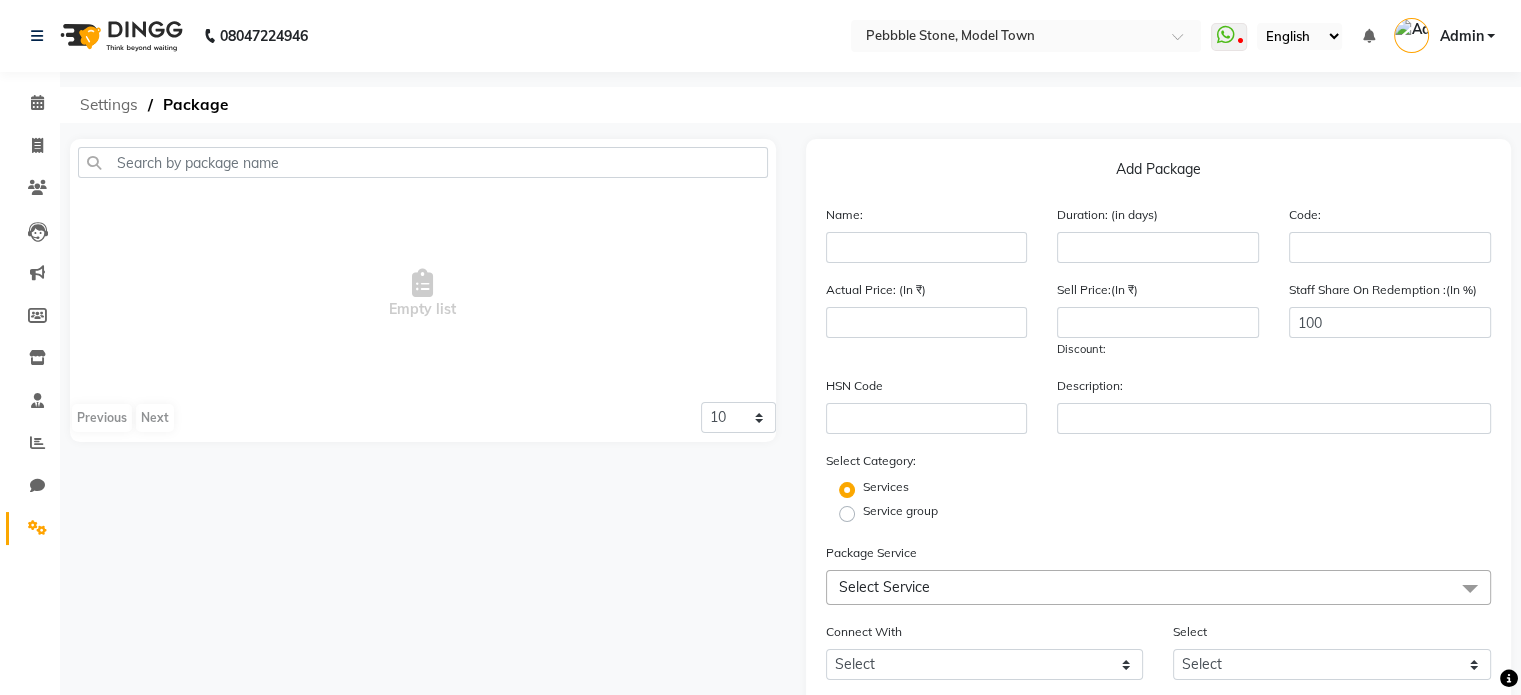 click on "Settings" 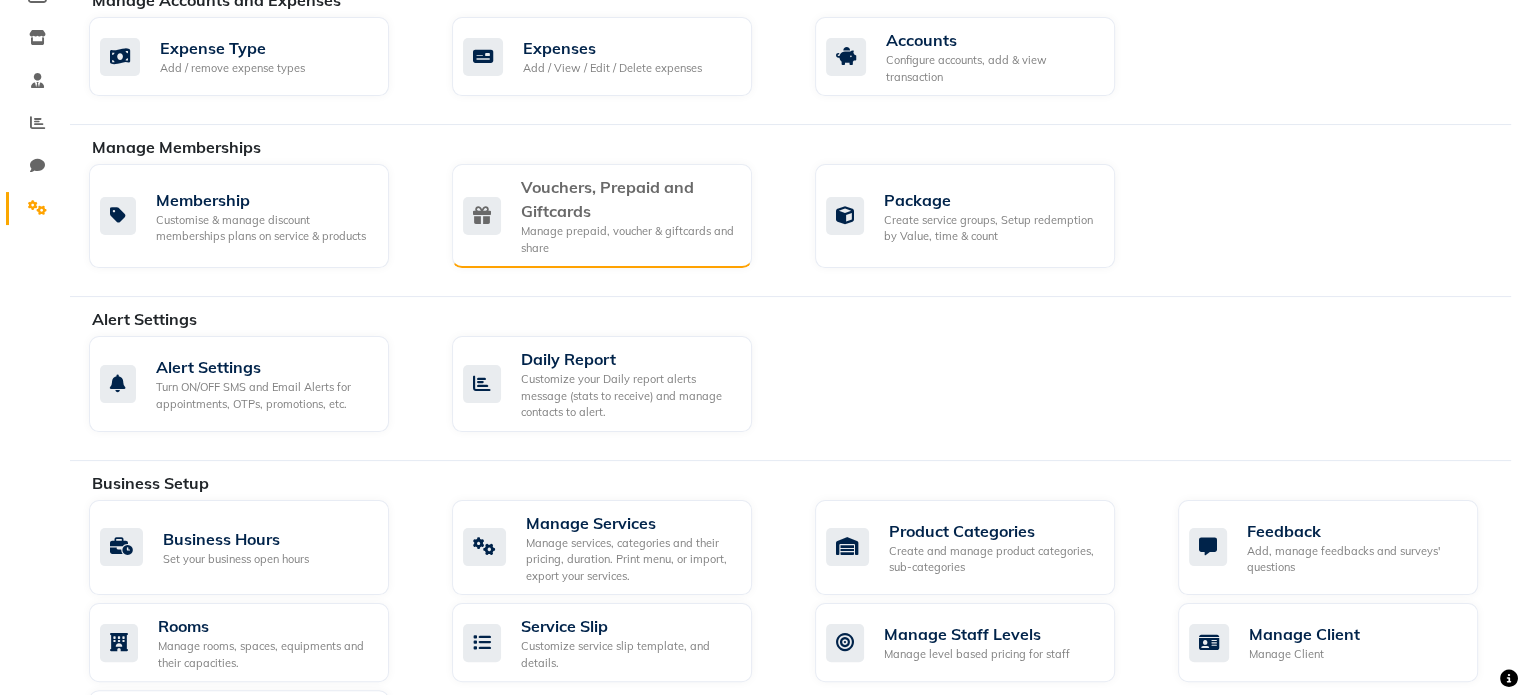 scroll, scrollTop: 360, scrollLeft: 0, axis: vertical 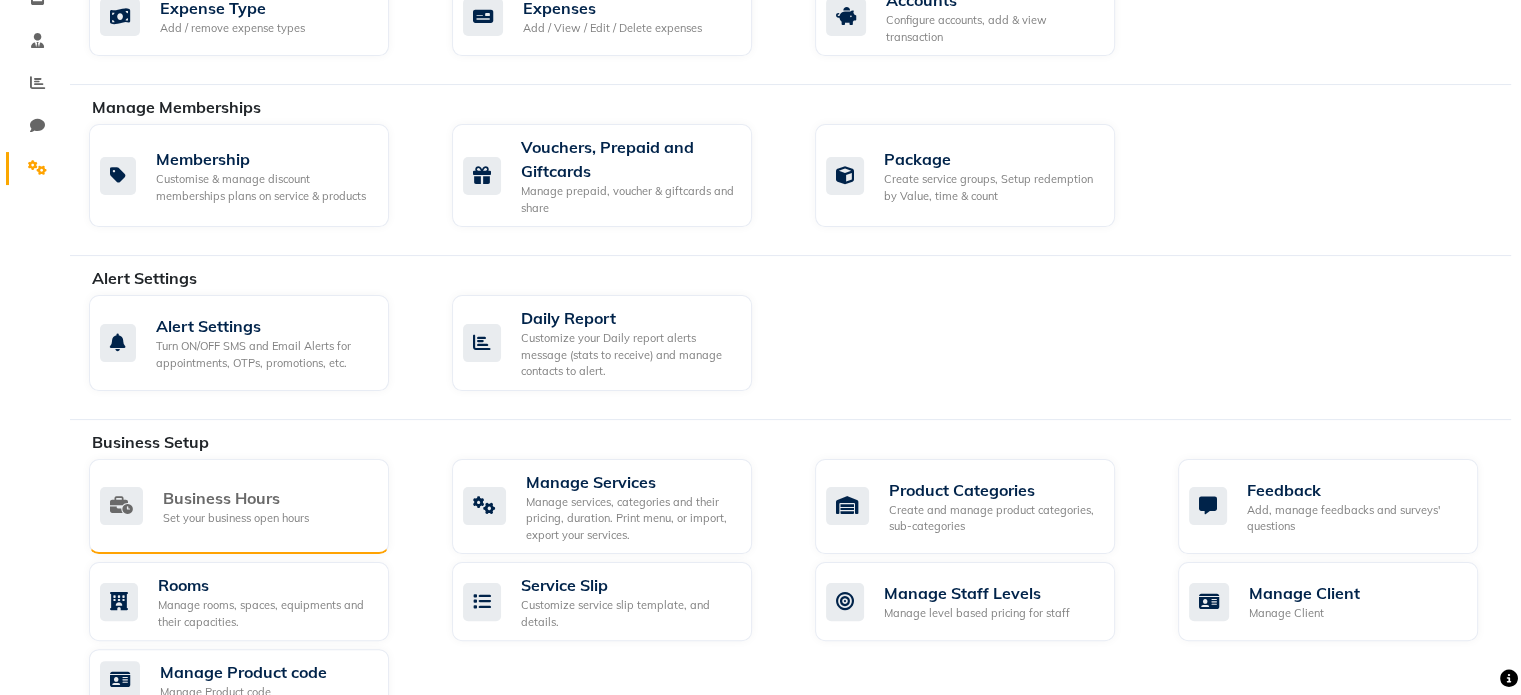 click on "Set your business open hours" 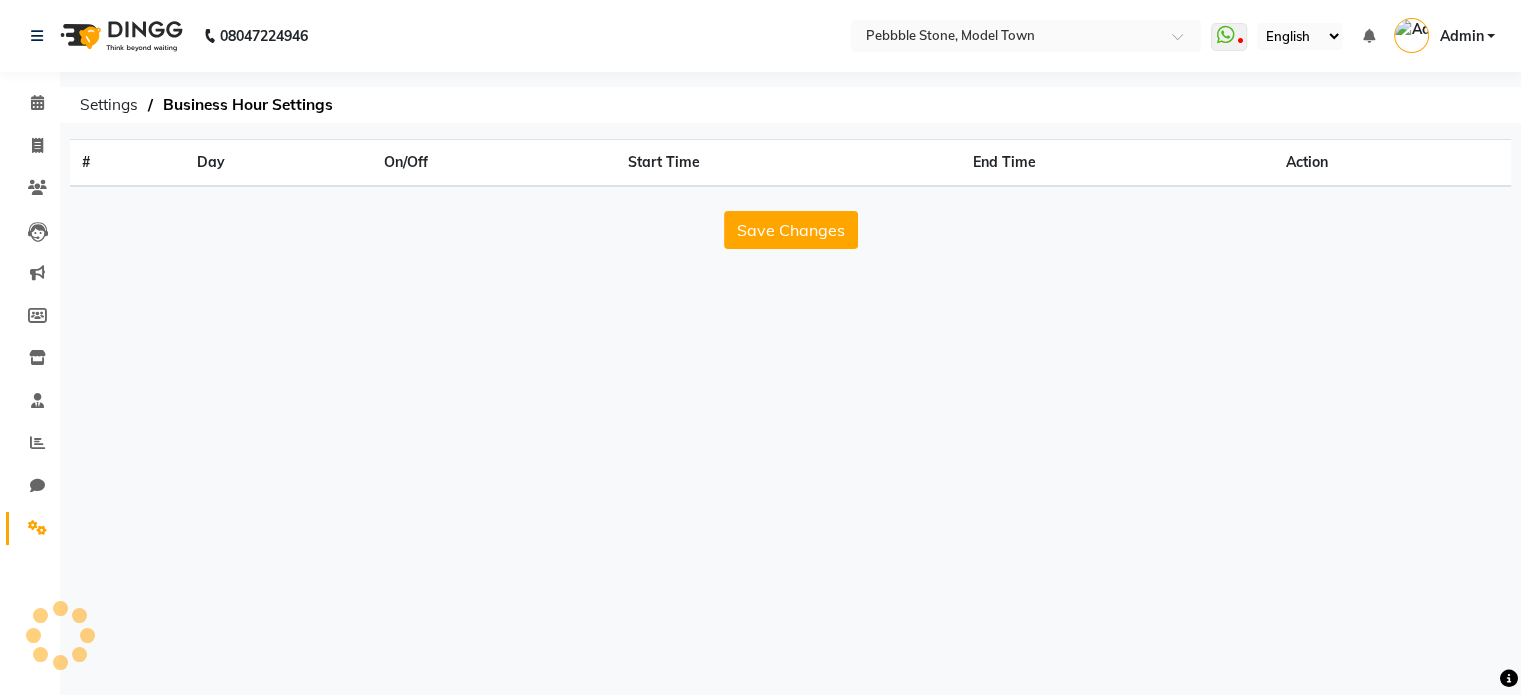 scroll, scrollTop: 0, scrollLeft: 0, axis: both 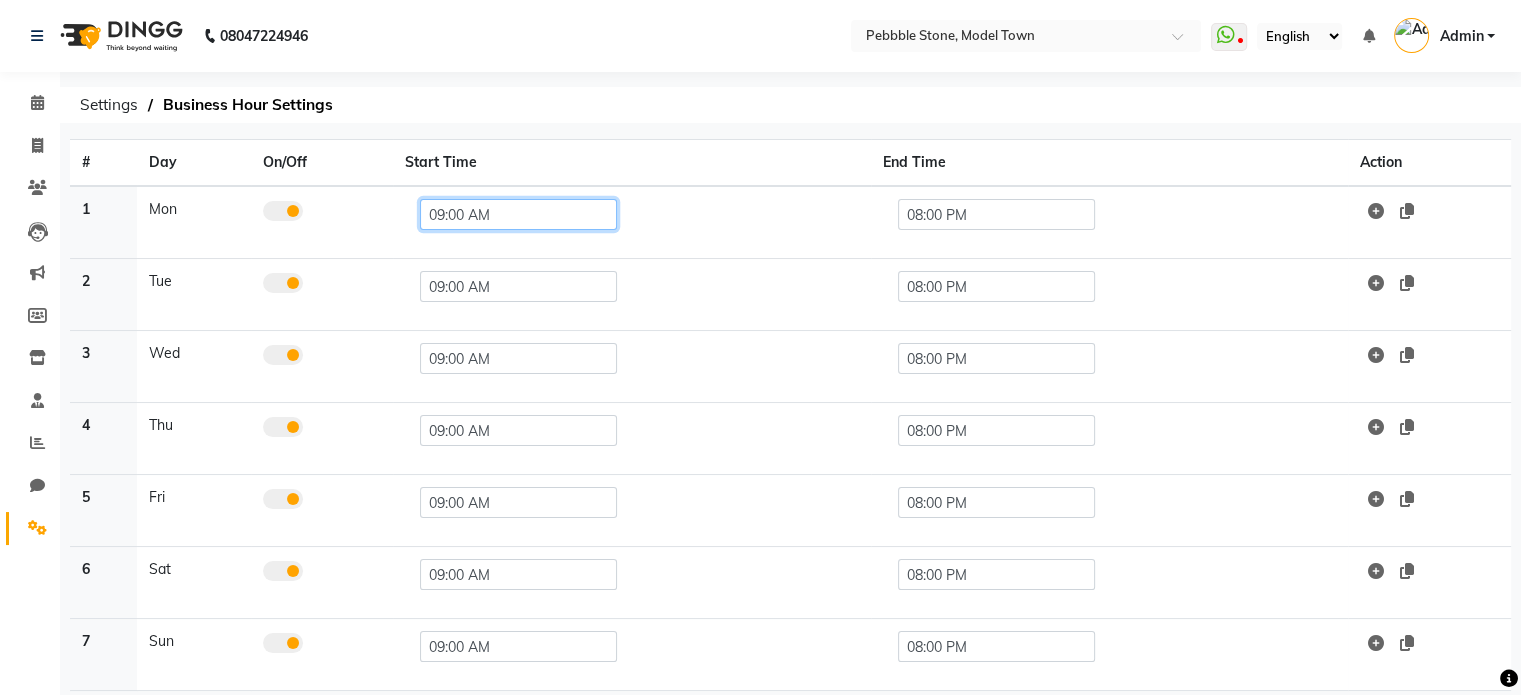 click on "09:00 AM" 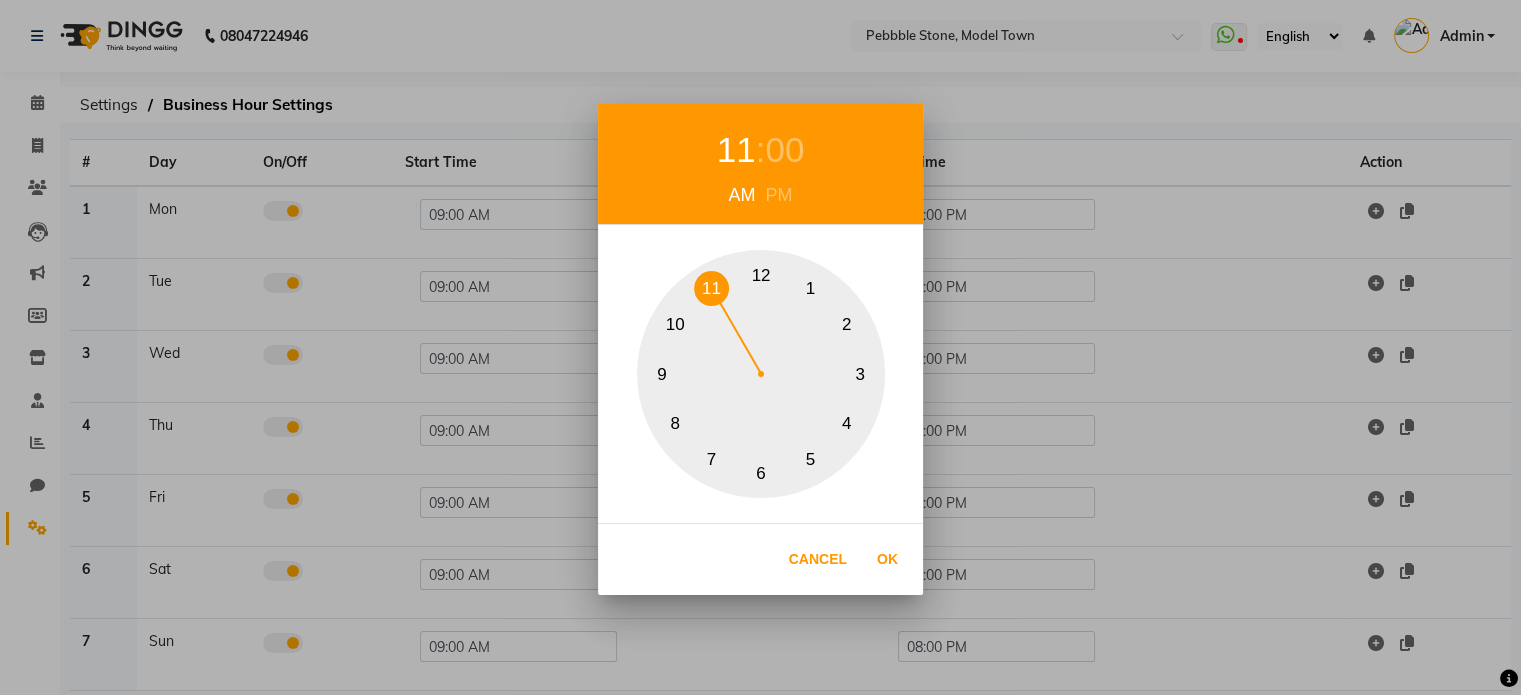 click on "11" at bounding box center (711, 288) 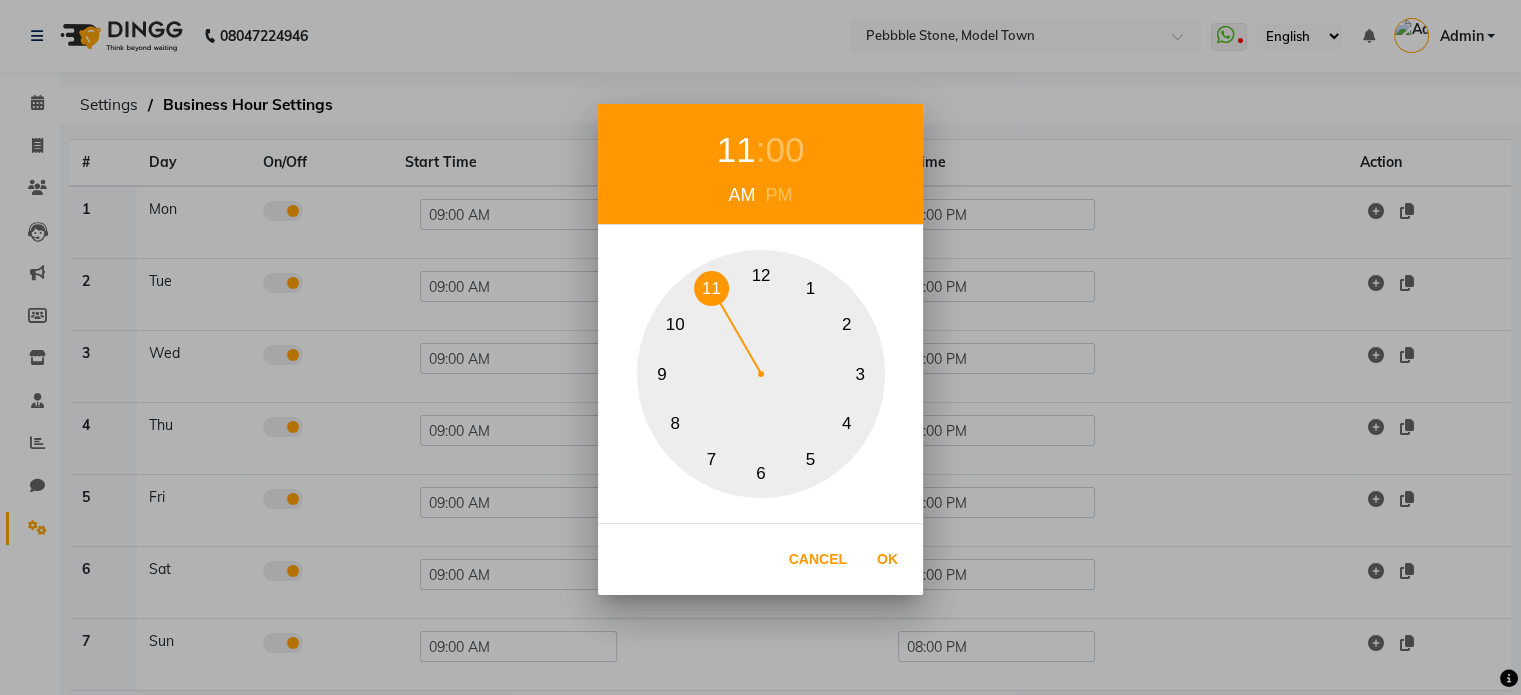 click on "00" at bounding box center (784, 150) 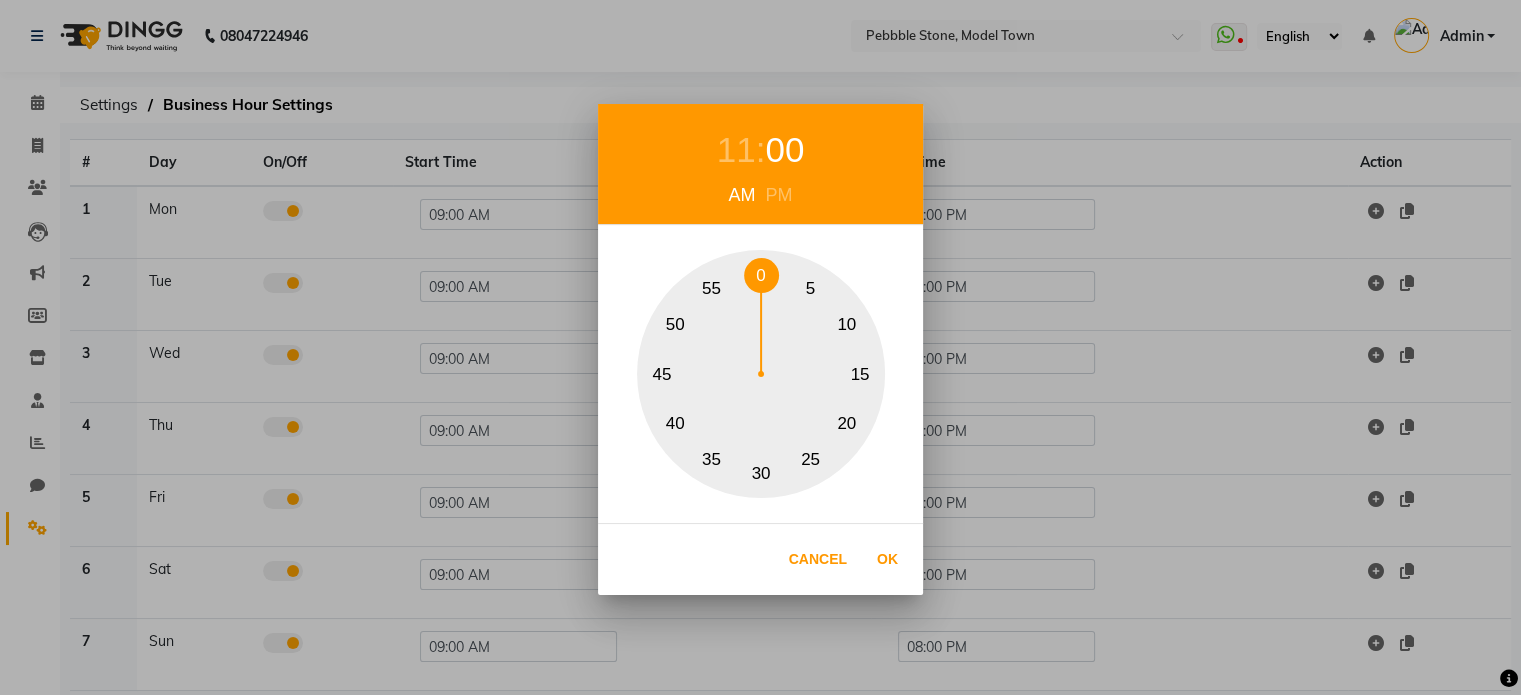 click on "30" at bounding box center (761, 473) 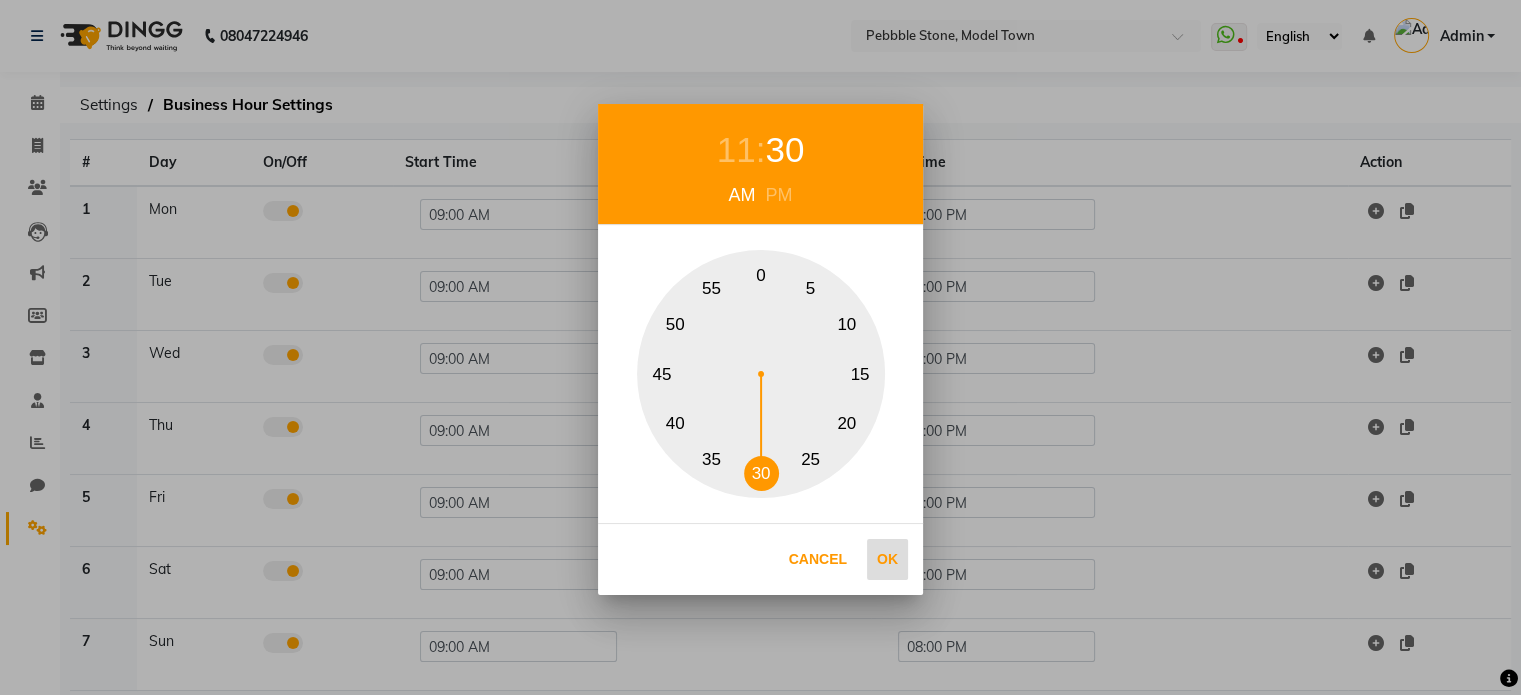 click on "Ok" at bounding box center [887, 559] 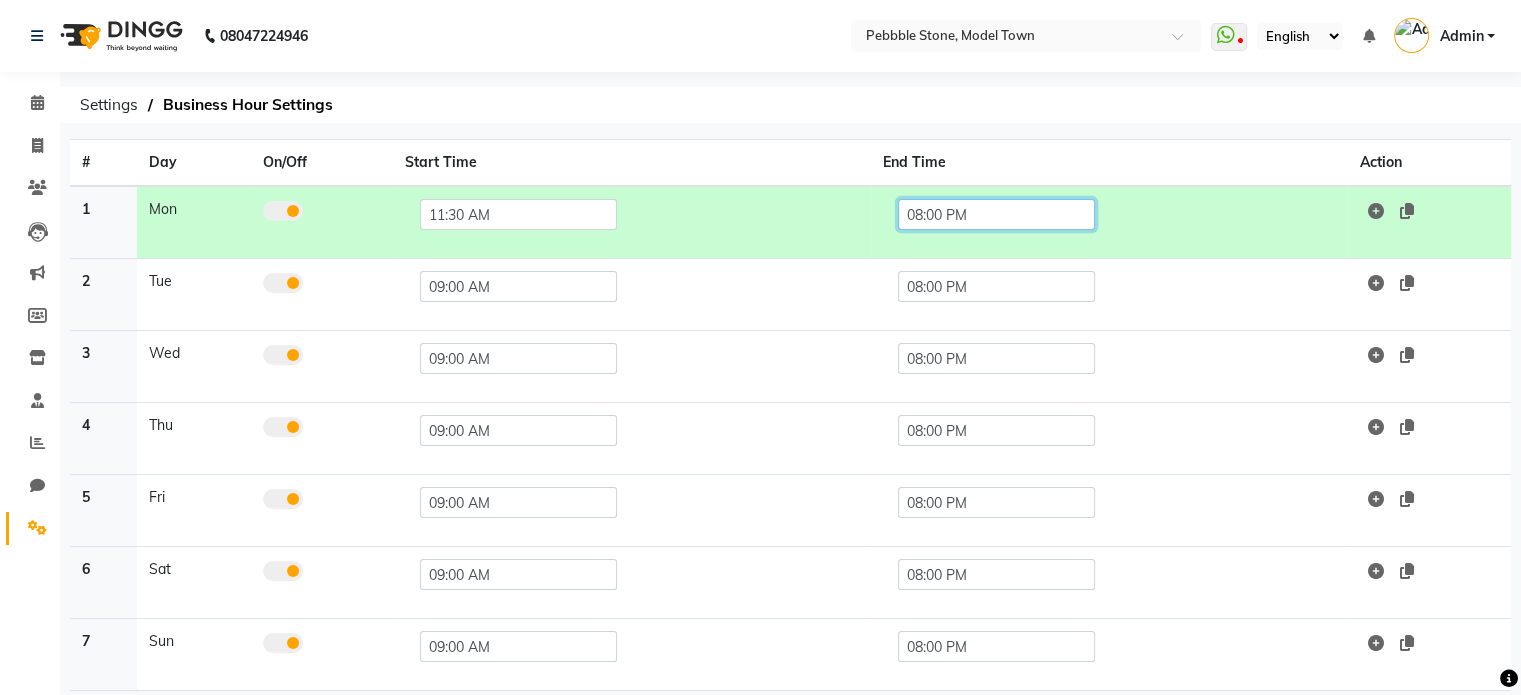 click on "08:00 PM" 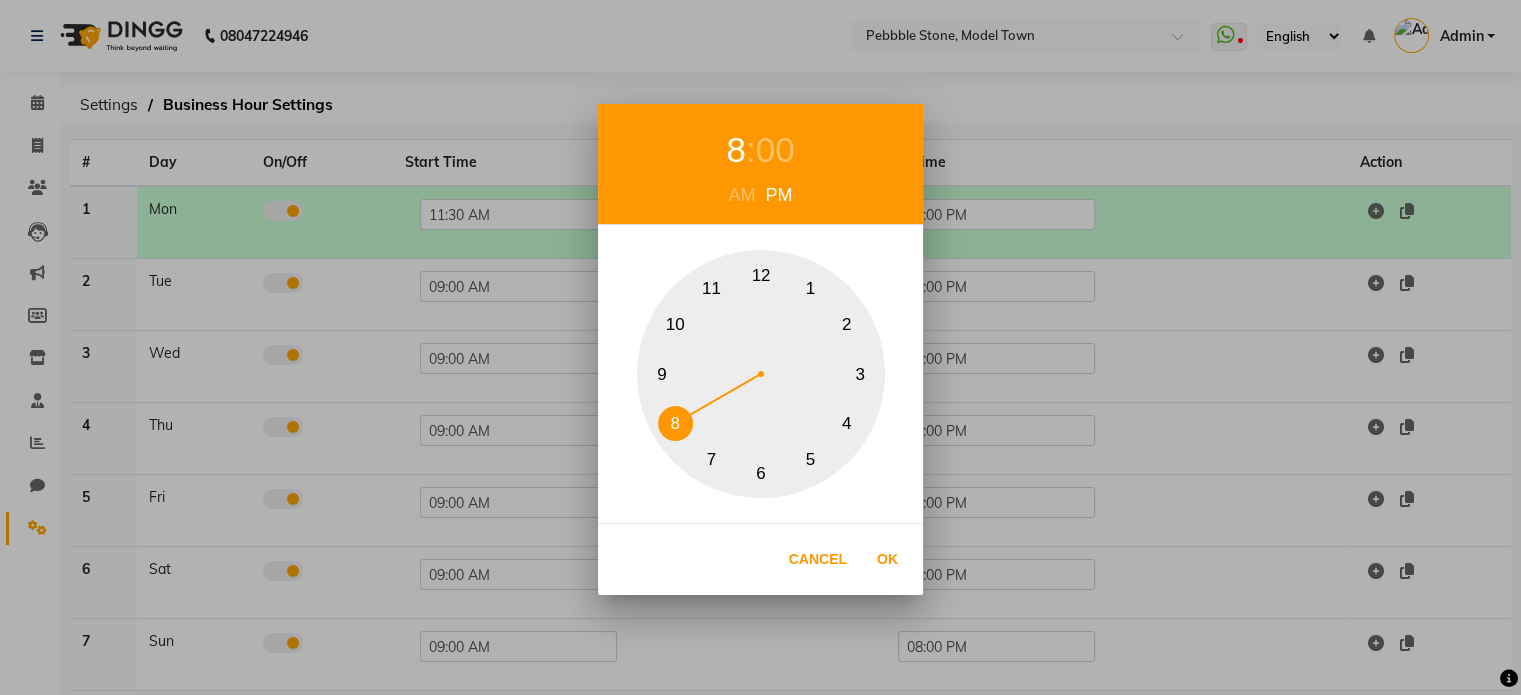 click on "00" at bounding box center (775, 150) 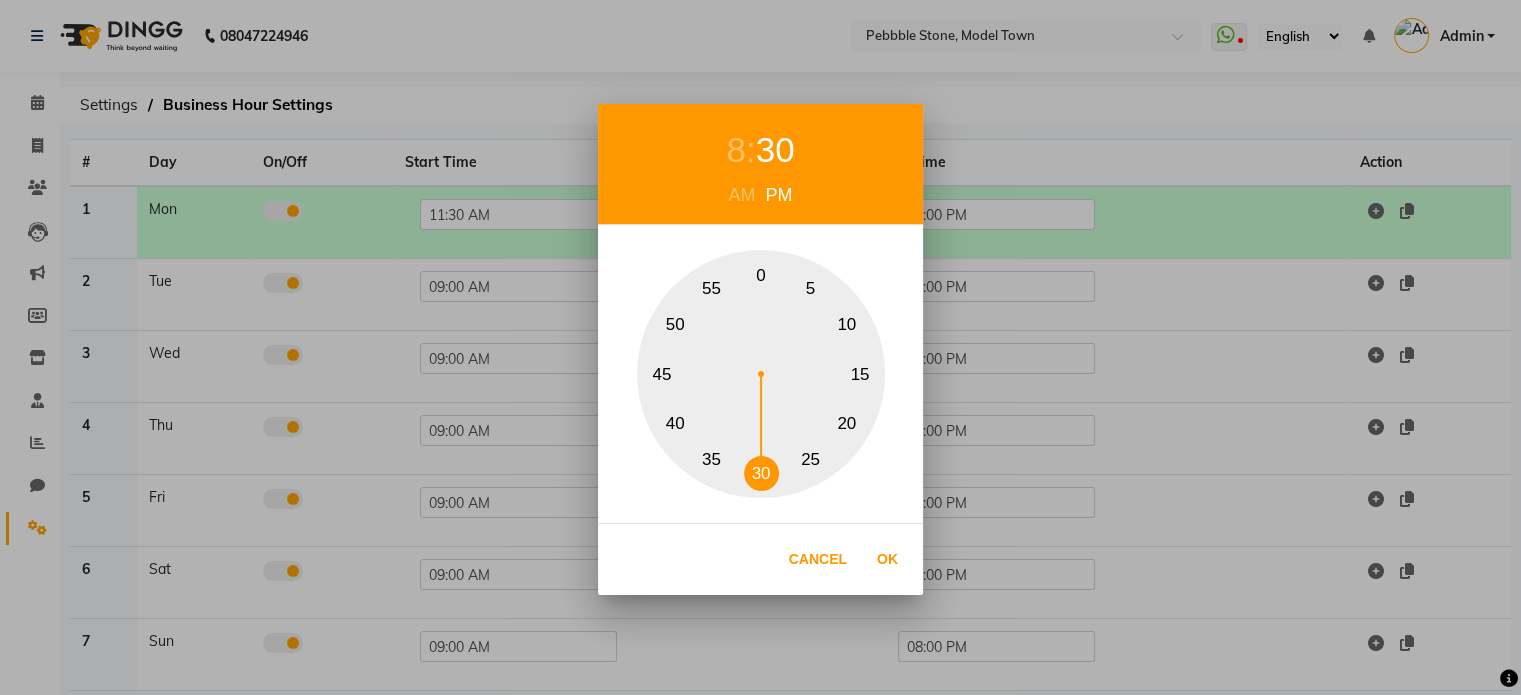 click on "30" at bounding box center [761, 473] 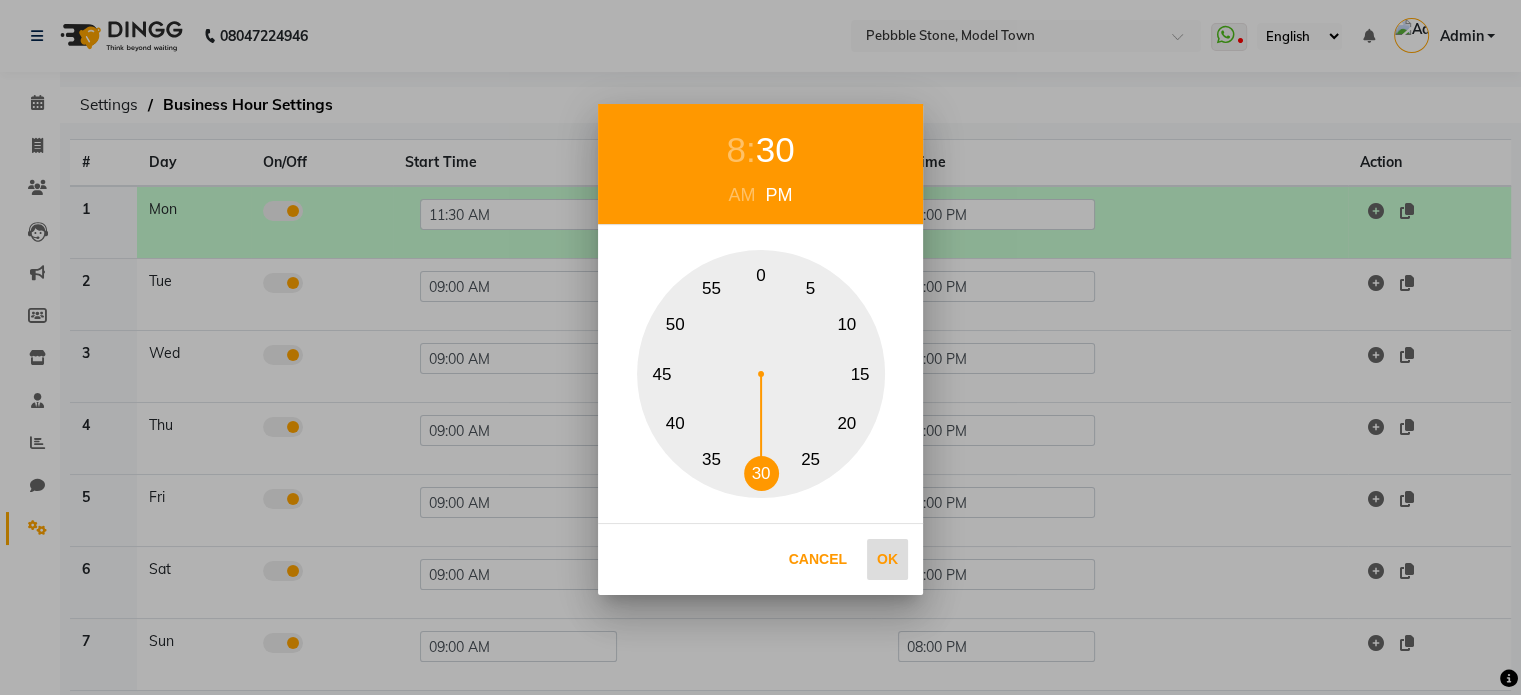click on "Ok" at bounding box center [887, 559] 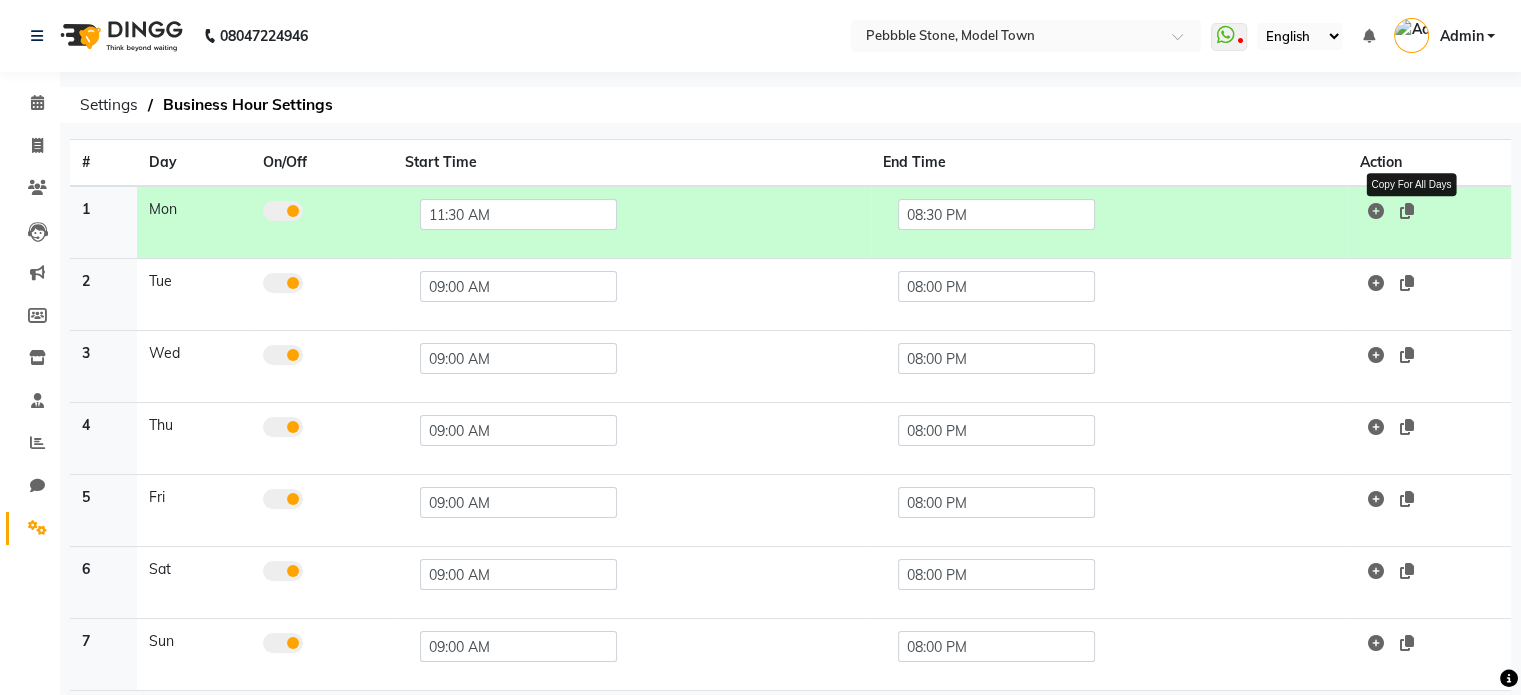 click 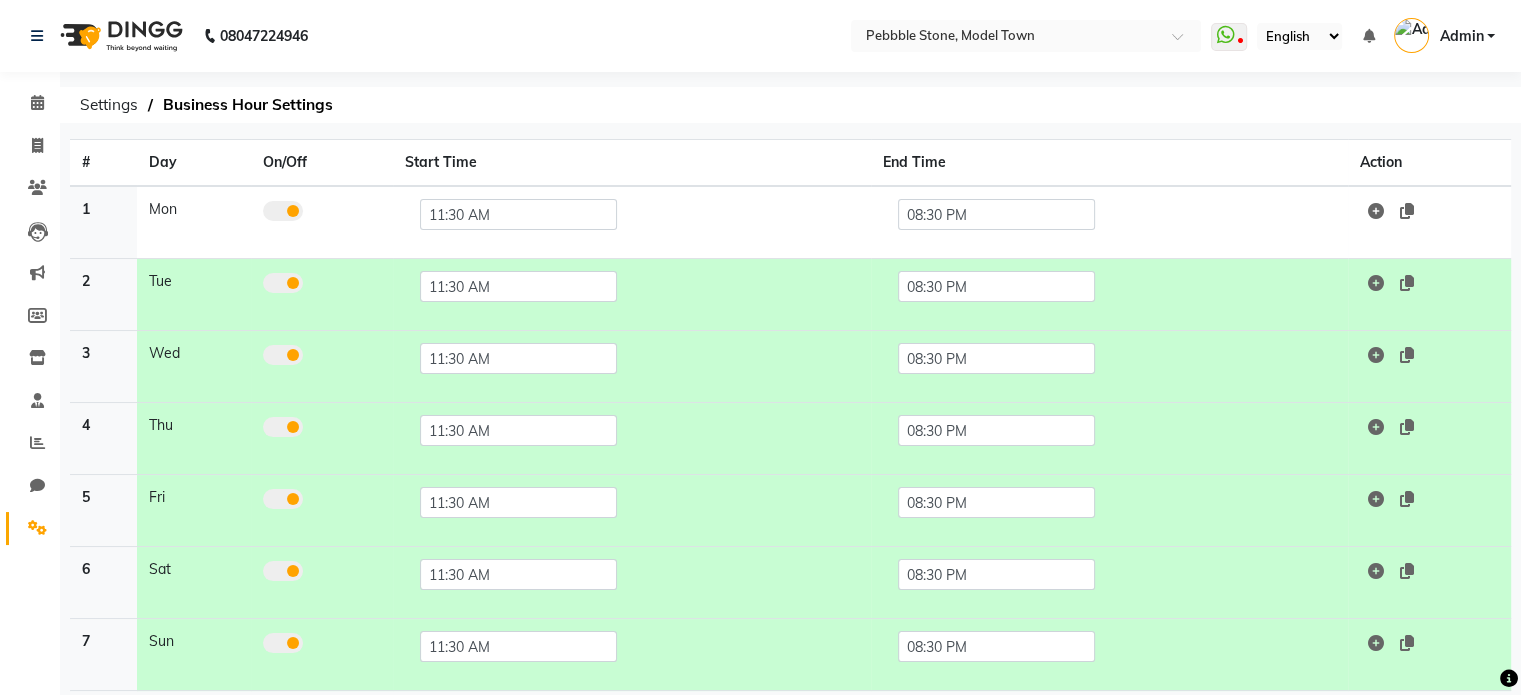 scroll, scrollTop: 85, scrollLeft: 0, axis: vertical 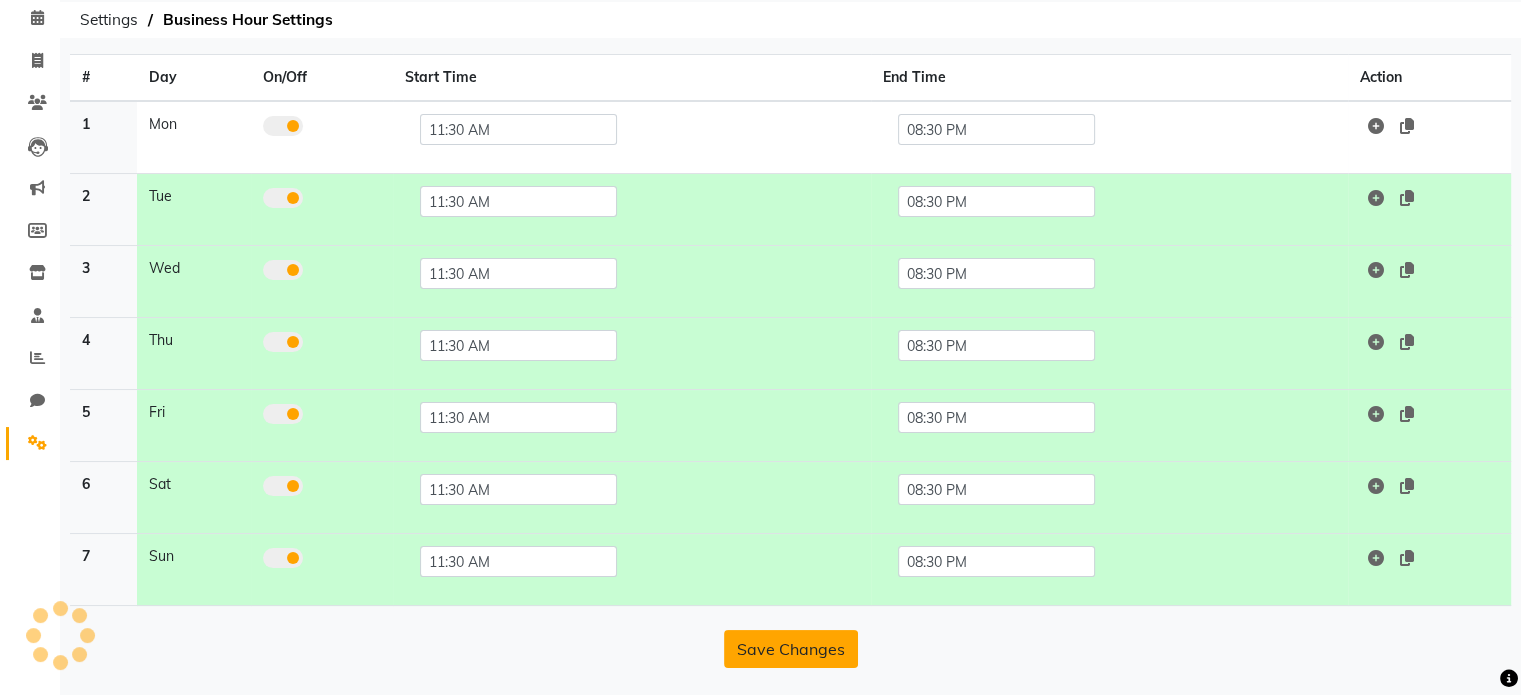 click on "Save Changes" 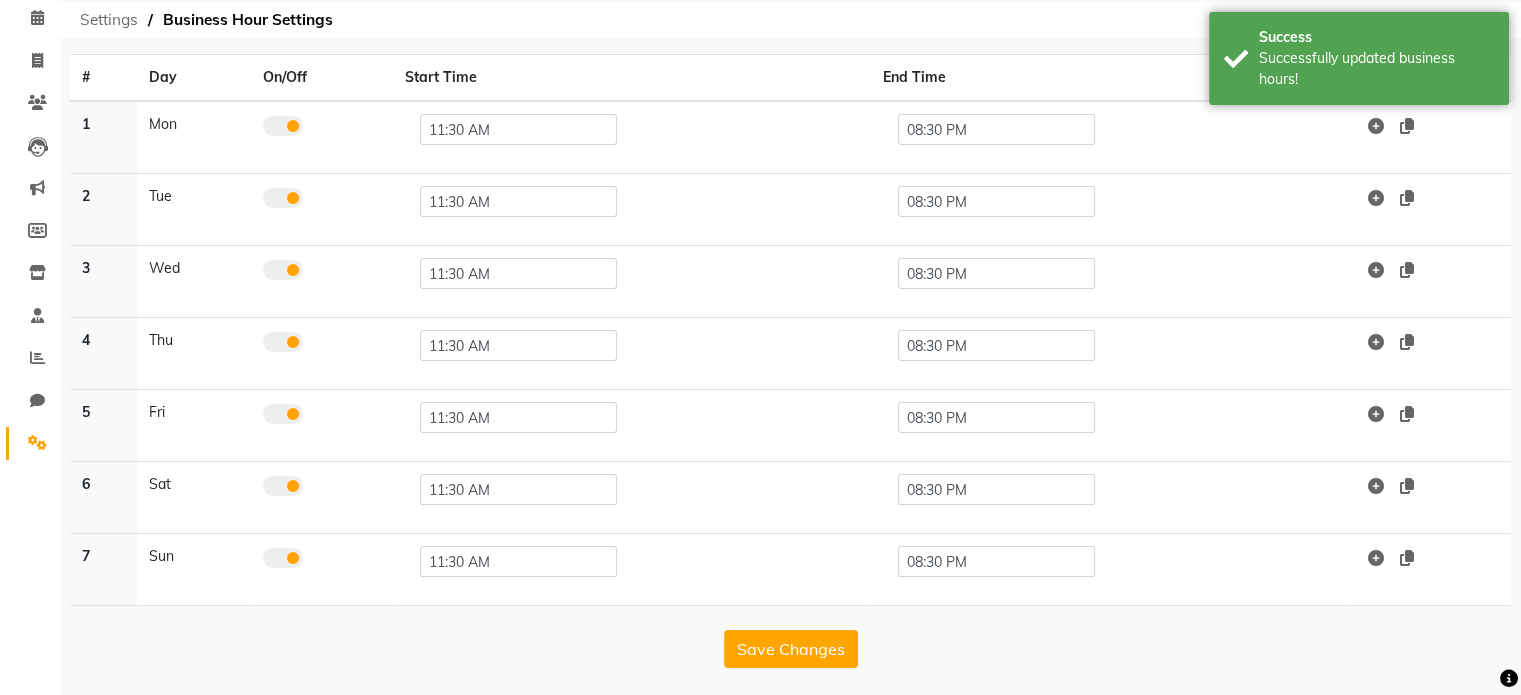 click on "Settings" 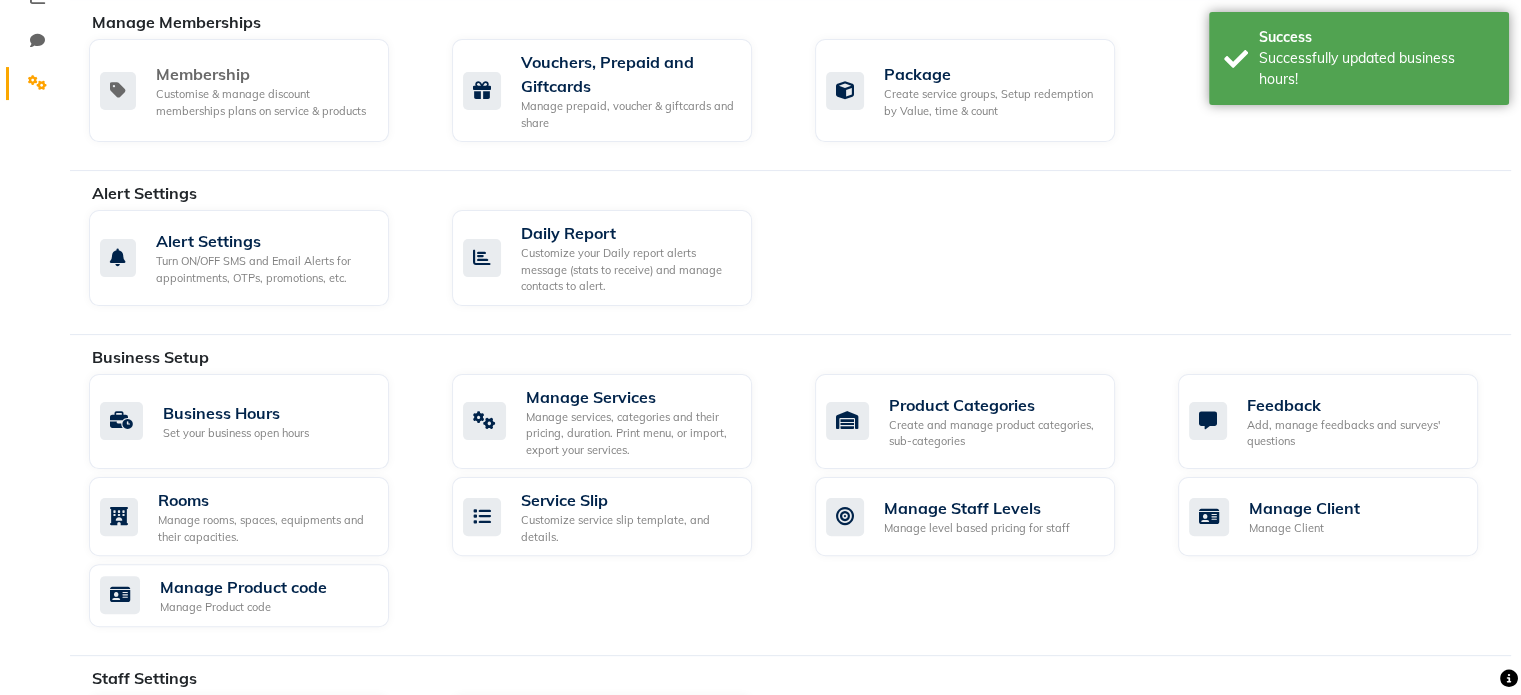scroll, scrollTop: 485, scrollLeft: 0, axis: vertical 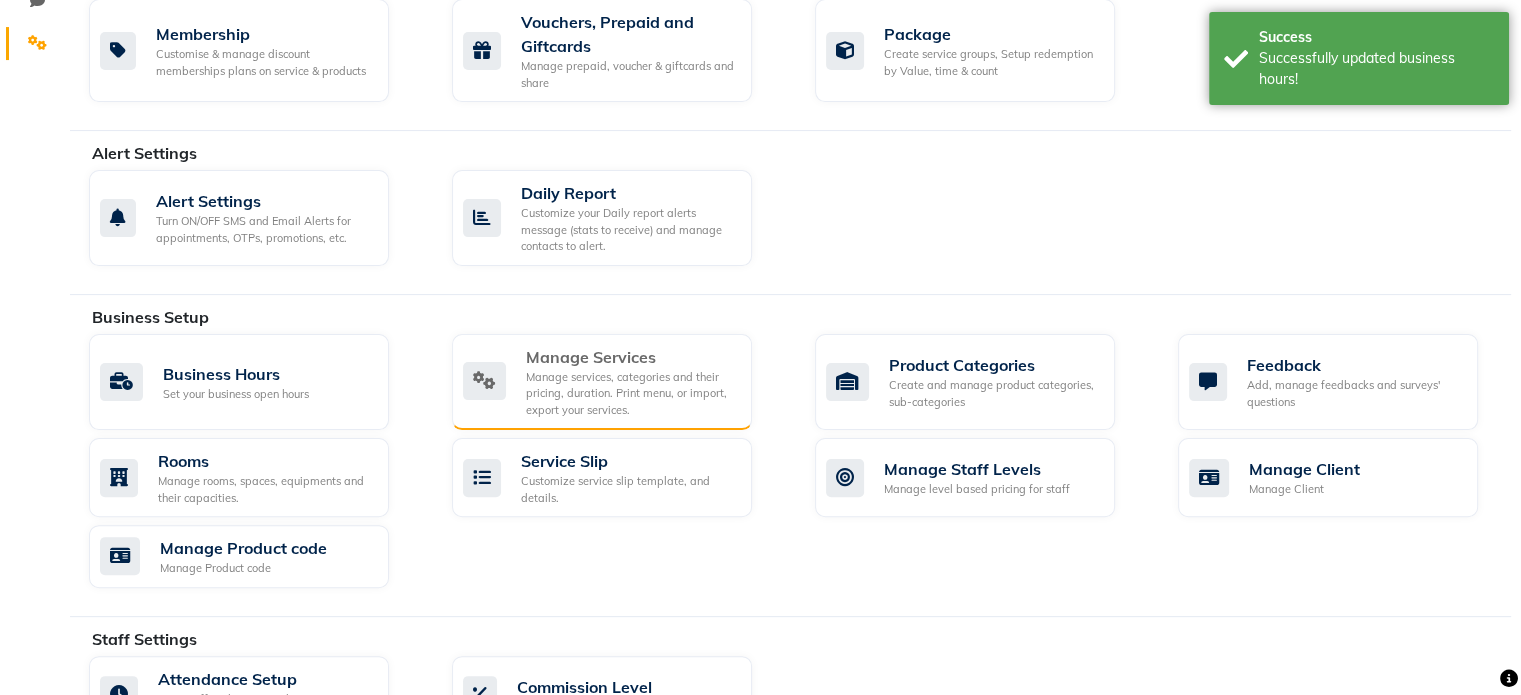 click on "Manage services, categories and their pricing, duration. Print menu, or import, export your services." 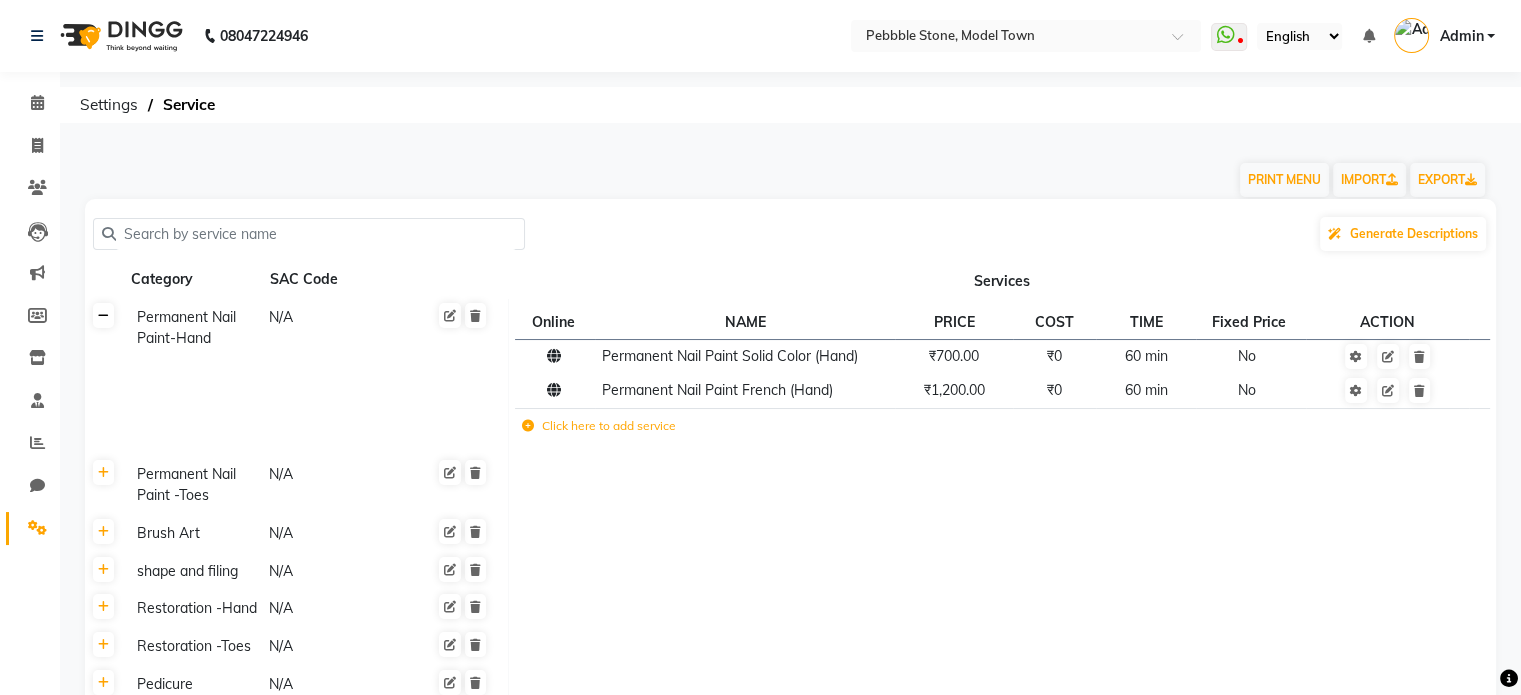 click 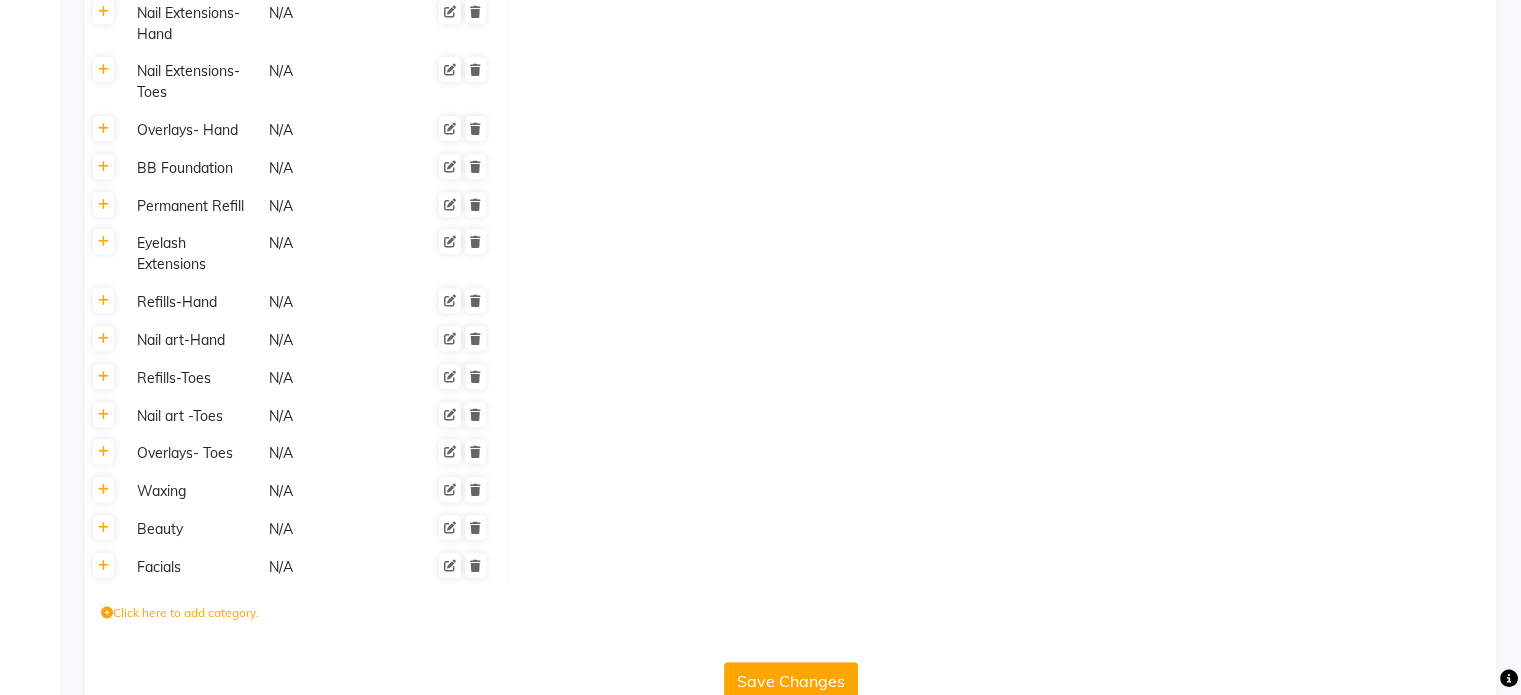 scroll, scrollTop: 840, scrollLeft: 0, axis: vertical 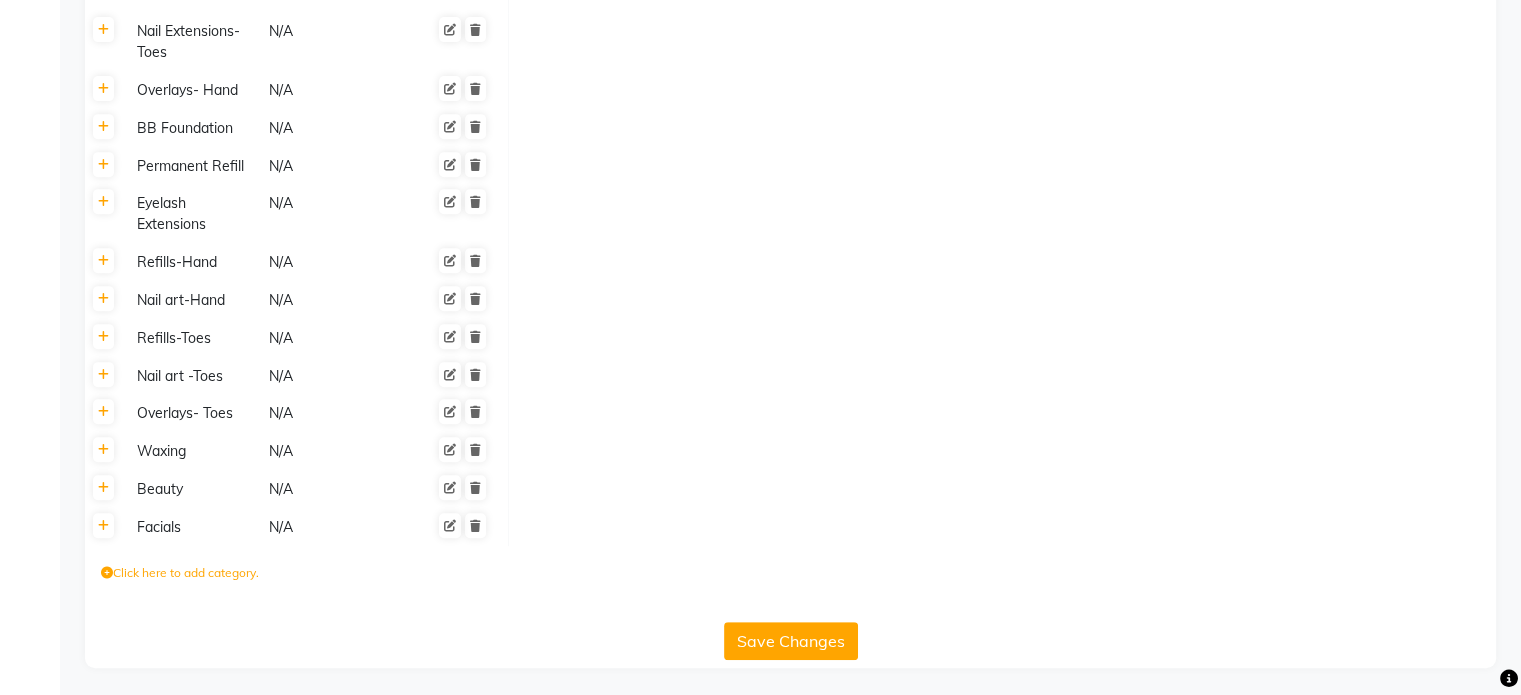 click on "Click here to add category." 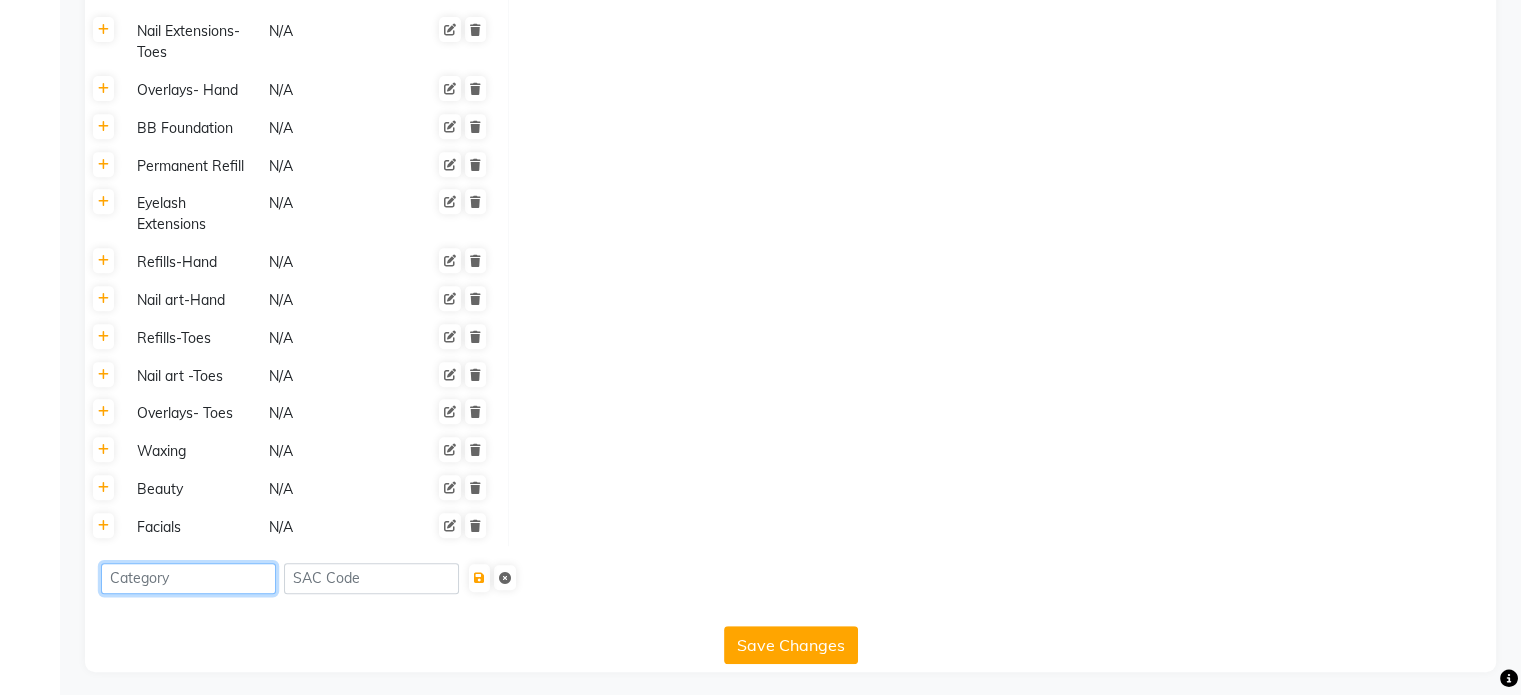 click 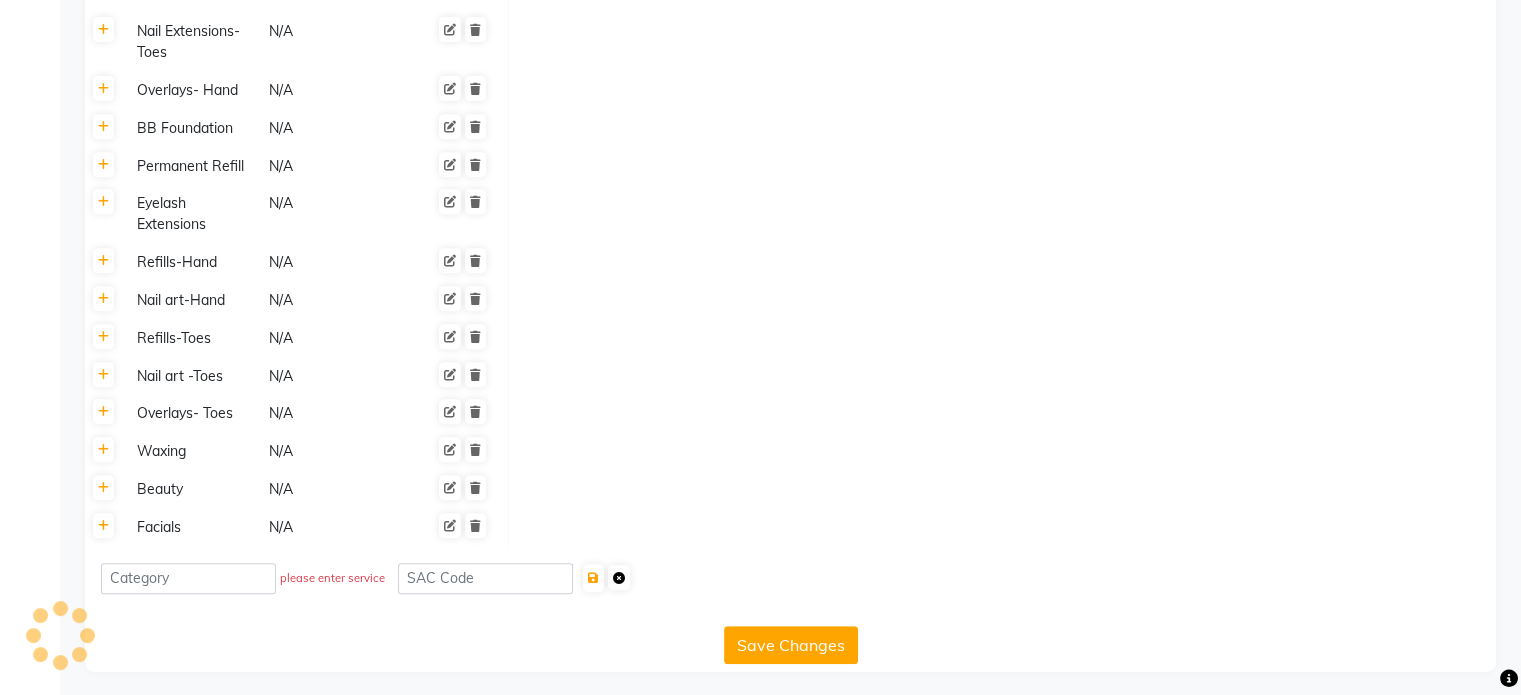 click on "please enter service" 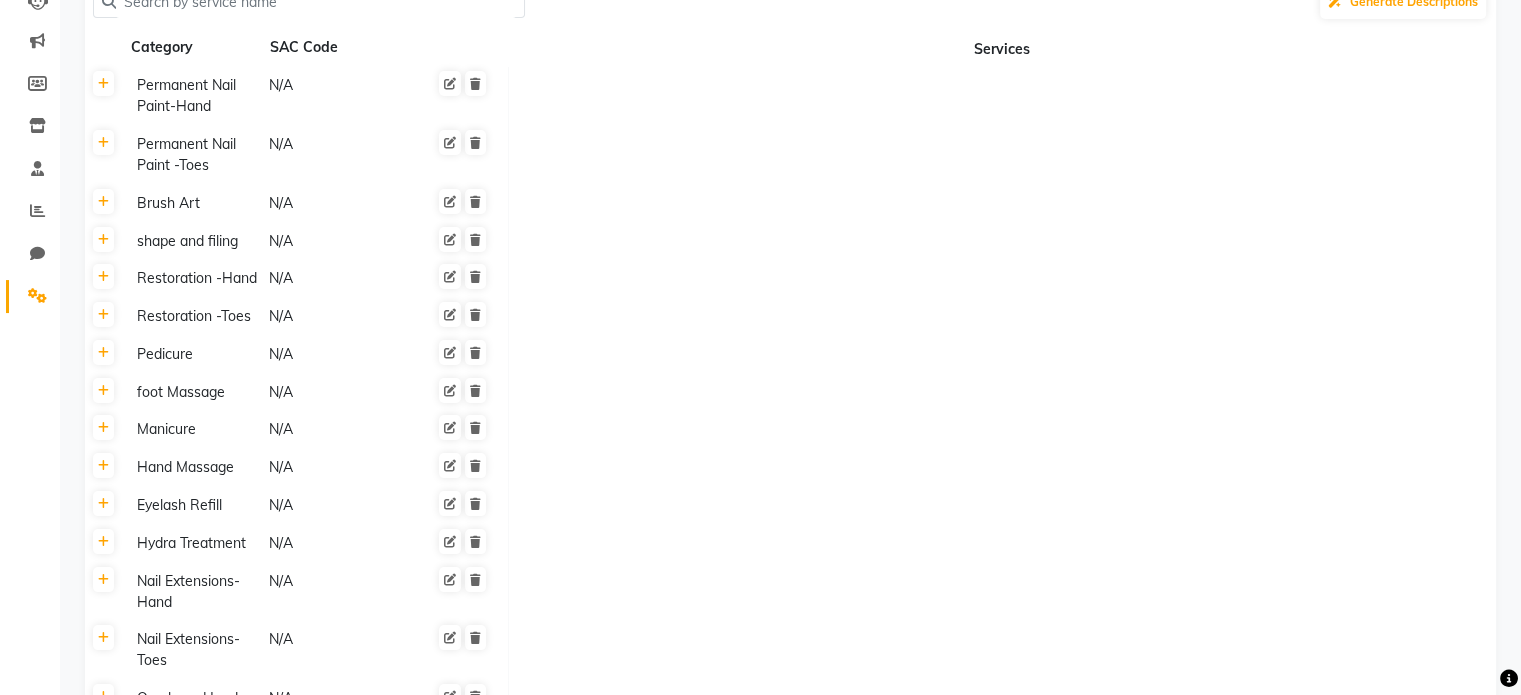 scroll, scrollTop: 0, scrollLeft: 0, axis: both 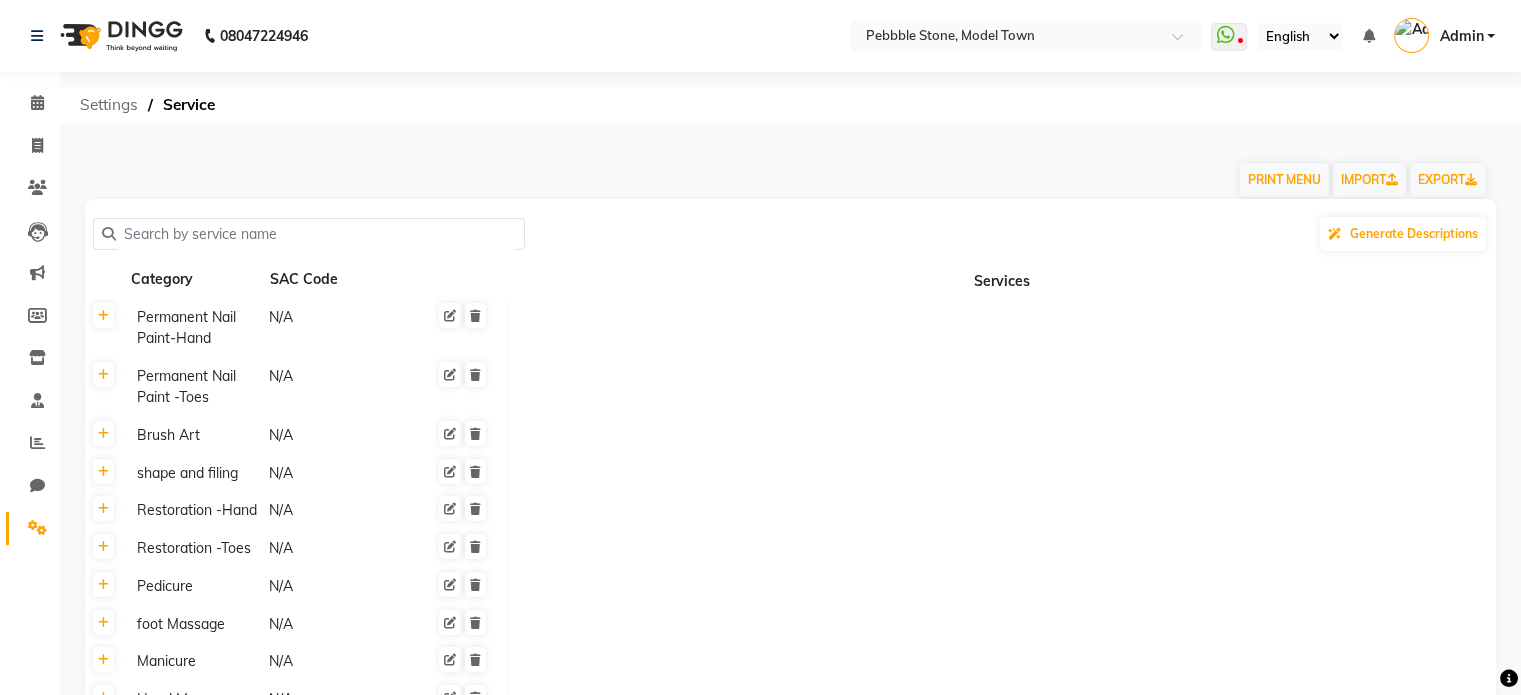 click on "Settings" 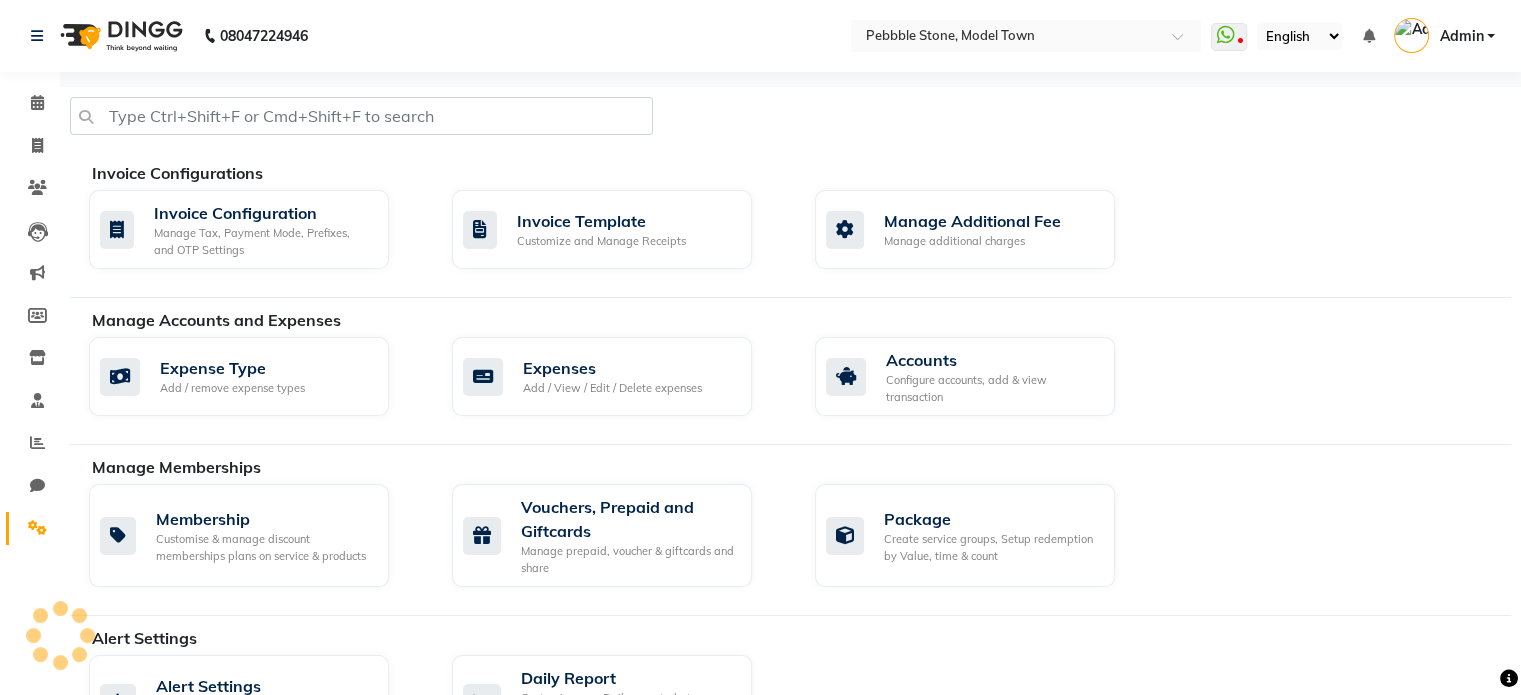 scroll, scrollTop: 608, scrollLeft: 0, axis: vertical 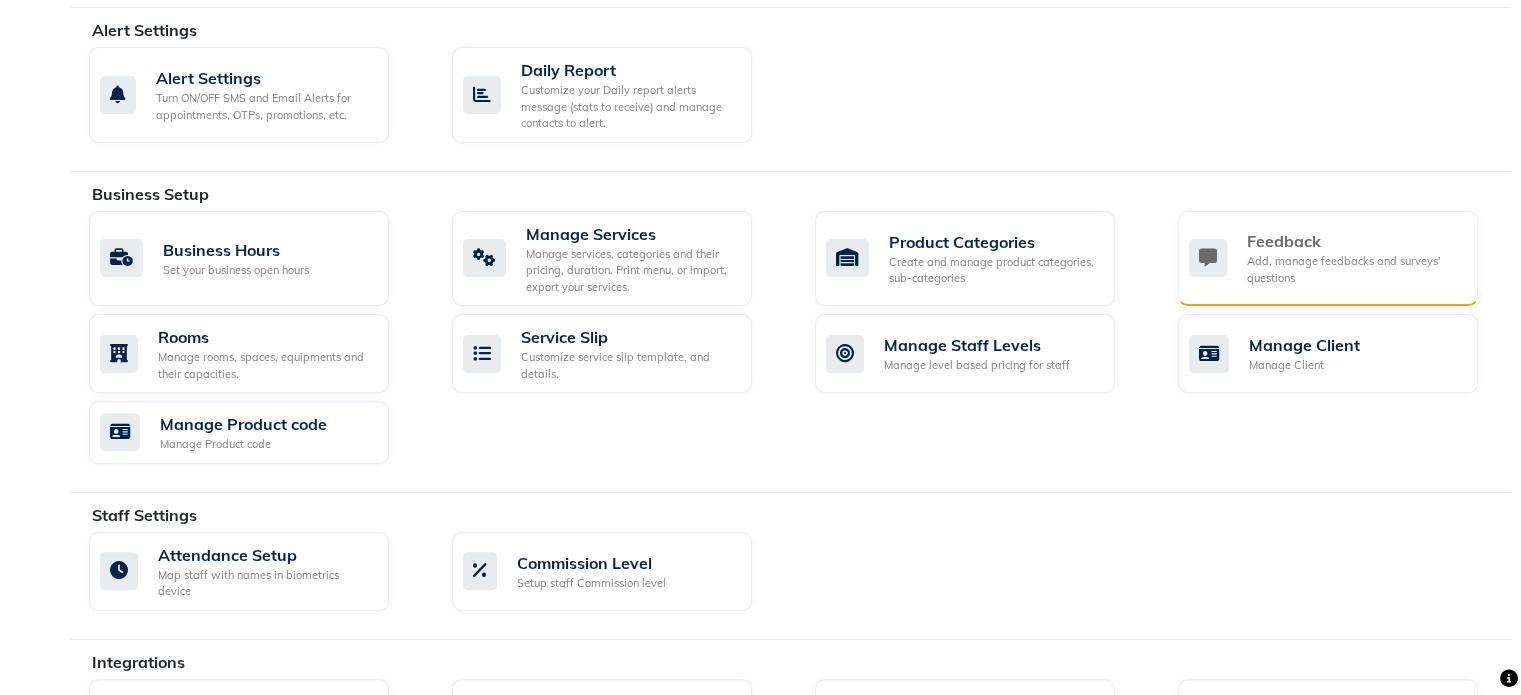 click on "Add, manage feedbacks and surveys' questions" 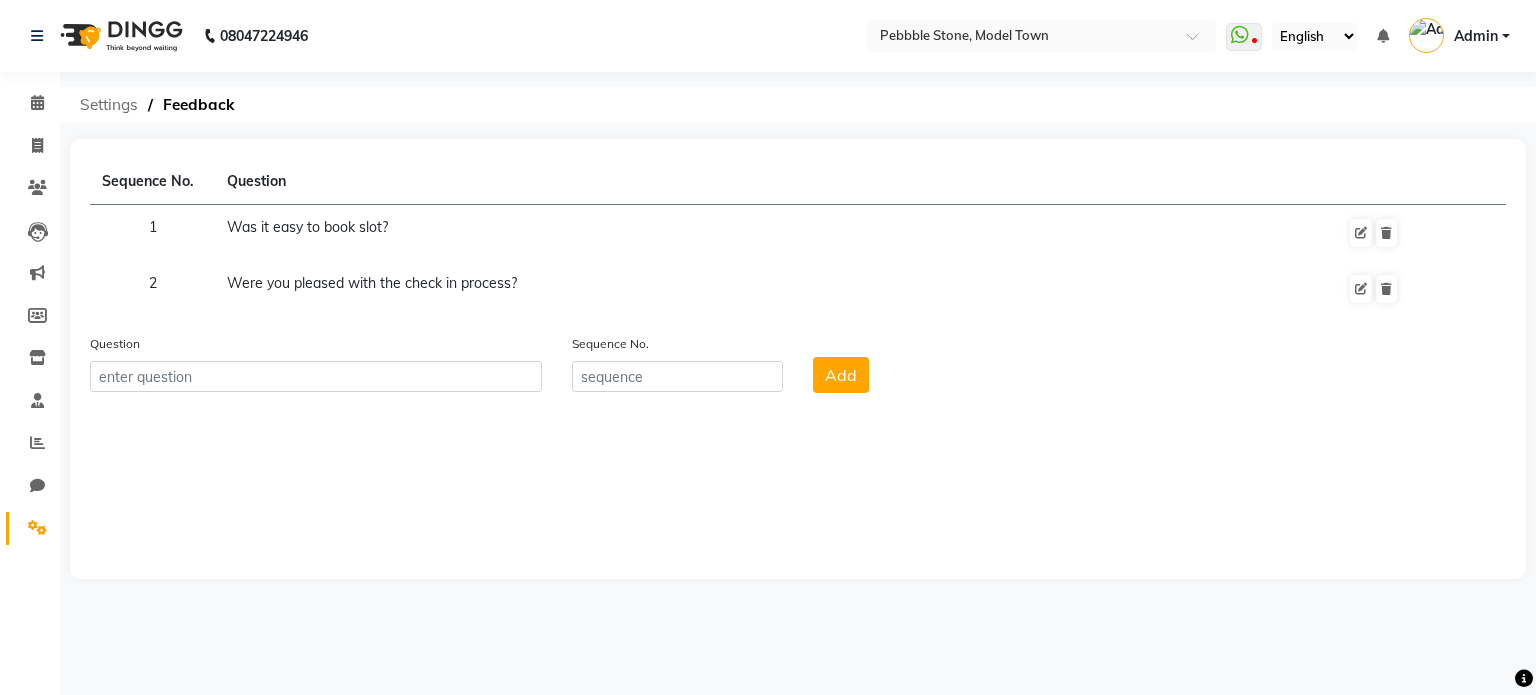 click on "Settings" 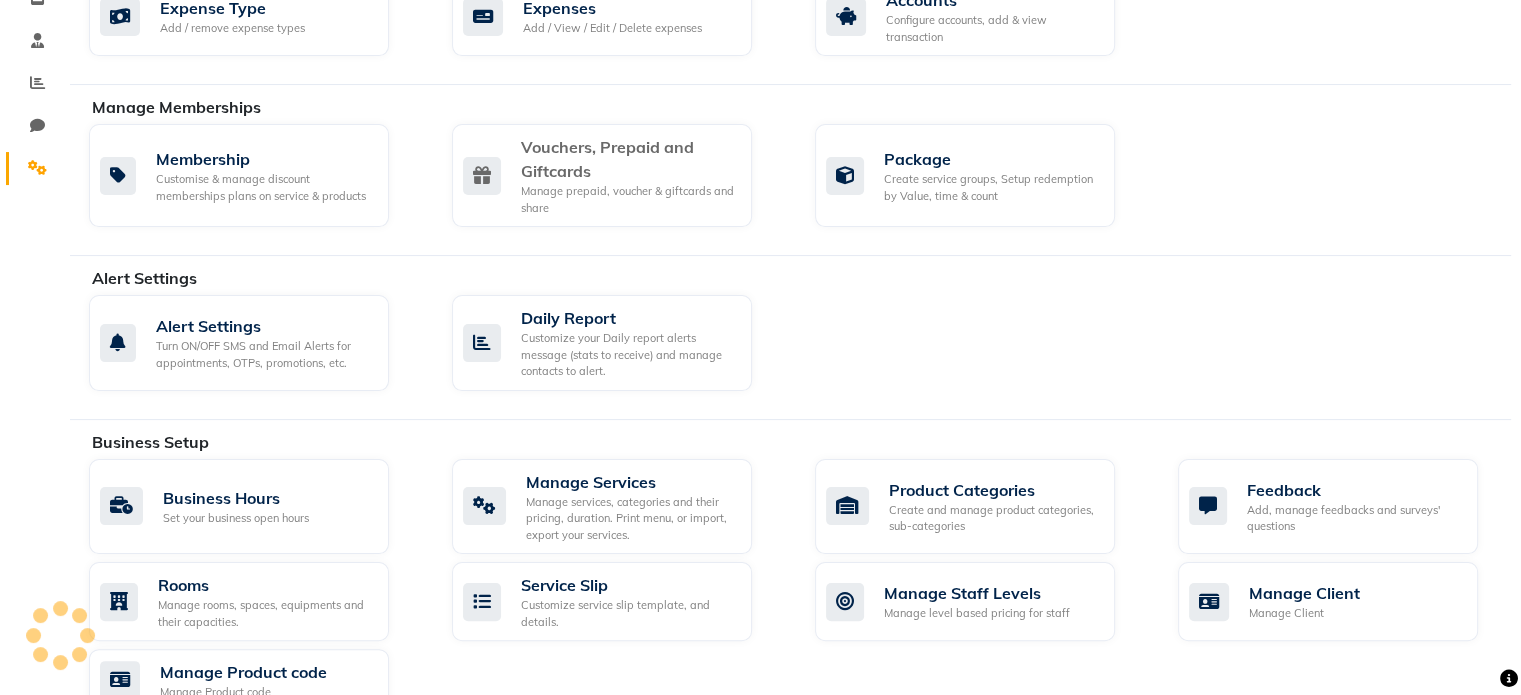 scroll, scrollTop: 440, scrollLeft: 0, axis: vertical 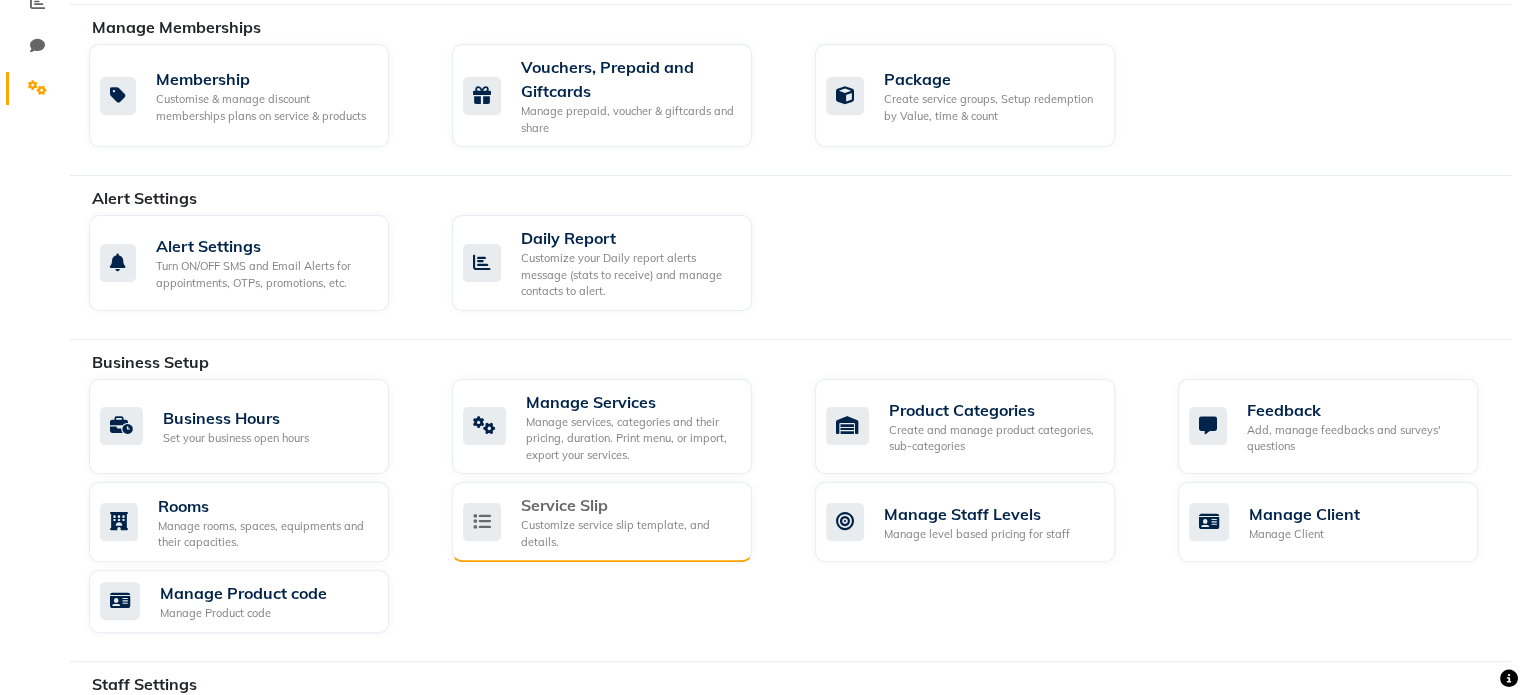 click on "Customize service slip template, and details." 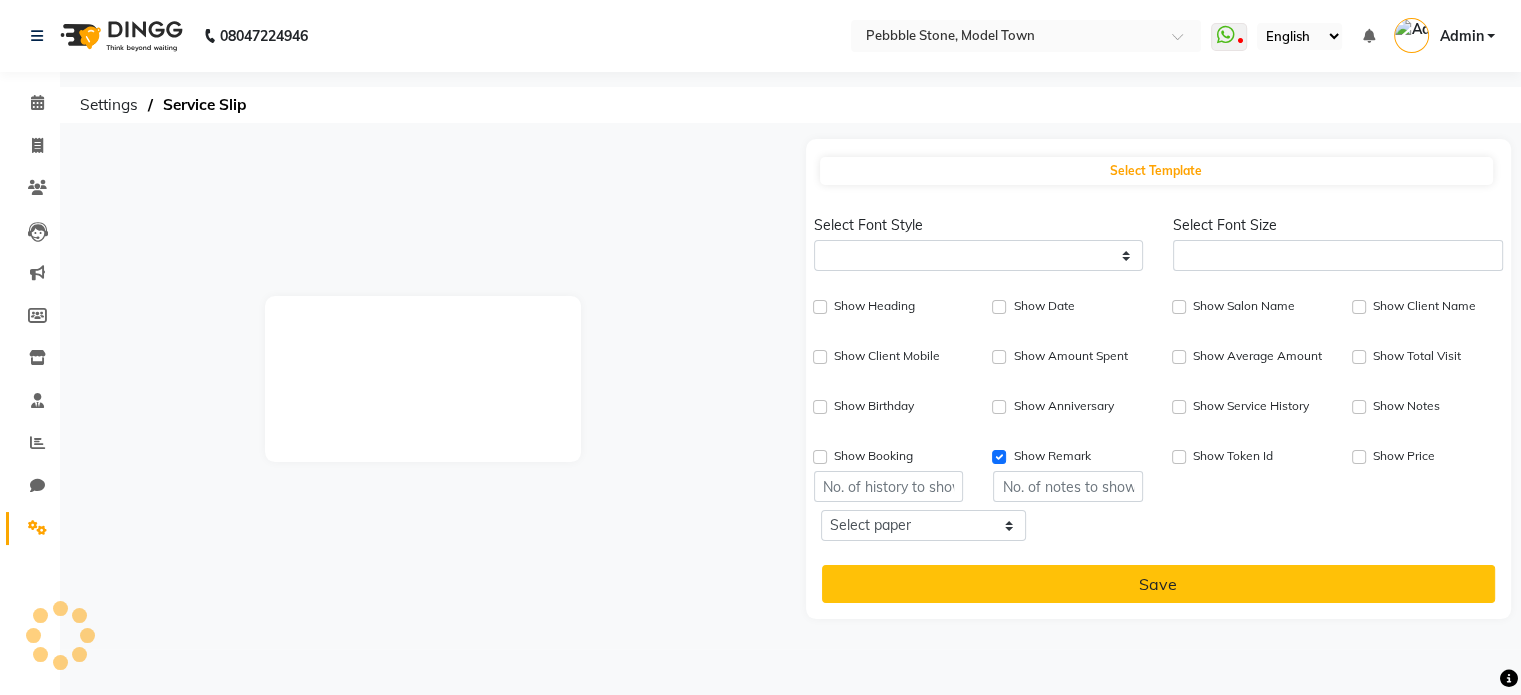 scroll, scrollTop: 0, scrollLeft: 0, axis: both 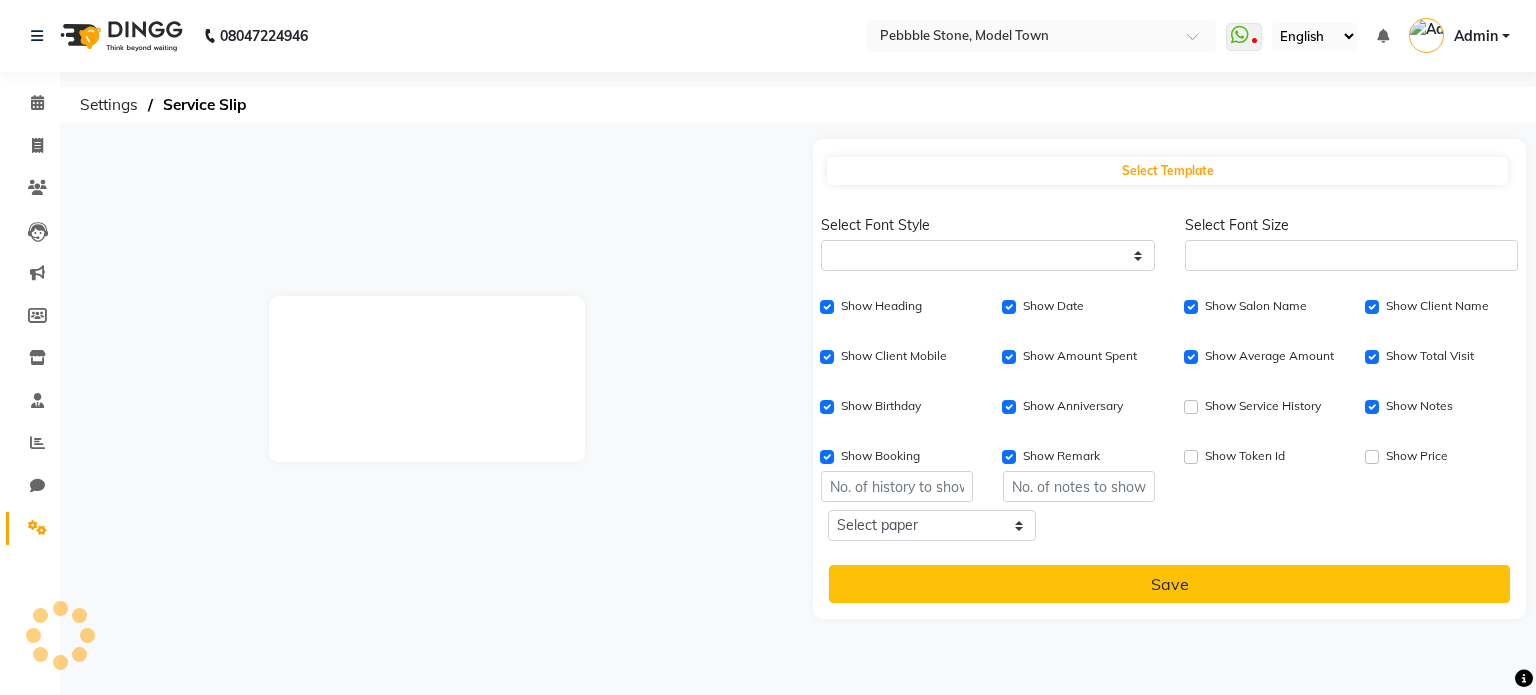 select 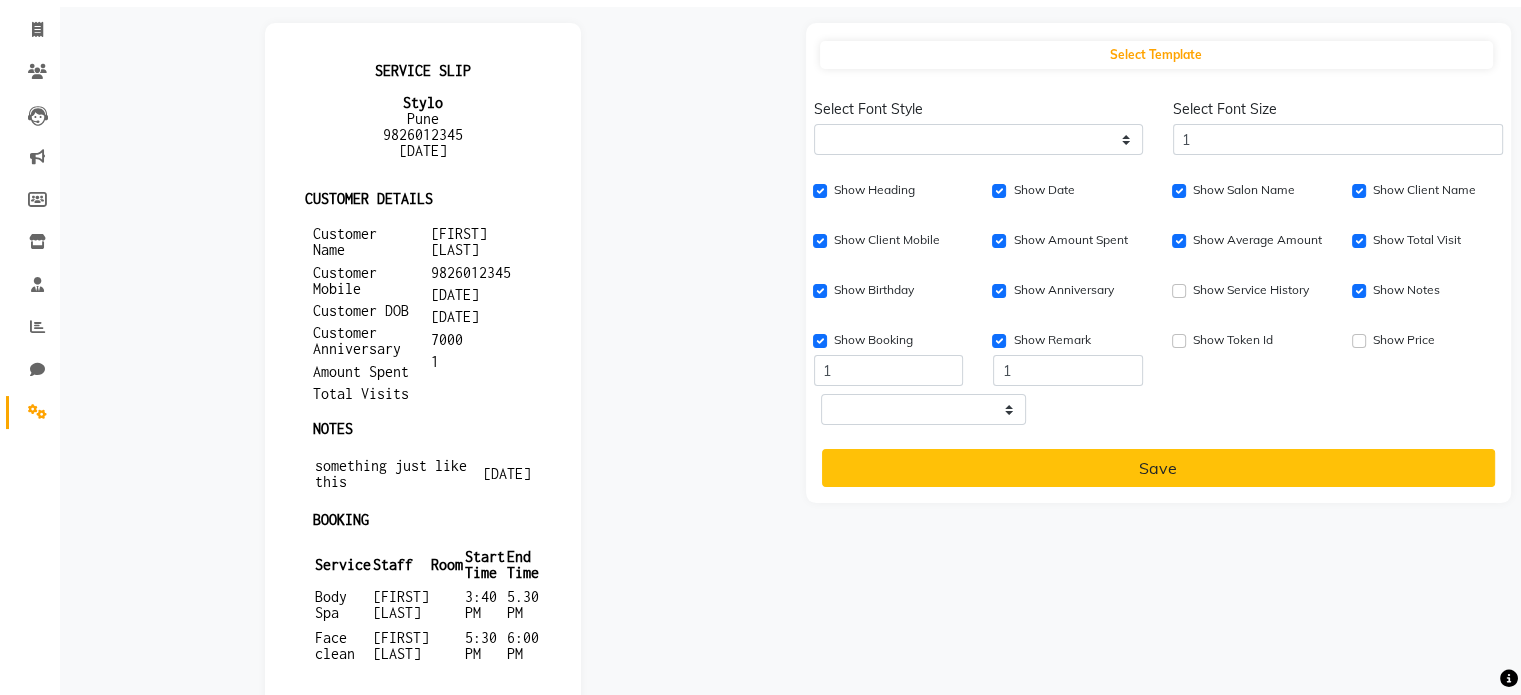 scroll, scrollTop: 0, scrollLeft: 0, axis: both 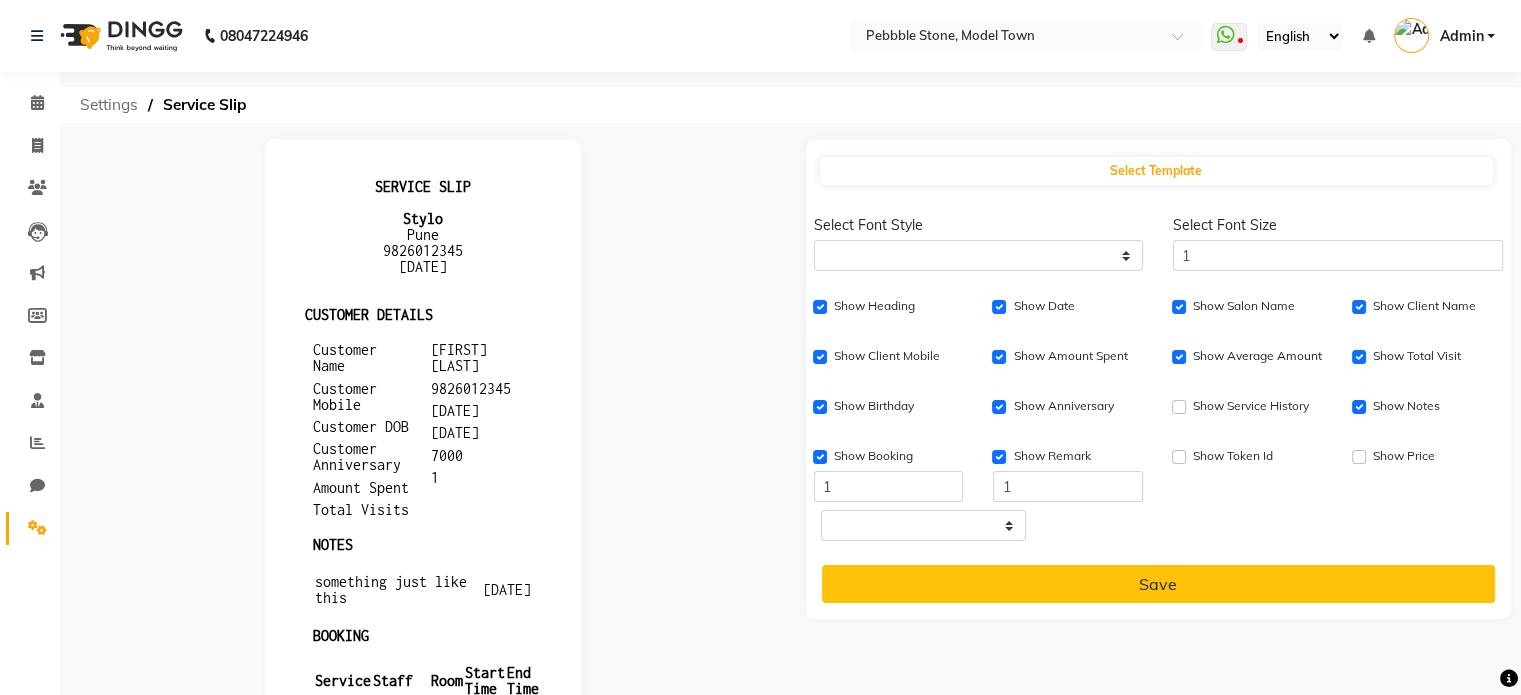 click on "Settings" 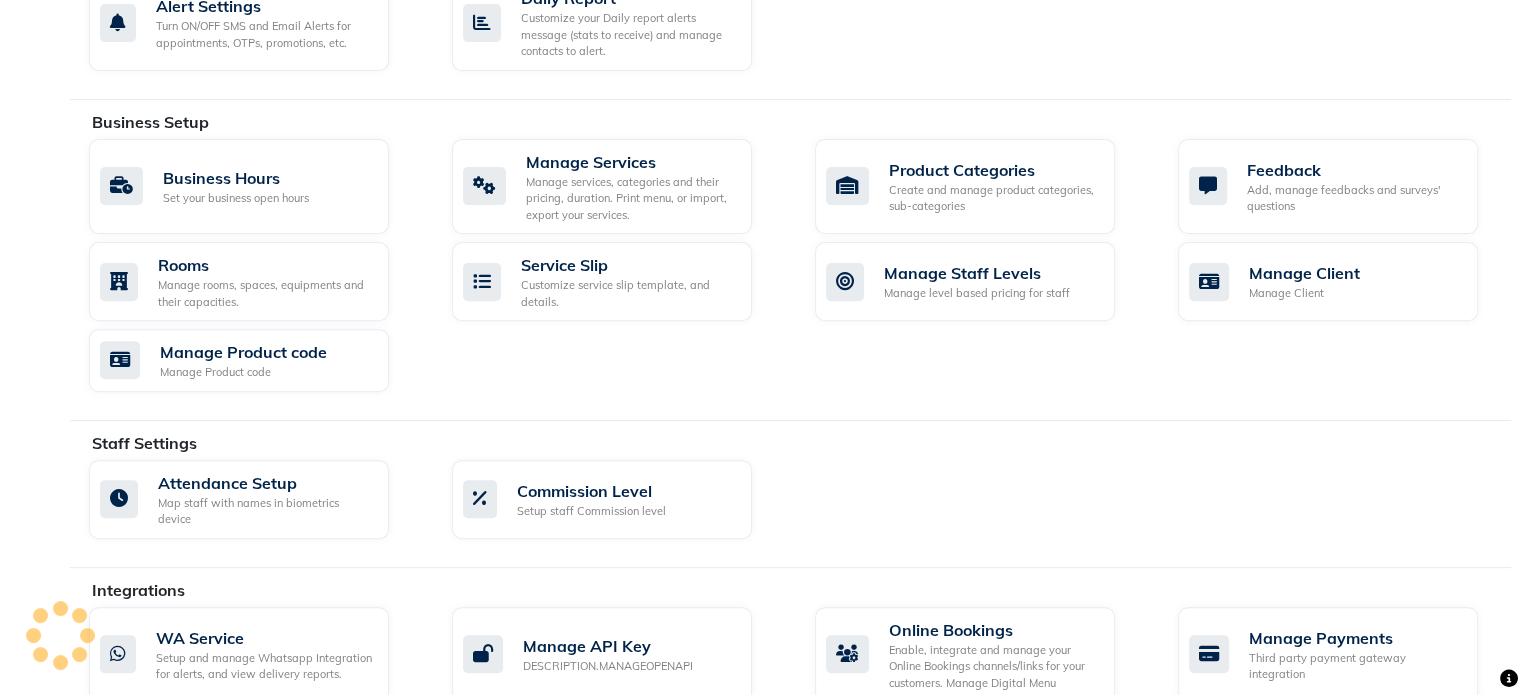 scroll, scrollTop: 800, scrollLeft: 0, axis: vertical 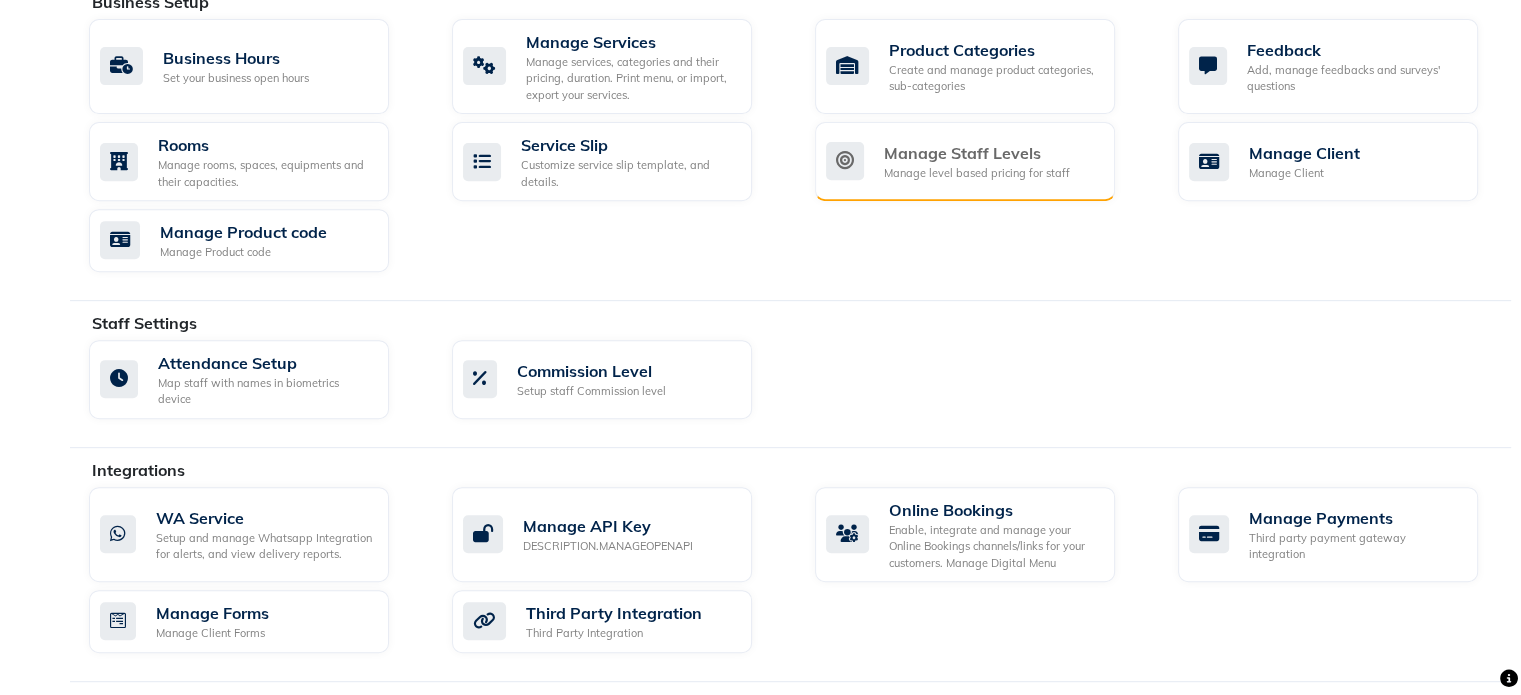 click on "Manage Staff Levels" 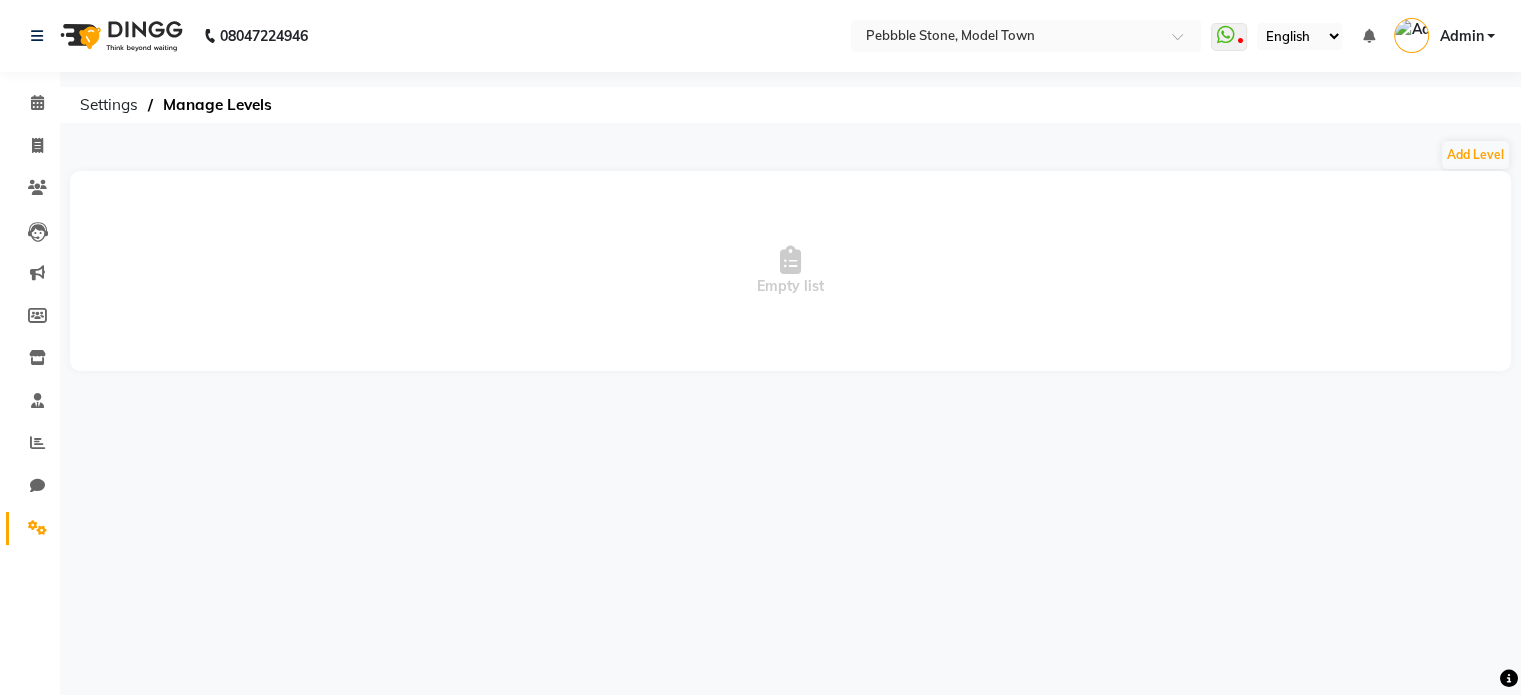 scroll, scrollTop: 0, scrollLeft: 0, axis: both 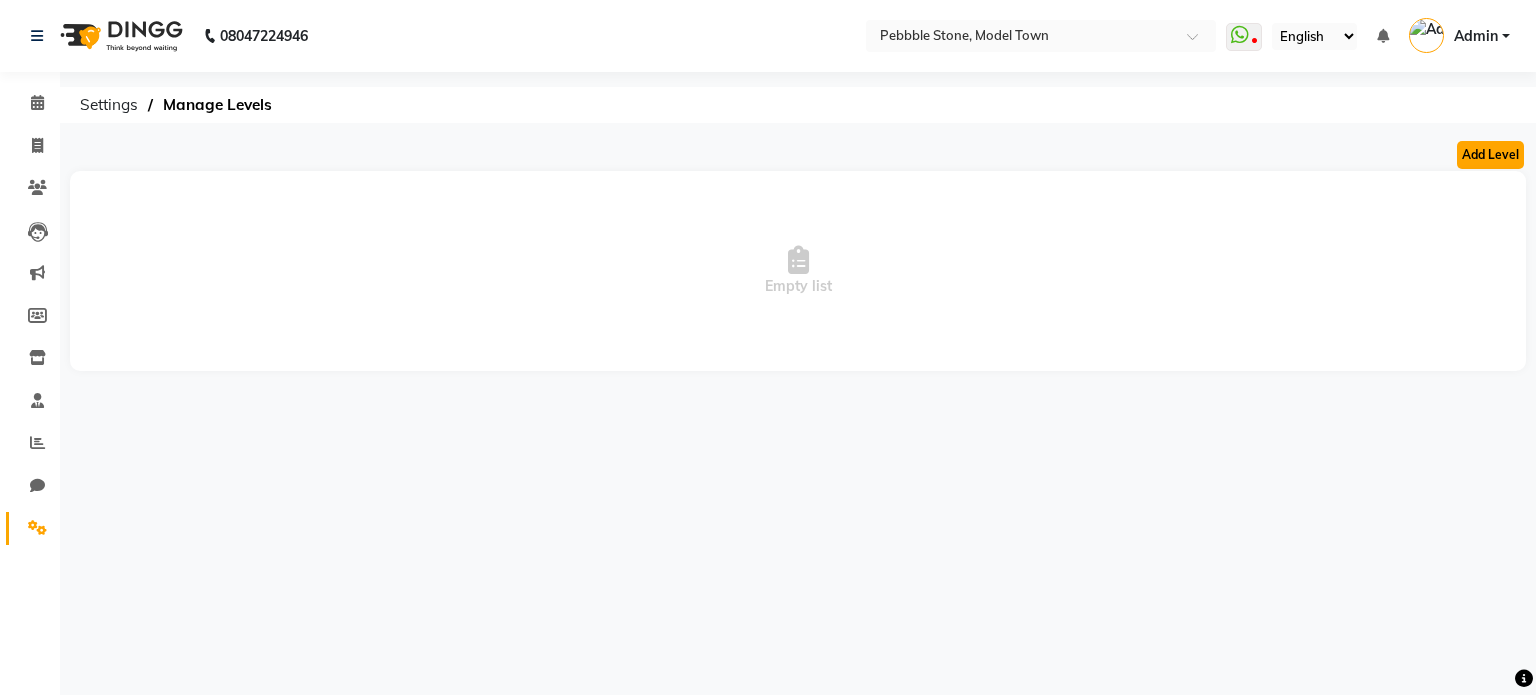 click on "Add Level" 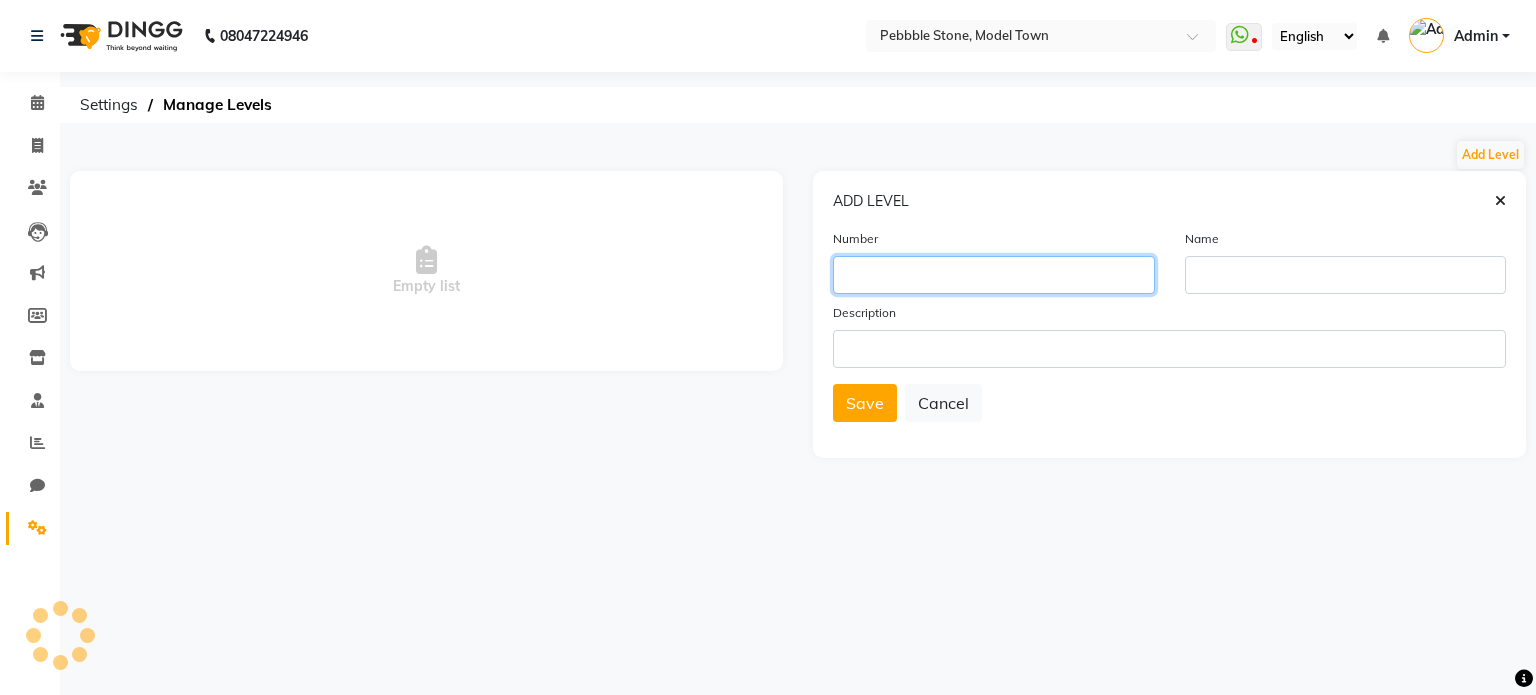 click 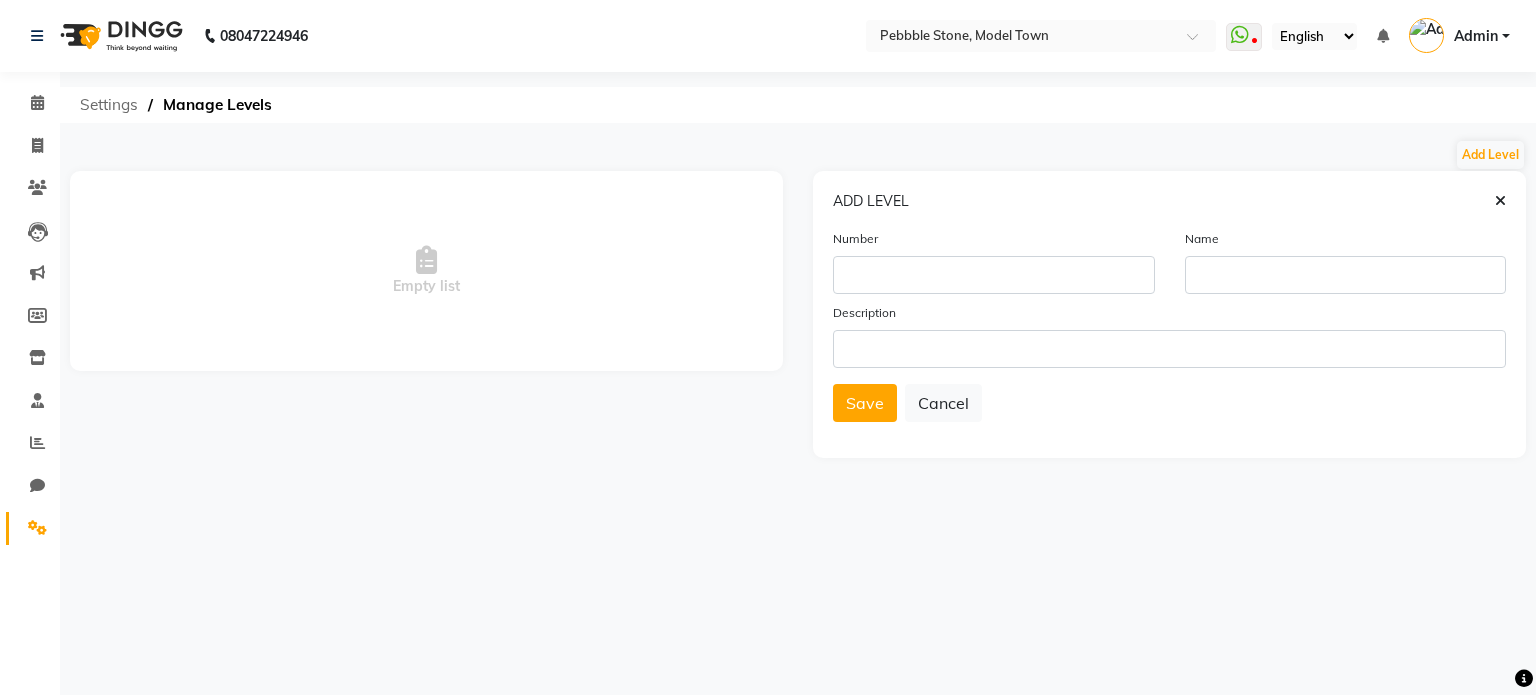 click on "Settings" 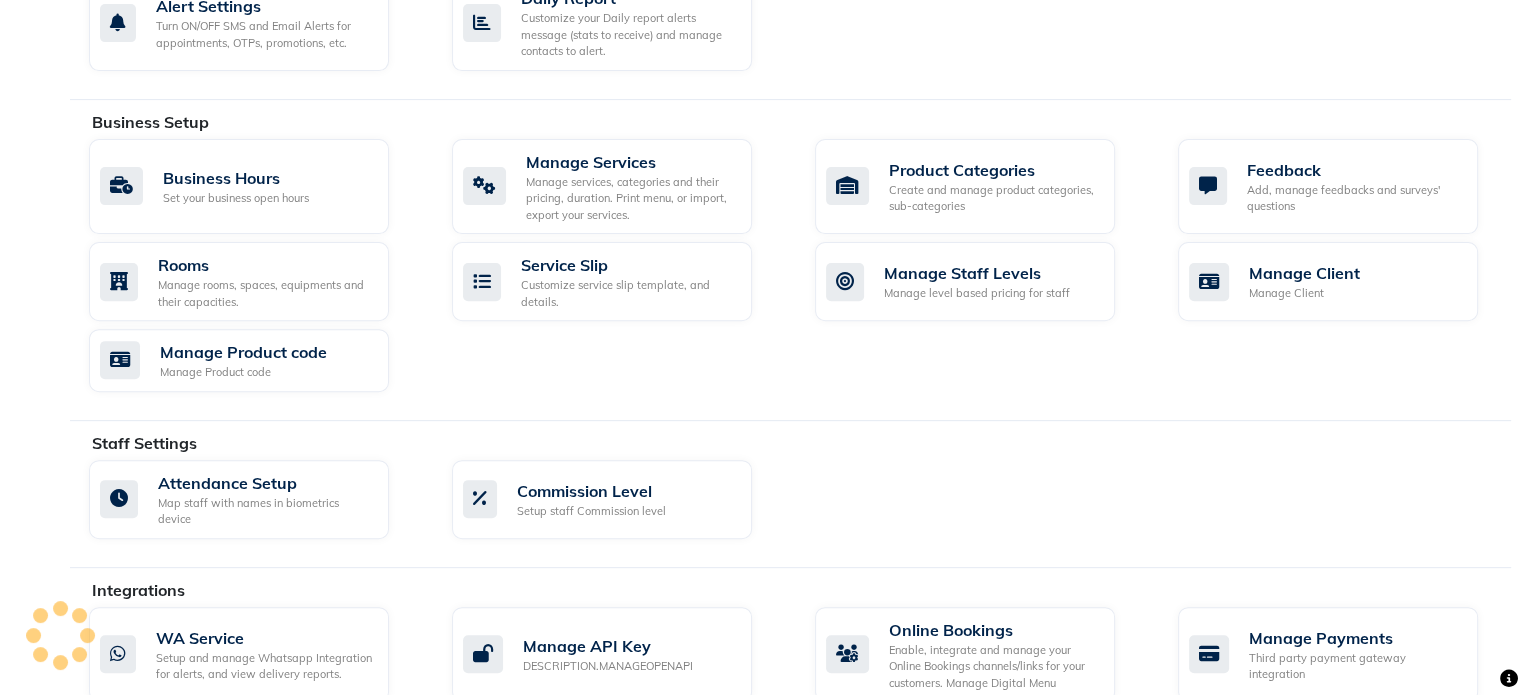 scroll, scrollTop: 800, scrollLeft: 0, axis: vertical 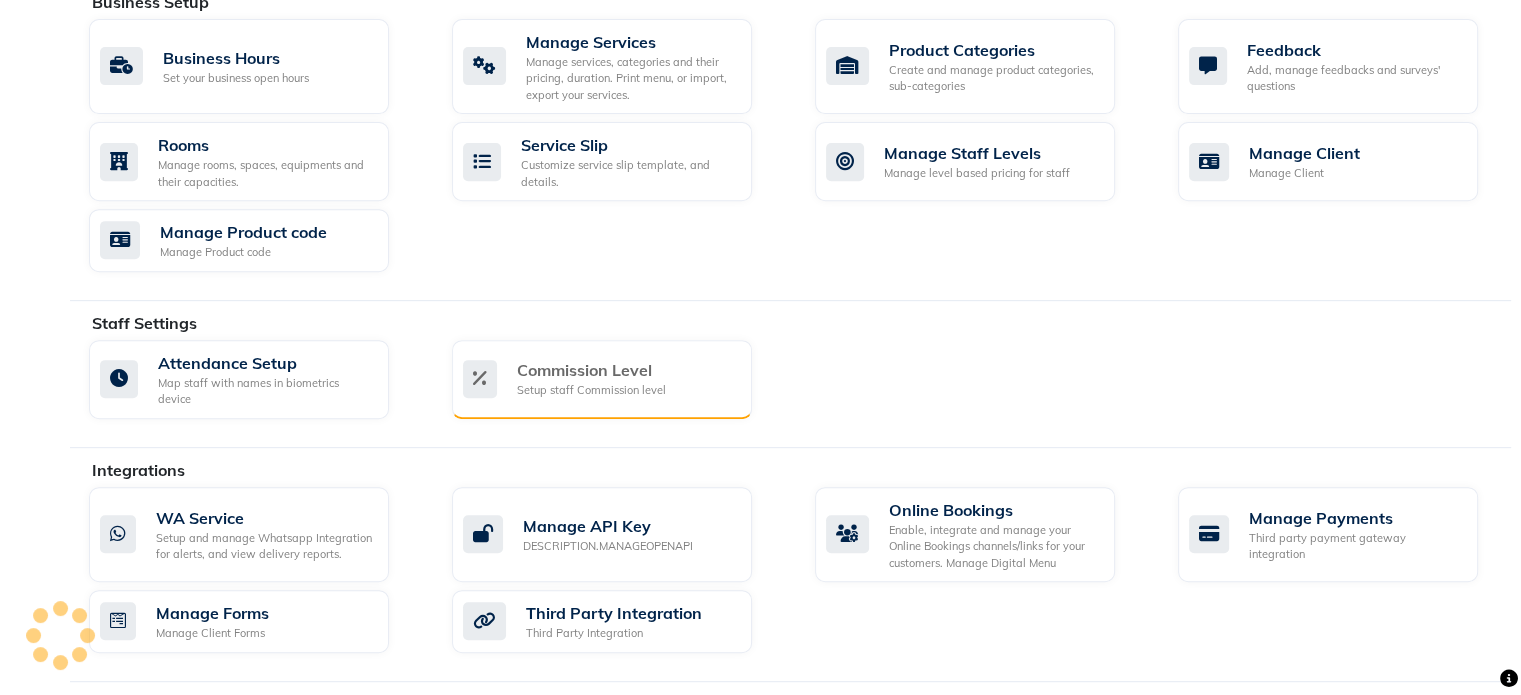 click on "Commission Level Setup staff Commission level" 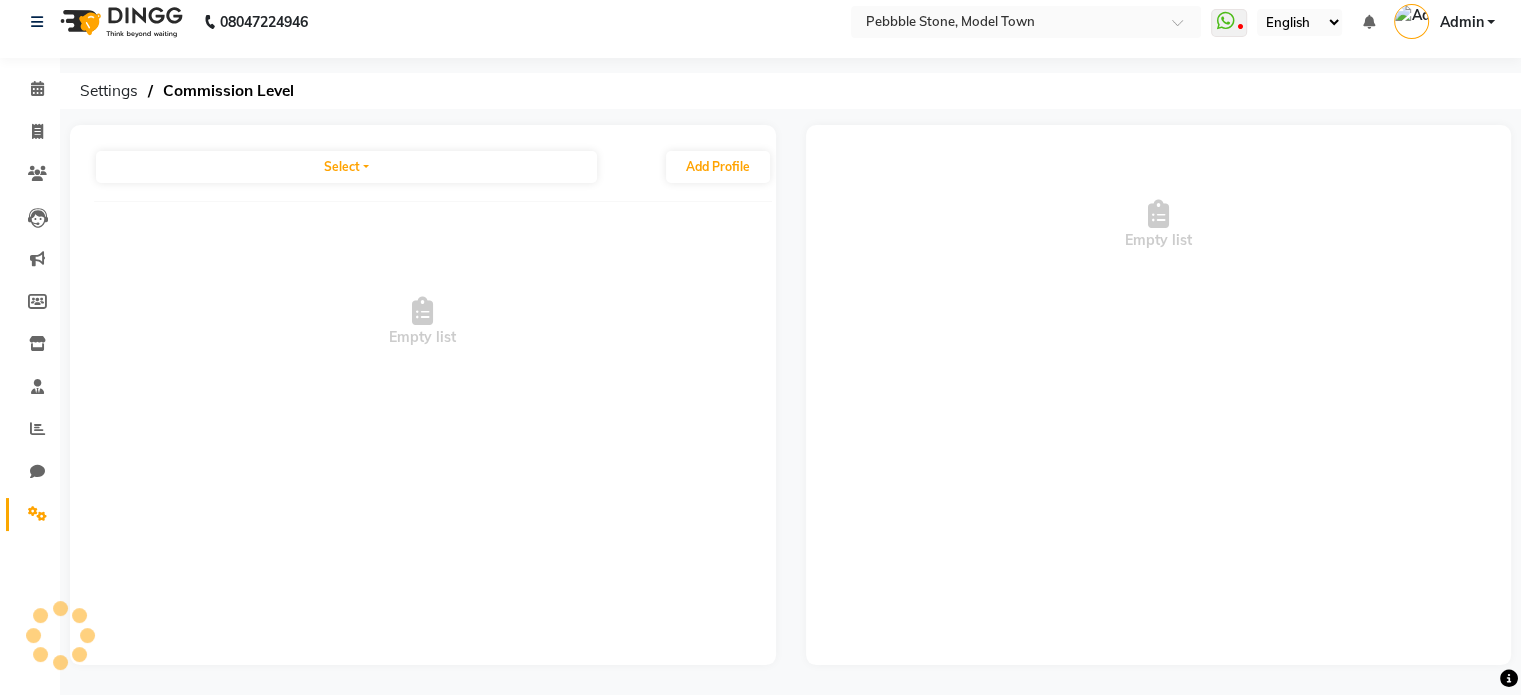 scroll, scrollTop: 13, scrollLeft: 0, axis: vertical 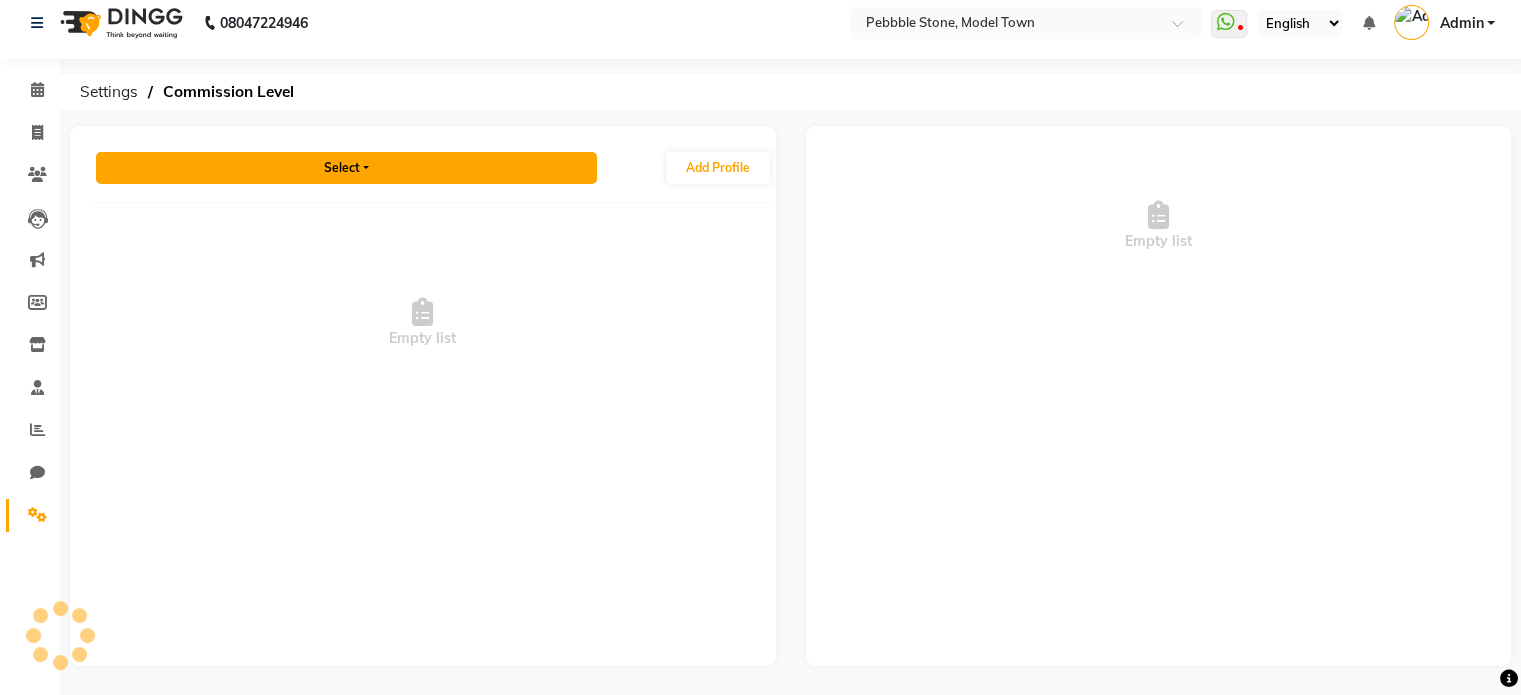 click on "Select" at bounding box center (346, 168) 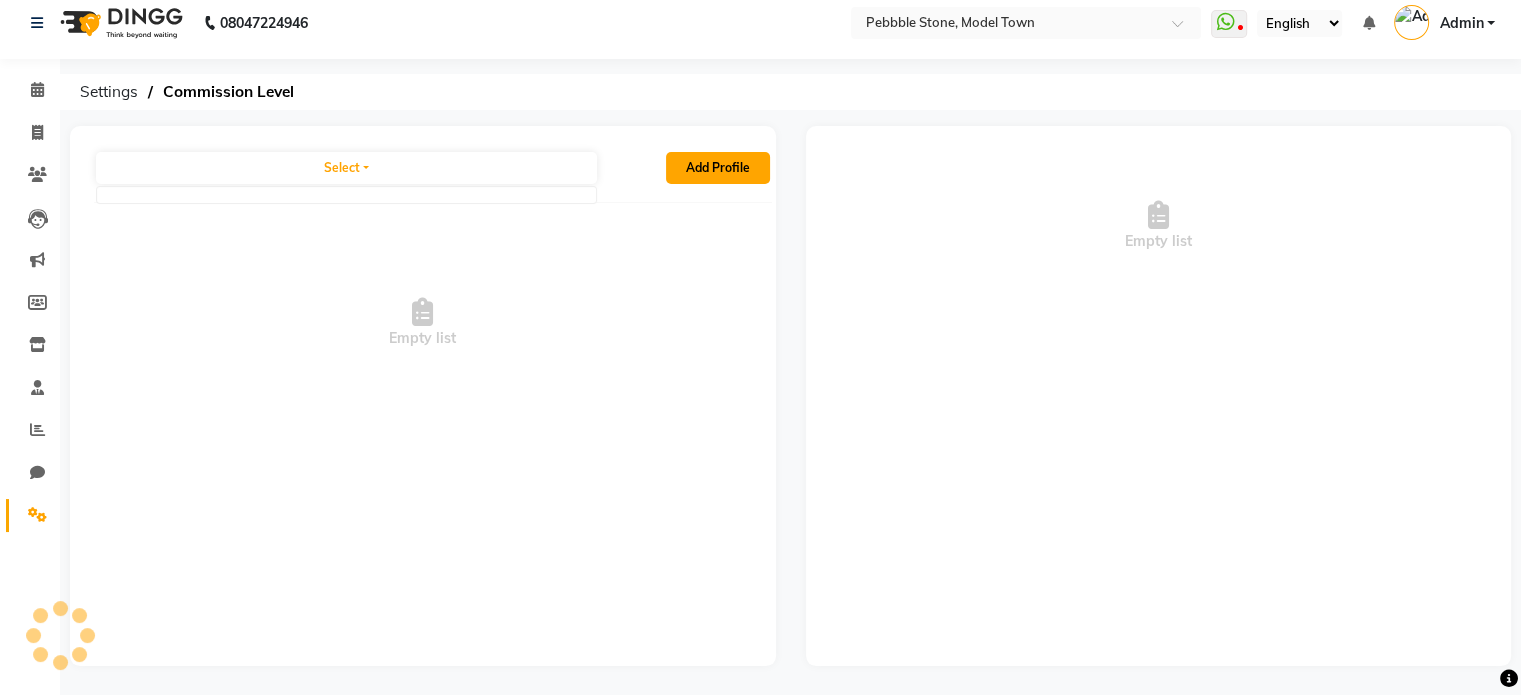 click on "Add Profile" at bounding box center [718, 168] 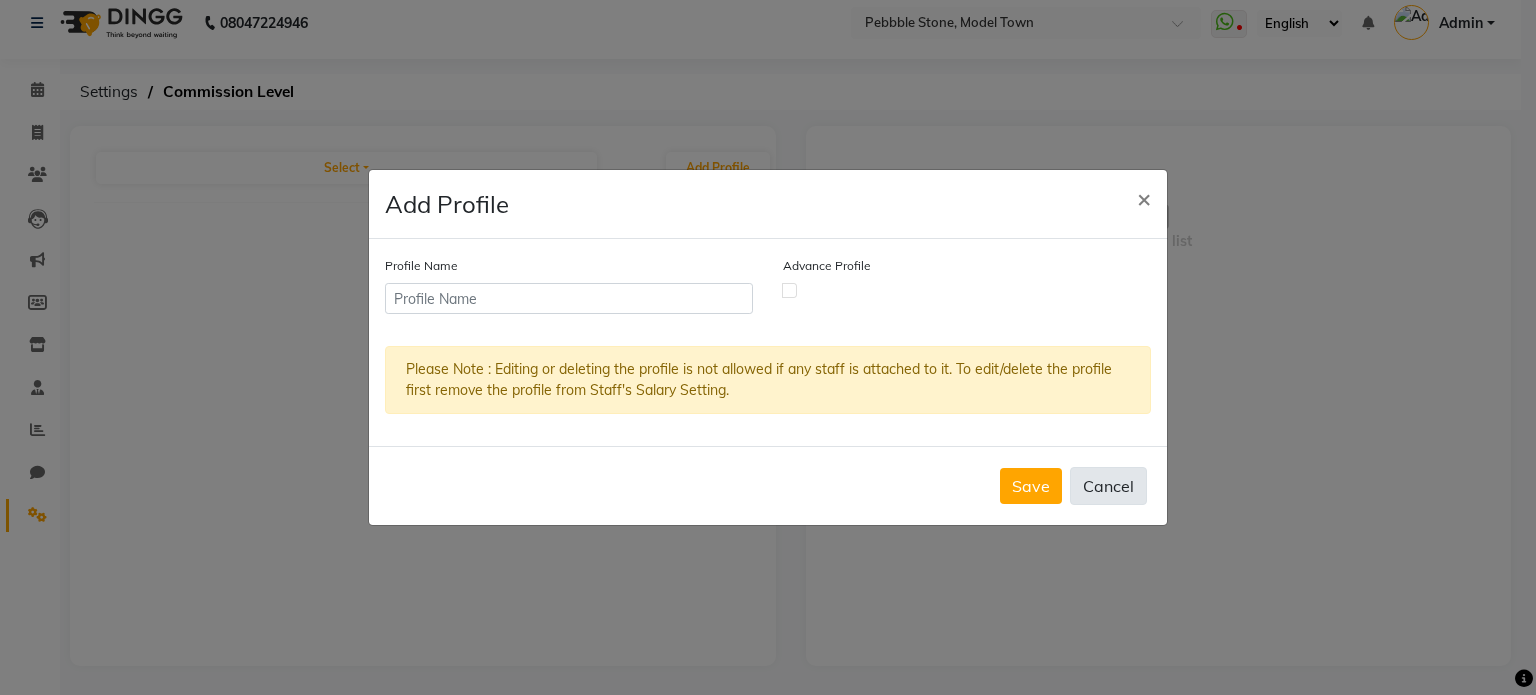 click on "Cancel" 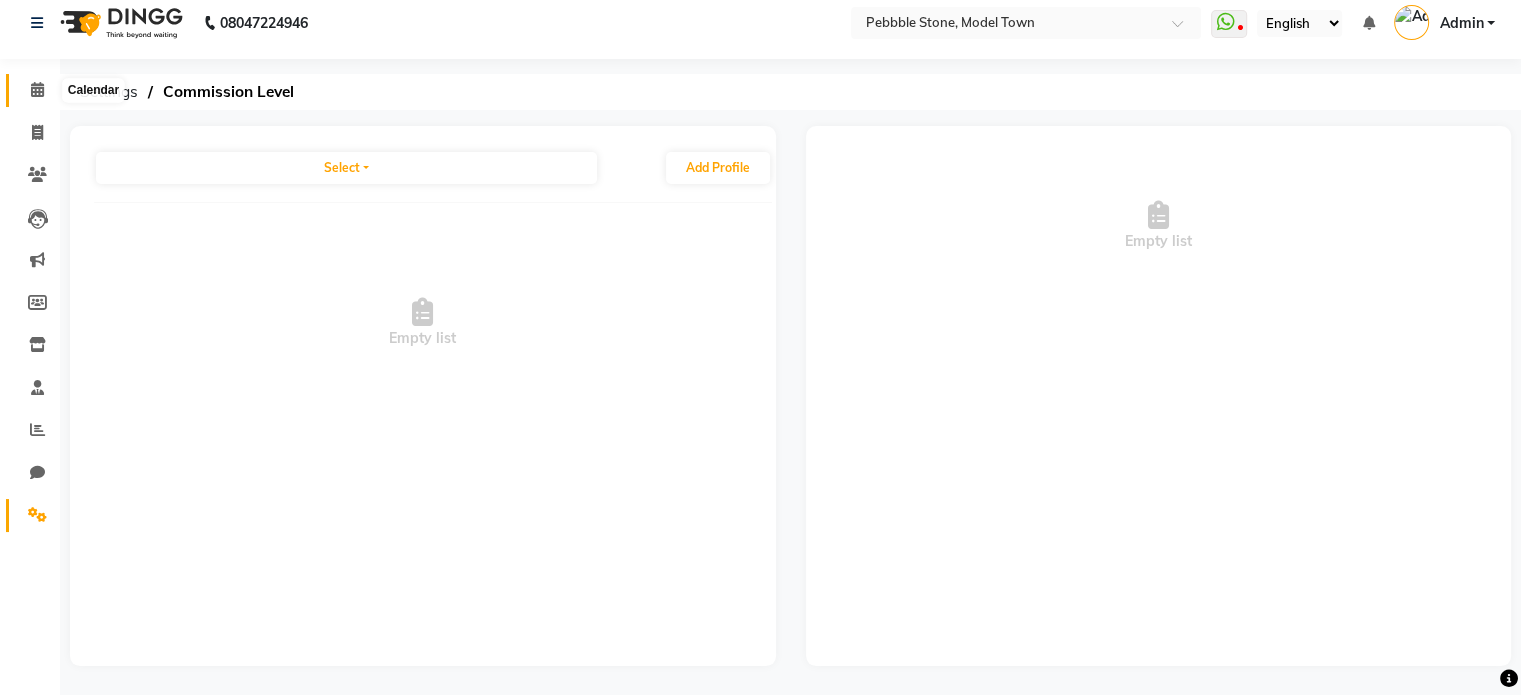 click 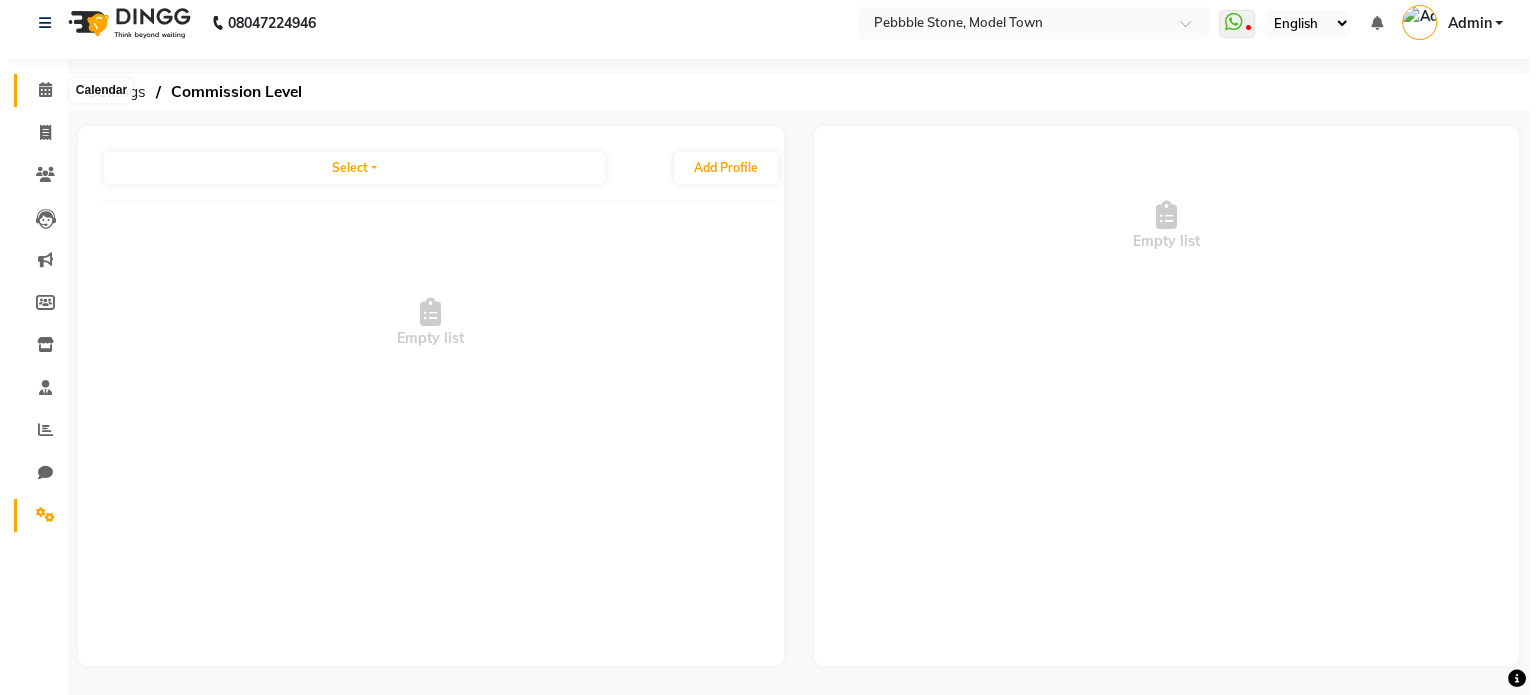 scroll, scrollTop: 0, scrollLeft: 0, axis: both 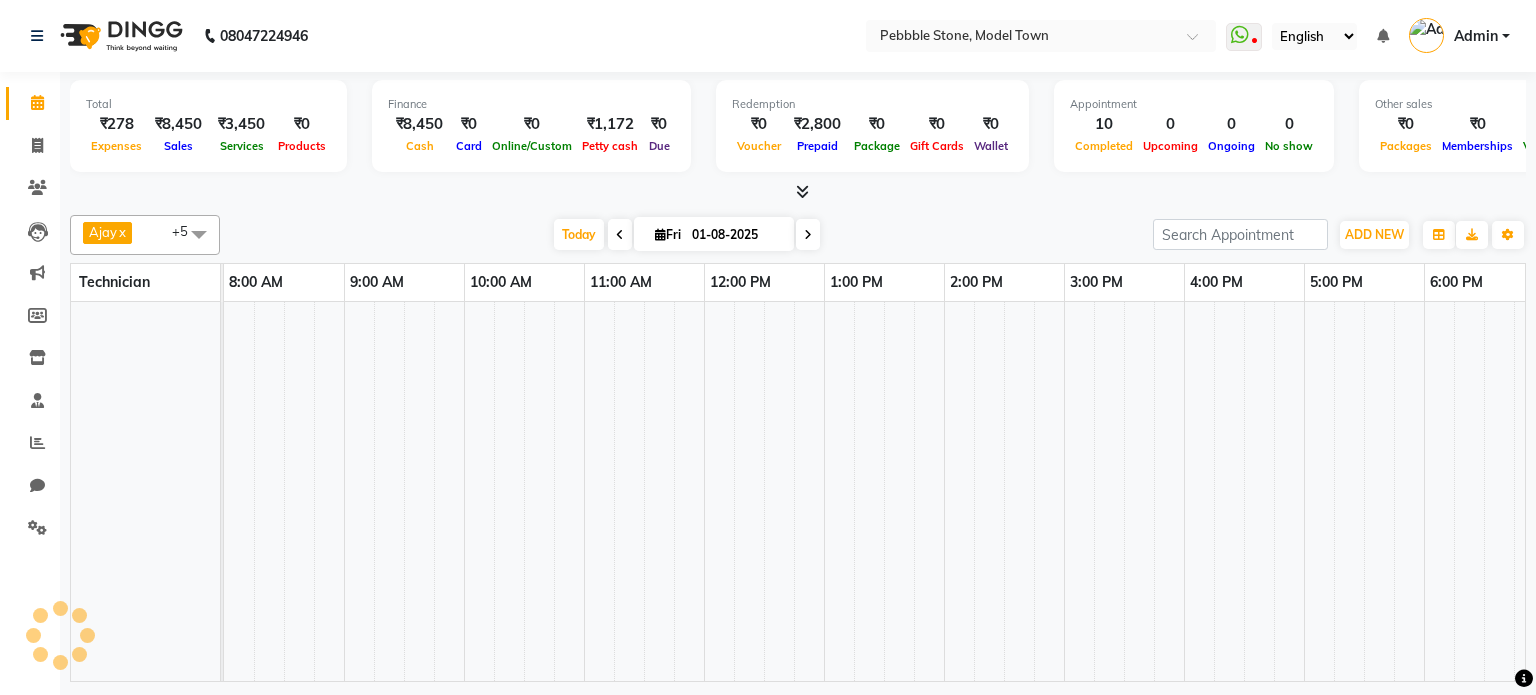 click at bounding box center [802, 191] 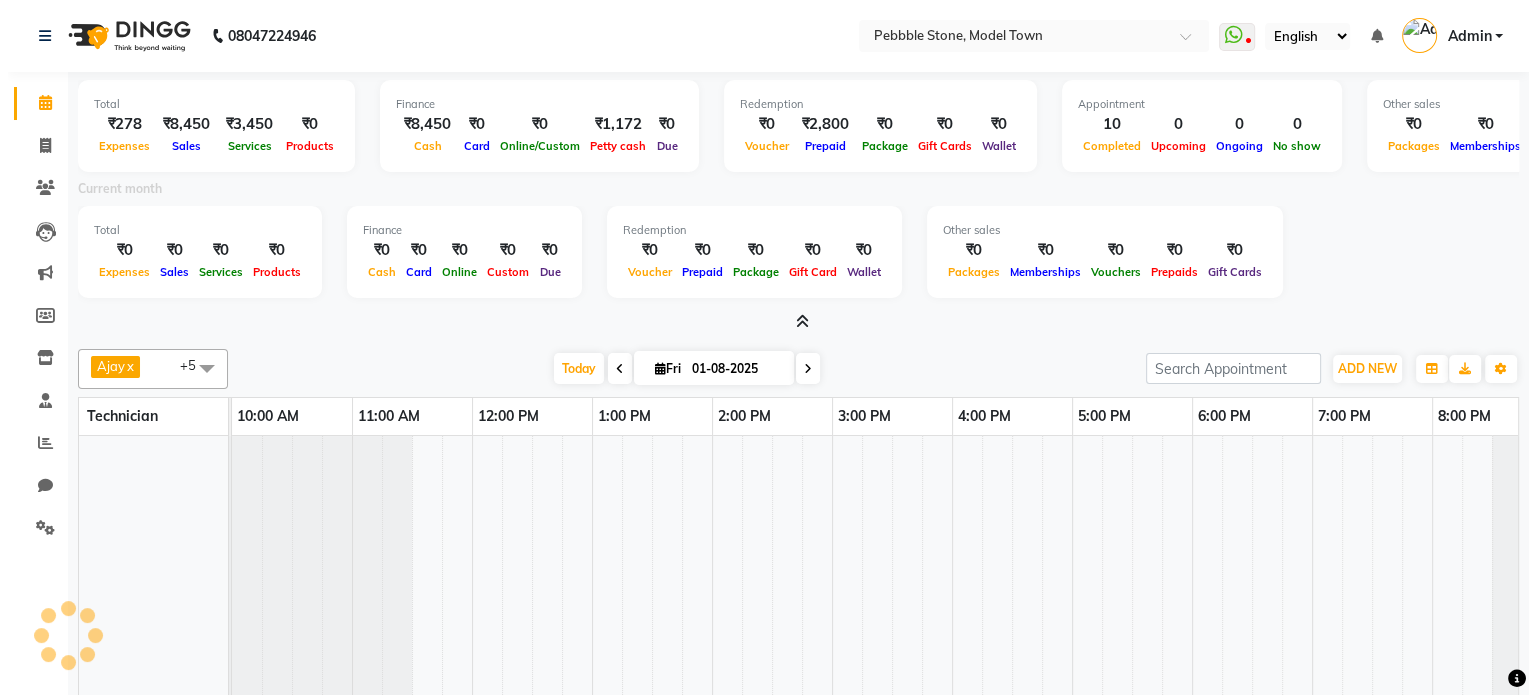 scroll, scrollTop: 0, scrollLeft: 21, axis: horizontal 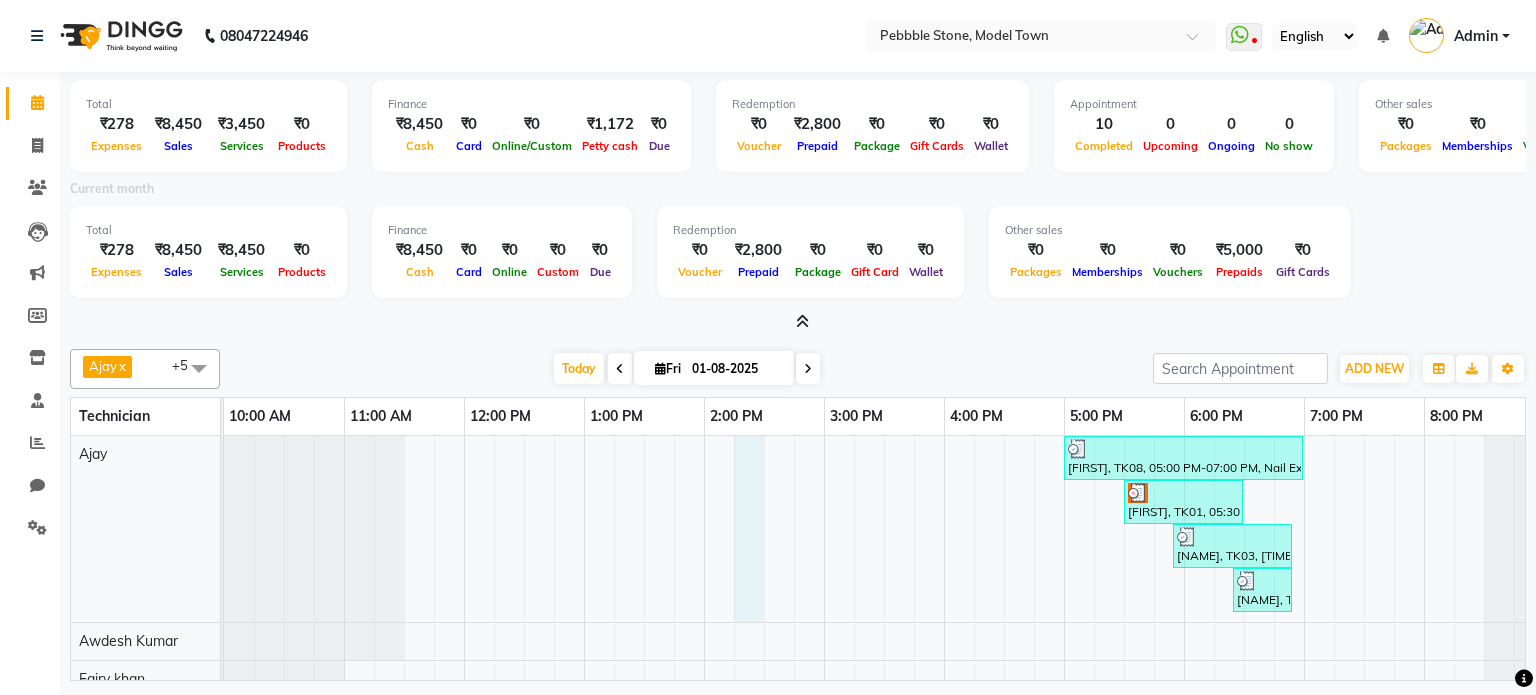 click on "[FIRST], TK08, 05:00 PM-07:00 PM, Nail Extensions-Acrylic (Hand),Permanent Nail Paint Solid Color (Hand)     [FIRST], TK01, 05:30 PM-06:30 PM, Permanent Nail Paint Solid Color (Hand)     [FIRST] [LAST], TK03, 05:55 PM-06:55 PM, Restoration -Tip Replacement (Toes)     [FIRST], TK05, 06:25 PM-06:55 PM, shape and filing     [FIRST], TK09, 07:10 PM-08:10 PM, Manicure-Luxury     [FIRST], TK06, 06:00 PM-07:00 PM, Waxing-Arms Rica Wax     [FIRST], TK07, 05:30 PM-07:00 PM, Permanent Nail Paint Solid Color (Hand),Brush Art     [FIRST], TK02, 05:45 PM-06:45 PM, Permanent Nail Paint French (Hand)     [FIRST], TK04, 05:55 PM-06:55 PM, Restoration -Removal of extensions (Hand)     [FIRST], TK09, 06:10 PM-07:10 PM, Permanent Nail Paint  Solid Color (Toes)" at bounding box center [884, 715] 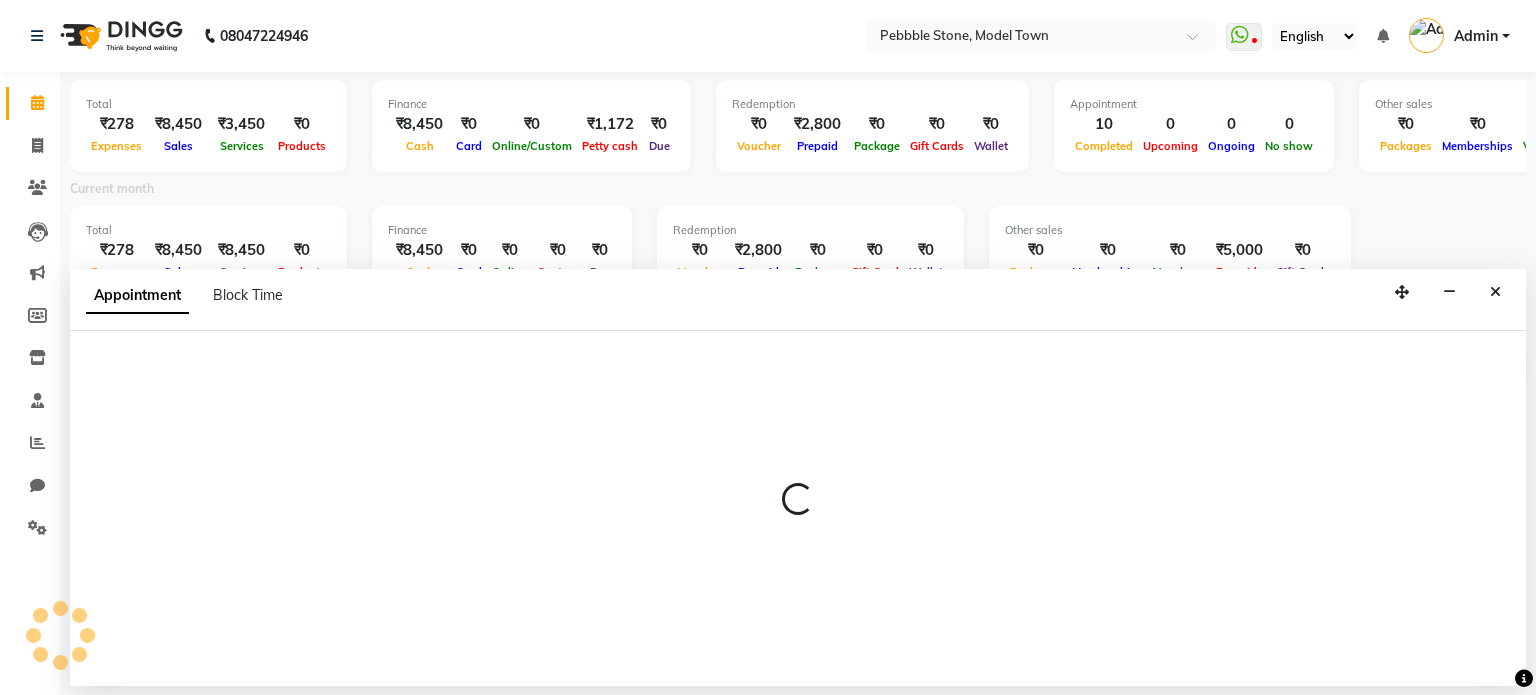 click at bounding box center (1426, 35) 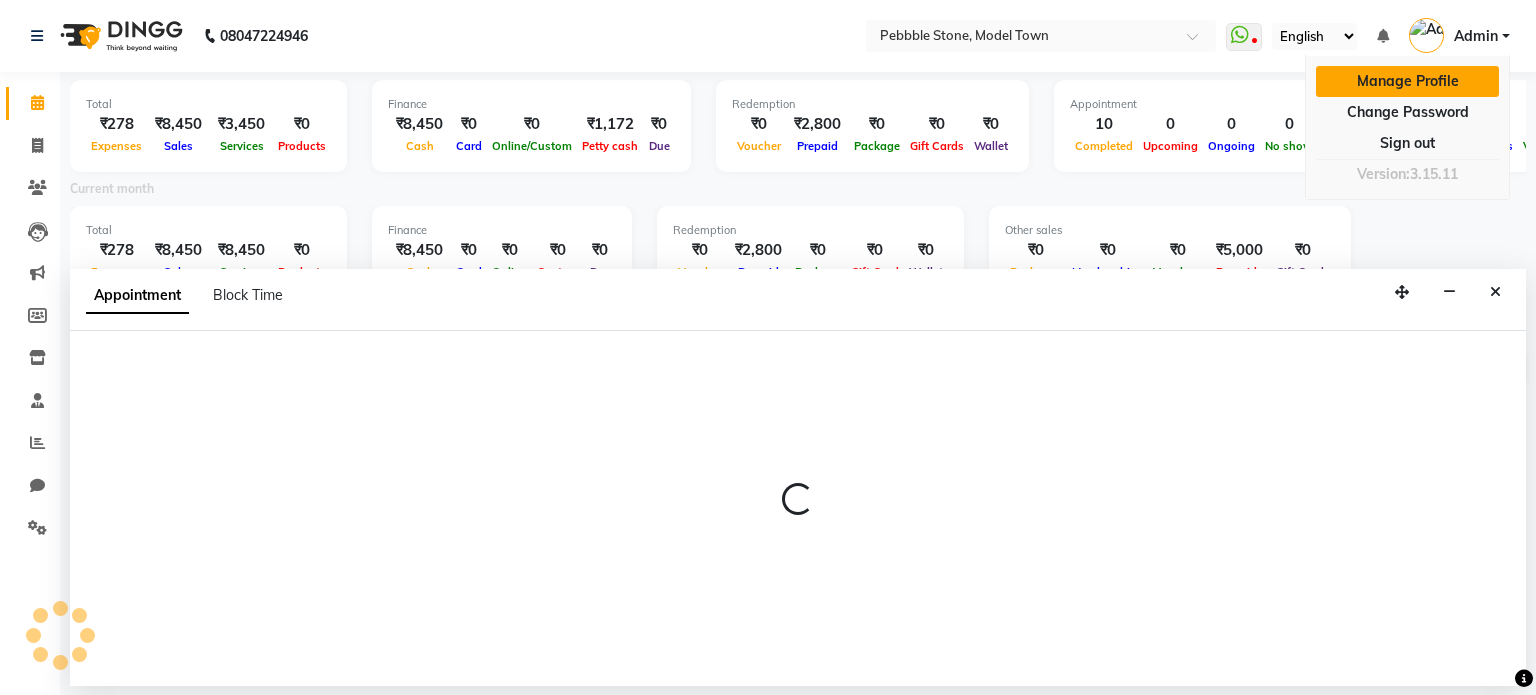 click on "Manage Profile" at bounding box center [1407, 81] 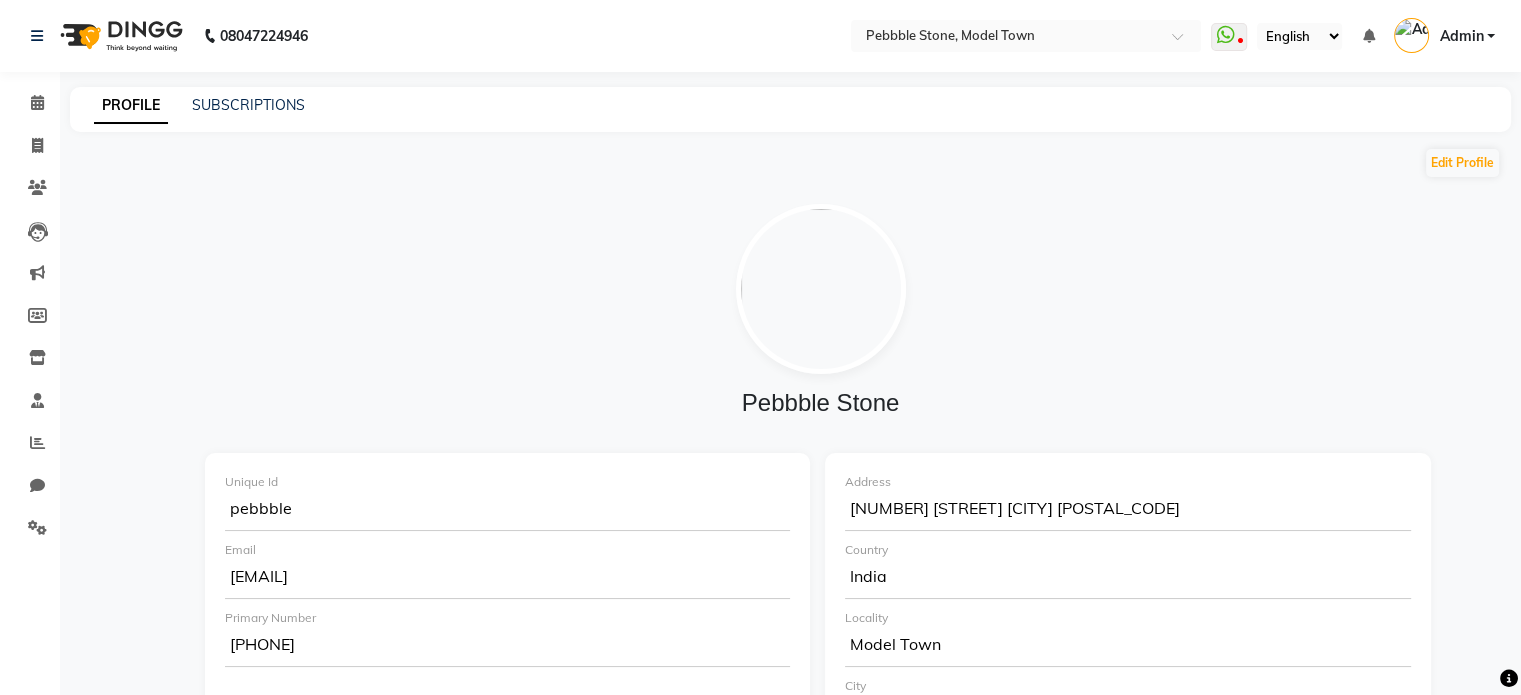 click 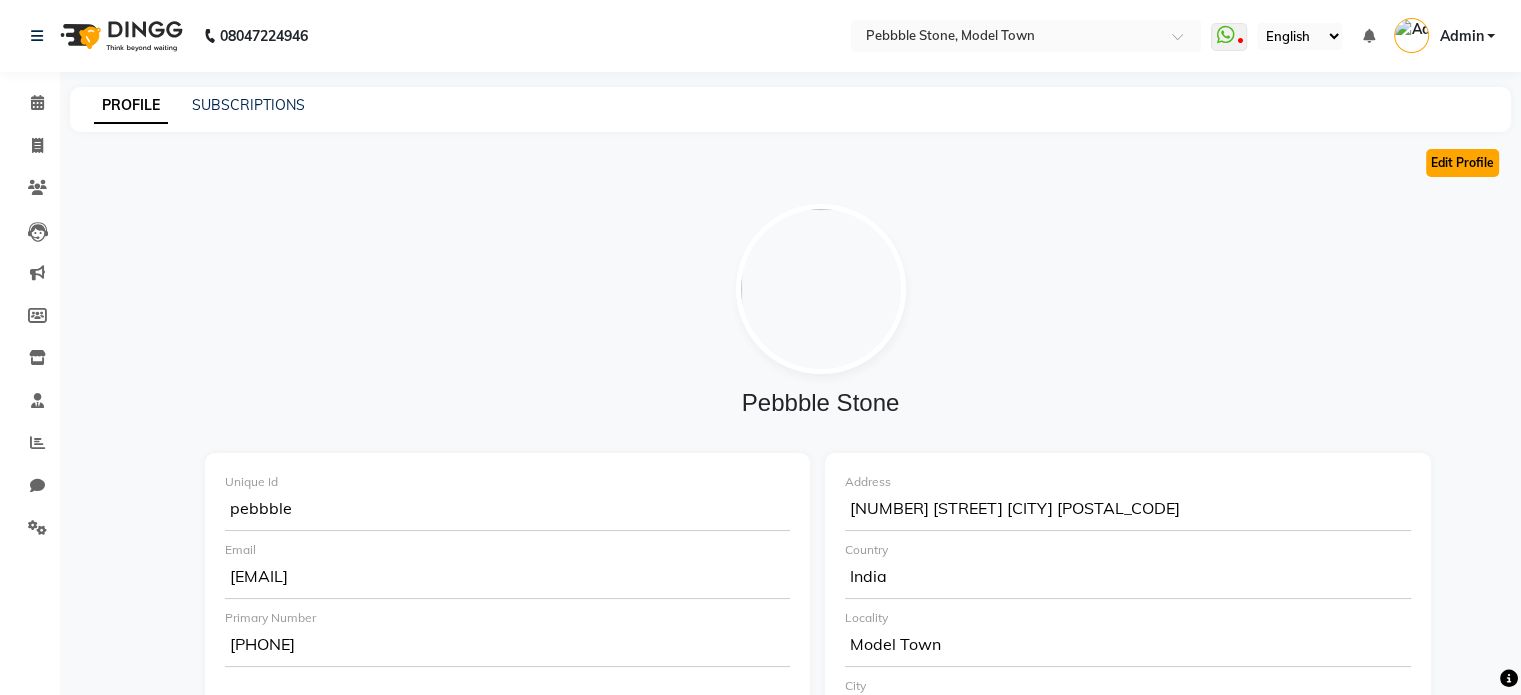 click on "Edit Profile" 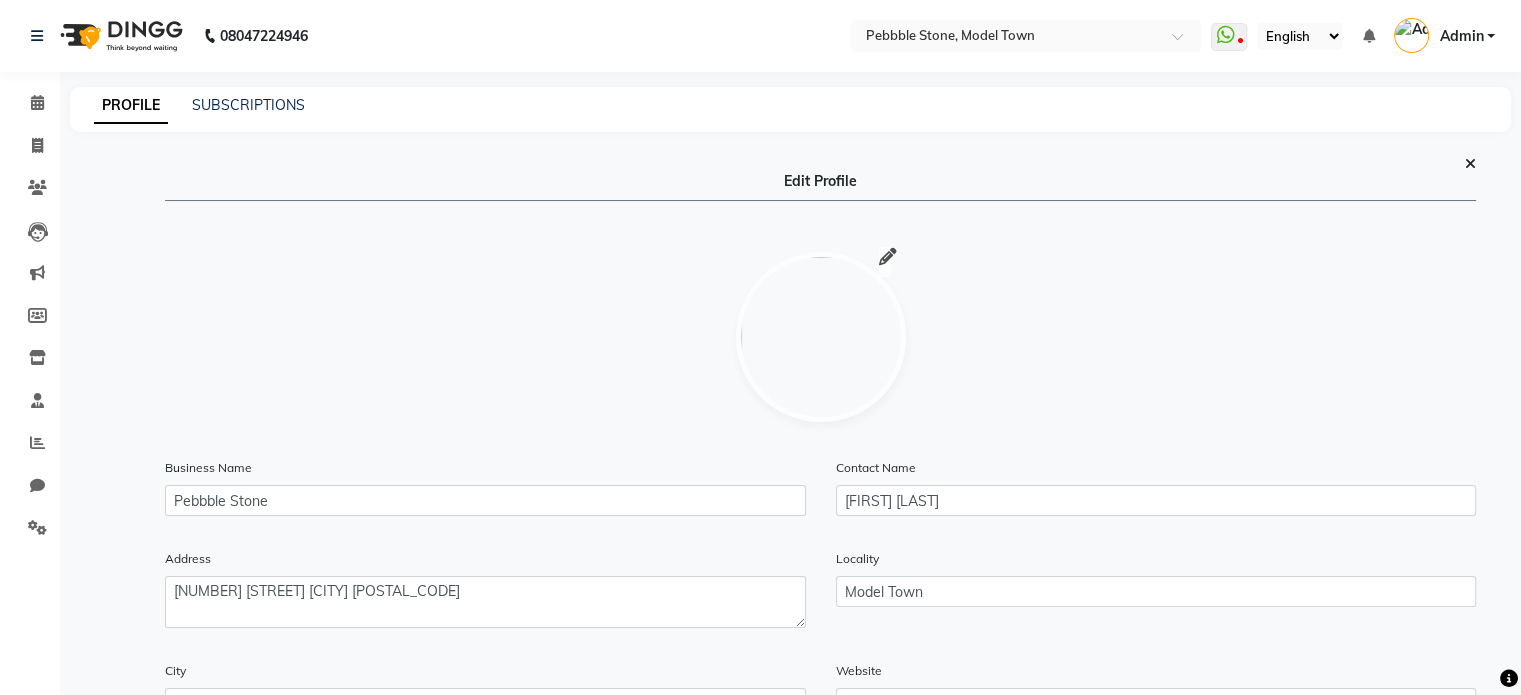 click 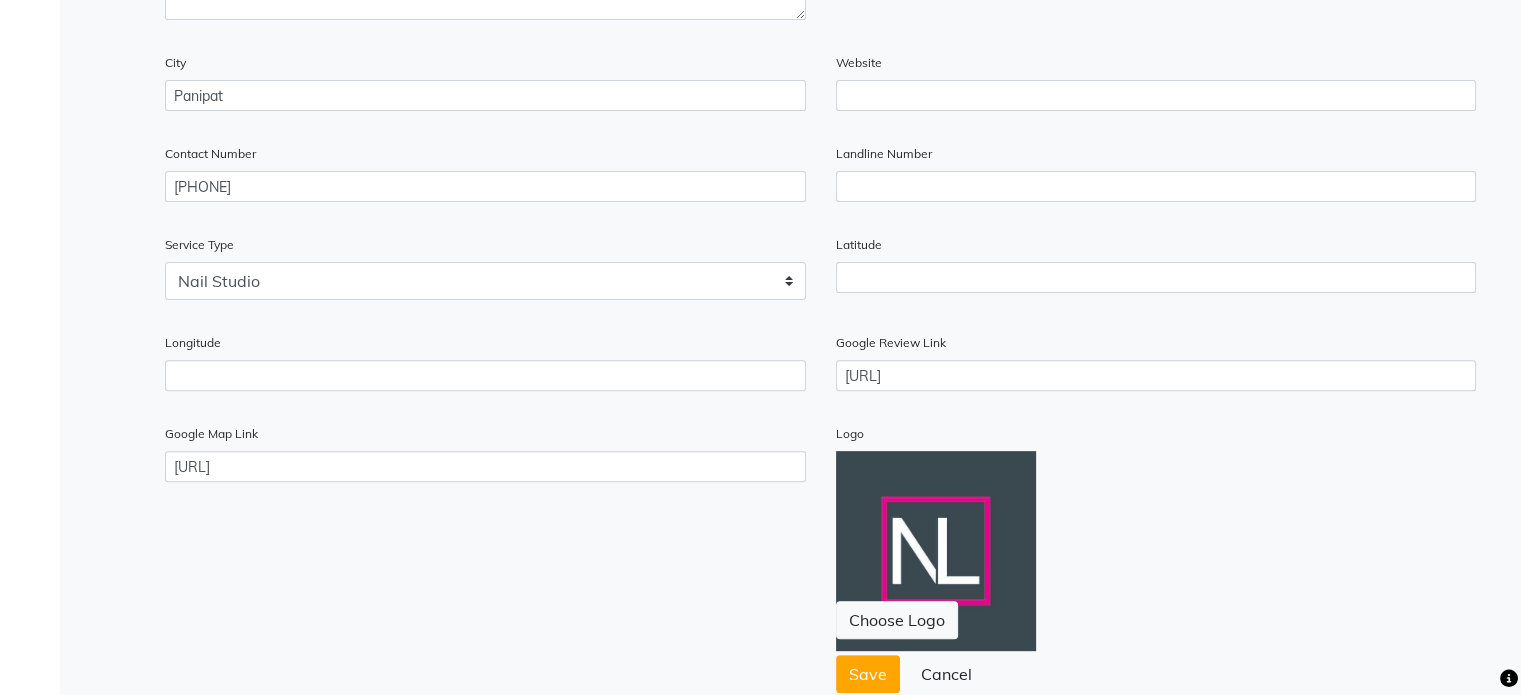 scroll, scrollTop: 713, scrollLeft: 0, axis: vertical 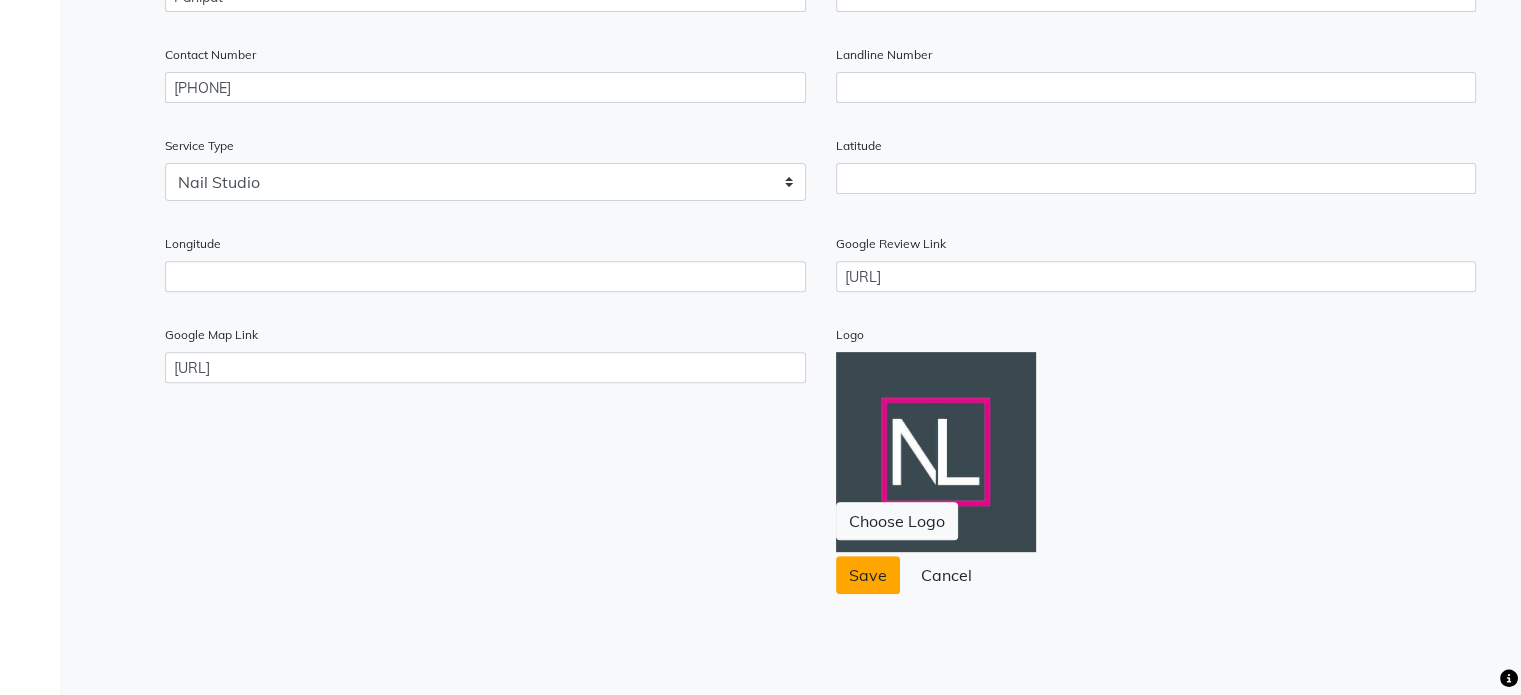 click on "Save" at bounding box center (868, 575) 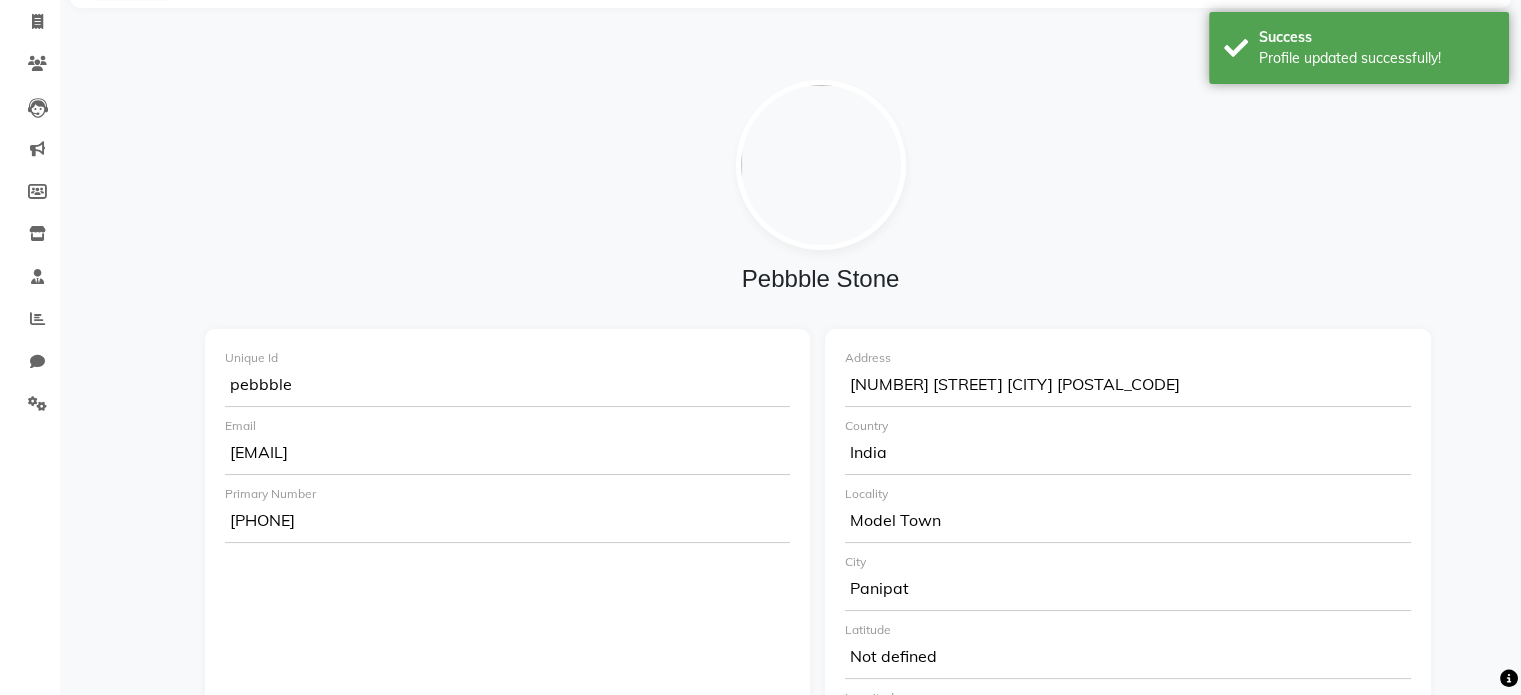 scroll, scrollTop: 0, scrollLeft: 0, axis: both 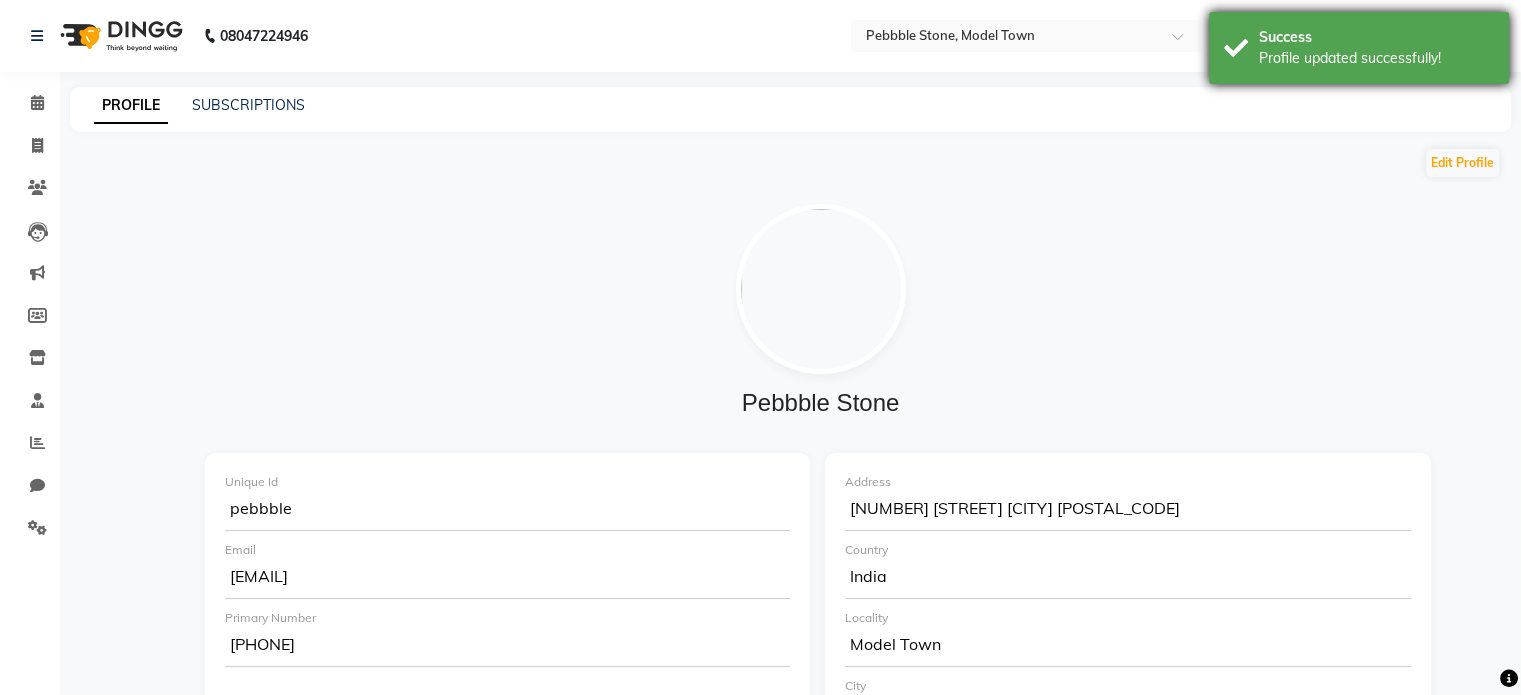 click on "Profile updated successfully!" at bounding box center (1376, 58) 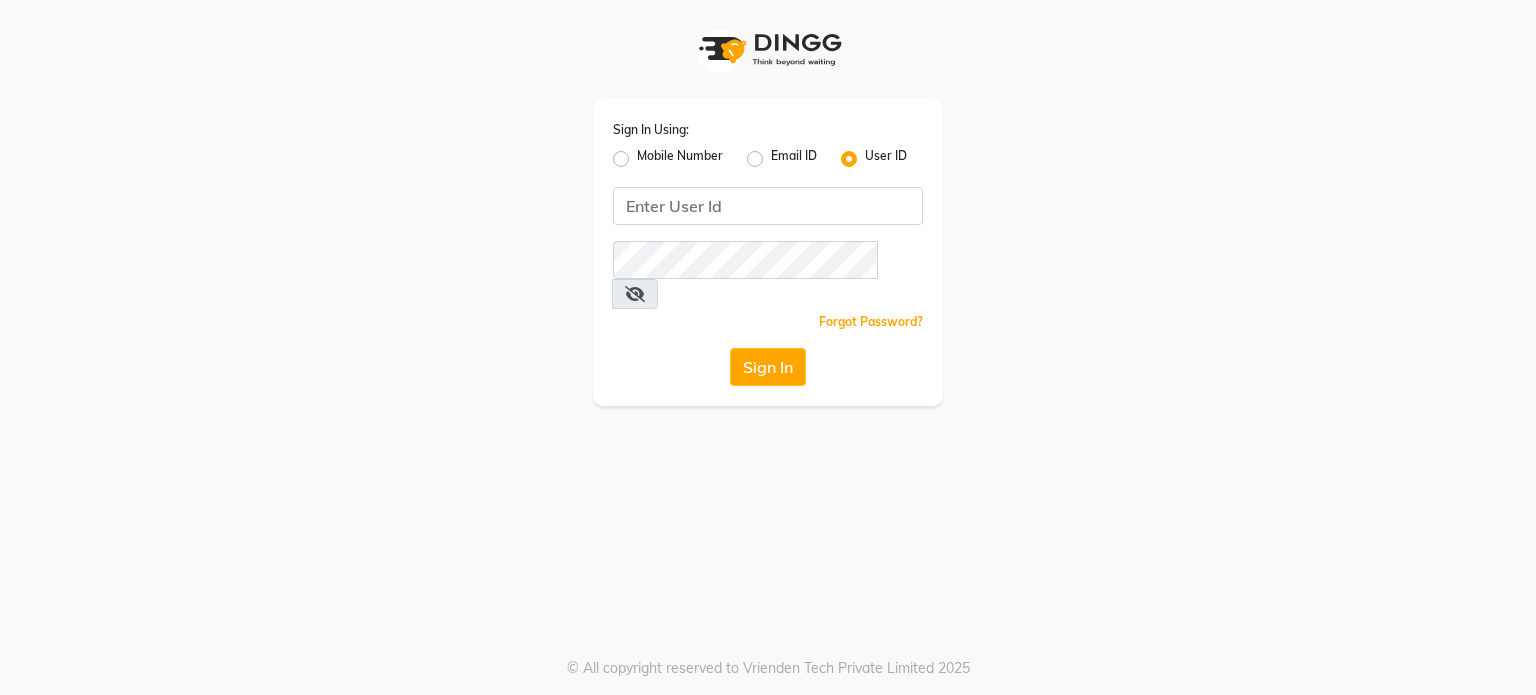 scroll, scrollTop: 0, scrollLeft: 0, axis: both 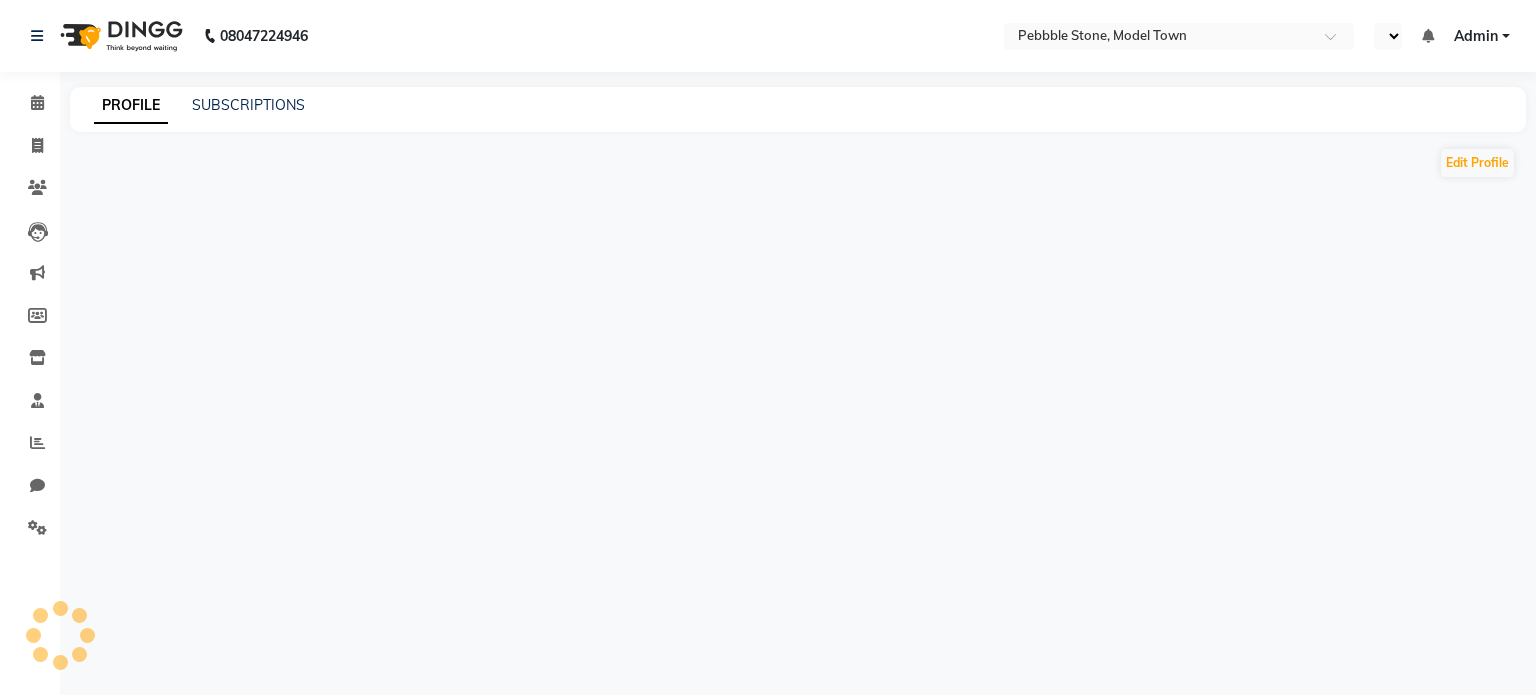 select on "en" 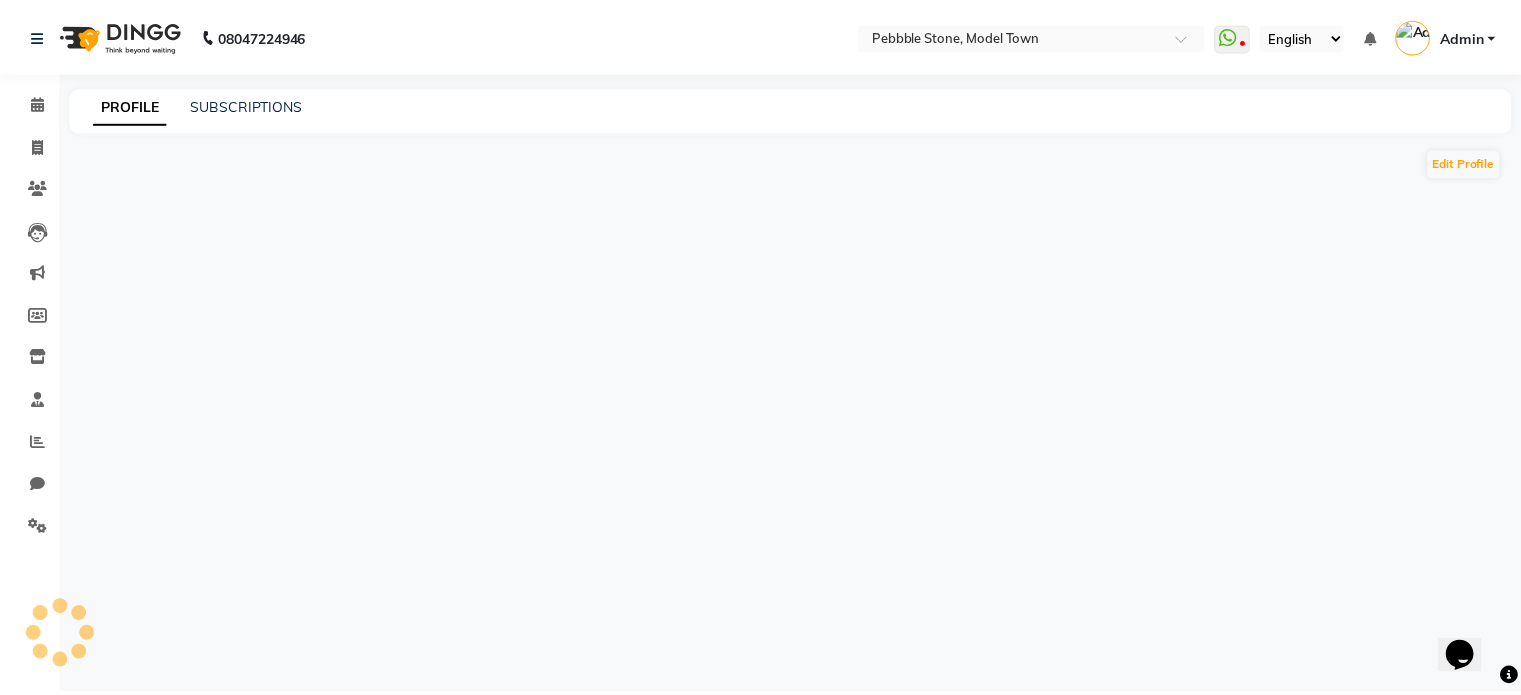 scroll, scrollTop: 0, scrollLeft: 0, axis: both 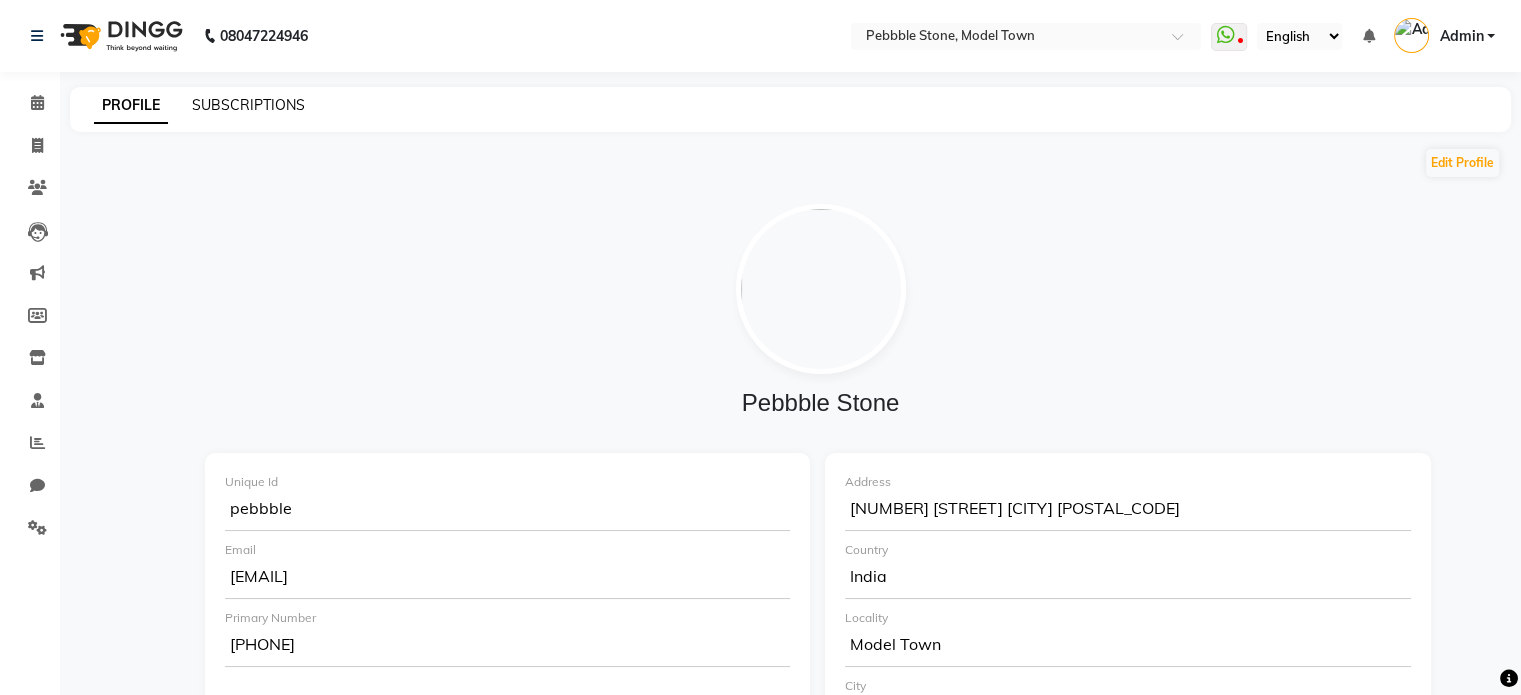 click on "SUBSCRIPTIONS" 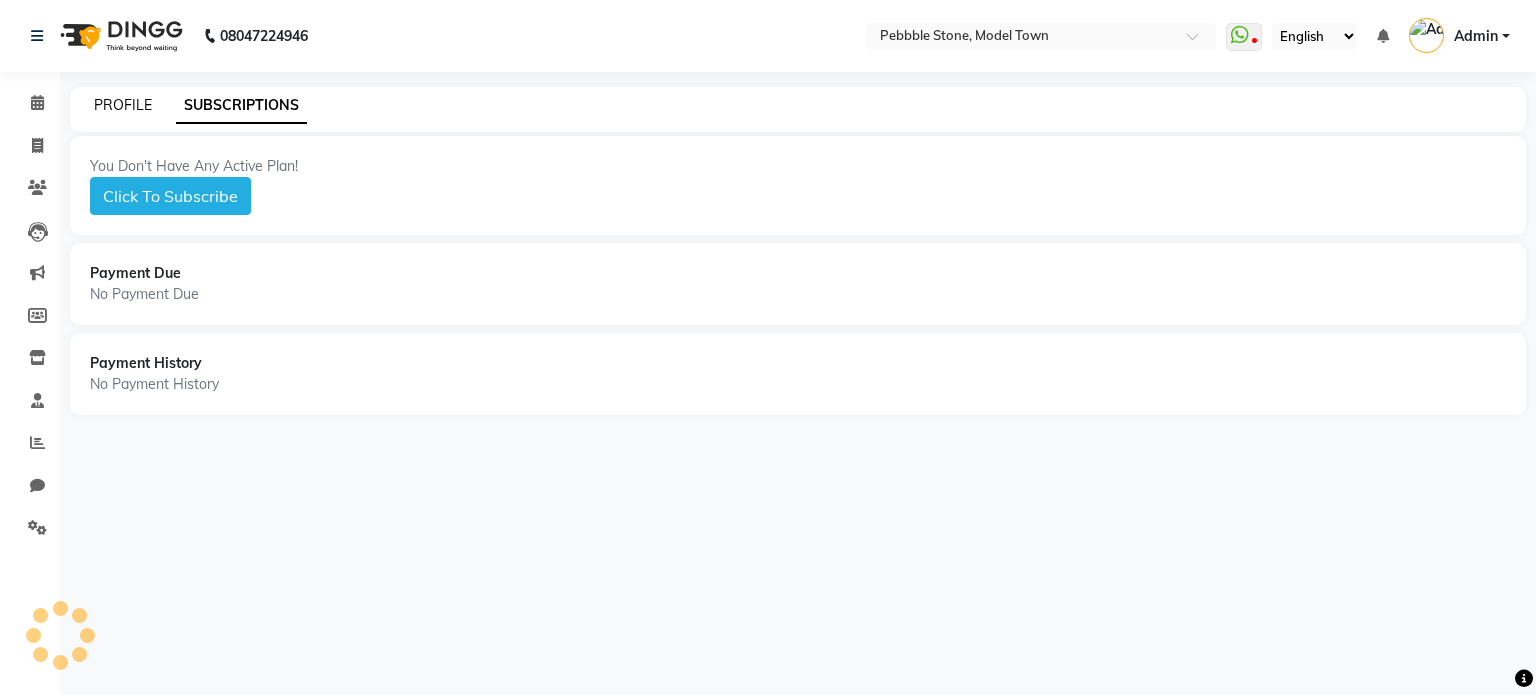 click on "PROFILE" 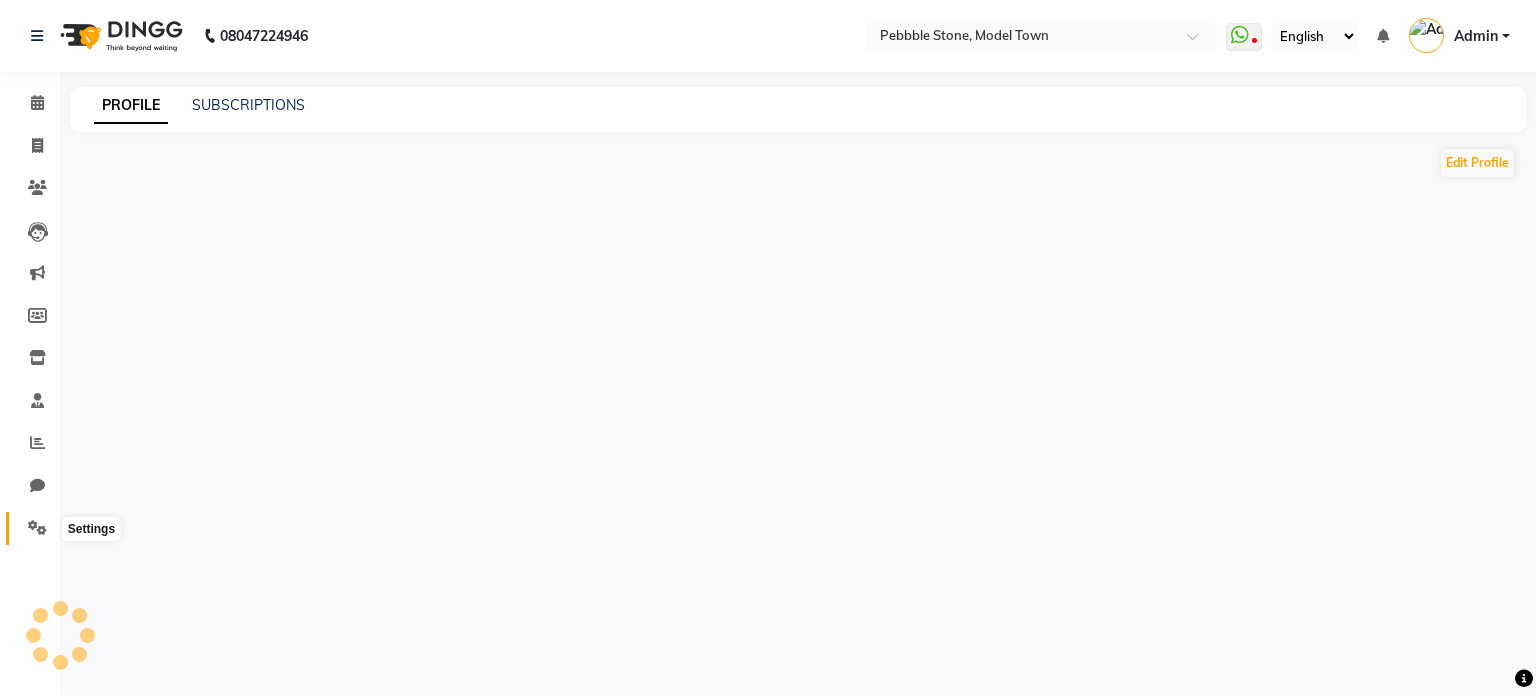 click 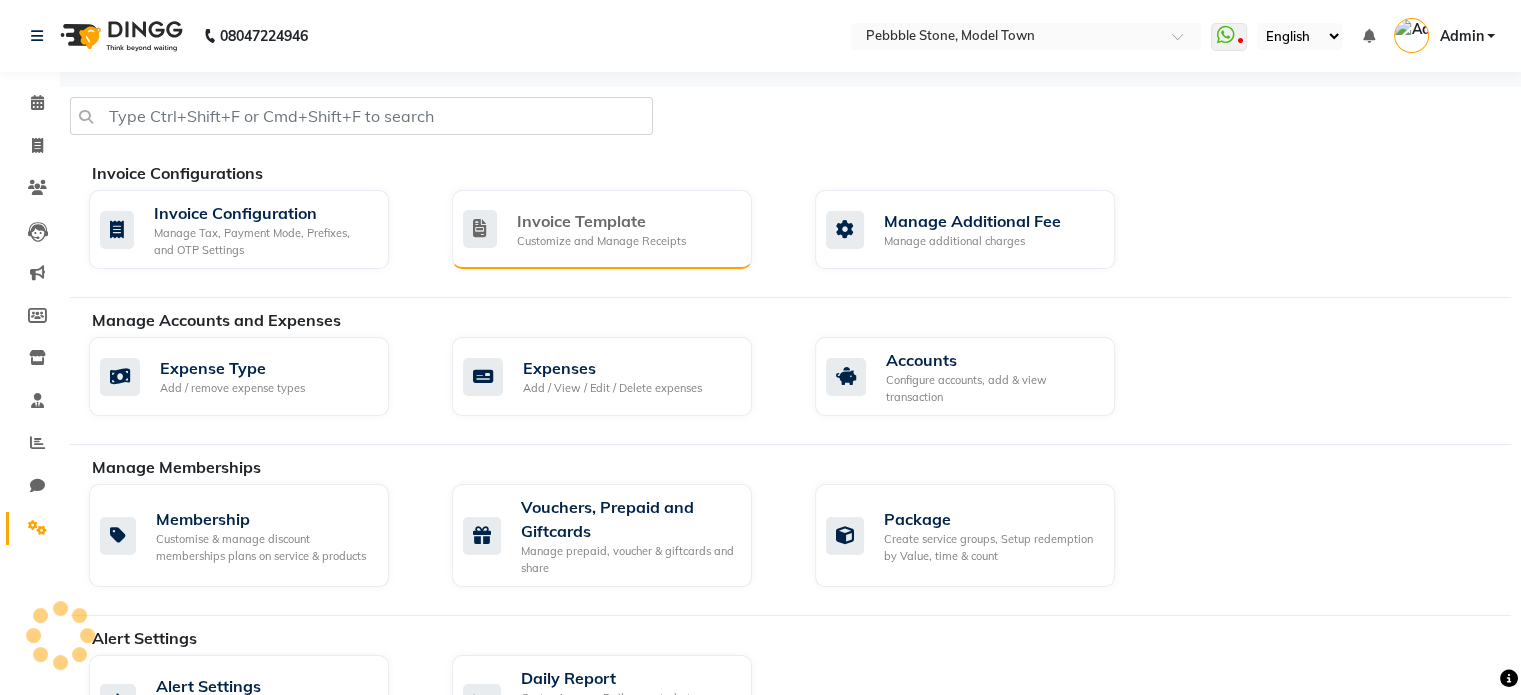 click on "Invoice Template Customize and Manage Receipts" 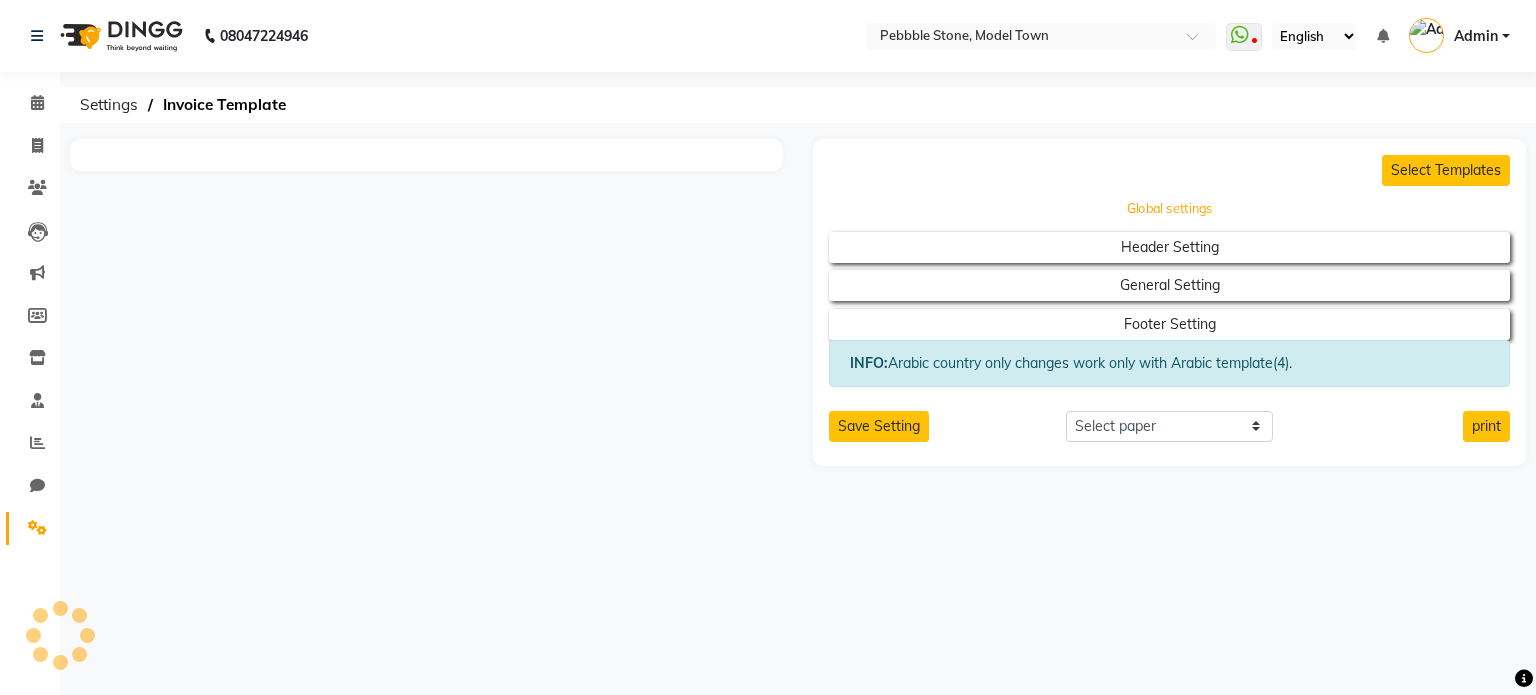 click on "Global settings" at bounding box center (1169, 209) 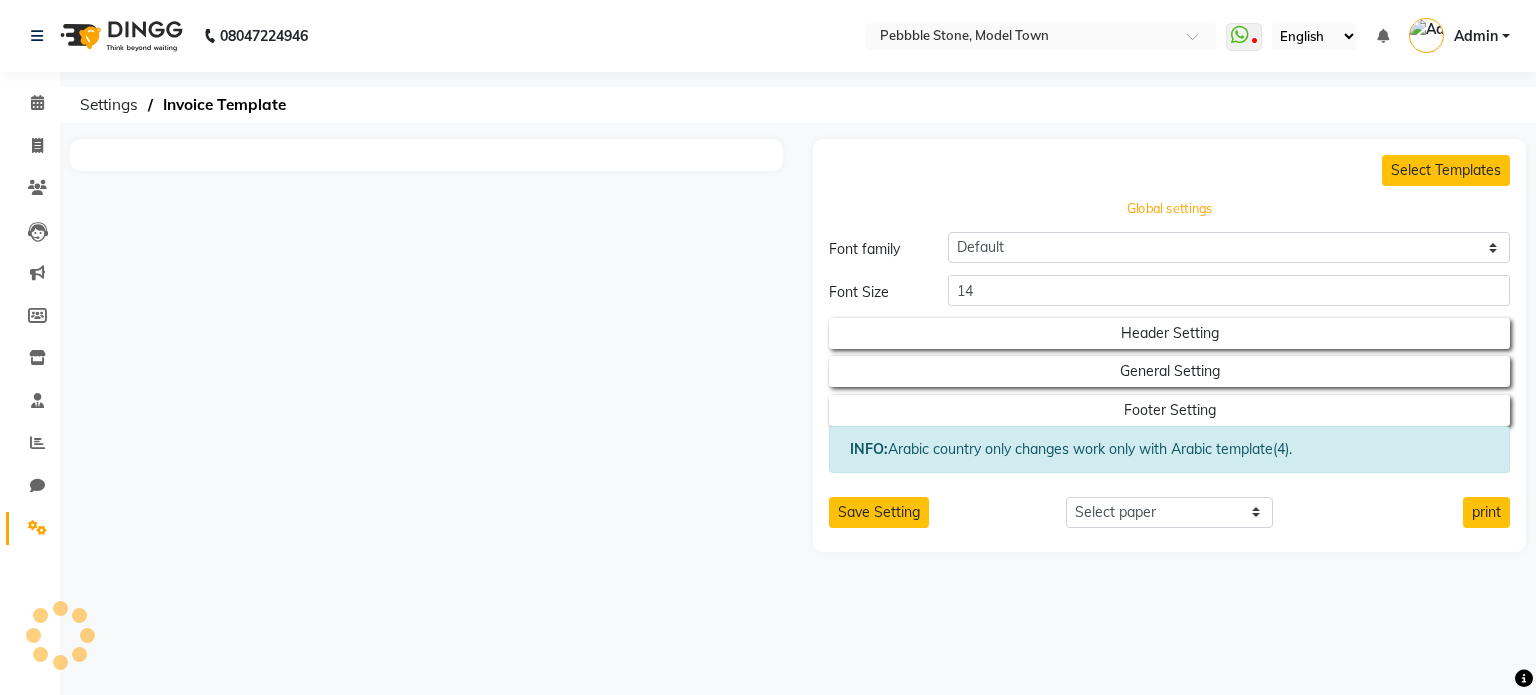 click on "Global settings" at bounding box center [1169, 209] 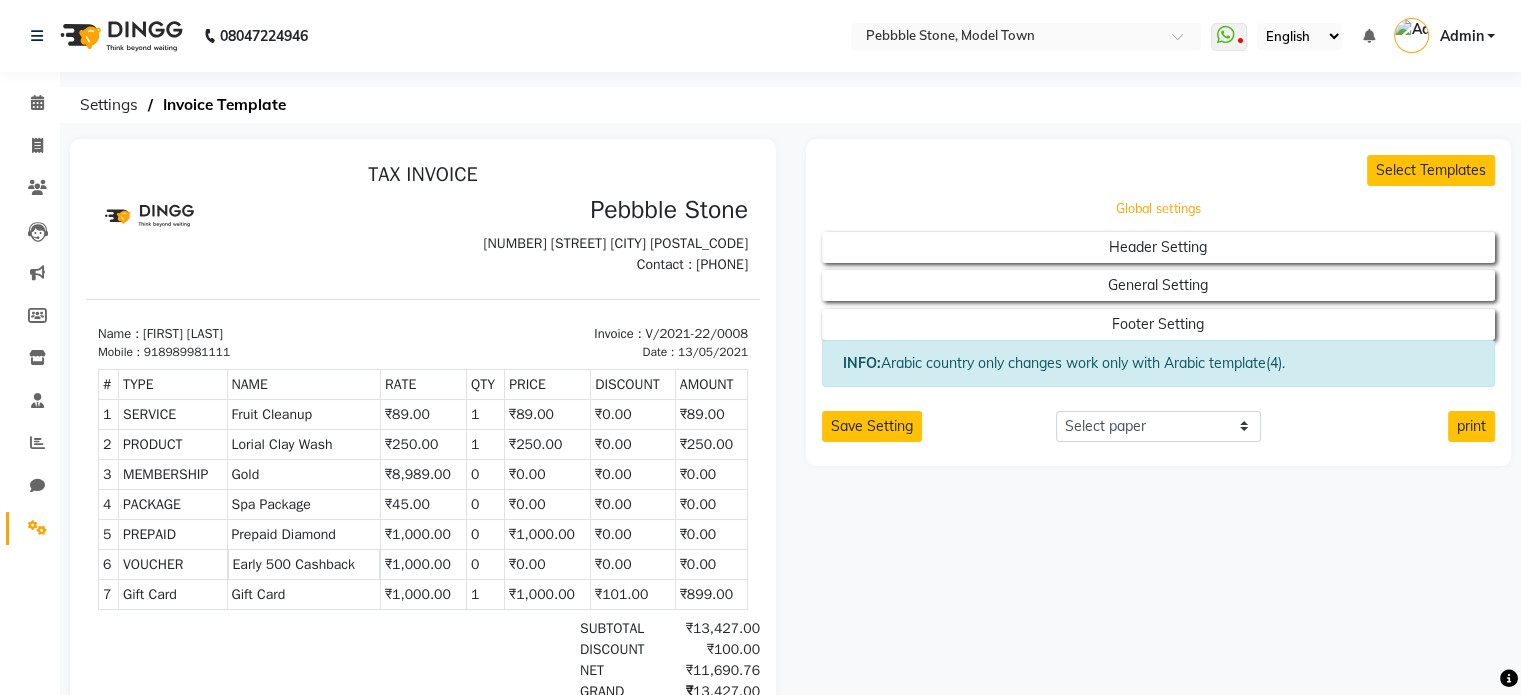 scroll, scrollTop: 0, scrollLeft: 0, axis: both 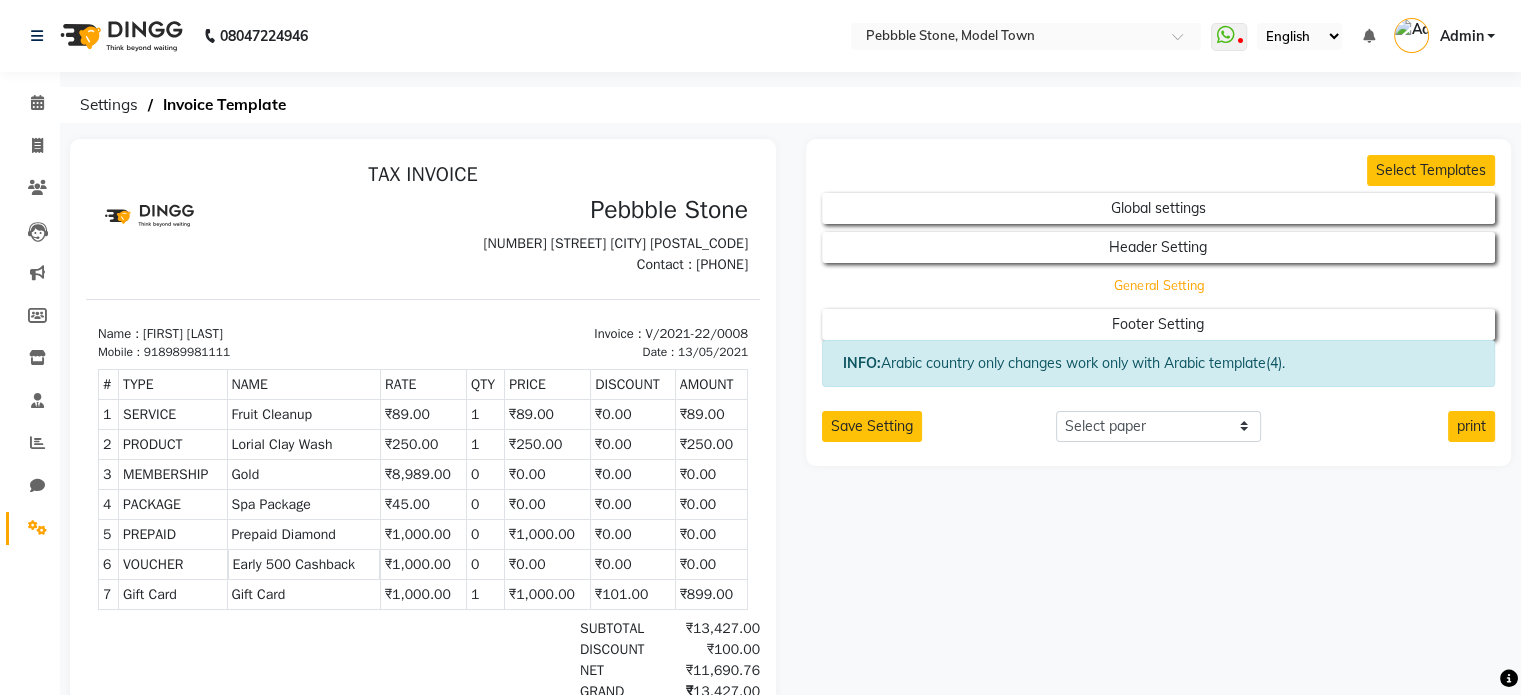 click on "General Setting" at bounding box center [1159, 208] 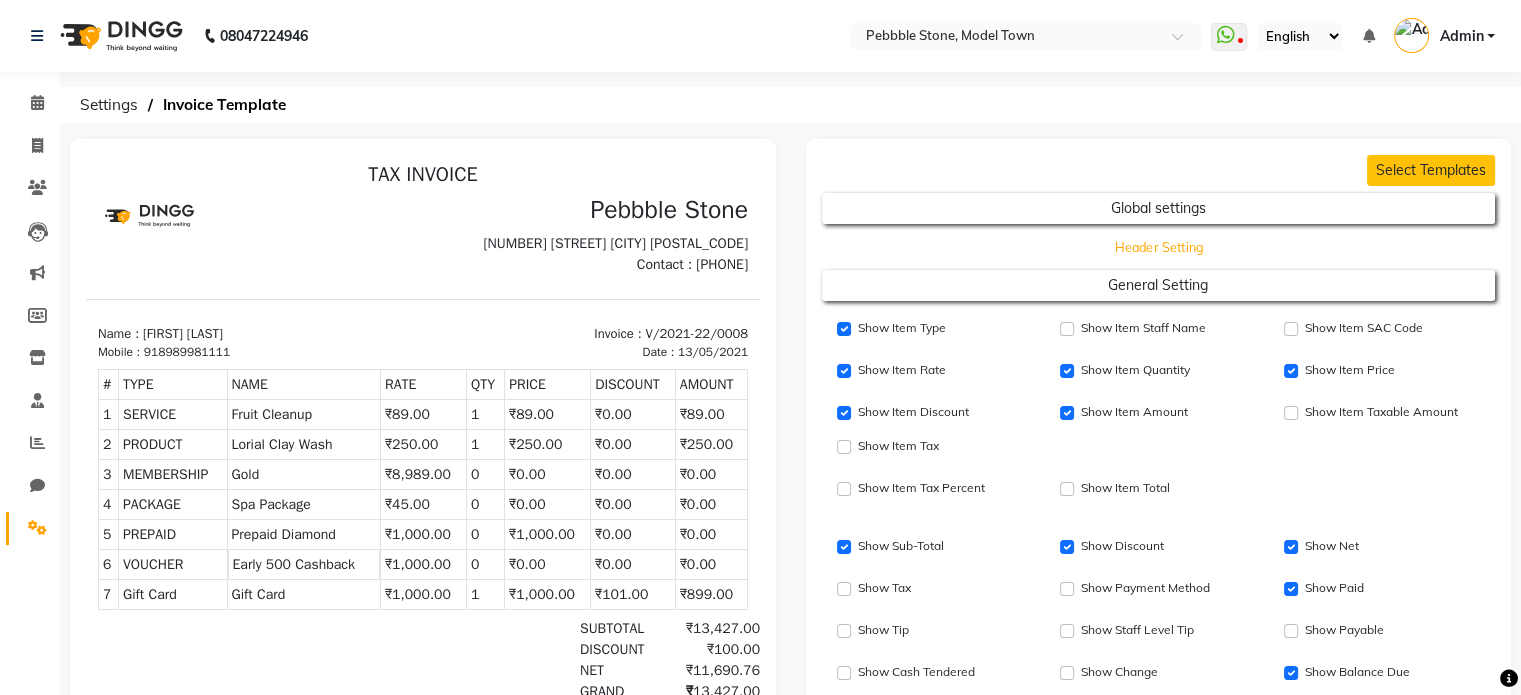 click on "Header Setting" at bounding box center (1159, 208) 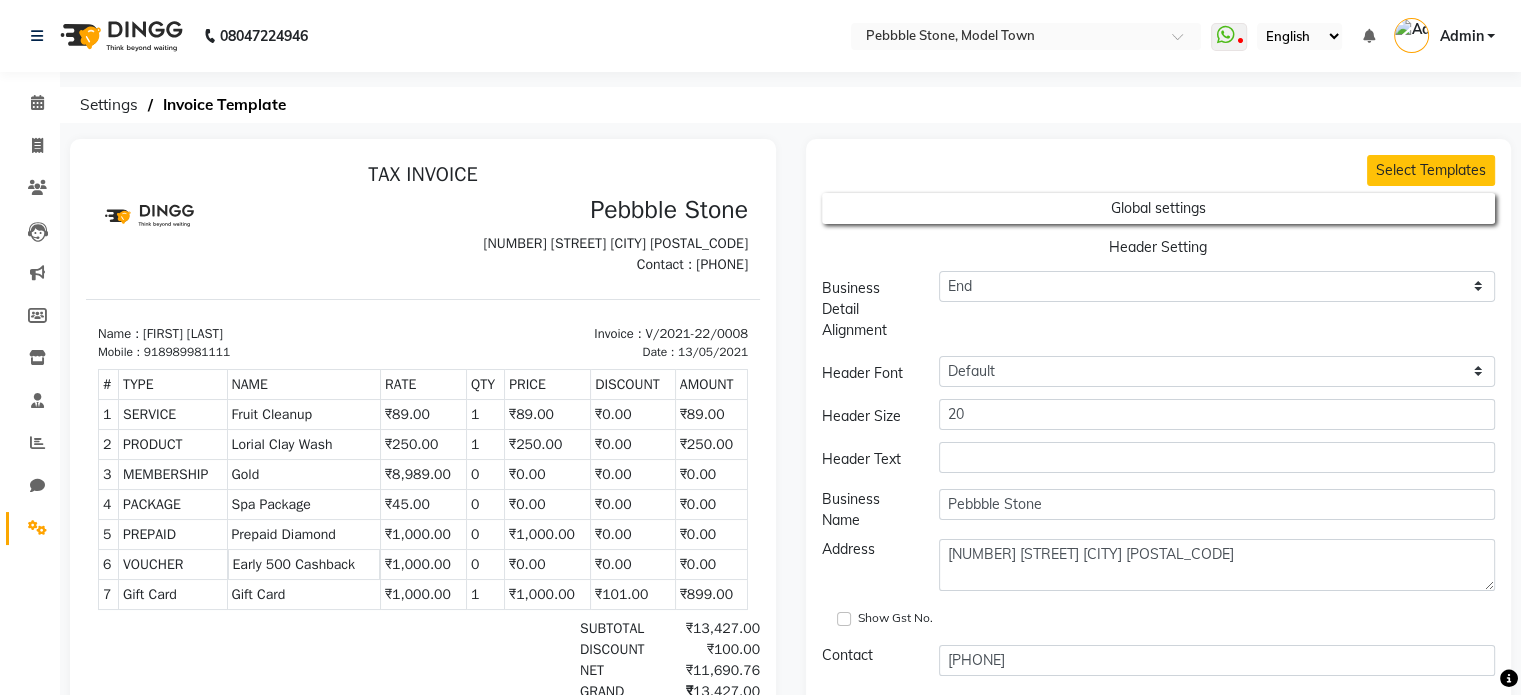 scroll, scrollTop: 608, scrollLeft: 0, axis: vertical 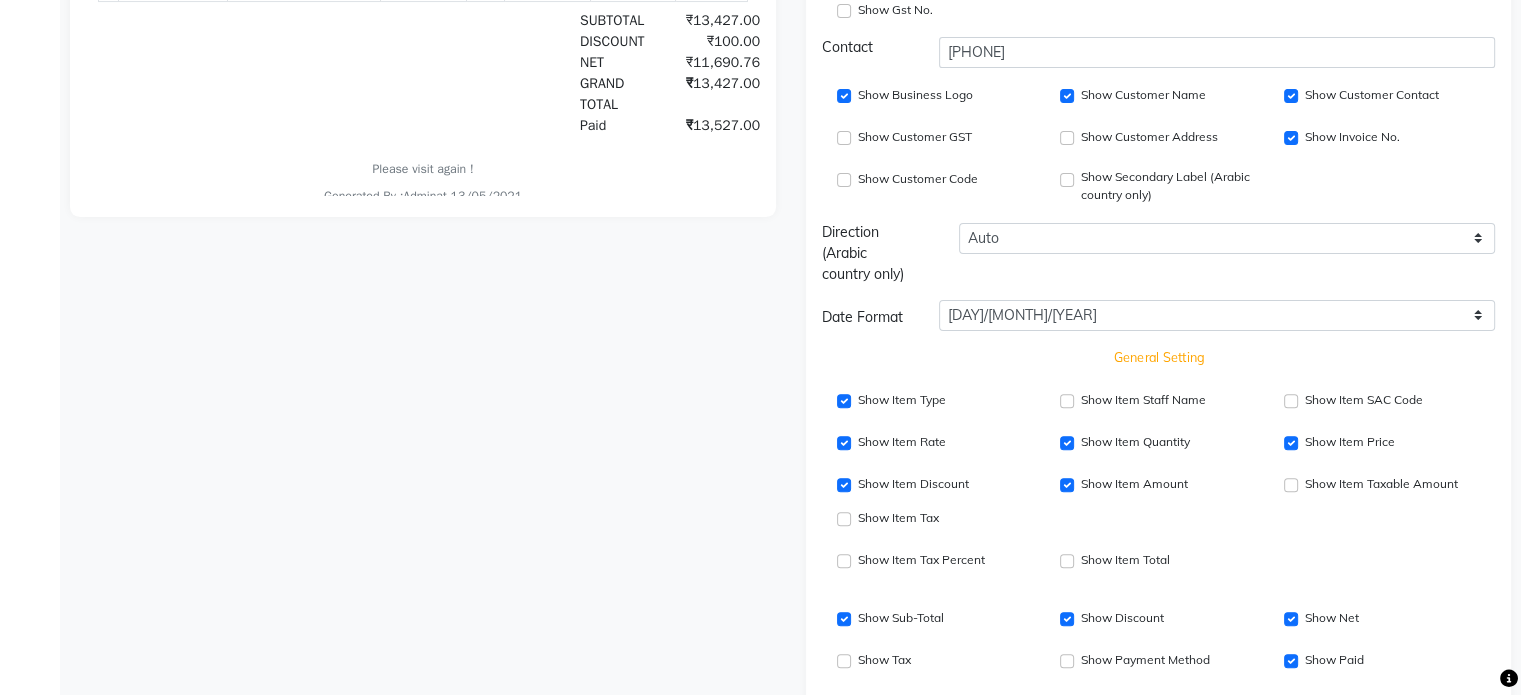 click on "General Setting" at bounding box center (1159, -400) 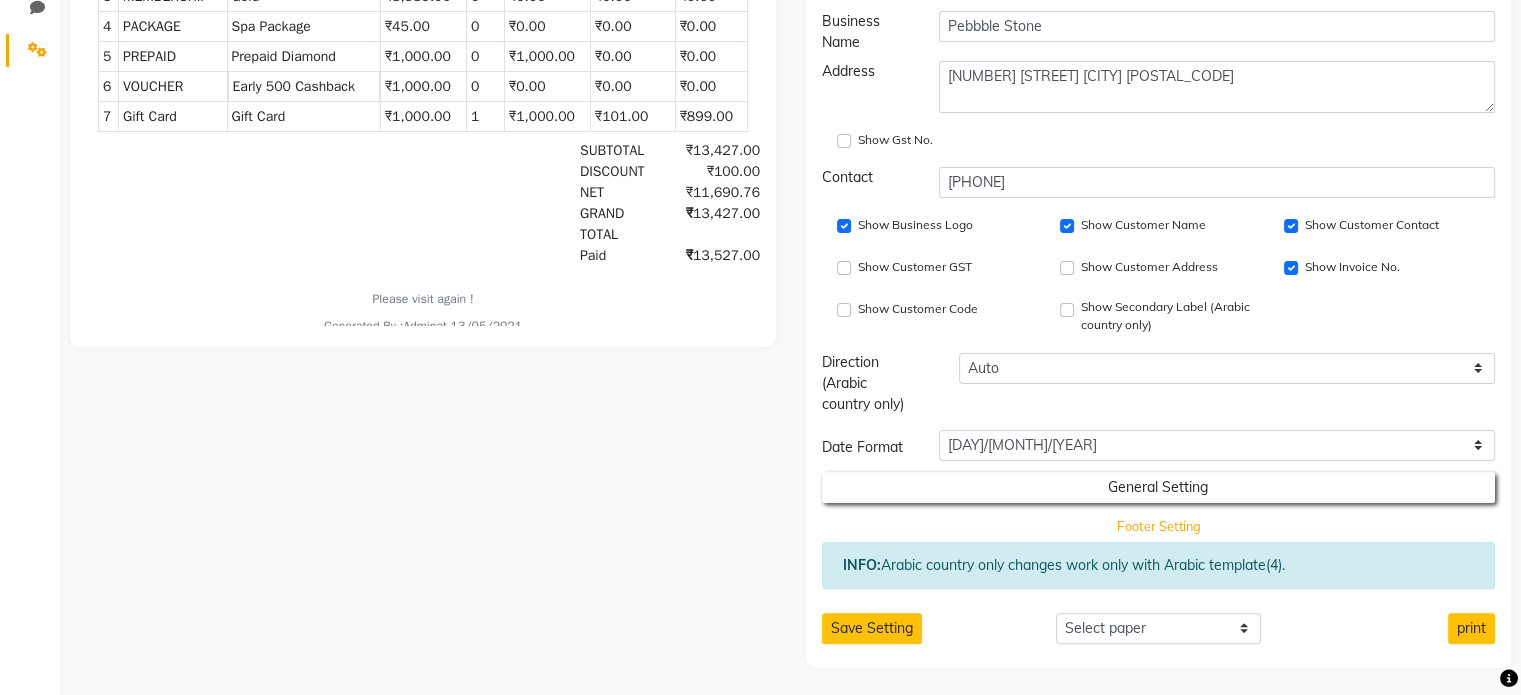click on "Footer Setting" at bounding box center (1159, -270) 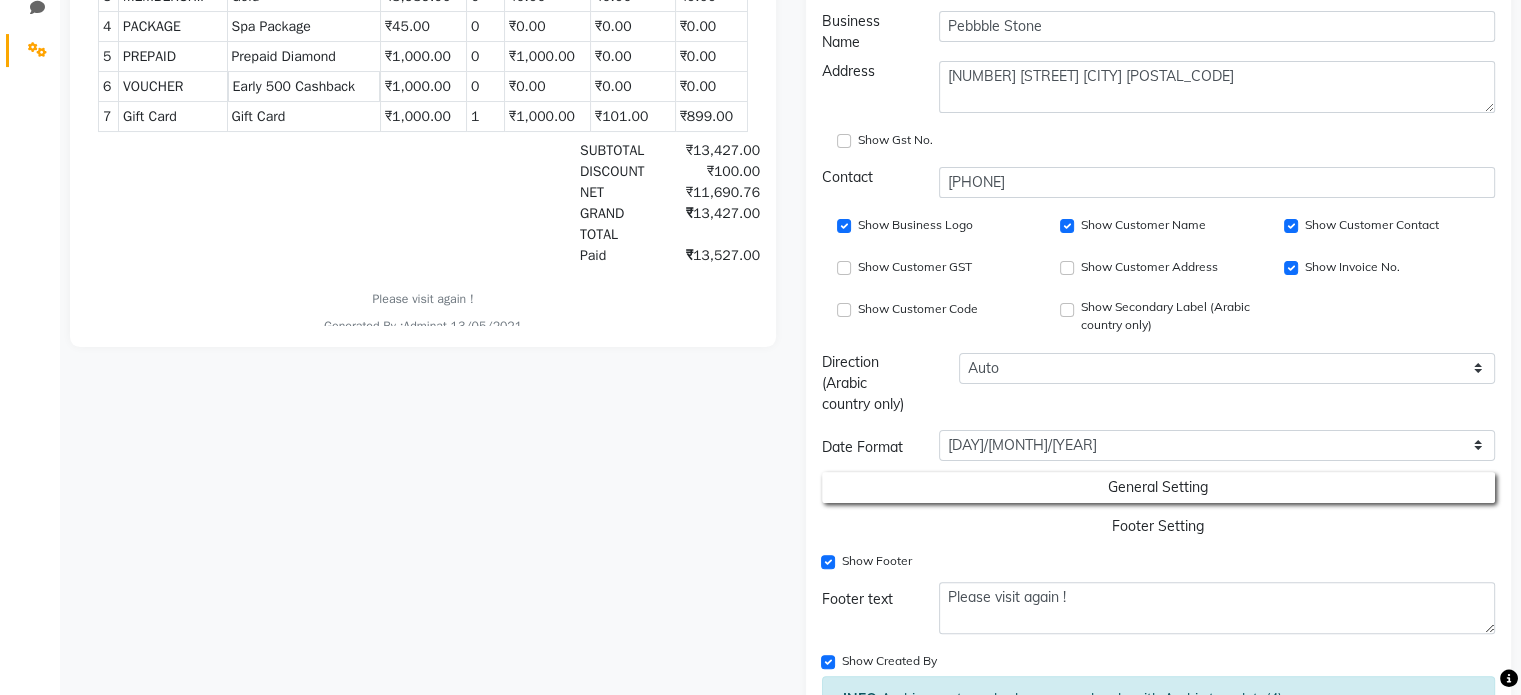 scroll, scrollTop: 612, scrollLeft: 0, axis: vertical 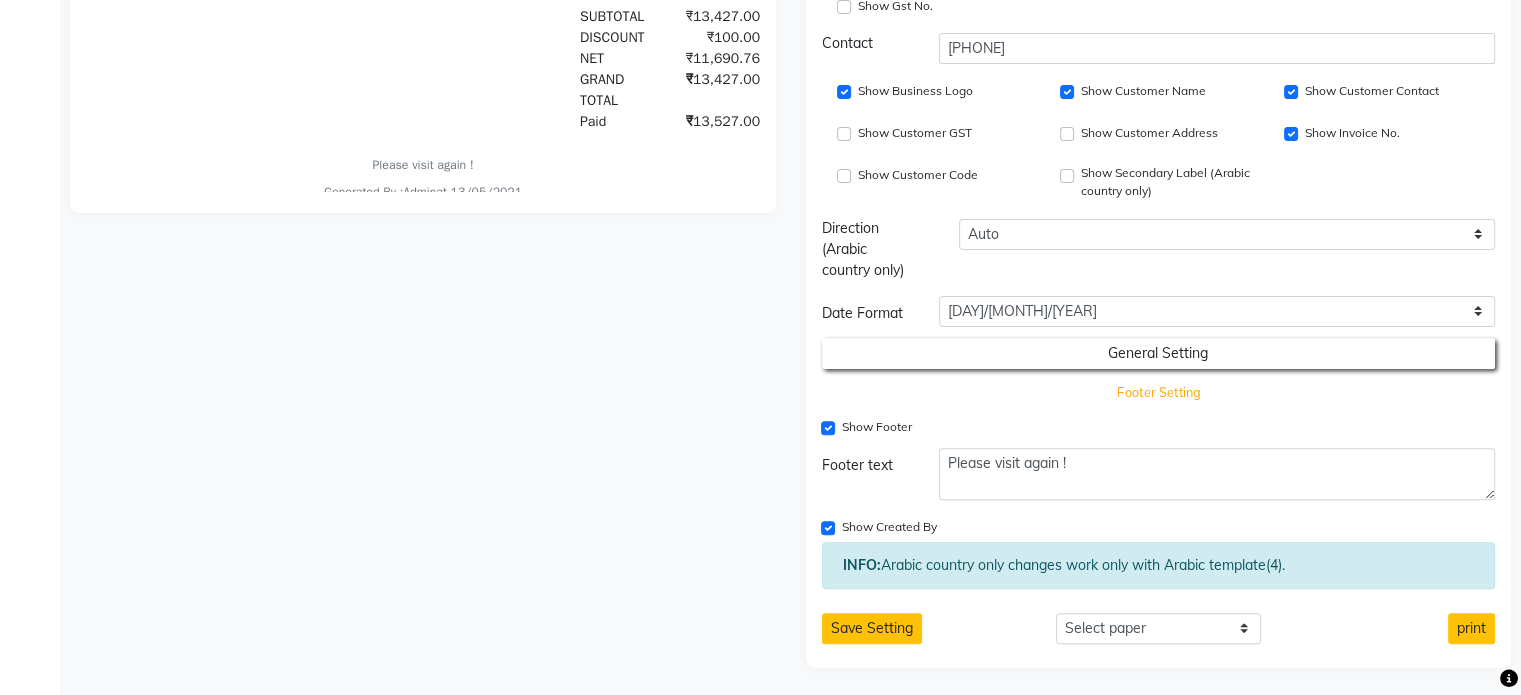 click on "Footer Setting" at bounding box center (1159, -404) 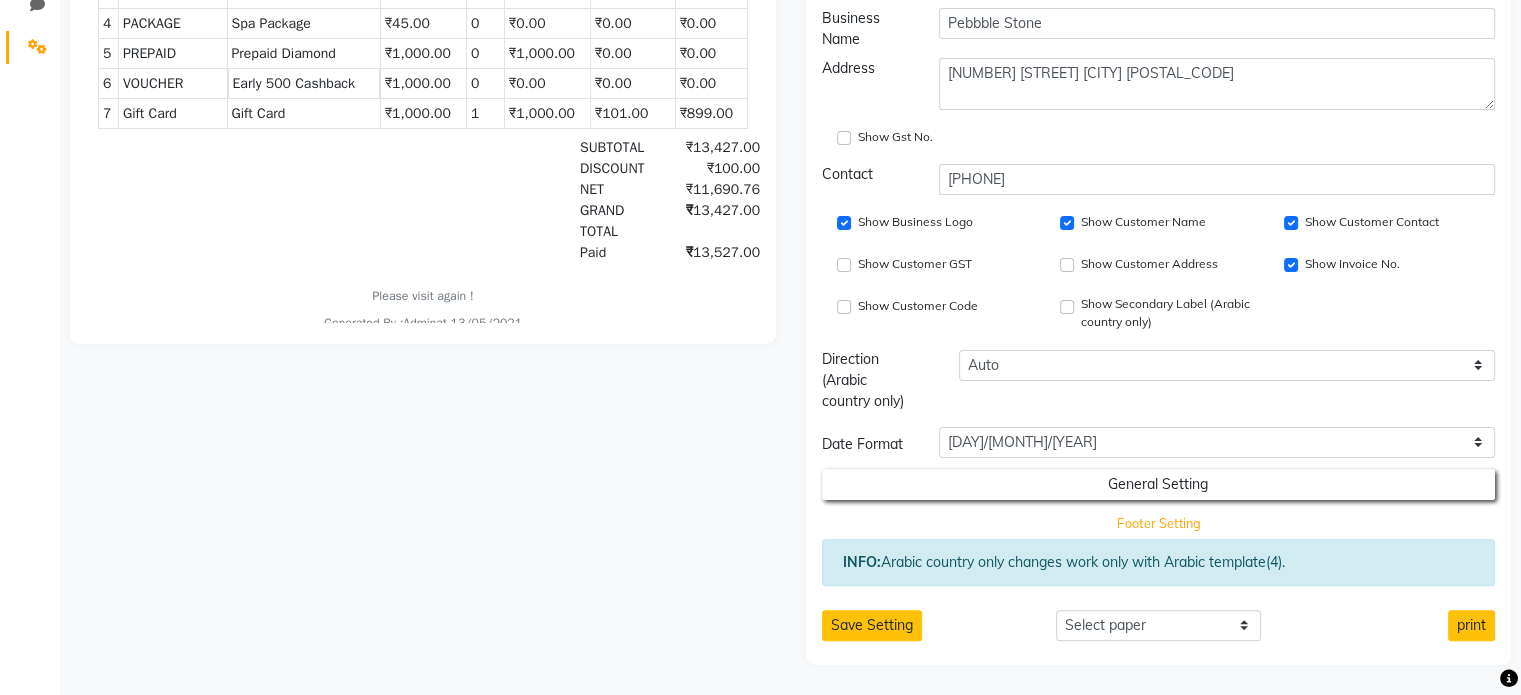 scroll, scrollTop: 478, scrollLeft: 0, axis: vertical 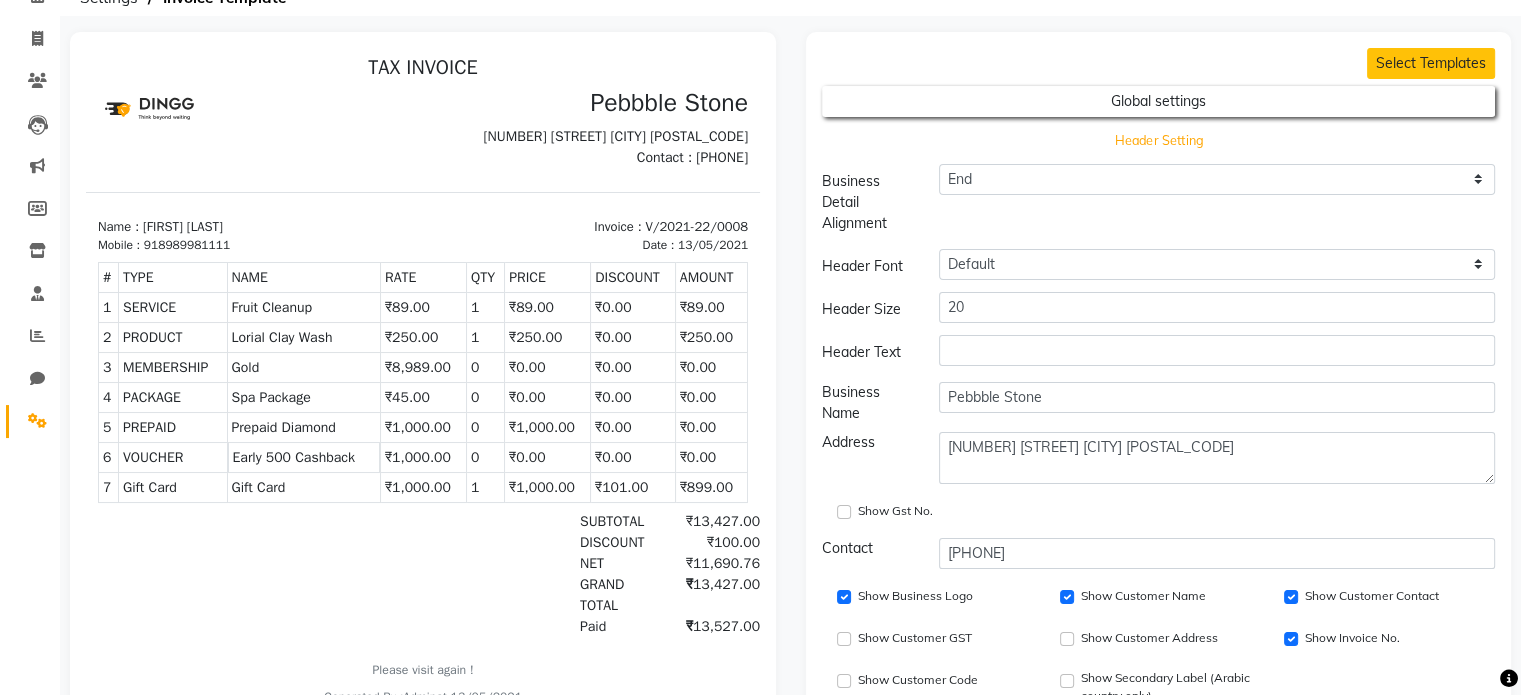 click on "Header Setting" at bounding box center (1159, 101) 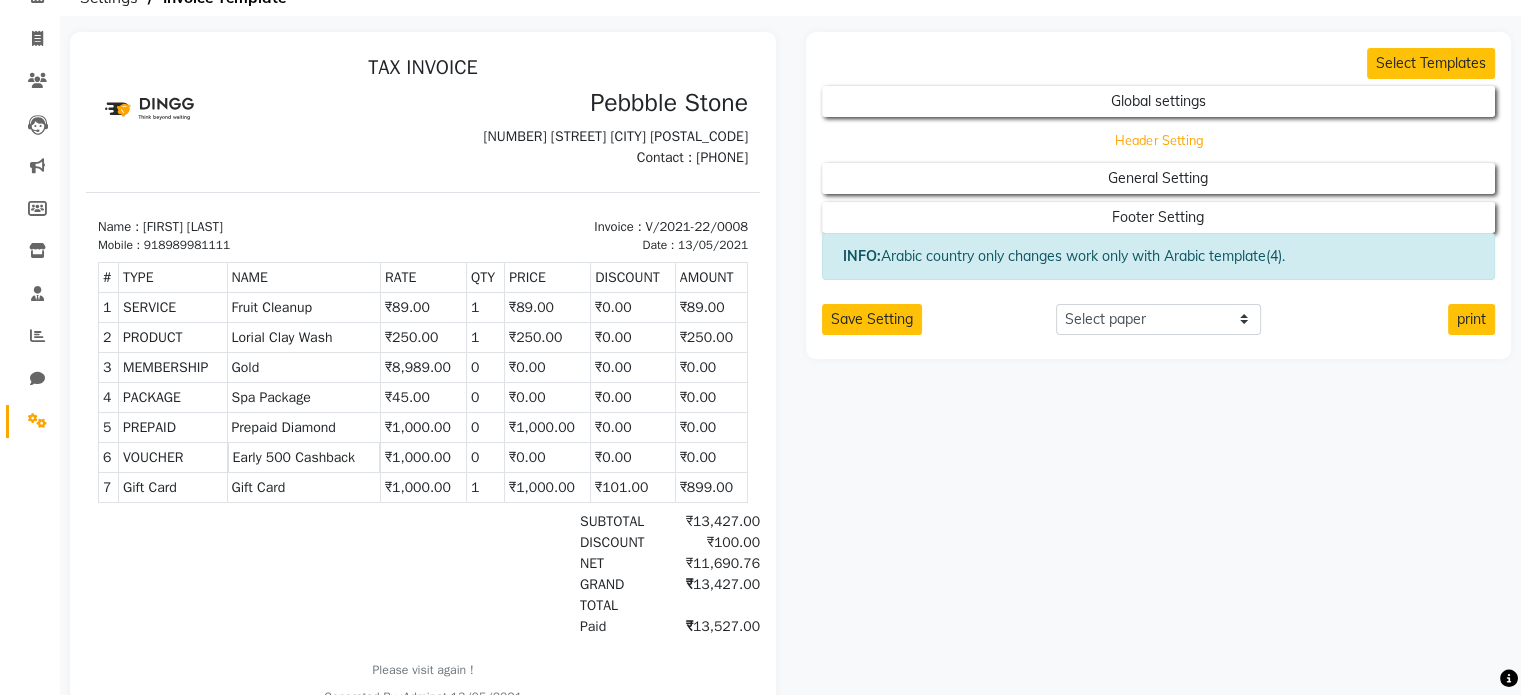 click on "Header Setting" at bounding box center (1159, 101) 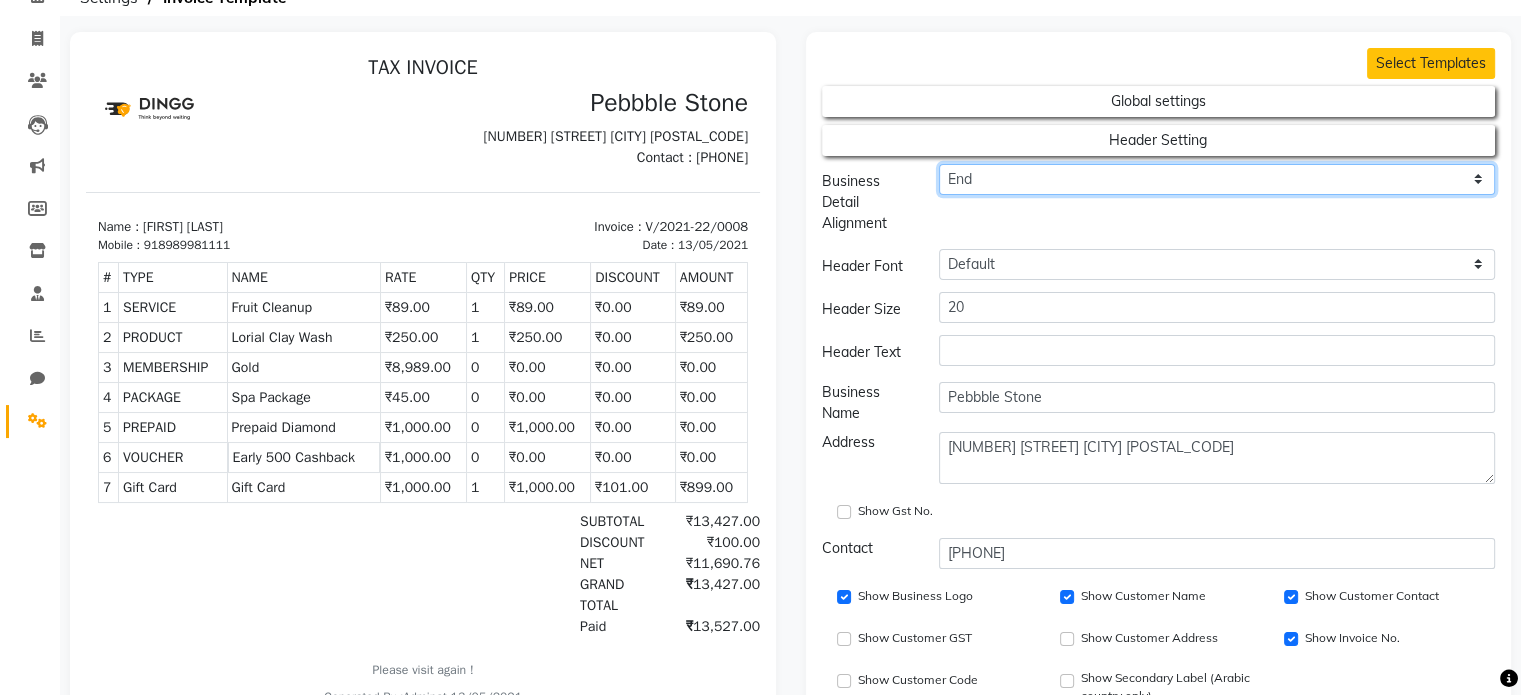 click on "Center End Start" 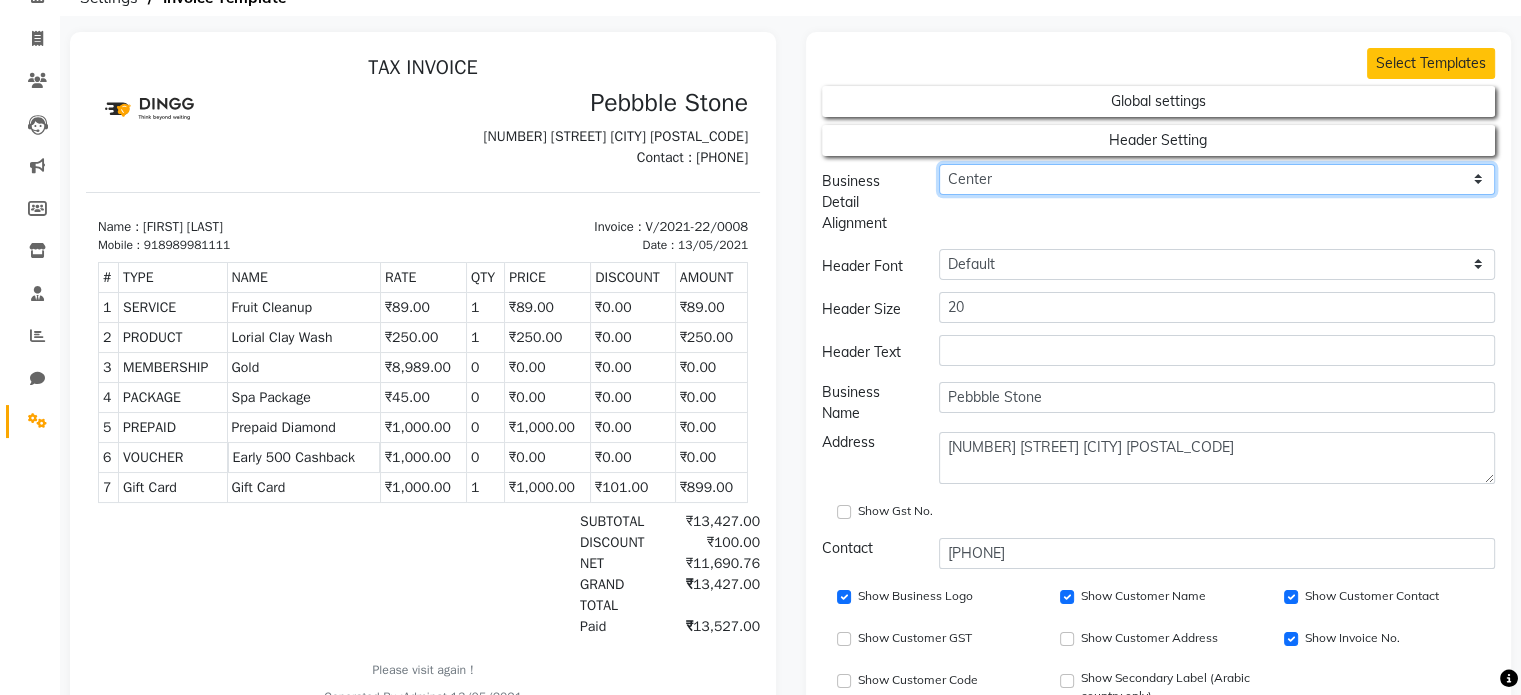 click on "Center End Start" 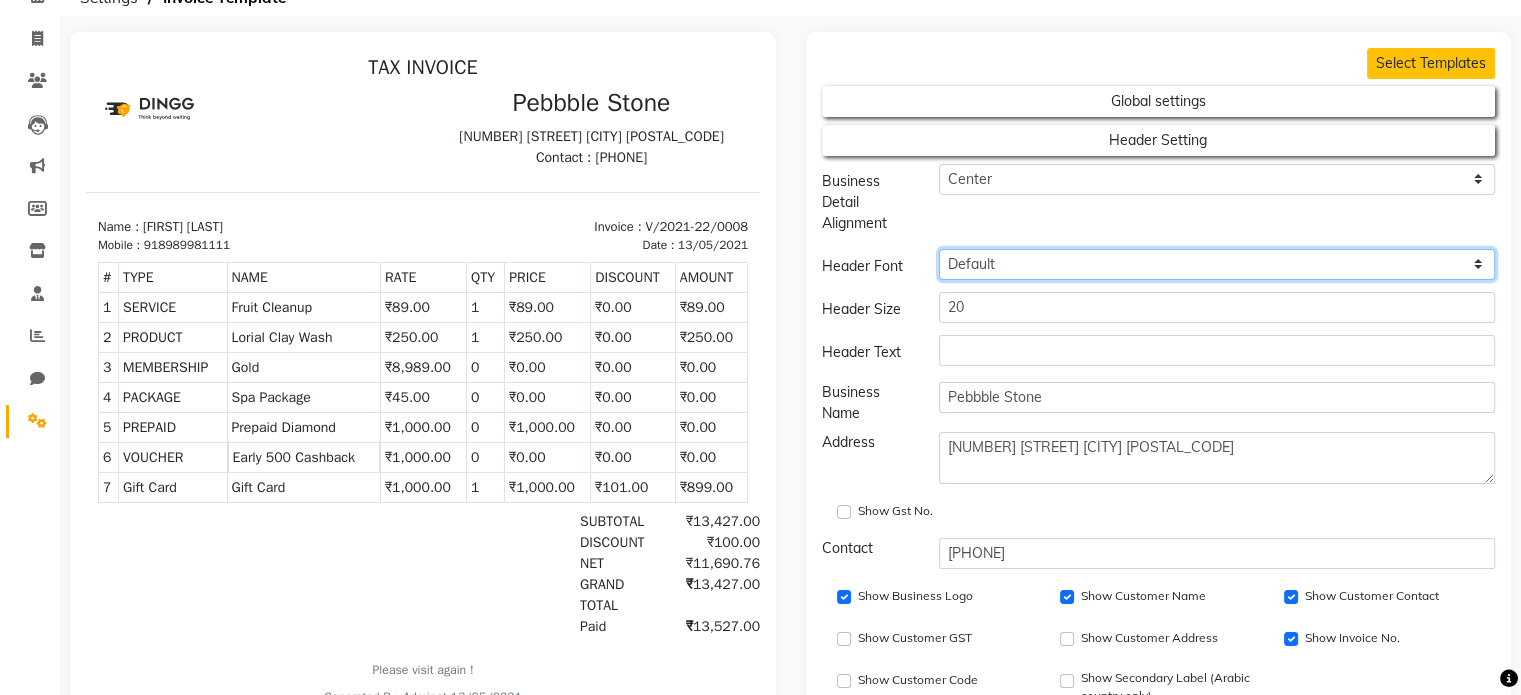 click on "Default Roboto Condensed Roboto Mono Roboto Slab Dancing scripts Great Vibes Noto Sans Arabic(KSA country only)" 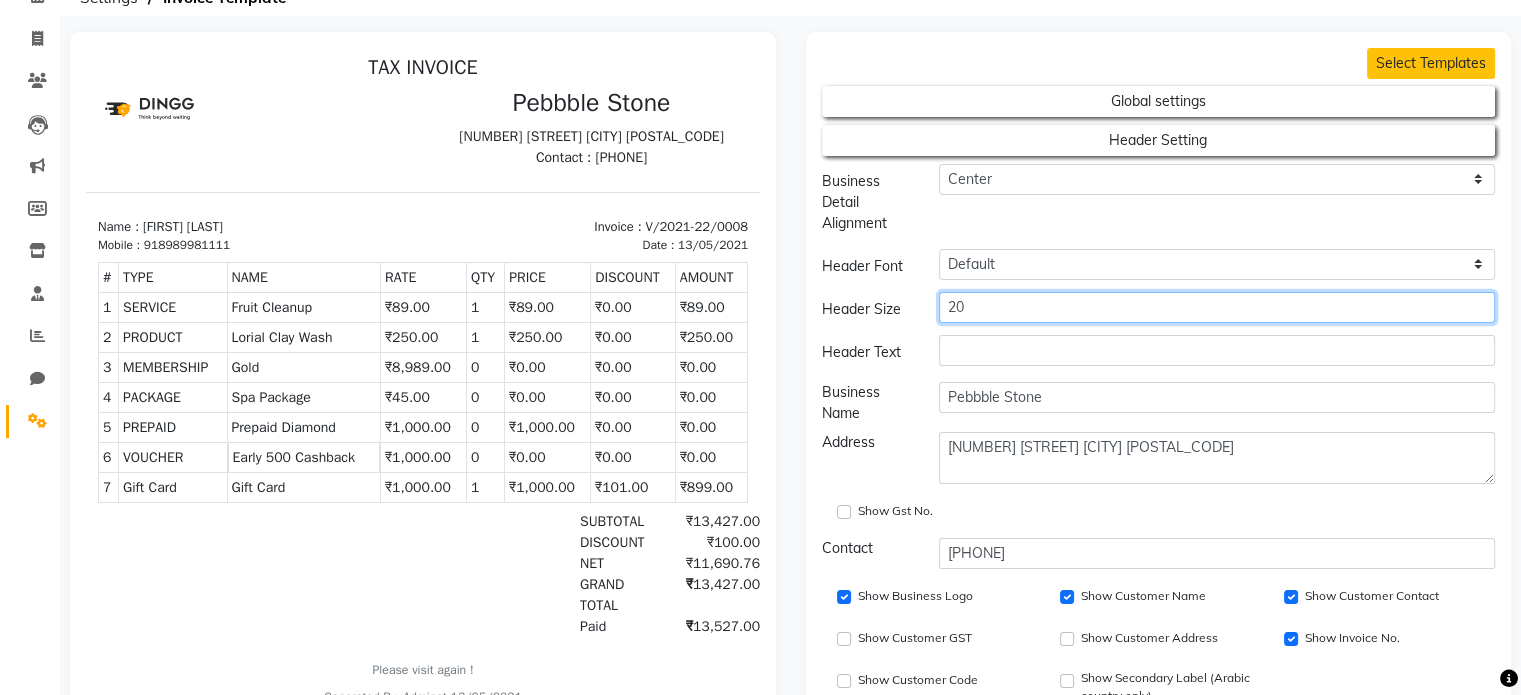 click on "20" 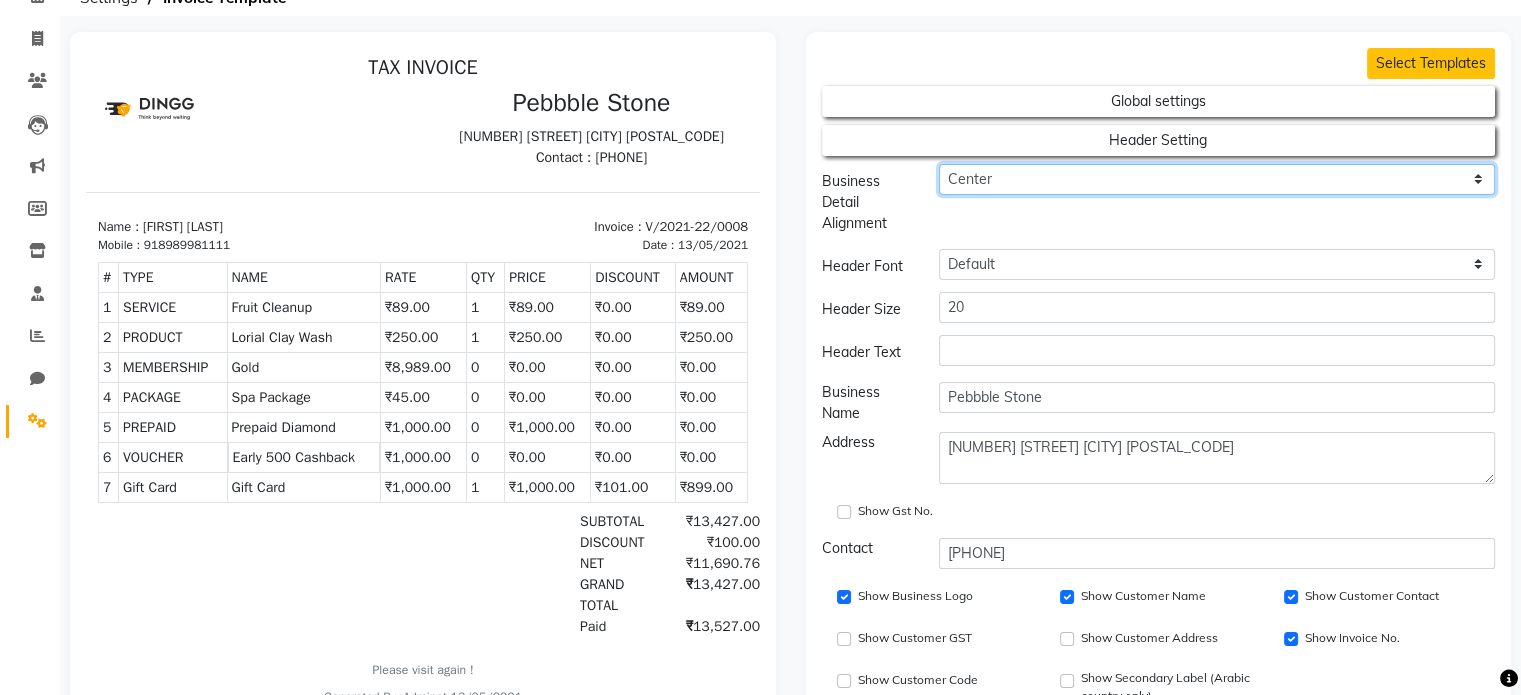click on "Center End Start" 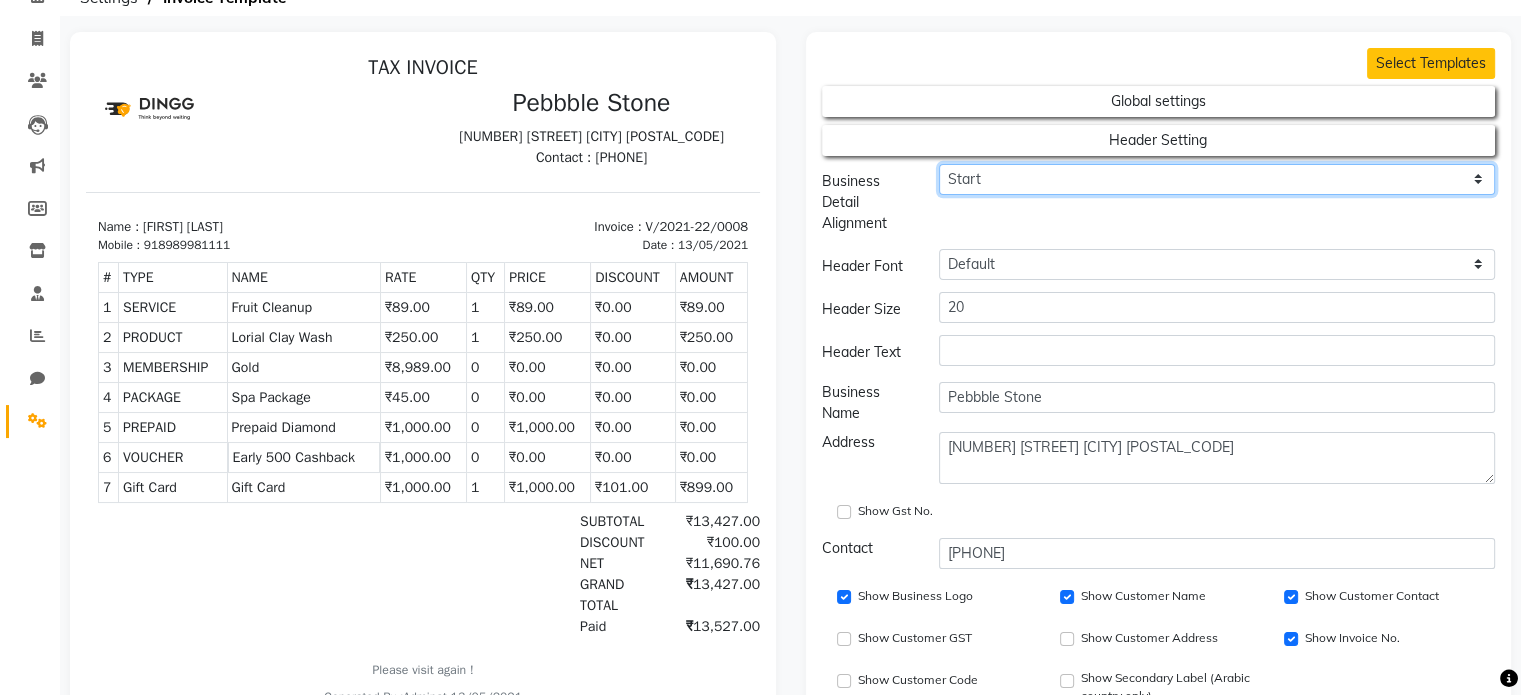click on "Center End Start" 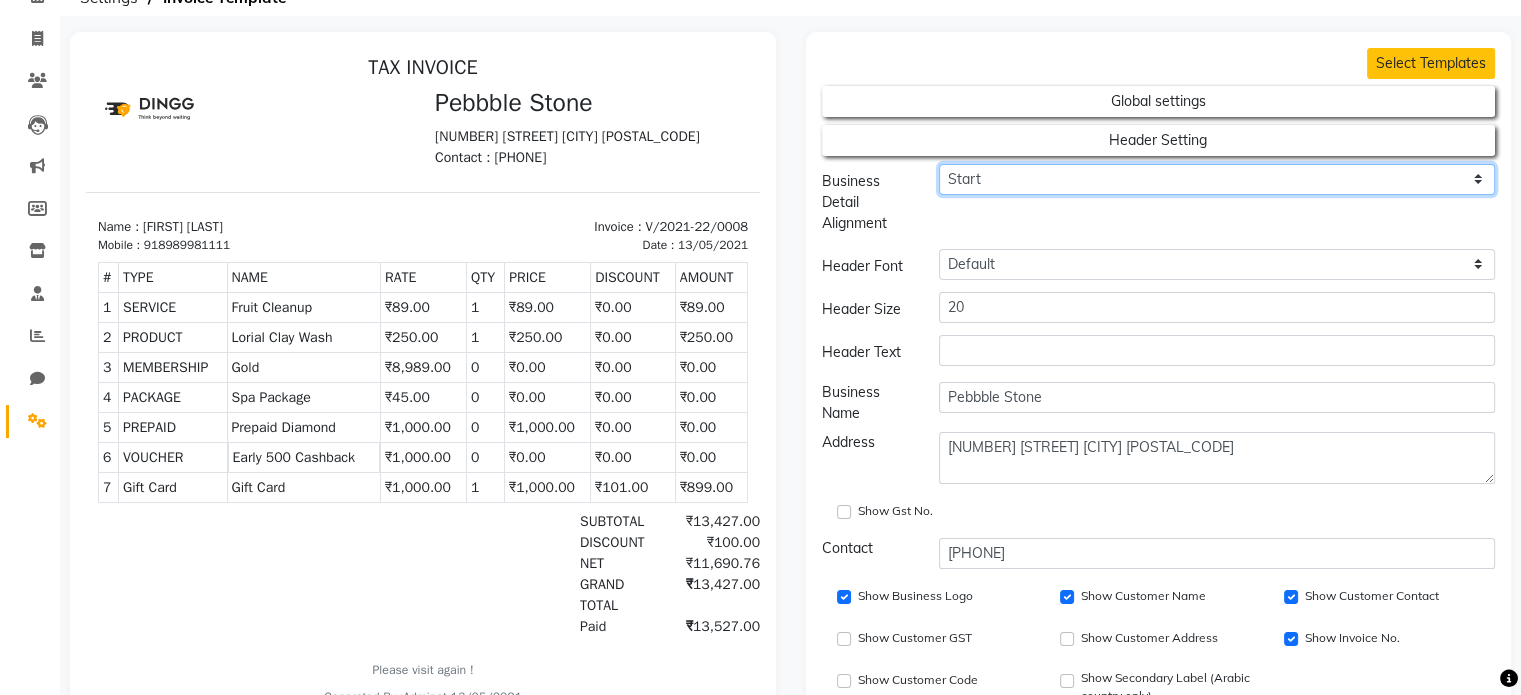 click on "Center End Start" 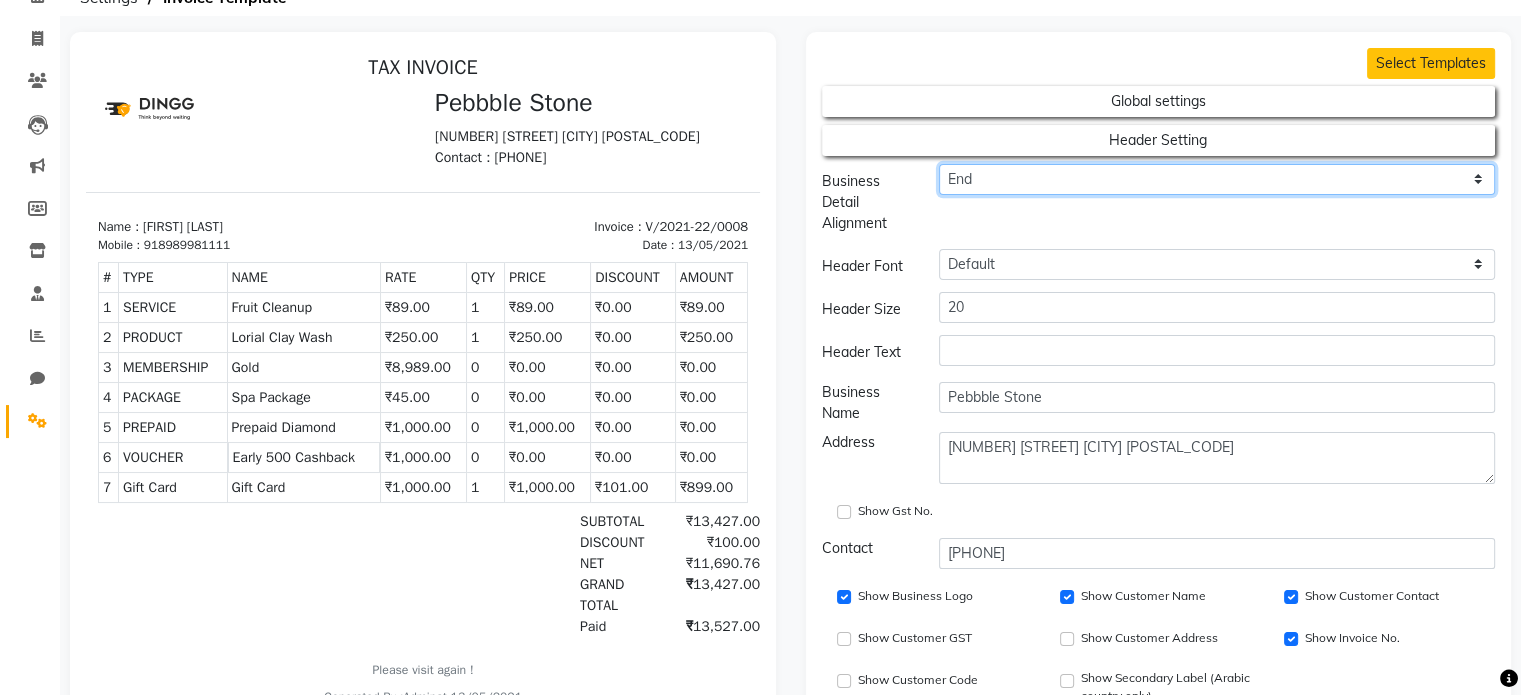 click on "Center End Start" 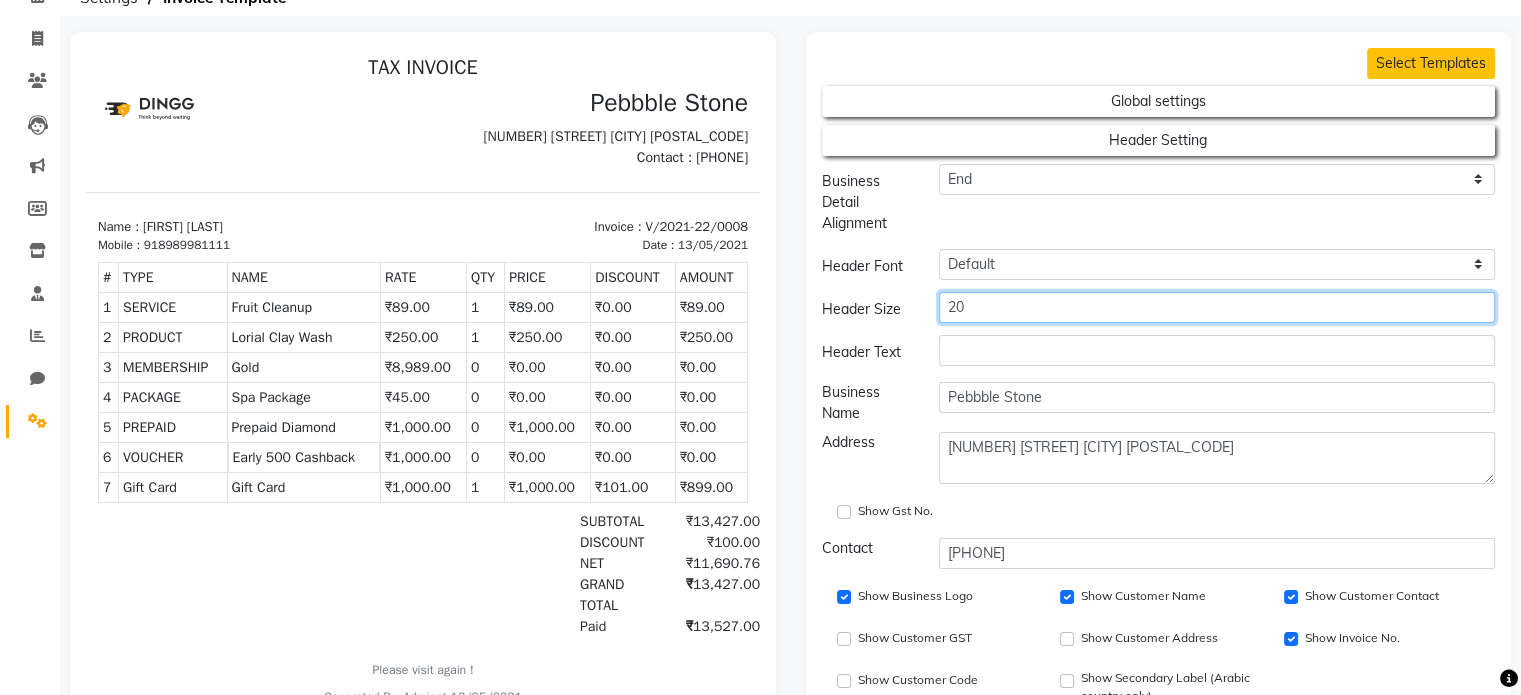 click on "20" 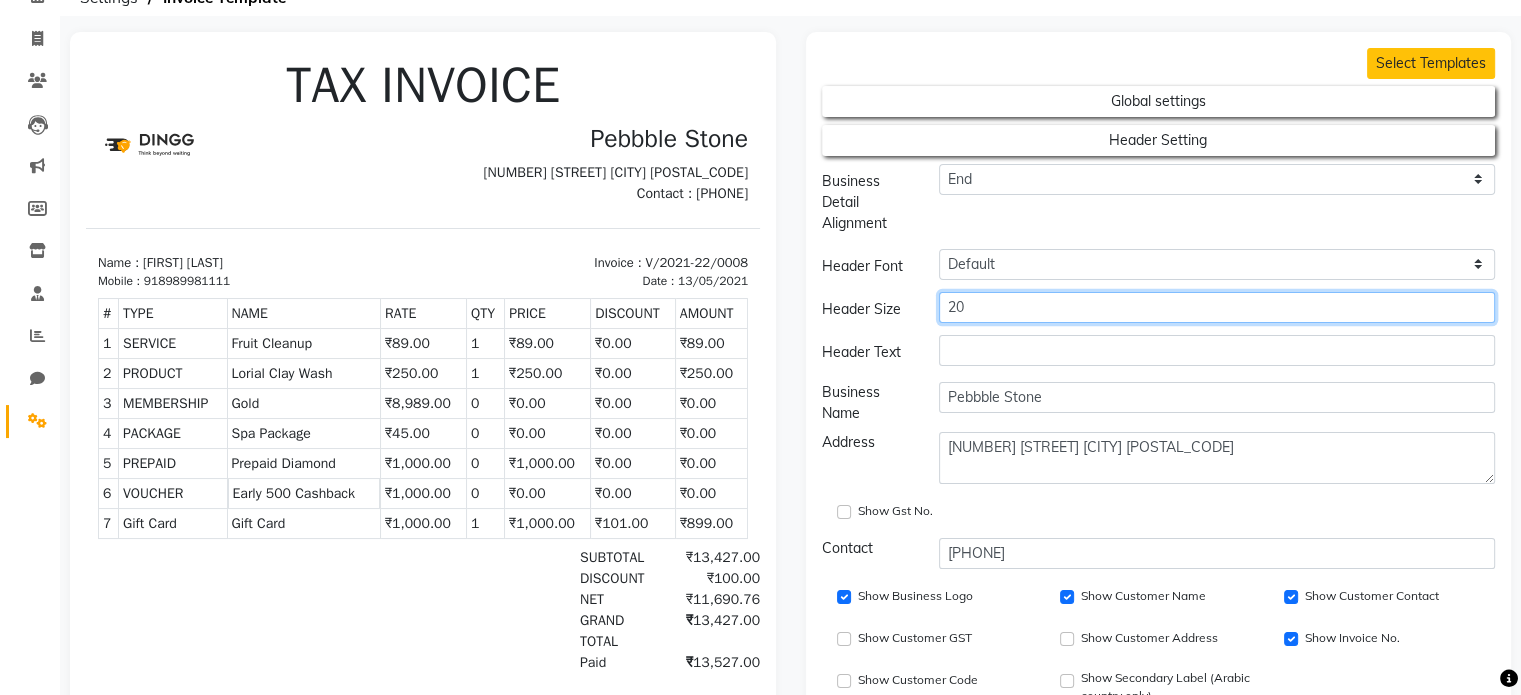 type on "20" 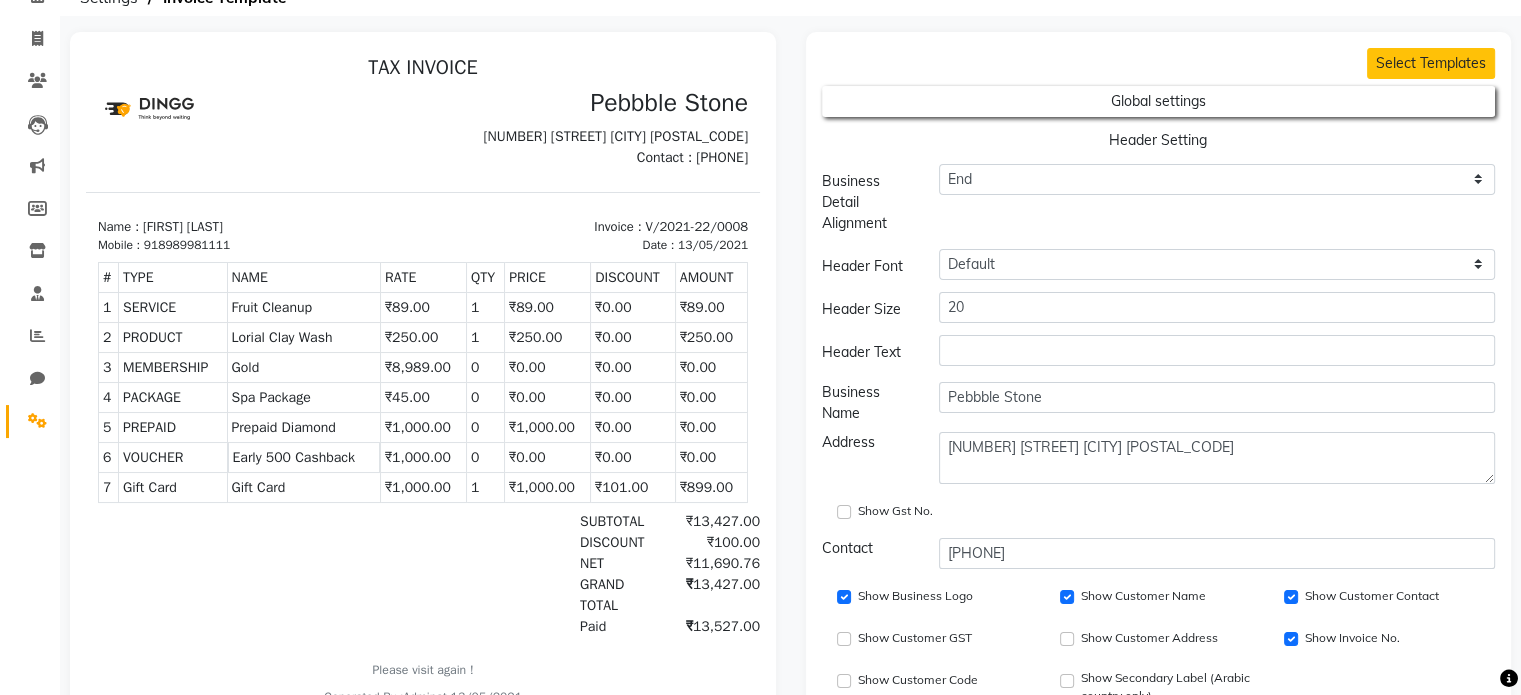 type 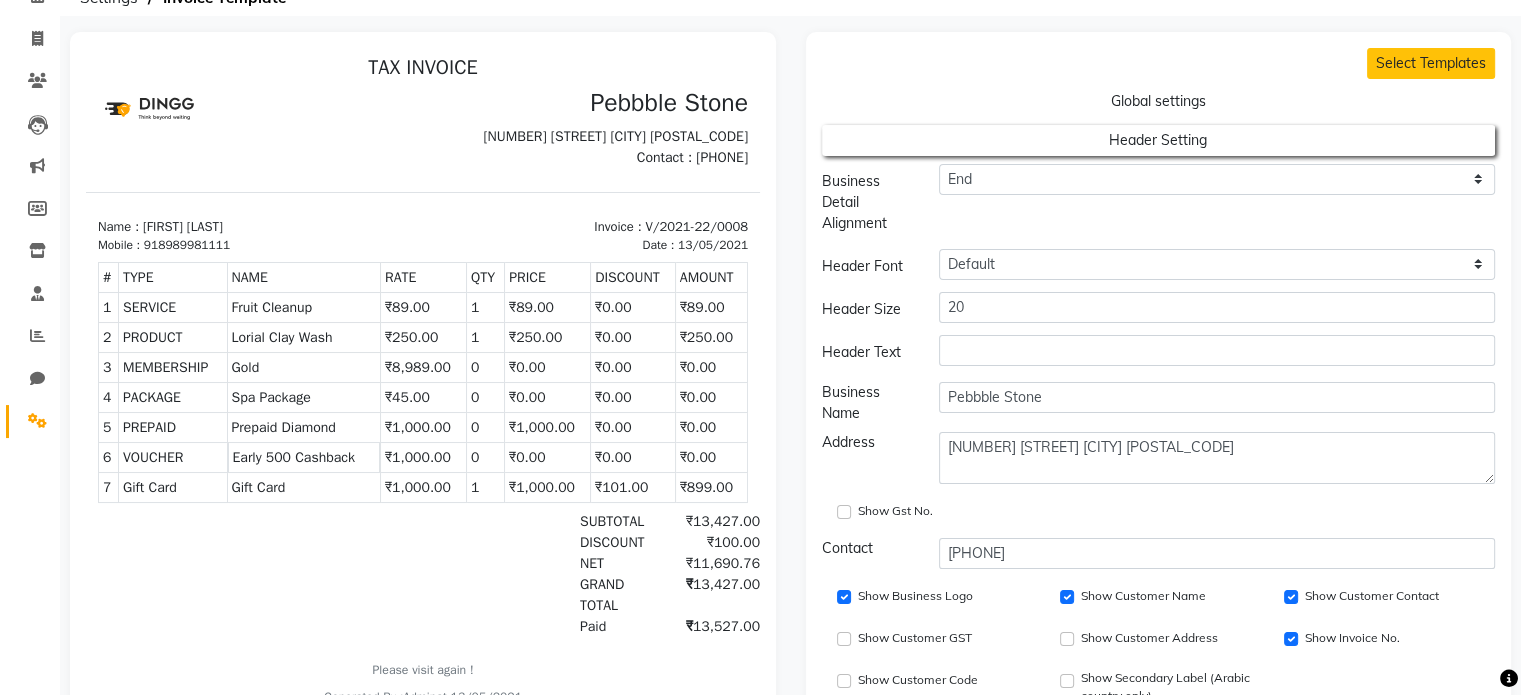 type 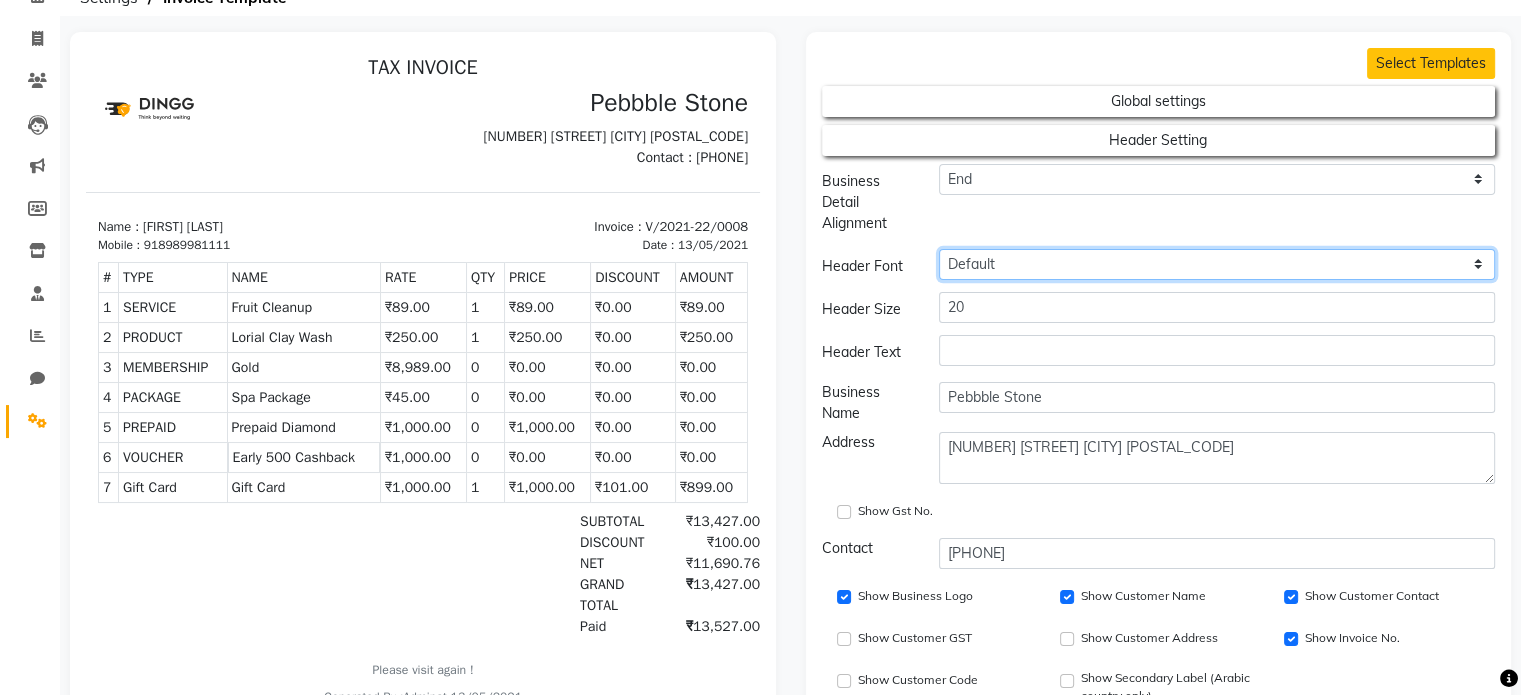 select on "'Roboto Condensed', sans-serif;" 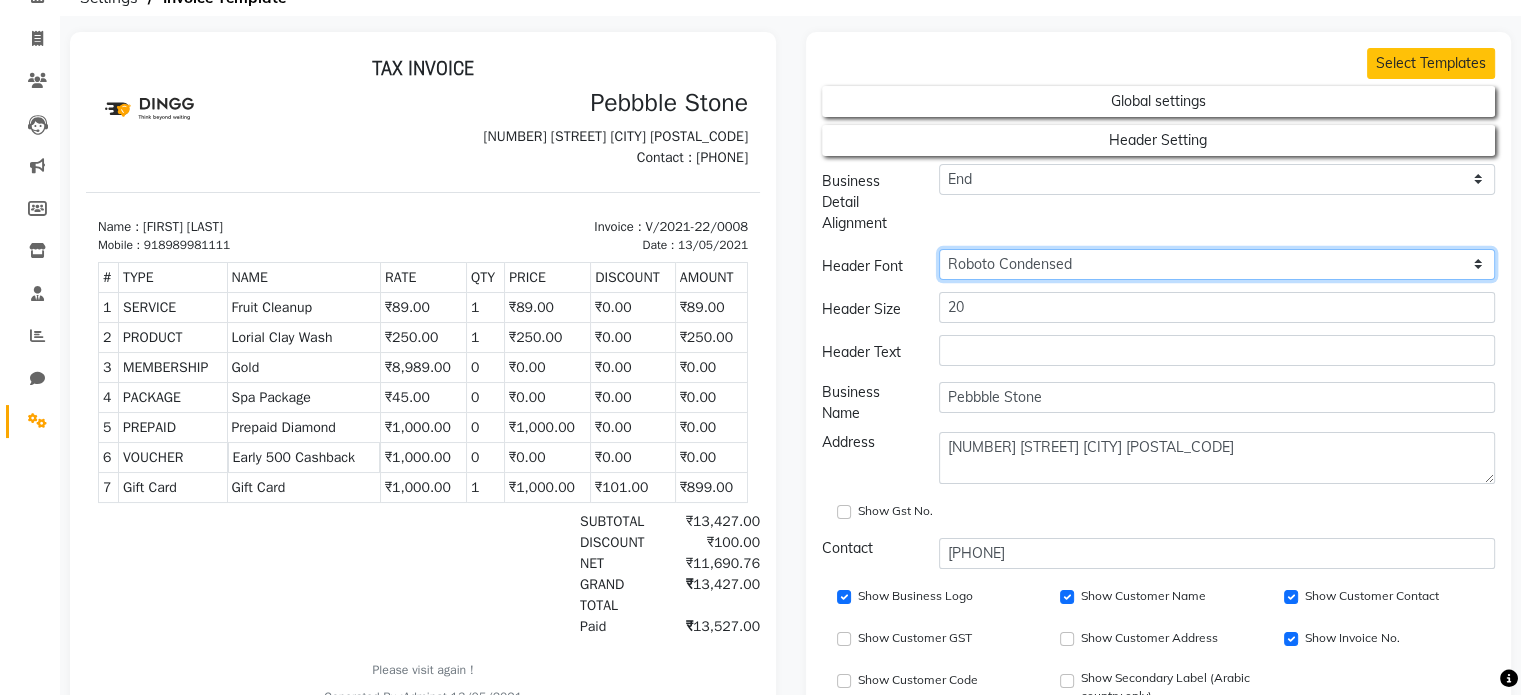 select 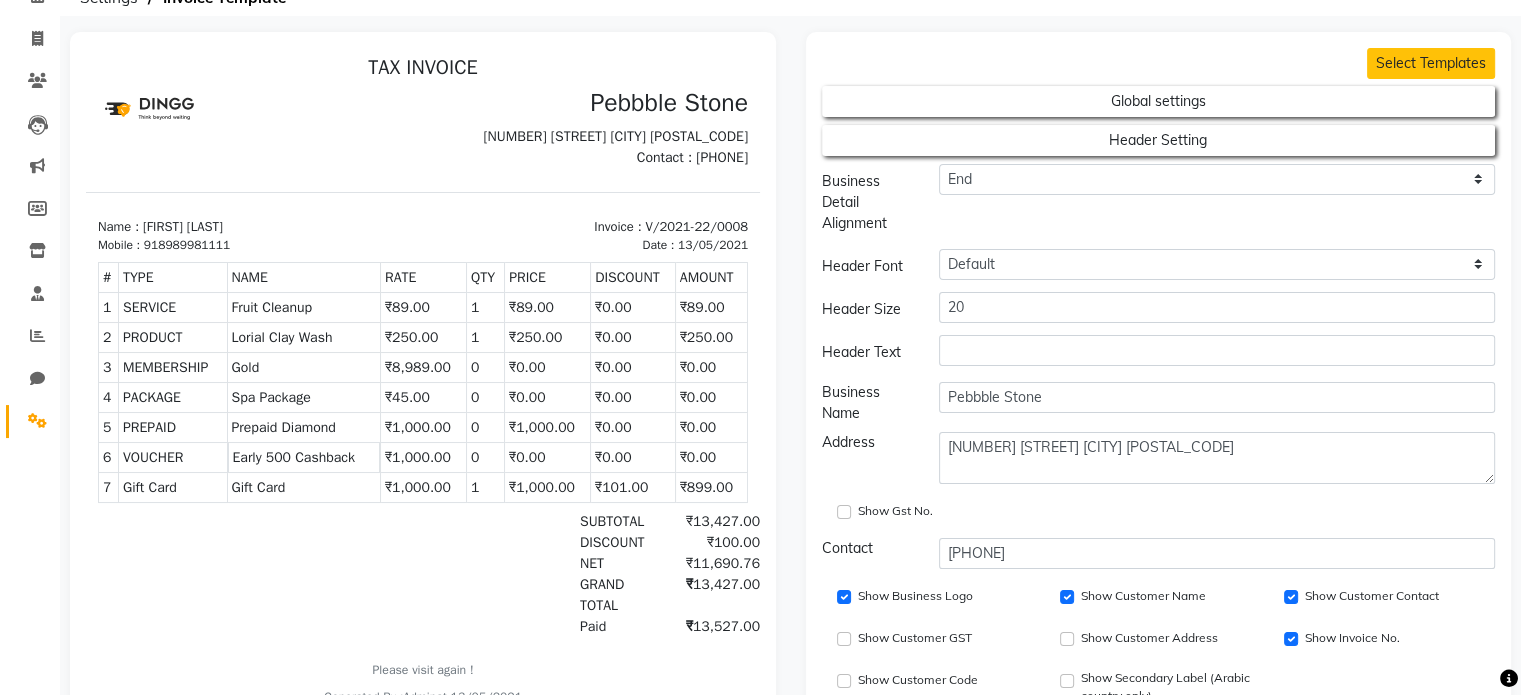 scroll, scrollTop: 478, scrollLeft: 0, axis: vertical 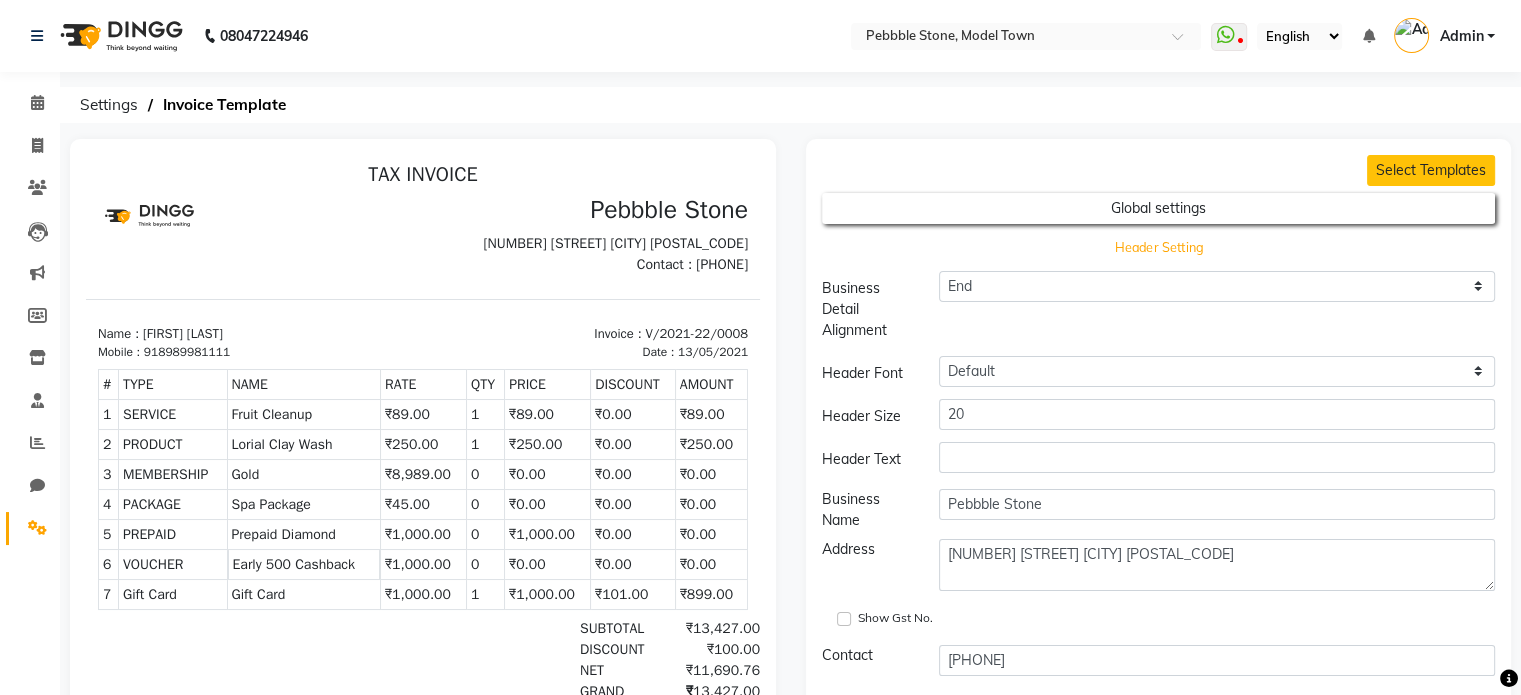 click on "Header Setting" at bounding box center [1159, 208] 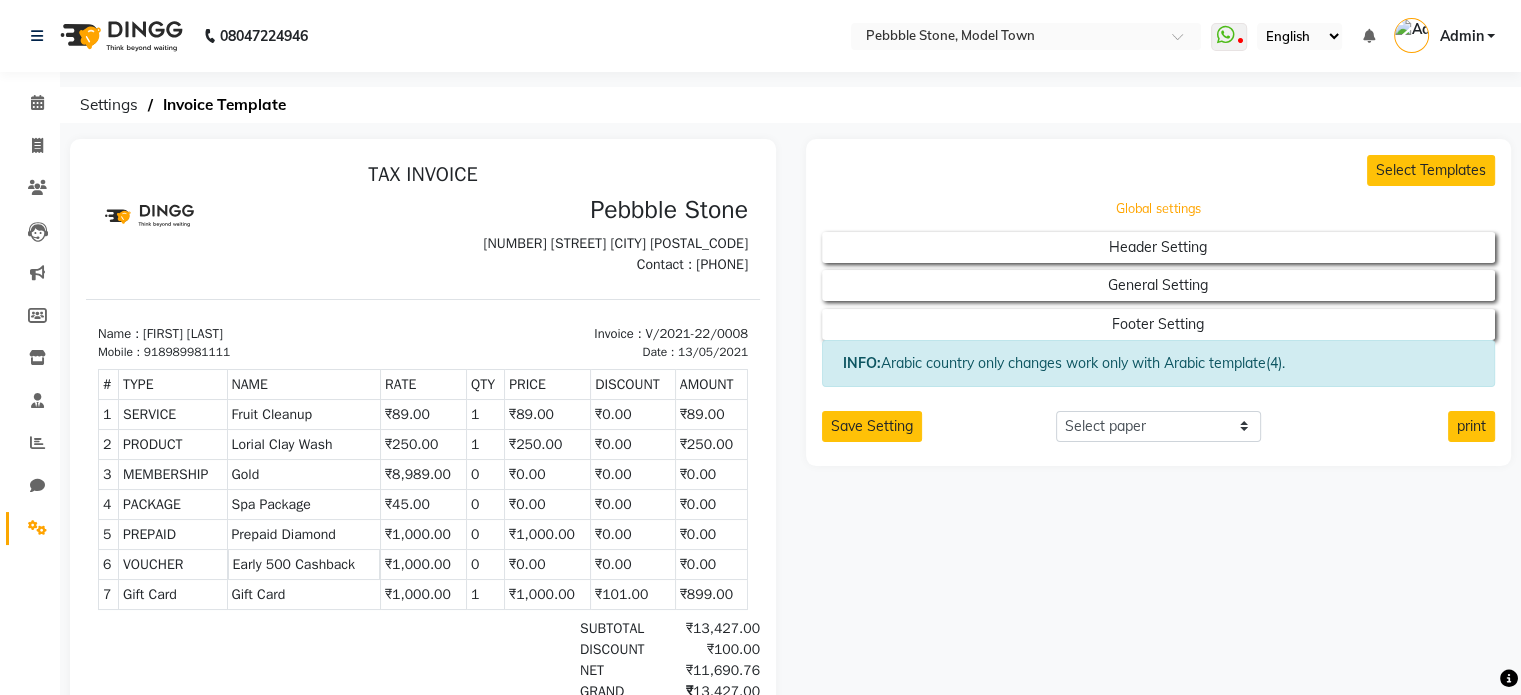 click on "Global settings" at bounding box center [1158, 209] 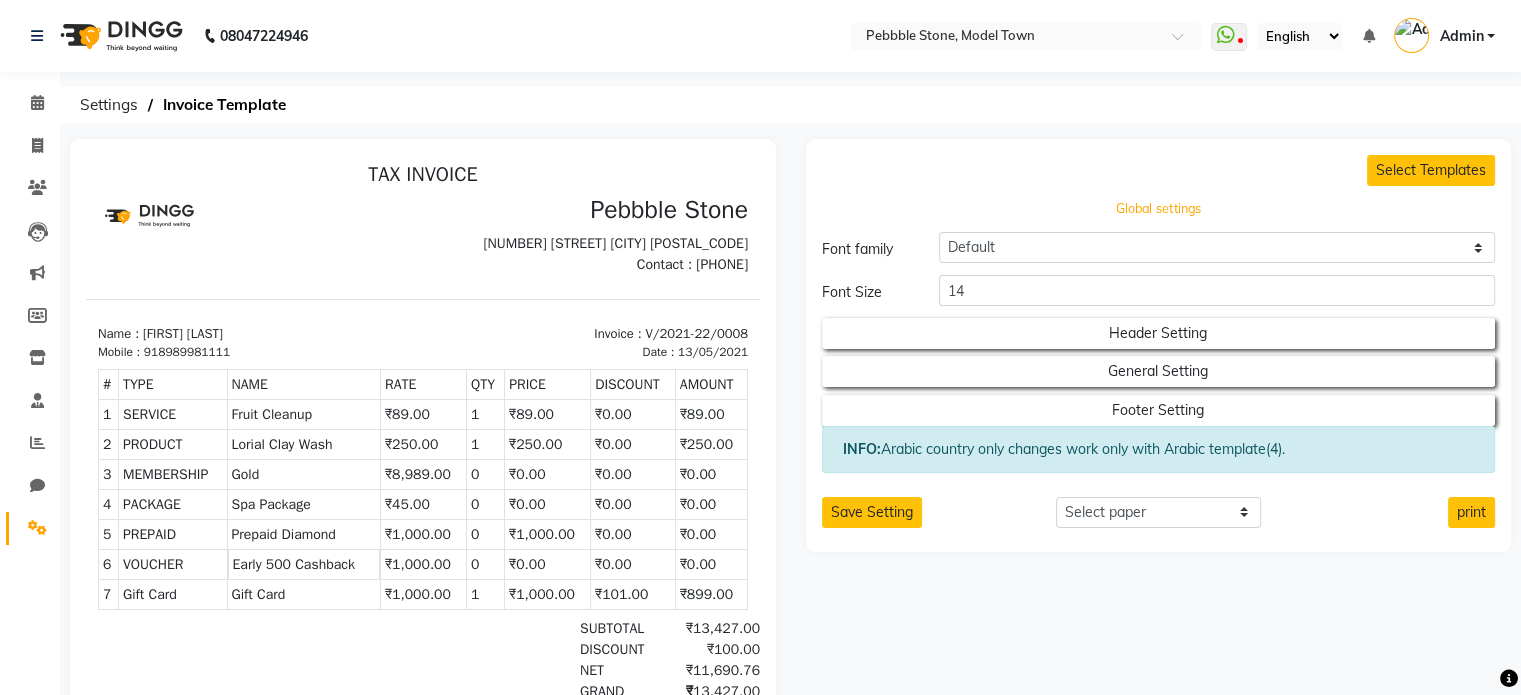 click on "Global settings" at bounding box center (1158, 209) 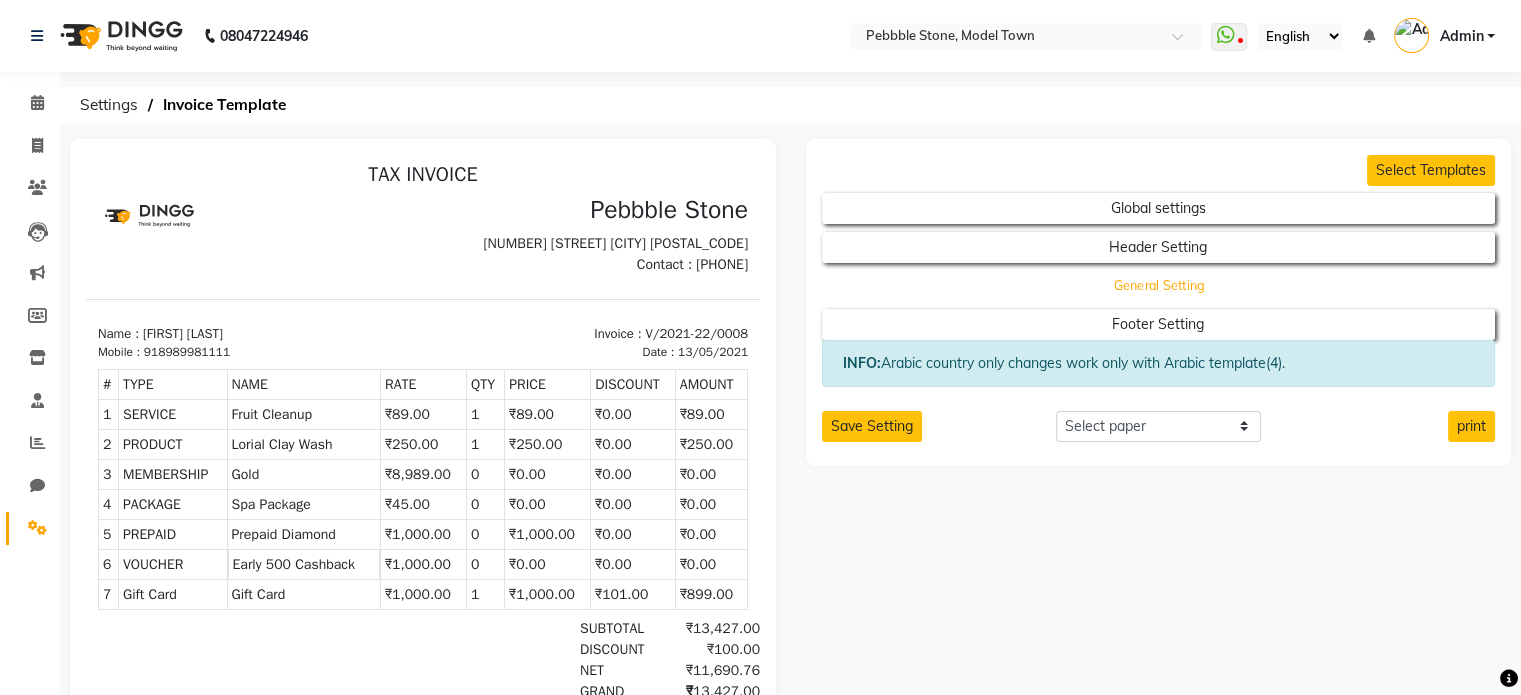 click on "General Setting" at bounding box center (1159, 208) 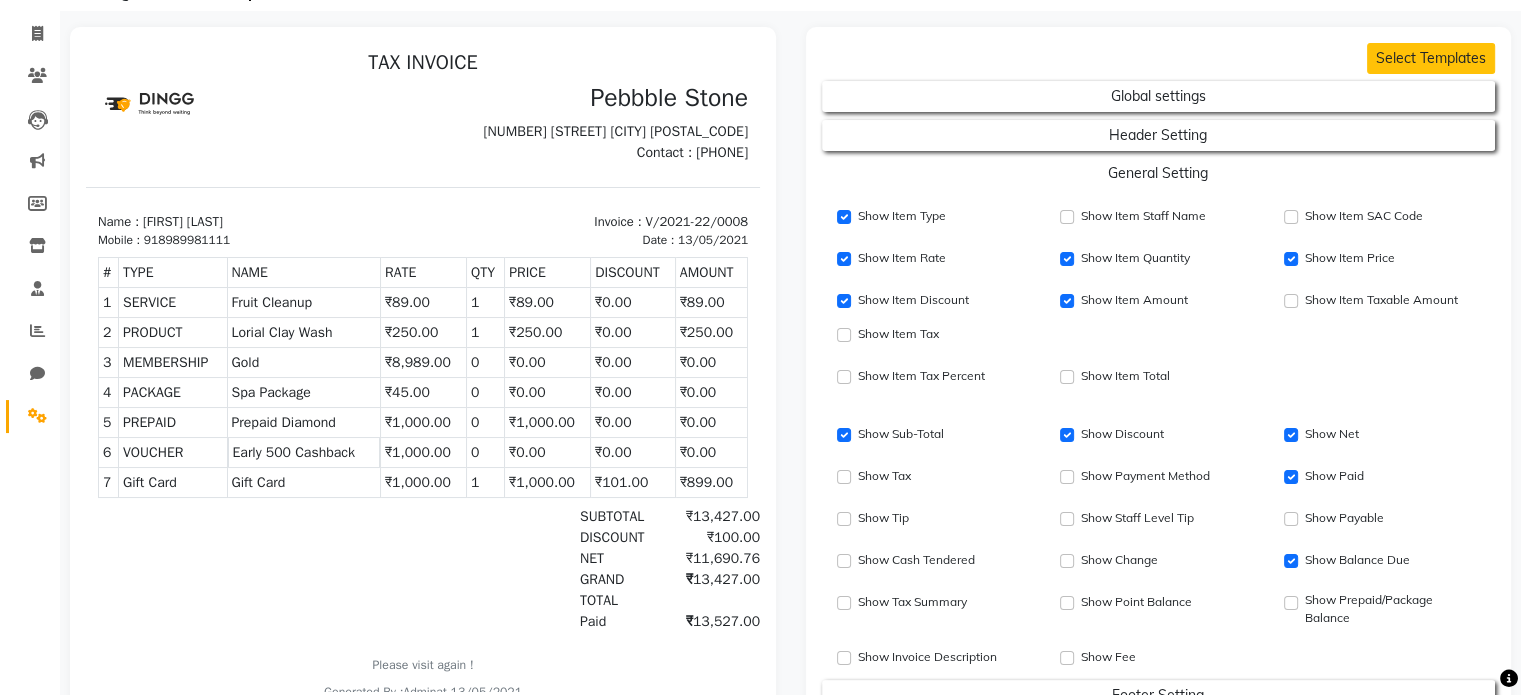 scroll, scrollTop: 241, scrollLeft: 0, axis: vertical 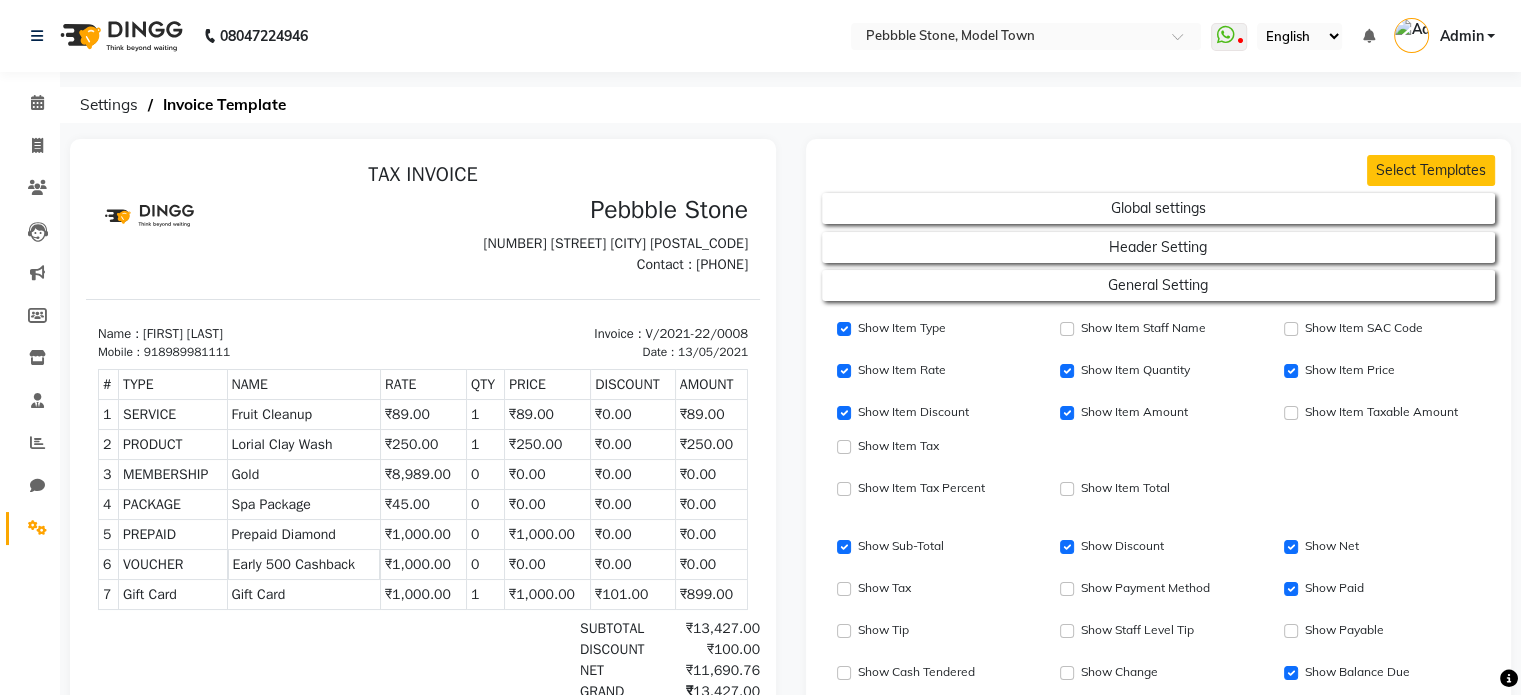 click on "Admin" at bounding box center [1461, 36] 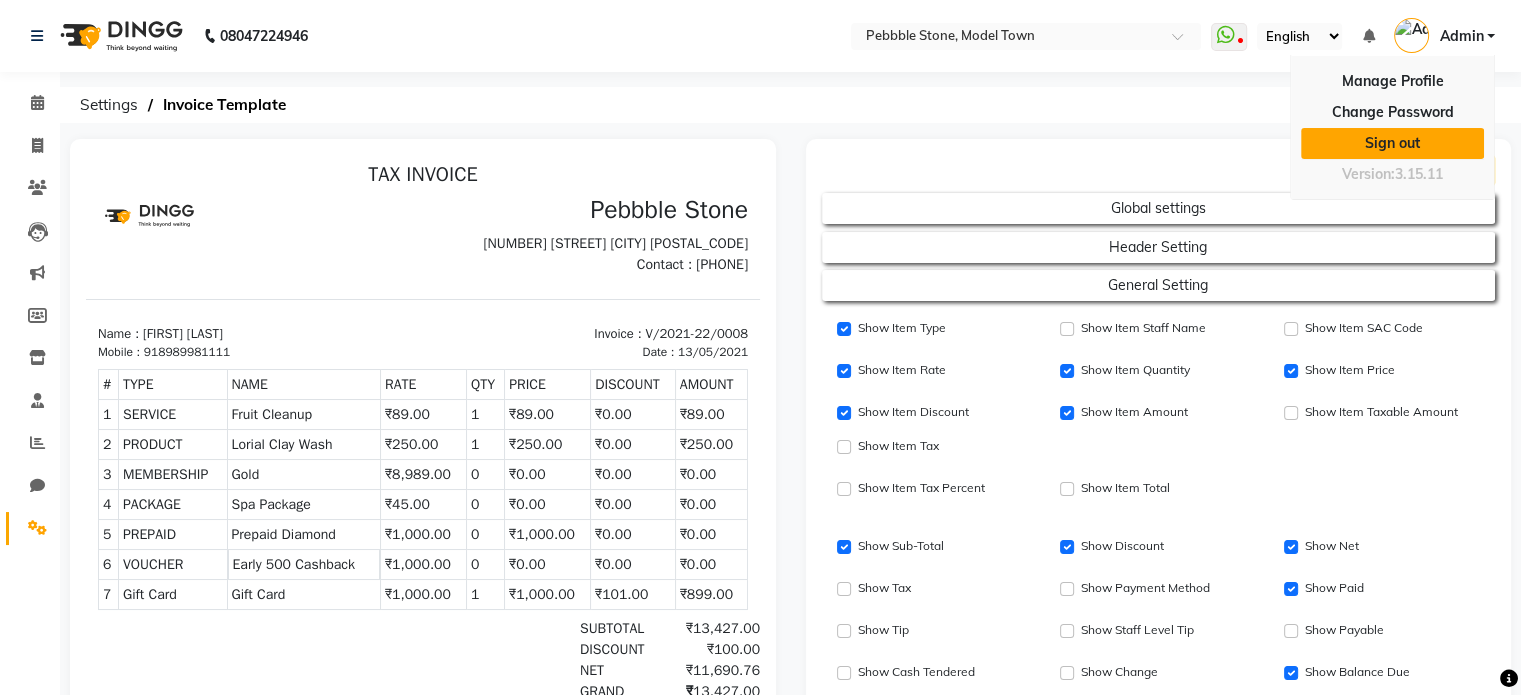 click on "Sign out" at bounding box center [1392, 143] 